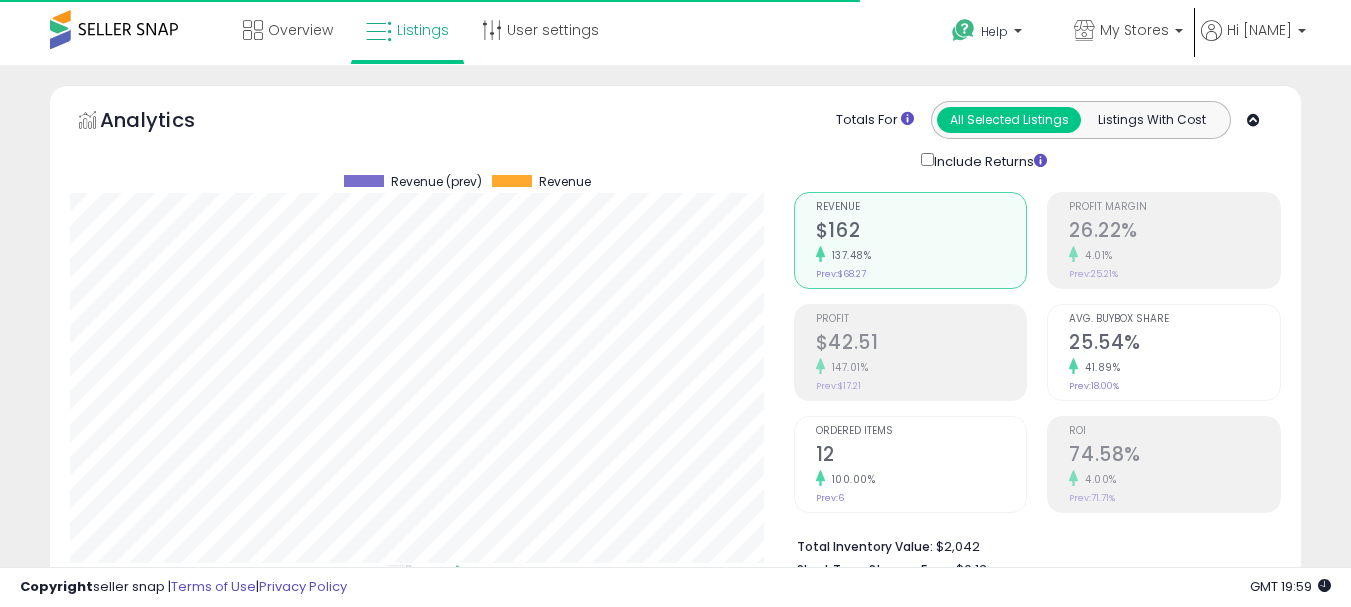 scroll, scrollTop: 634, scrollLeft: 0, axis: vertical 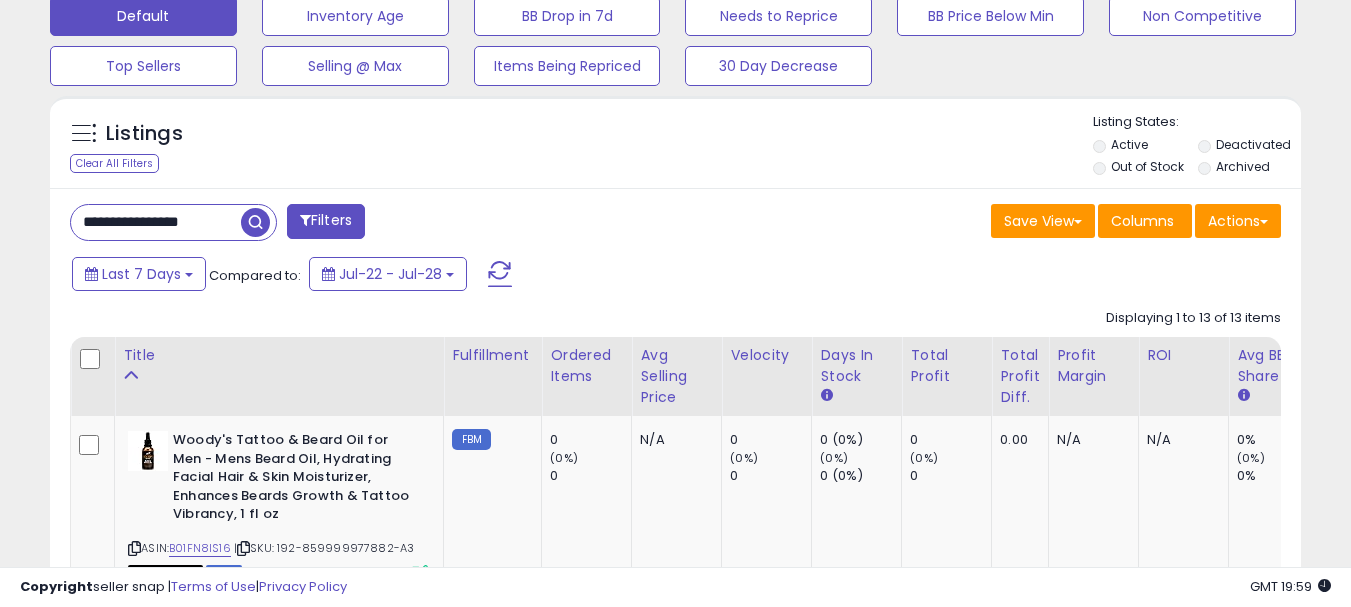 click on "**********" at bounding box center (156, 222) 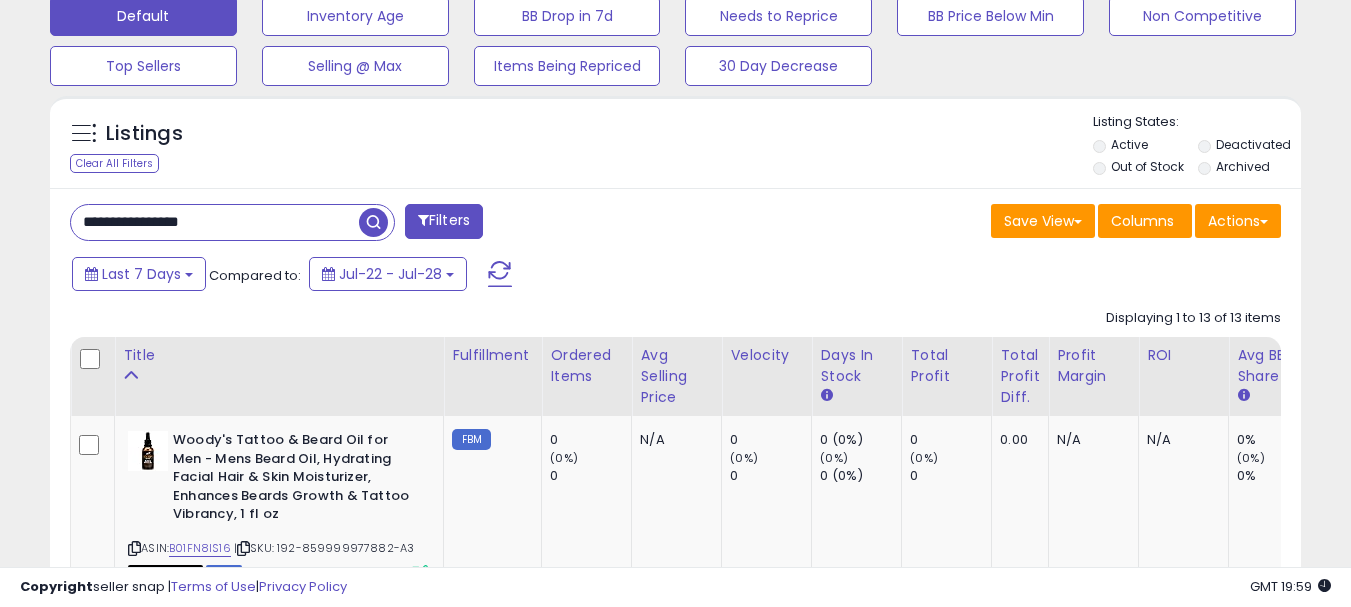 drag, startPoint x: 79, startPoint y: 219, endPoint x: 262, endPoint y: 229, distance: 183.27303 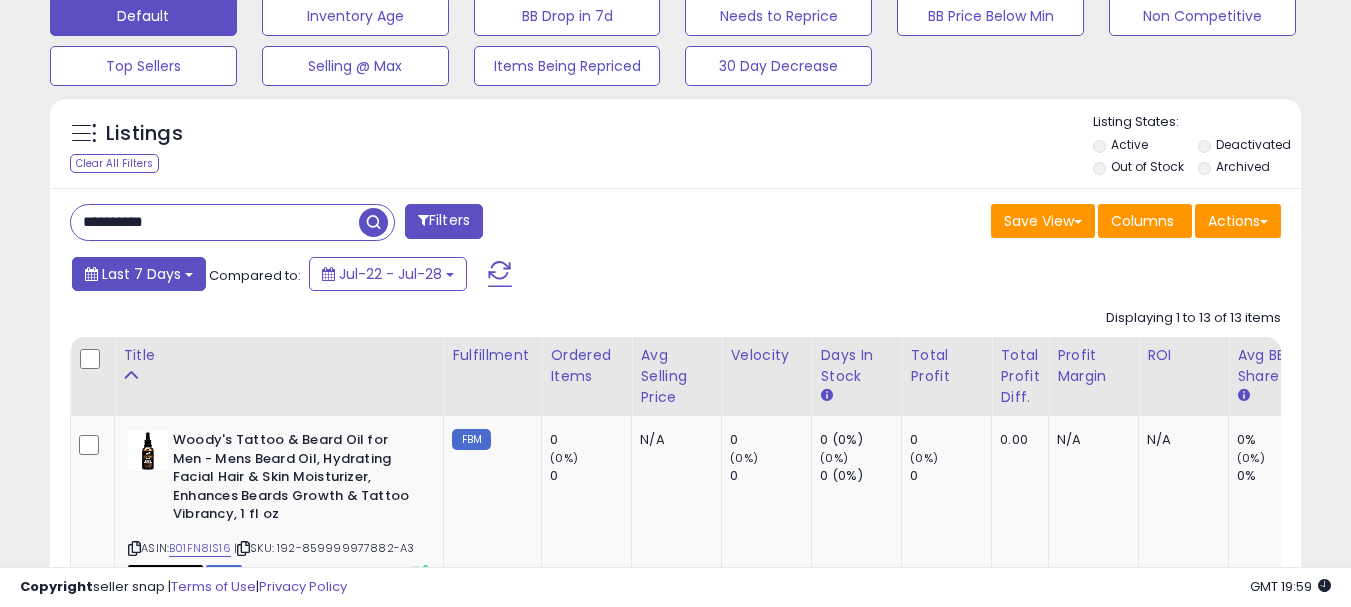 type on "**********" 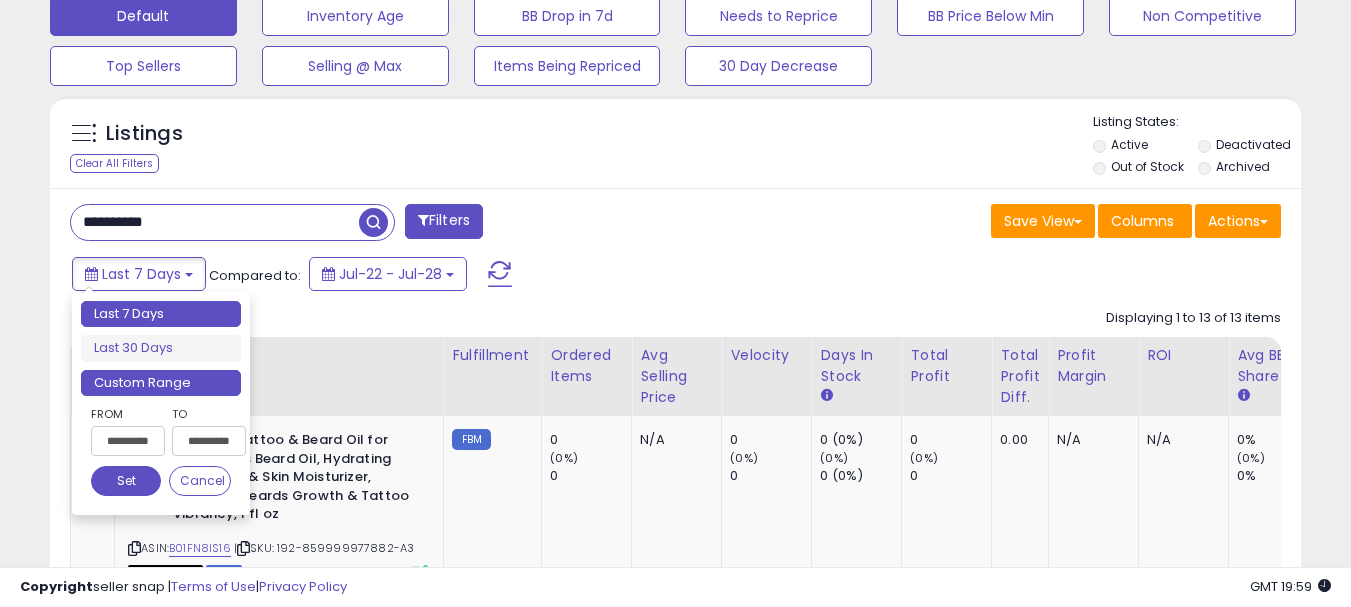 click on "Custom Range" at bounding box center (161, 383) 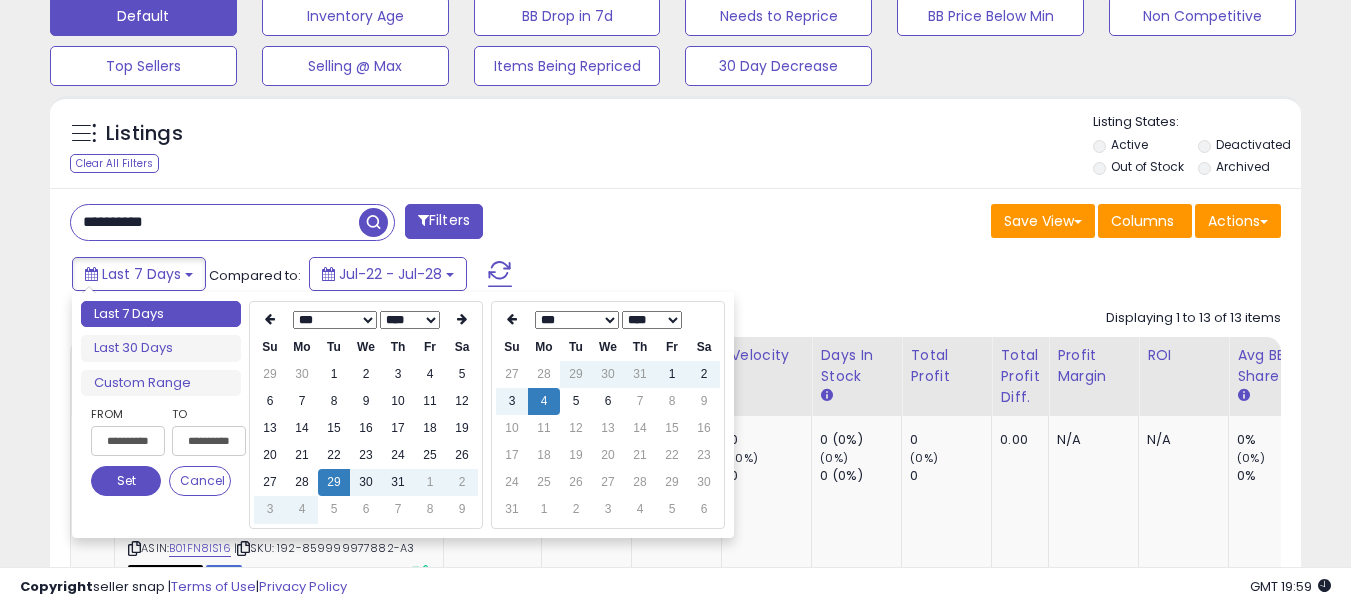 click on "*** *** *** *** *** *** *** ***" at bounding box center (335, 320) 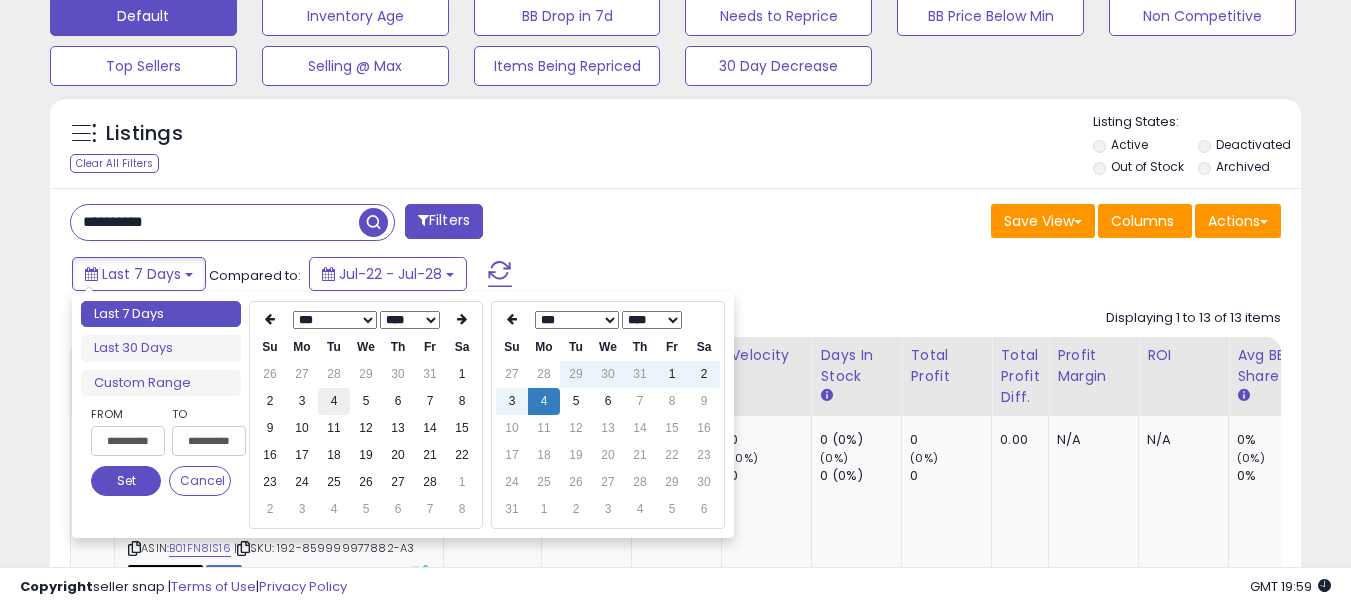 click on "4" at bounding box center [334, 401] 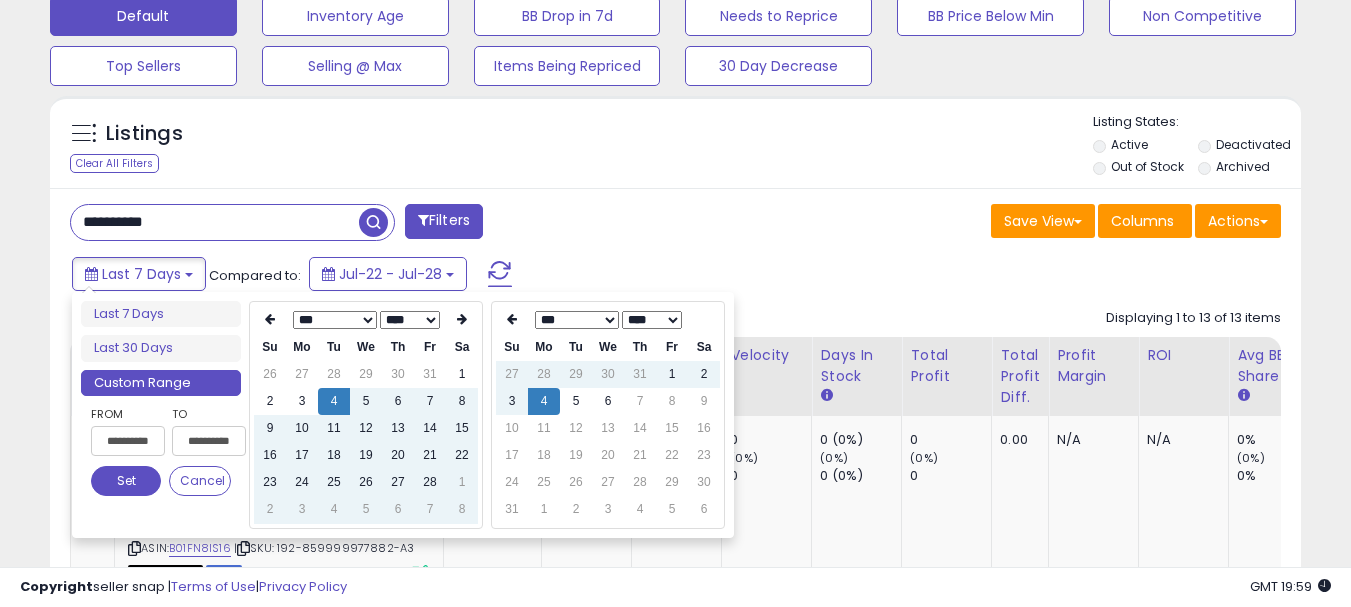 type on "**********" 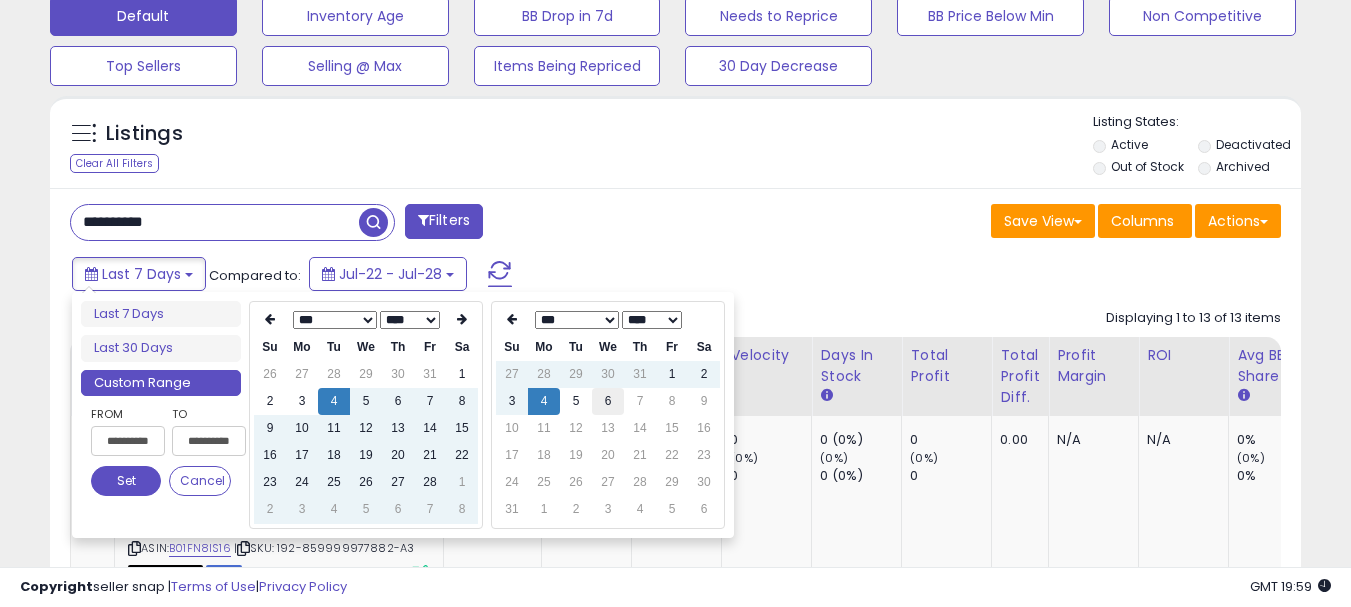 click on "6" at bounding box center (608, 401) 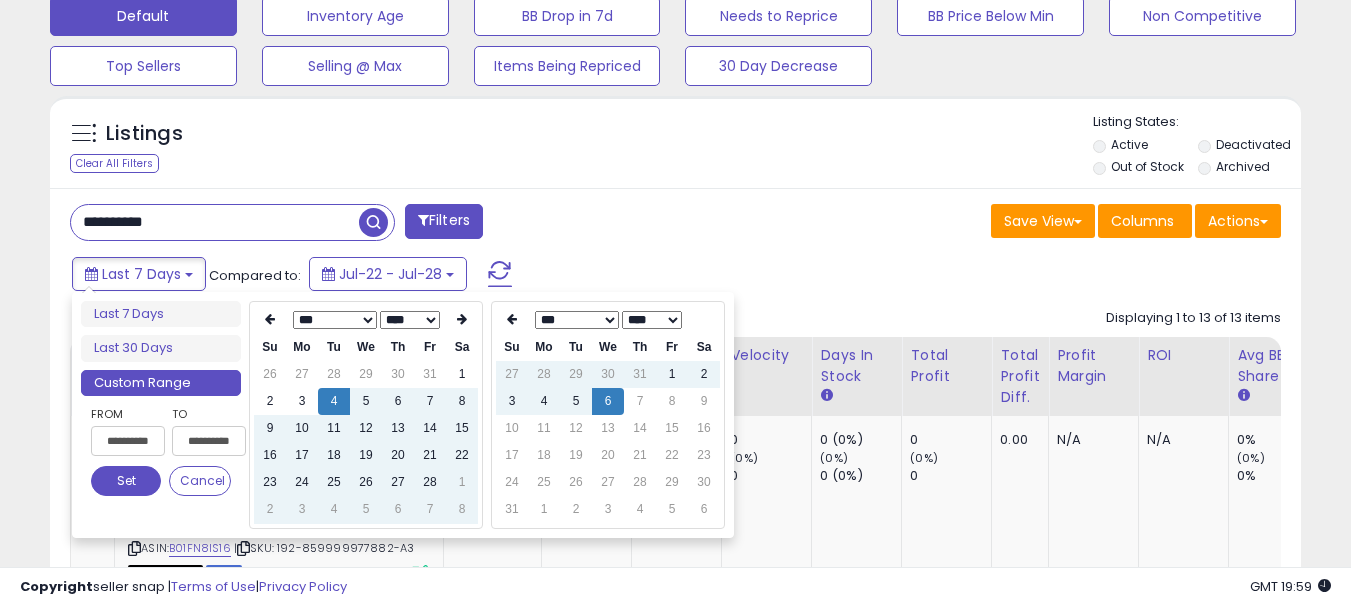 type on "**********" 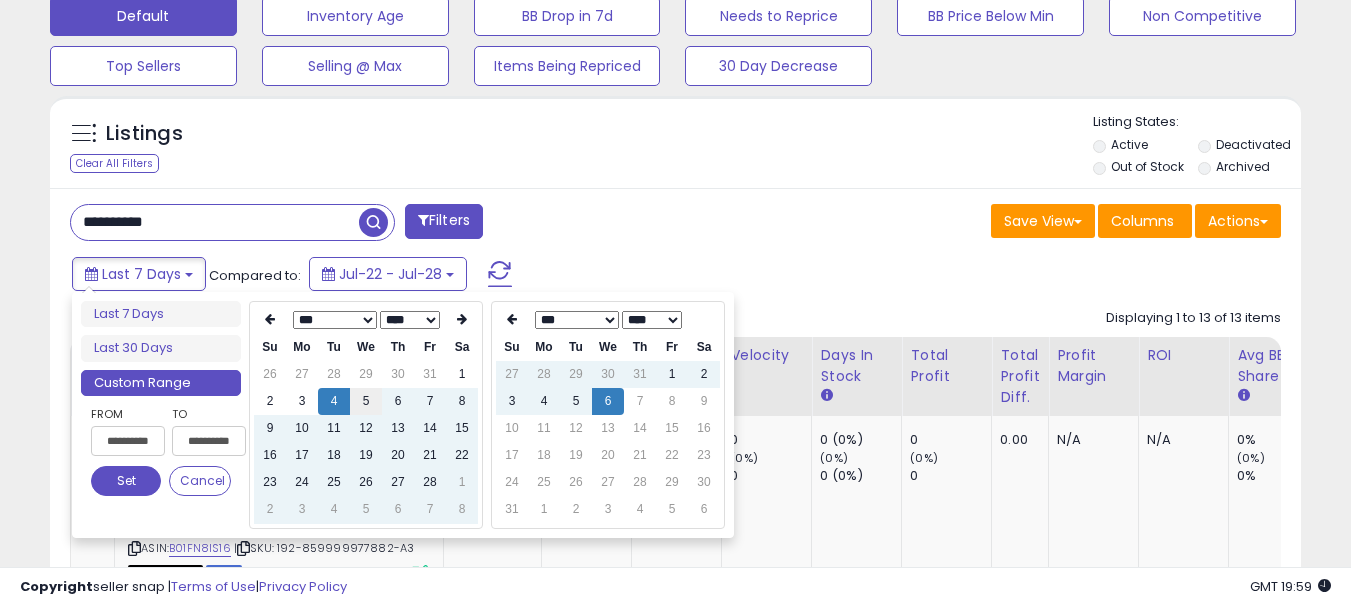 click on "5" at bounding box center [366, 401] 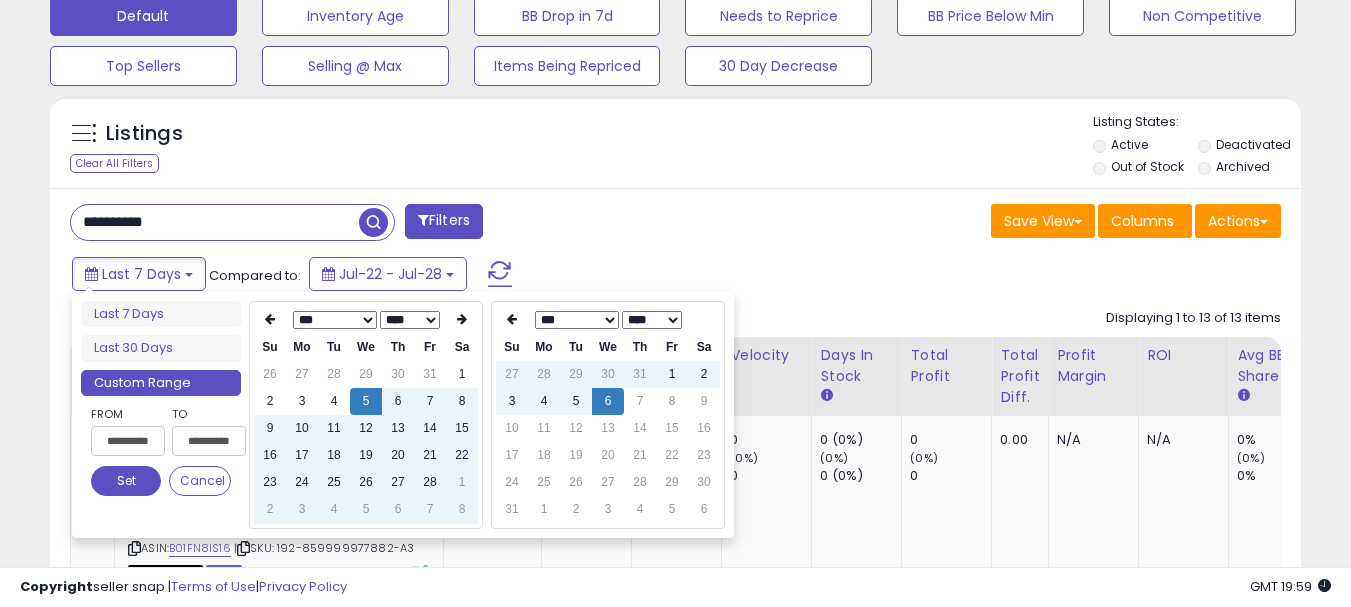 type on "**********" 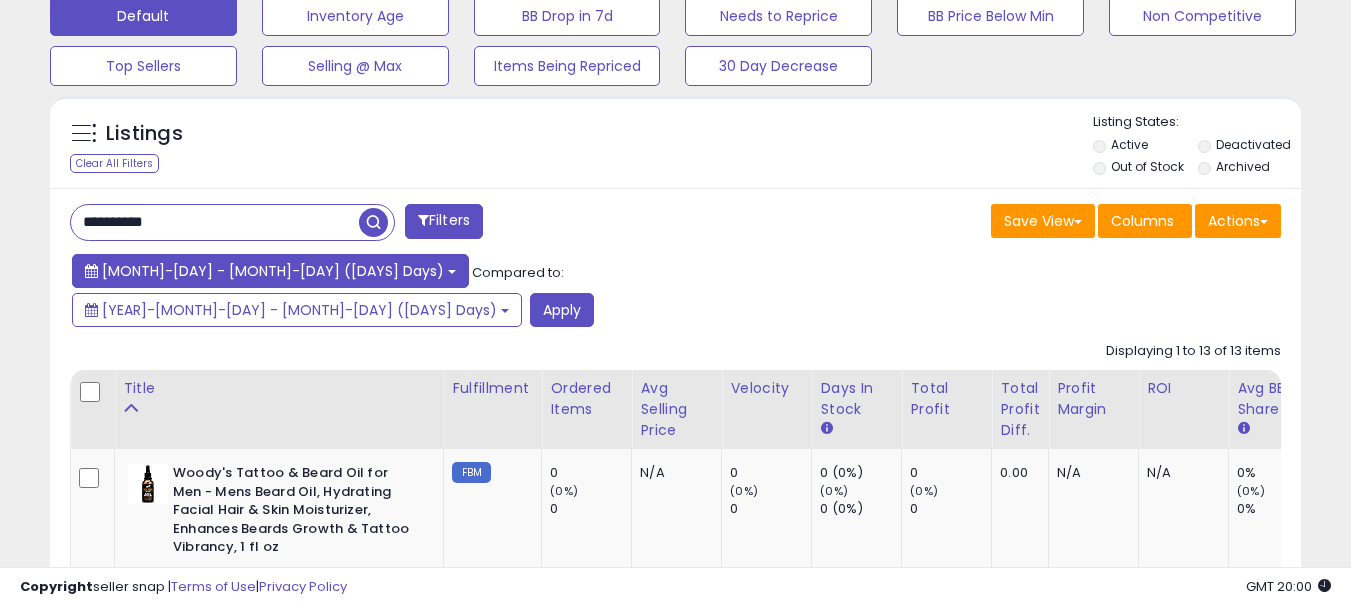 click on "[MONTH]-[DAY] - [MONTH]-[DAY] ([DAYS] Days)" at bounding box center [273, 271] 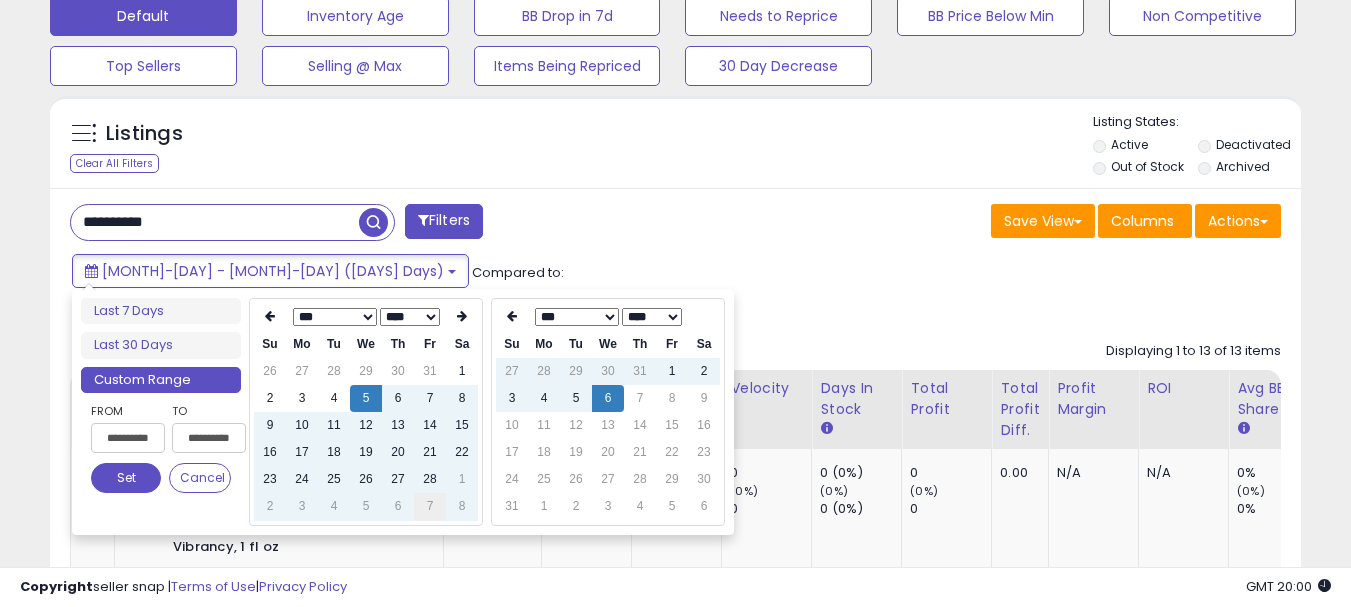 click on "7" at bounding box center (430, 506) 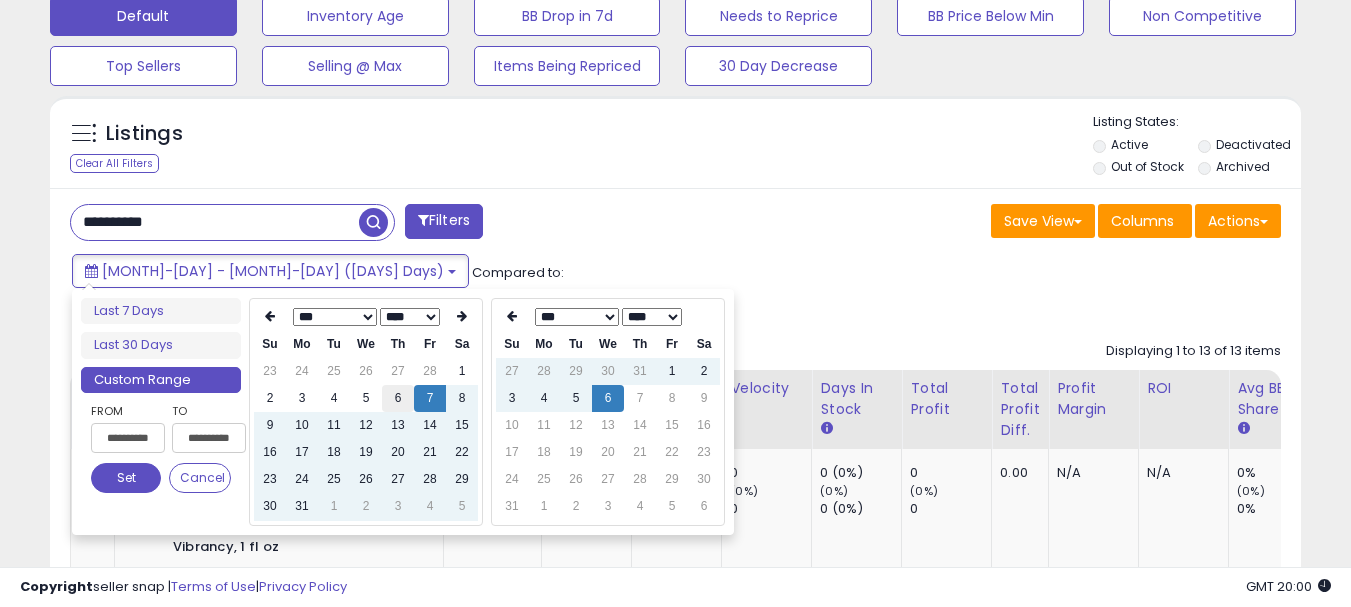 click on "6" at bounding box center [398, 398] 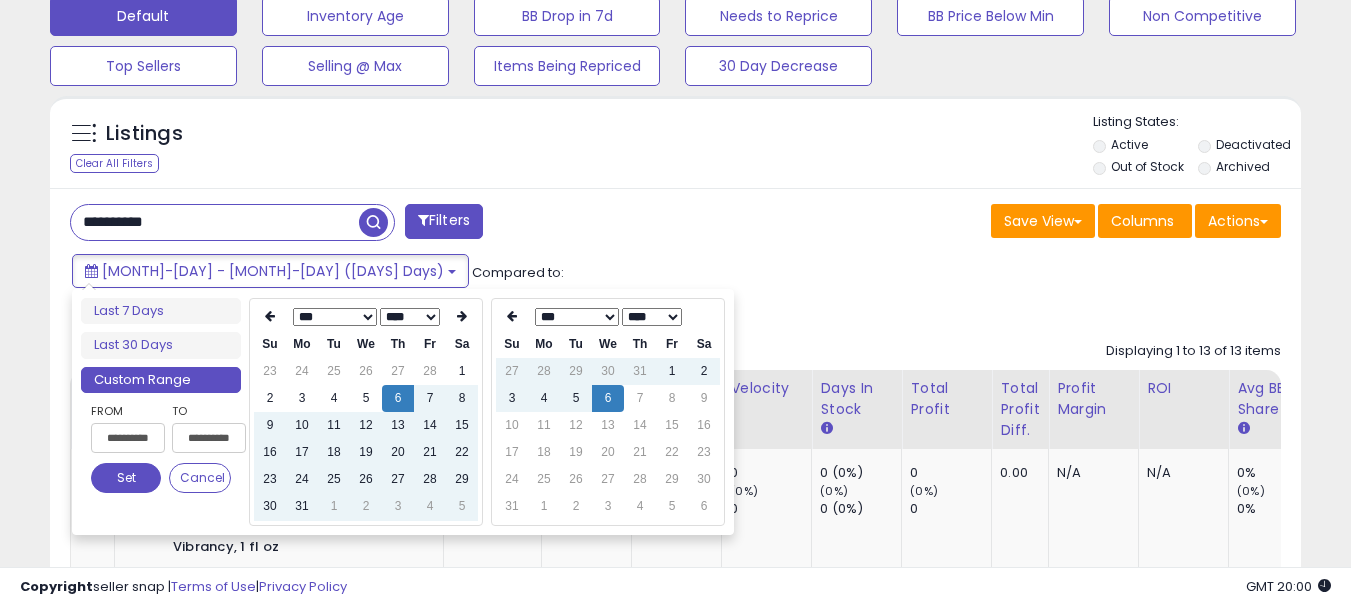 type on "**********" 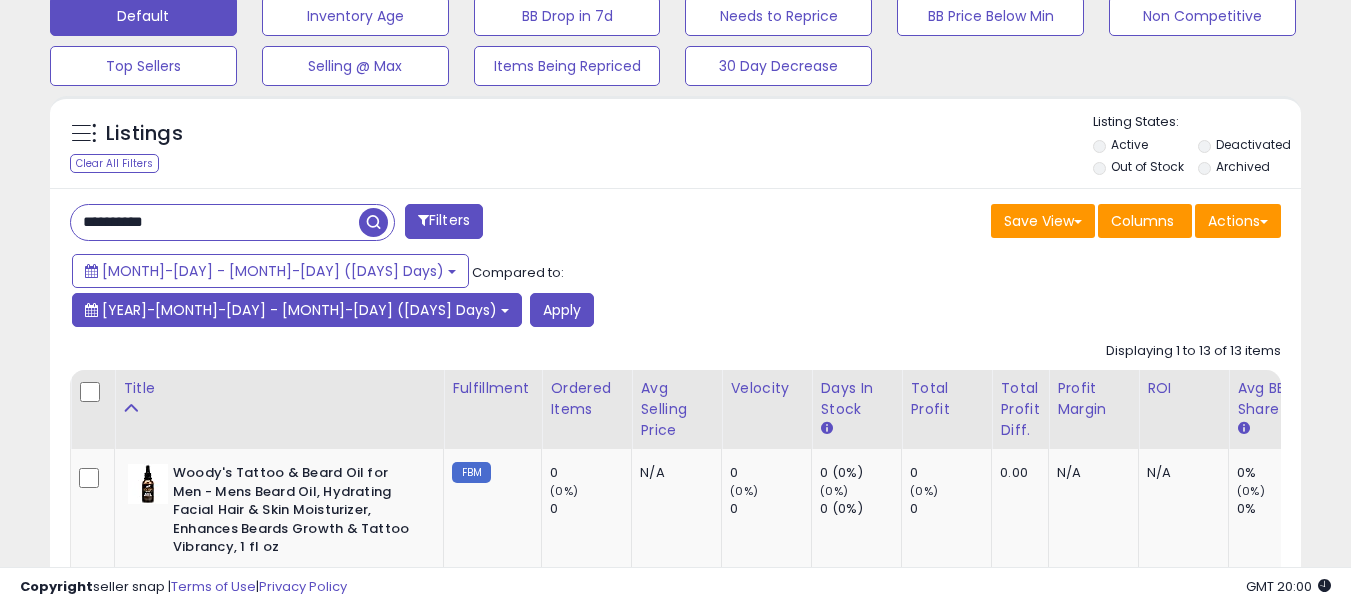click on "[YEAR]-[MONTH]-[DAY] - [MONTH]-[DAY] ([DAYS] Days)" at bounding box center [299, 310] 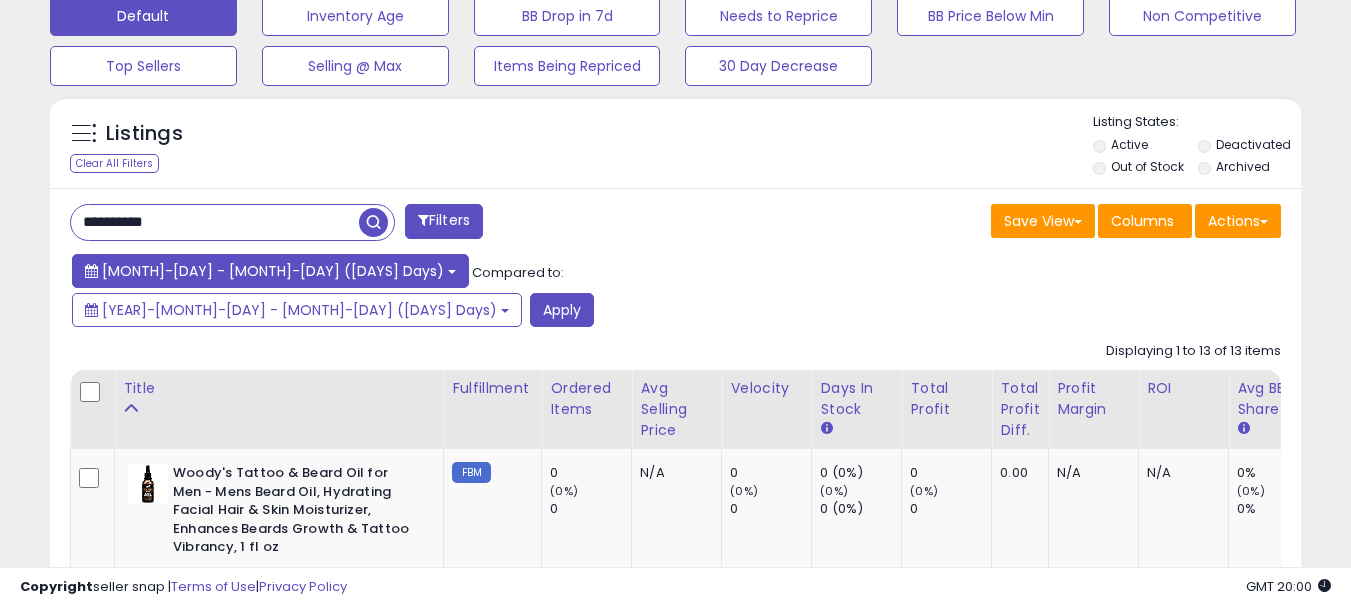 click on "[MONTH]-[DAY] - [MONTH]-[DAY] ([DAYS] Days)" at bounding box center (273, 271) 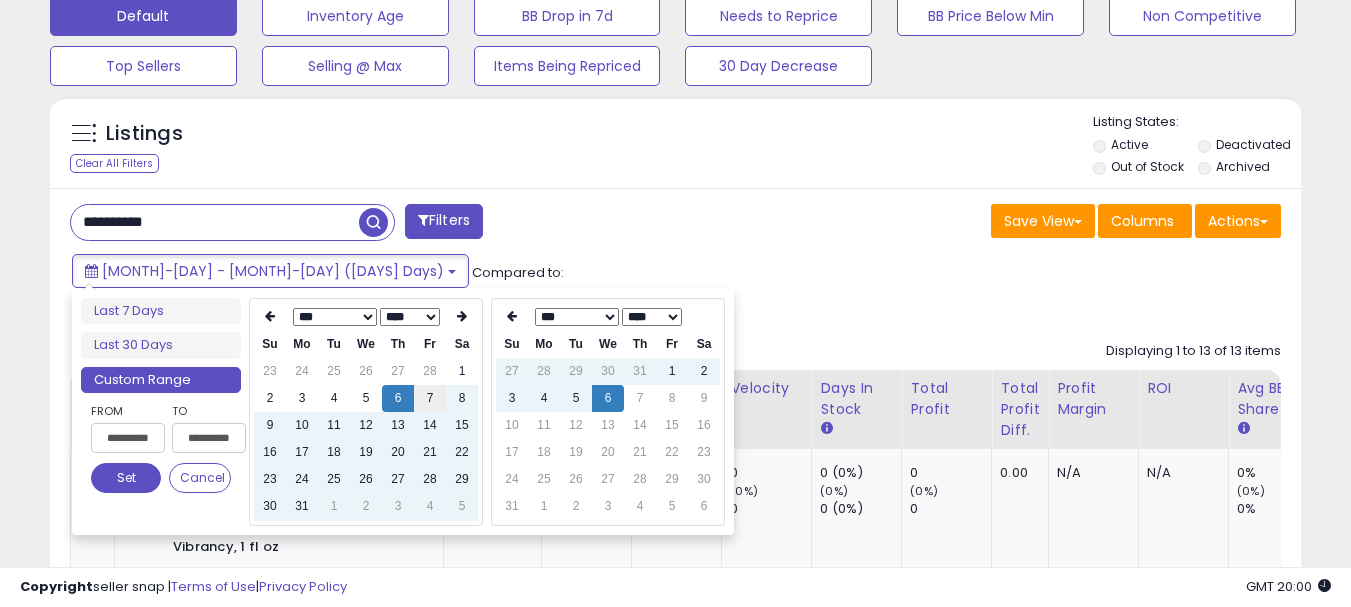 click on "7" at bounding box center (430, 398) 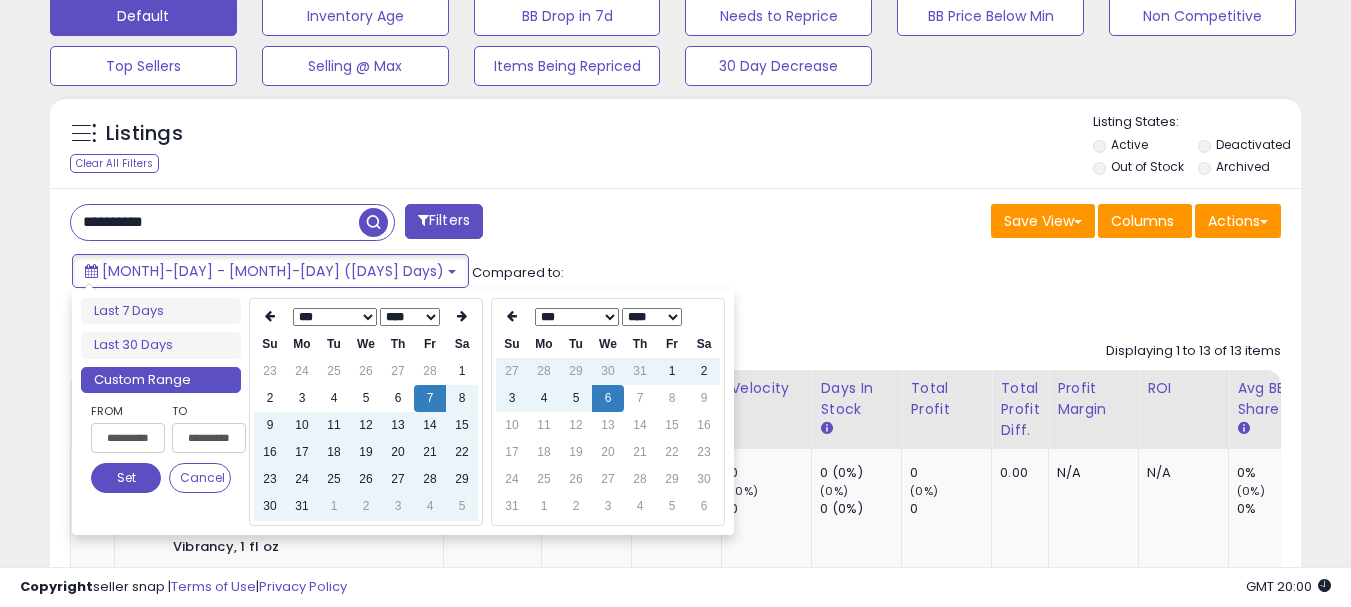 type on "**********" 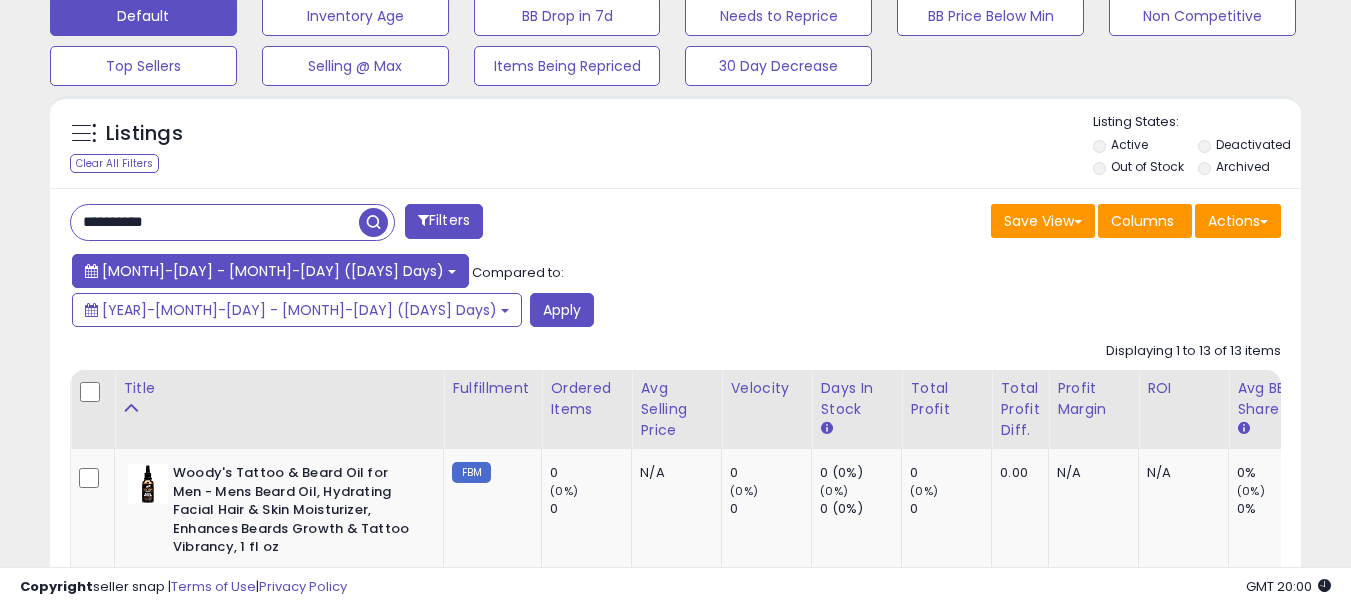 click on "[MONTH]-[DAY] - [MONTH]-[DAY] ([DAYS] Days)" at bounding box center [273, 271] 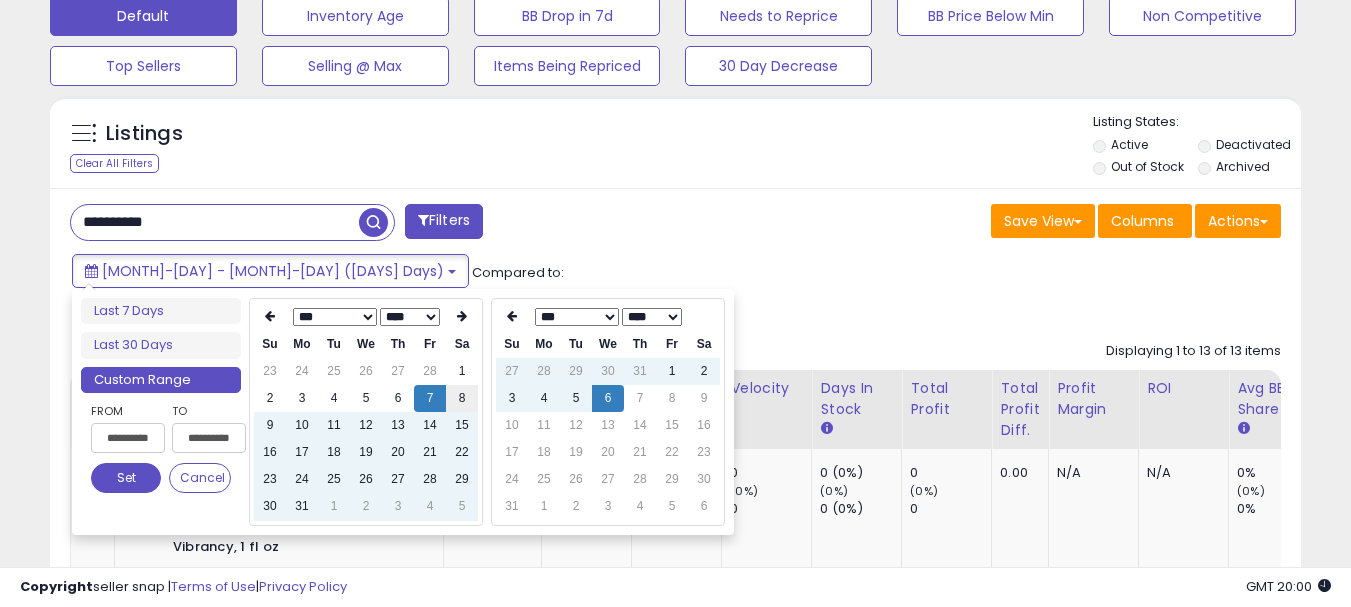 click on "8" at bounding box center (462, 398) 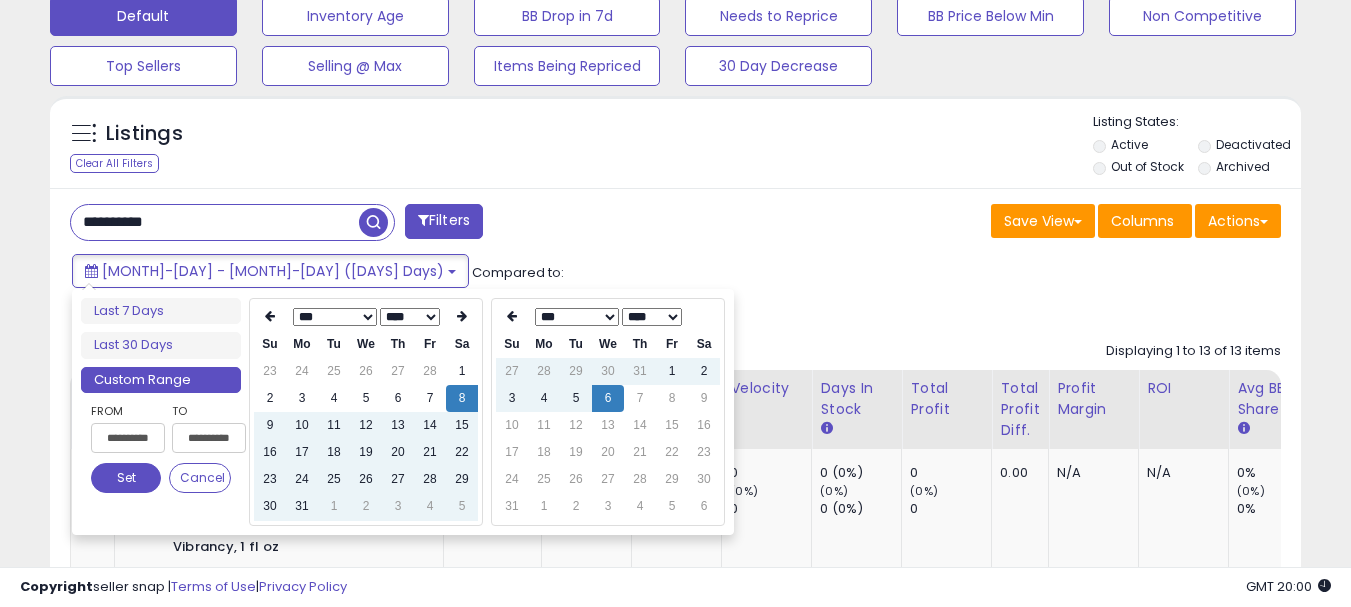 type on "**********" 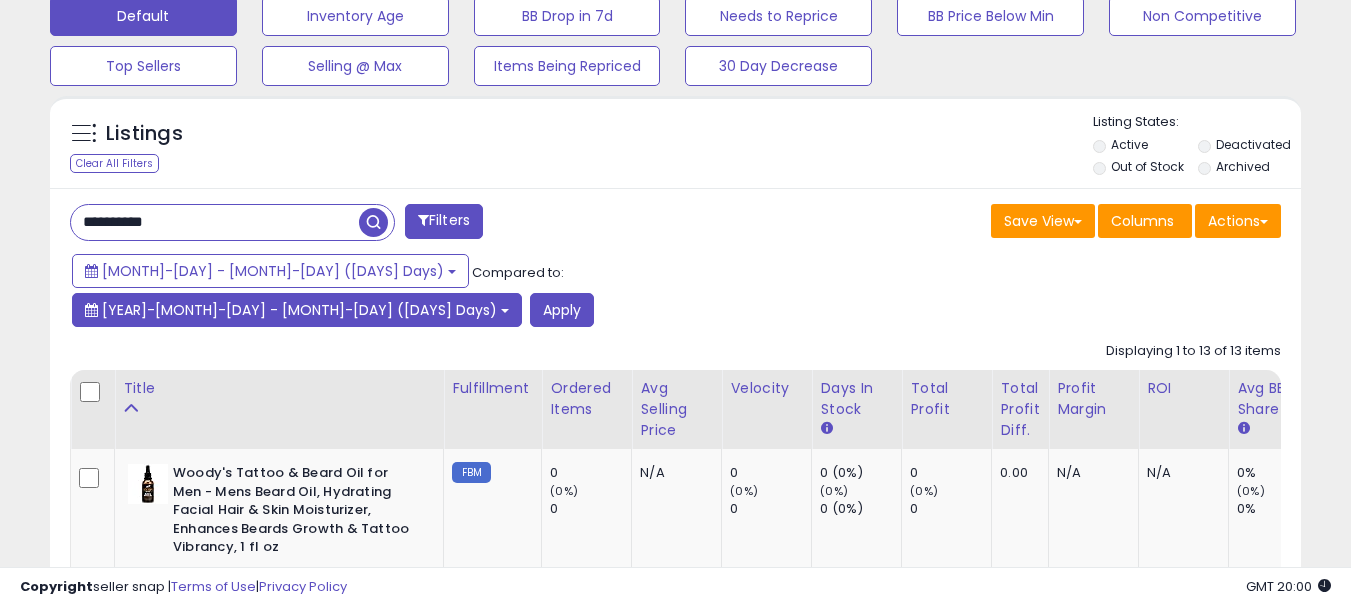 click on "[YEAR]-[MONTH]-[DAY] - [MONTH]-[DAY] ([DAYS] Days)" at bounding box center [299, 310] 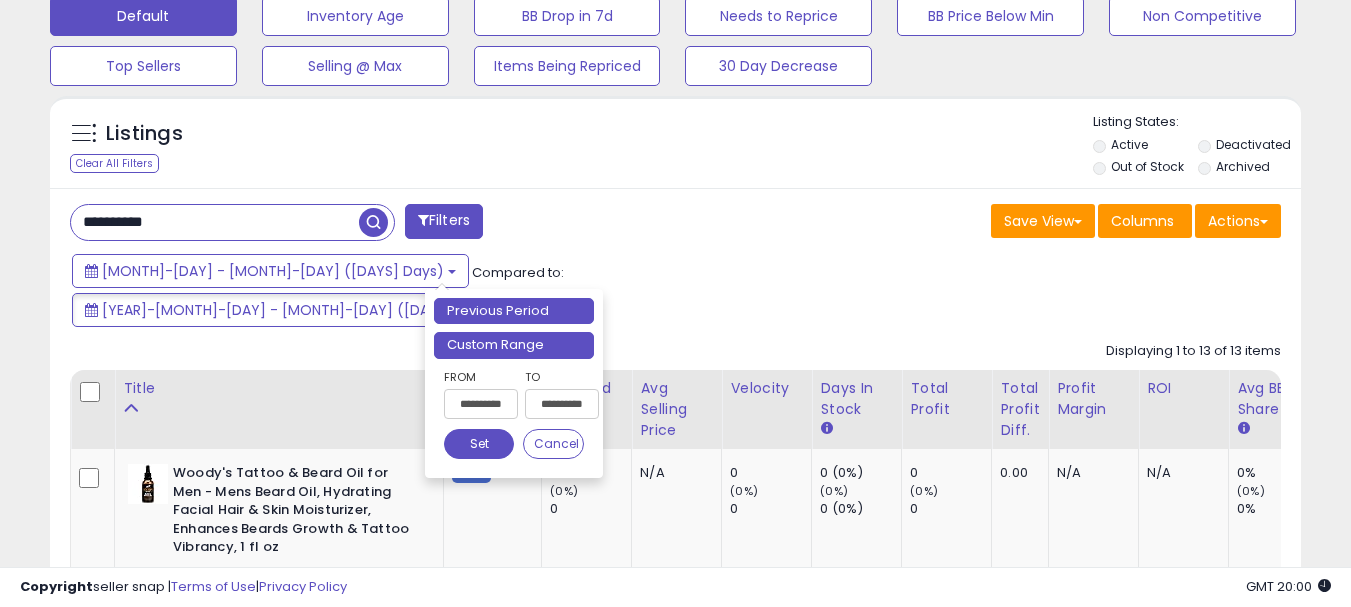 click on "Custom Range" at bounding box center [514, 345] 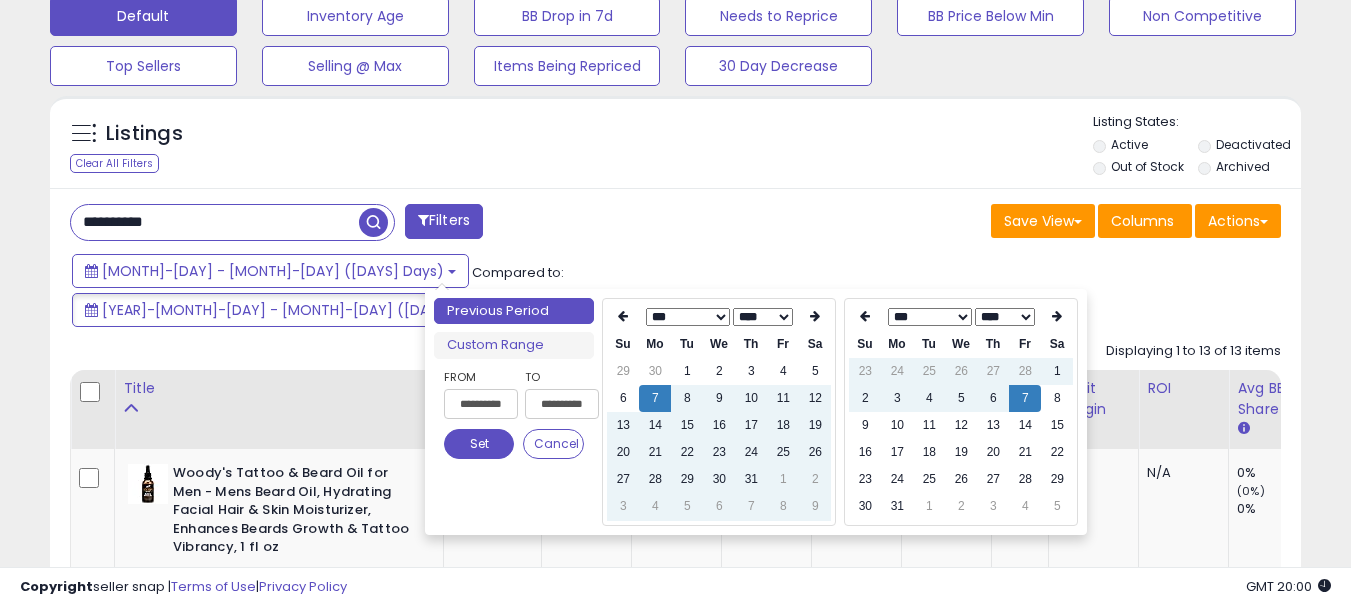 click on "**** ****" at bounding box center (1005, 317) 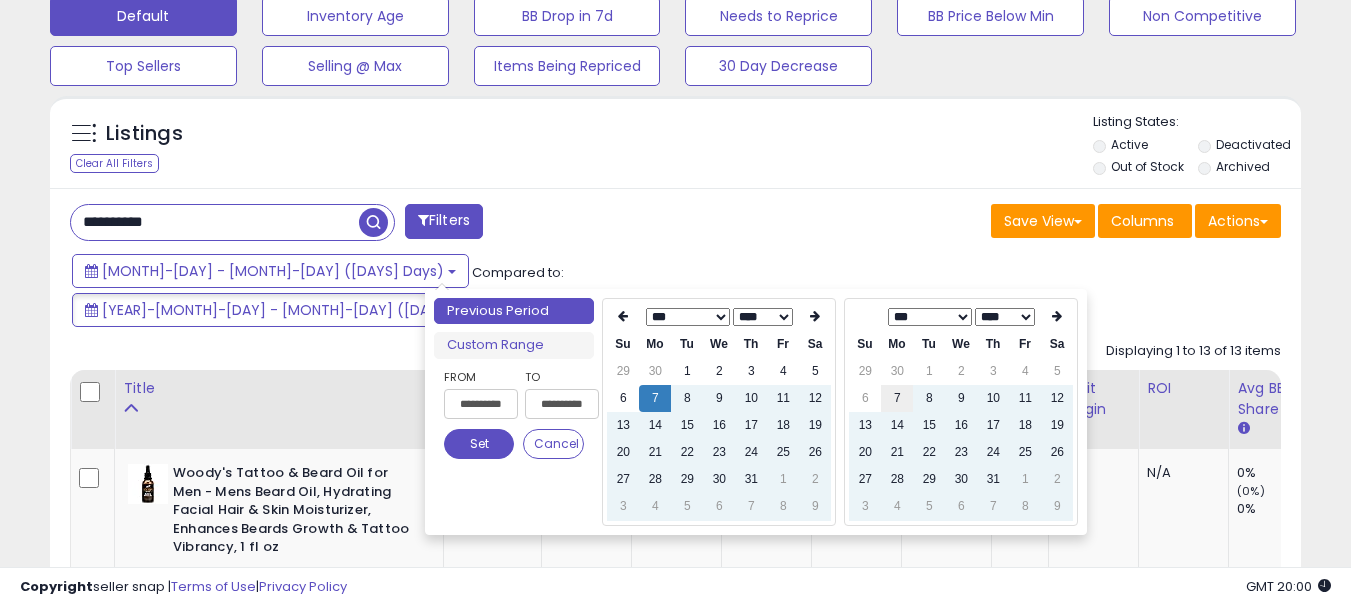 click on "7" at bounding box center (897, 398) 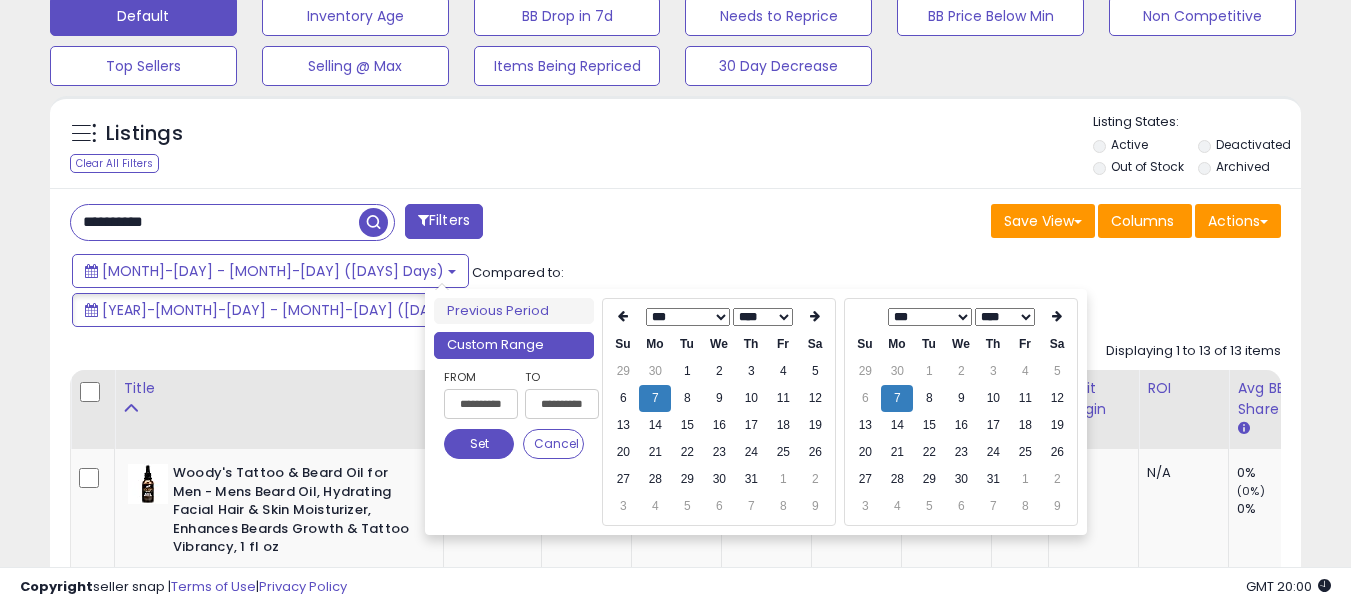 type on "**********" 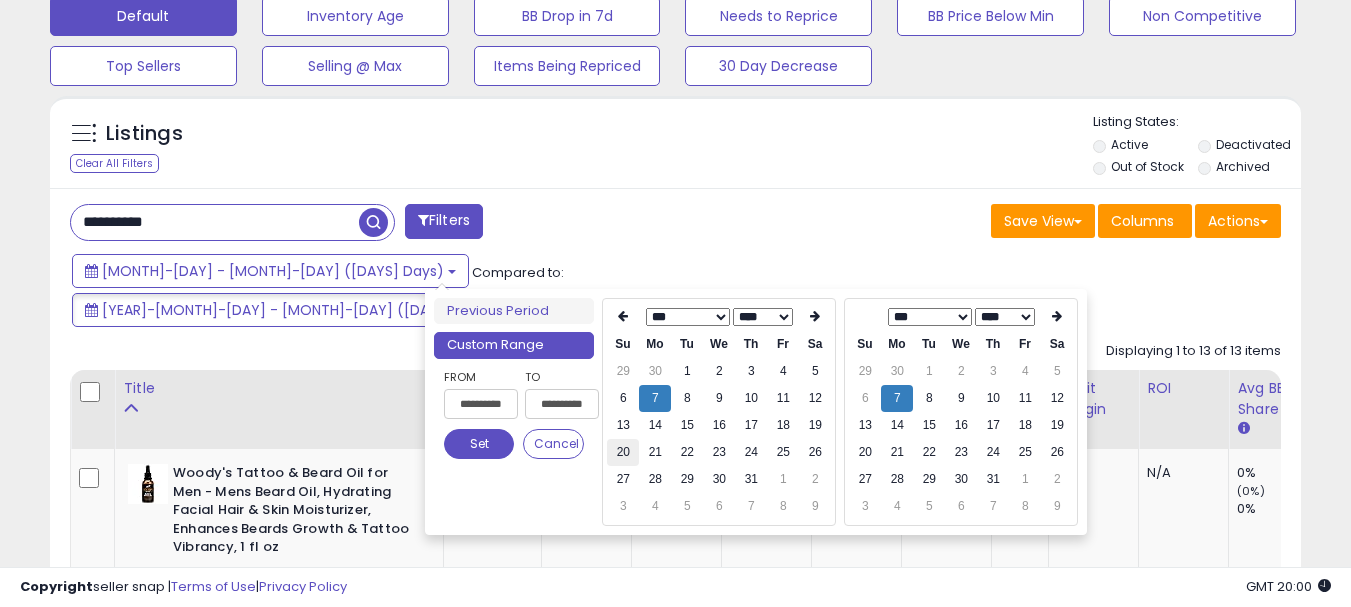 type on "**********" 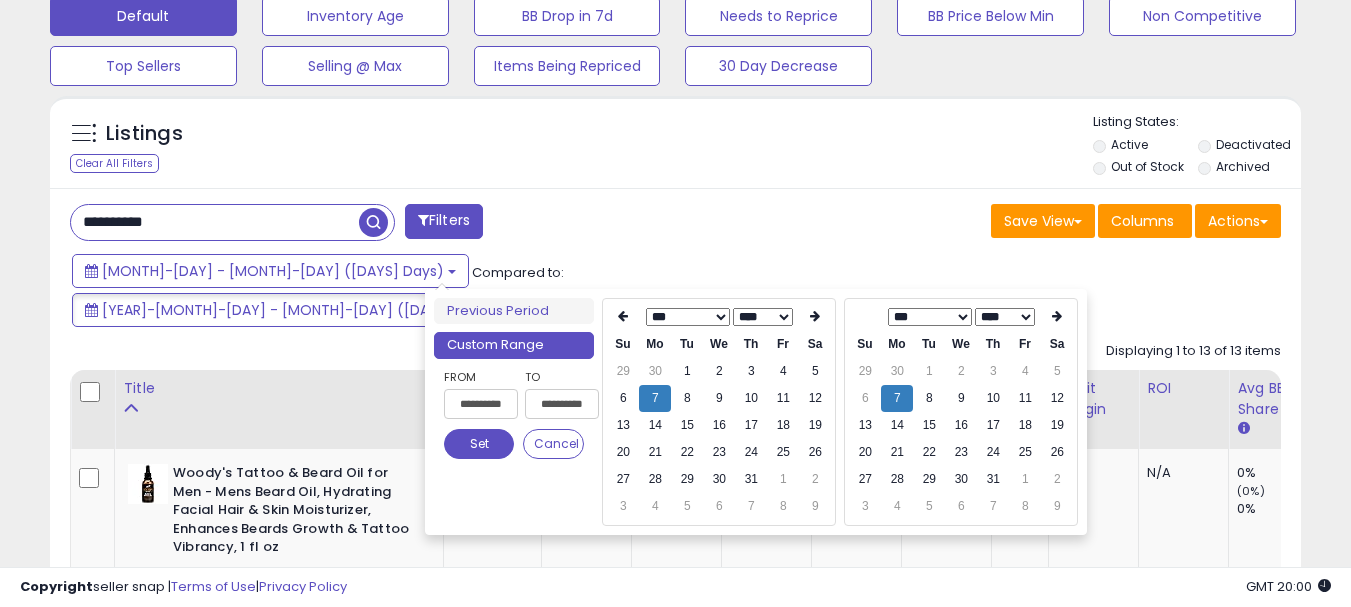 type on "**********" 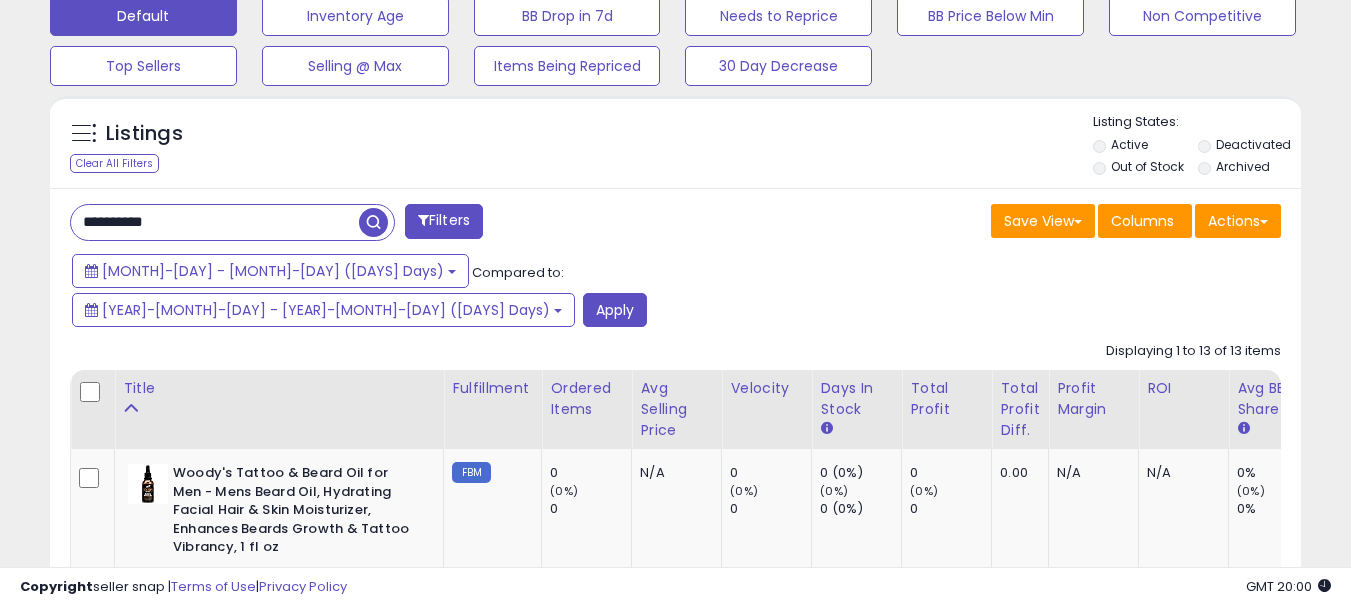 click on "**********" at bounding box center [675, 1427] 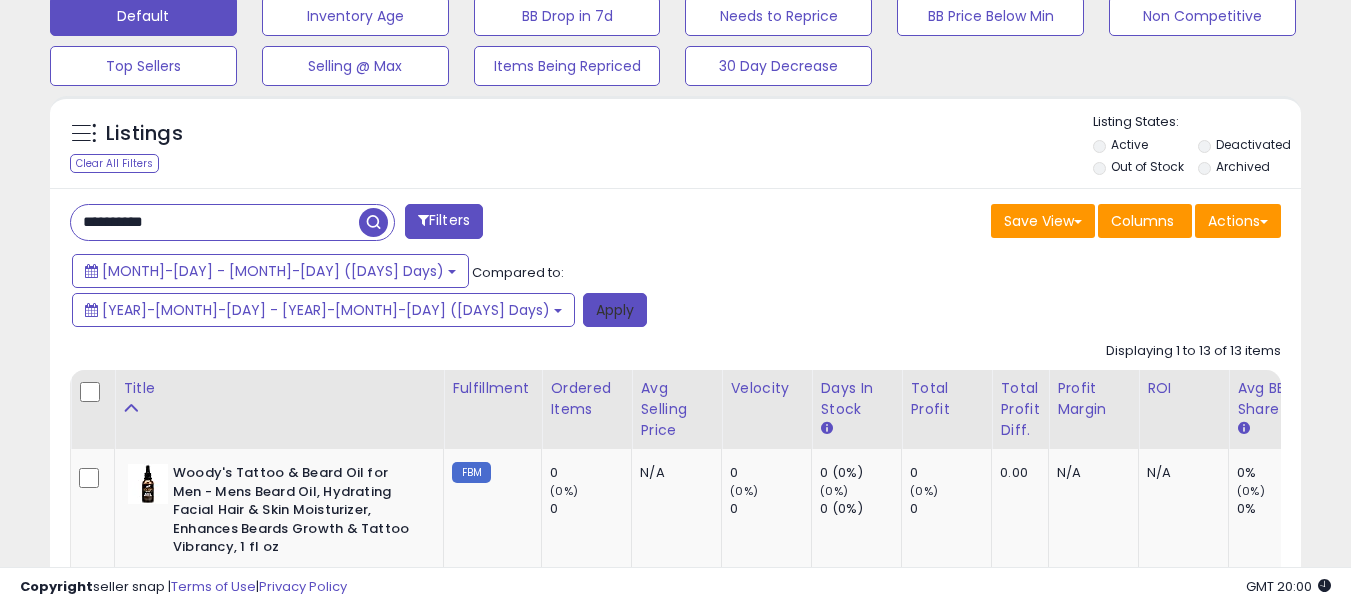 click on "Apply" at bounding box center (615, 310) 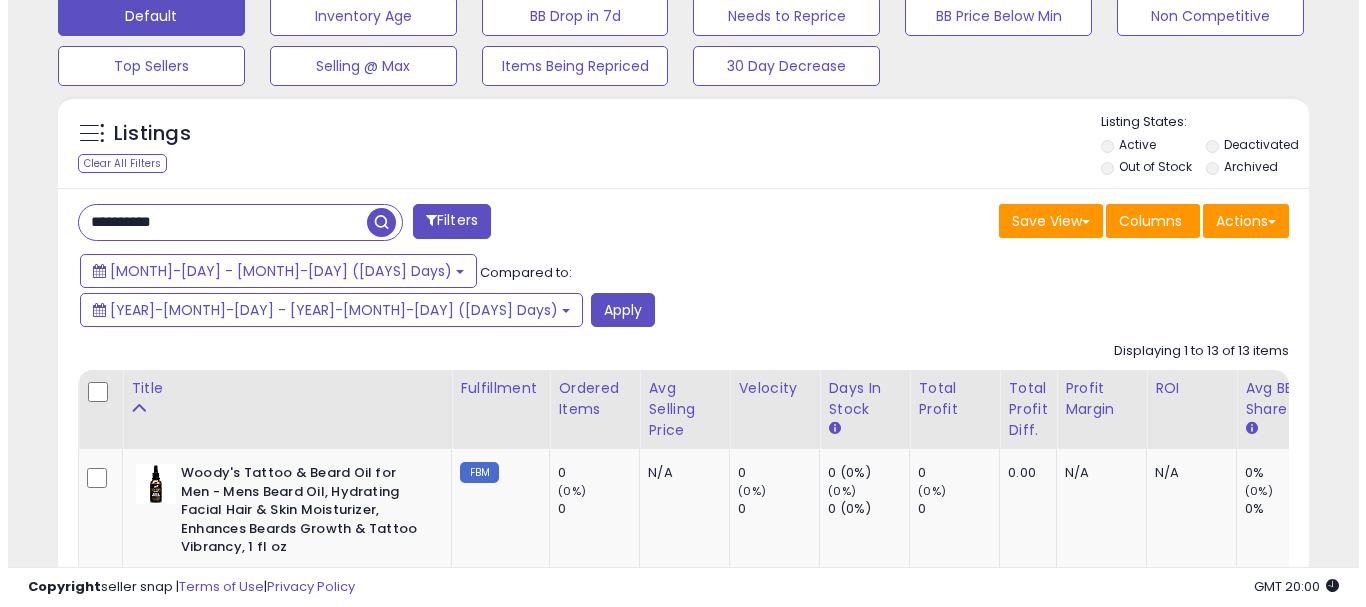 scroll, scrollTop: 595, scrollLeft: 0, axis: vertical 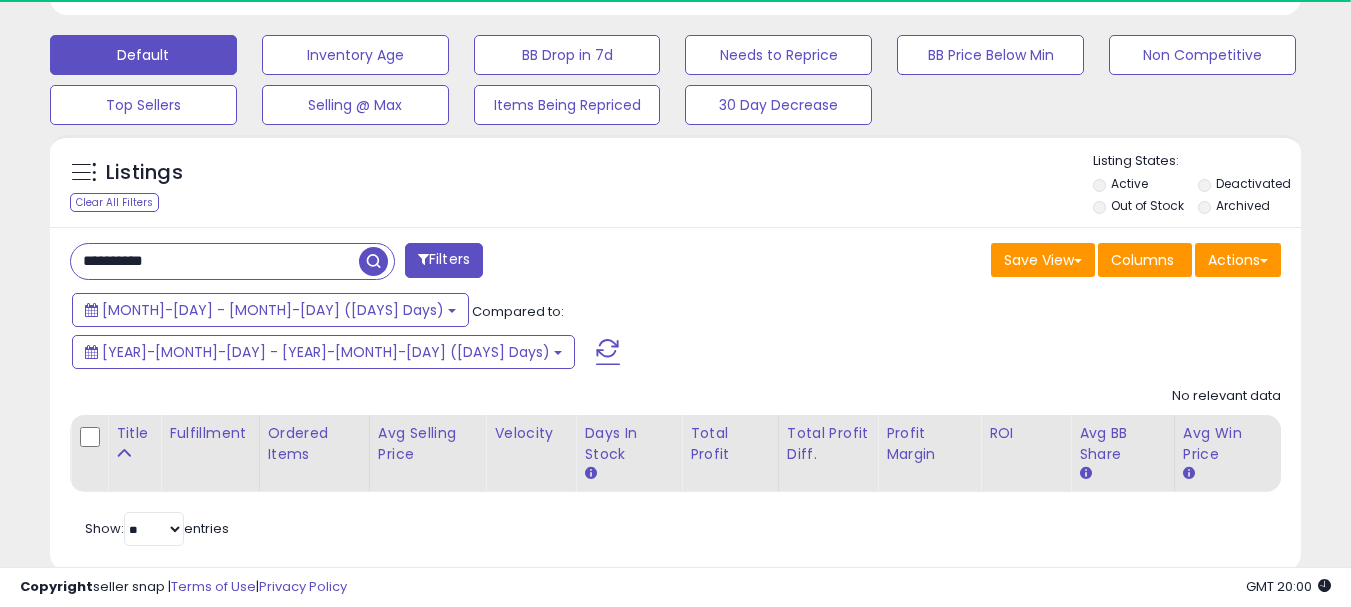 click on "**********" at bounding box center (215, 261) 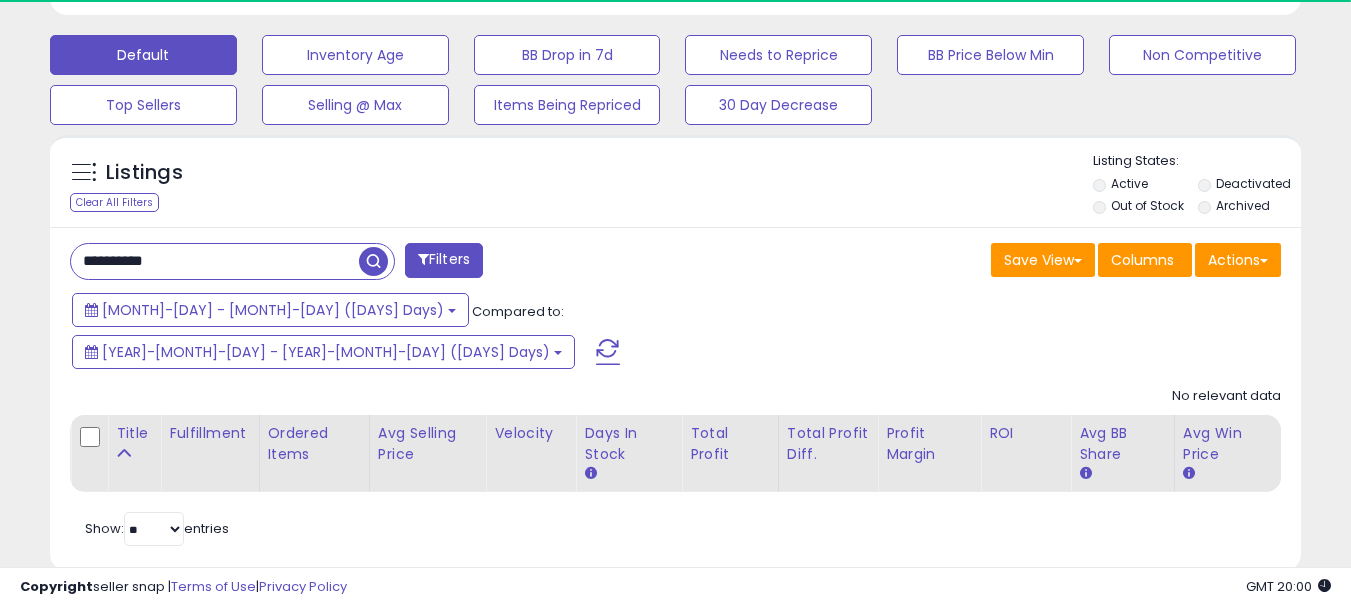 paste 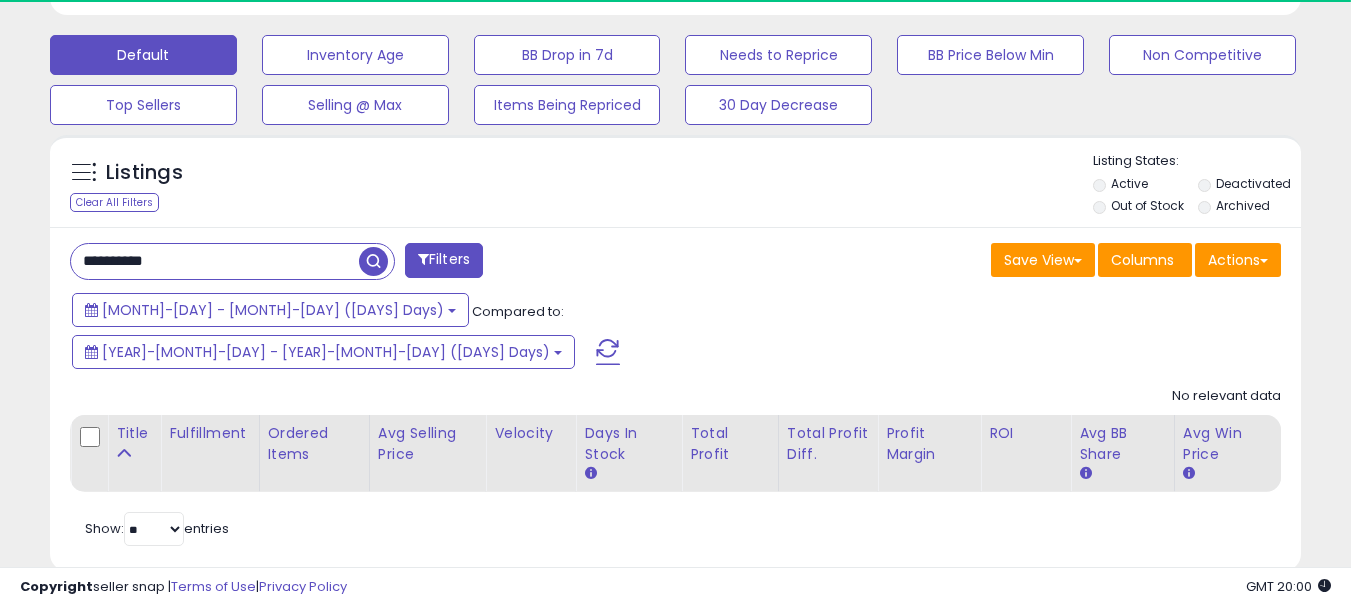 type on "**********" 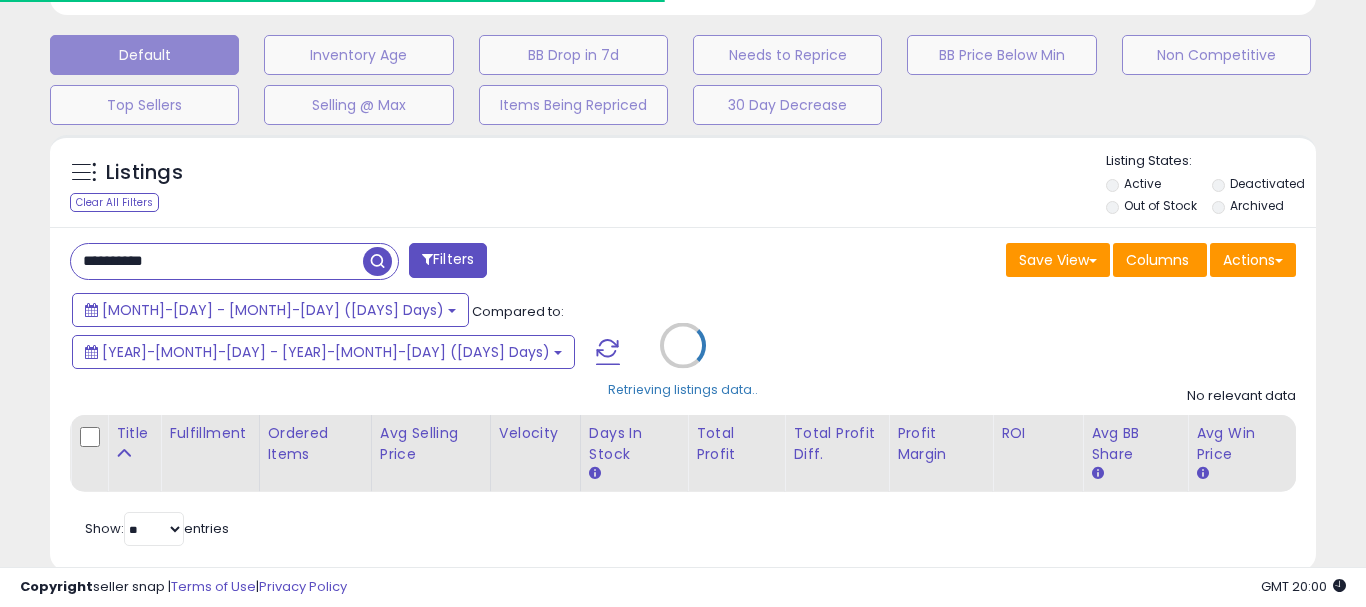 scroll, scrollTop: 999590, scrollLeft: 999267, axis: both 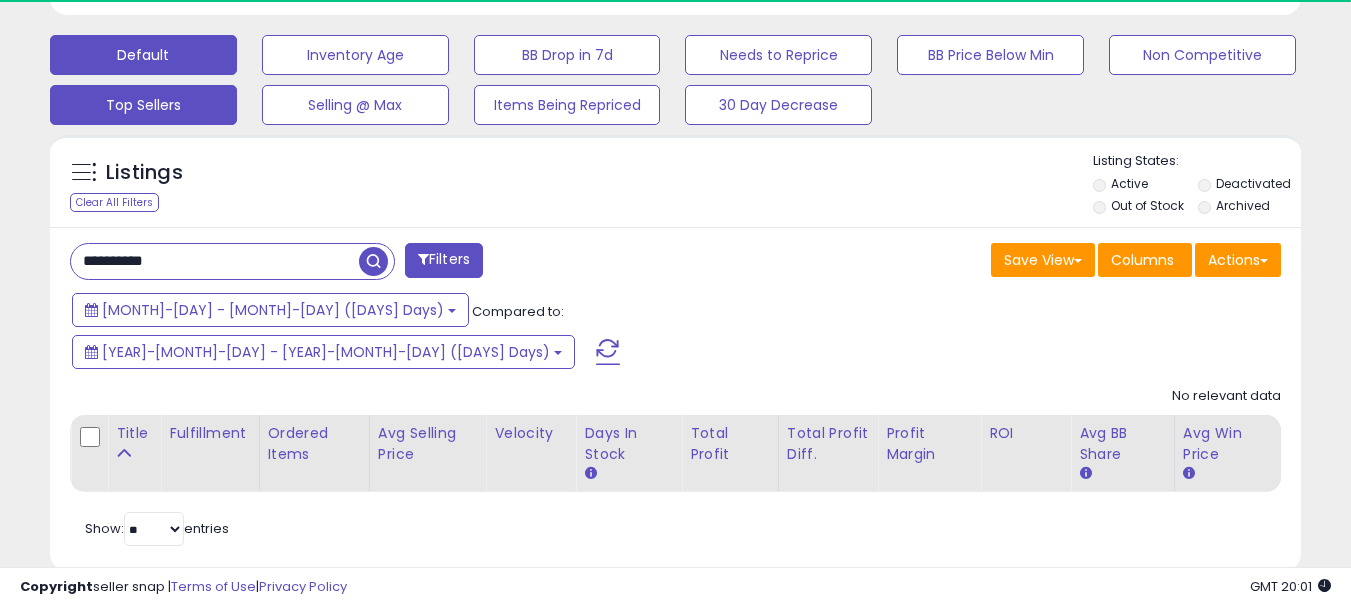 type 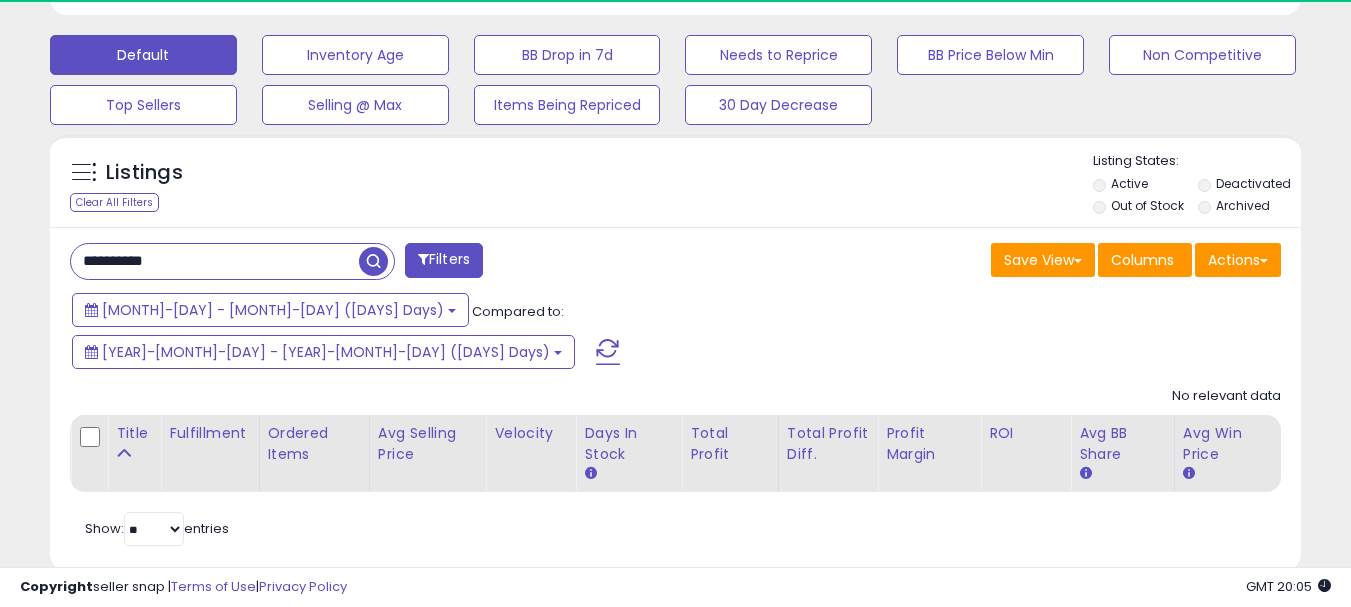click on "**********" at bounding box center (215, 261) 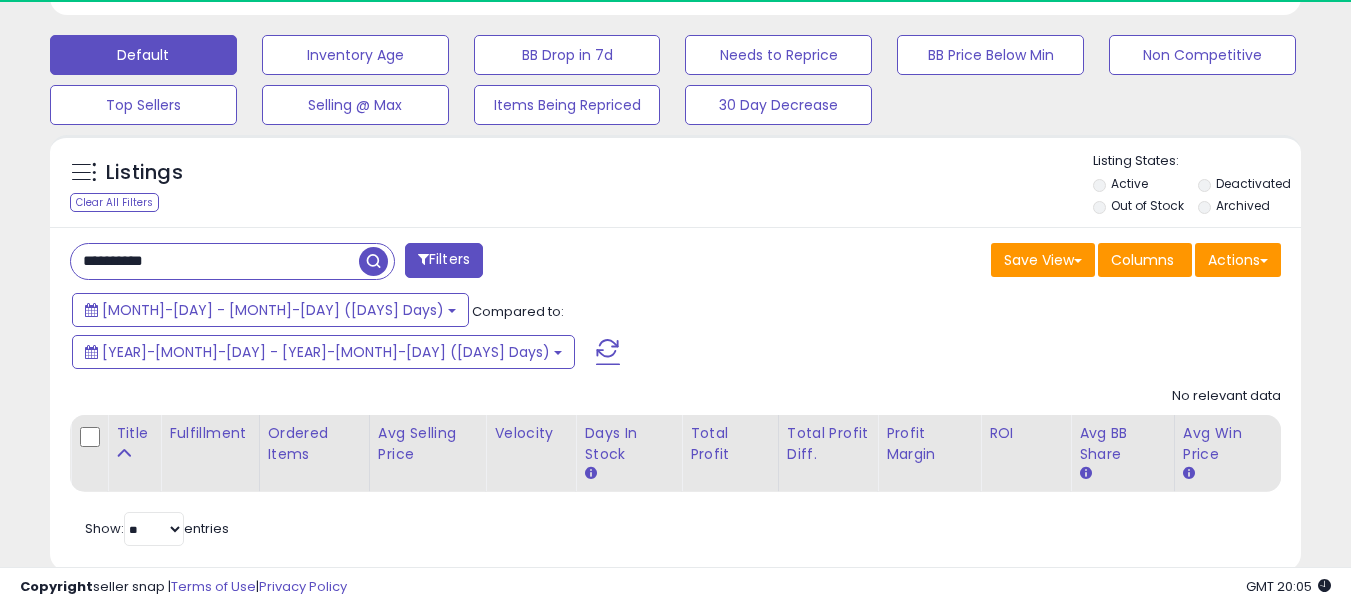 click on "**********" at bounding box center (215, 261) 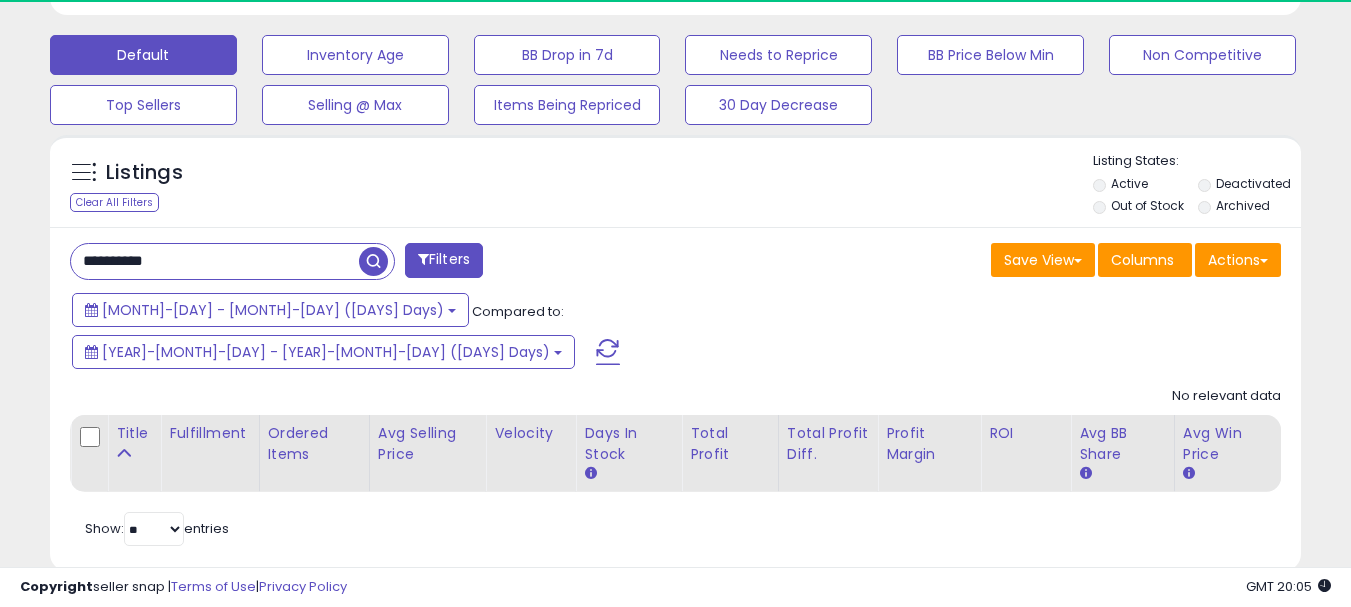 paste 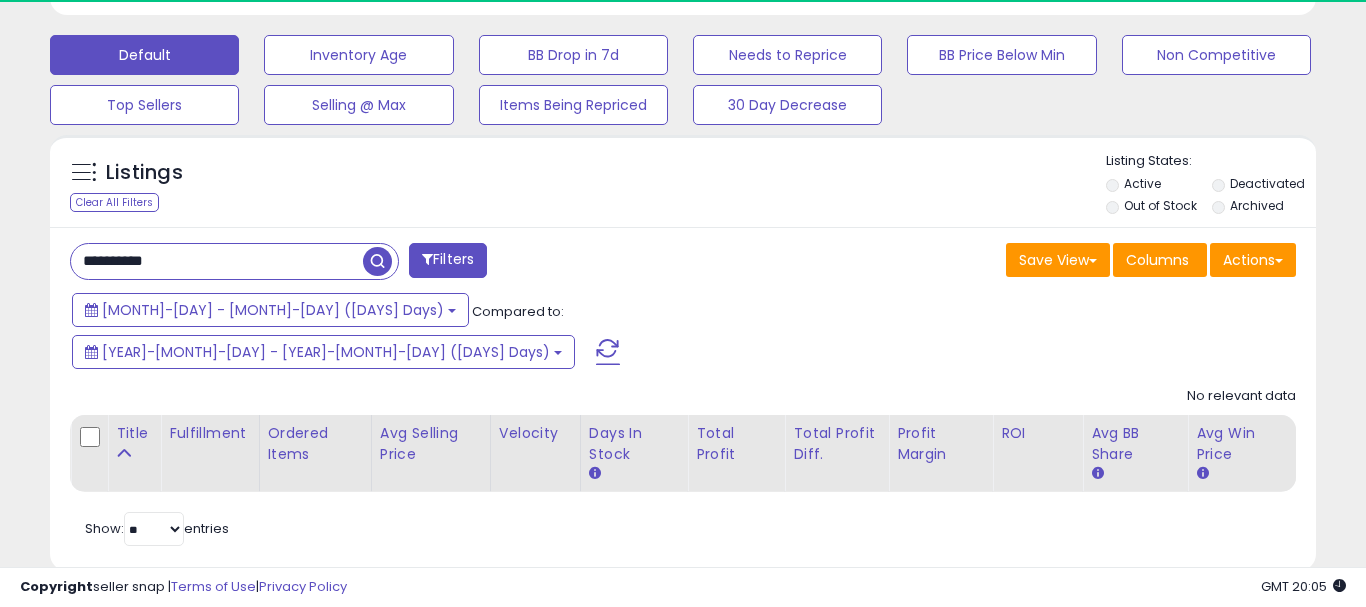 scroll, scrollTop: 999590, scrollLeft: 999267, axis: both 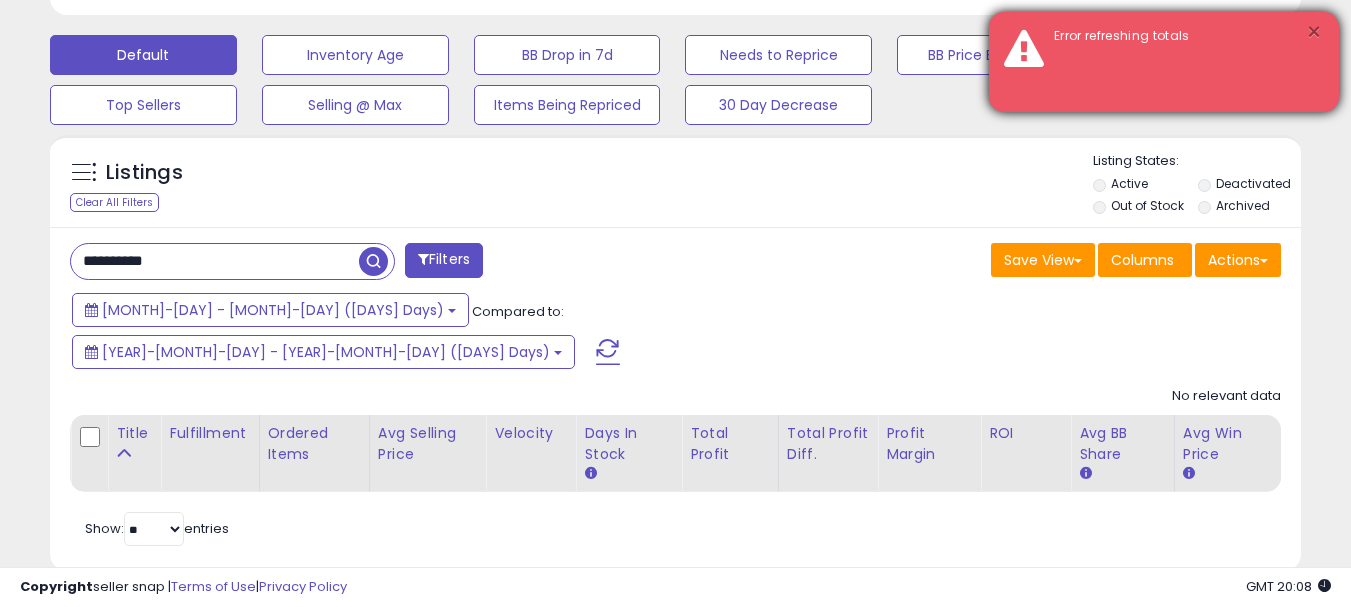 click on "×" at bounding box center (1314, 32) 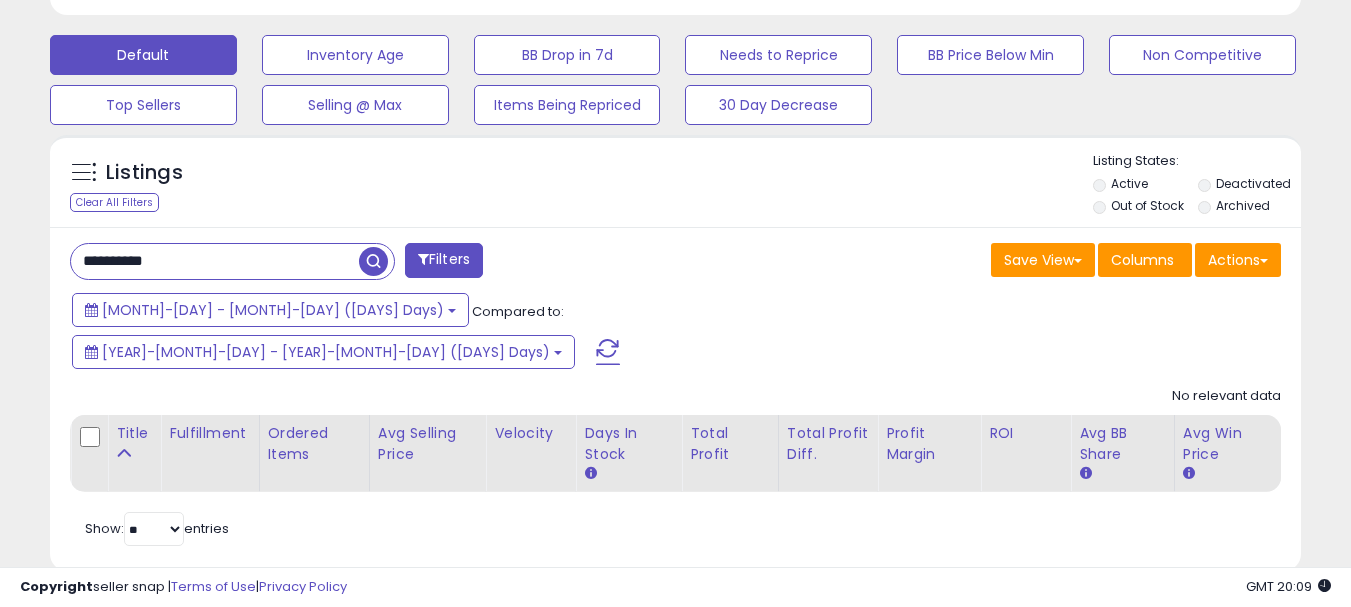 click on "**********" at bounding box center [215, 261] 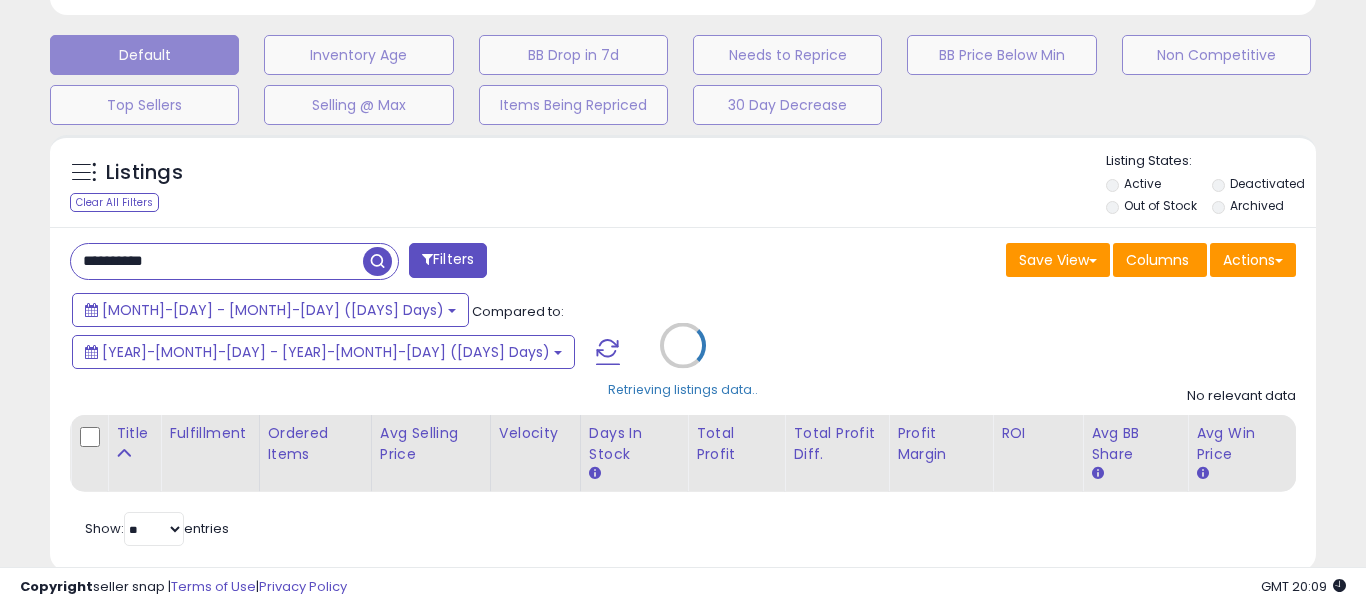 scroll, scrollTop: 999590, scrollLeft: 999267, axis: both 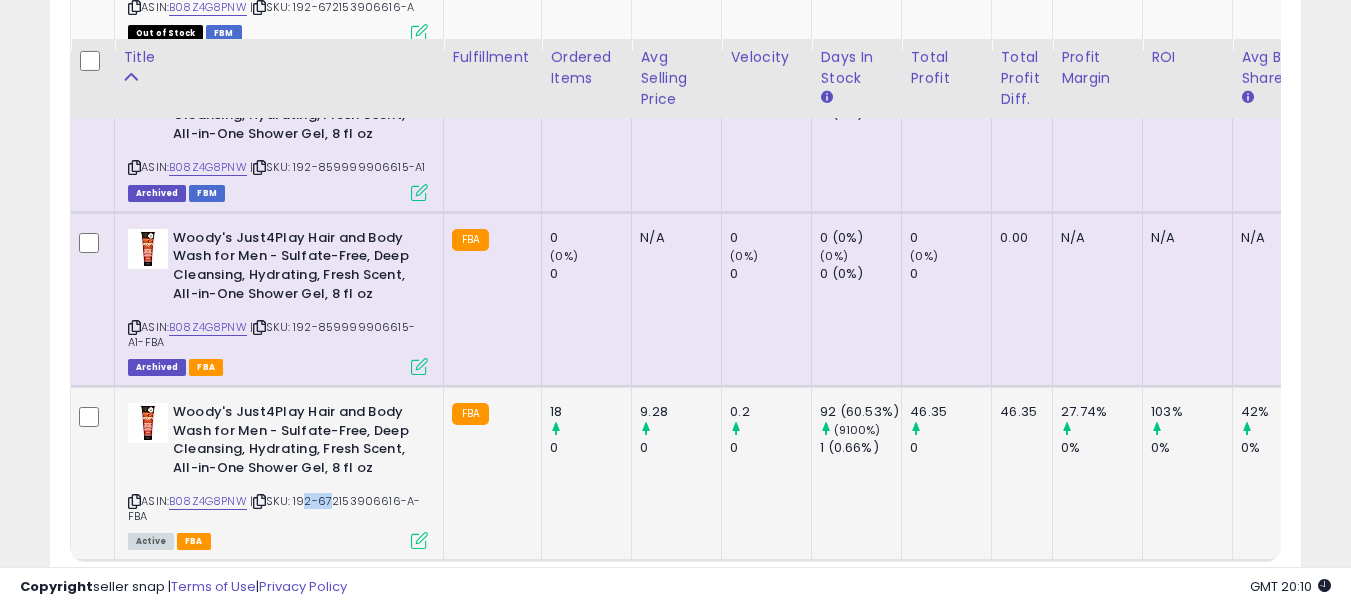 drag, startPoint x: 301, startPoint y: 454, endPoint x: 329, endPoint y: 461, distance: 28.86174 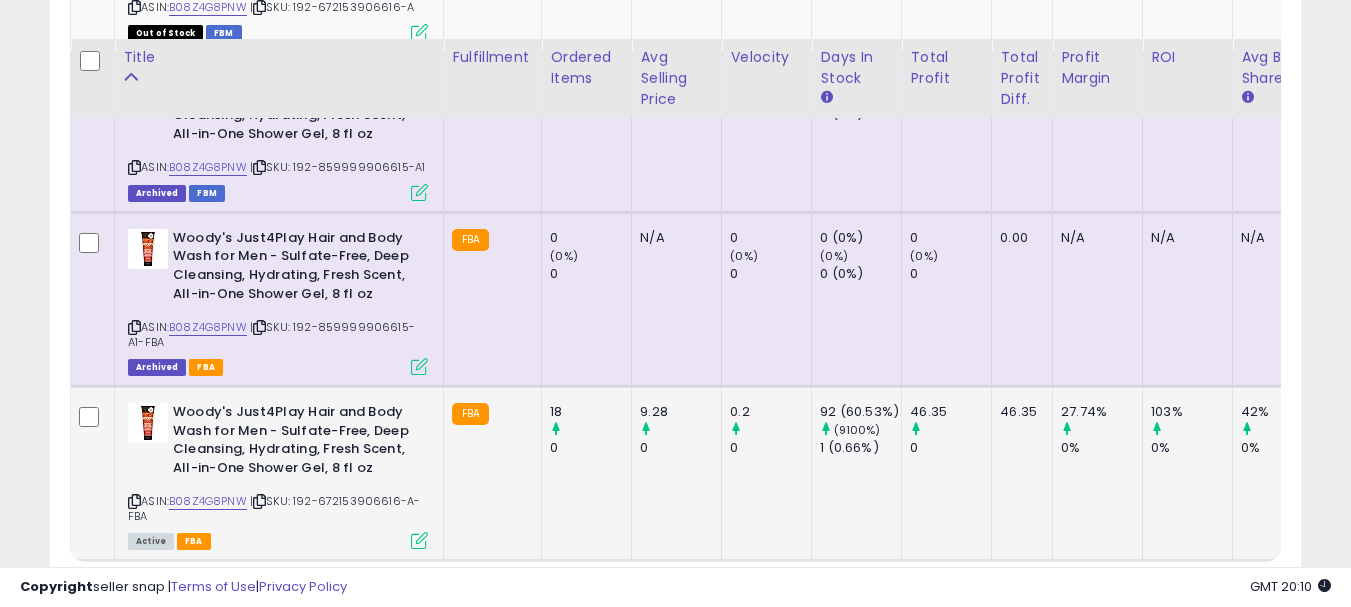 drag, startPoint x: 300, startPoint y: 459, endPoint x: 375, endPoint y: 470, distance: 75.802376 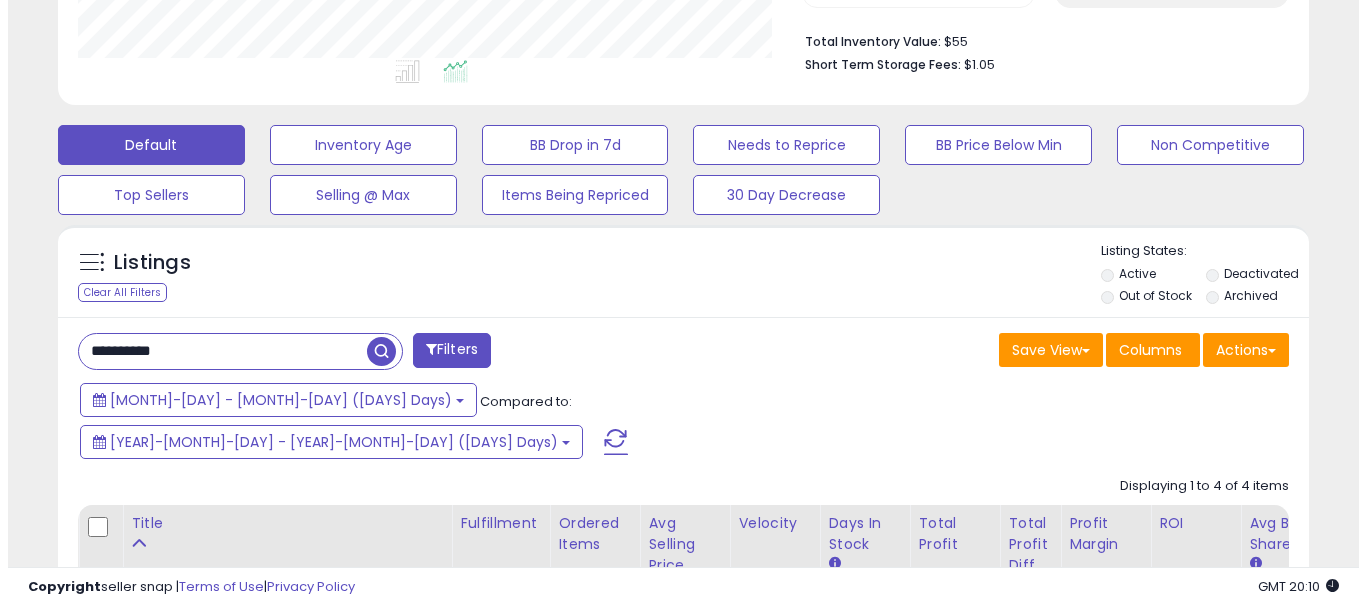 scroll, scrollTop: 495, scrollLeft: 0, axis: vertical 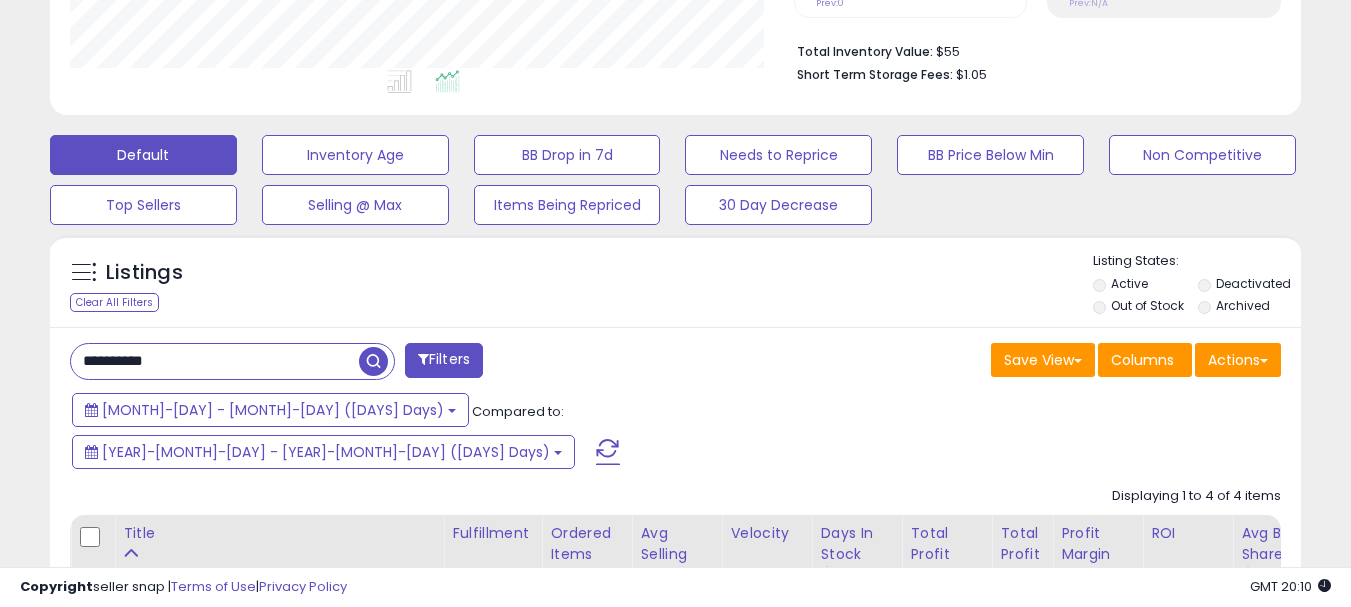 click on "**********" at bounding box center (215, 361) 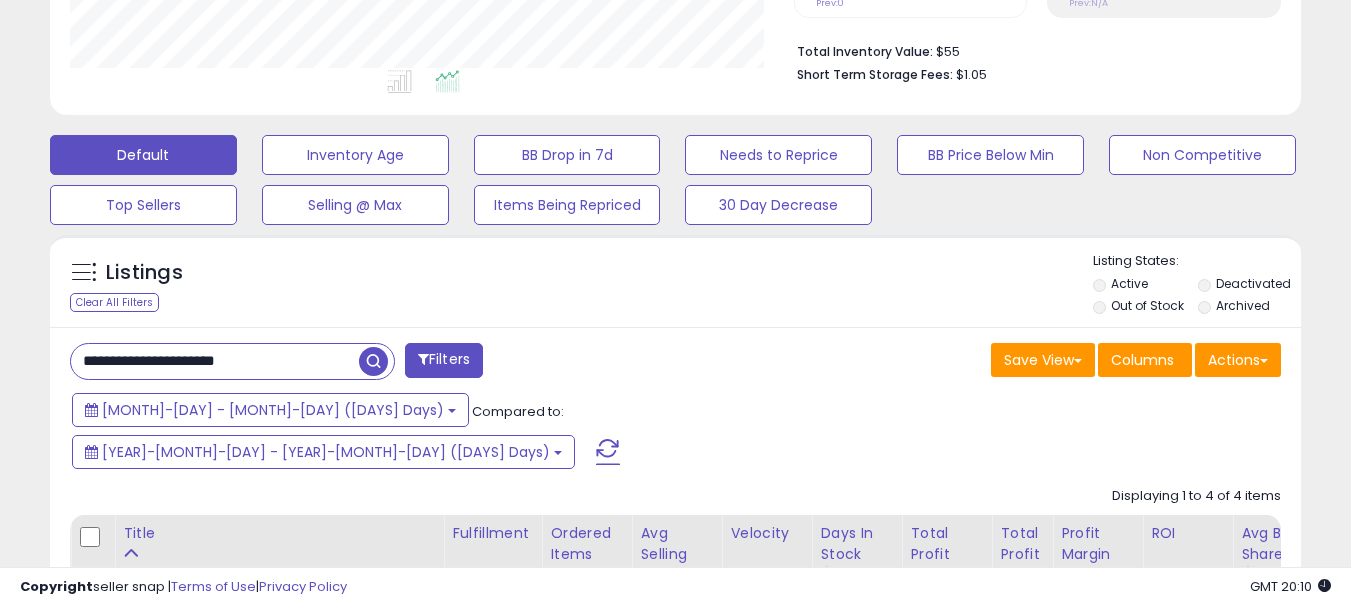 type on "**********" 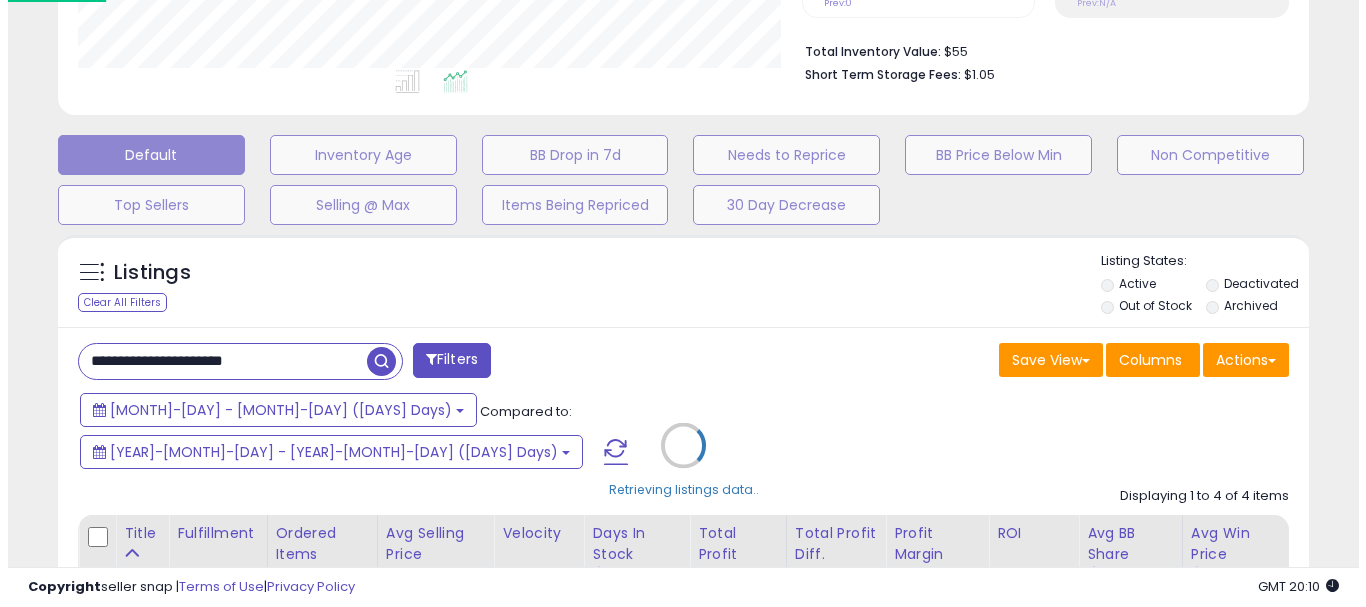 scroll, scrollTop: 999590, scrollLeft: 999267, axis: both 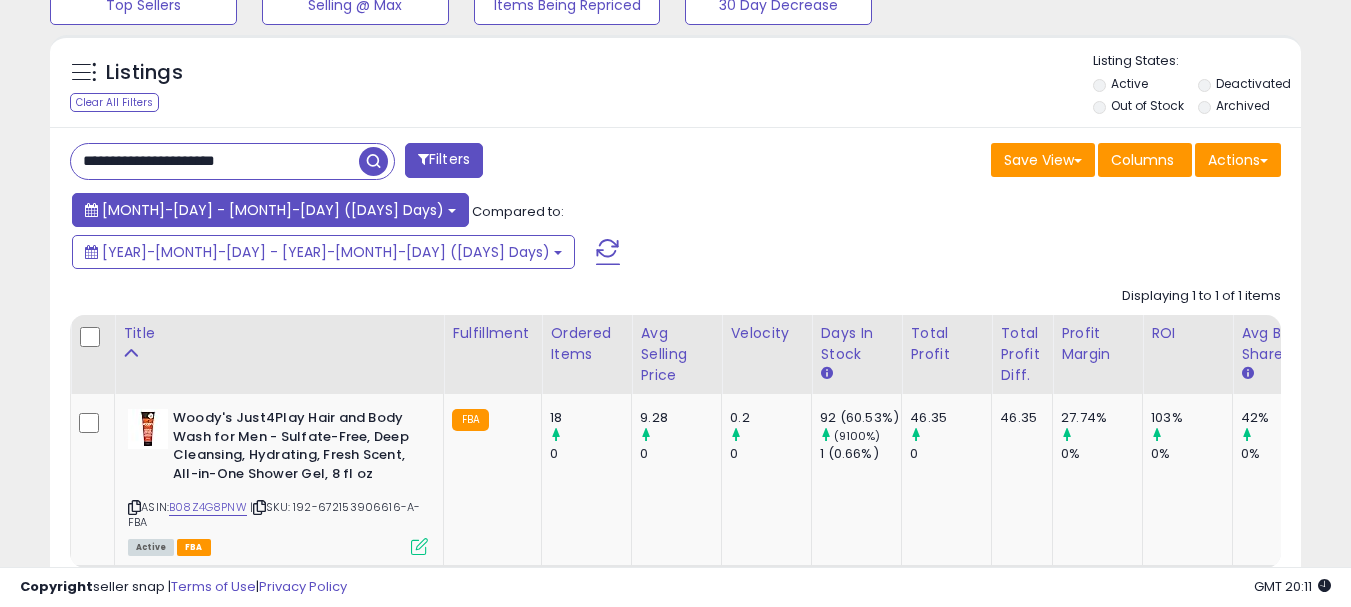 click on "[MONTH]-[DAY] - [MONTH]-[DAY] ([DAYS] Days)" at bounding box center (273, 210) 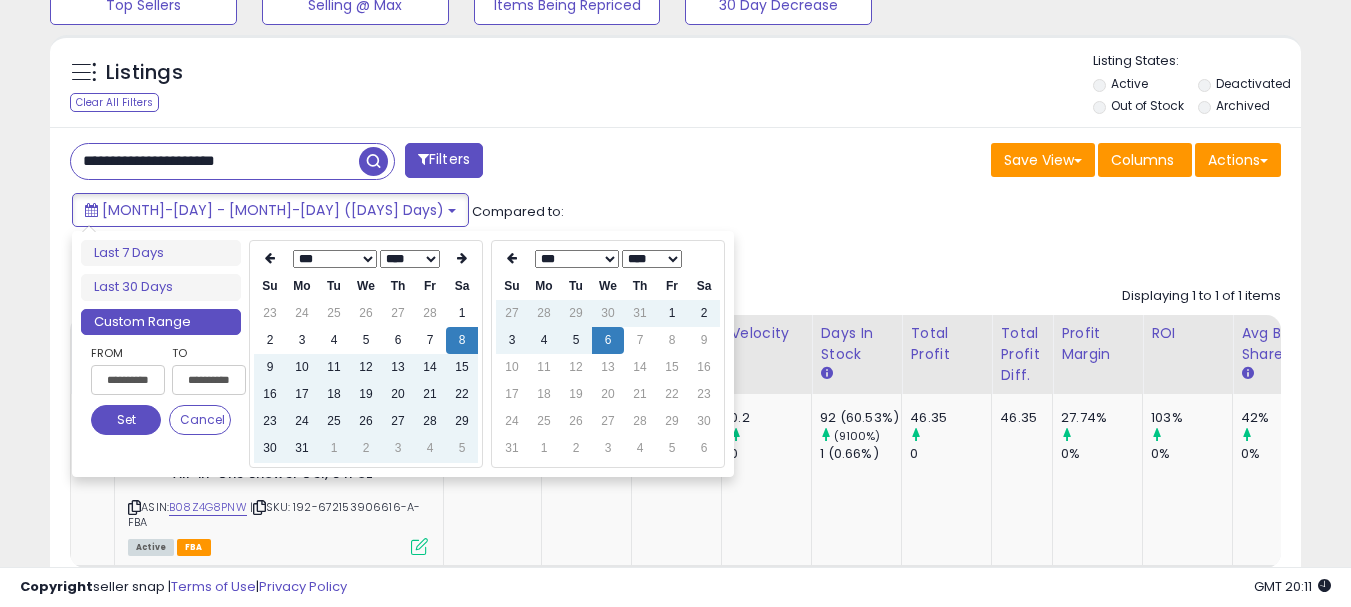 click on "*** *** *** *** *** *** *** ***" at bounding box center [335, 259] 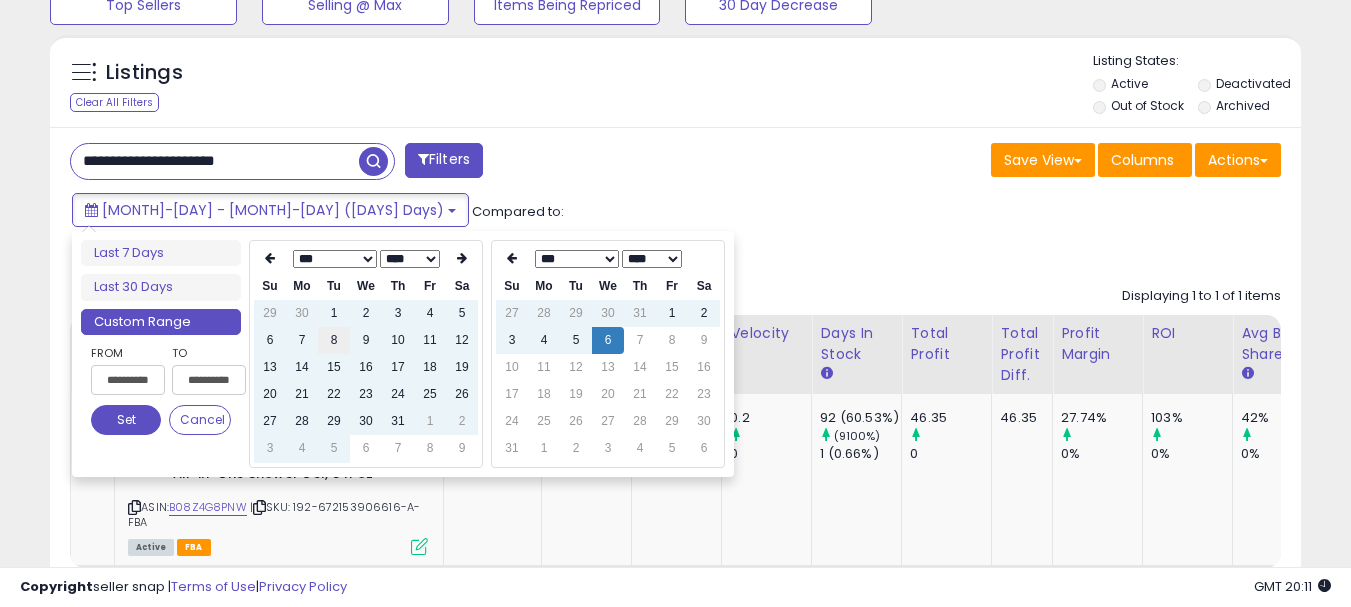 click on "8" at bounding box center [334, 340] 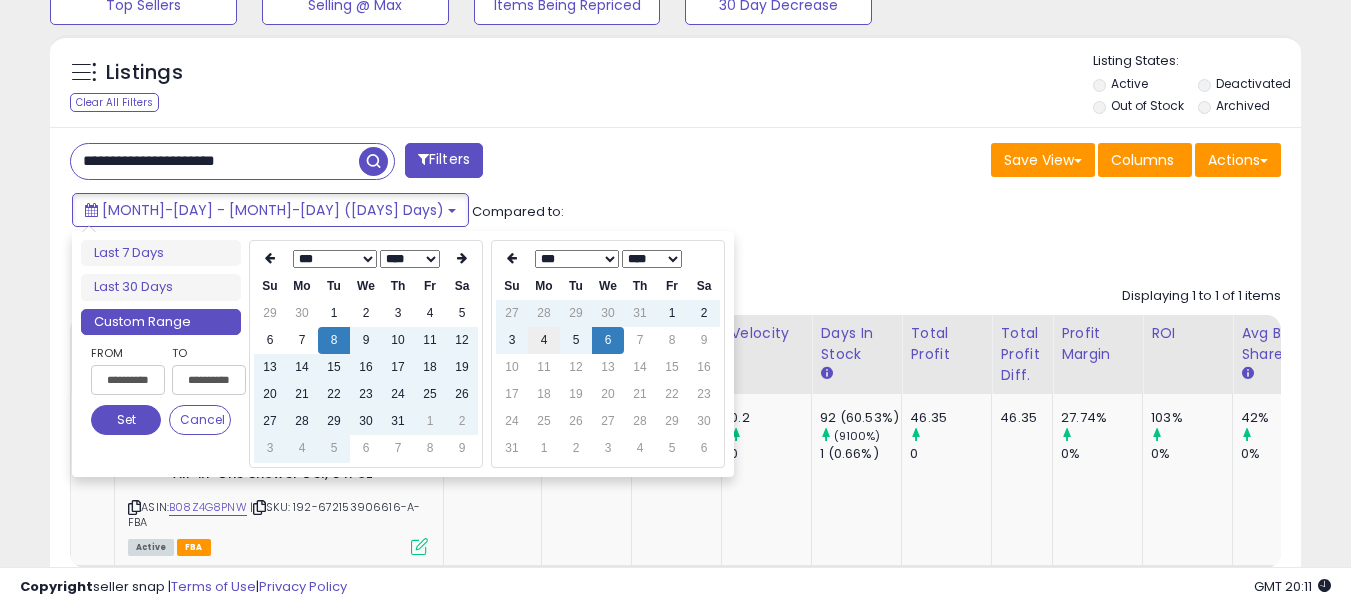 type on "**********" 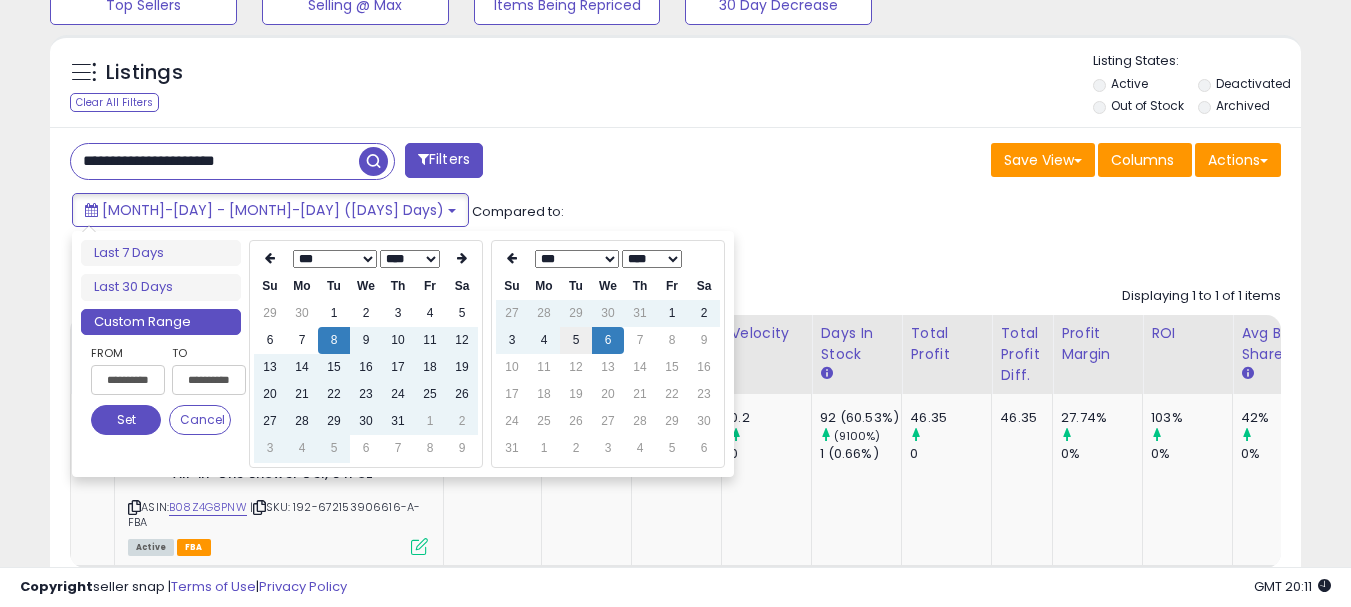 click on "5" at bounding box center (576, 340) 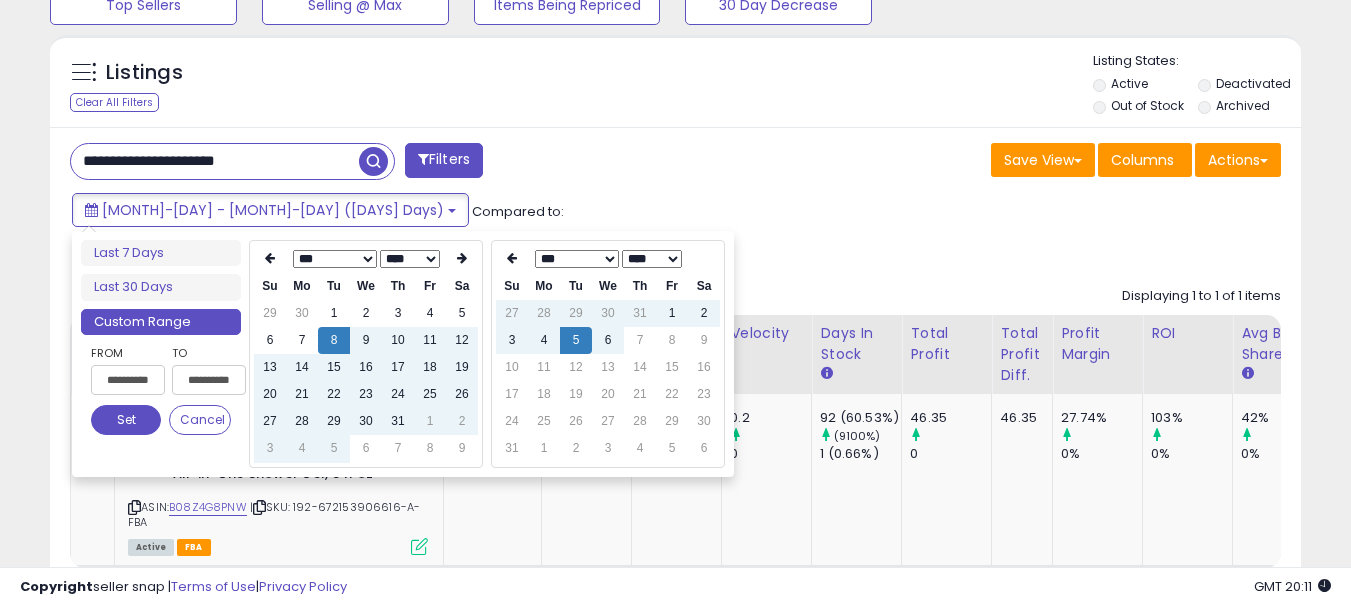 type on "**********" 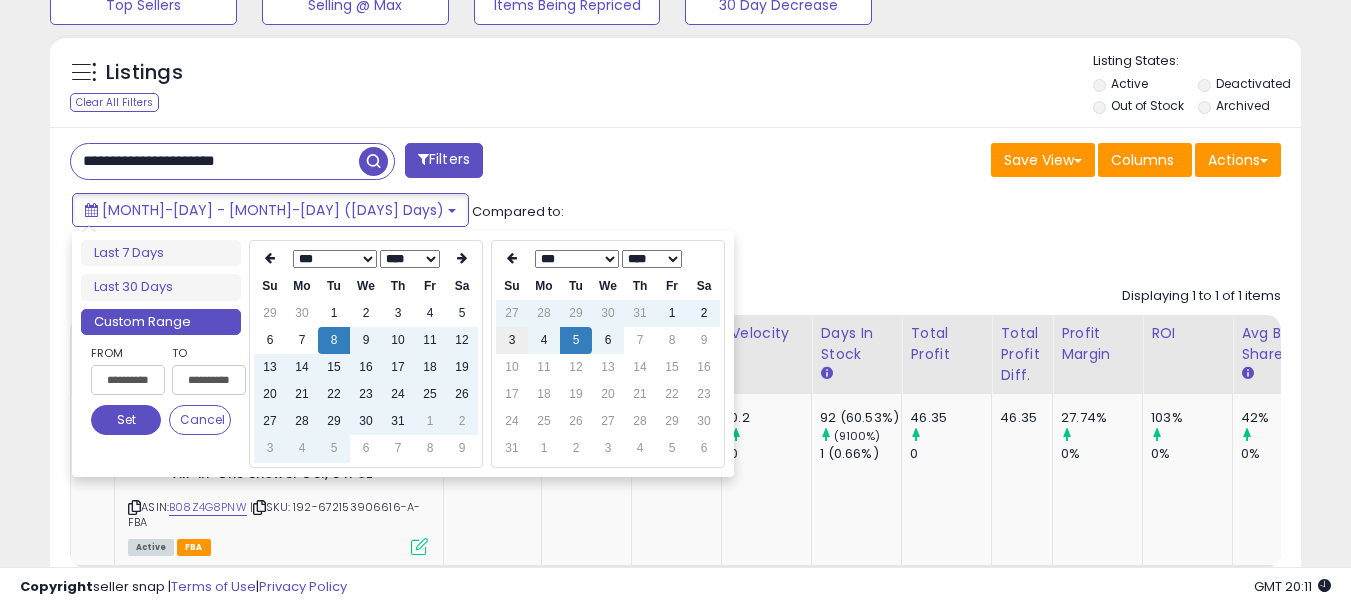 type on "**********" 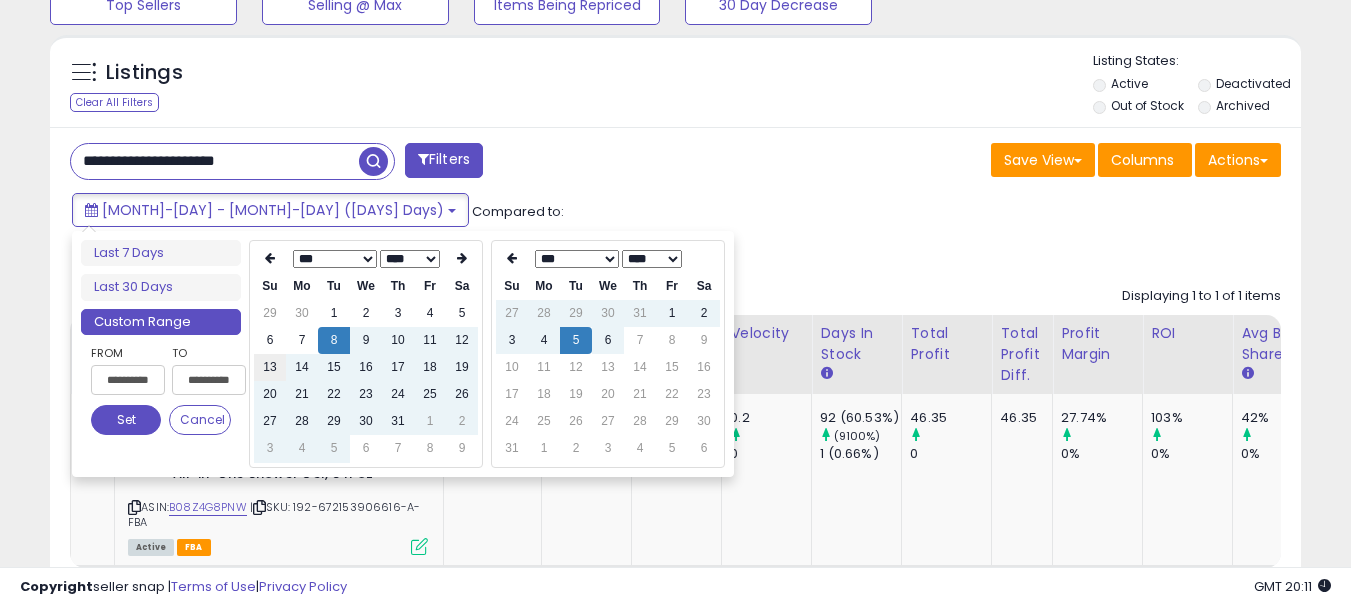 type on "**********" 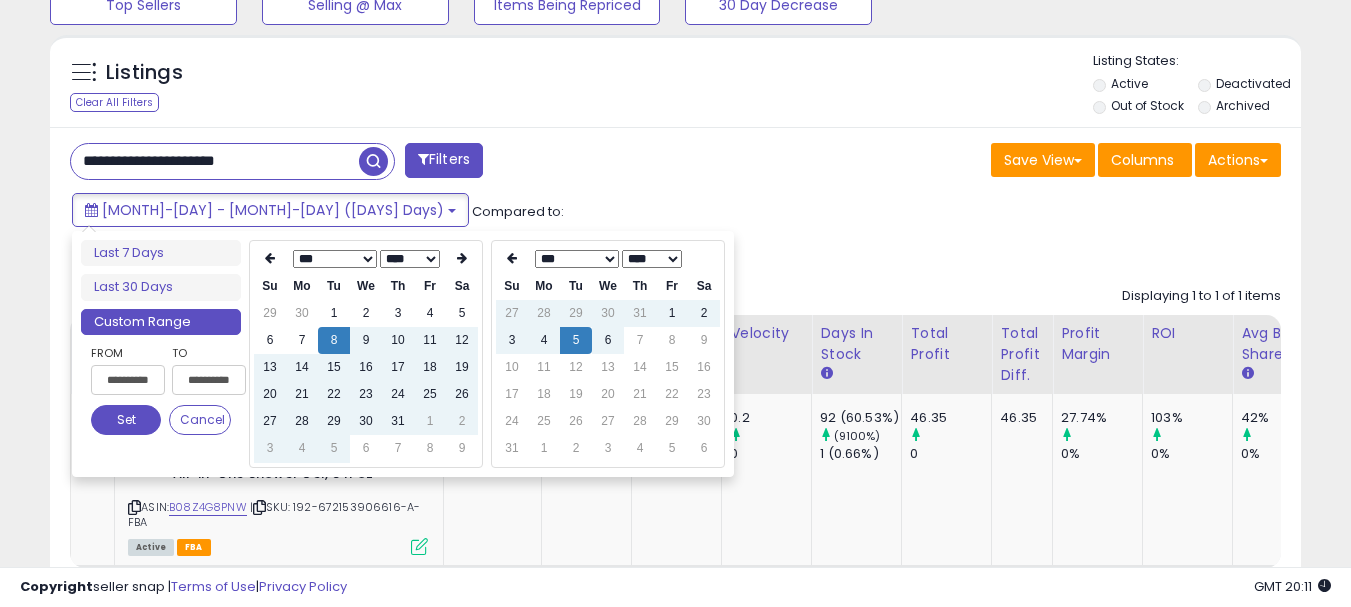 type on "**********" 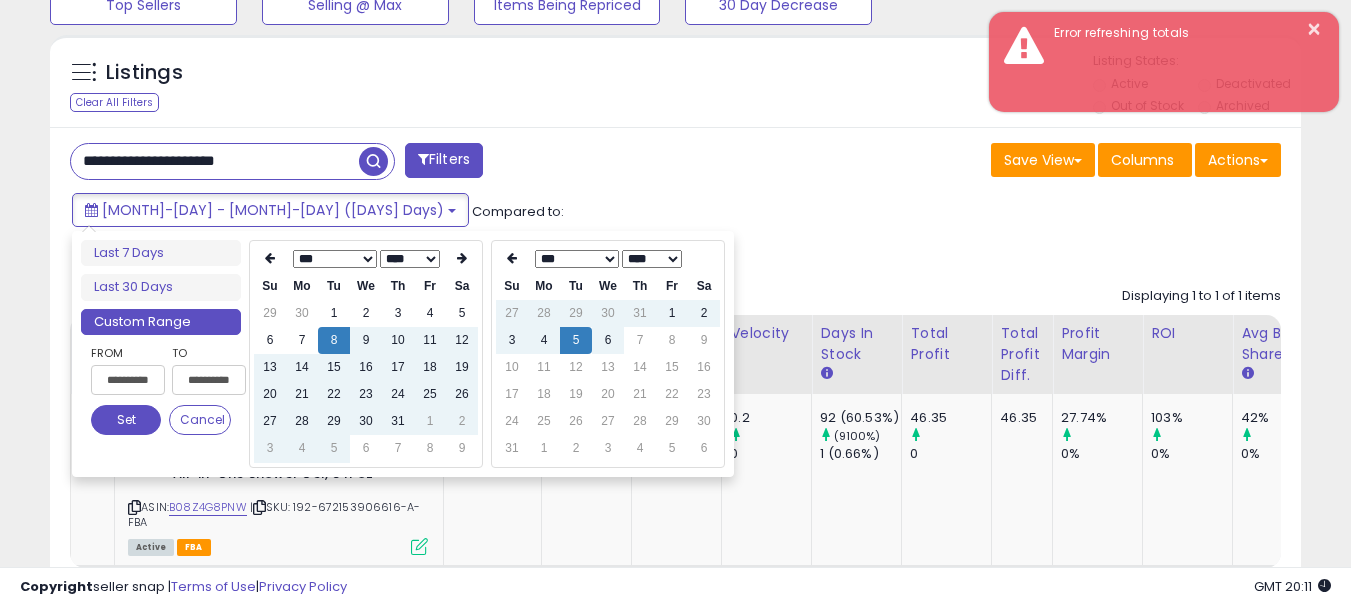 click on "Set" at bounding box center (126, 420) 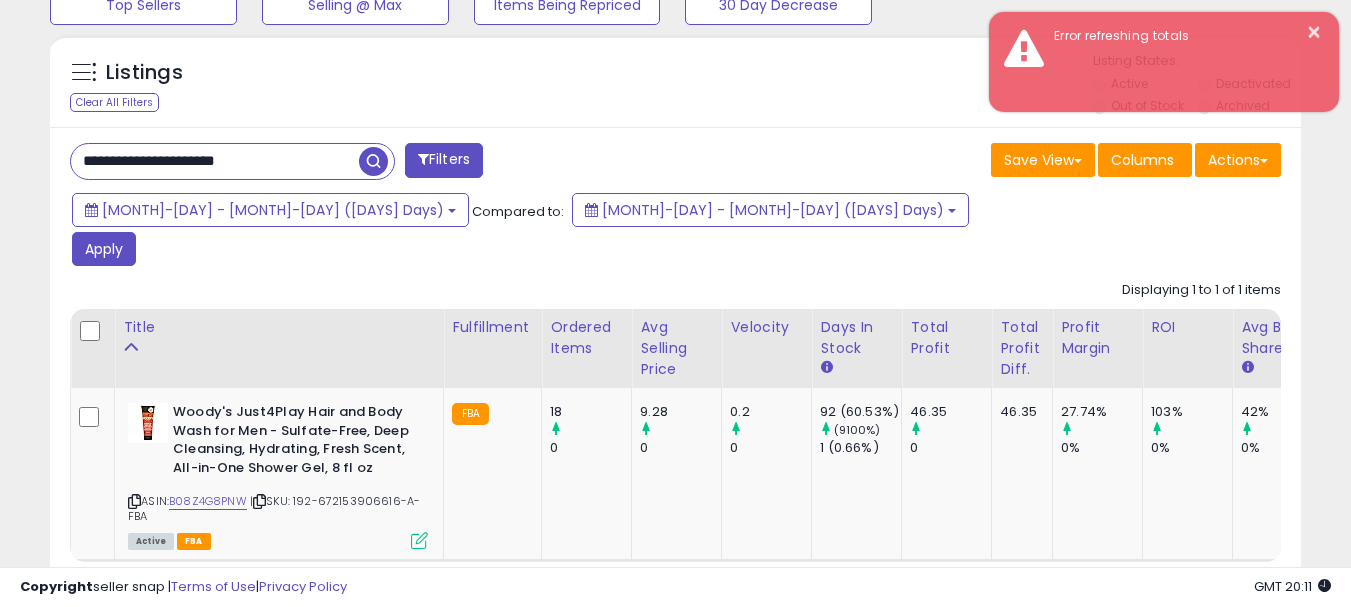 click on "[MONTH]-[DAY] - [MONTH]-[DAY] ([DAYS] Days)
Compared to:
[MONTH]-[DAY] - [MONTH]-[DAY] ([DAYS] Days)
Apply" at bounding box center [521, 232] 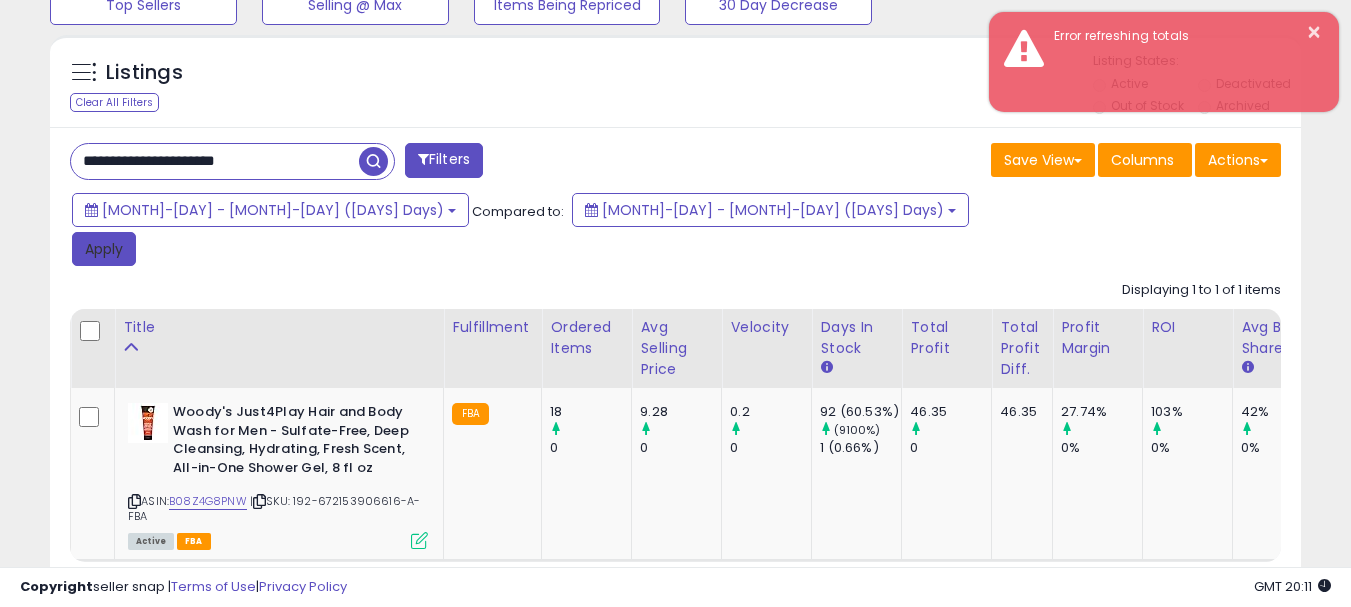 click on "Apply" at bounding box center [104, 249] 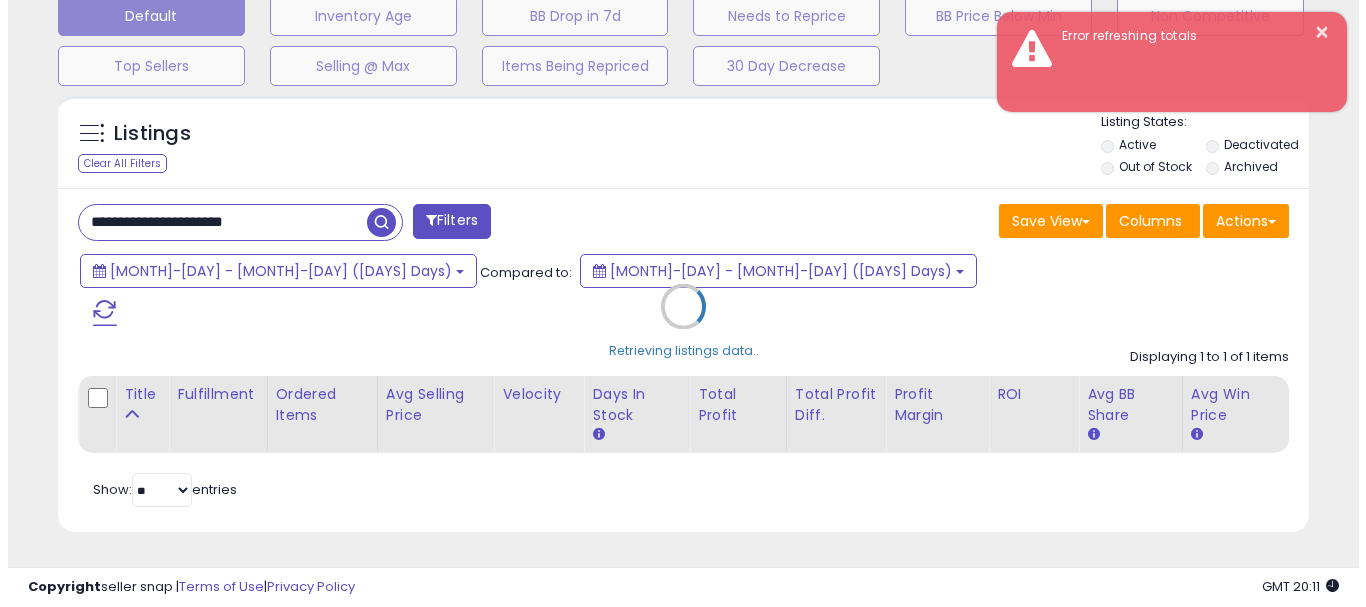 scroll, scrollTop: 595, scrollLeft: 0, axis: vertical 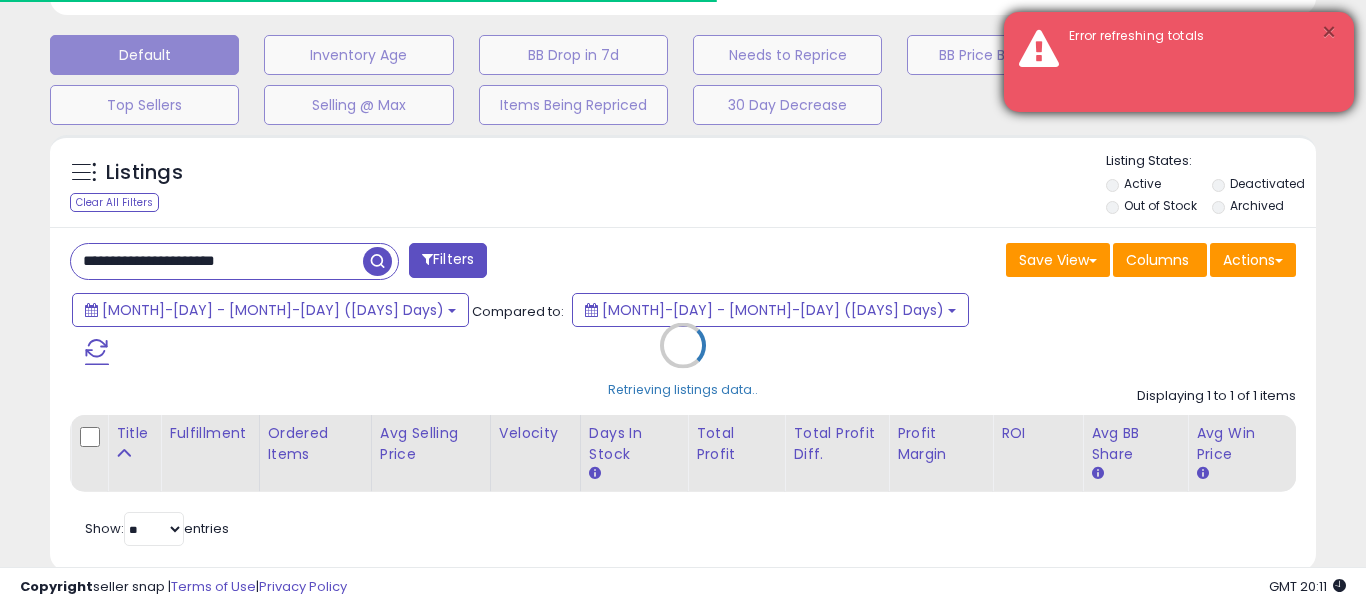 click on "×" at bounding box center (1329, 32) 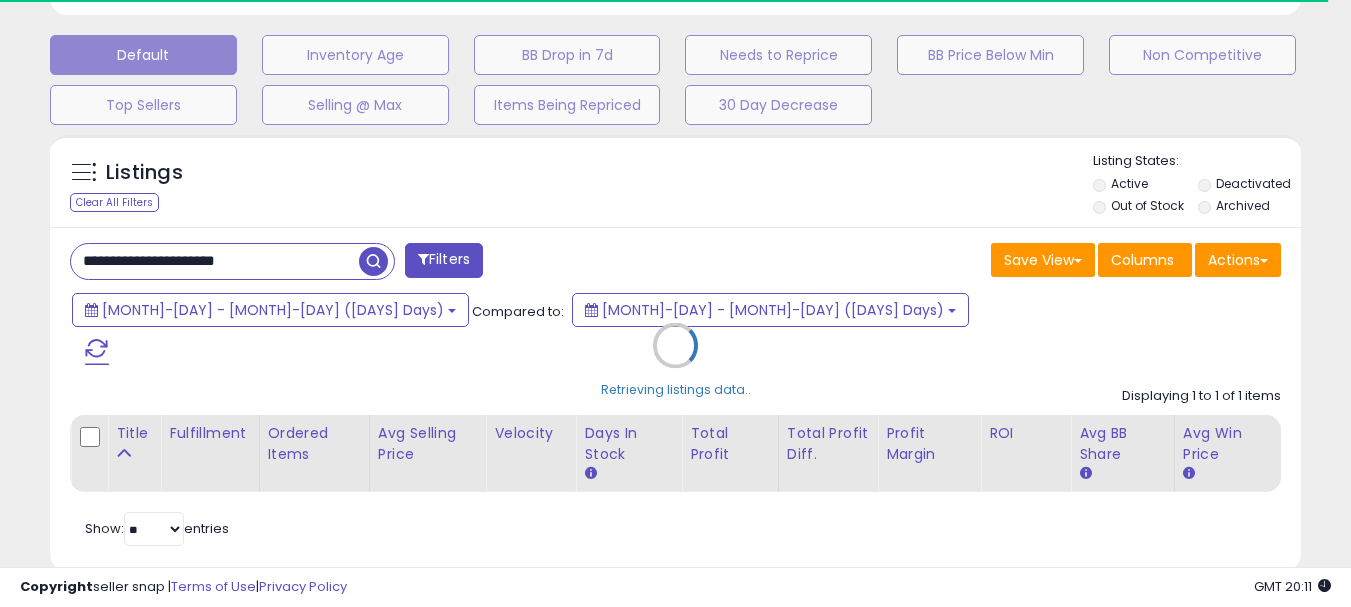 scroll, scrollTop: 410, scrollLeft: 724, axis: both 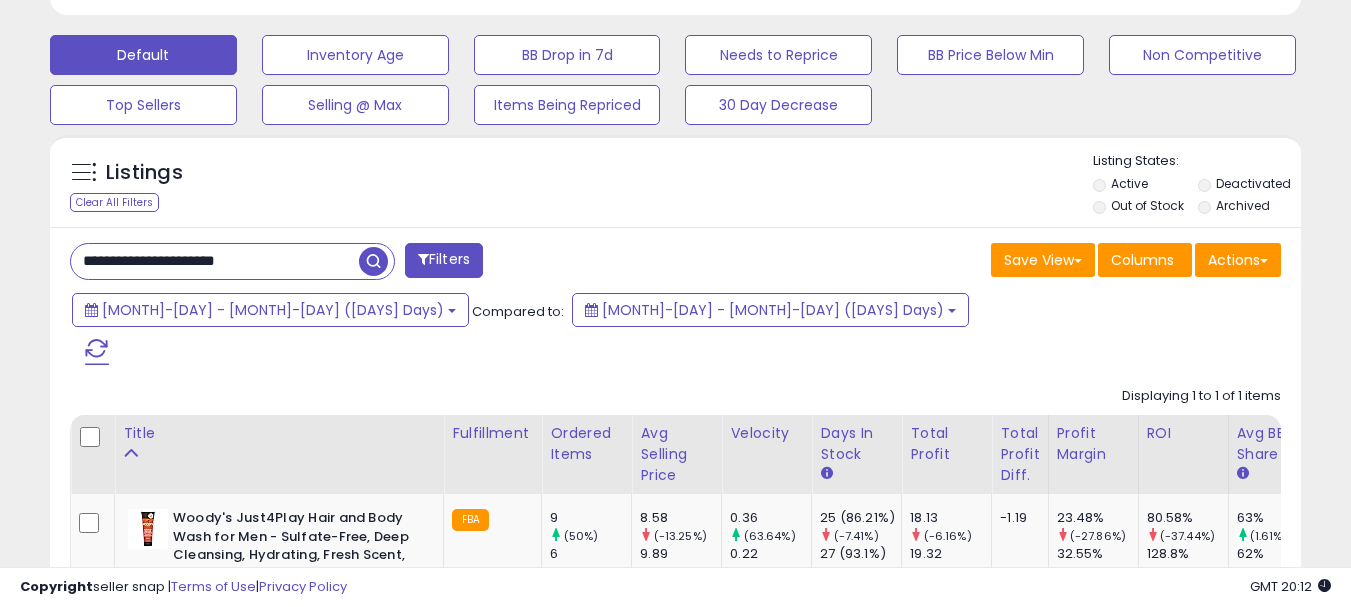 drag, startPoint x: 272, startPoint y: 254, endPoint x: 38, endPoint y: 258, distance: 234.03418 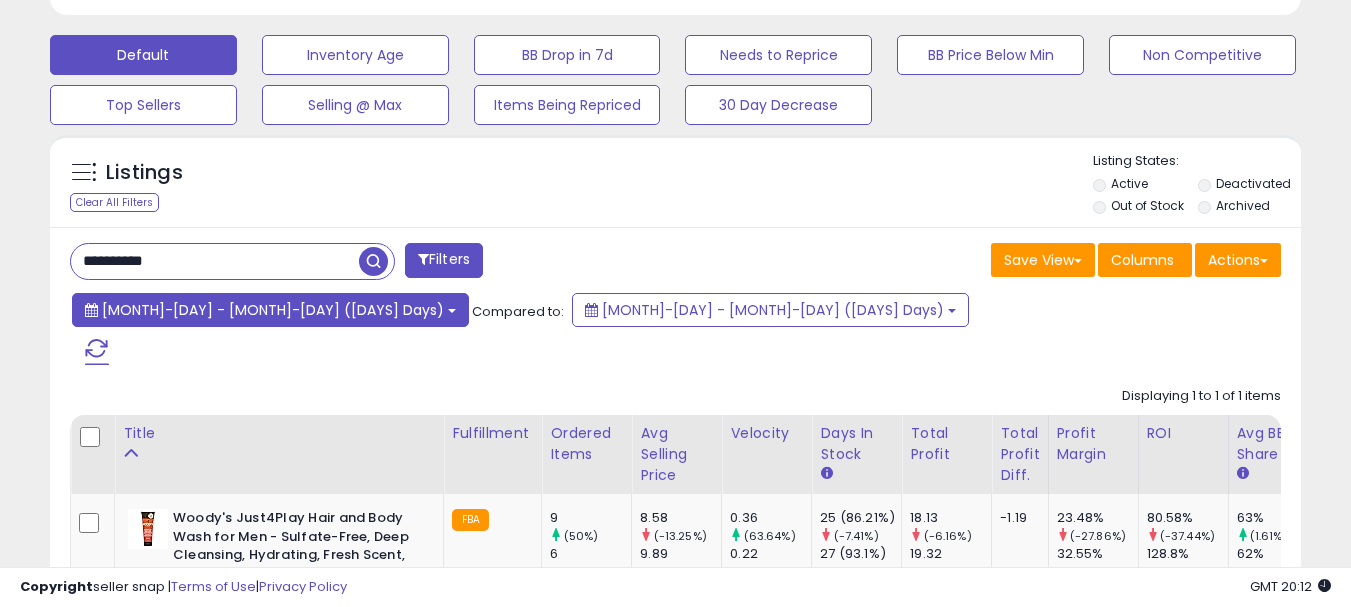 type on "**********" 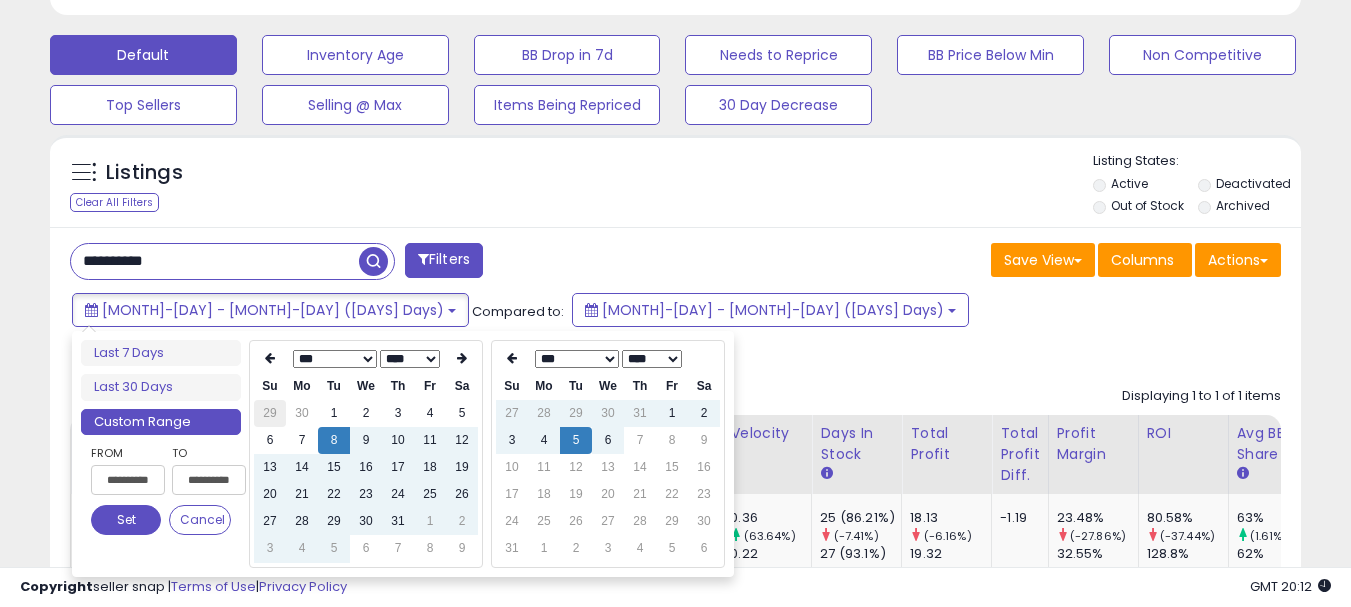 click on "29" at bounding box center [270, 413] 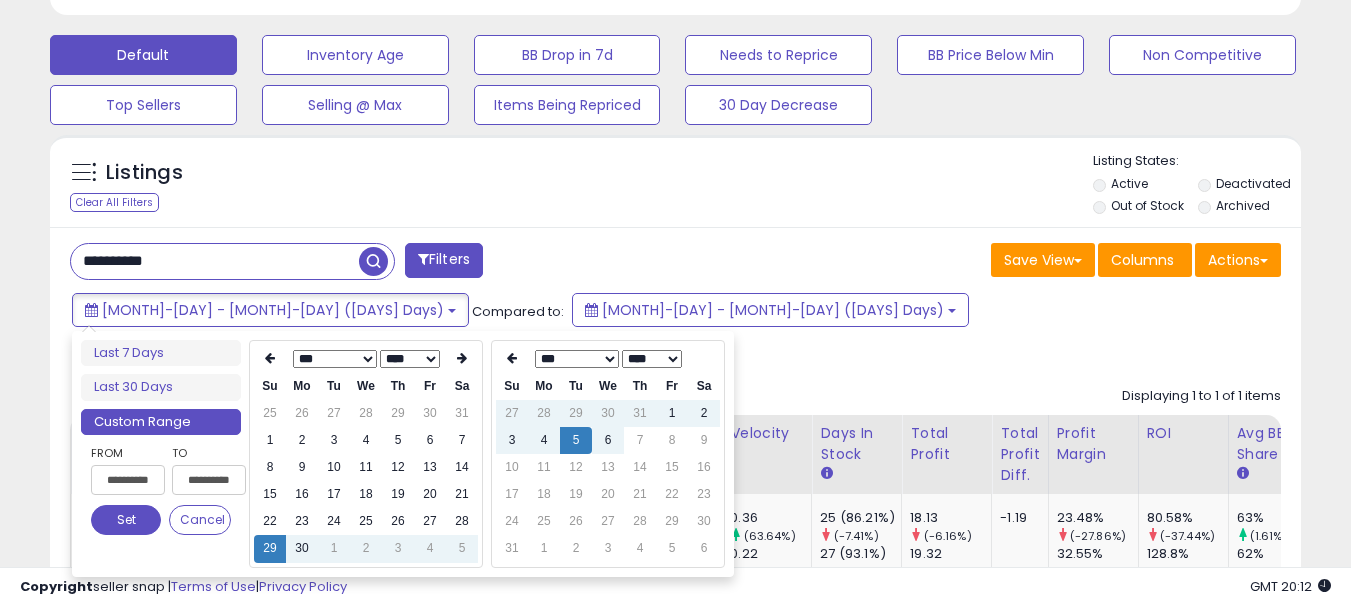 click on "25" at bounding box center (270, 413) 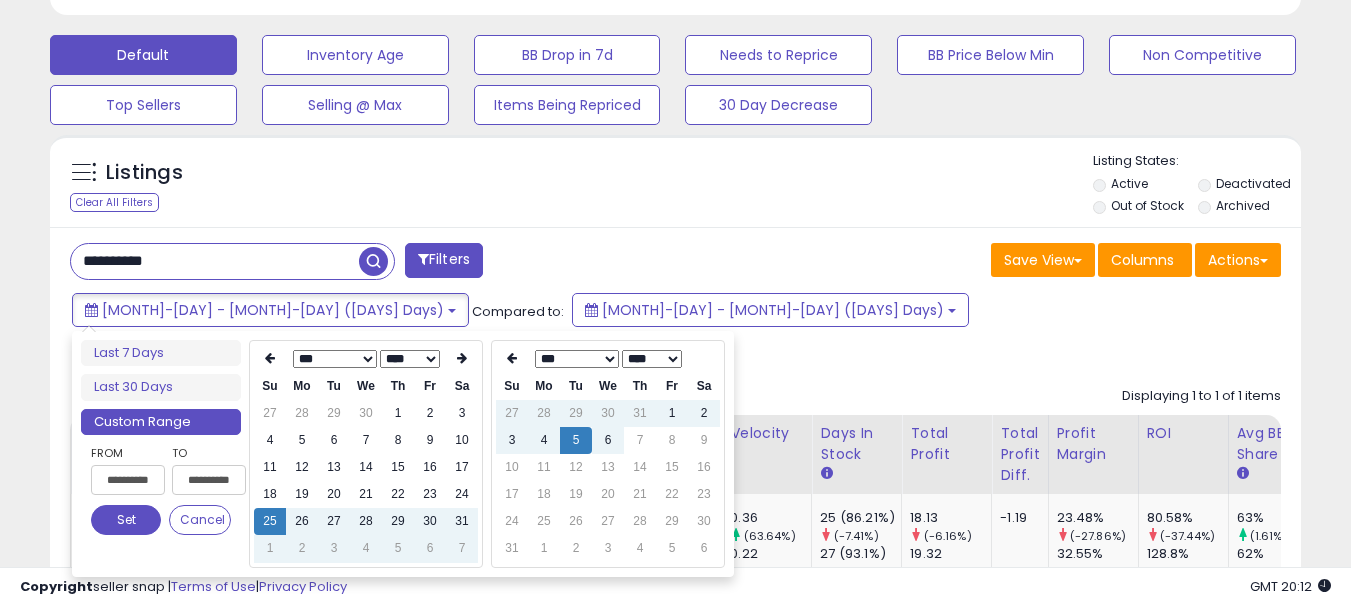 click on "27" at bounding box center (270, 413) 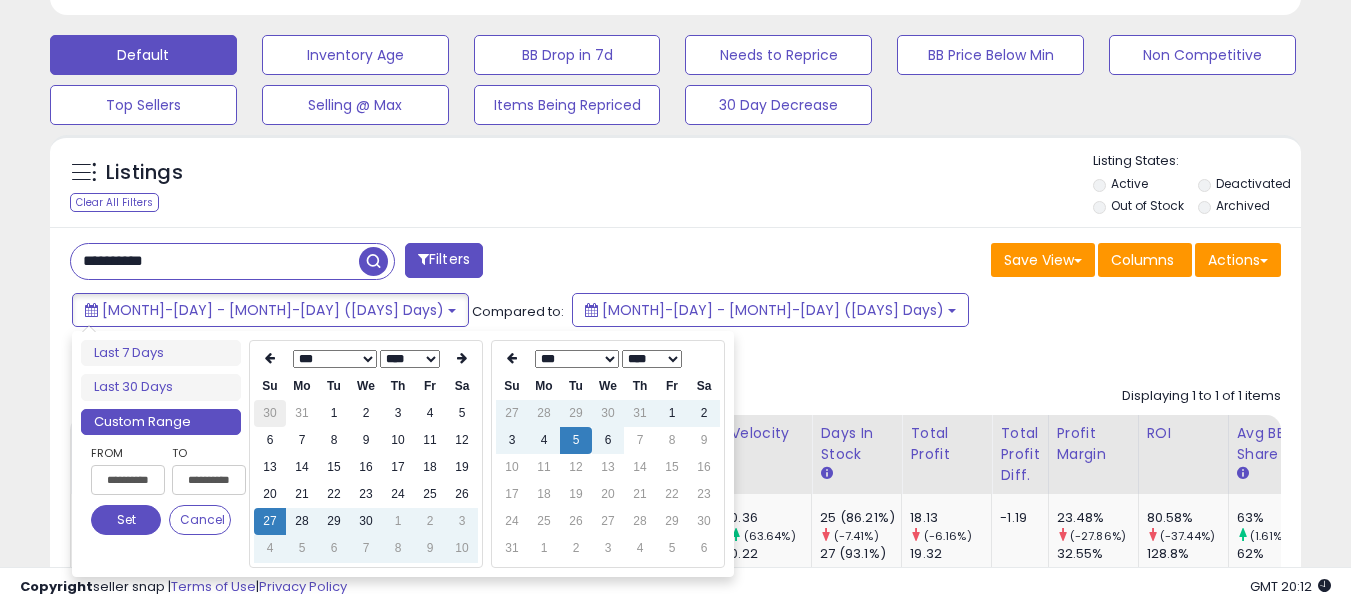 click on "30" at bounding box center [270, 413] 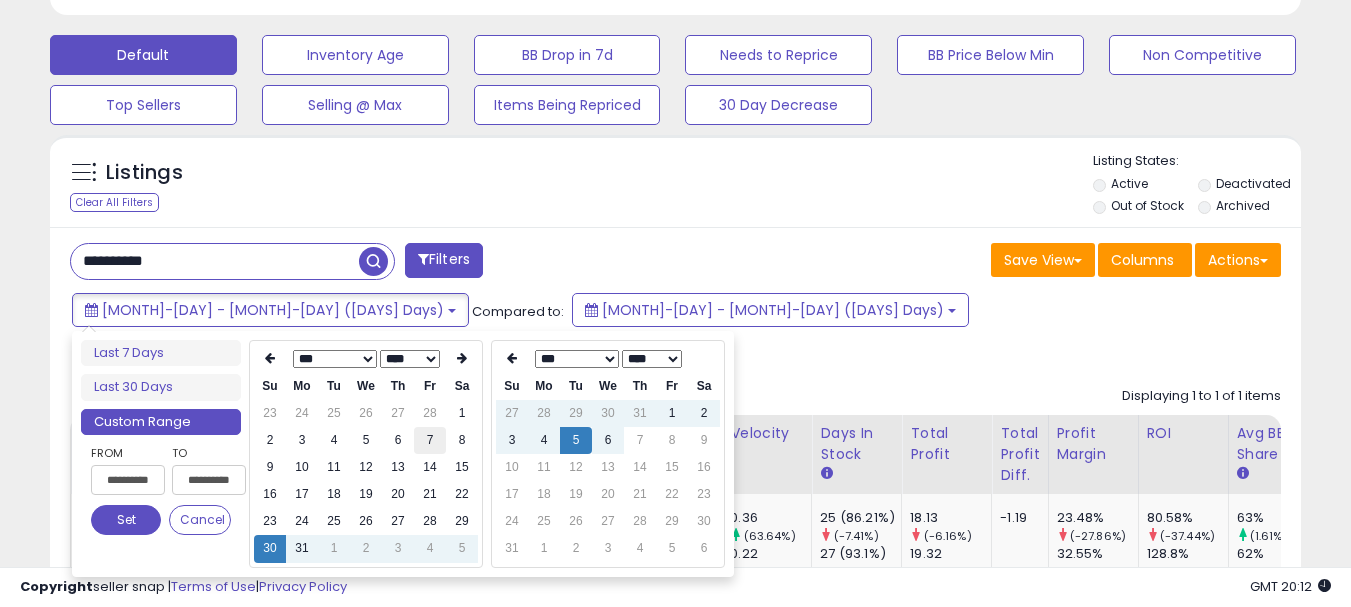 click on "7" at bounding box center (430, 440) 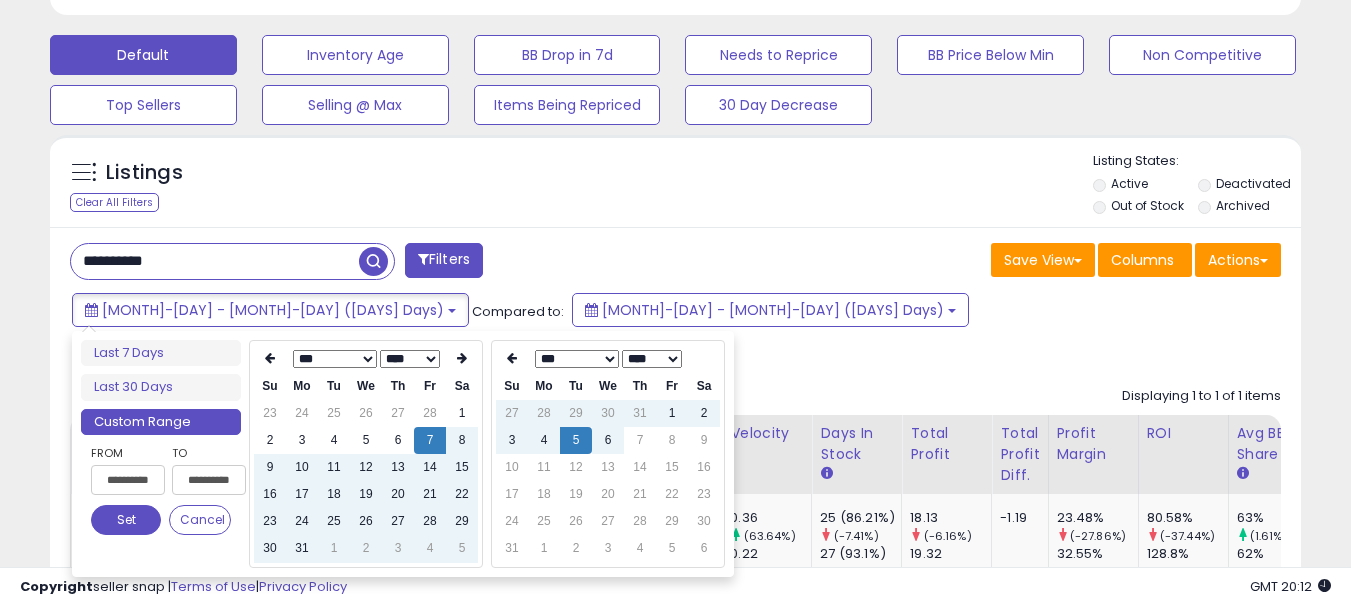 type on "**********" 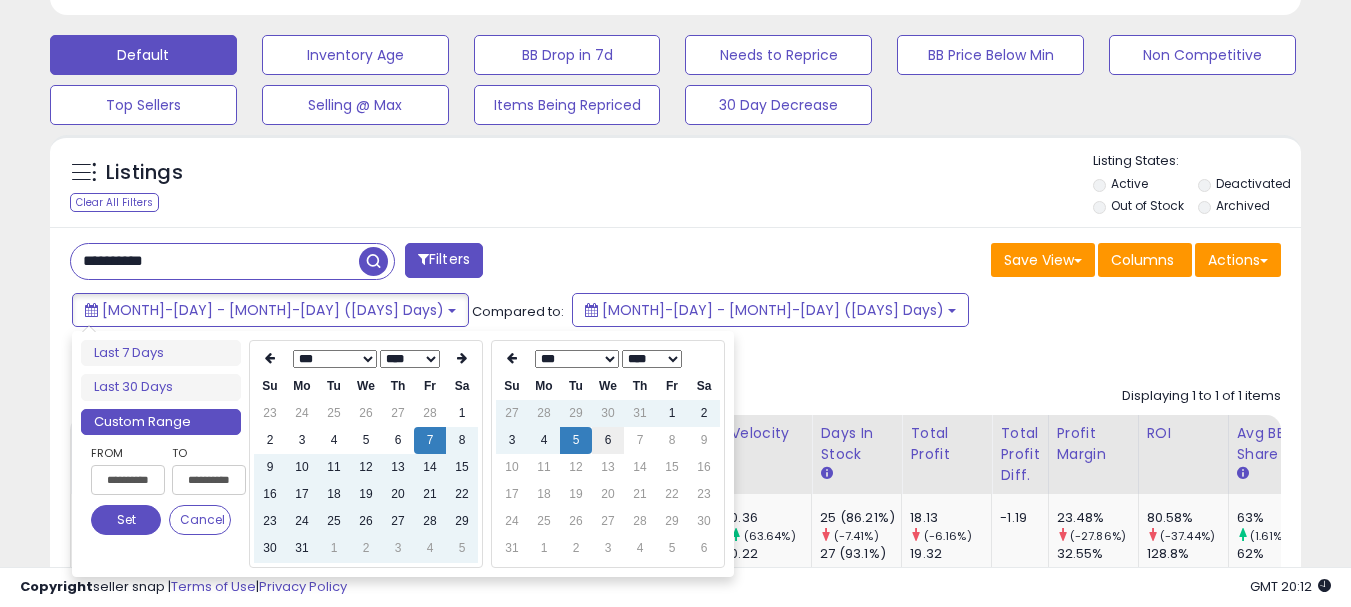 click on "6" at bounding box center (608, 440) 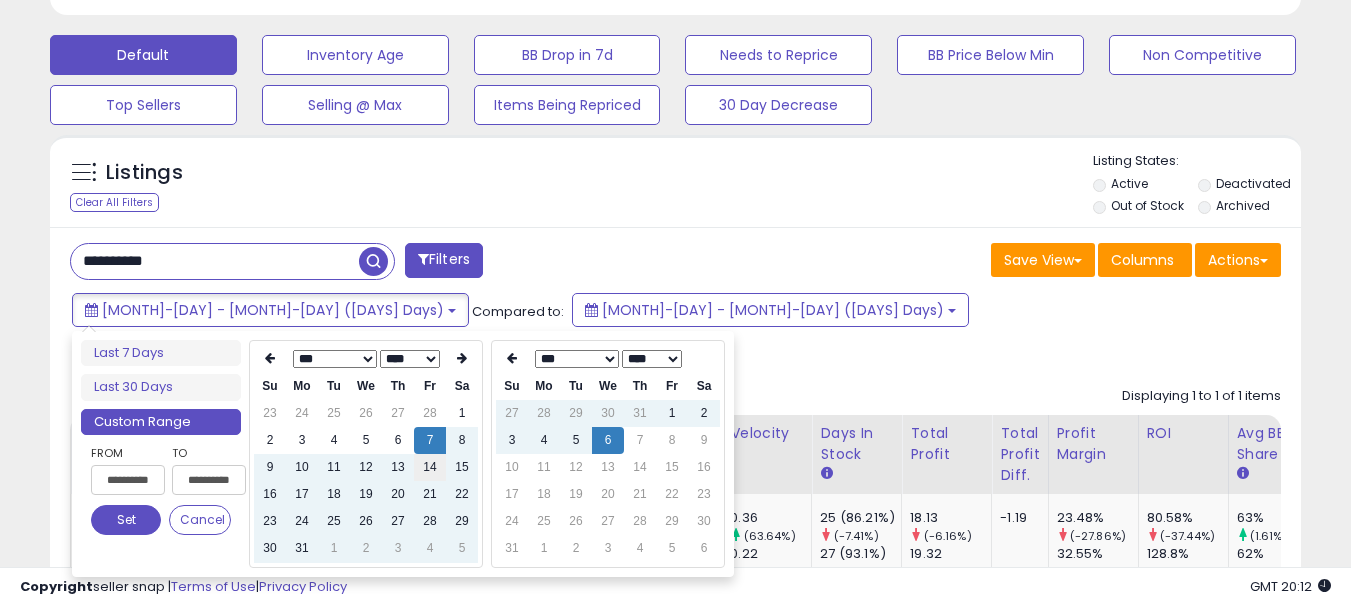 type on "**********" 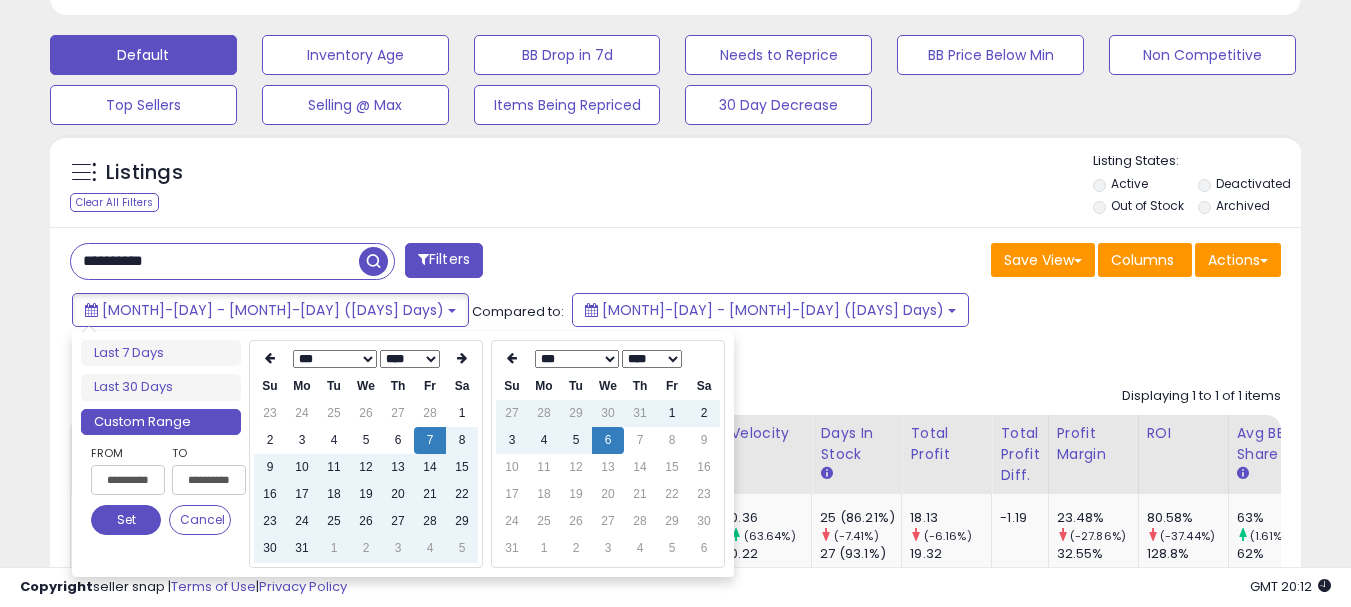 type on "**********" 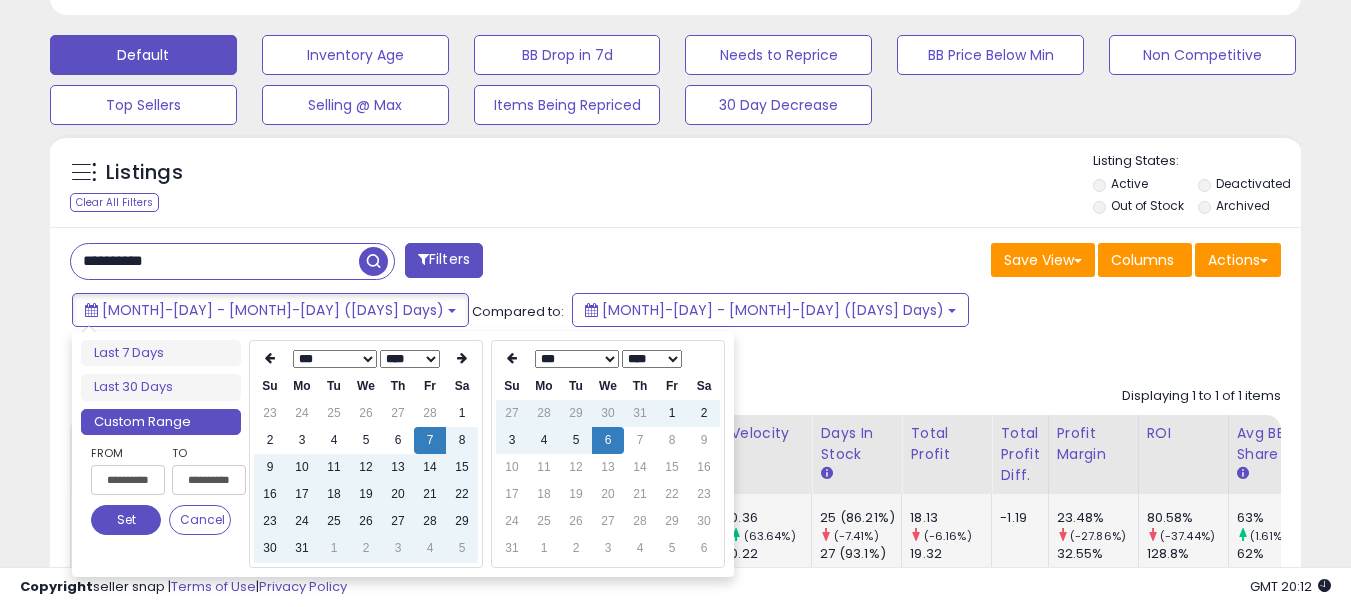 click on "Set" at bounding box center (126, 520) 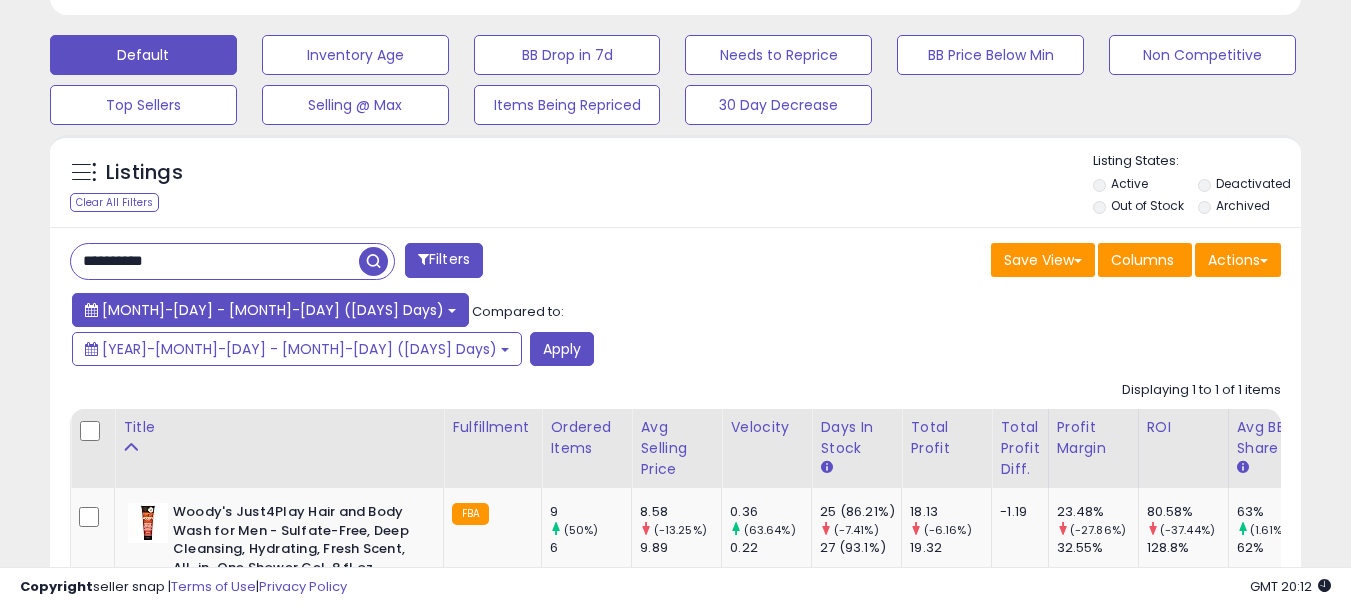 click on "[MONTH]-[DAY] - [MONTH]-[DAY] ([DAYS] Days)" at bounding box center (273, 310) 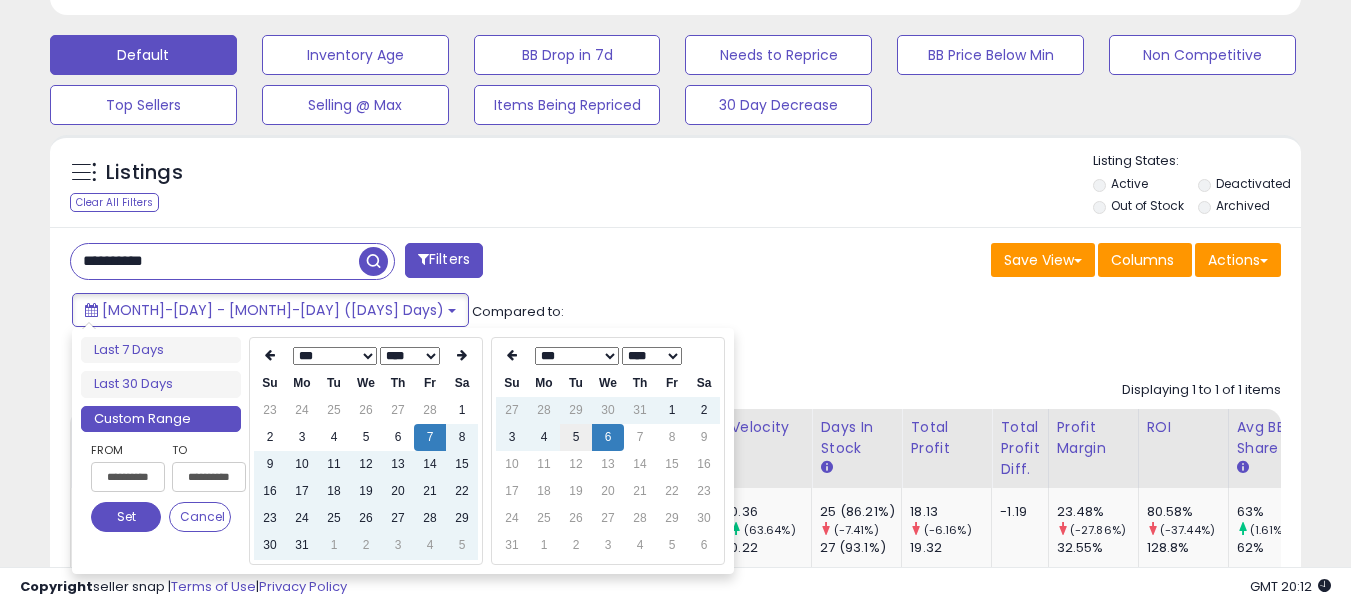 click on "5" at bounding box center (576, 437) 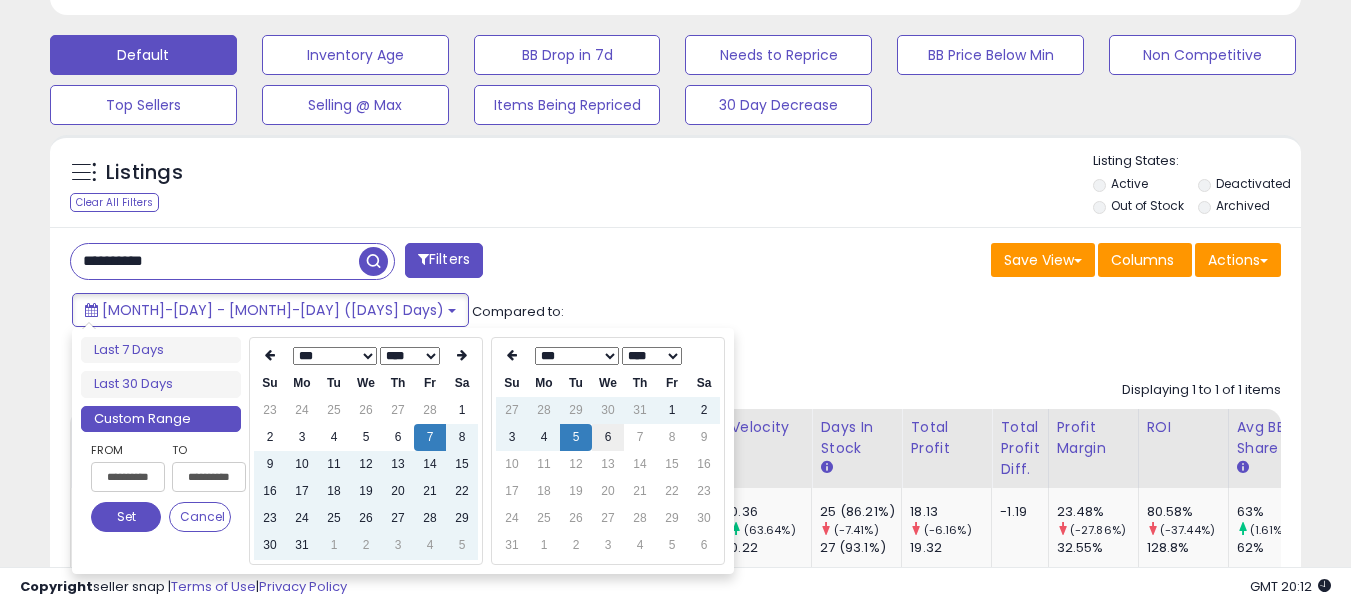 click on "6" at bounding box center (608, 437) 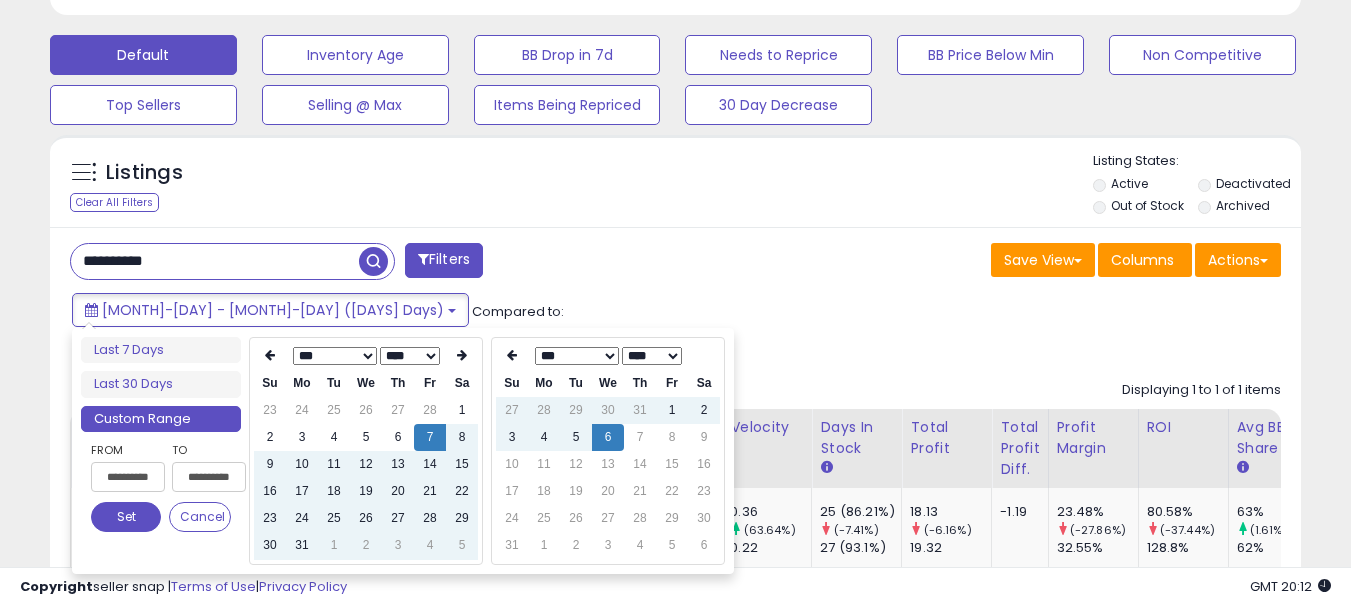 type on "**********" 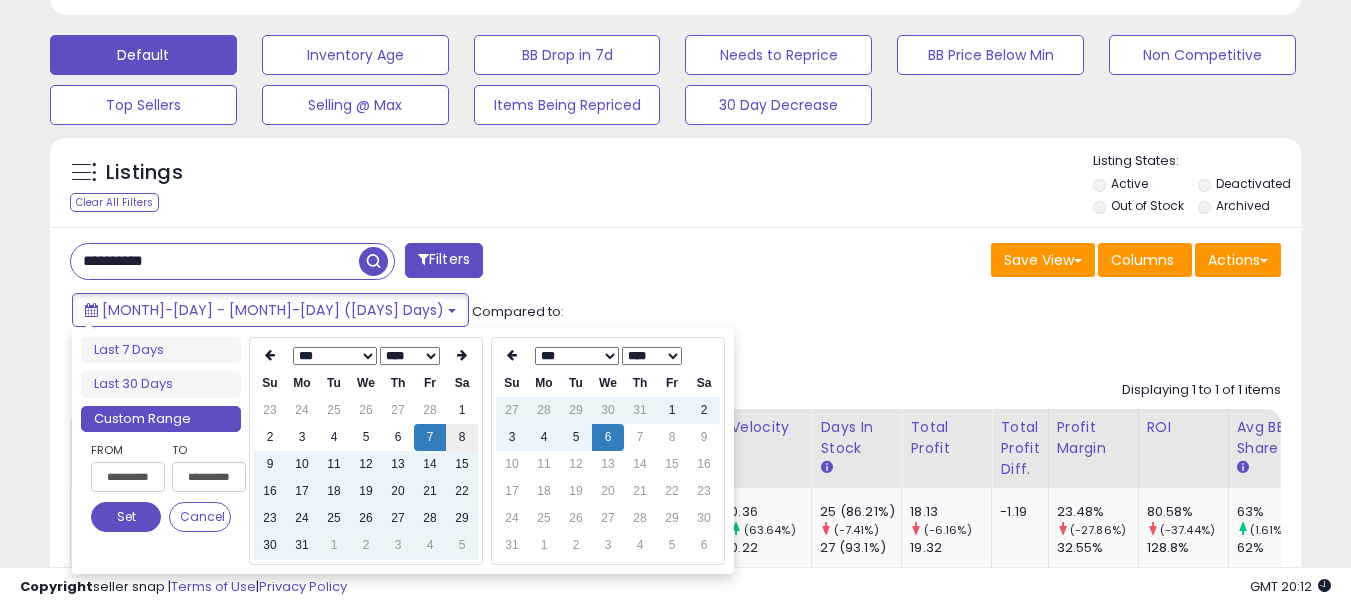 click on "8" at bounding box center (462, 437) 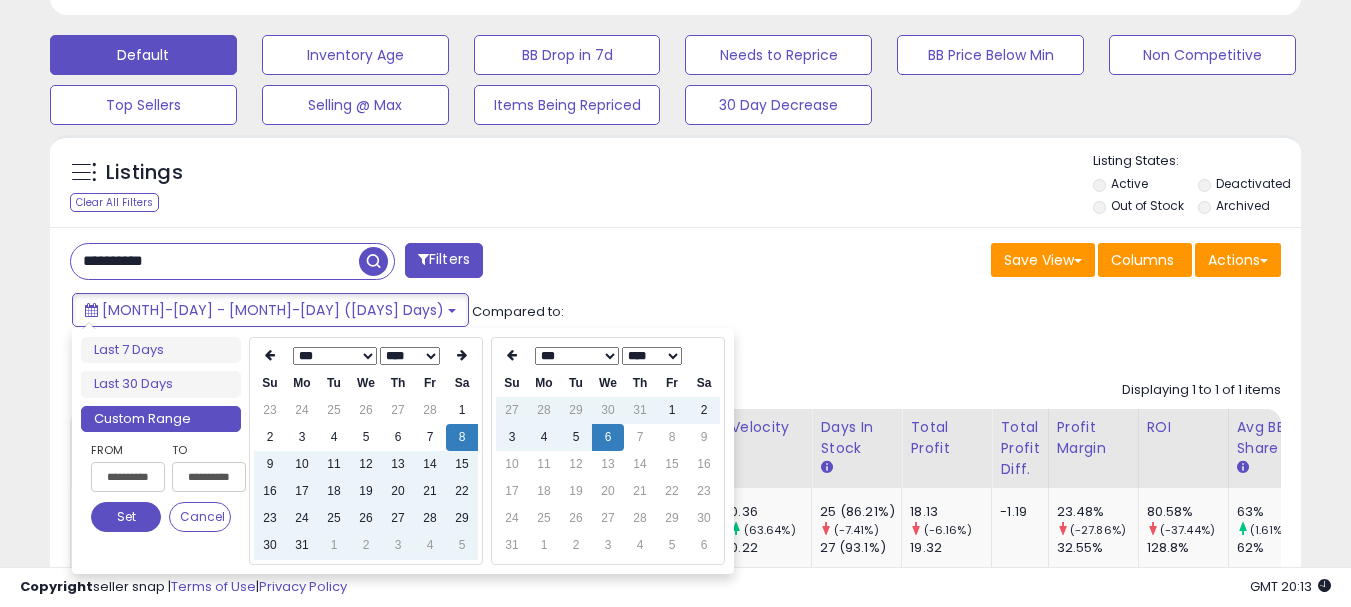 type on "**********" 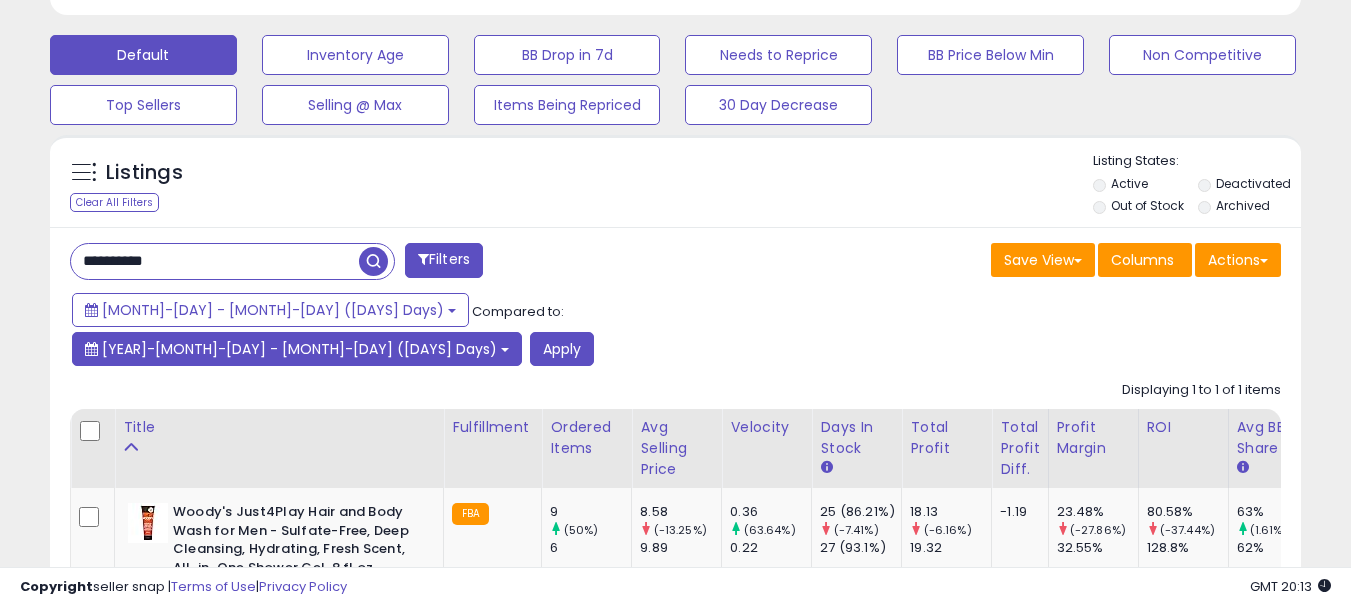 click on "[YEAR]-[MONTH]-[DAY] - [MONTH]-[DAY] ([DAYS] Days)" at bounding box center (299, 349) 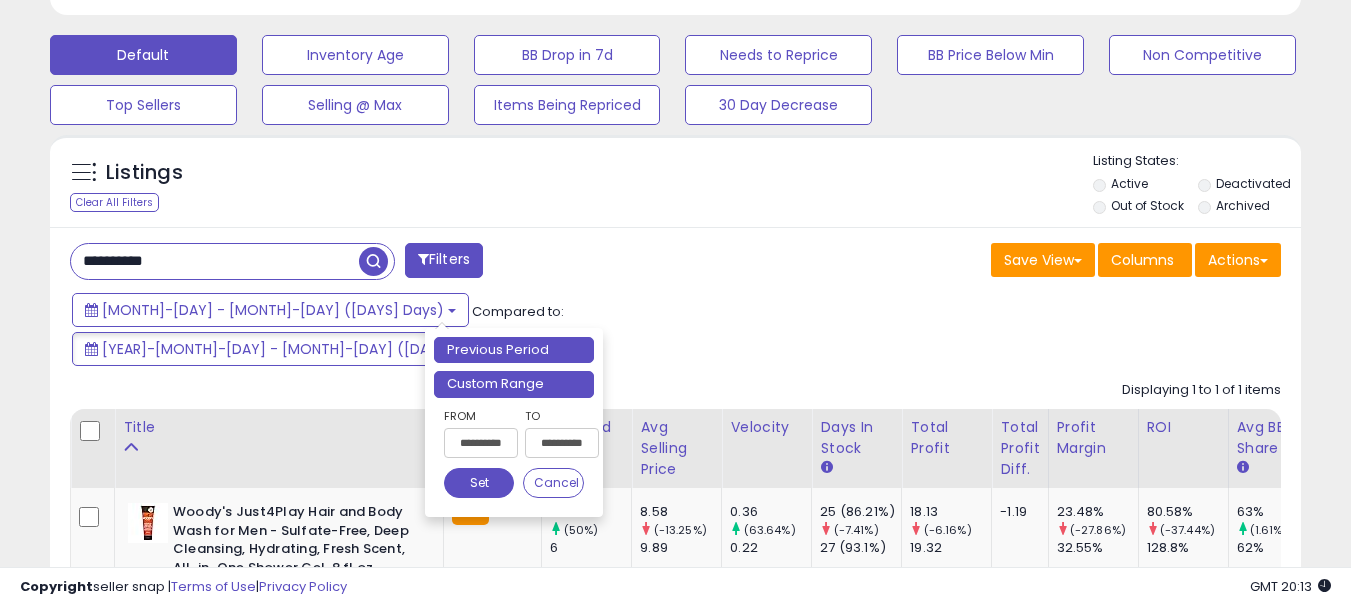 click on "Custom Range" at bounding box center [514, 384] 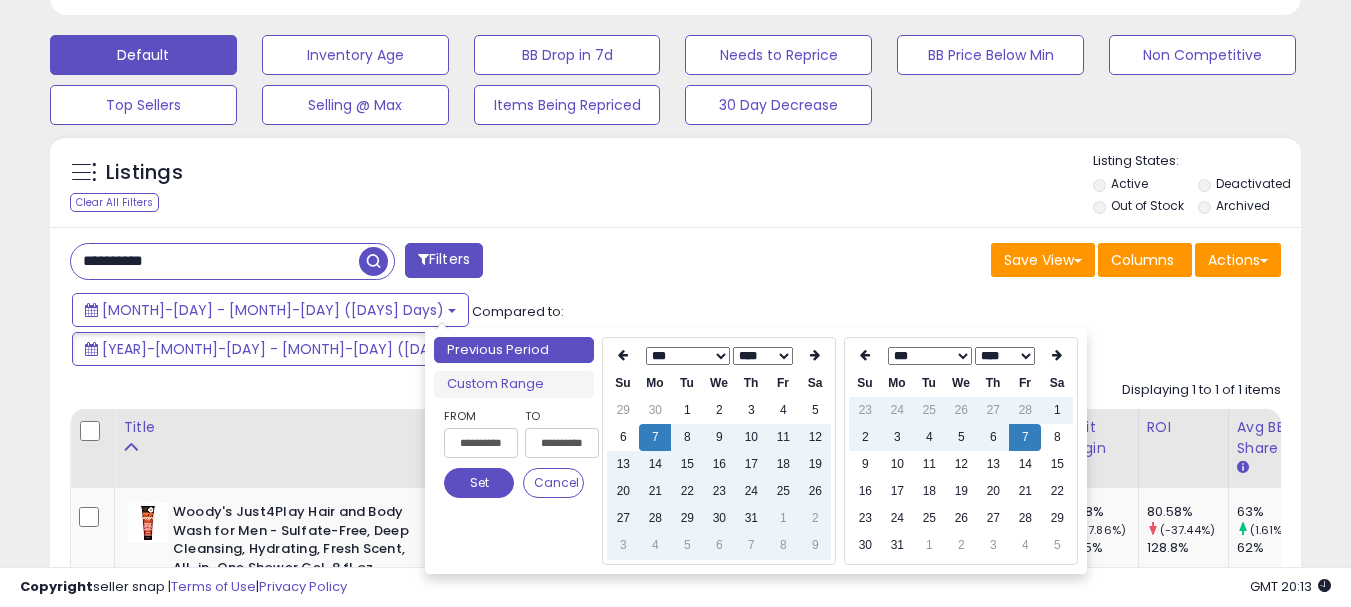click on "*** *** *** *** *** *** *** ***" at bounding box center [930, 356] 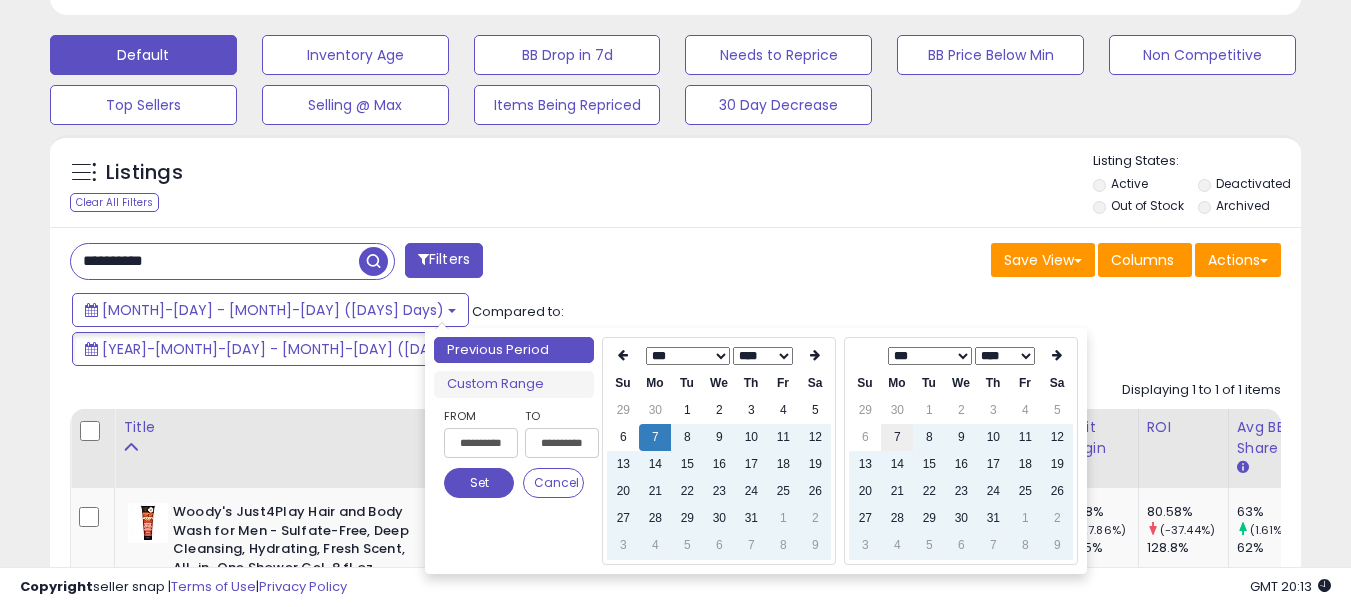 type on "**********" 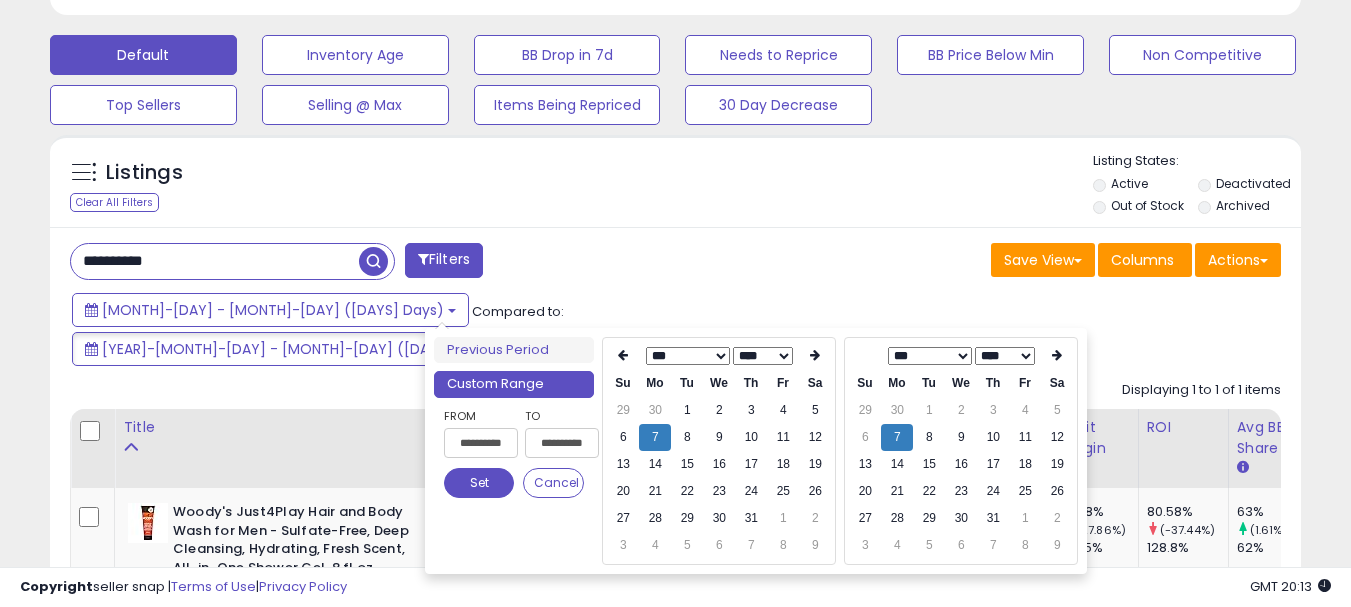 type on "**********" 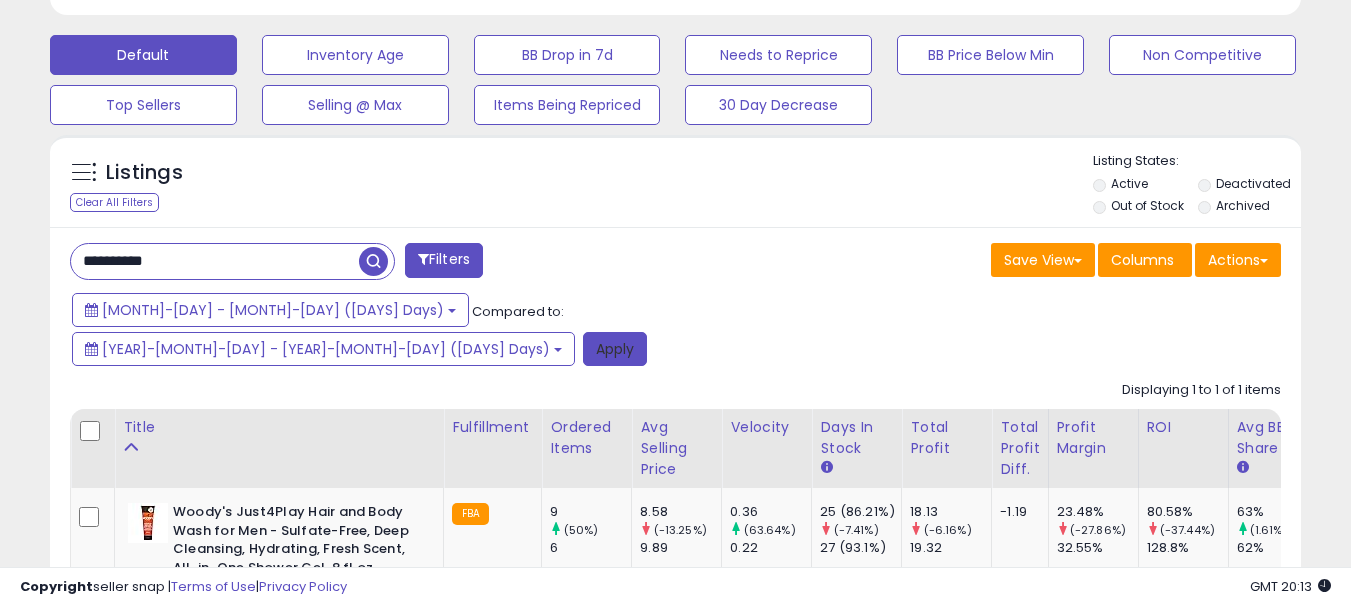 click on "Apply" at bounding box center (615, 349) 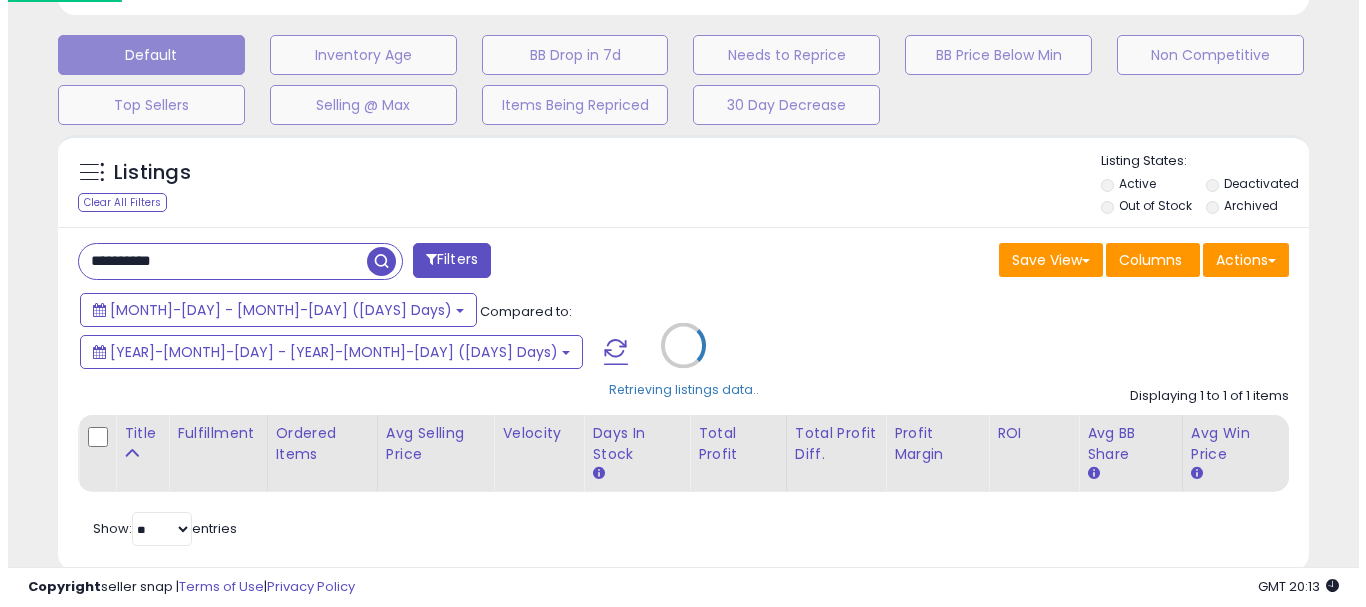 scroll, scrollTop: 999590, scrollLeft: 999267, axis: both 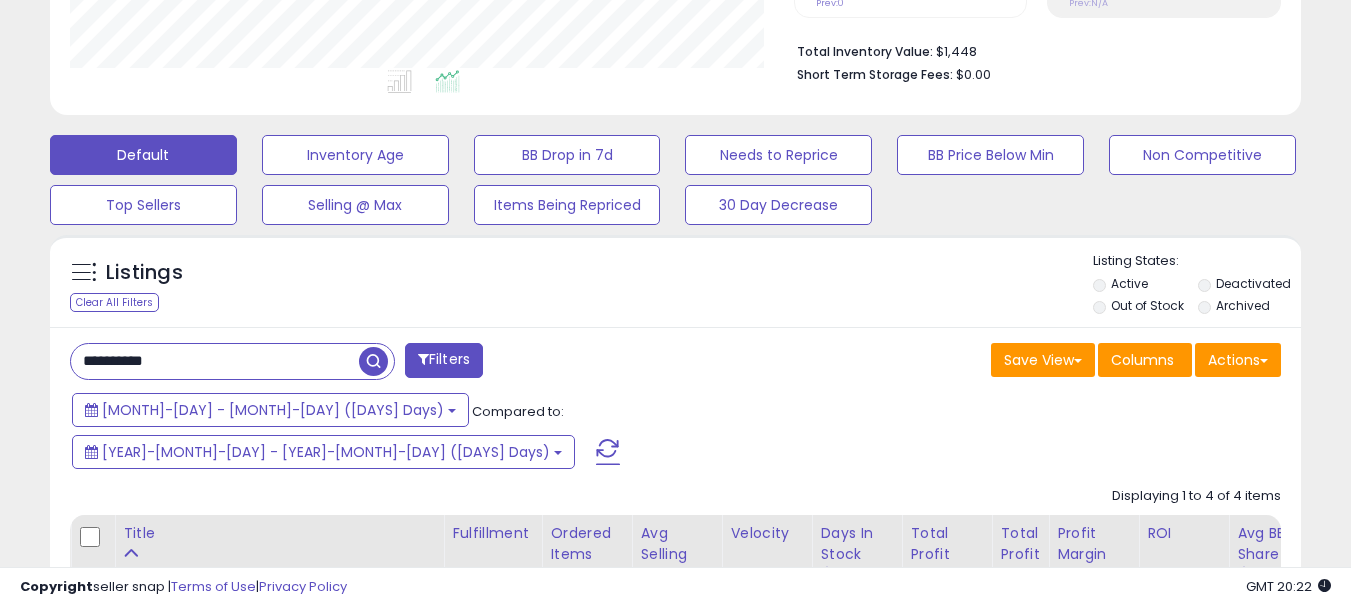 click on "**********" at bounding box center (215, 361) 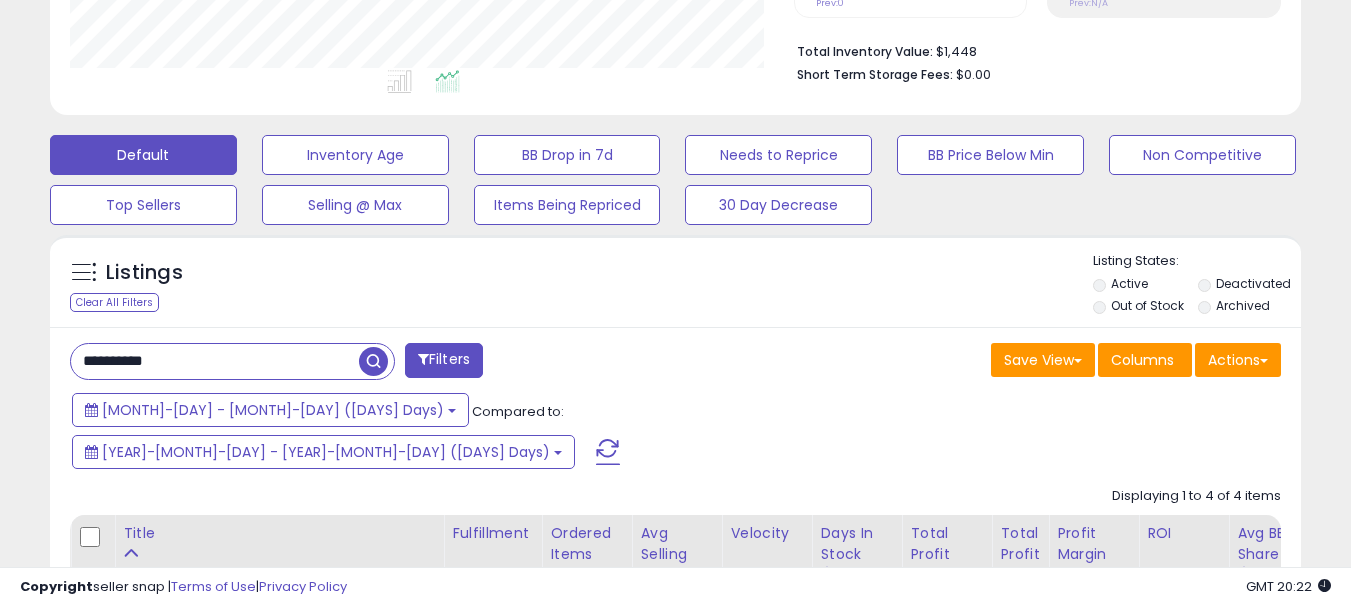 click on "**********" at bounding box center [215, 361] 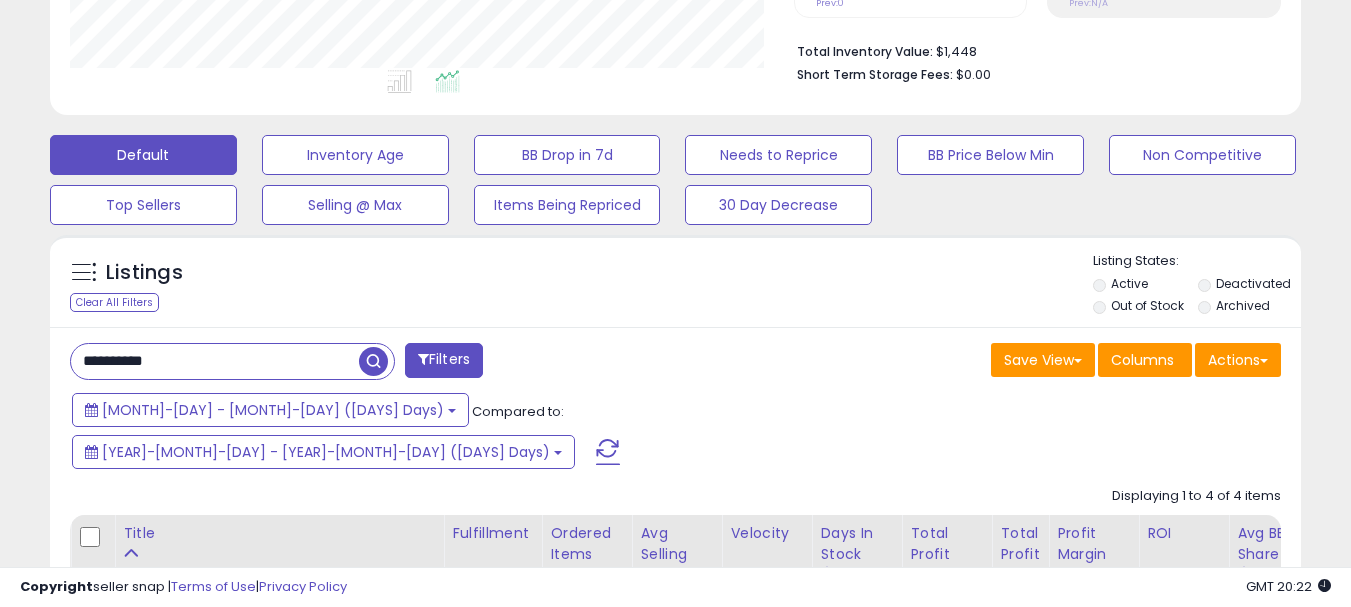 paste 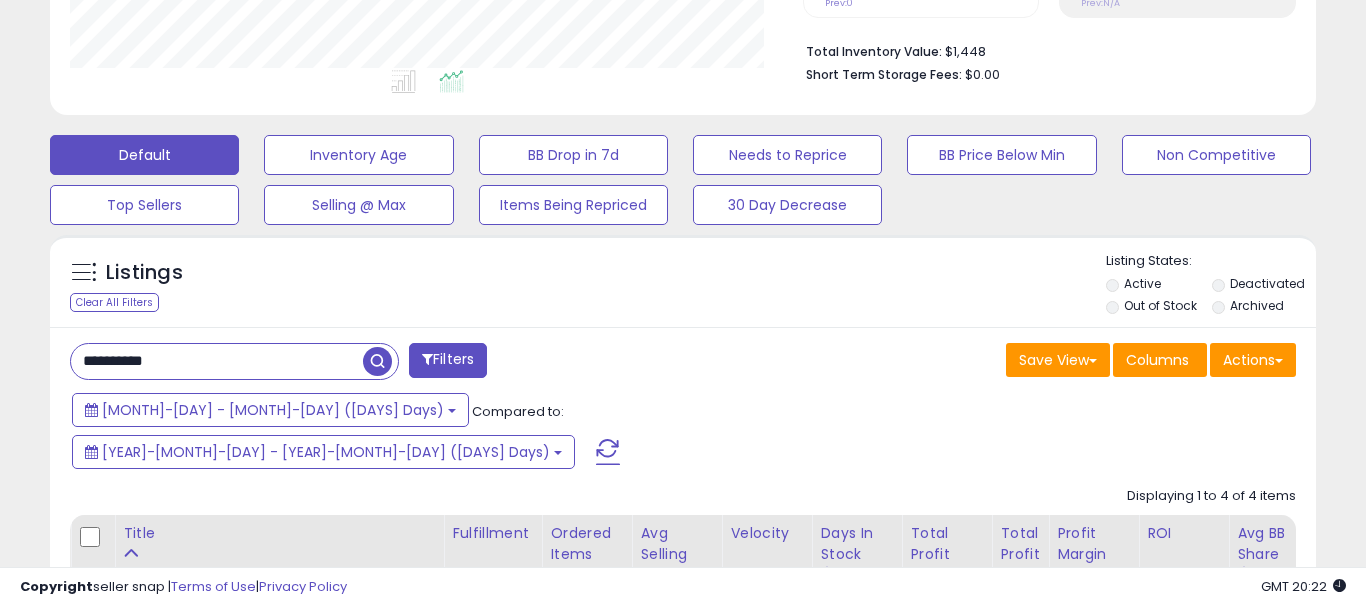scroll, scrollTop: 999590, scrollLeft: 999267, axis: both 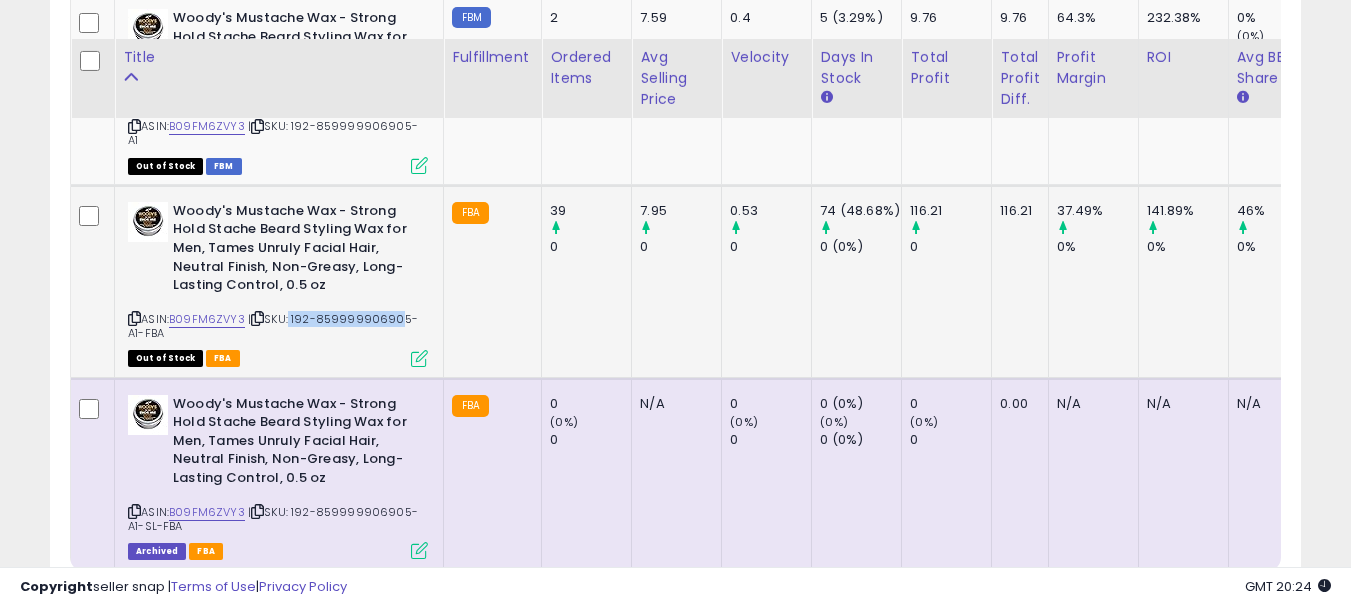 drag, startPoint x: 290, startPoint y: 268, endPoint x: 386, endPoint y: 272, distance: 96.0833 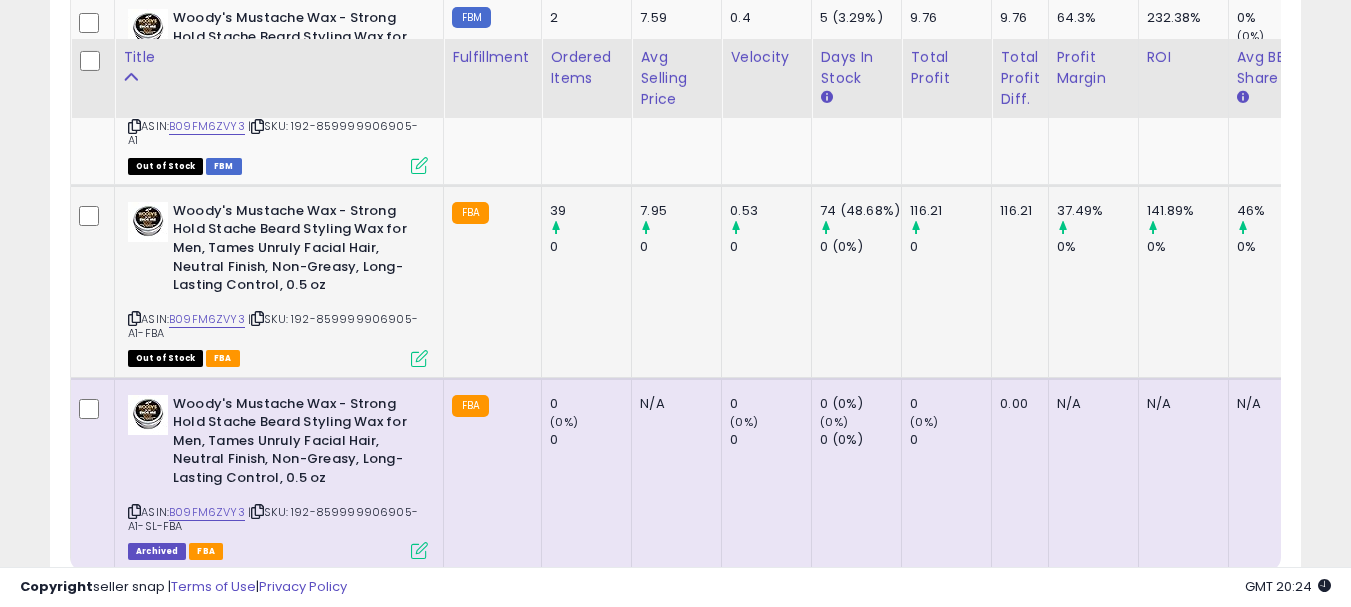 drag, startPoint x: 294, startPoint y: 269, endPoint x: 377, endPoint y: 280, distance: 83.725746 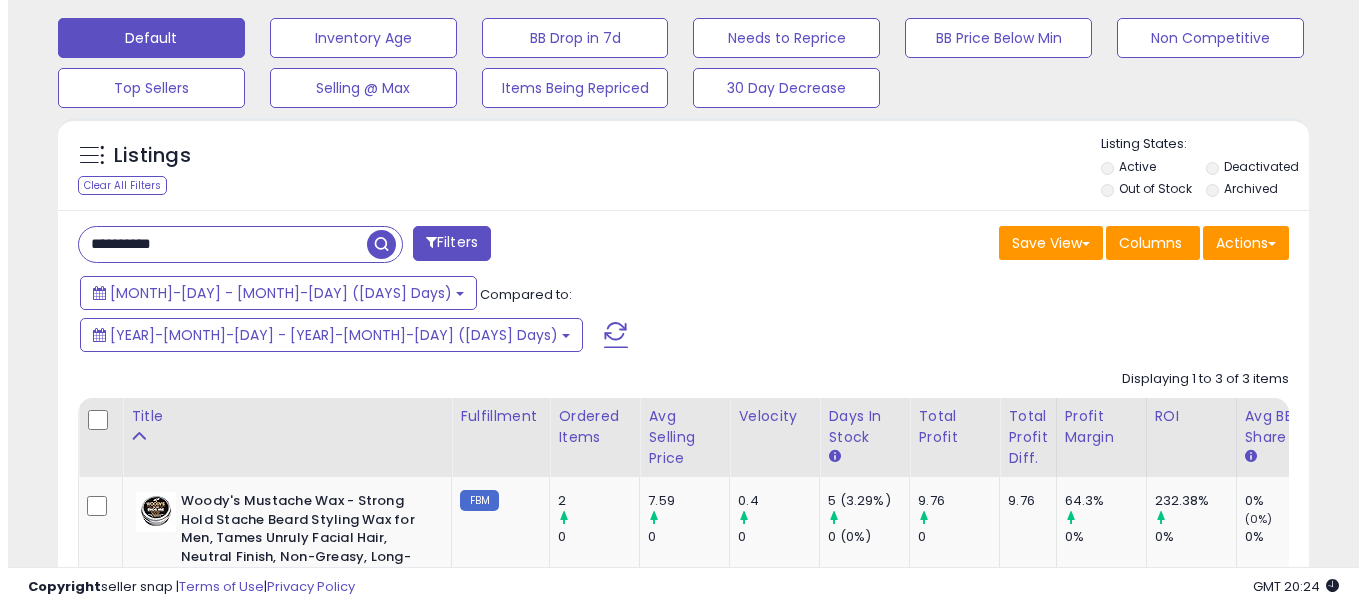 scroll, scrollTop: 595, scrollLeft: 0, axis: vertical 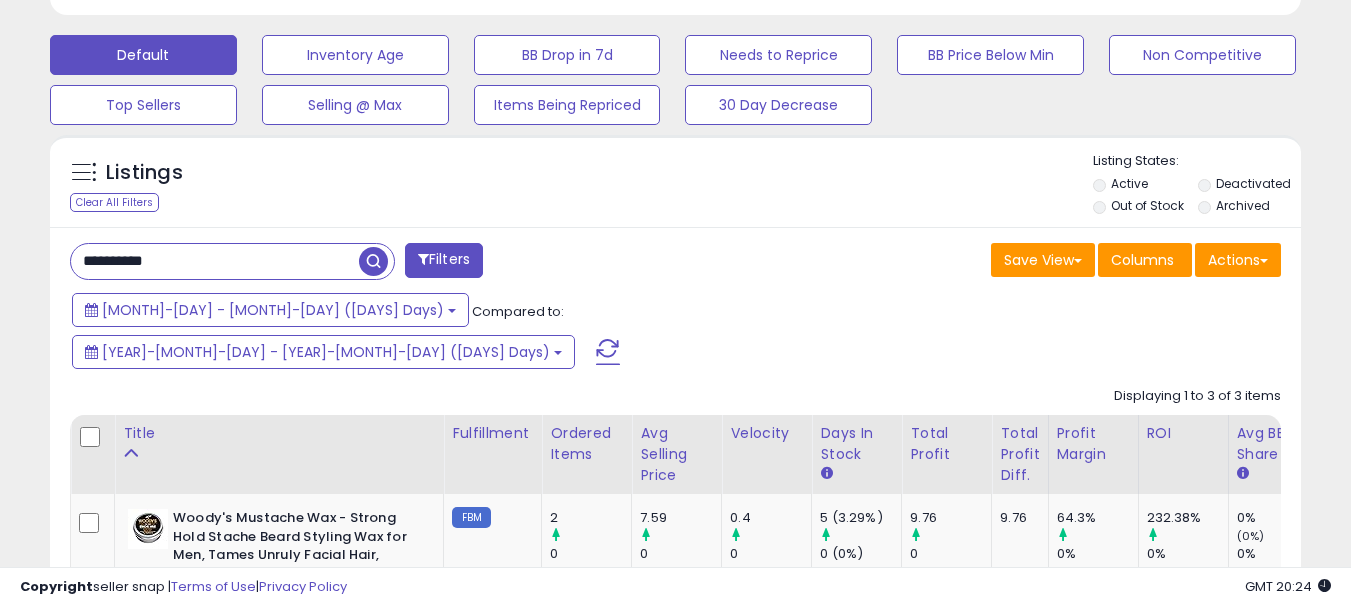 click on "**********" at bounding box center [215, 261] 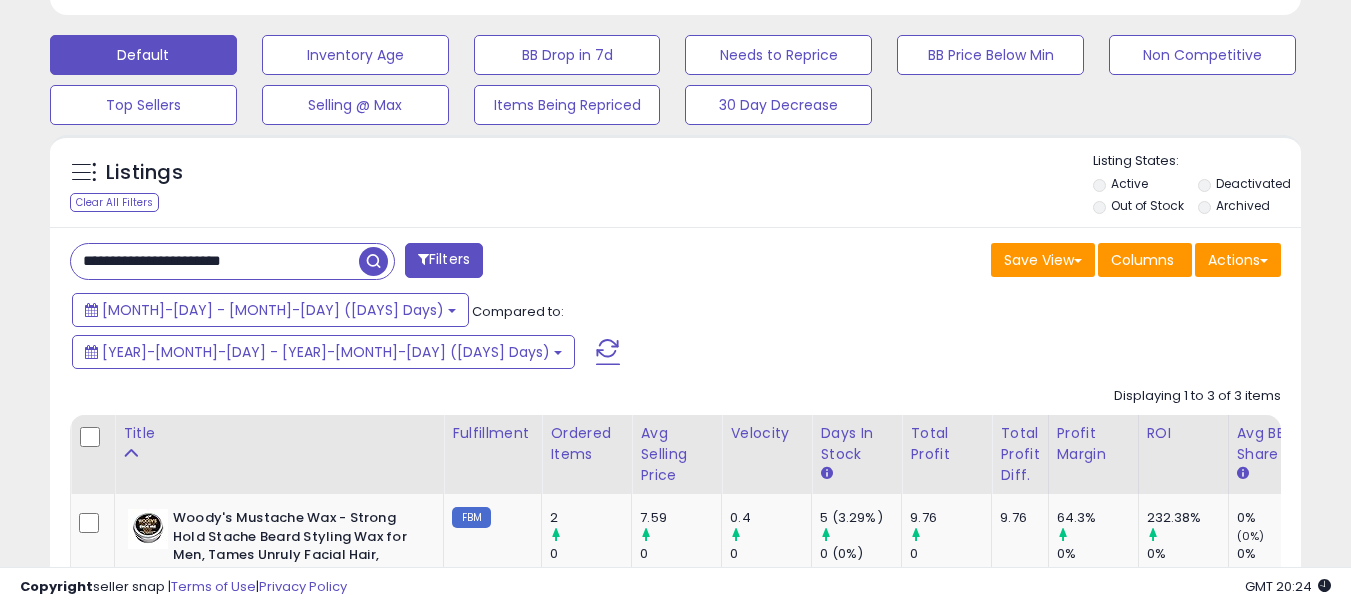 type on "**********" 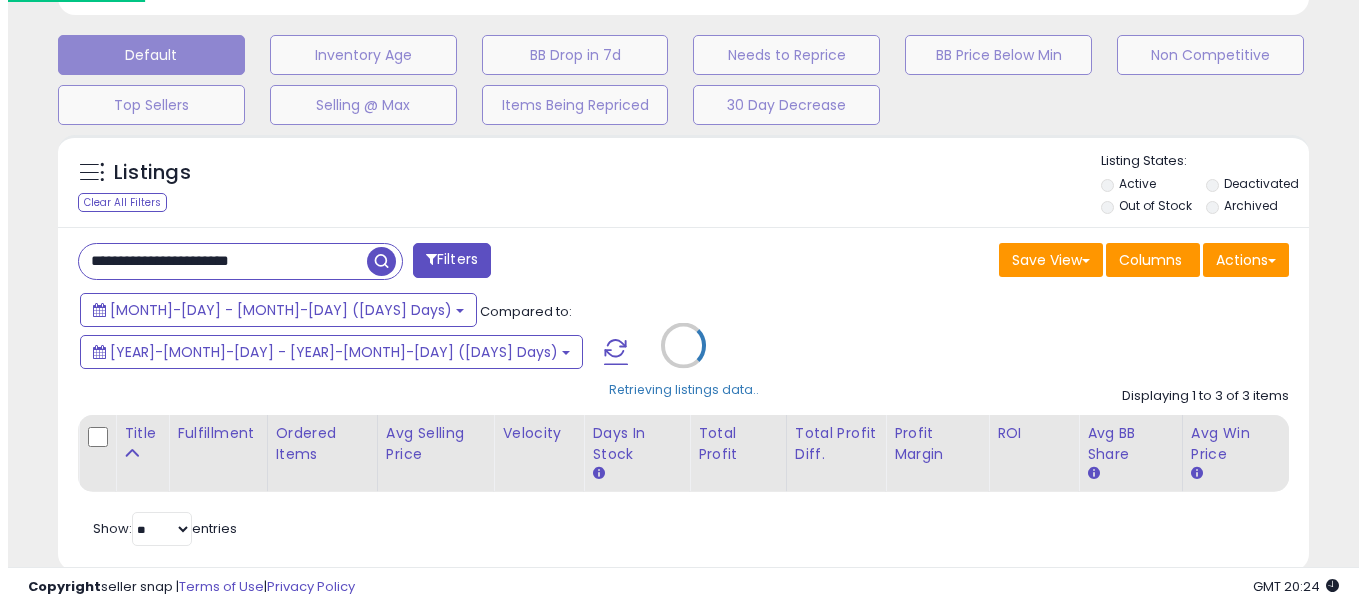 scroll, scrollTop: 999590, scrollLeft: 999267, axis: both 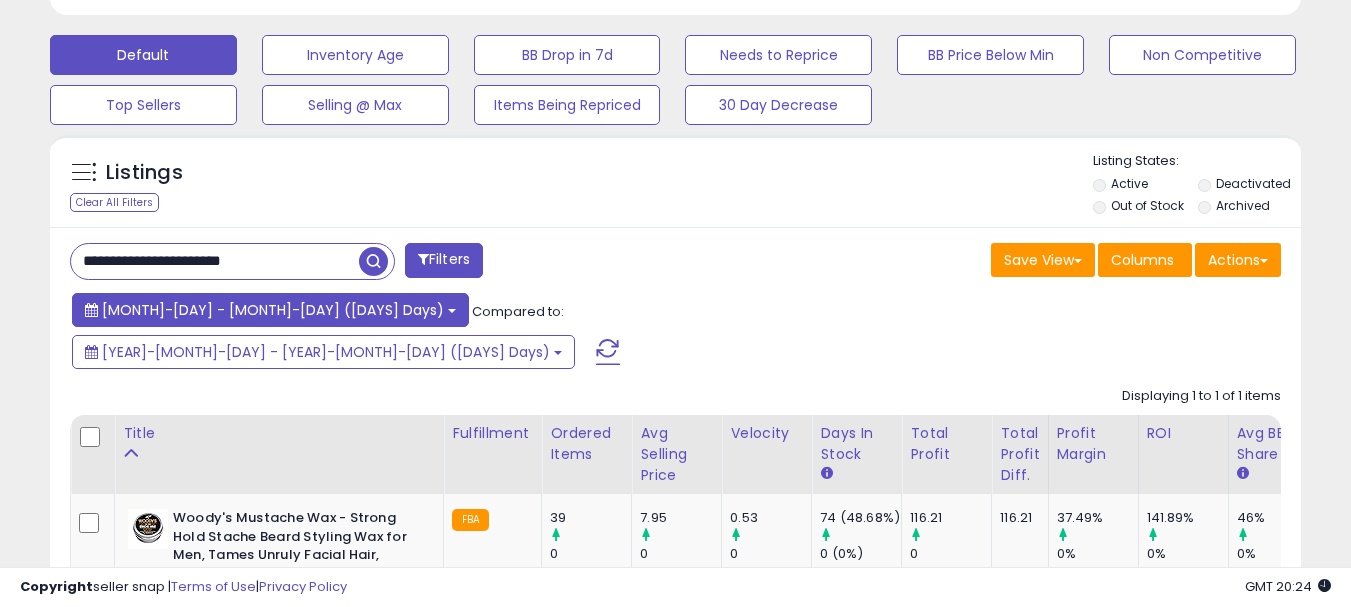 click on "[MONTH]-[DAY] - [MONTH]-[DAY] ([DAYS] Days)" at bounding box center (273, 310) 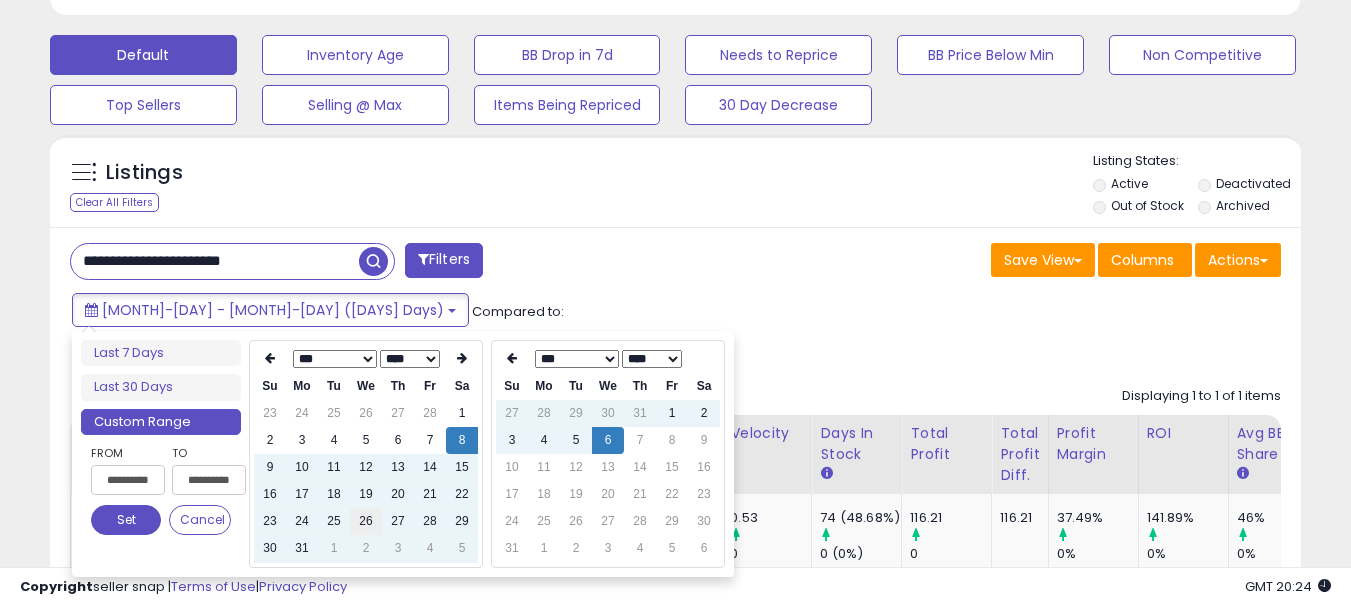click on "26" at bounding box center (366, 521) 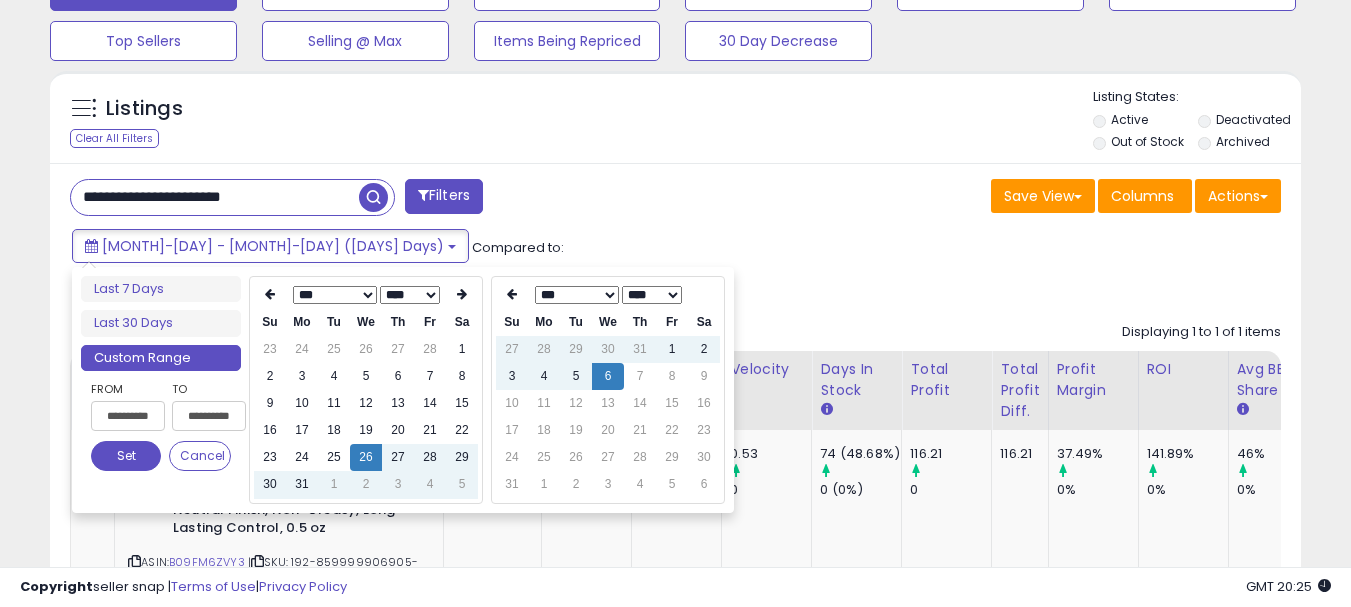 scroll, scrollTop: 795, scrollLeft: 0, axis: vertical 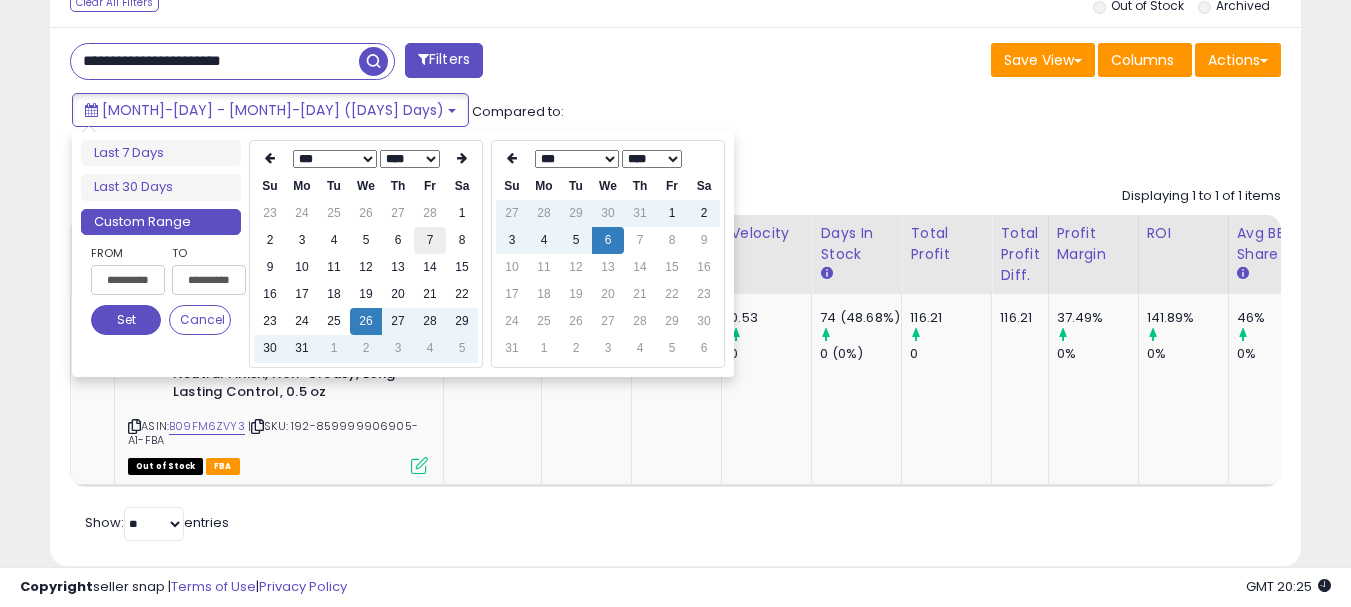 click on "7" at bounding box center (430, 240) 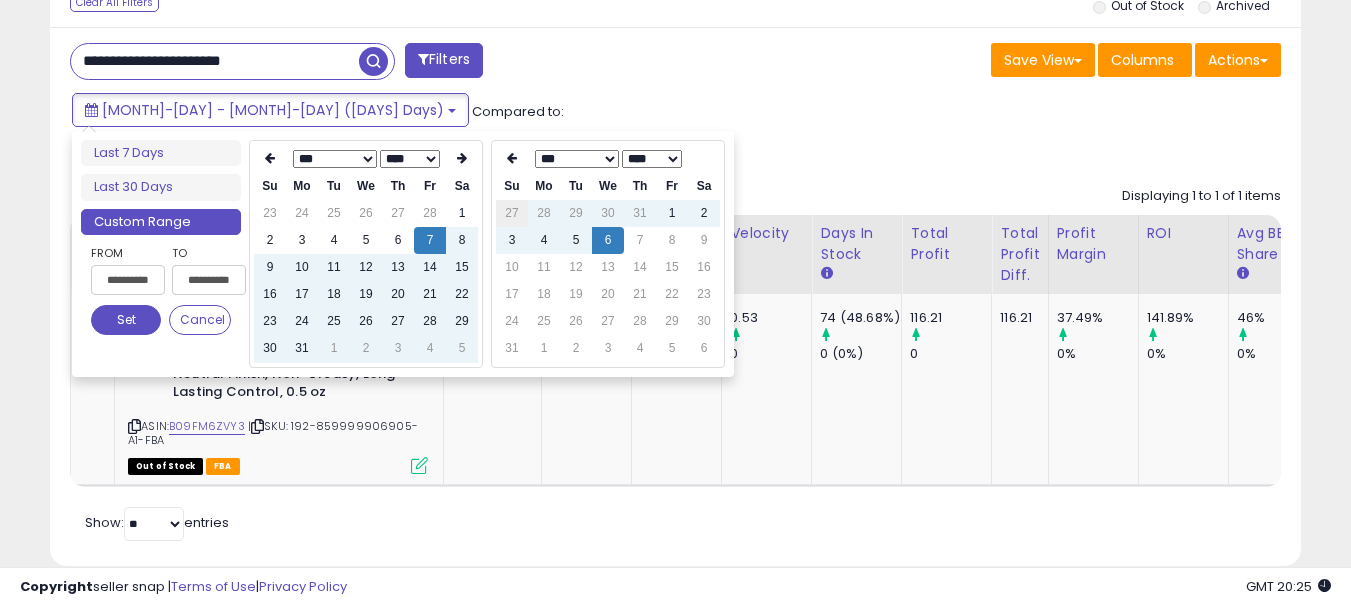 type on "**********" 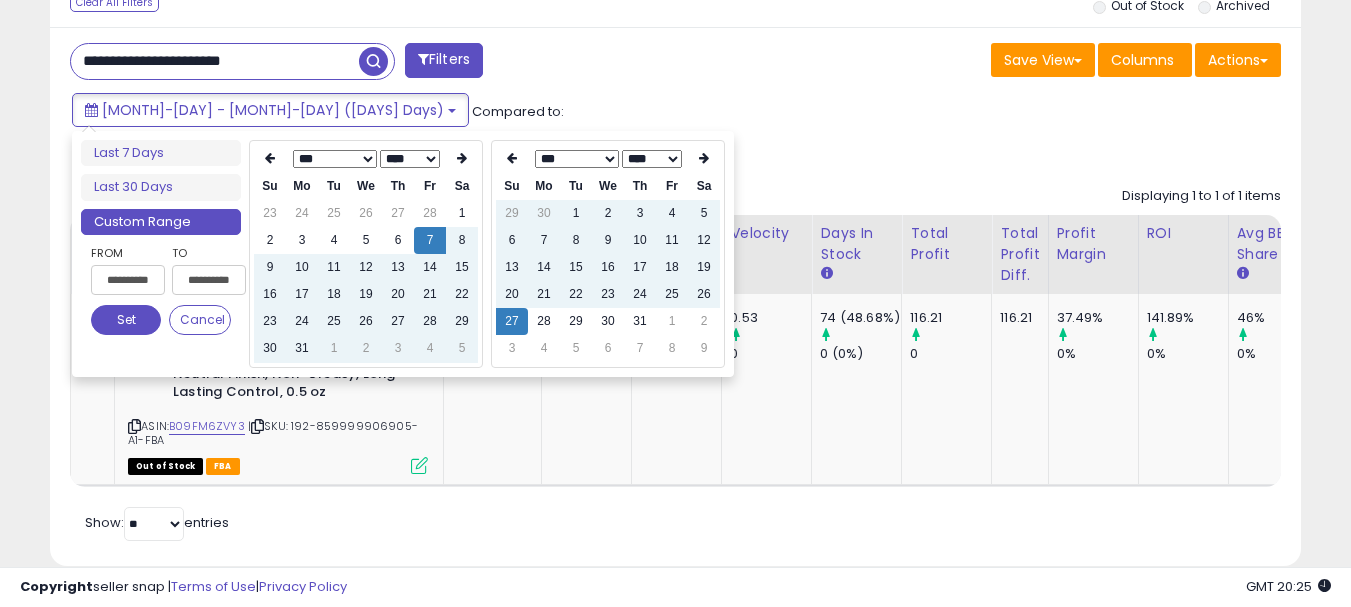click on "29" at bounding box center [512, 213] 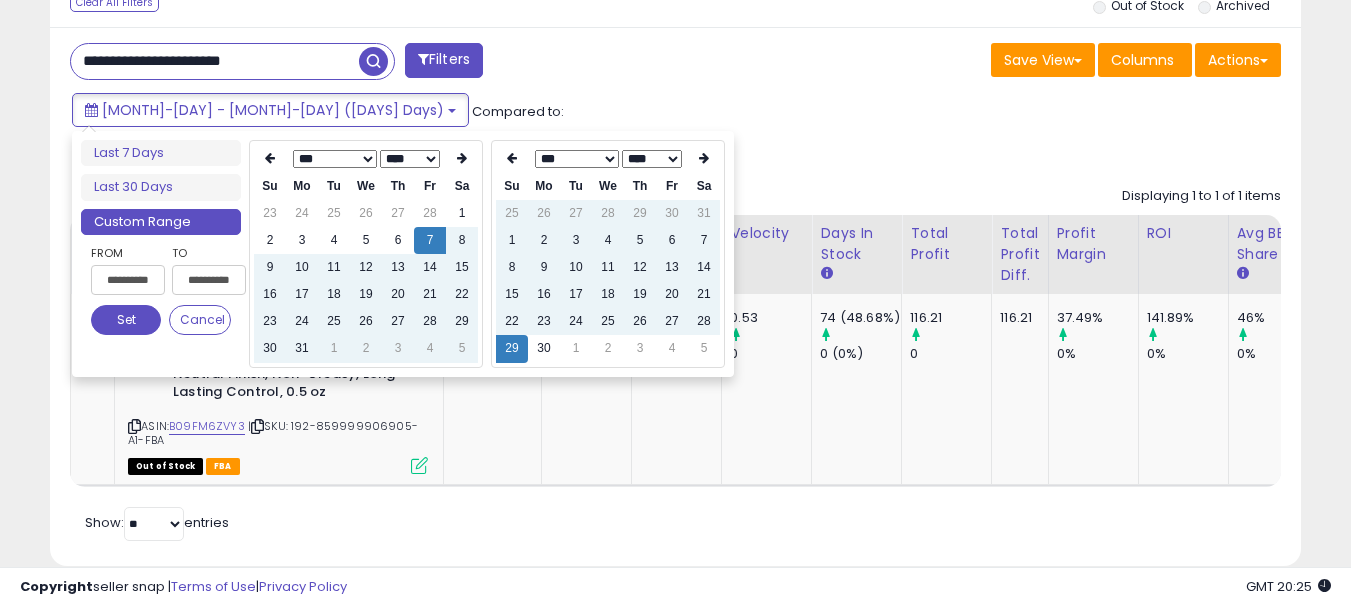click on "25" at bounding box center [512, 213] 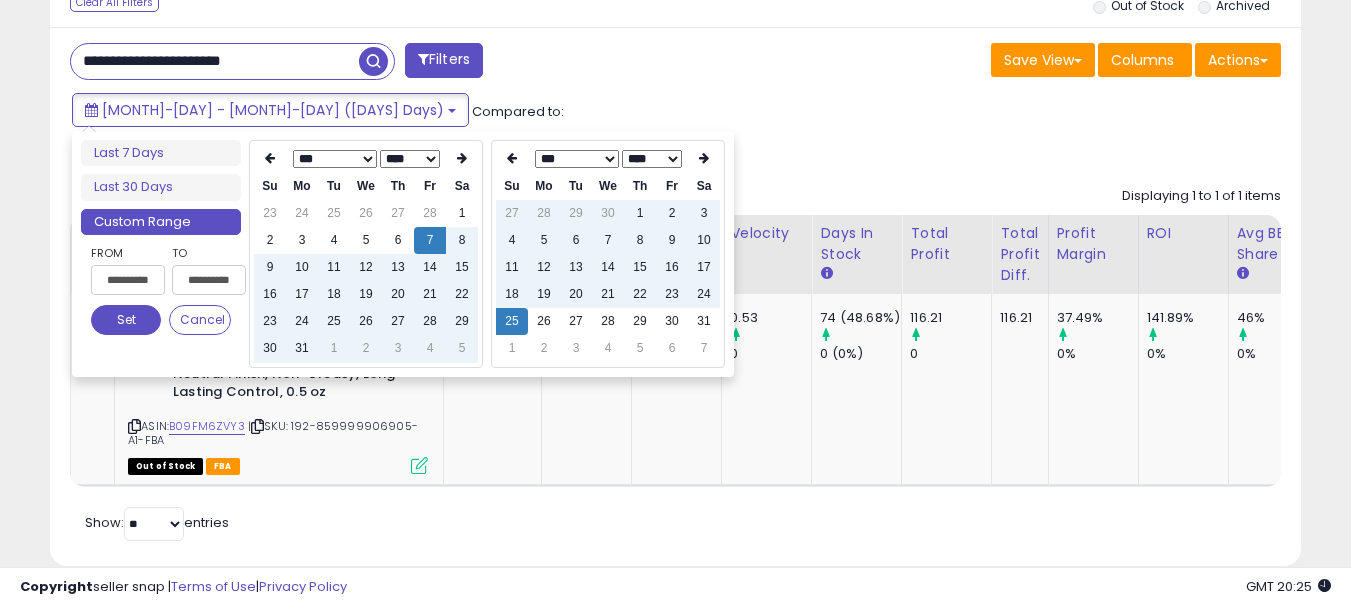 click on "27" at bounding box center (512, 213) 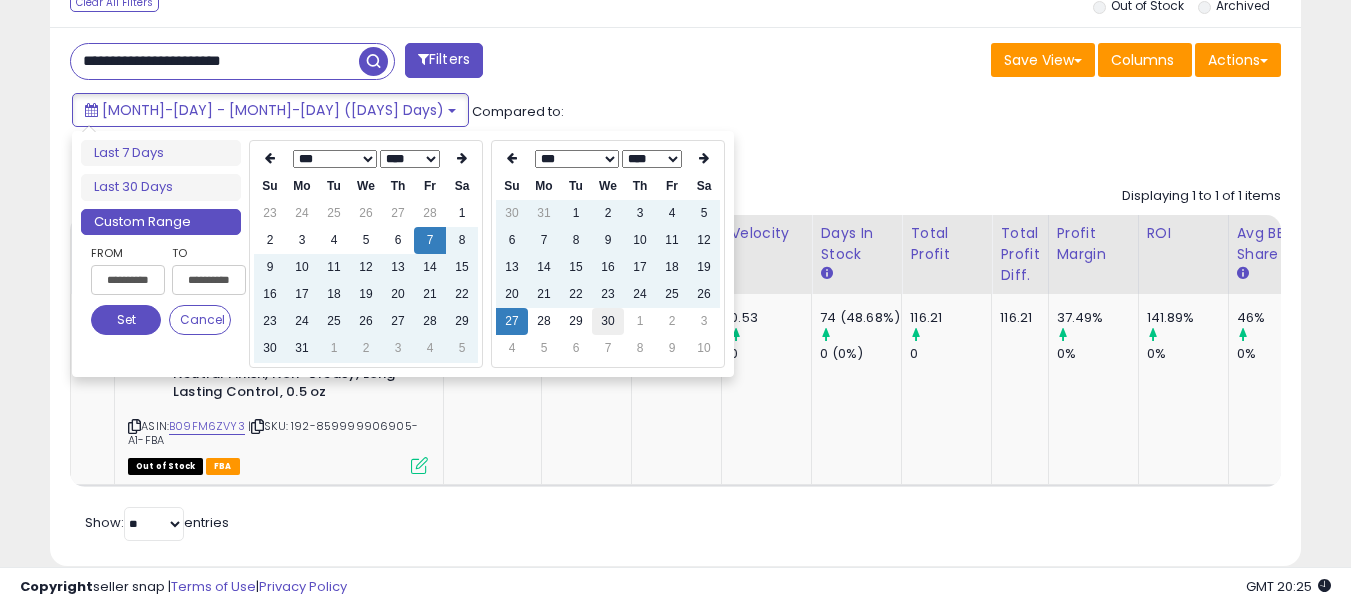click on "30" at bounding box center (608, 321) 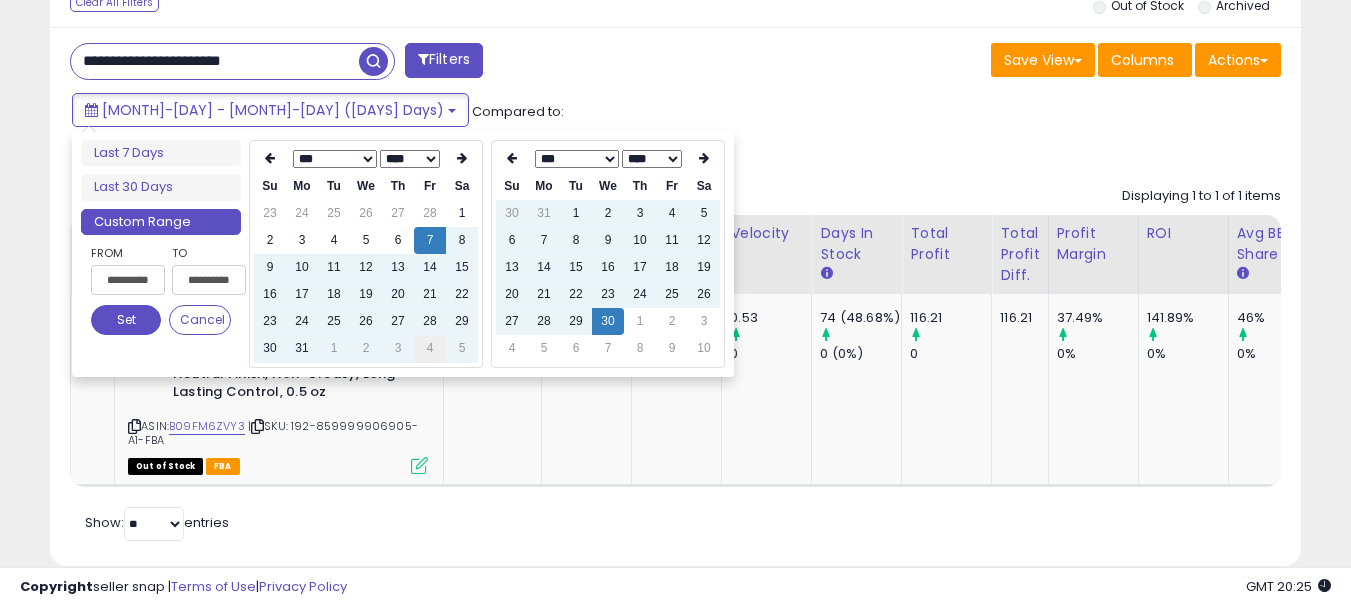 type on "**********" 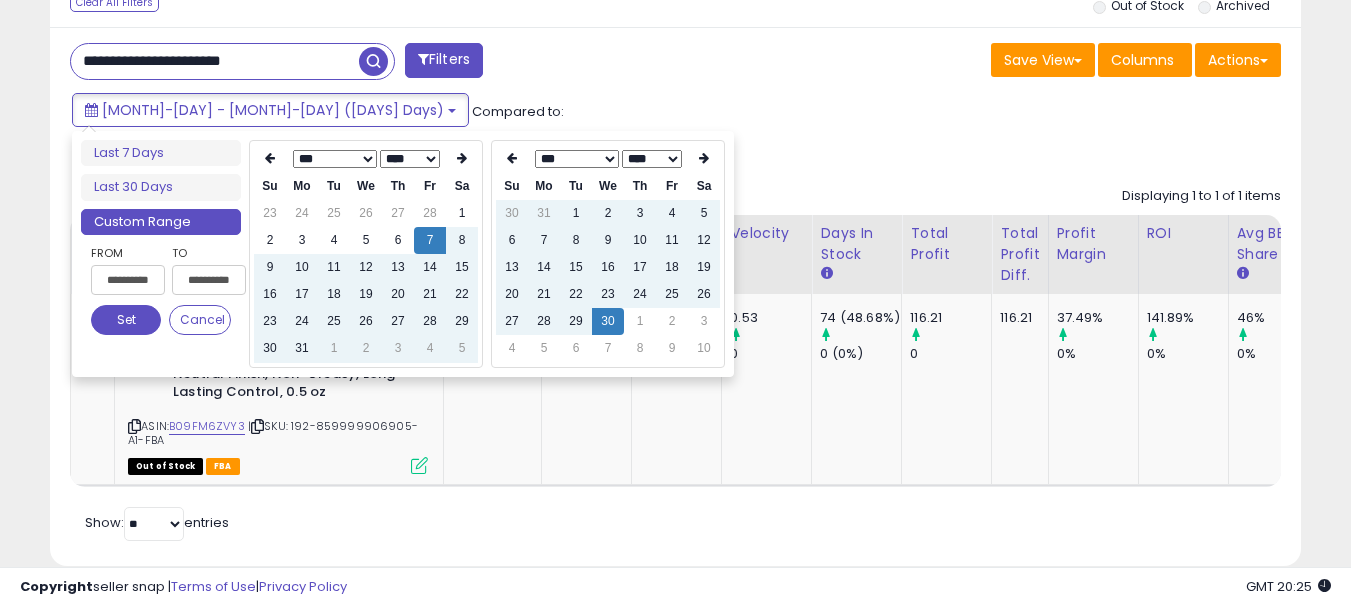 type on "**********" 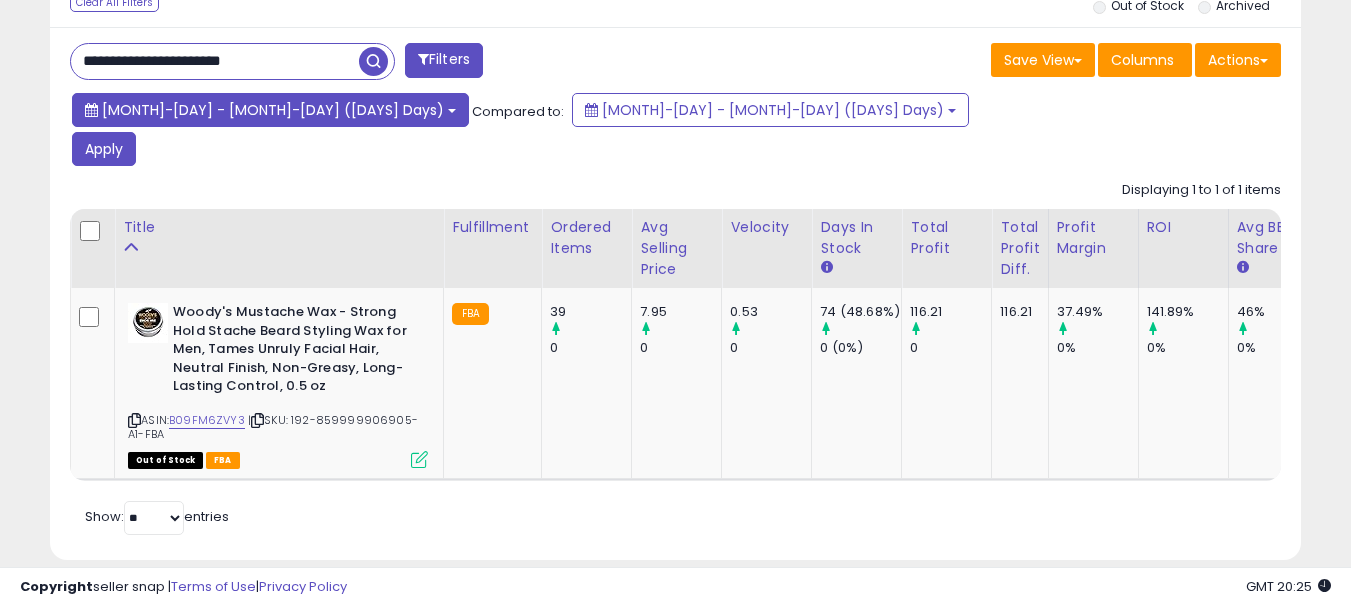 drag, startPoint x: 217, startPoint y: 127, endPoint x: 215, endPoint y: 115, distance: 12.165525 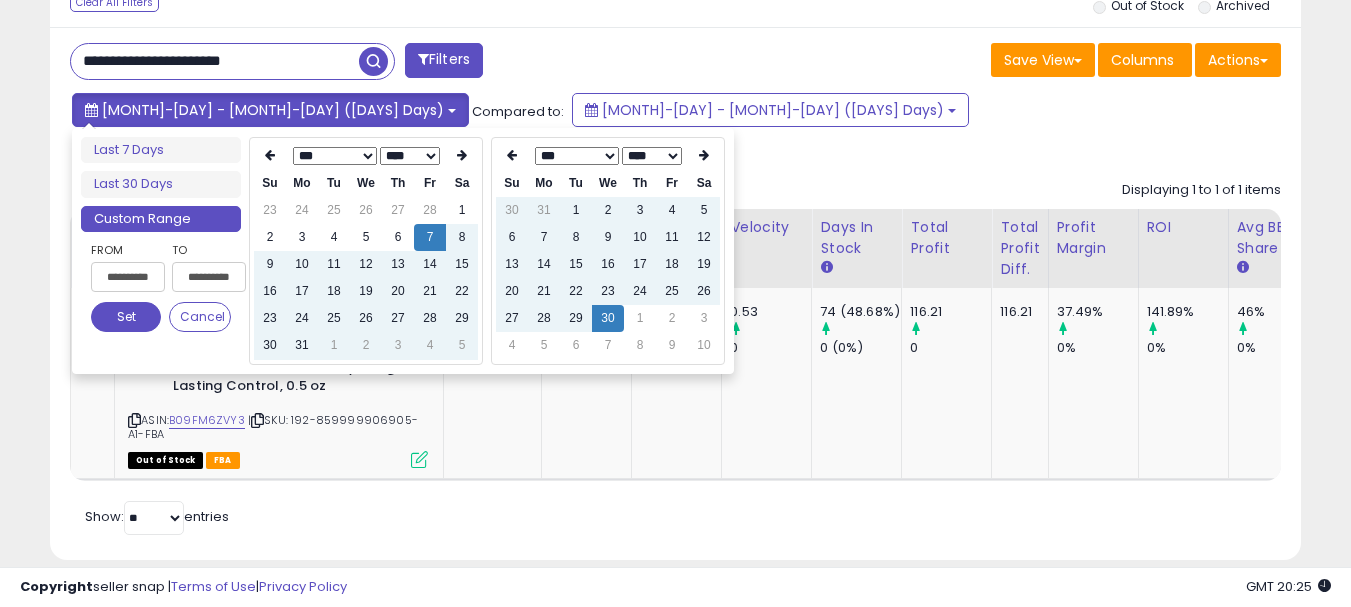 click on "[MONTH]-[DAY] - [MONTH]-[DAY] ([DAYS] Days)" at bounding box center (273, 110) 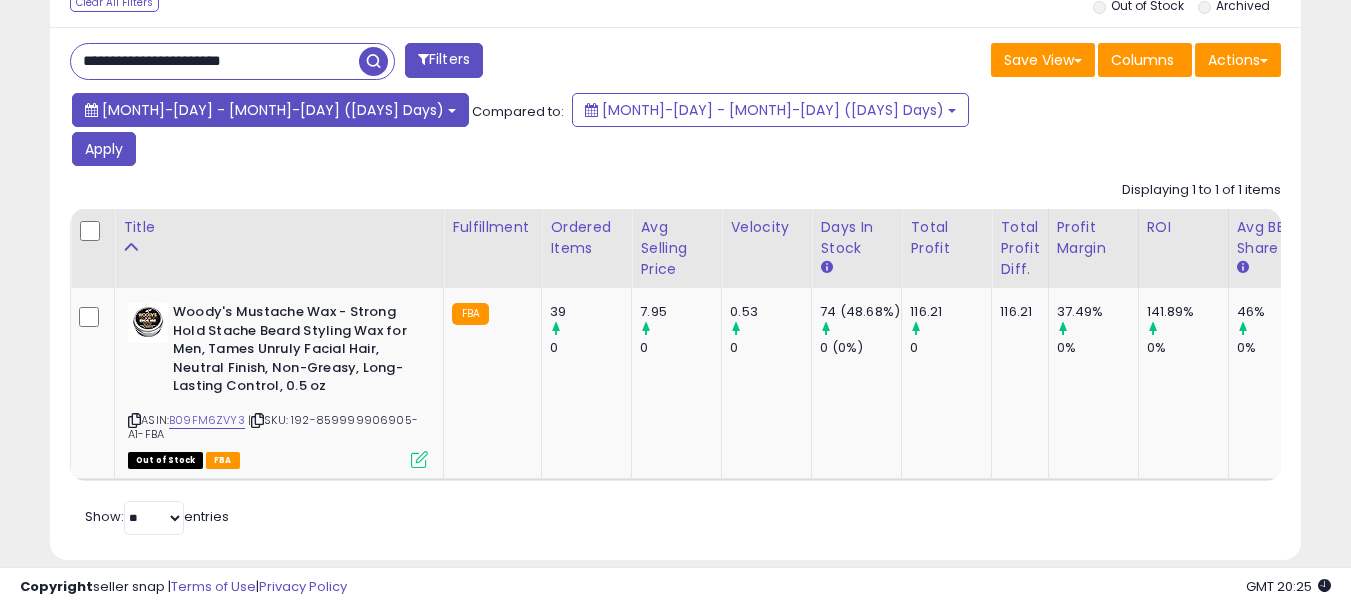 click on "[MONTH]-[DAY] - [MONTH]-[DAY] ([DAYS] Days)" at bounding box center (273, 110) 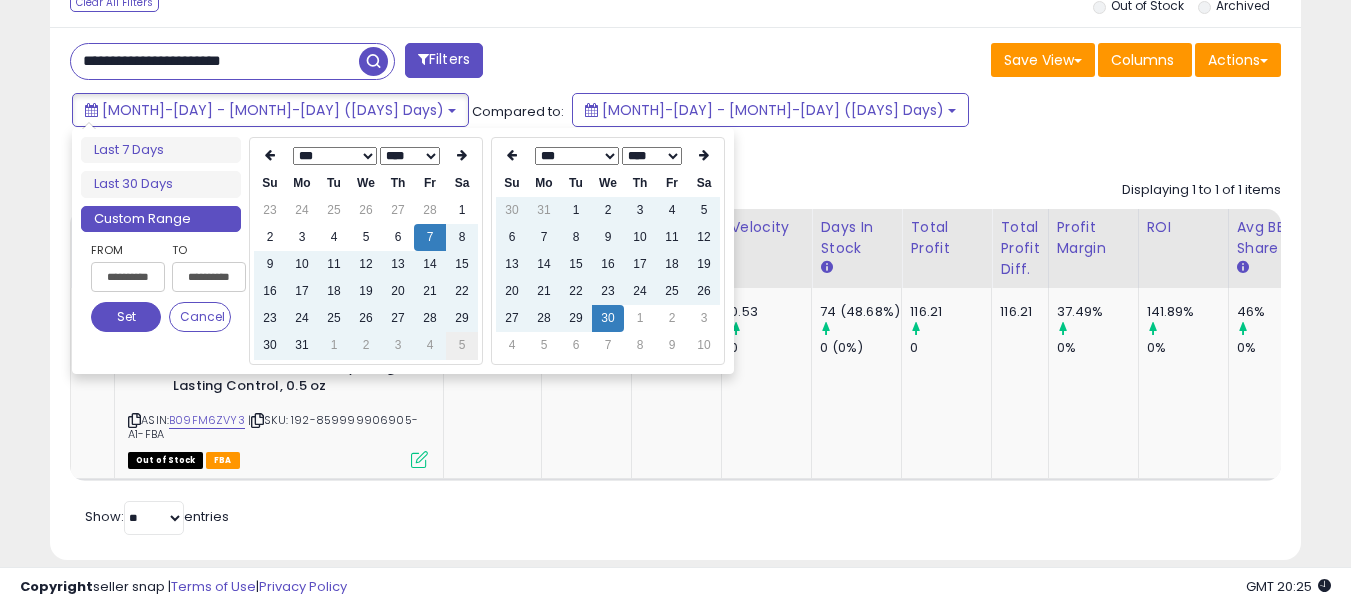 click on "5" at bounding box center [462, 345] 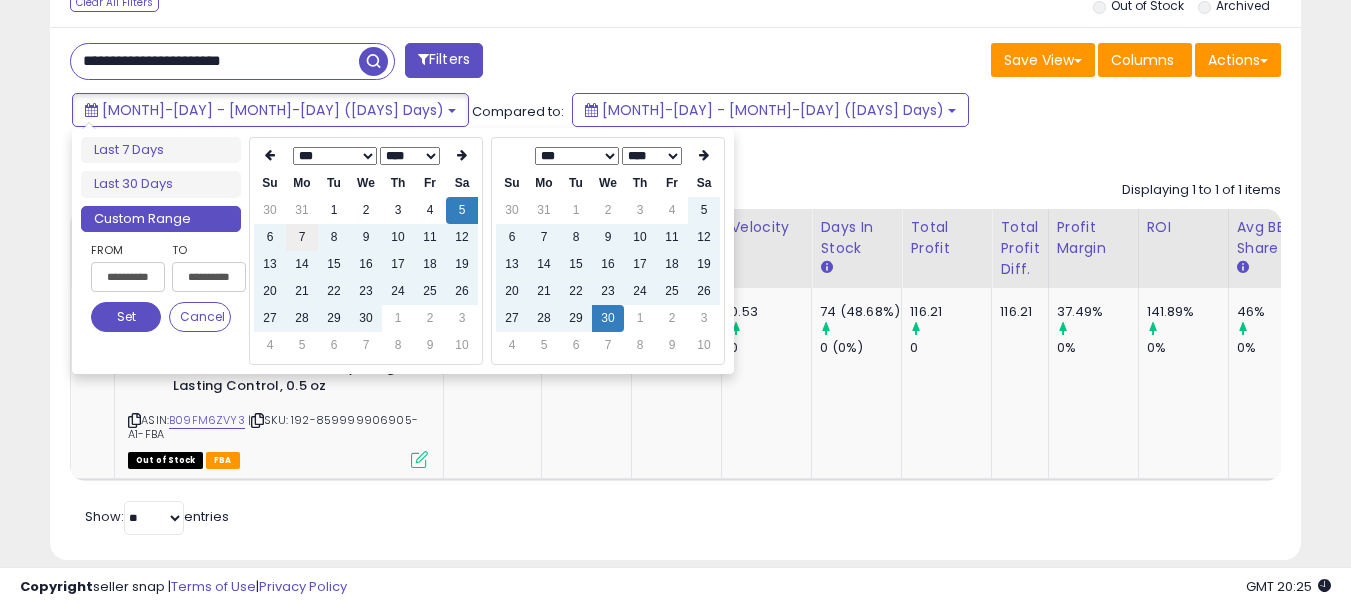 click on "7" at bounding box center [302, 237] 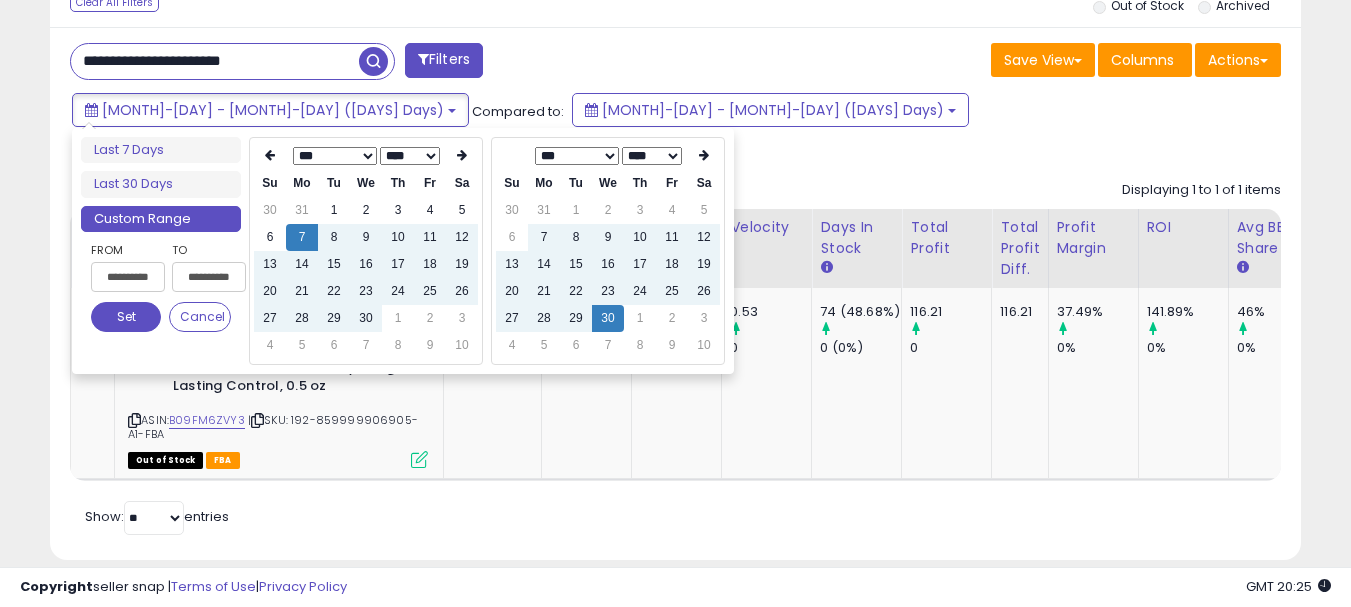type on "**********" 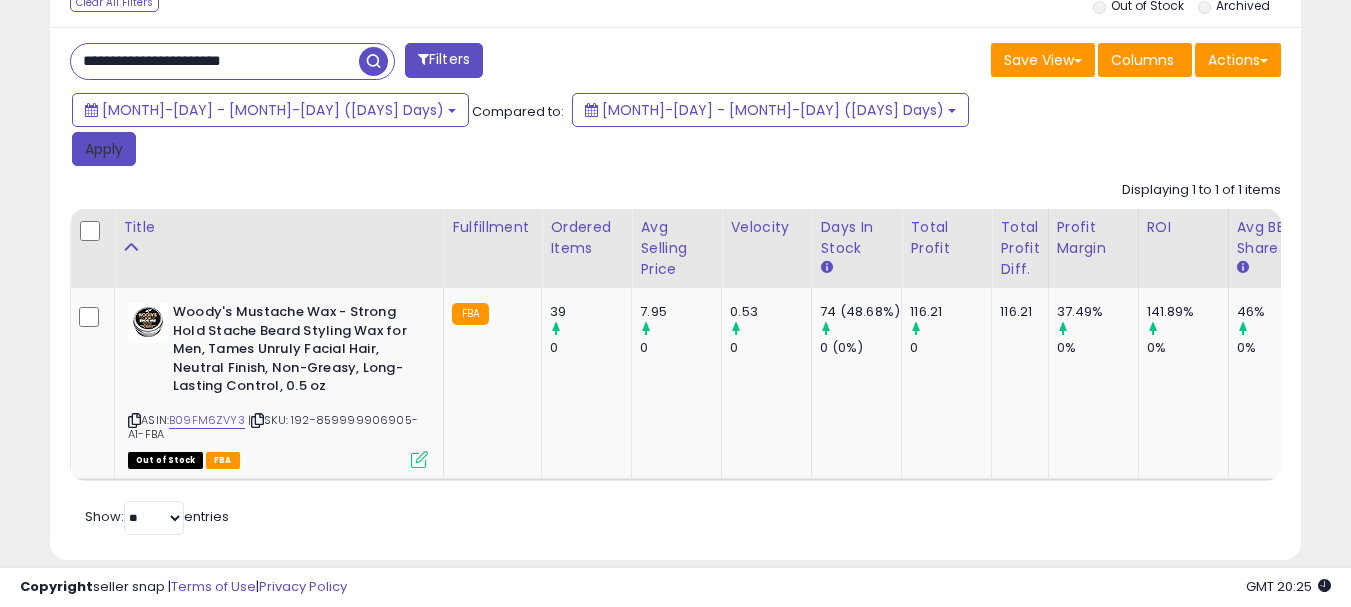 drag, startPoint x: 673, startPoint y: 116, endPoint x: 547, endPoint y: 151, distance: 130.7708 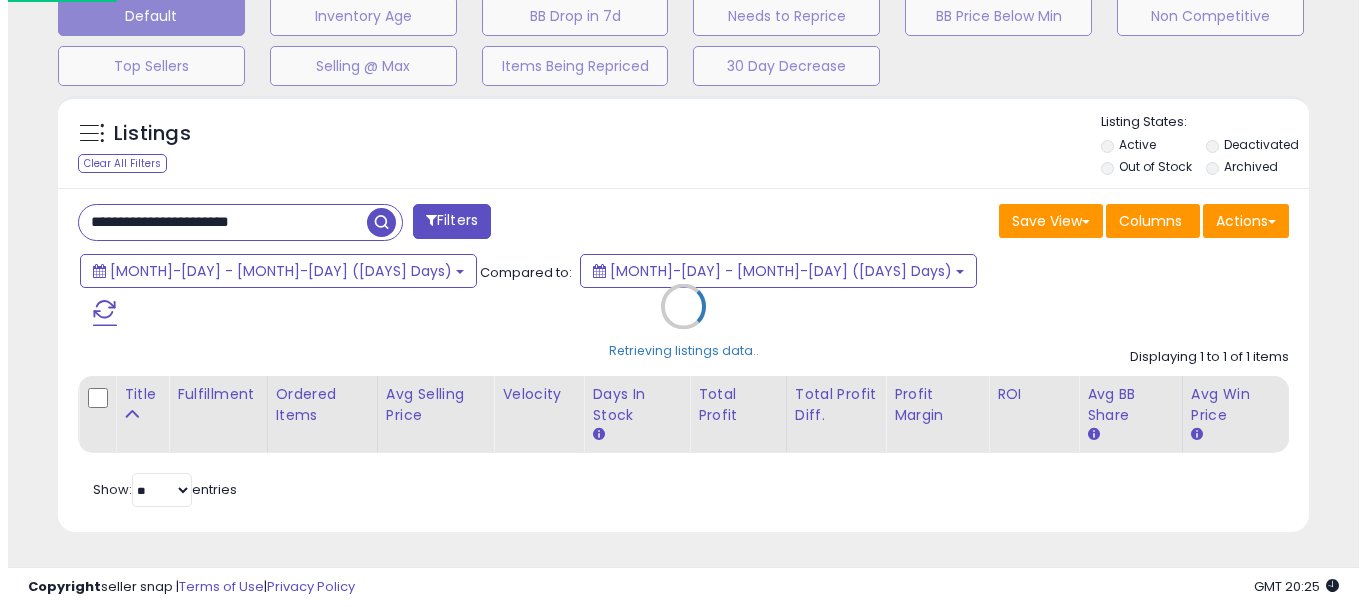 scroll, scrollTop: 595, scrollLeft: 0, axis: vertical 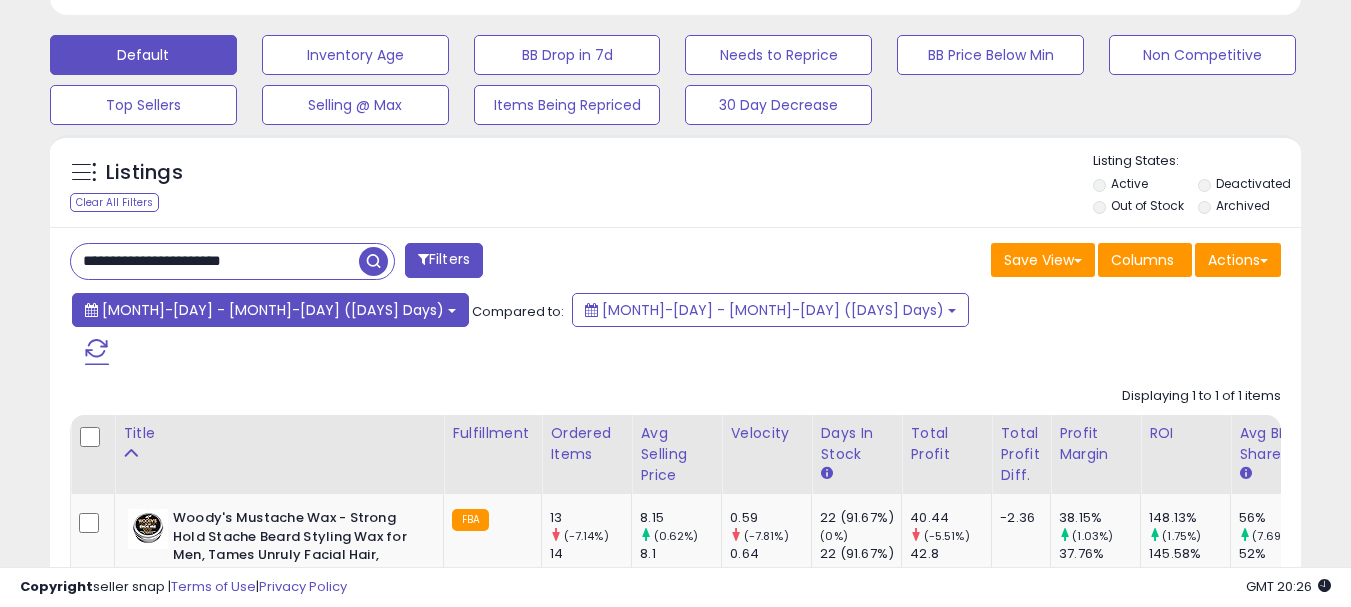 click on "[MONTH]-[DAY] - [MONTH]-[DAY] ([DAYS] Days)" at bounding box center [273, 310] 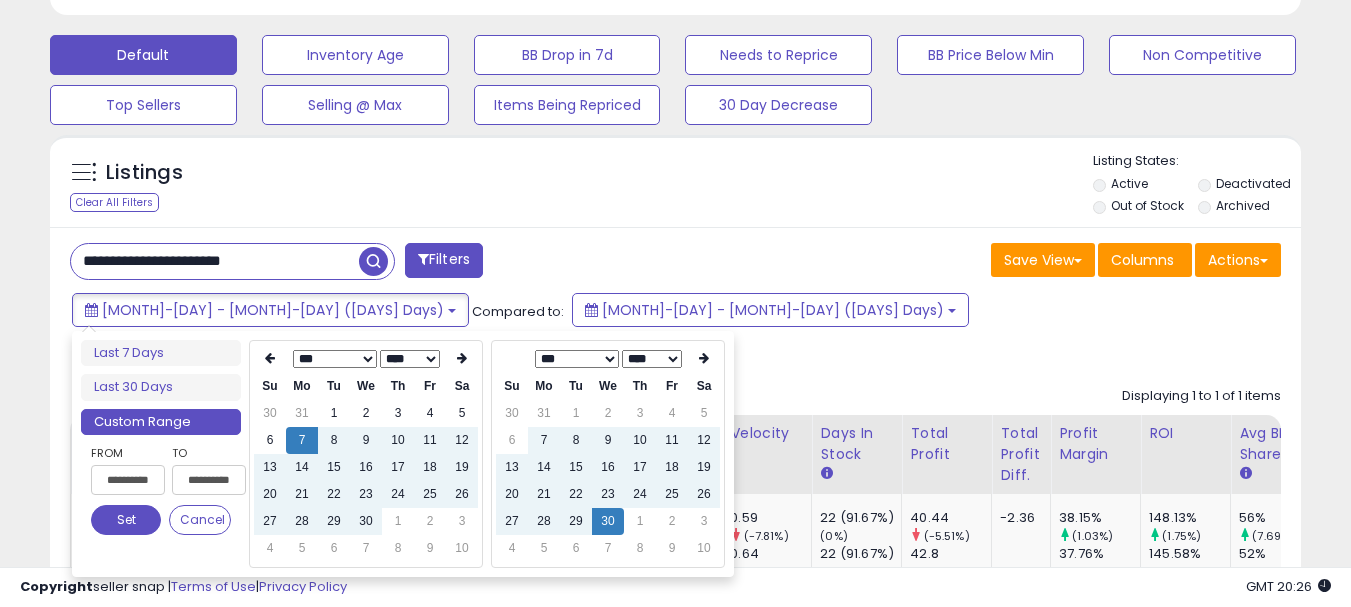 click on "*** *** *** *** *** *** *** ***" at bounding box center (335, 359) 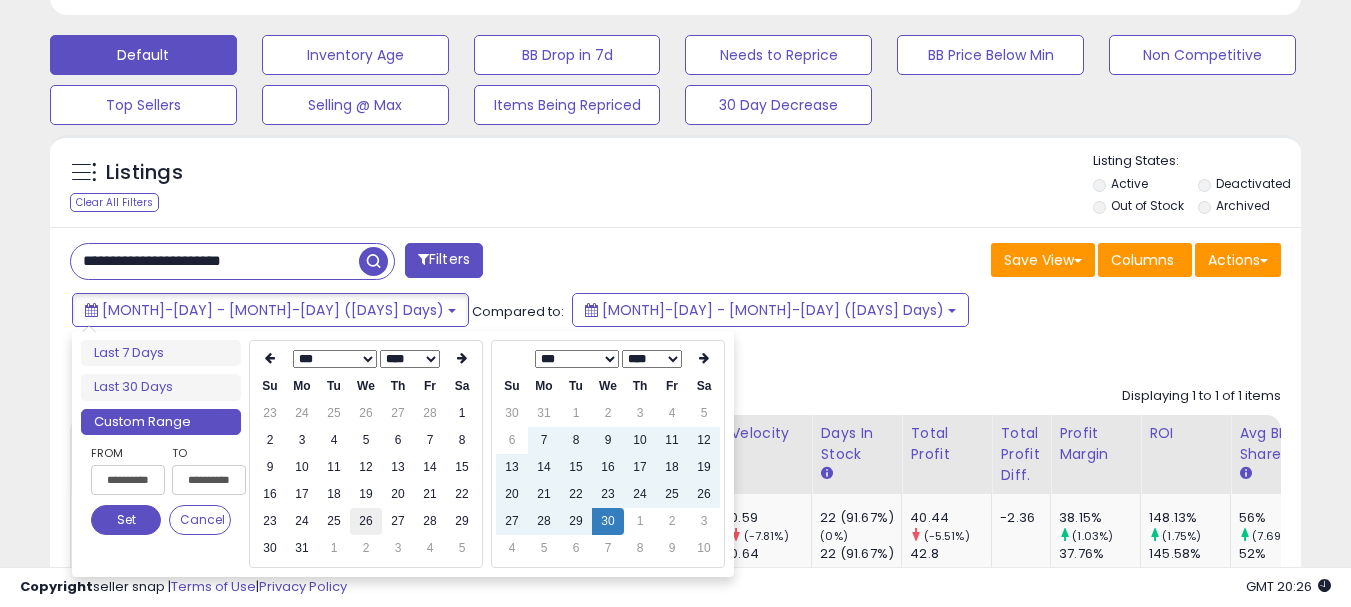 click on "26" at bounding box center (366, 521) 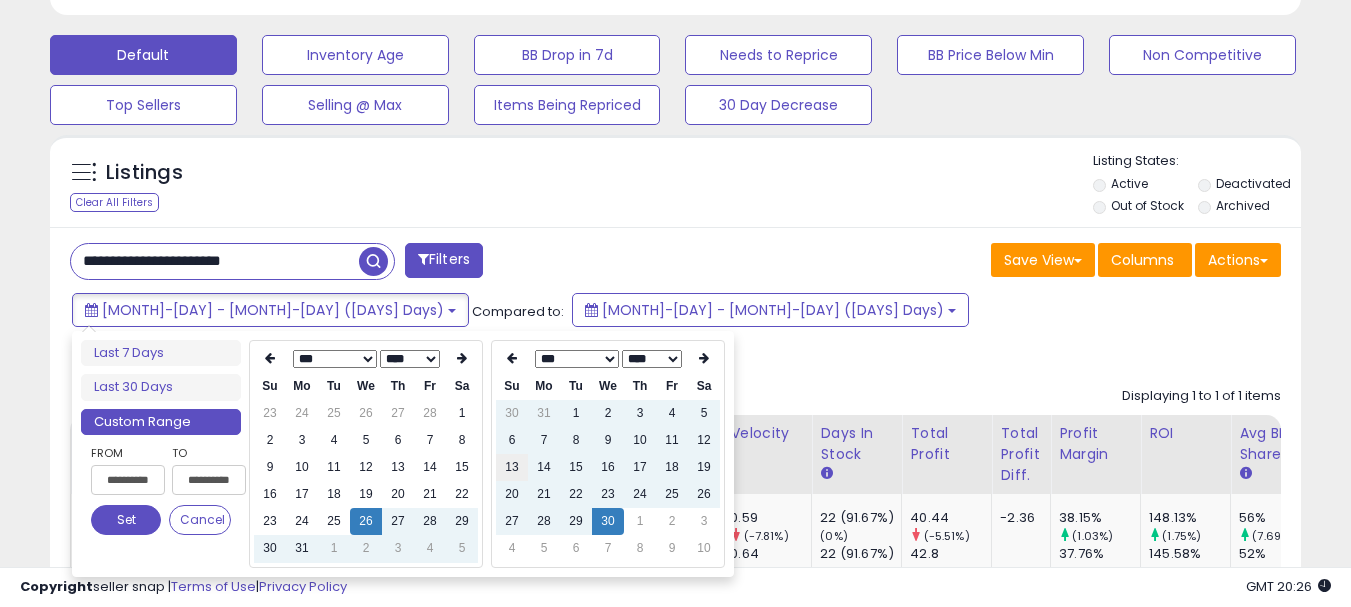 type on "**********" 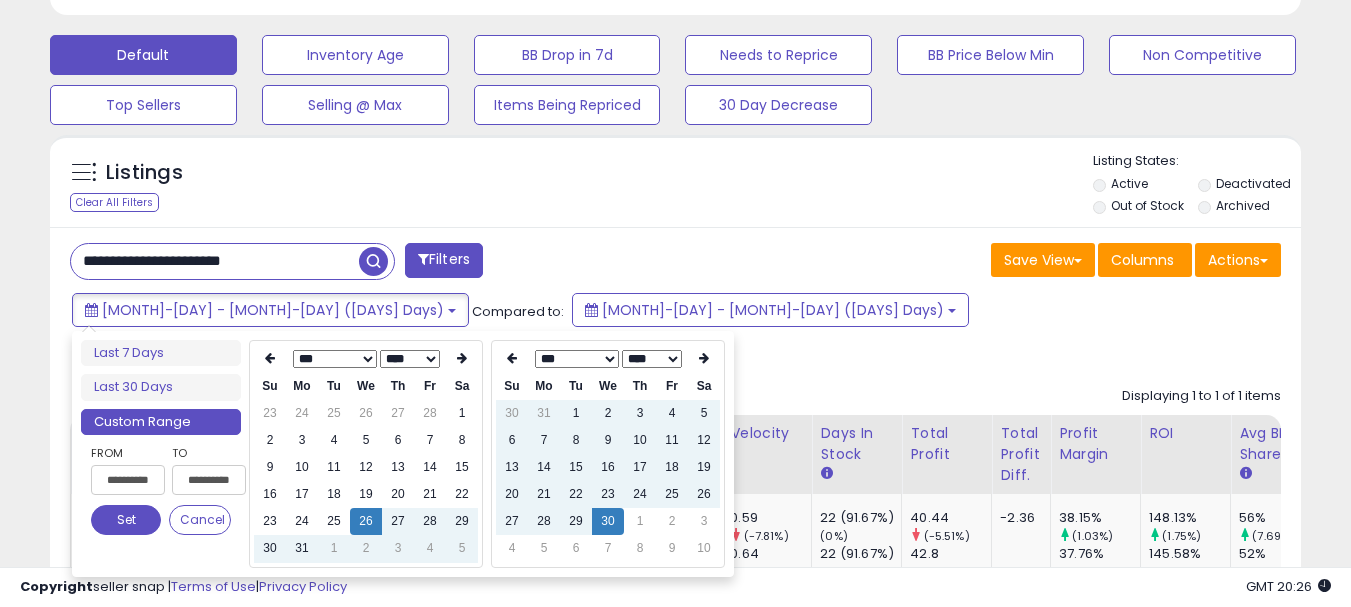 type on "**********" 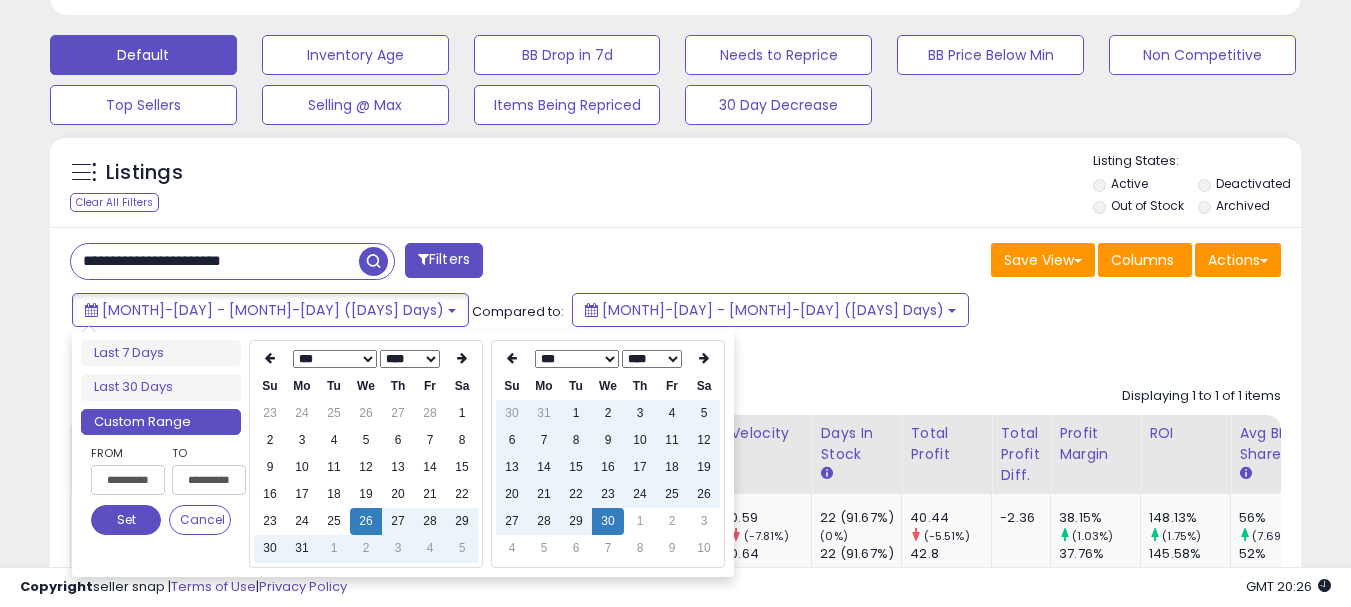 type on "**********" 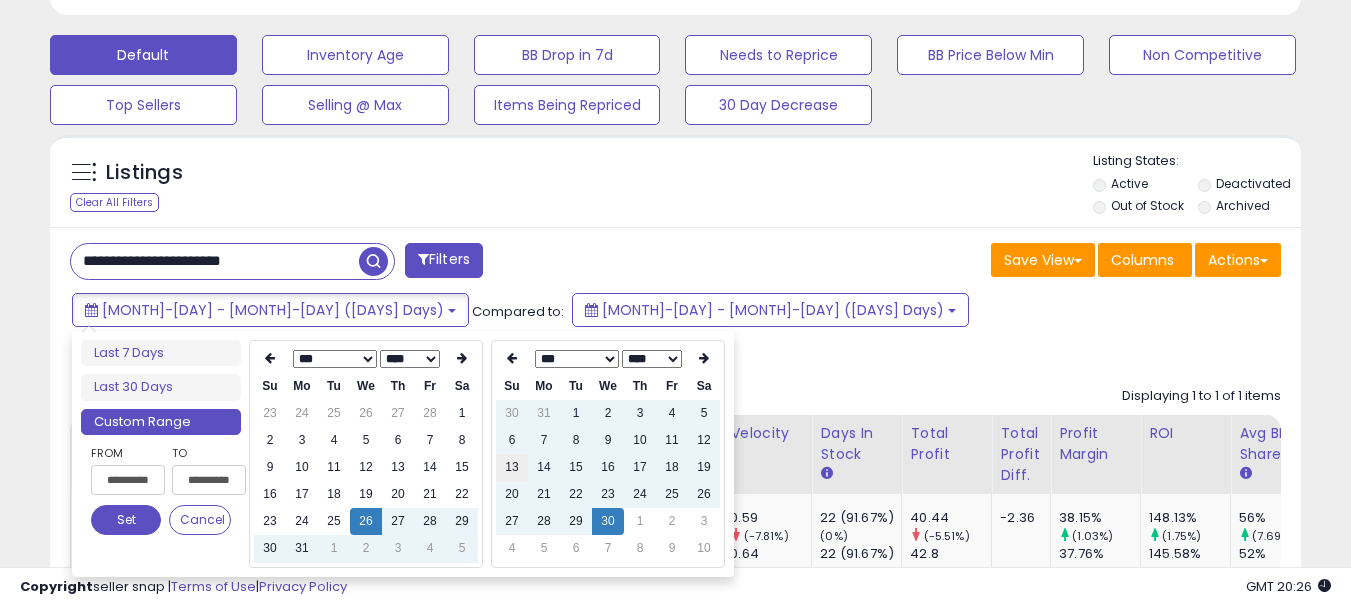 type on "**********" 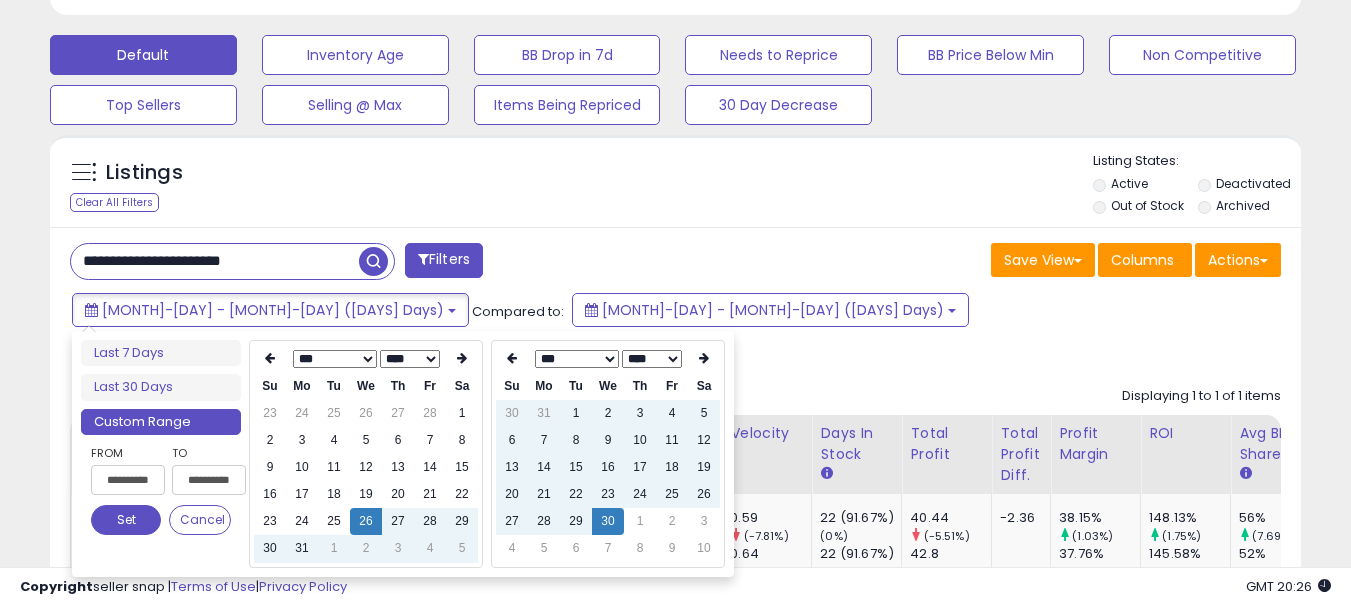 type on "**********" 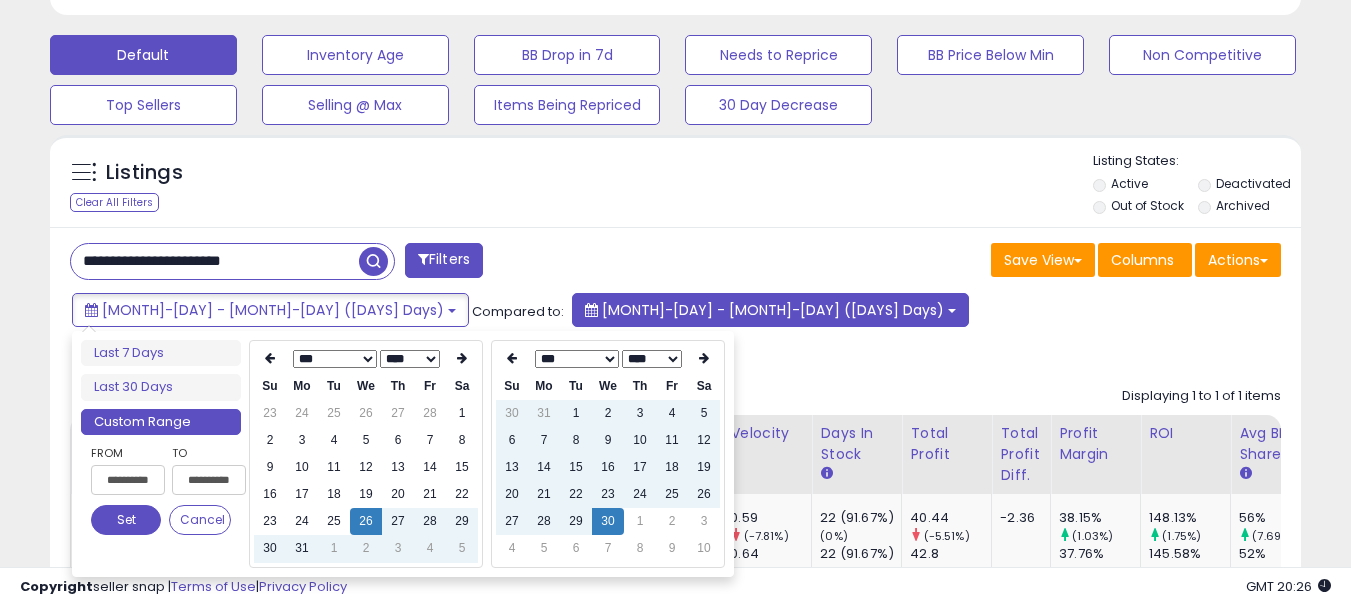 type on "**********" 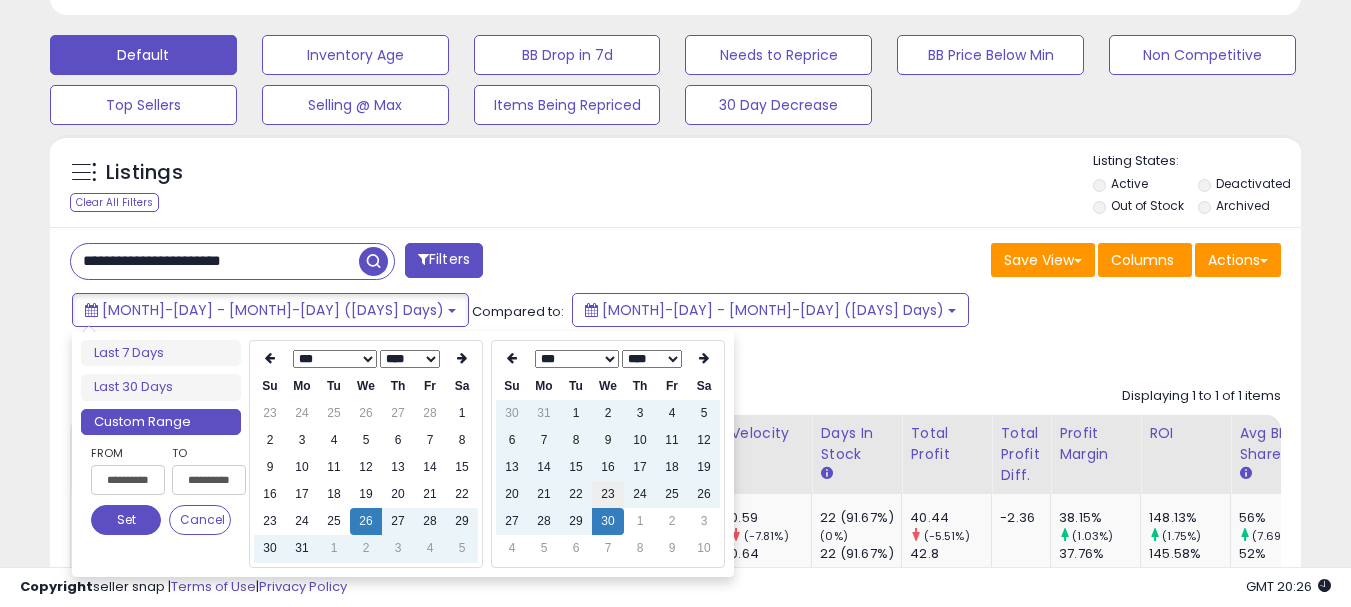 click on "23" at bounding box center [608, 494] 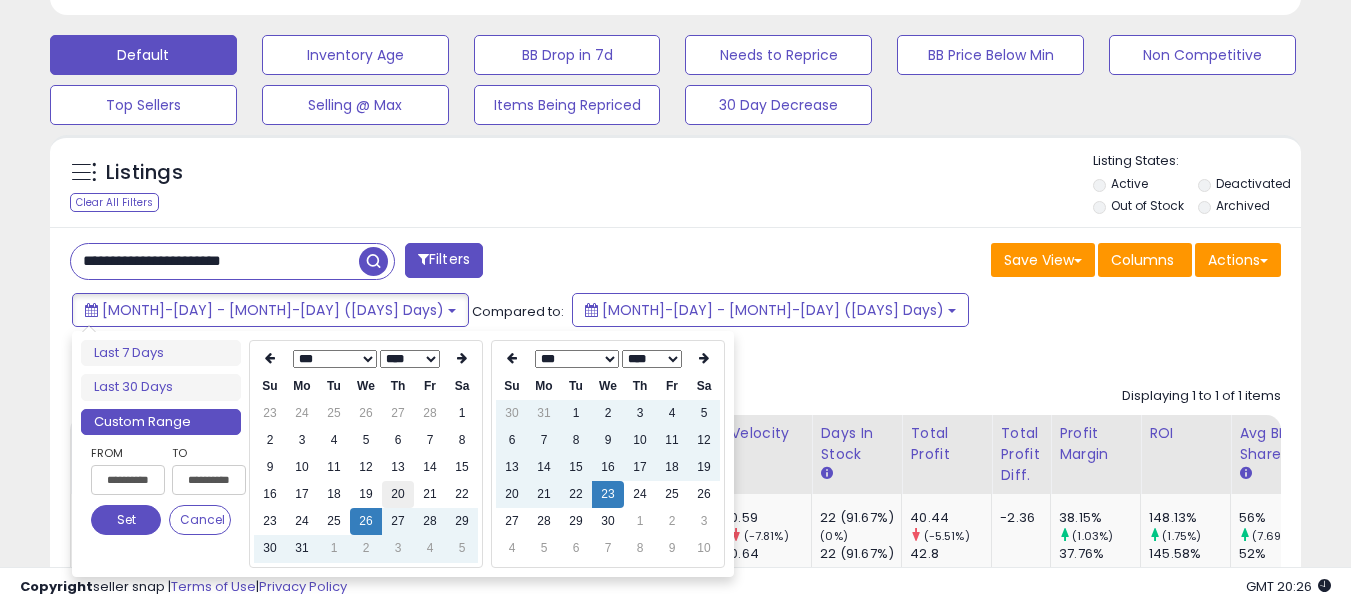 type on "**********" 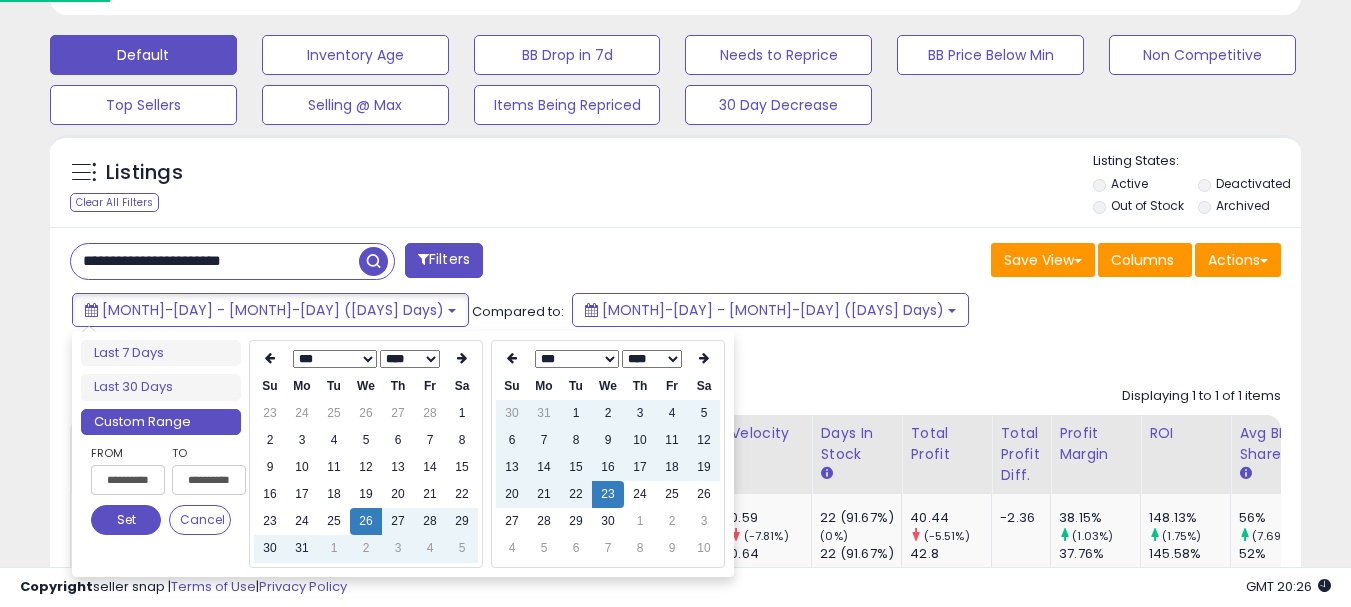 type on "**********" 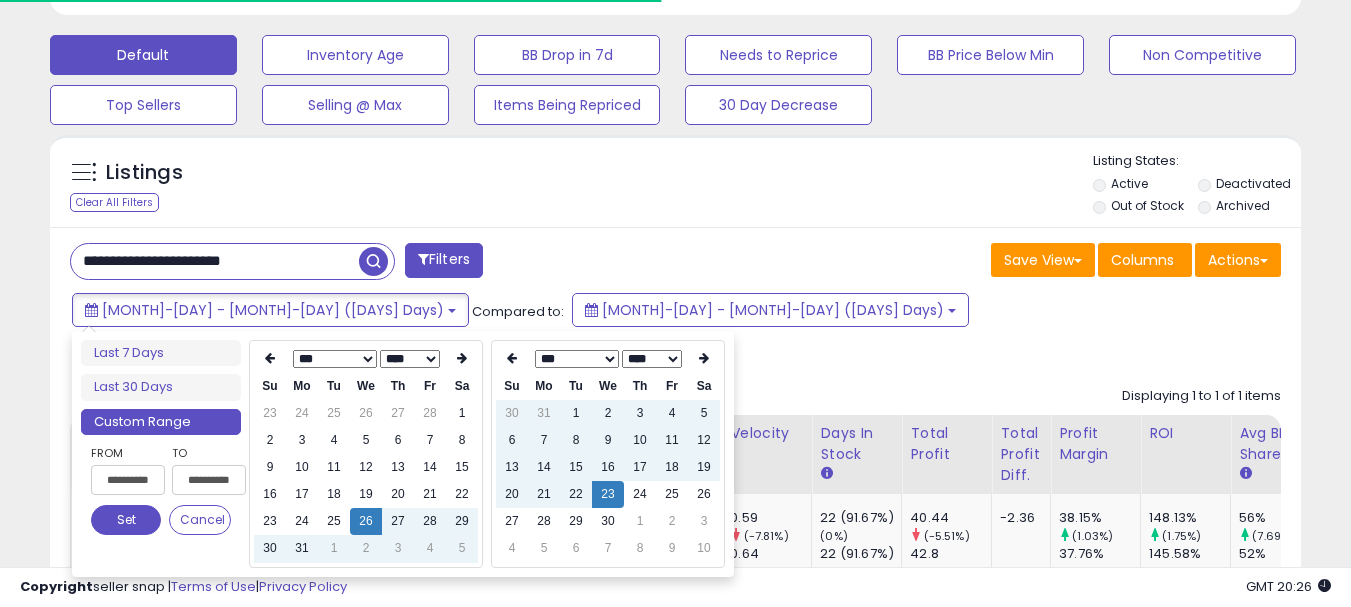 click on "Set" at bounding box center (126, 520) 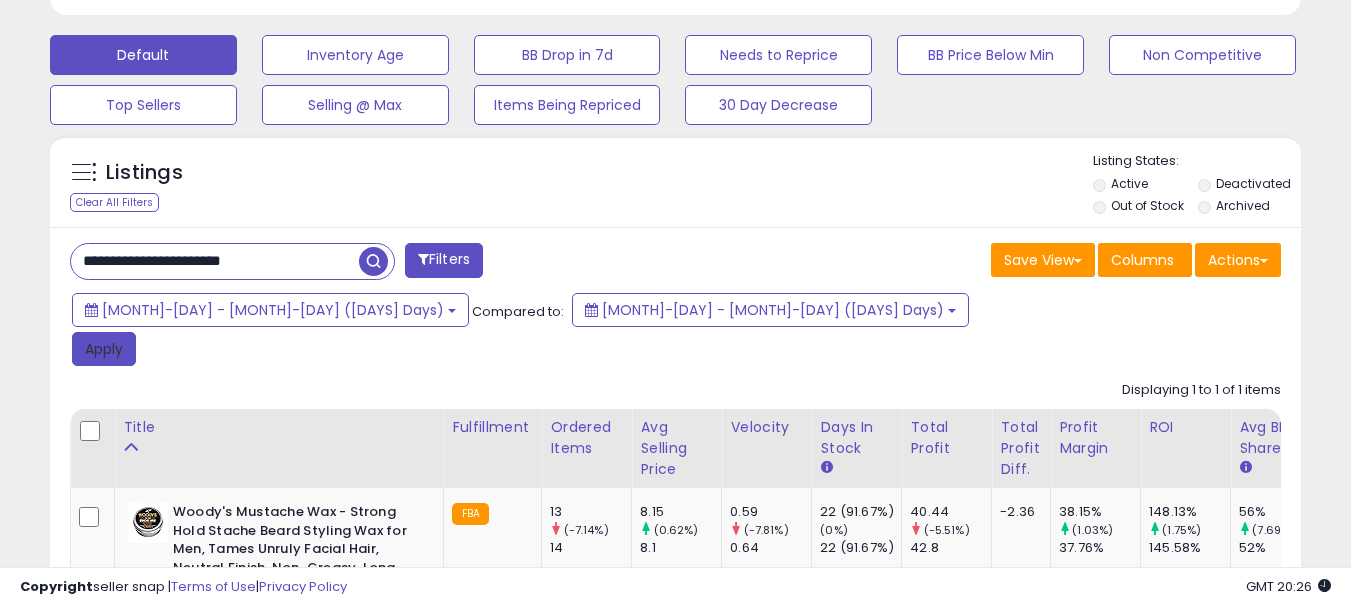 click on "Apply" at bounding box center (104, 349) 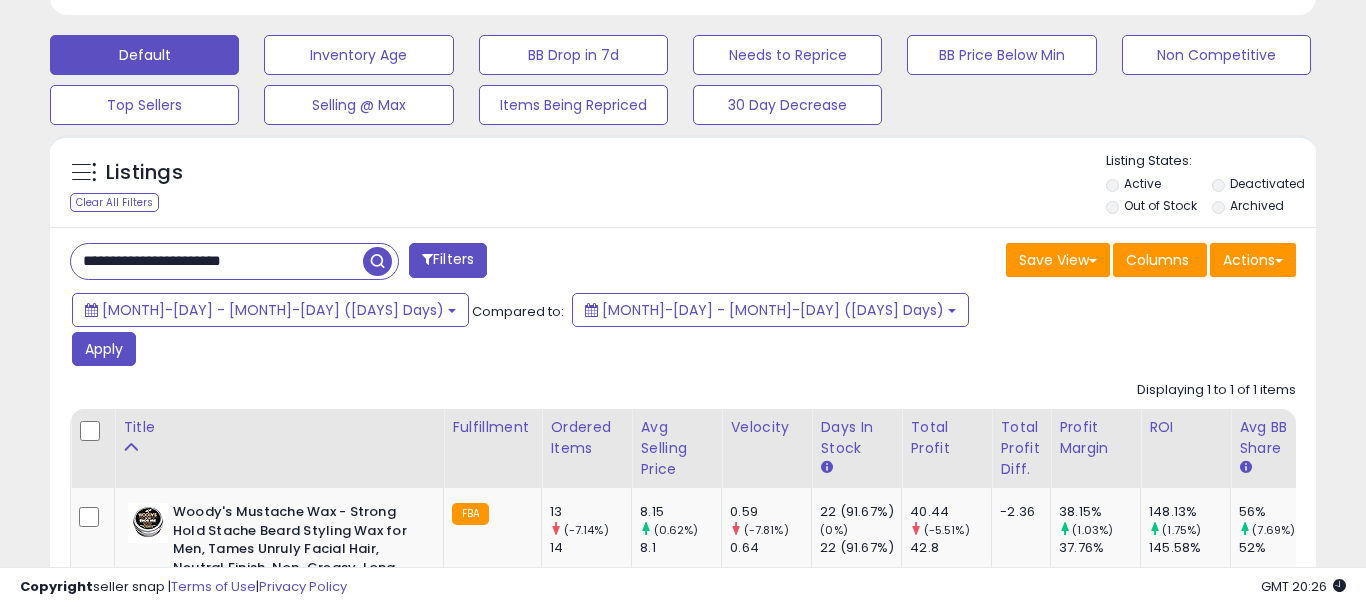 scroll, scrollTop: 999590, scrollLeft: 999267, axis: both 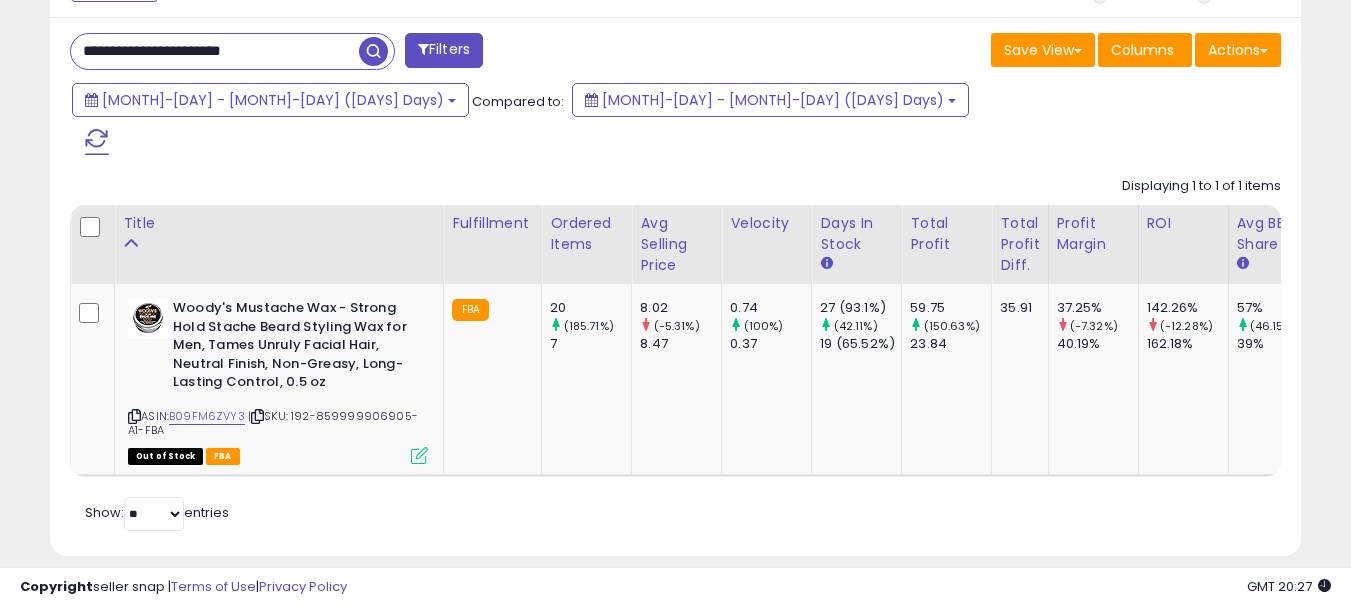 drag, startPoint x: 316, startPoint y: 59, endPoint x: -55, endPoint y: 85, distance: 371.90994 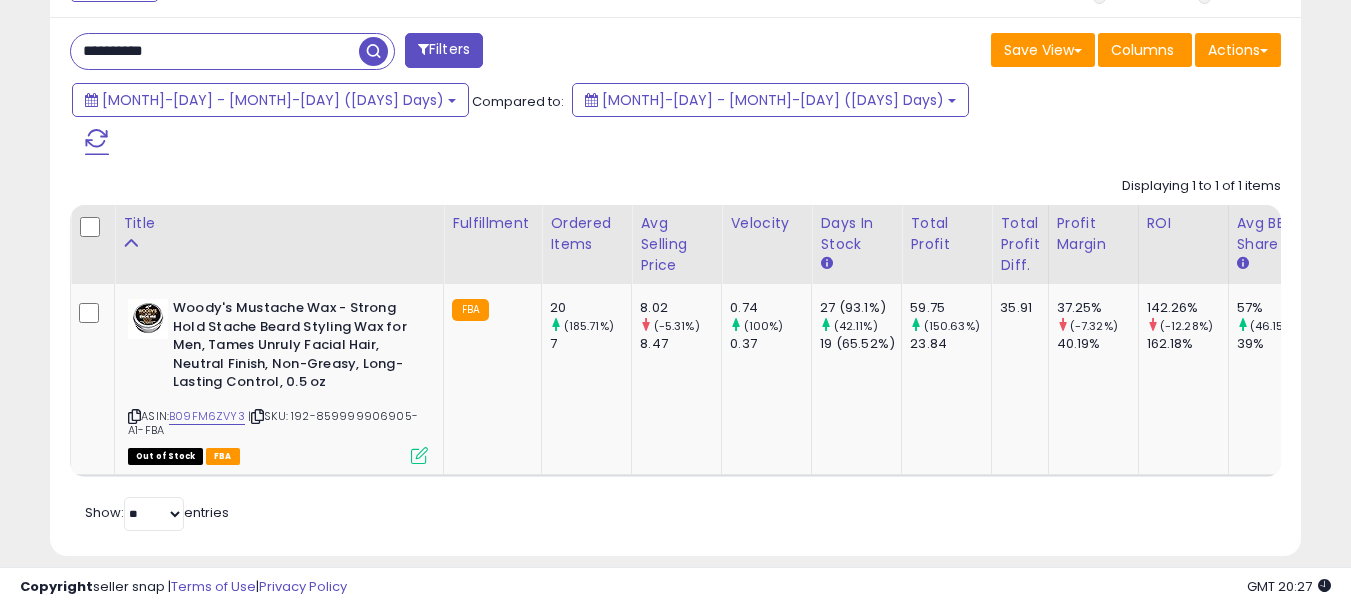 type on "**********" 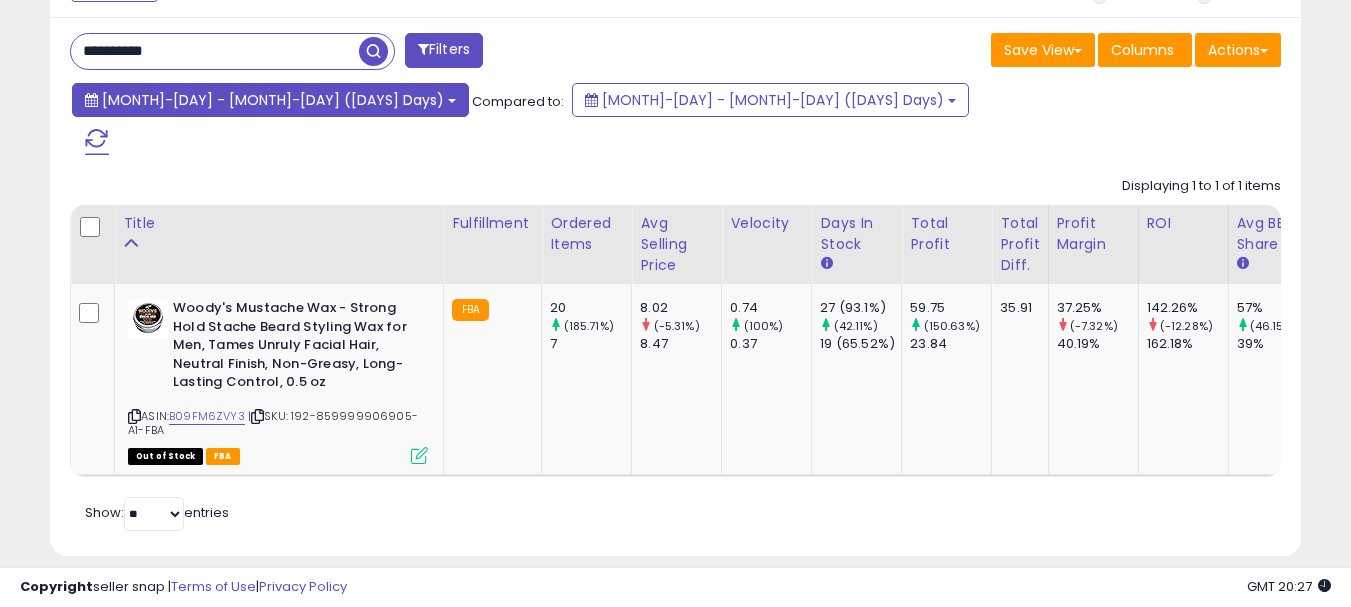 click on "[MONTH]-[DAY] - [MONTH]-[DAY] ([DAYS] Days)" at bounding box center [273, 100] 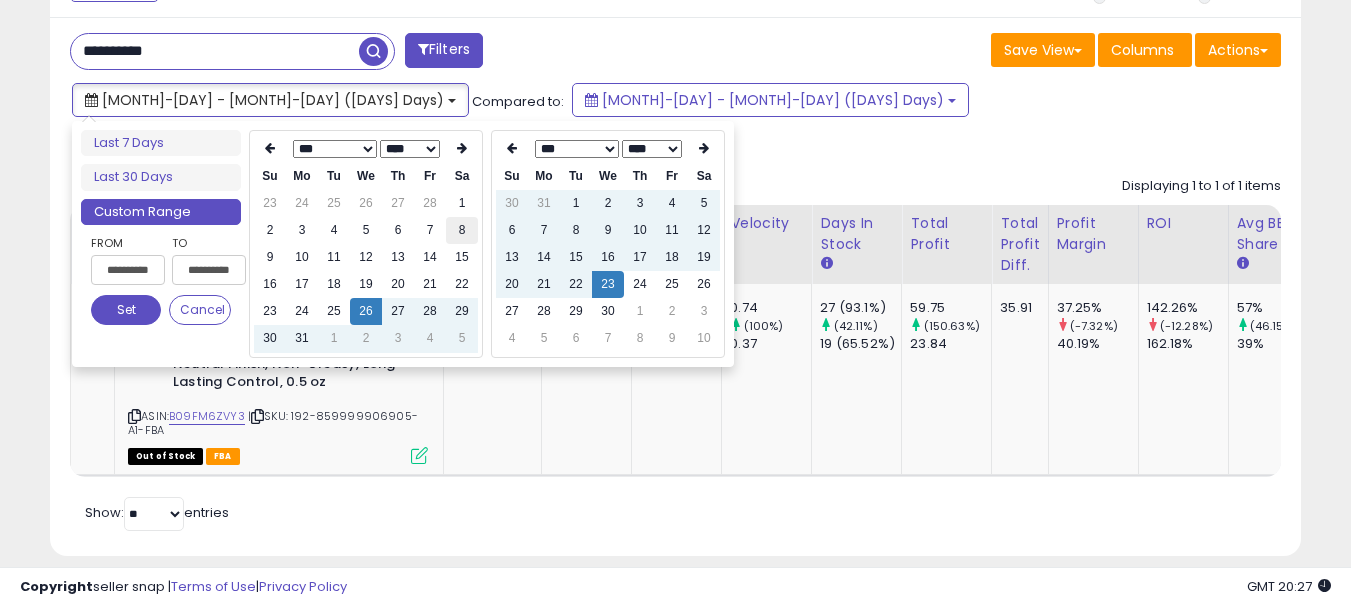 type on "**********" 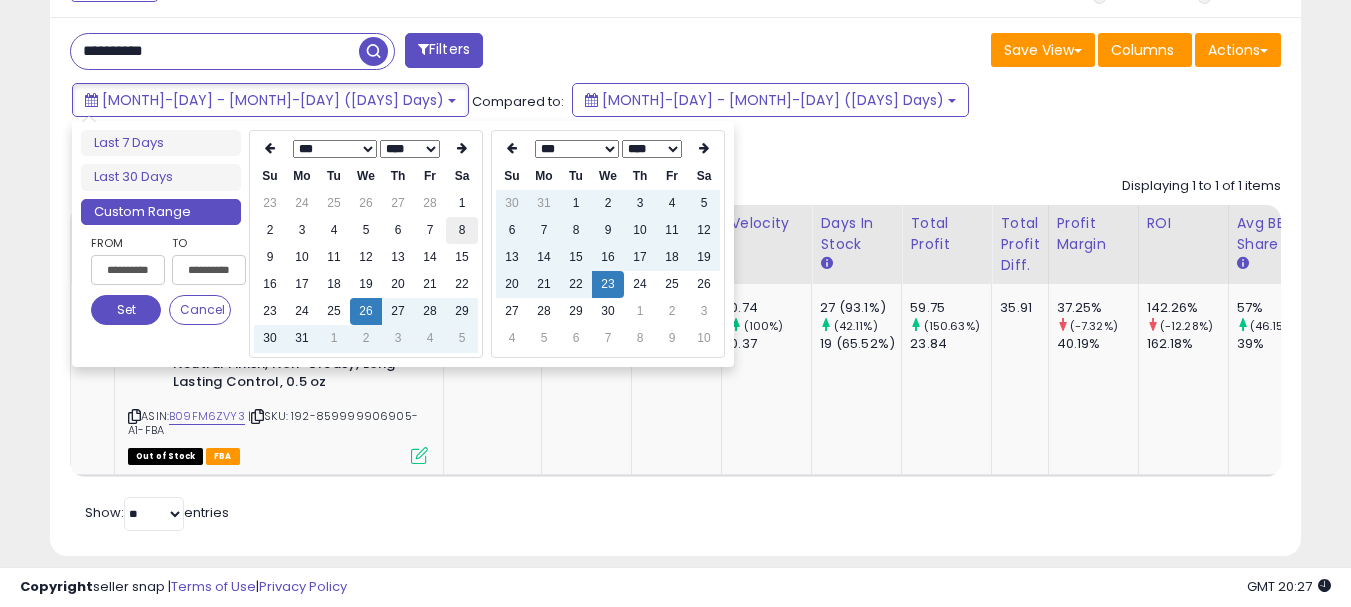click on "8" at bounding box center (462, 230) 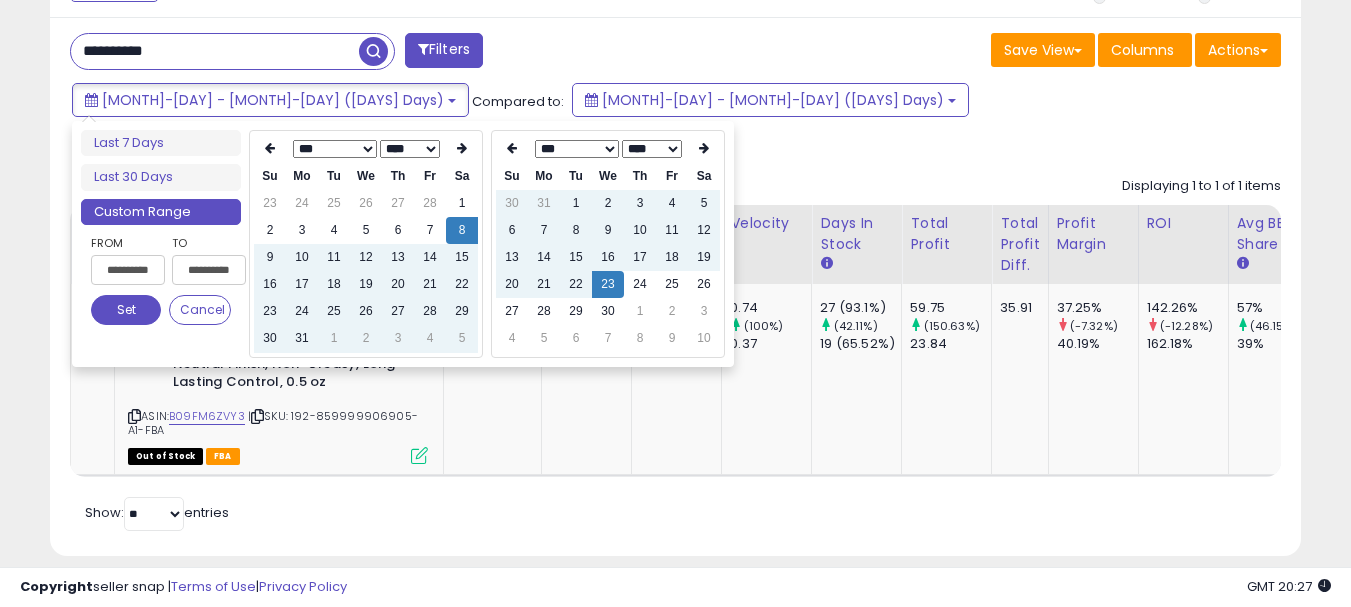 click on "**********" at bounding box center (403, 244) 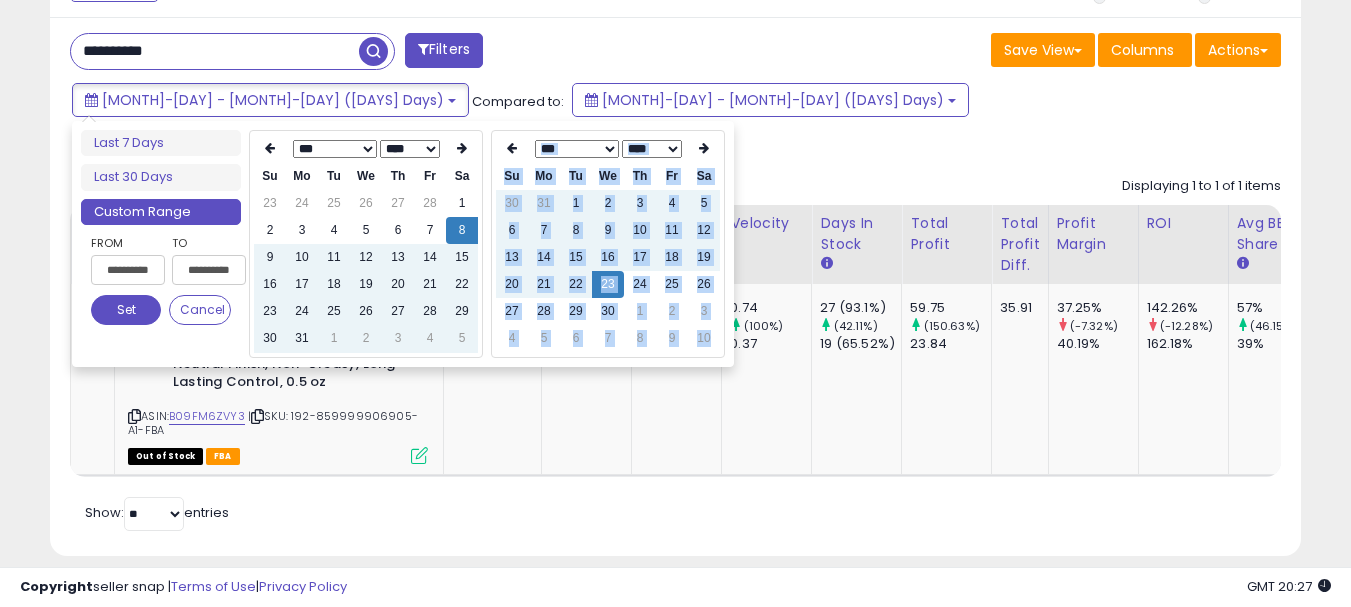 click on "*** *** *** *** *** *** **** Su Mo Tu We Th Fr Sa 30 31 1 2 3 4 5 6 7 8 9 10 11 12 13 14 15 16 17 18 19 20 21 22 23 24 25 26 27 28 29 30 1 2 3 4 5 6 7 8 9 10" at bounding box center (608, 244) 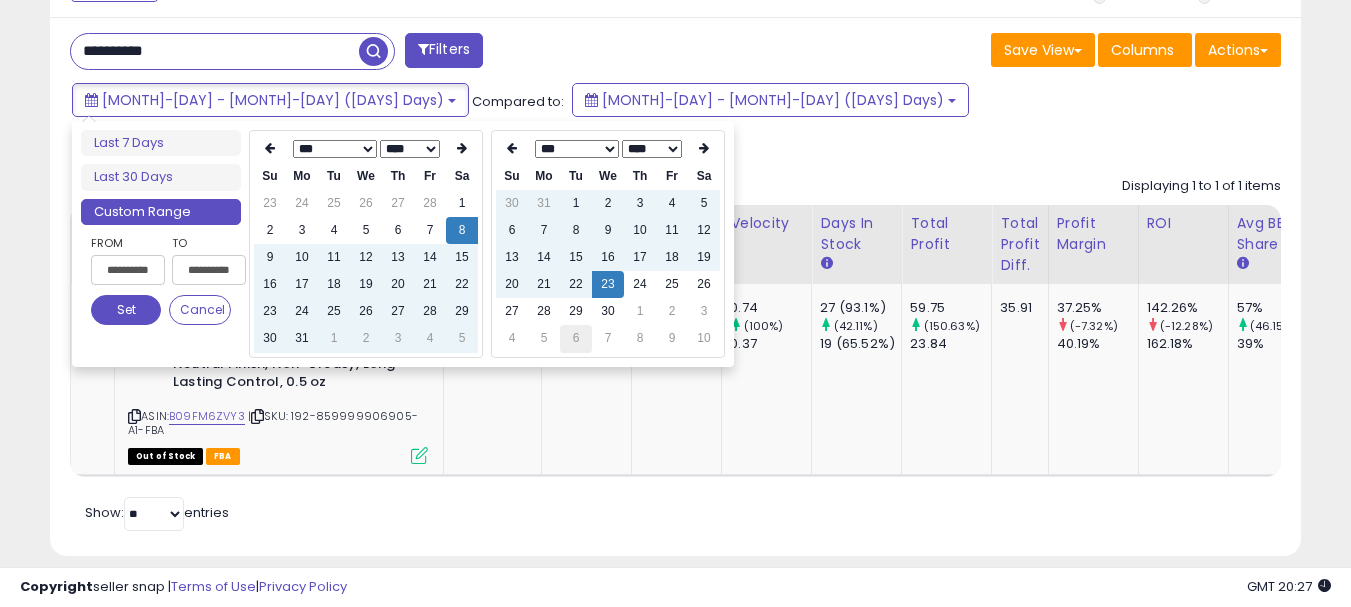 click on "6" at bounding box center [576, 338] 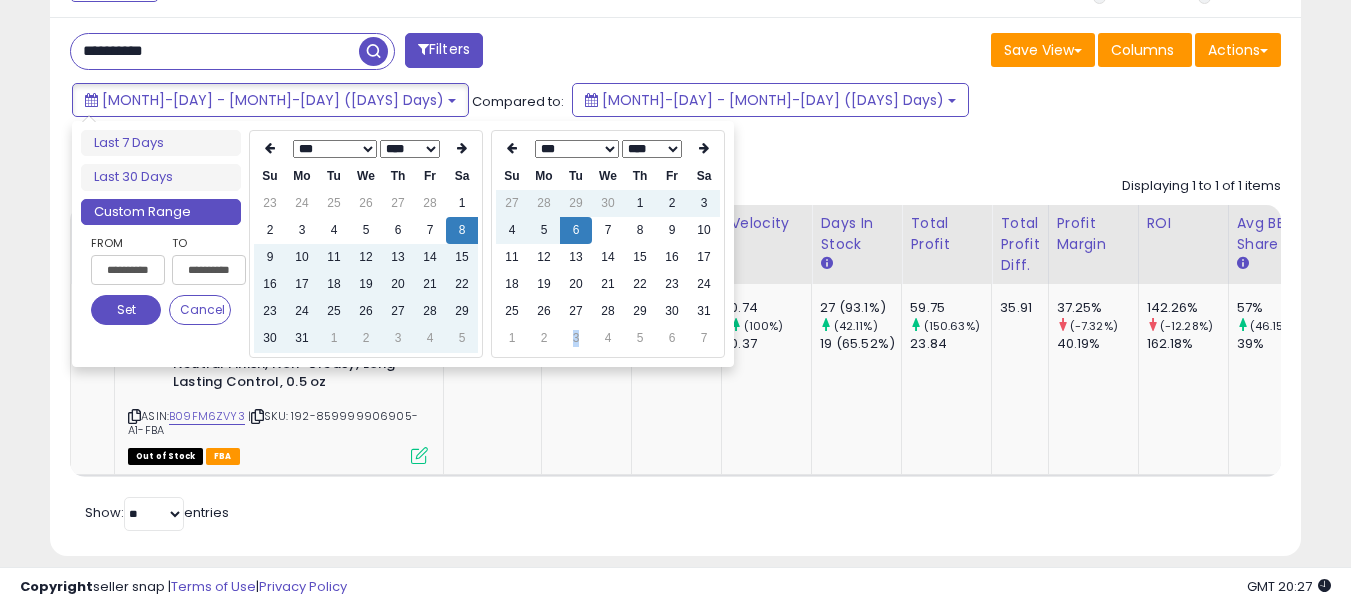 click on "3" at bounding box center [576, 338] 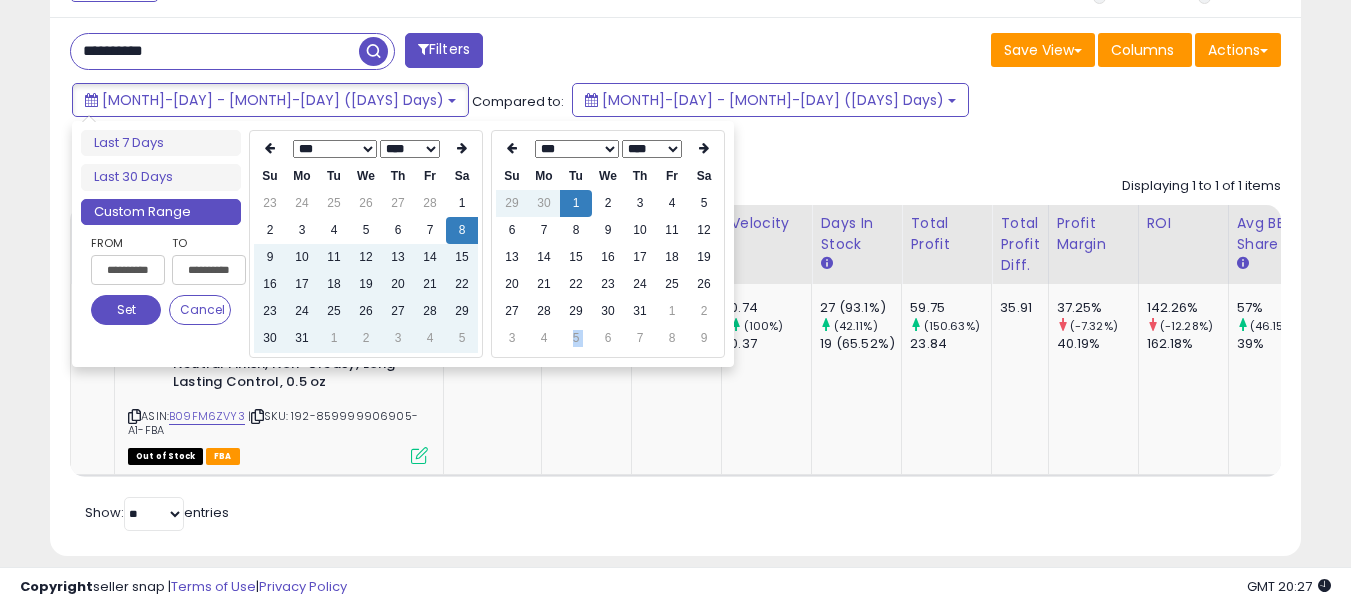 click on "5" at bounding box center [576, 338] 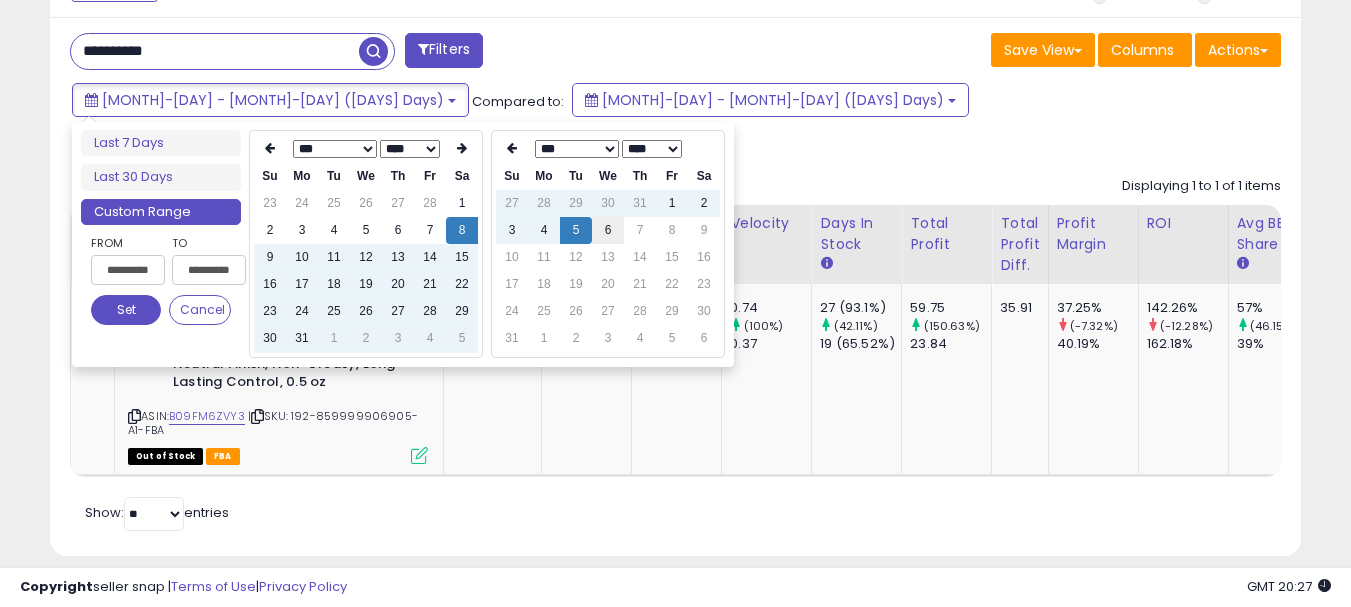 click on "6" at bounding box center [608, 230] 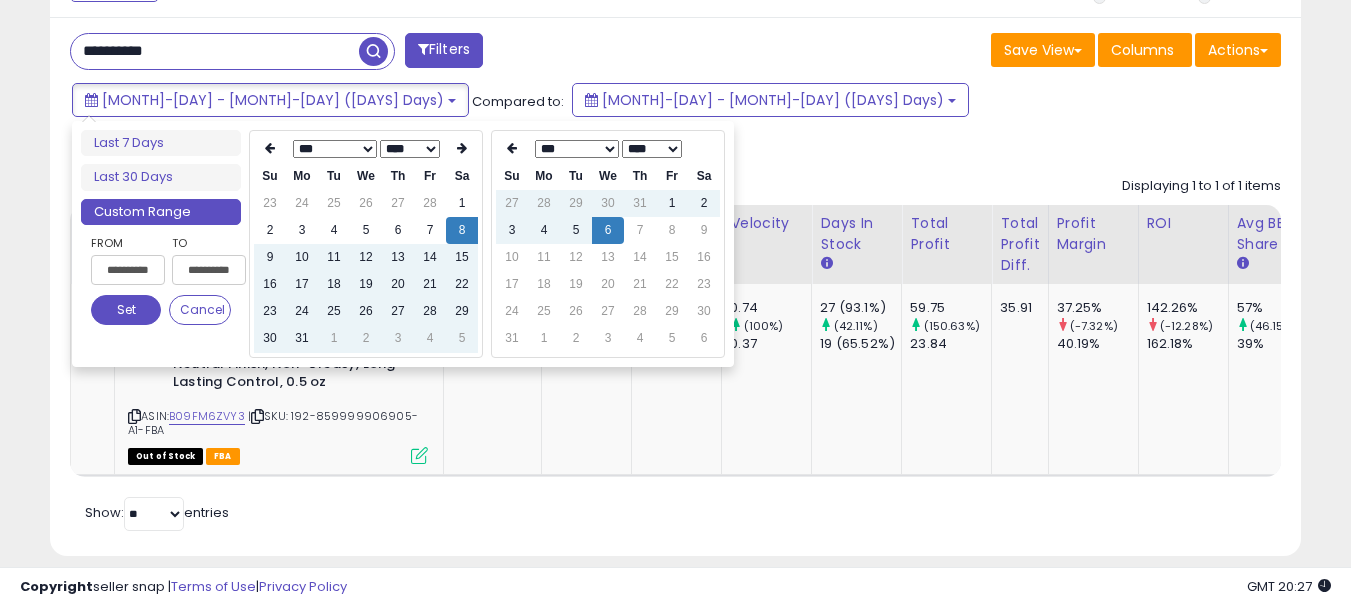 type on "**********" 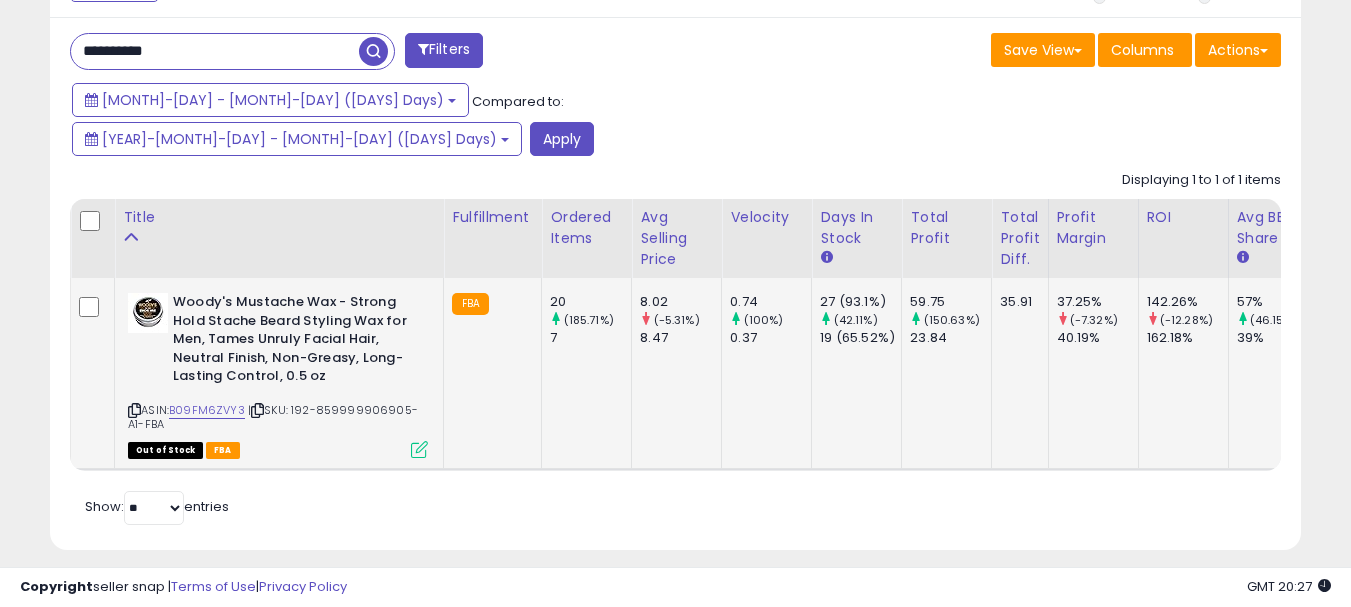 scroll, scrollTop: 799, scrollLeft: 0, axis: vertical 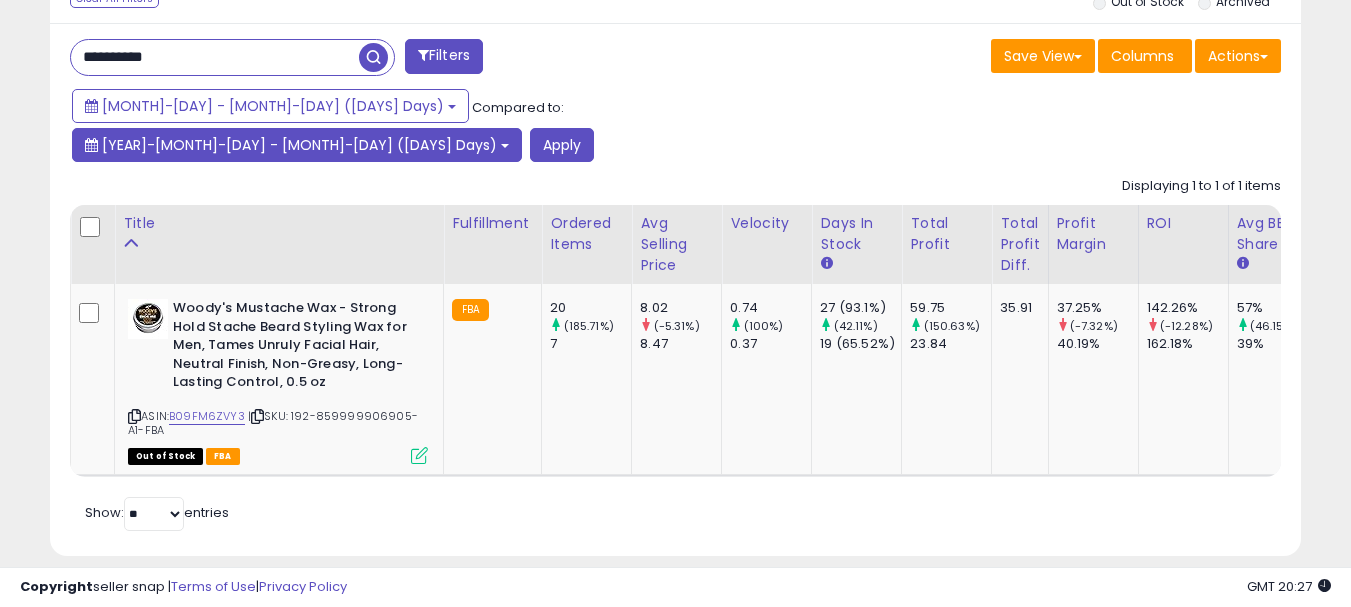 click on "[YEAR]-[MONTH]-[DAY] - [MONTH]-[DAY] ([DAYS] Days)" at bounding box center [299, 145] 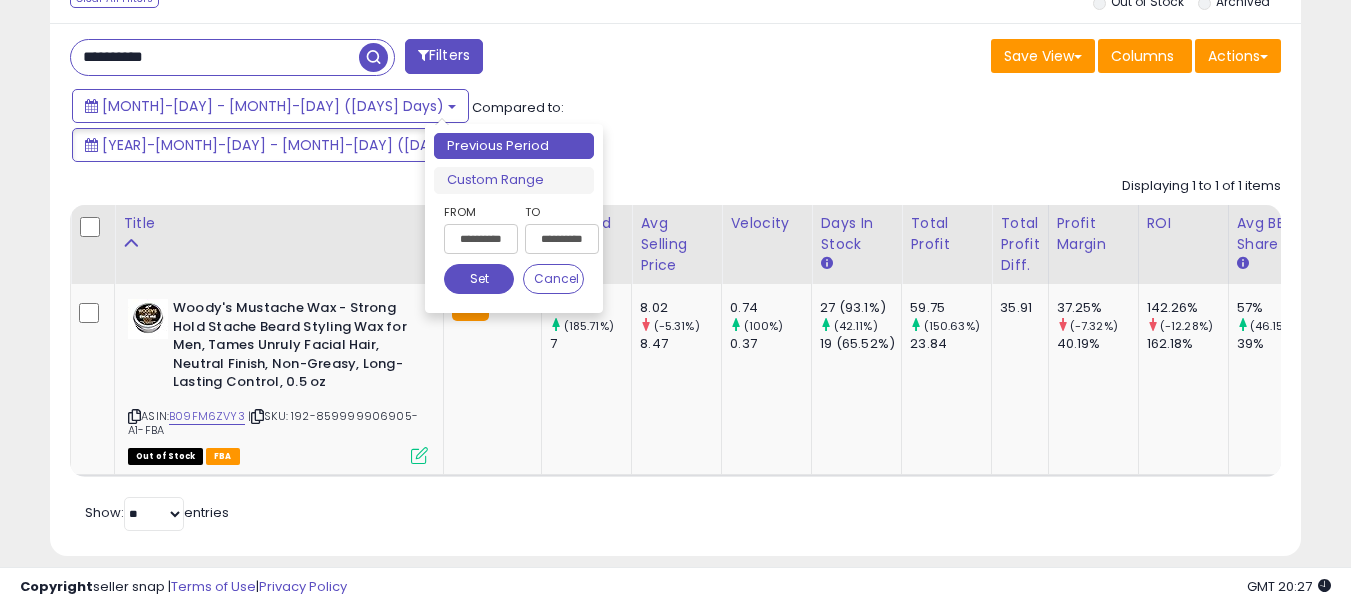 drag, startPoint x: 499, startPoint y: 176, endPoint x: 1071, endPoint y: 184, distance: 572.05597 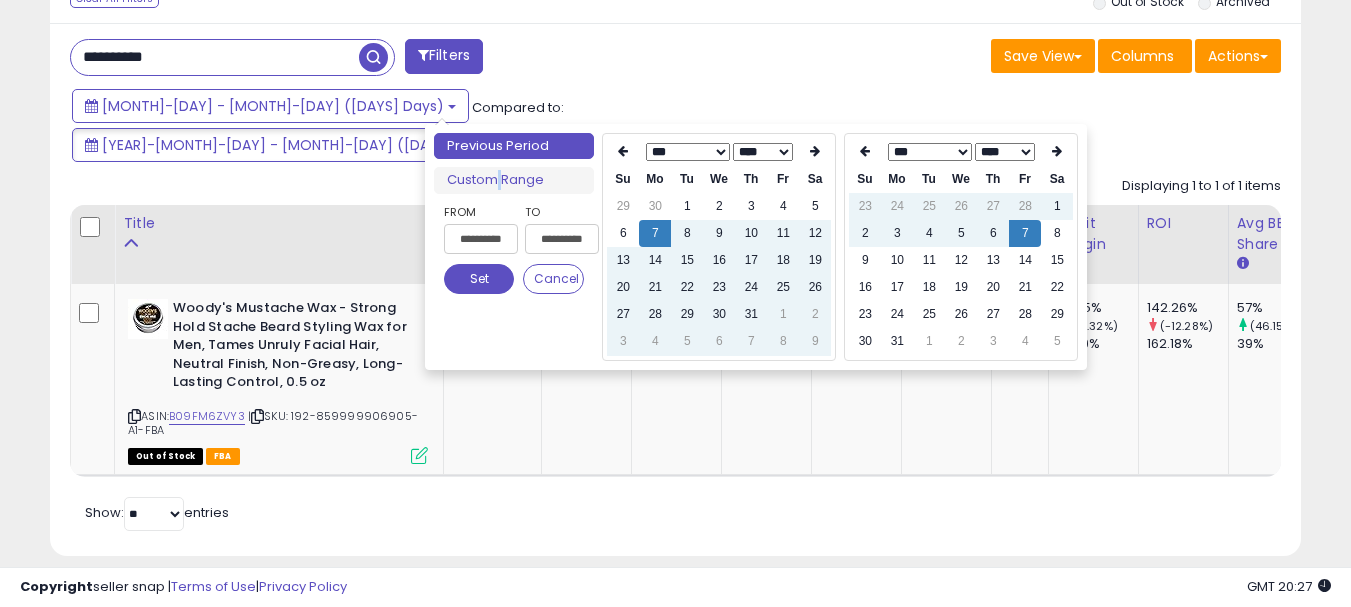 click on "*** *** *** *** *** *** *** ***" at bounding box center [930, 152] 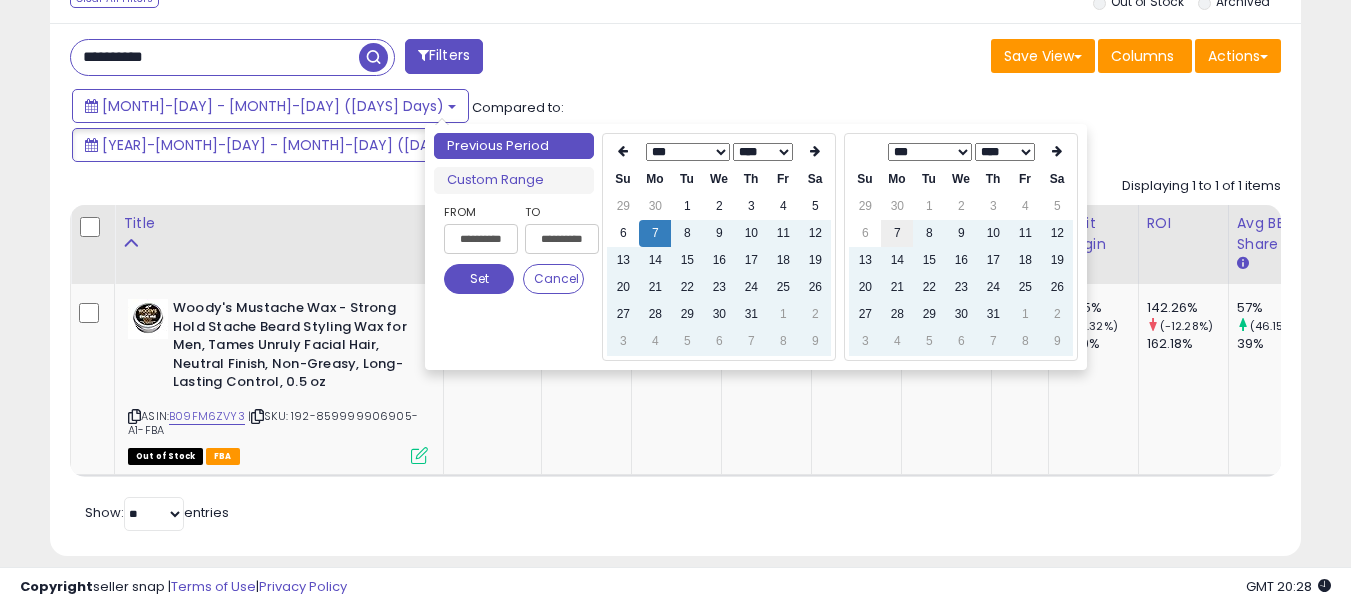 click on "7" at bounding box center [897, 233] 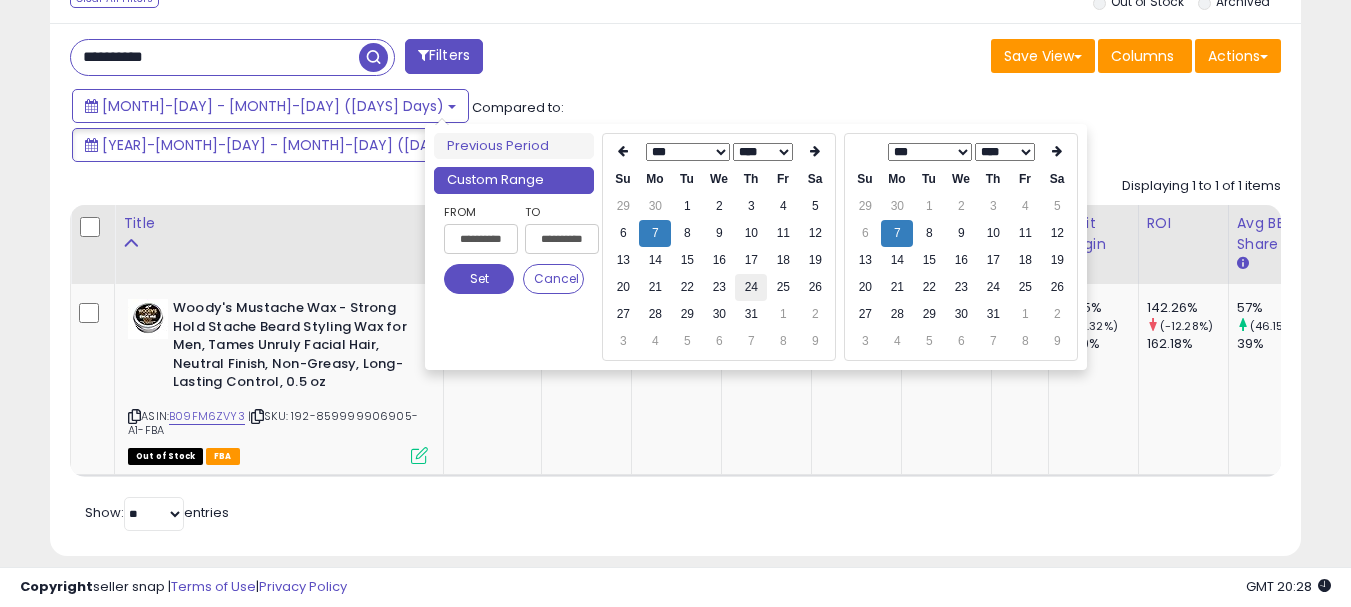 type on "**********" 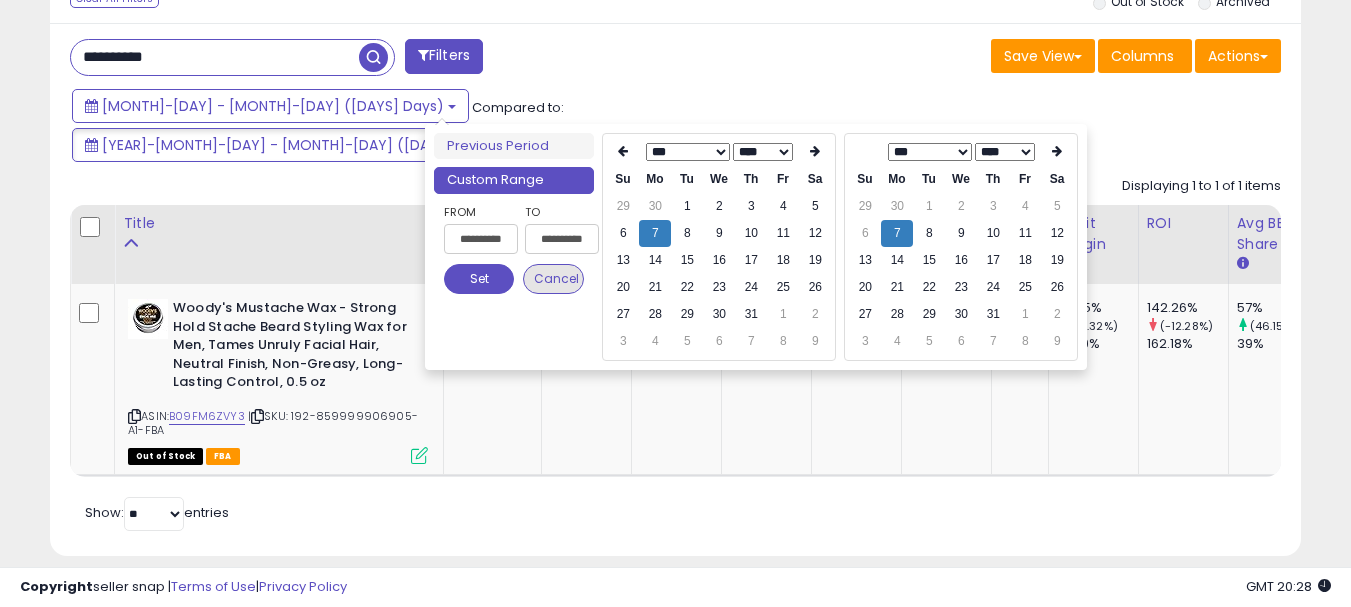 type on "**********" 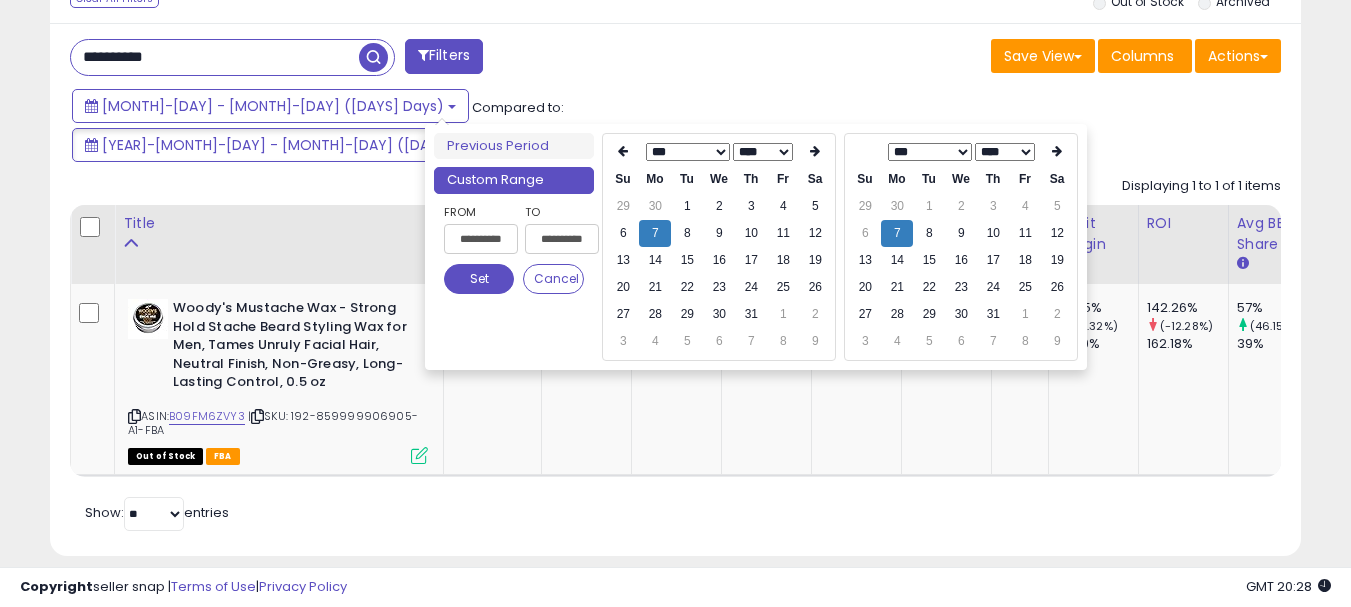 click on "Set" at bounding box center (479, 279) 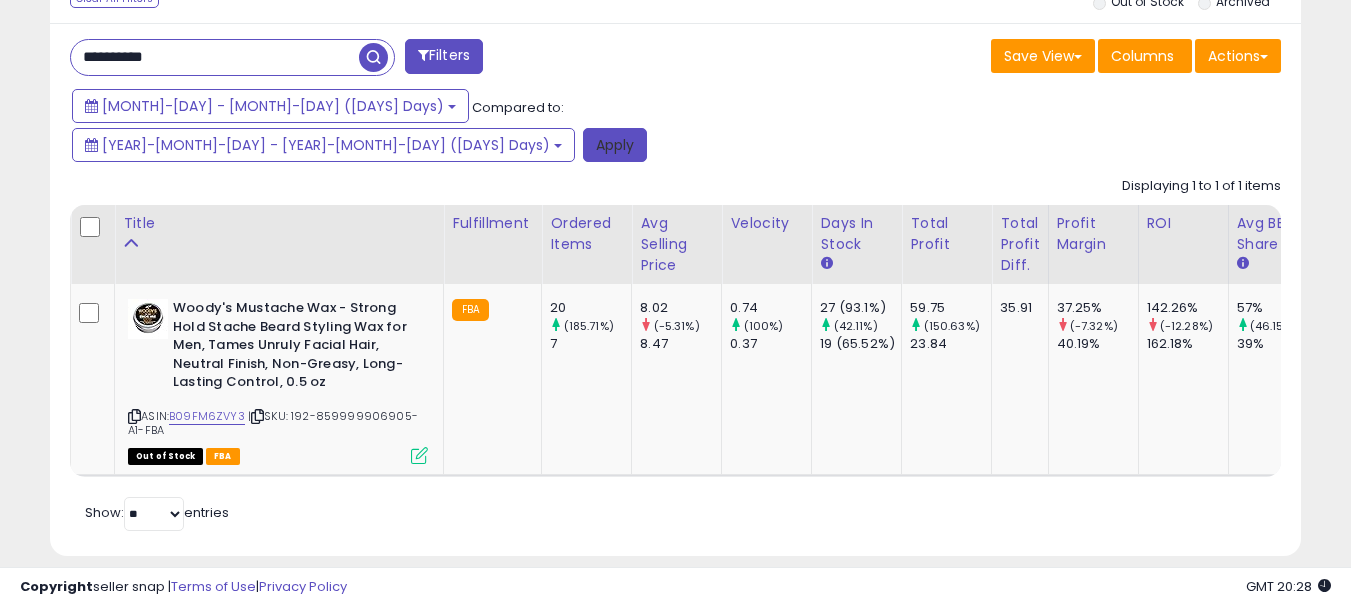 click on "Apply" at bounding box center [615, 145] 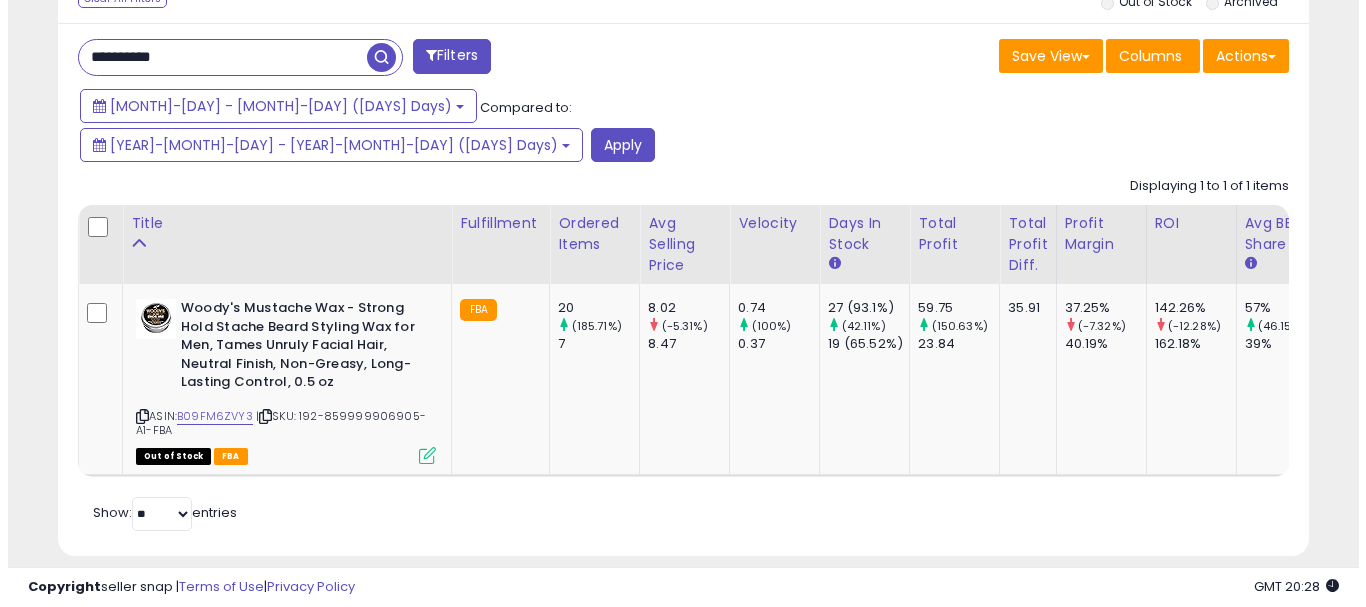 scroll, scrollTop: 595, scrollLeft: 0, axis: vertical 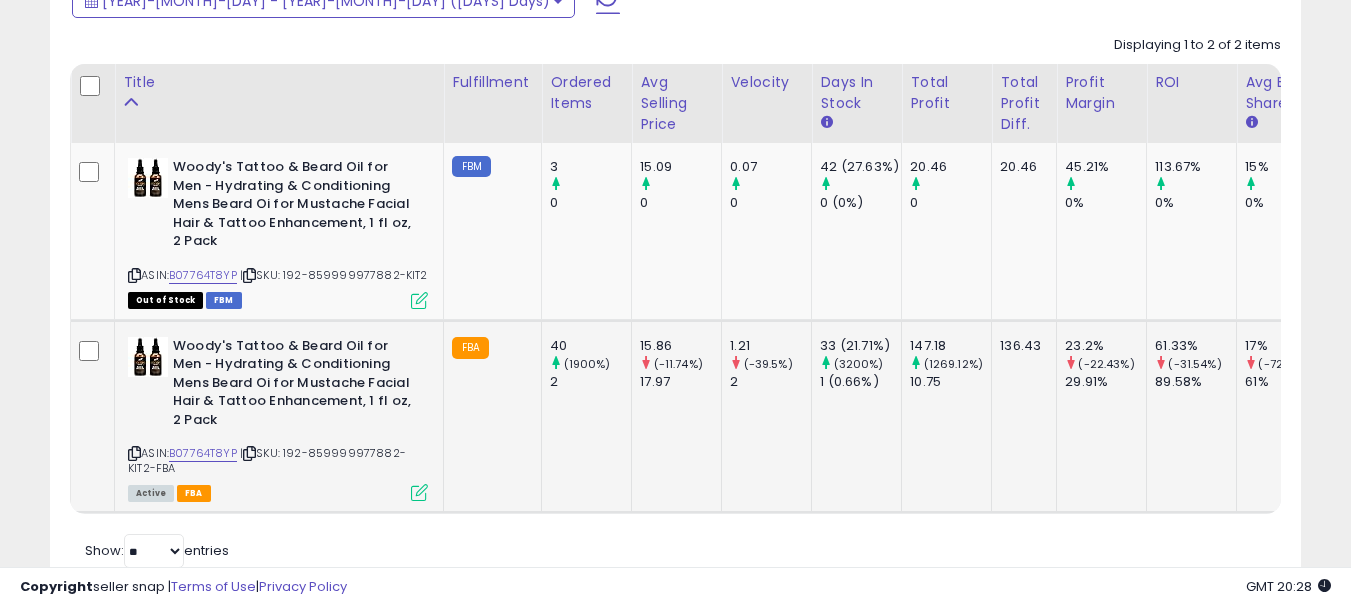 drag, startPoint x: 289, startPoint y: 372, endPoint x: 338, endPoint y: 386, distance: 50.96077 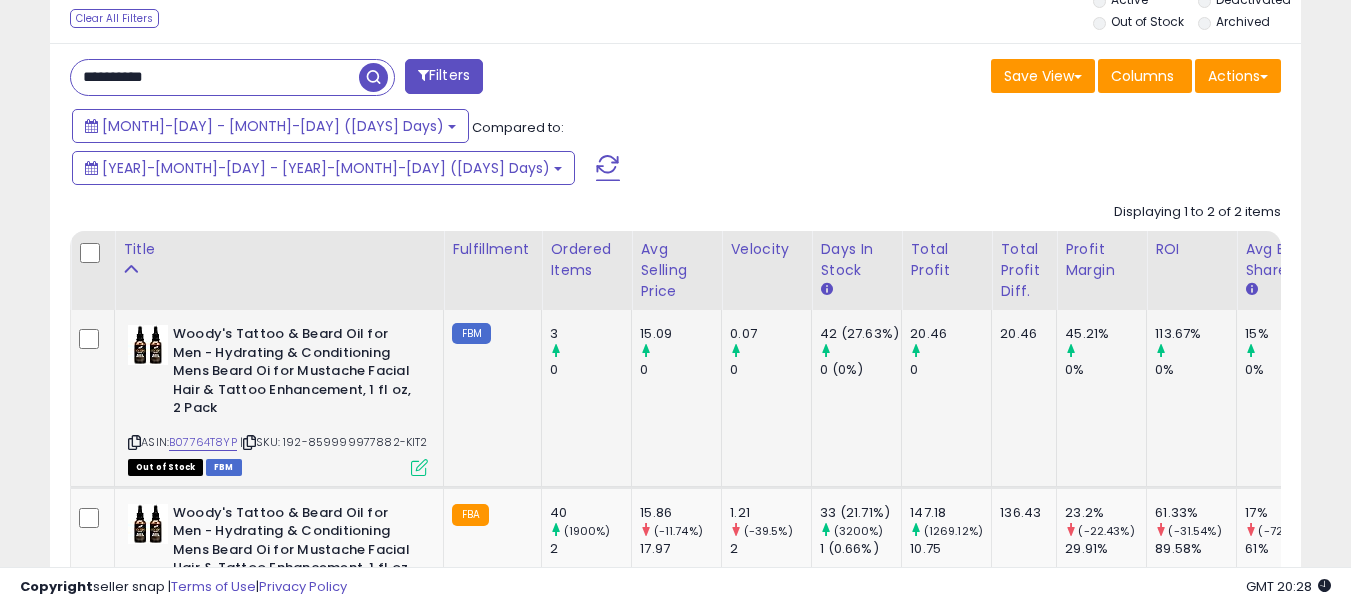 scroll, scrollTop: 746, scrollLeft: 0, axis: vertical 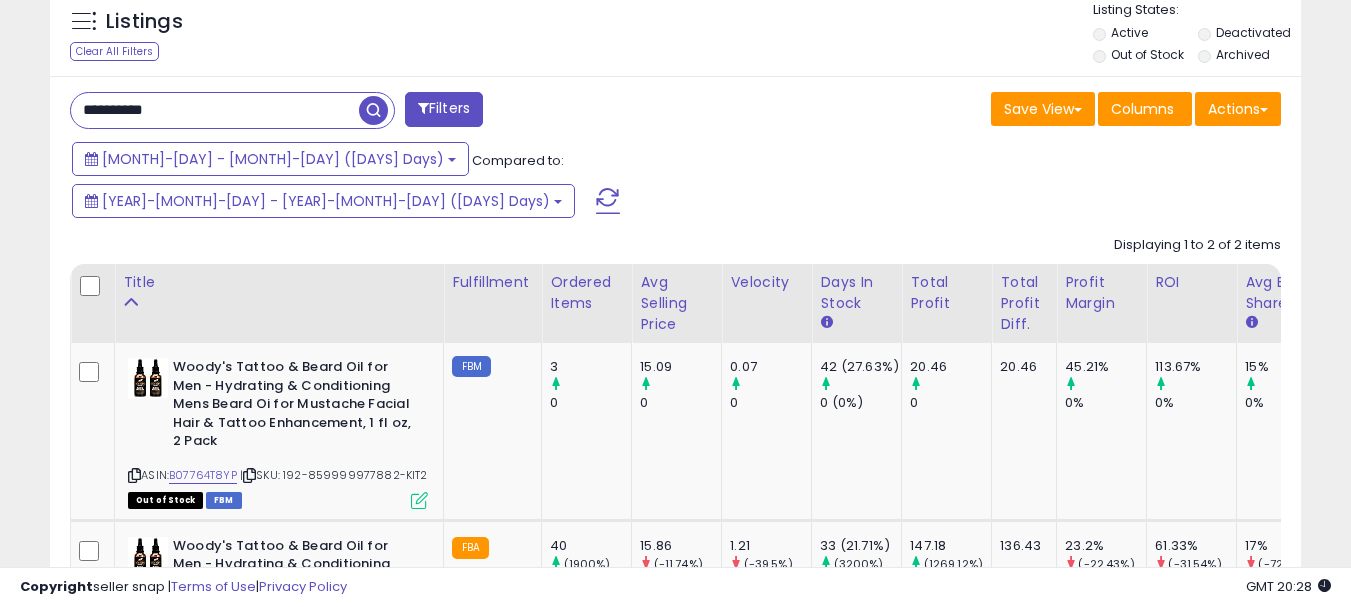 click on "**********" at bounding box center (215, 110) 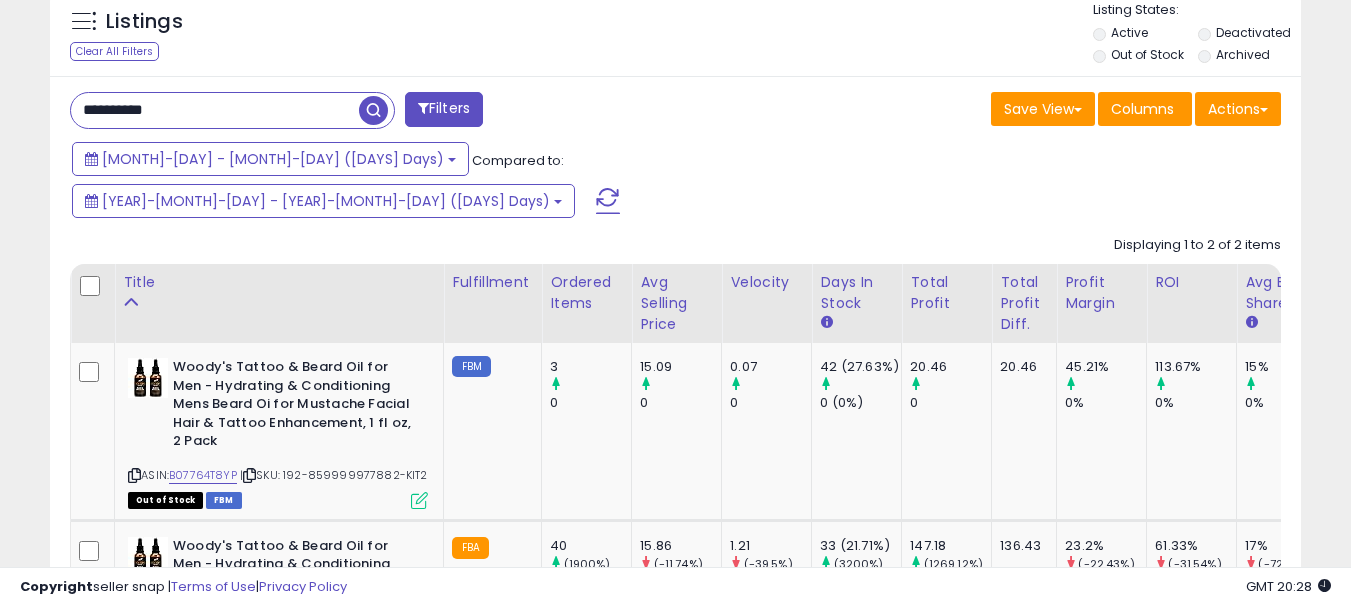 paste on "**********" 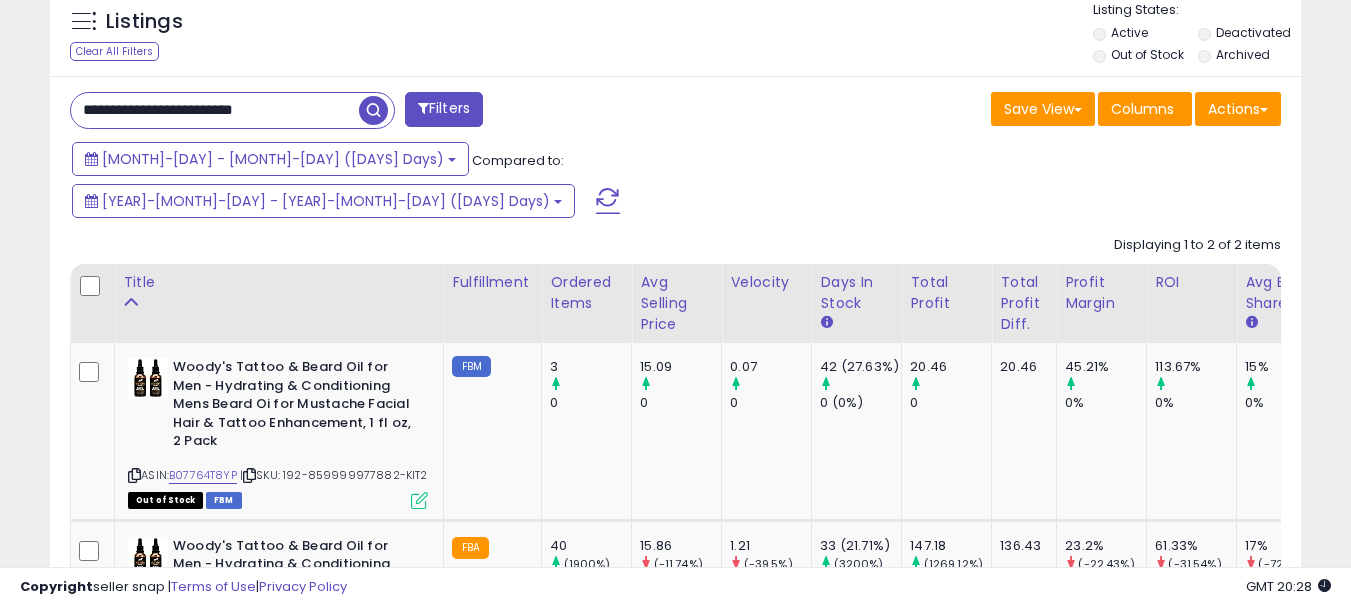 type on "**********" 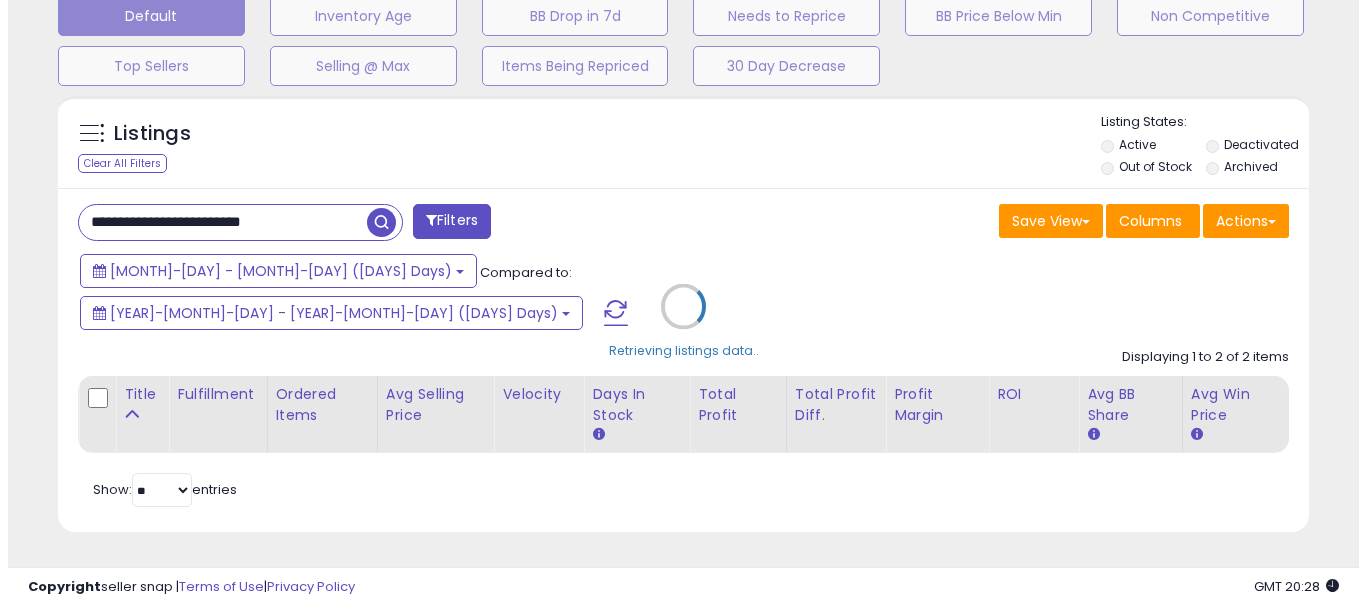 scroll, scrollTop: 595, scrollLeft: 0, axis: vertical 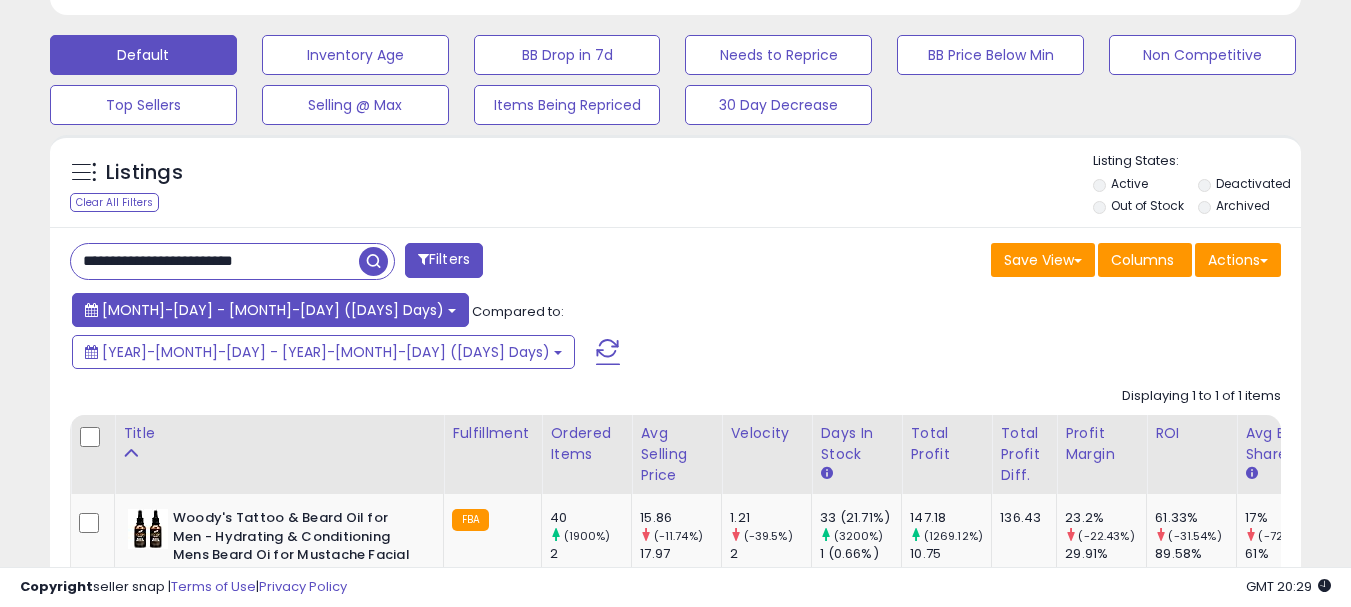 click on "[MONTH]-[DAY] - [MONTH]-[DAY] ([DAYS] Days)" at bounding box center (273, 310) 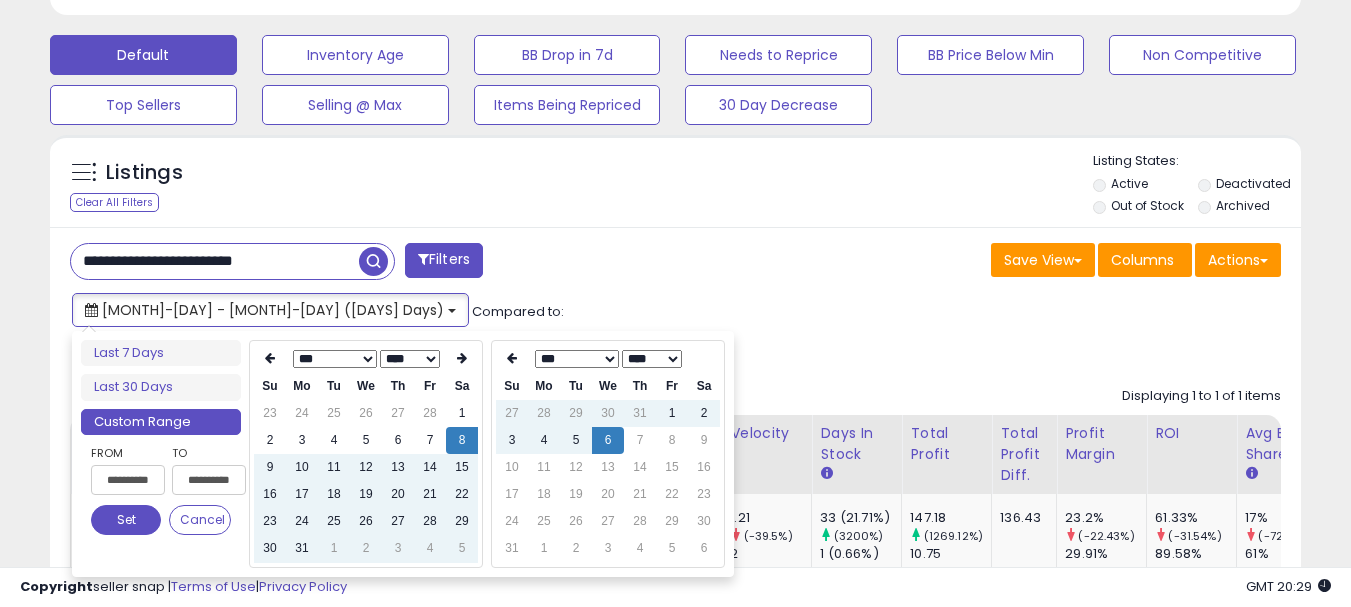 scroll, scrollTop: 786, scrollLeft: 0, axis: vertical 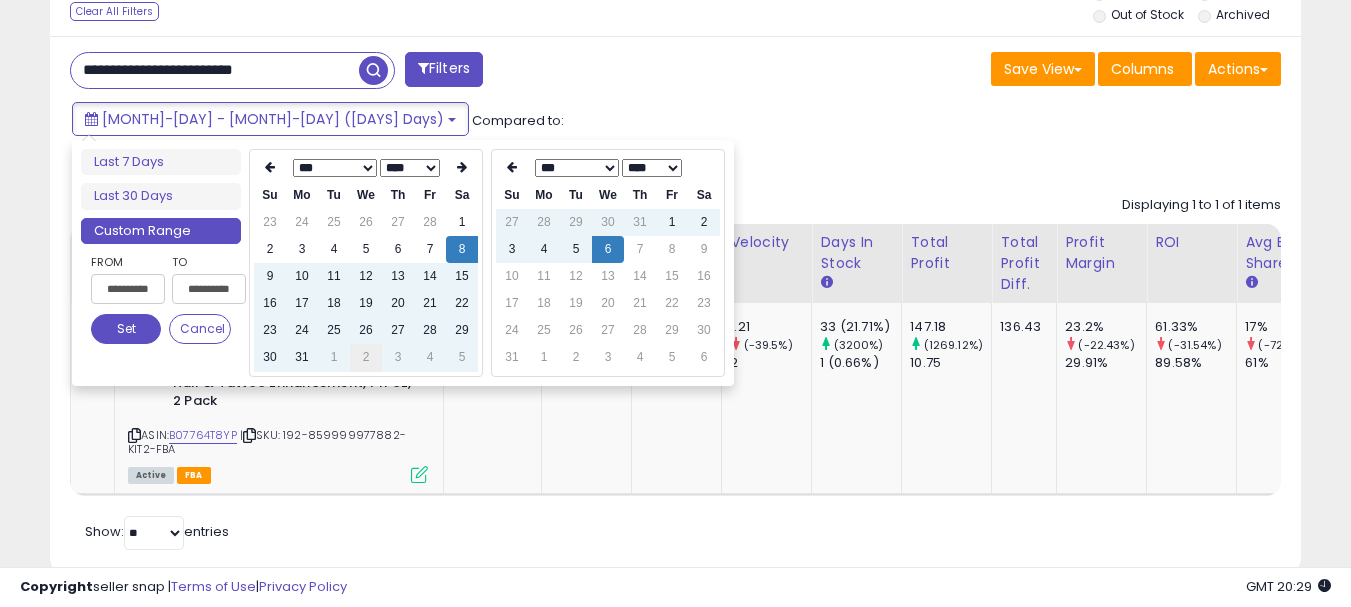 click on "2" at bounding box center [366, 357] 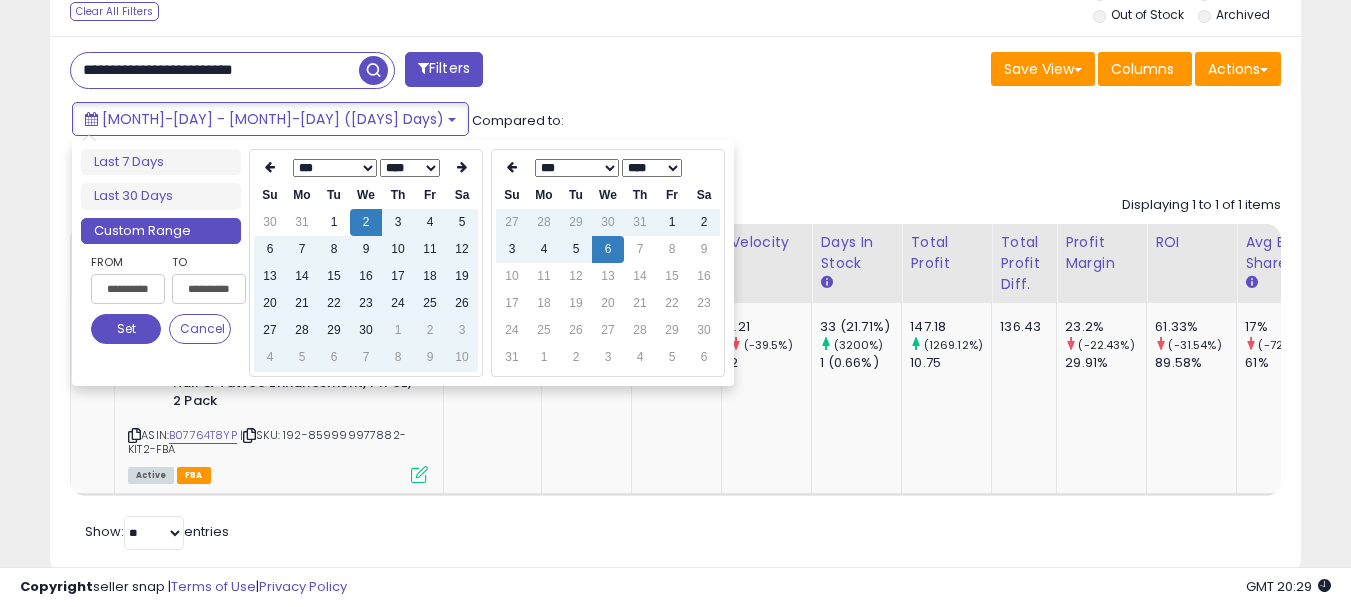 click on "7" at bounding box center (366, 357) 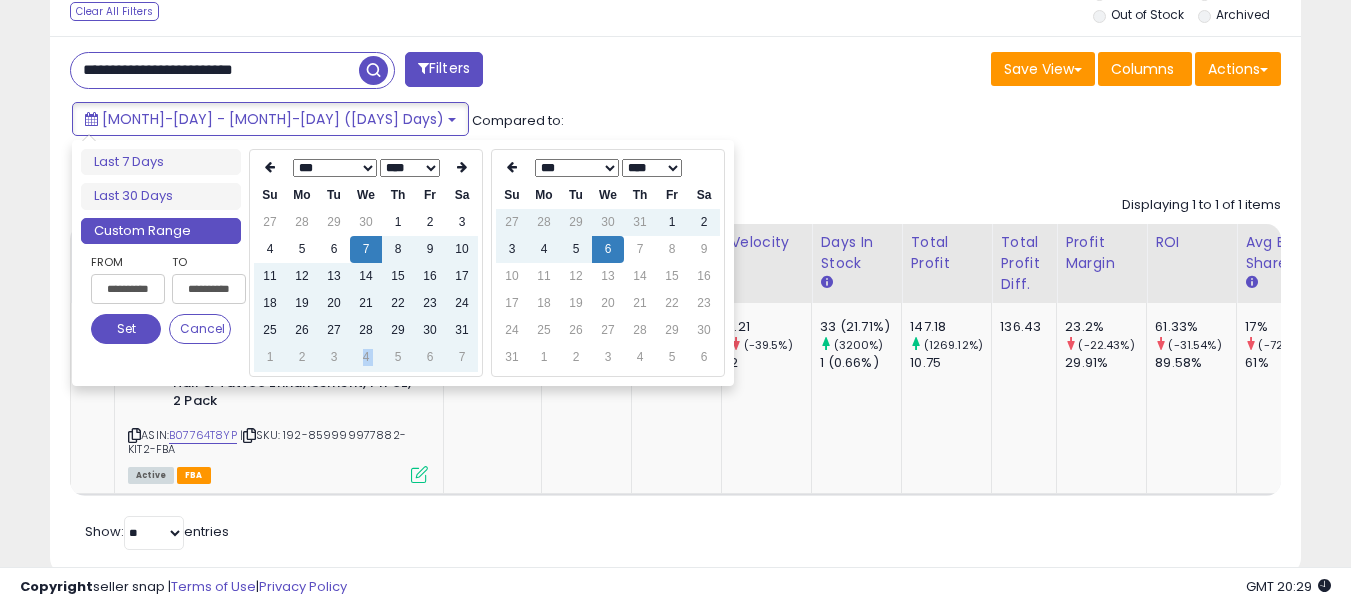 click on "4" at bounding box center (366, 357) 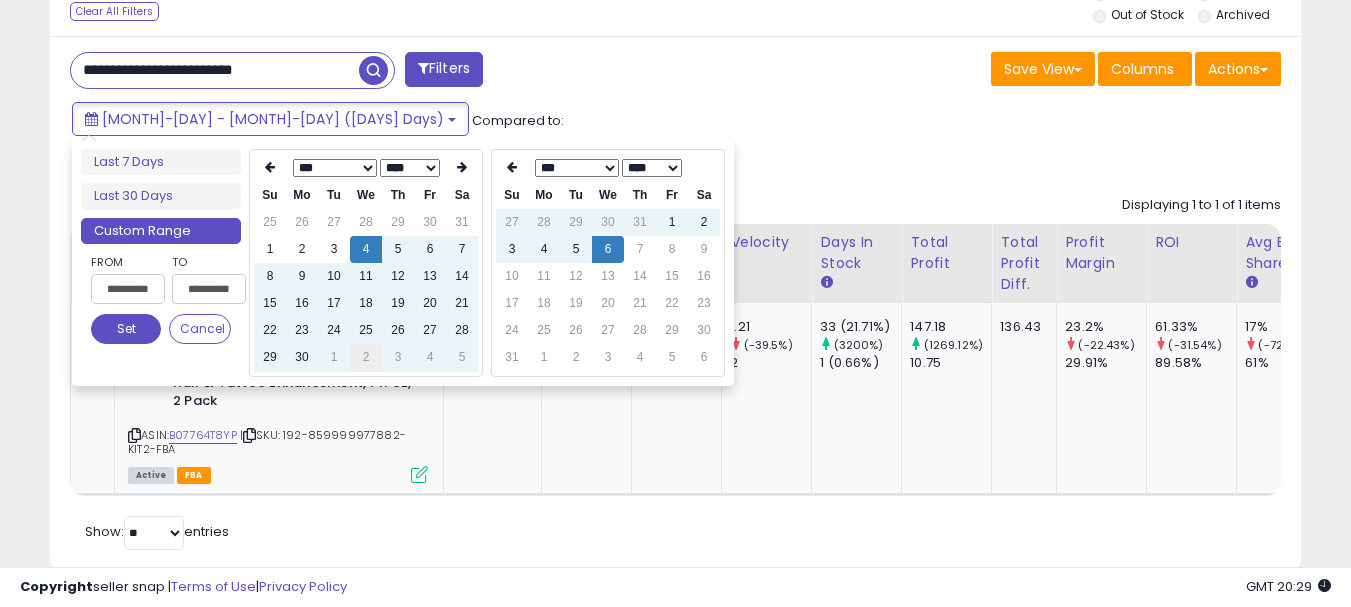 click on "2" at bounding box center (366, 357) 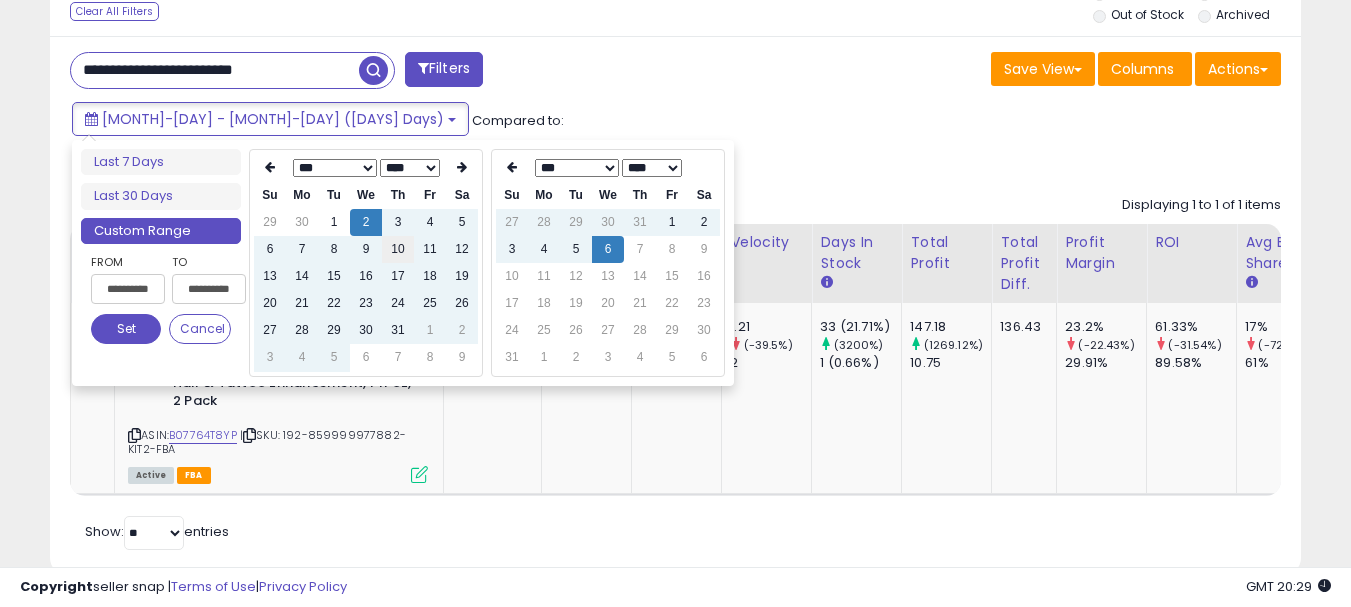 click on "10" at bounding box center [398, 249] 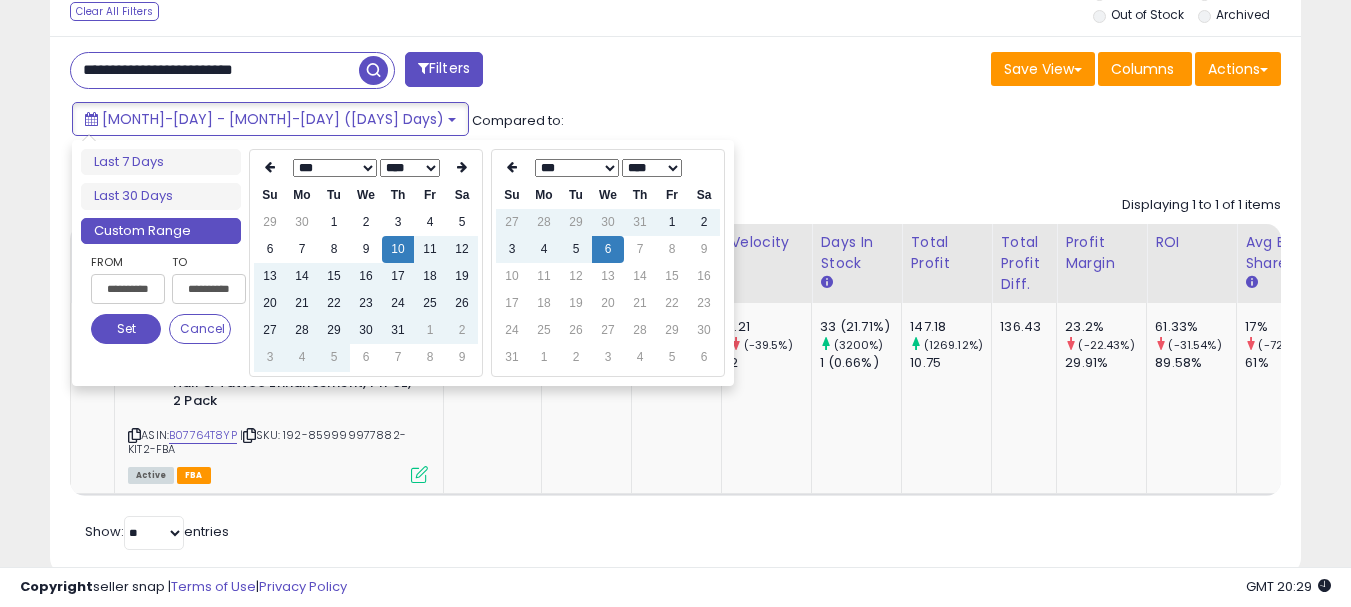 type on "**********" 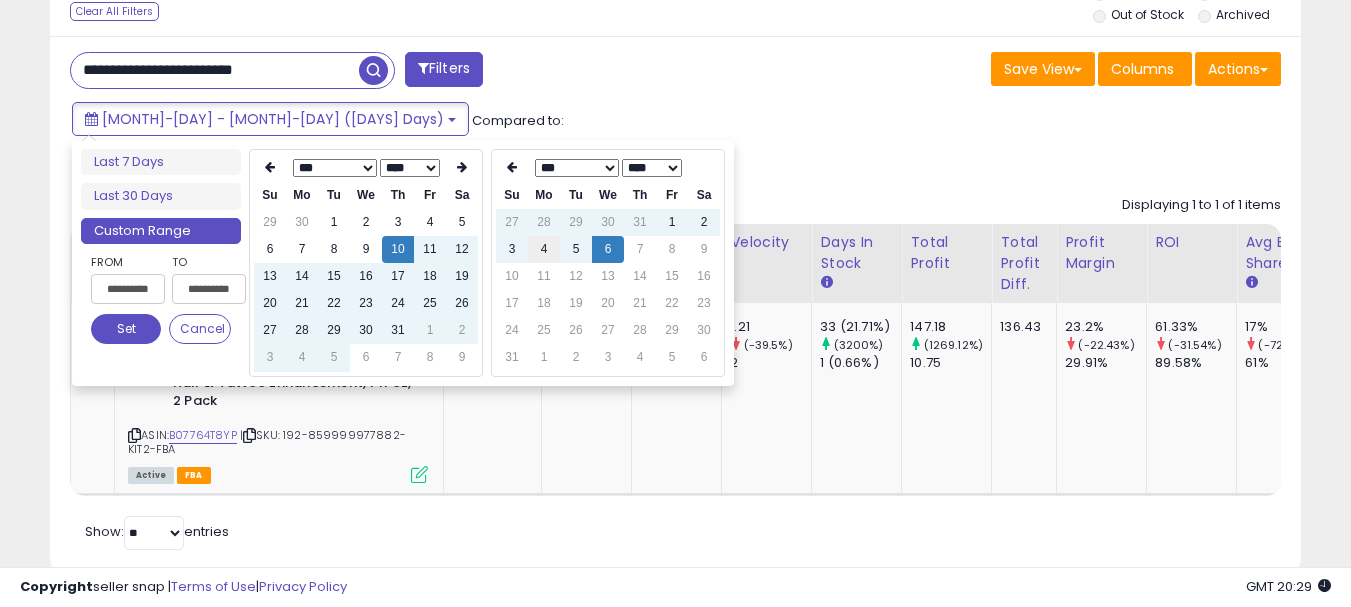 click on "4" at bounding box center [544, 249] 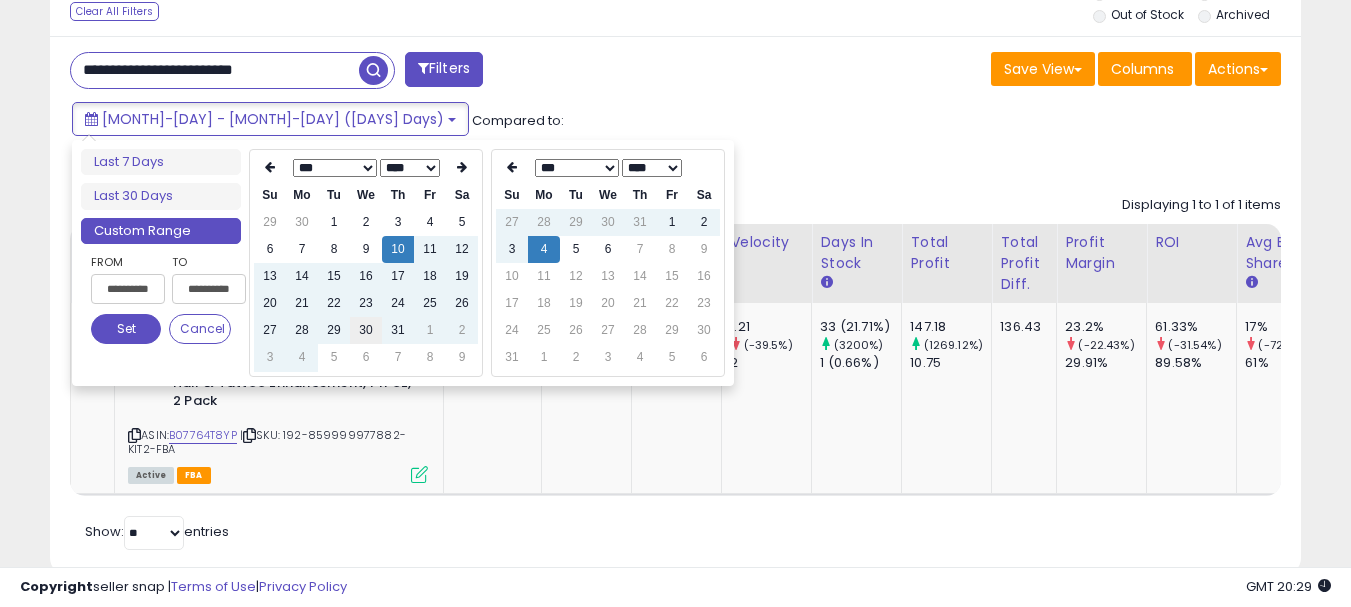 type on "**********" 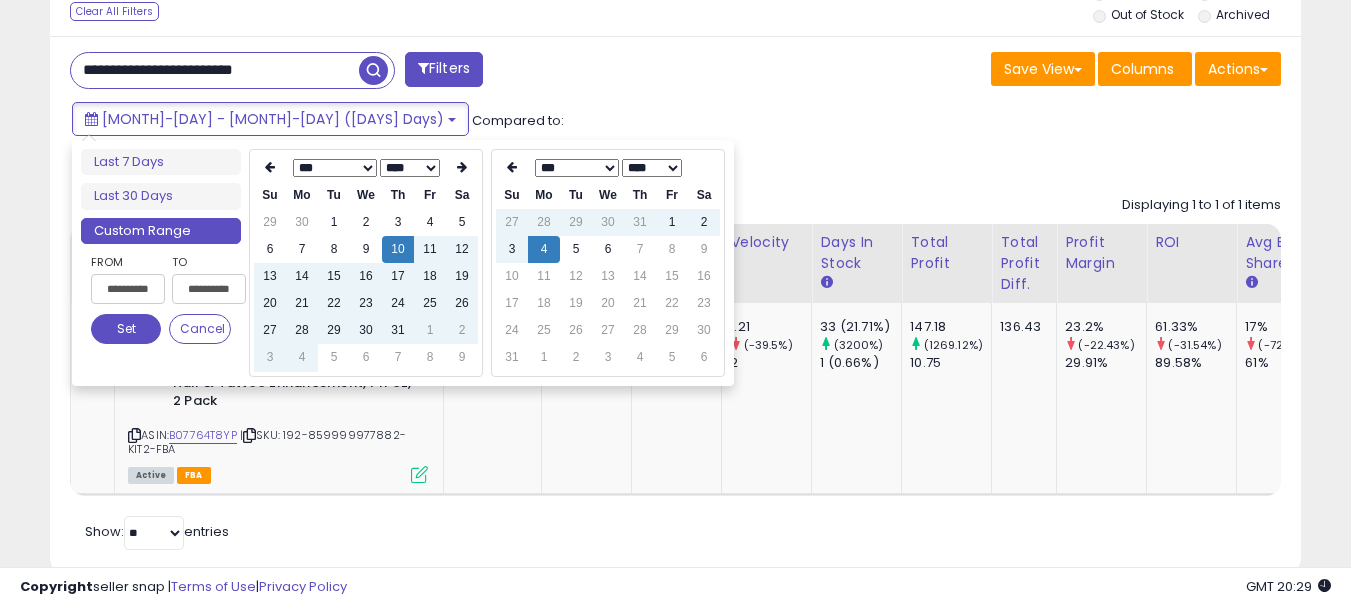 type on "**********" 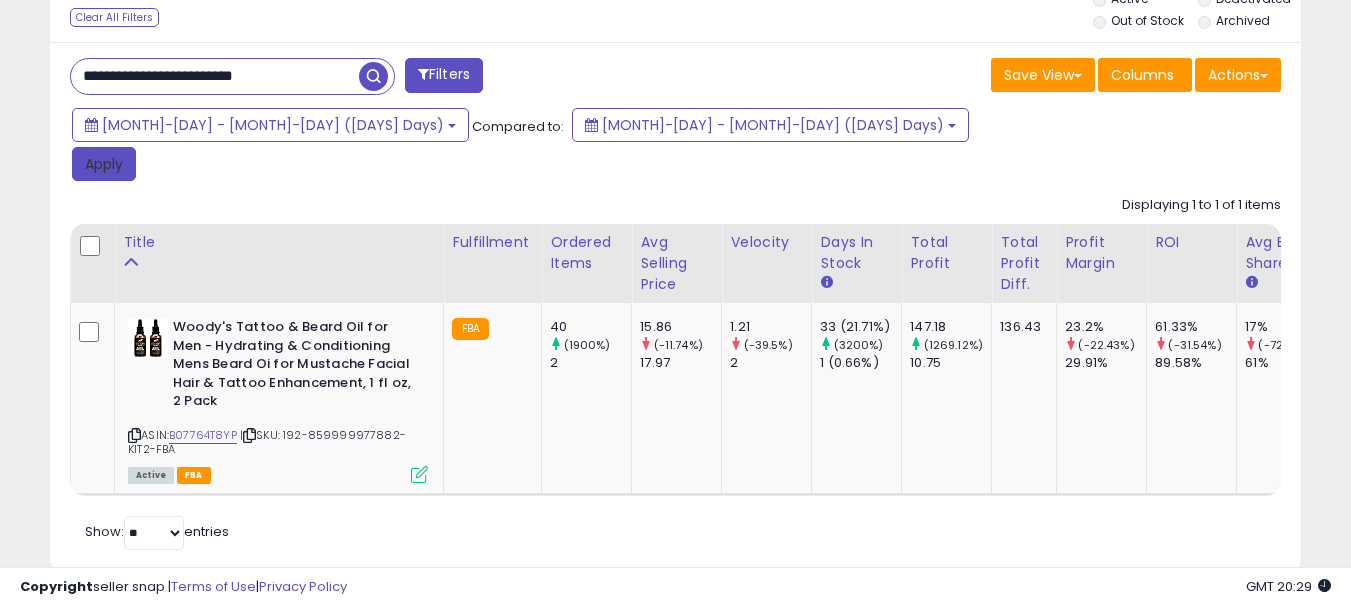 click on "Apply" at bounding box center [104, 164] 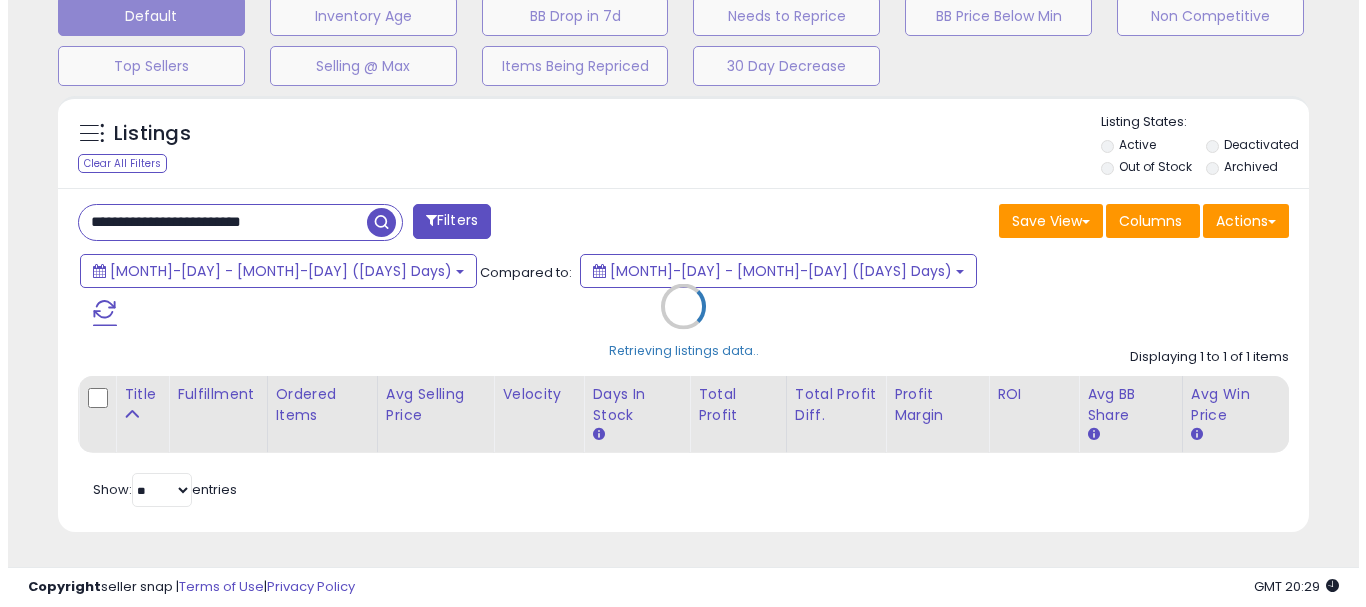 scroll, scrollTop: 595, scrollLeft: 0, axis: vertical 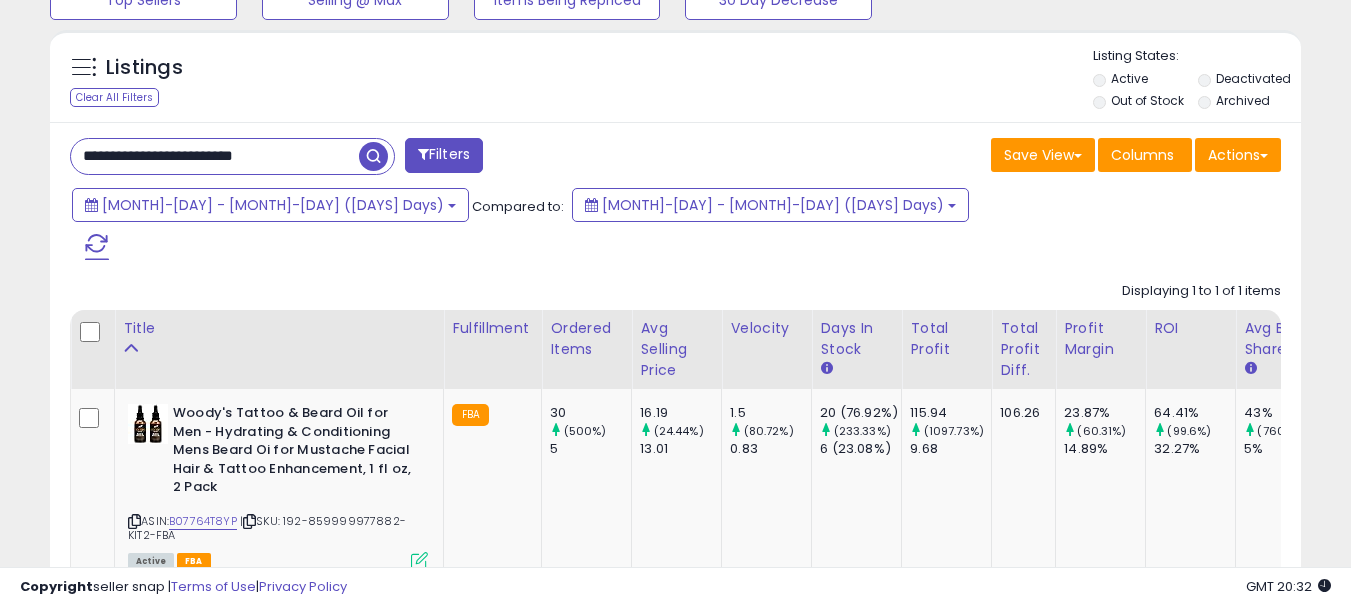 drag, startPoint x: 309, startPoint y: 147, endPoint x: 66, endPoint y: 148, distance: 243.00206 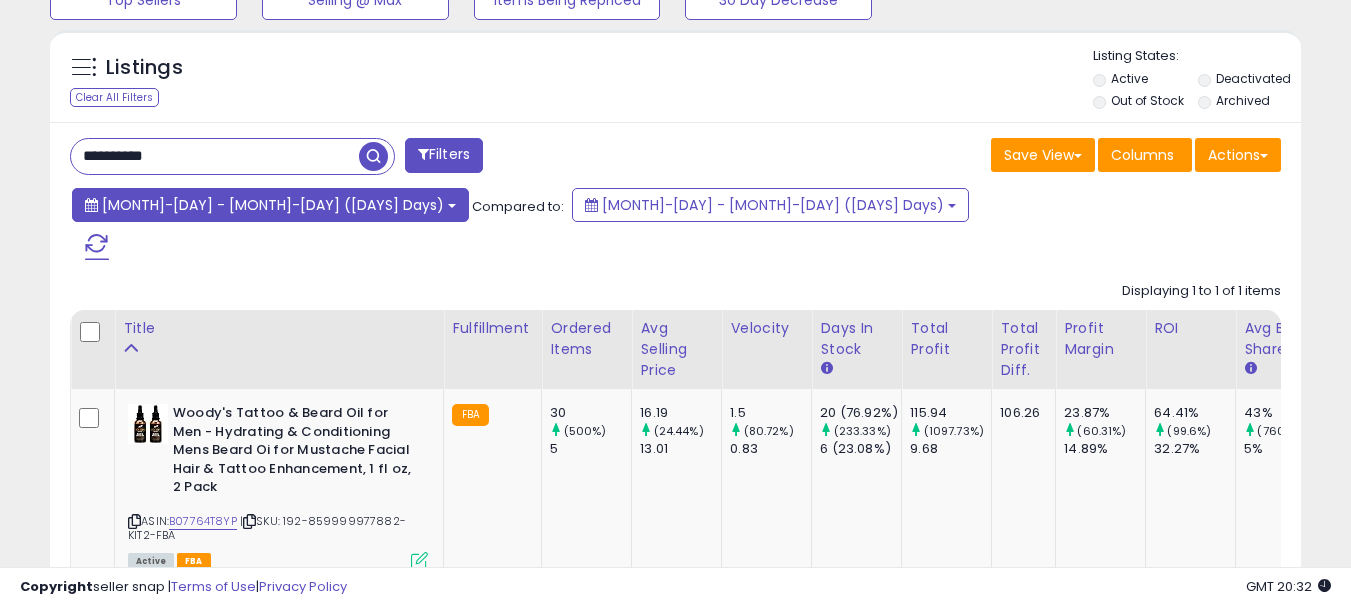 type on "**********" 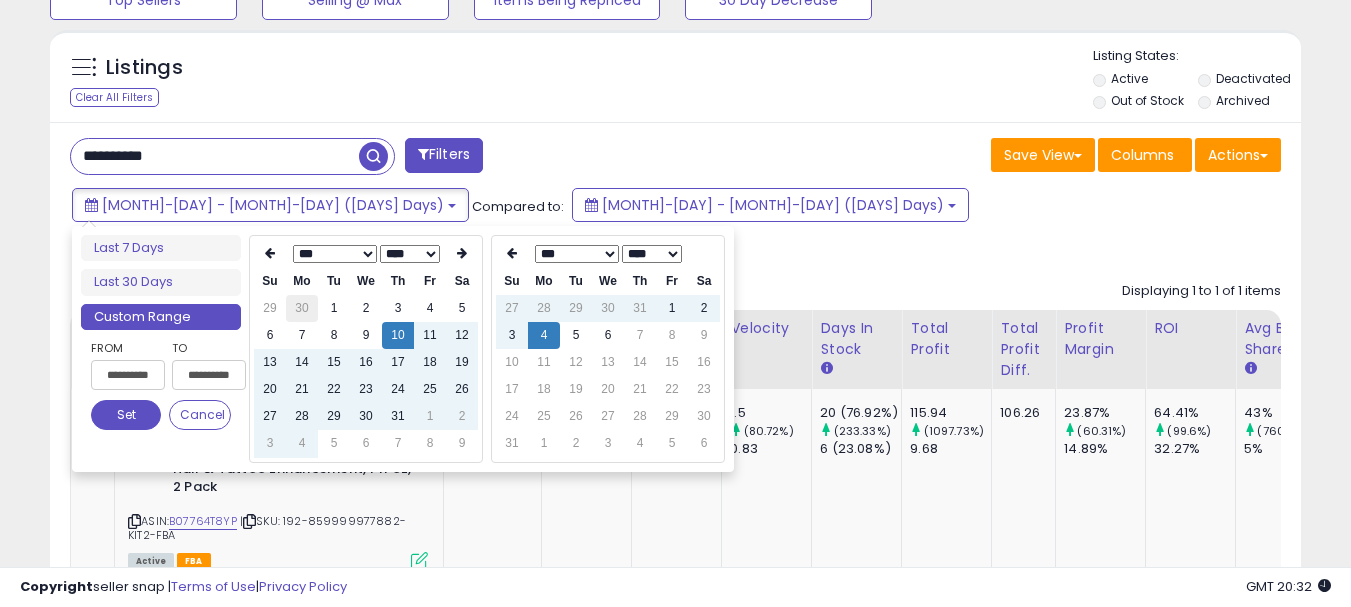 click on "30" at bounding box center [302, 308] 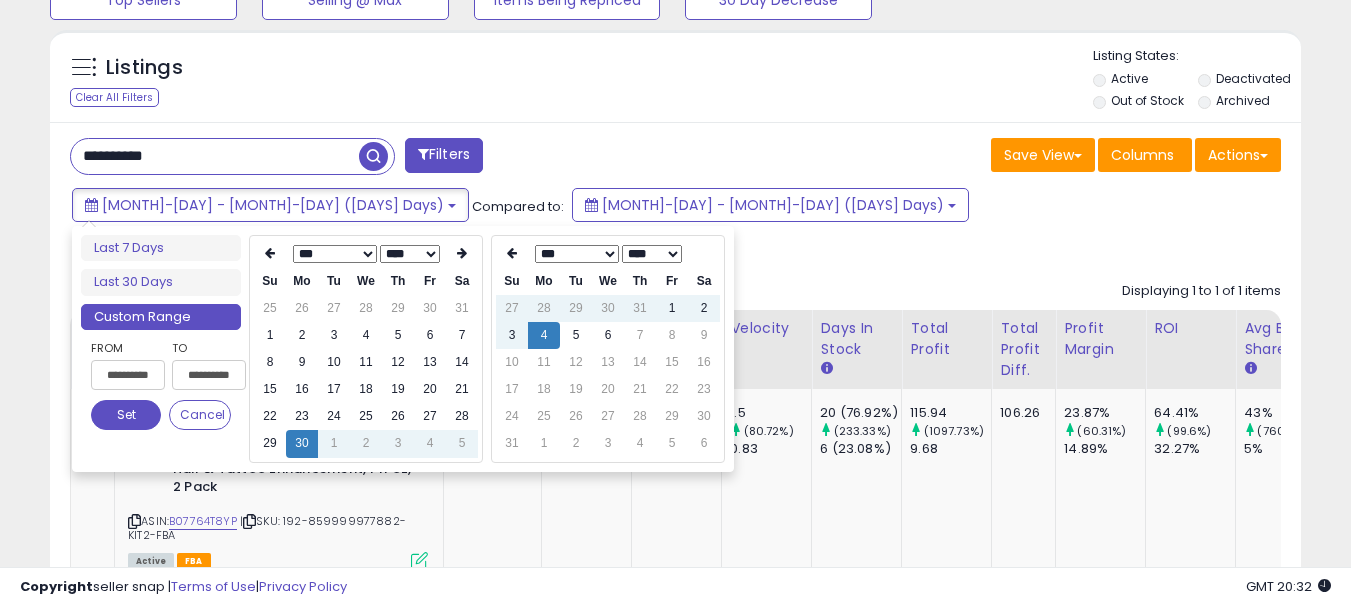 click on "25" at bounding box center (270, 308) 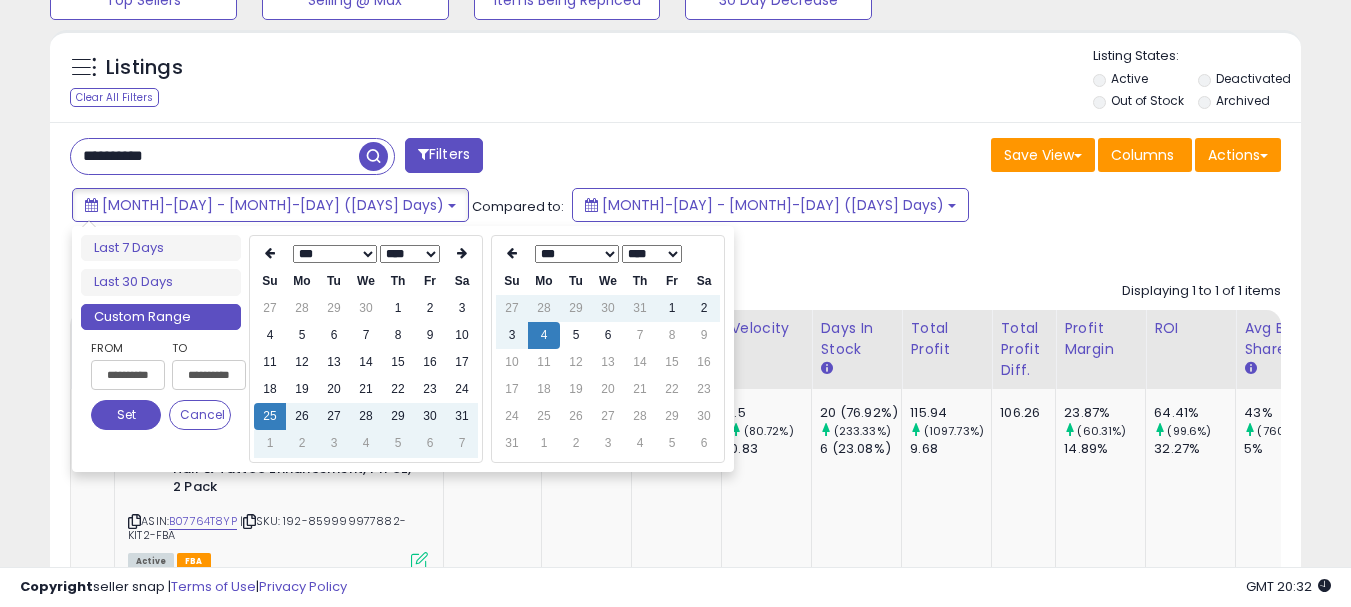 click on "27" at bounding box center [270, 308] 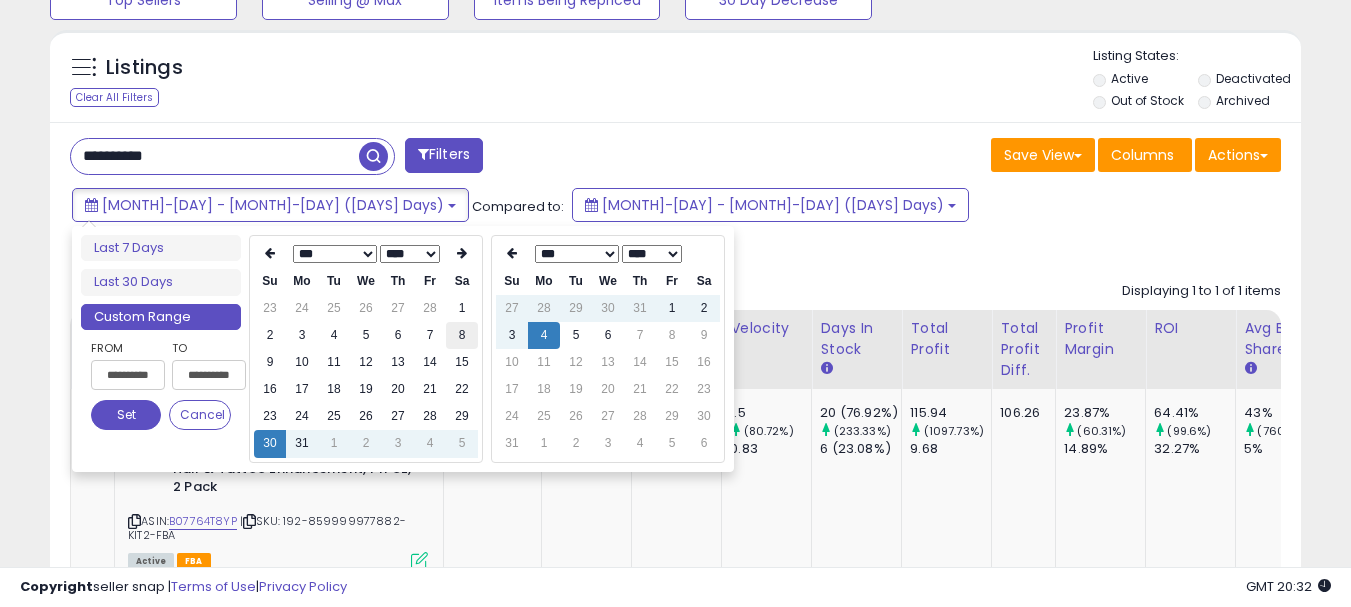 type on "**********" 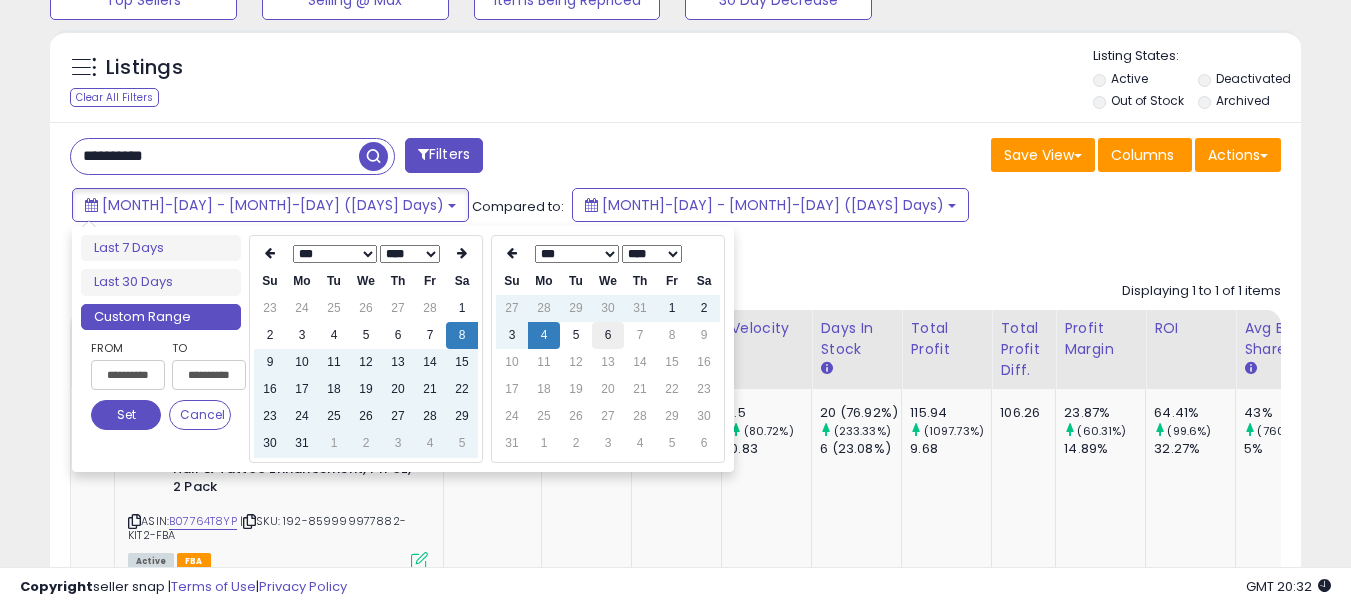 type on "**********" 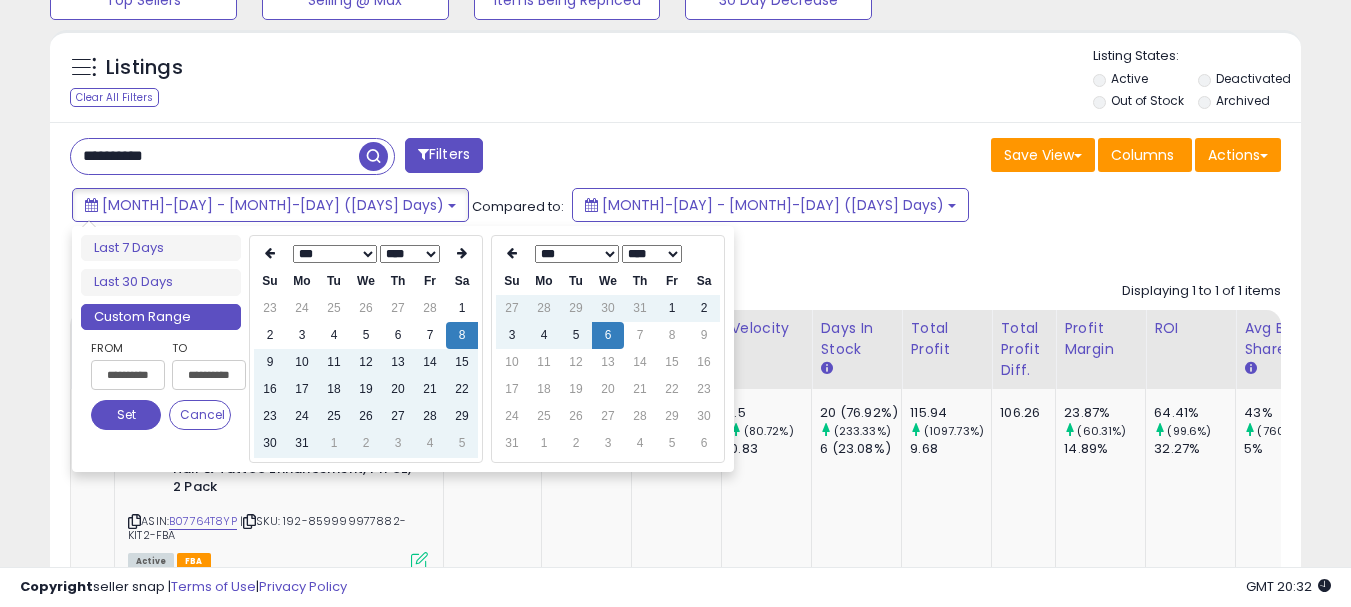 type on "**********" 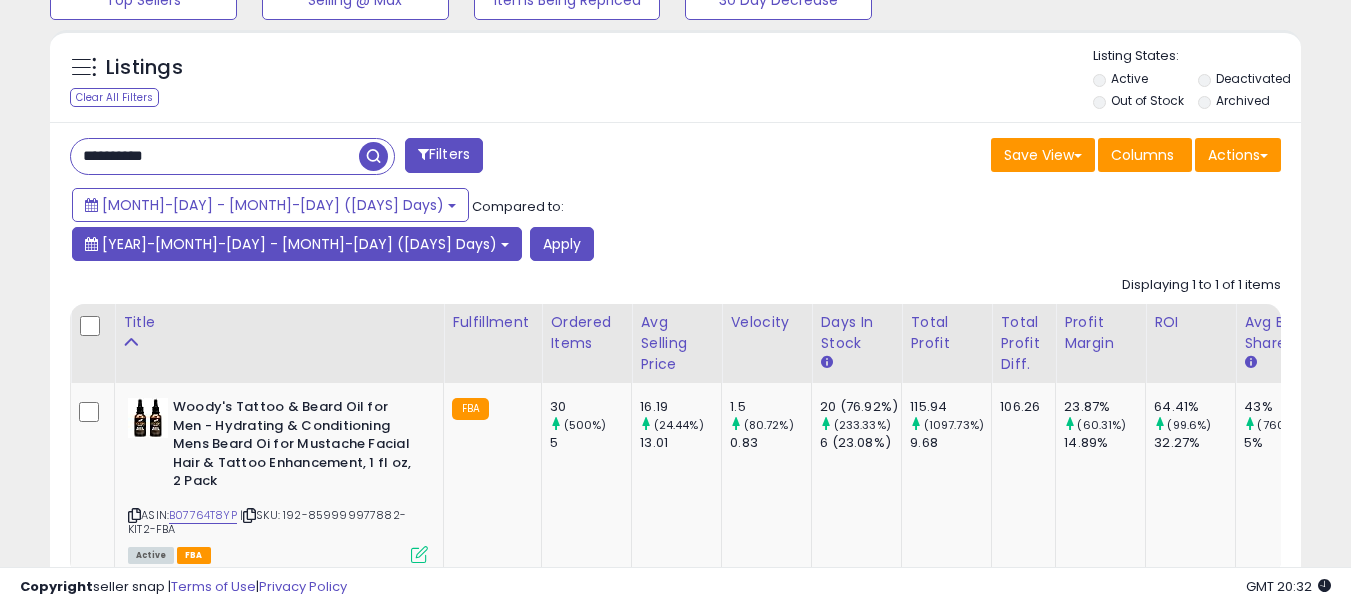 click on "[YEAR]-[MONTH]-[DAY] - [MONTH]-[DAY] ([DAYS] Days)" at bounding box center (299, 244) 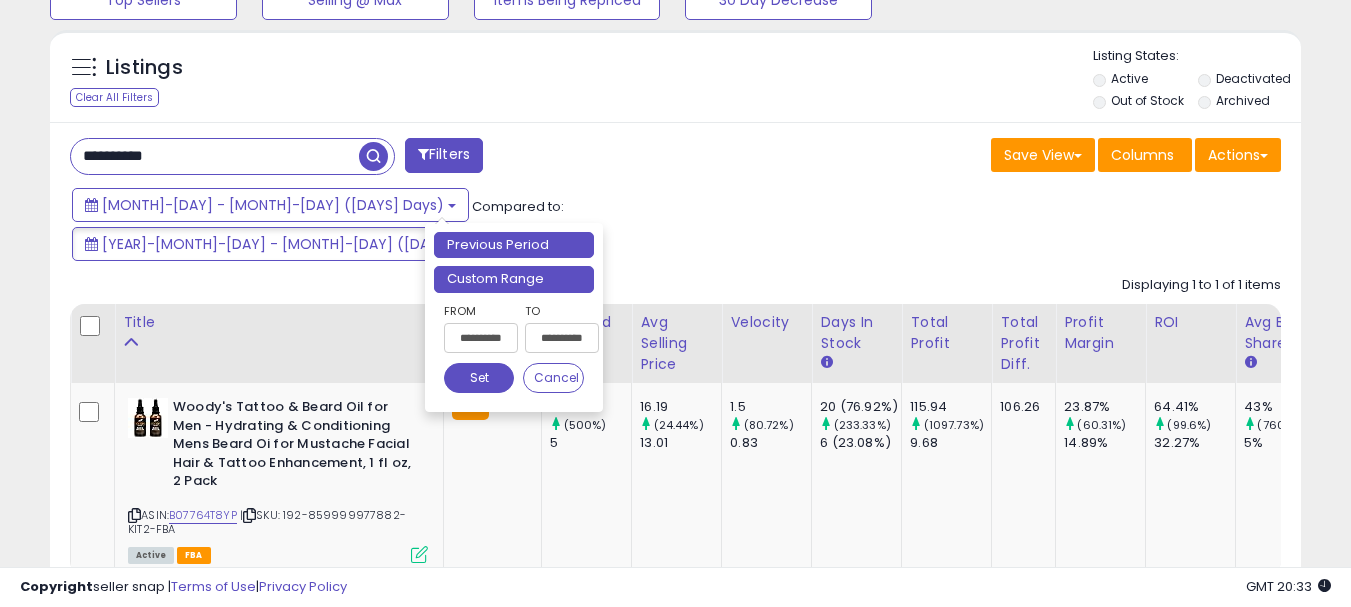 click on "Custom Range" at bounding box center [514, 279] 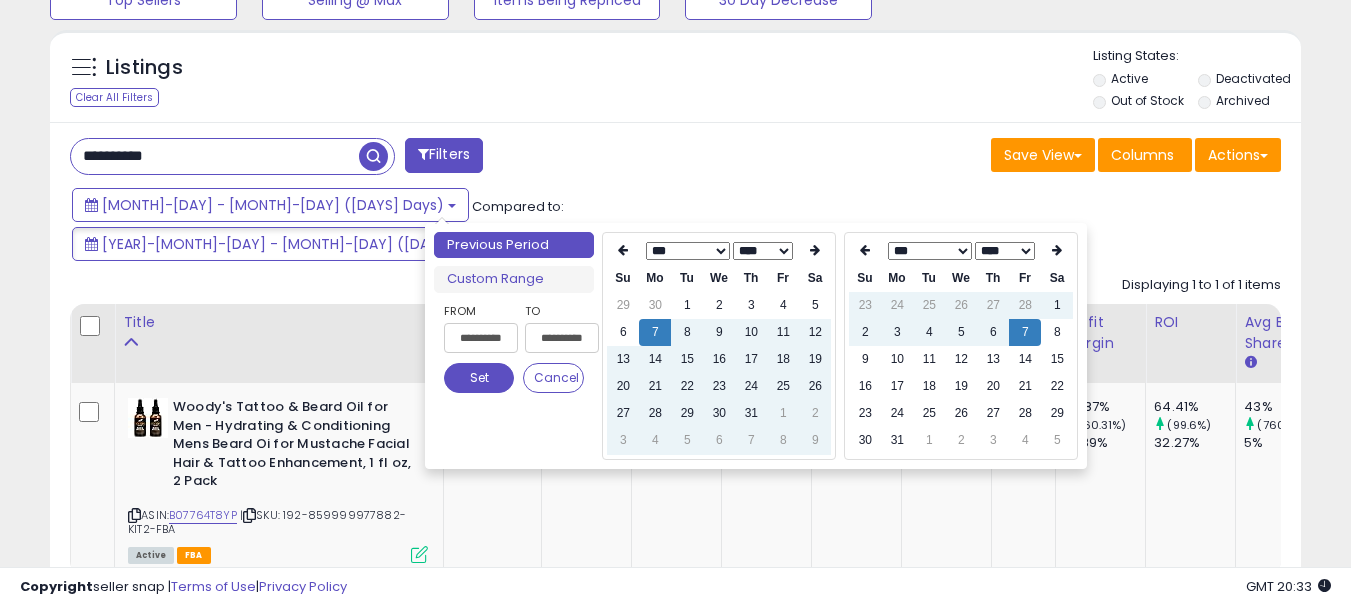click on "**** ****" at bounding box center (1005, 251) 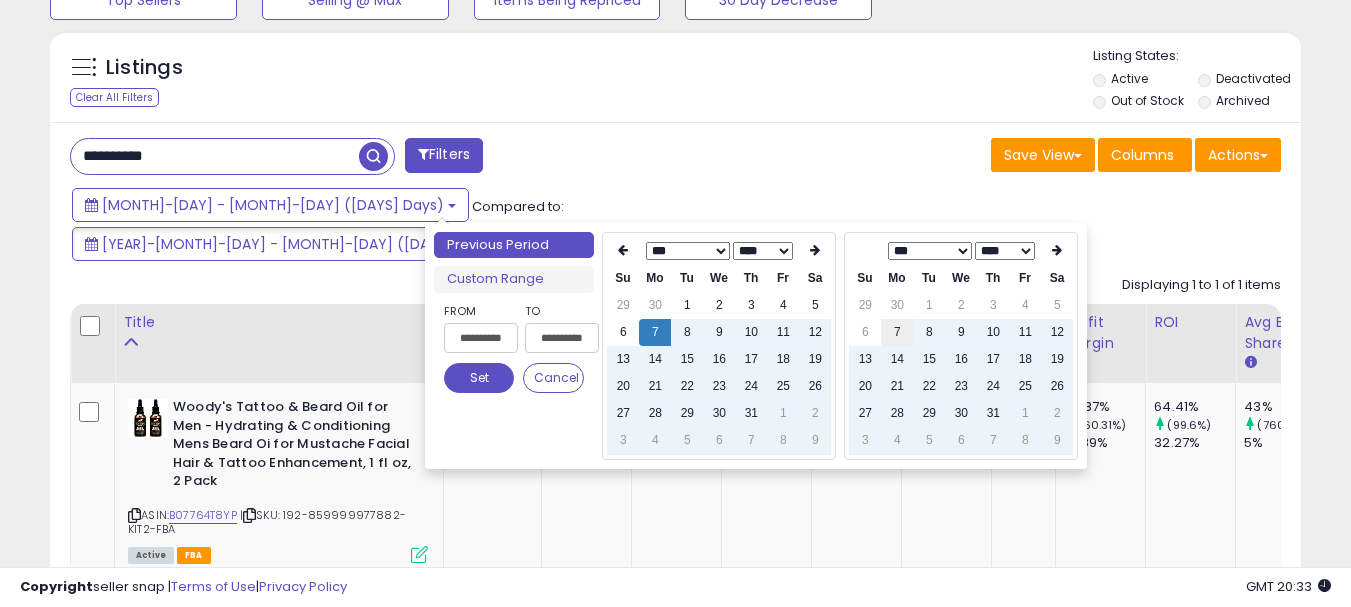 type on "**********" 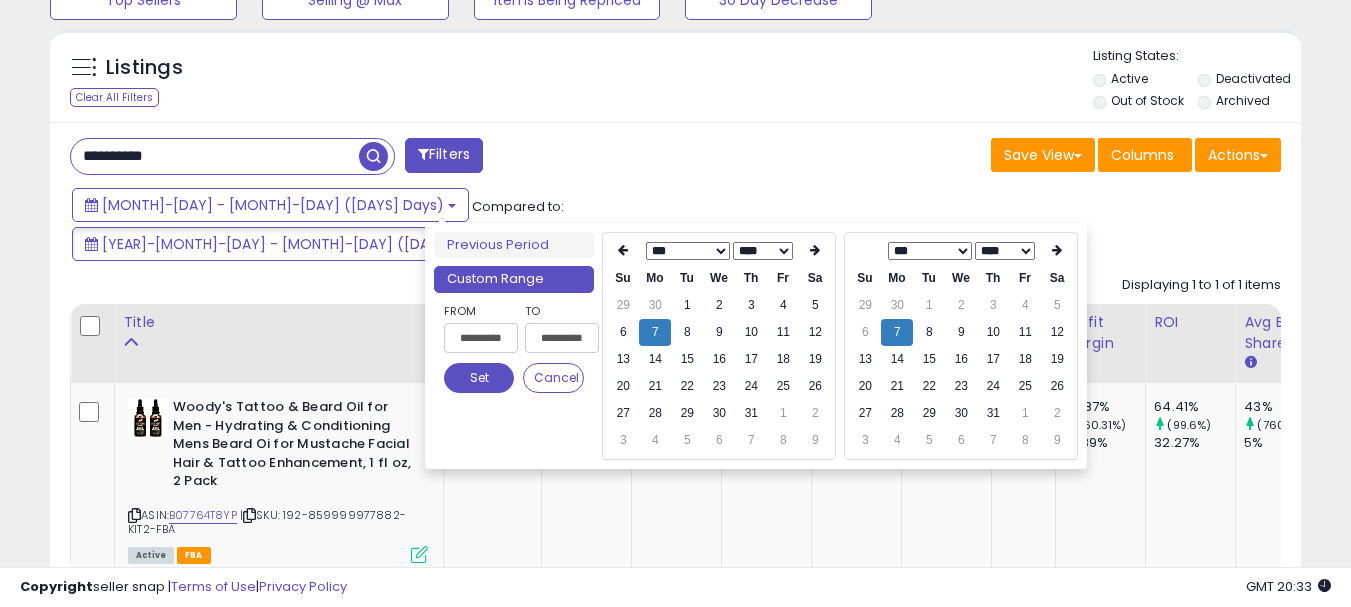 type on "**********" 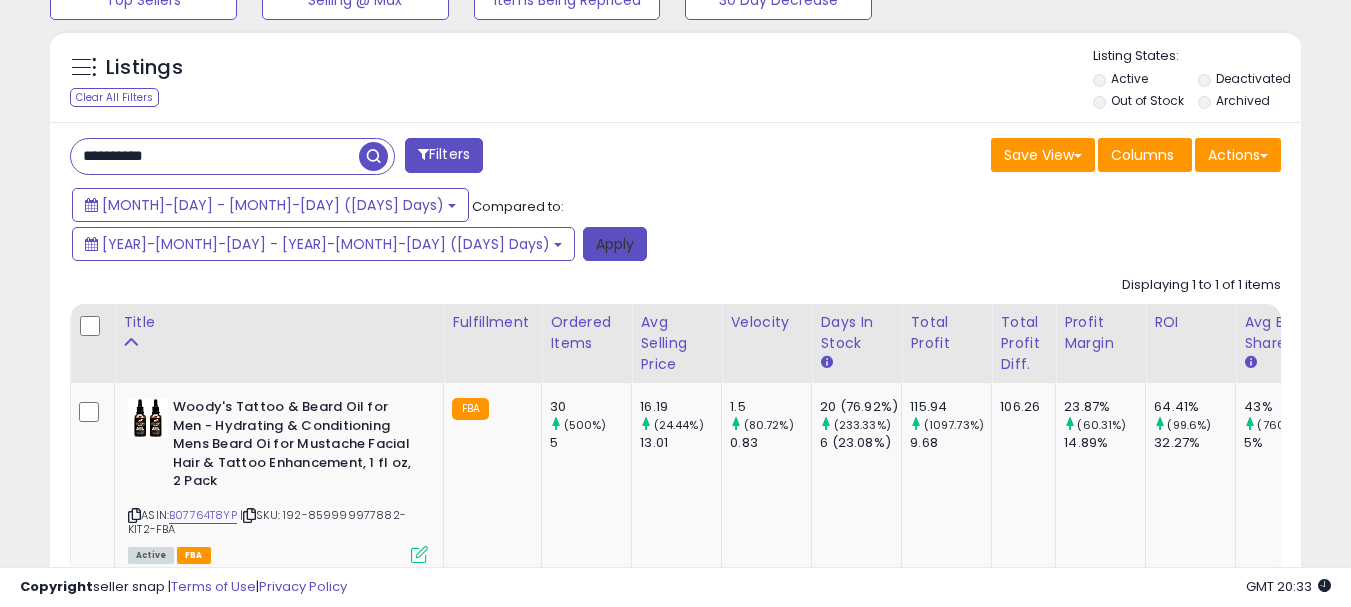 click on "Apply" at bounding box center (615, 244) 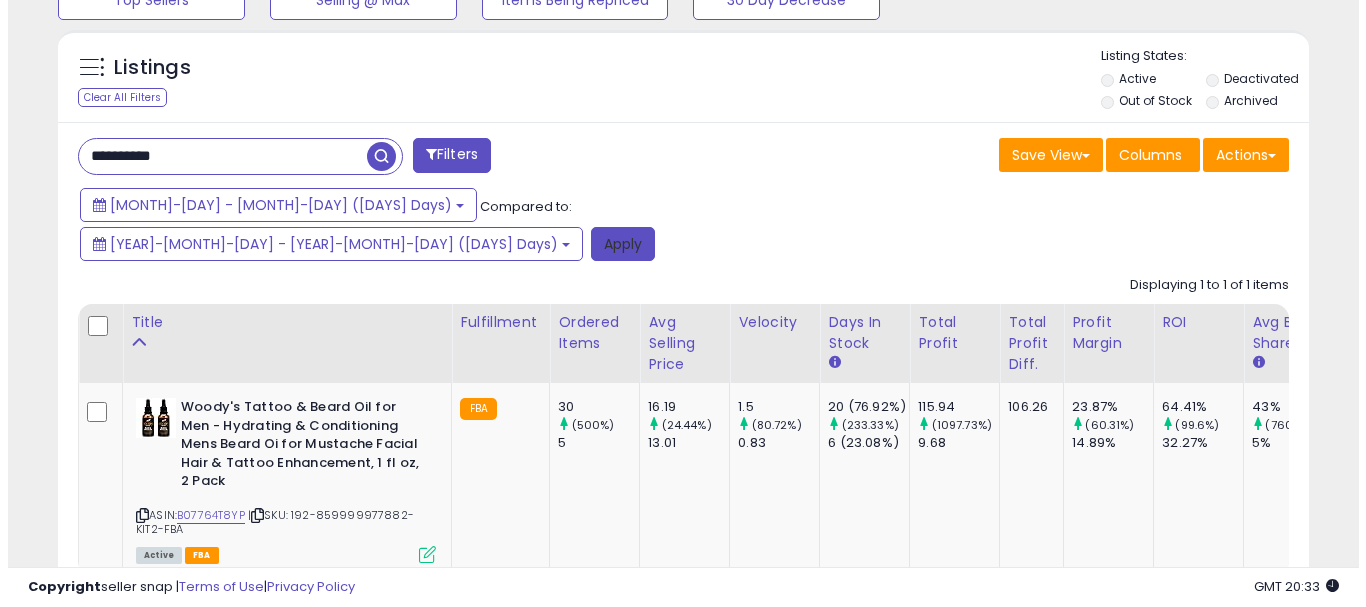 scroll, scrollTop: 595, scrollLeft: 0, axis: vertical 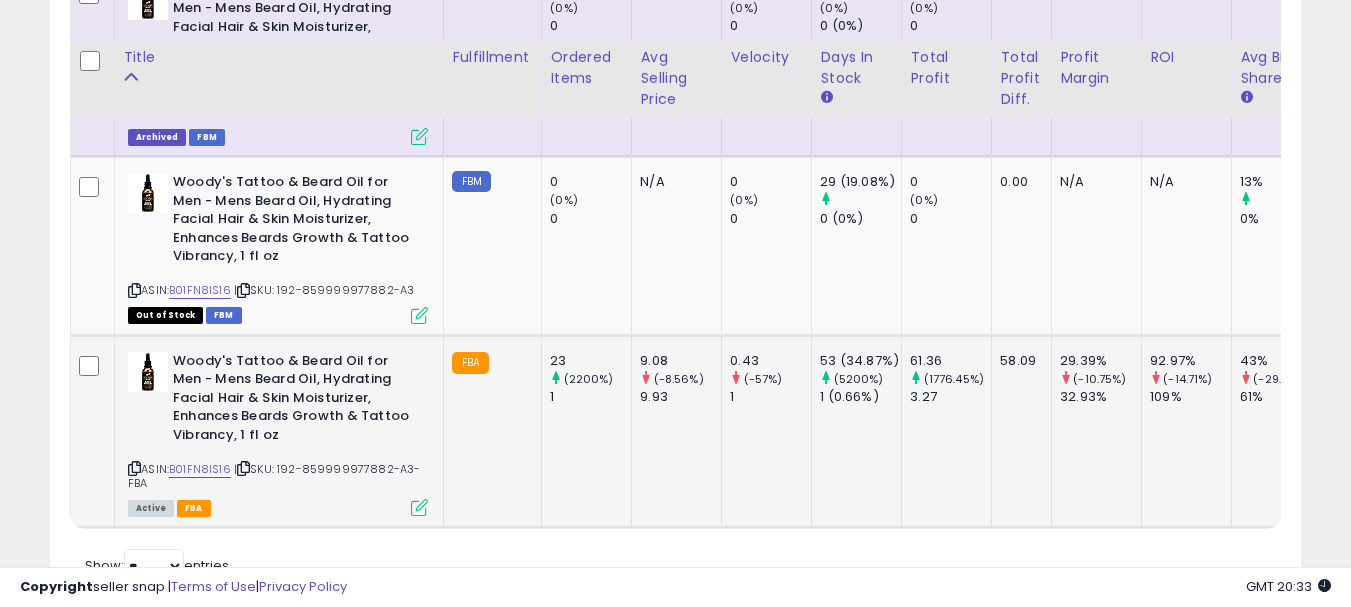 drag, startPoint x: 283, startPoint y: 429, endPoint x: 326, endPoint y: 442, distance: 44.922153 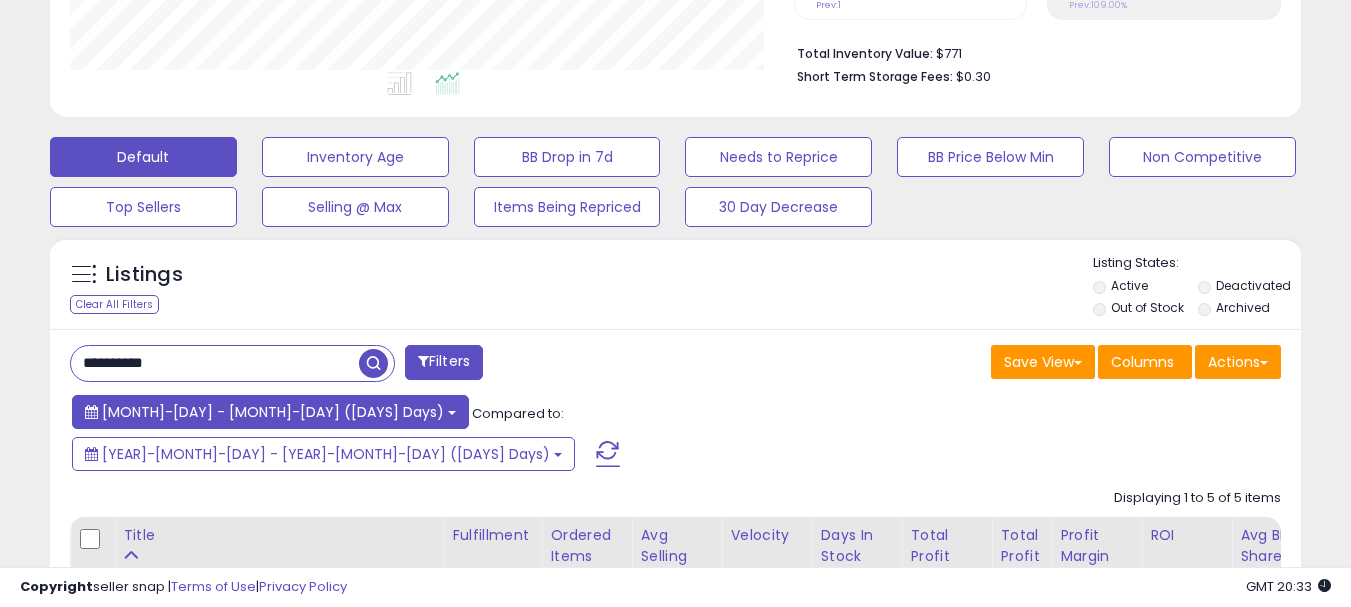 scroll, scrollTop: 495, scrollLeft: 0, axis: vertical 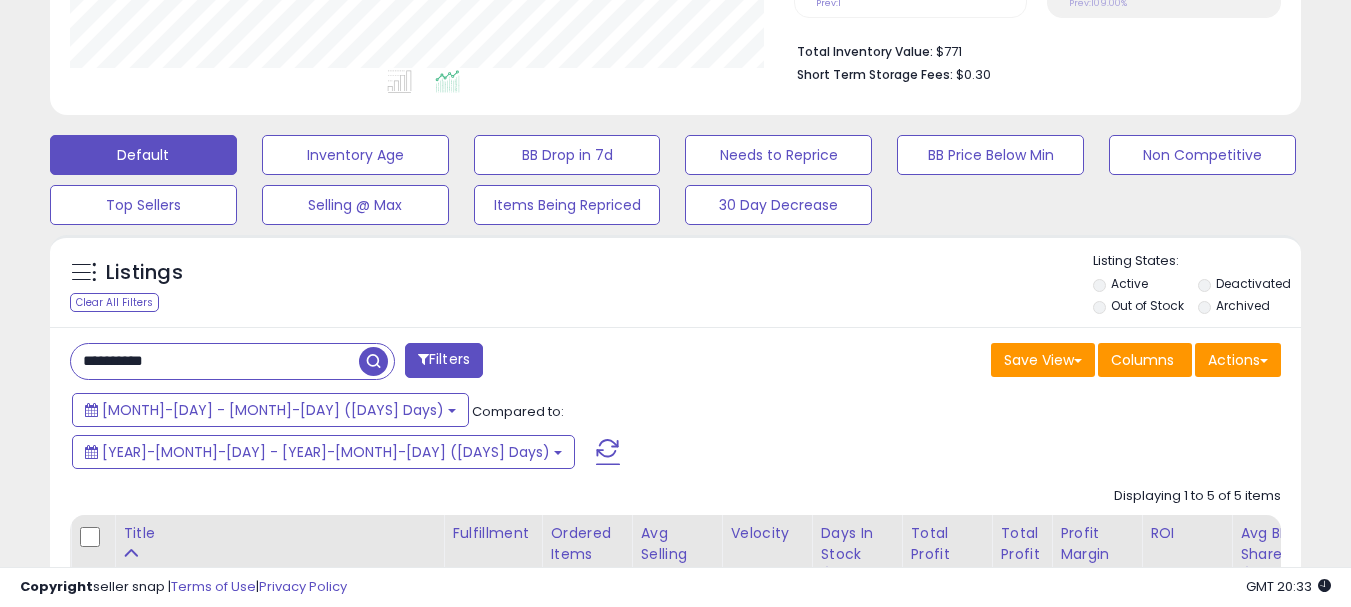 click on "**********" at bounding box center [215, 361] 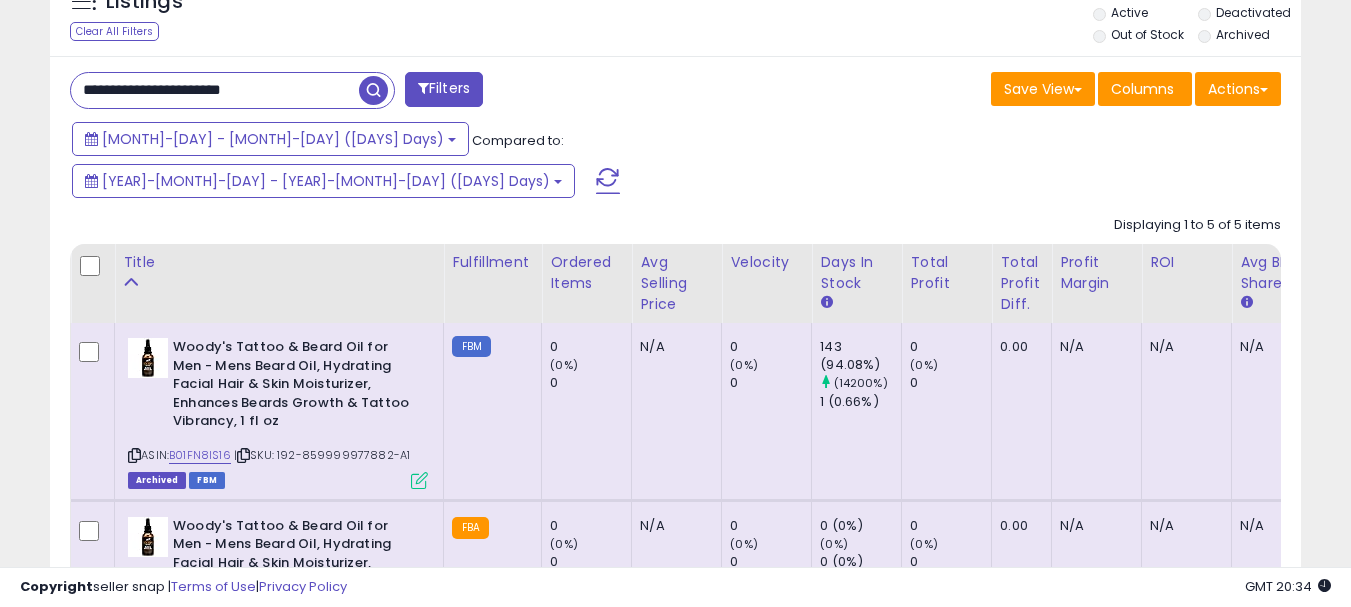 scroll, scrollTop: 795, scrollLeft: 0, axis: vertical 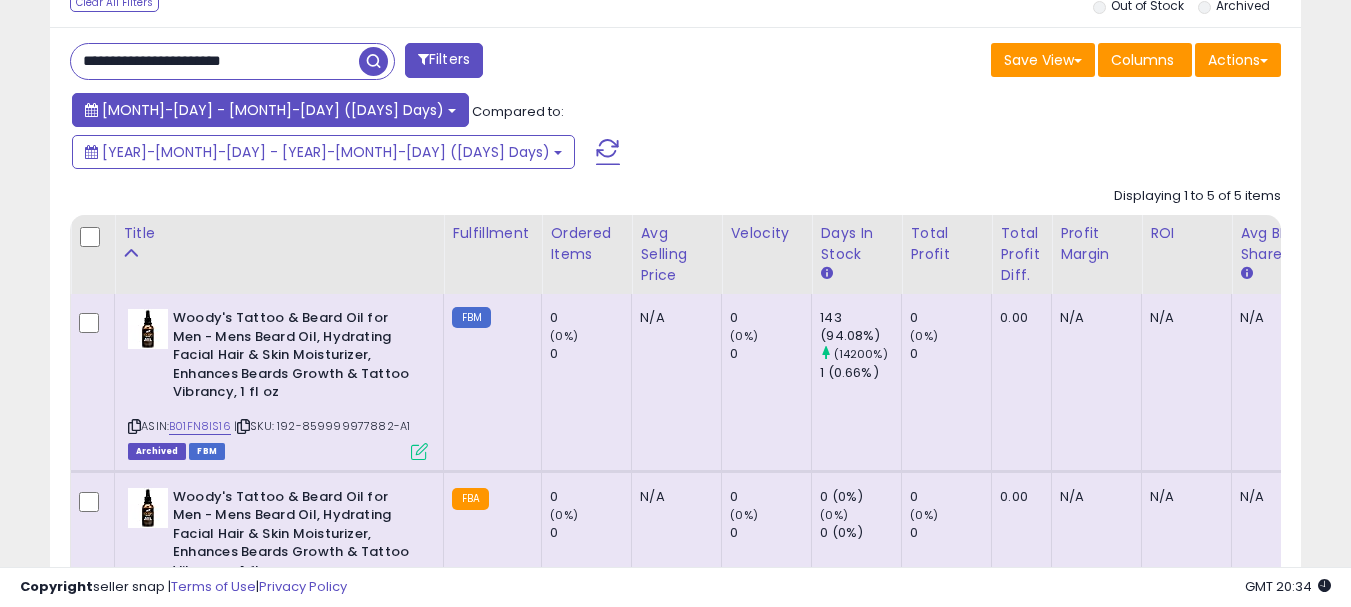 type on "**********" 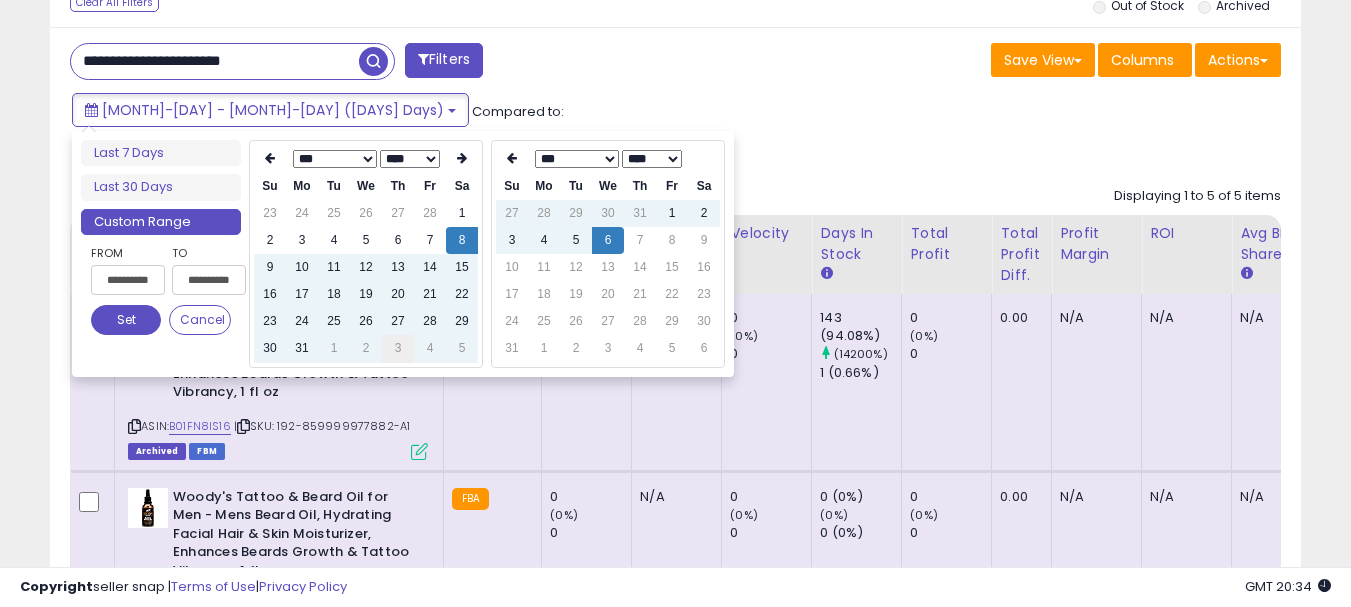 click on "3" at bounding box center (398, 348) 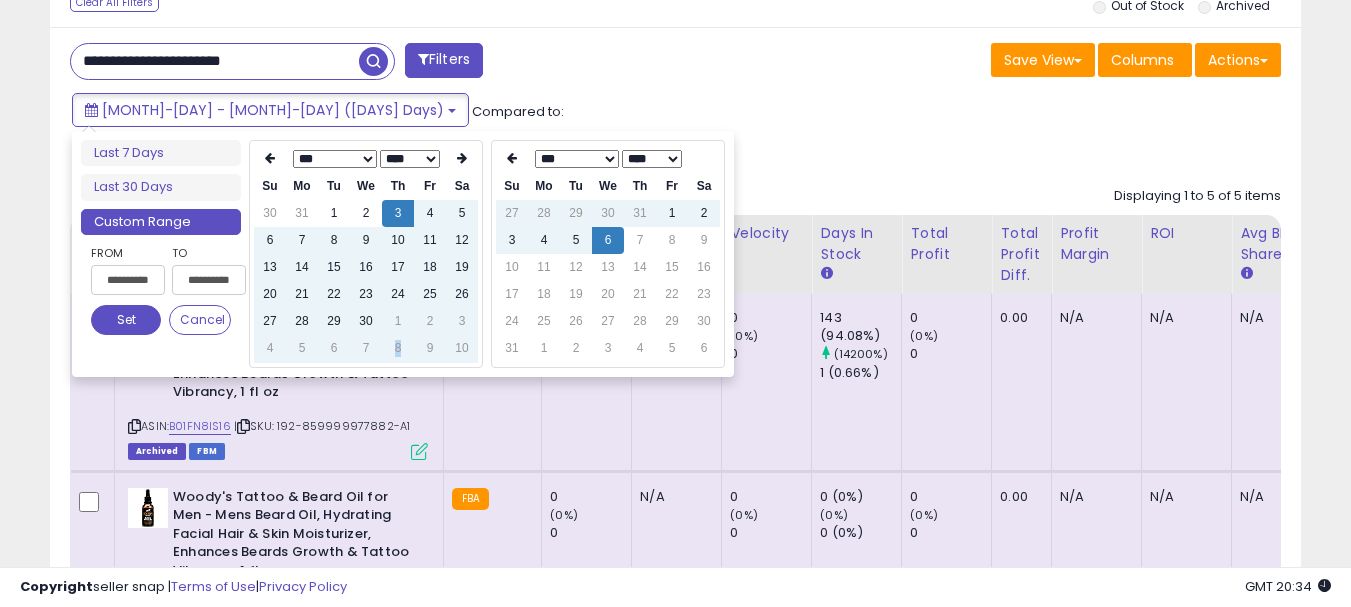 click on "8" at bounding box center [398, 348] 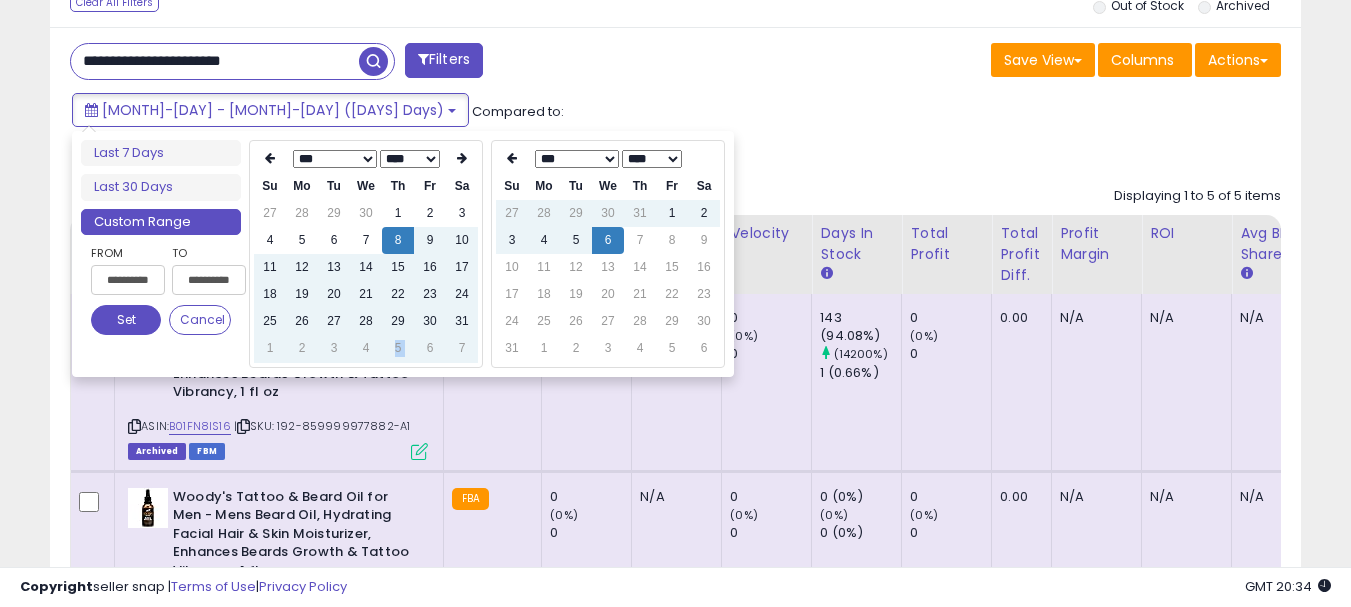 click on "5" at bounding box center [398, 348] 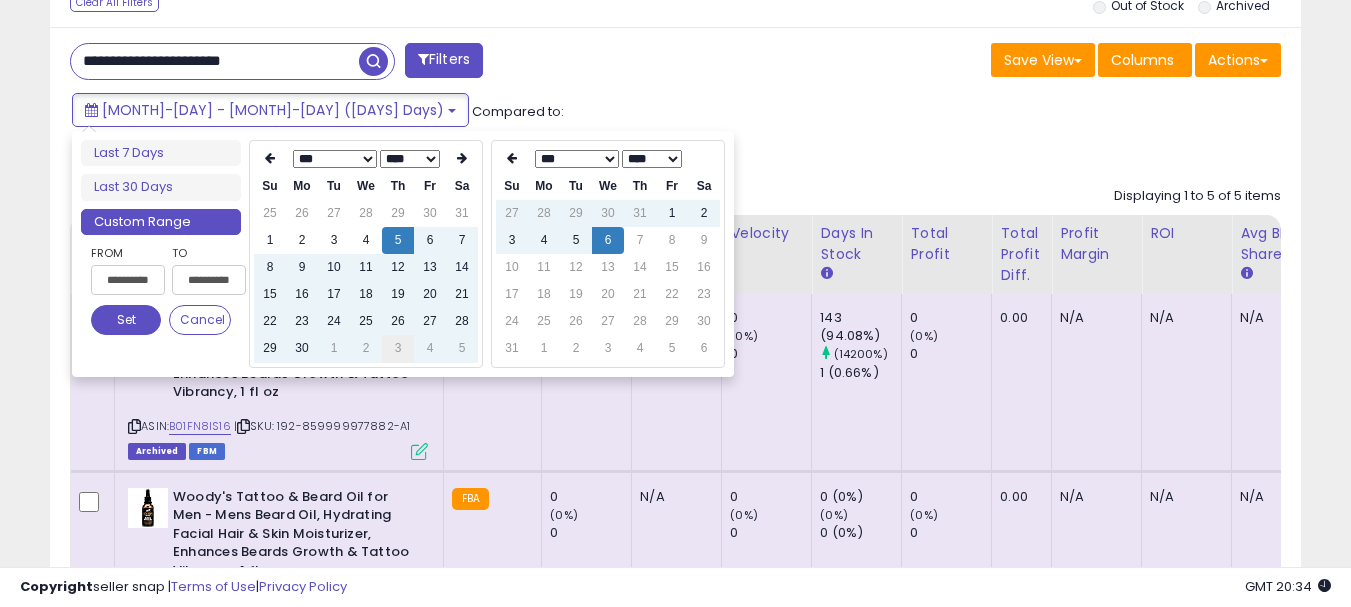 click on "3" at bounding box center (398, 348) 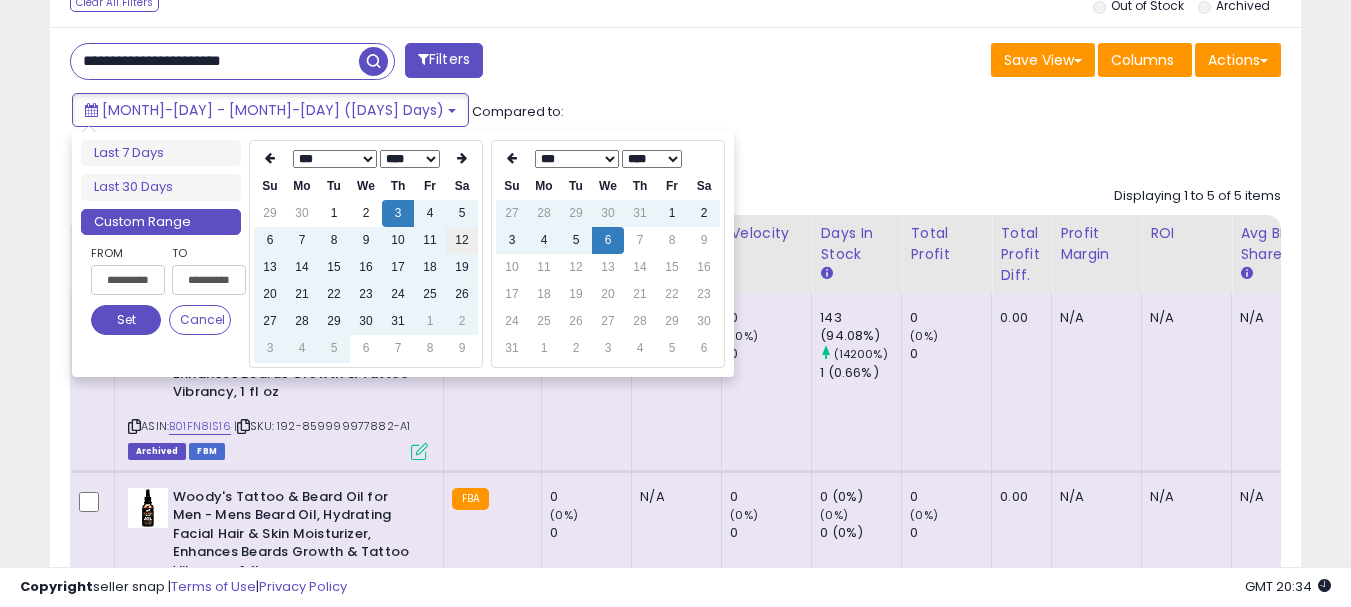 type on "**********" 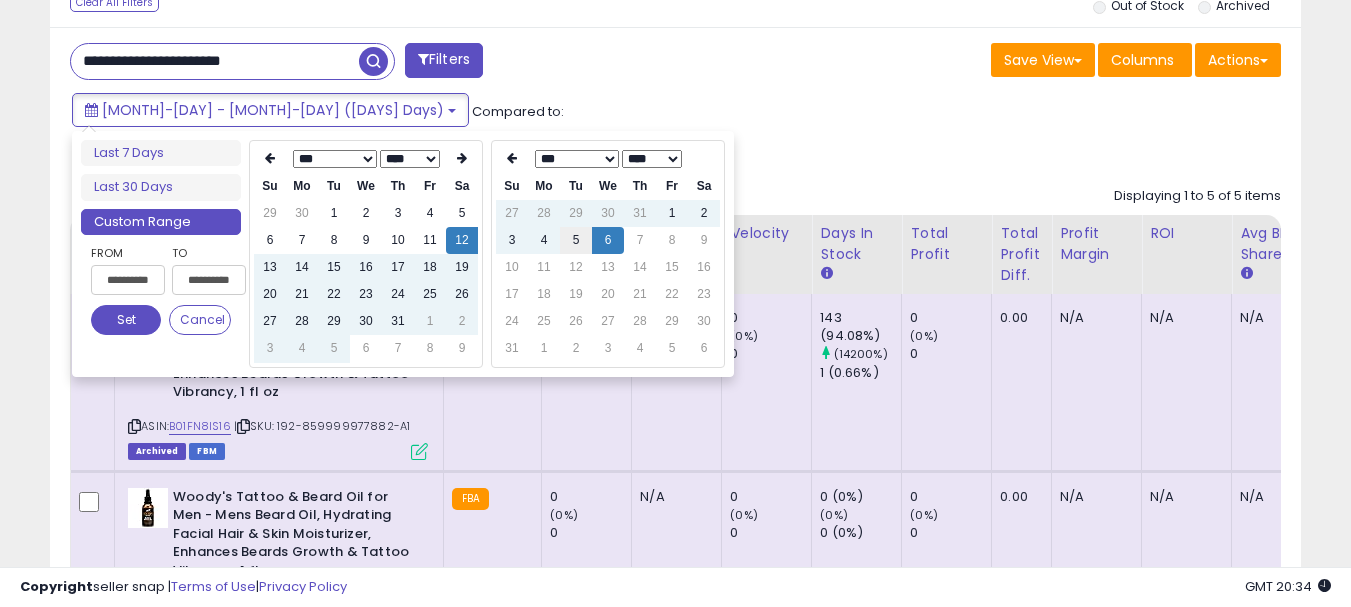 click on "5" at bounding box center (576, 240) 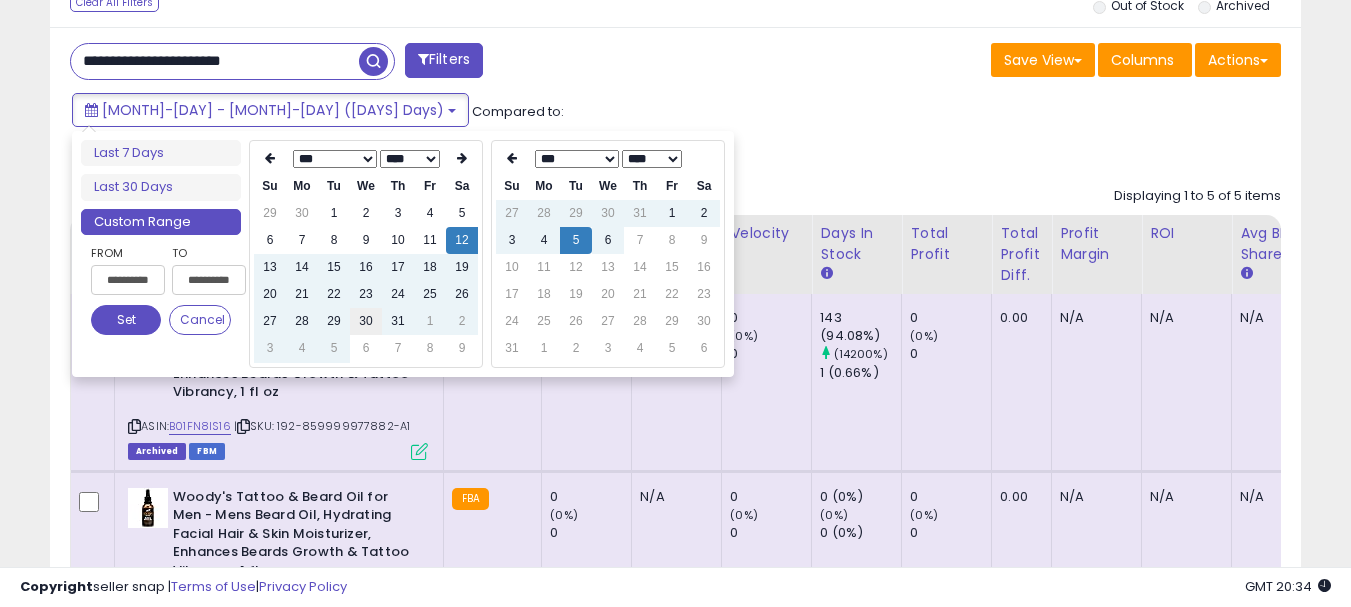 type on "**********" 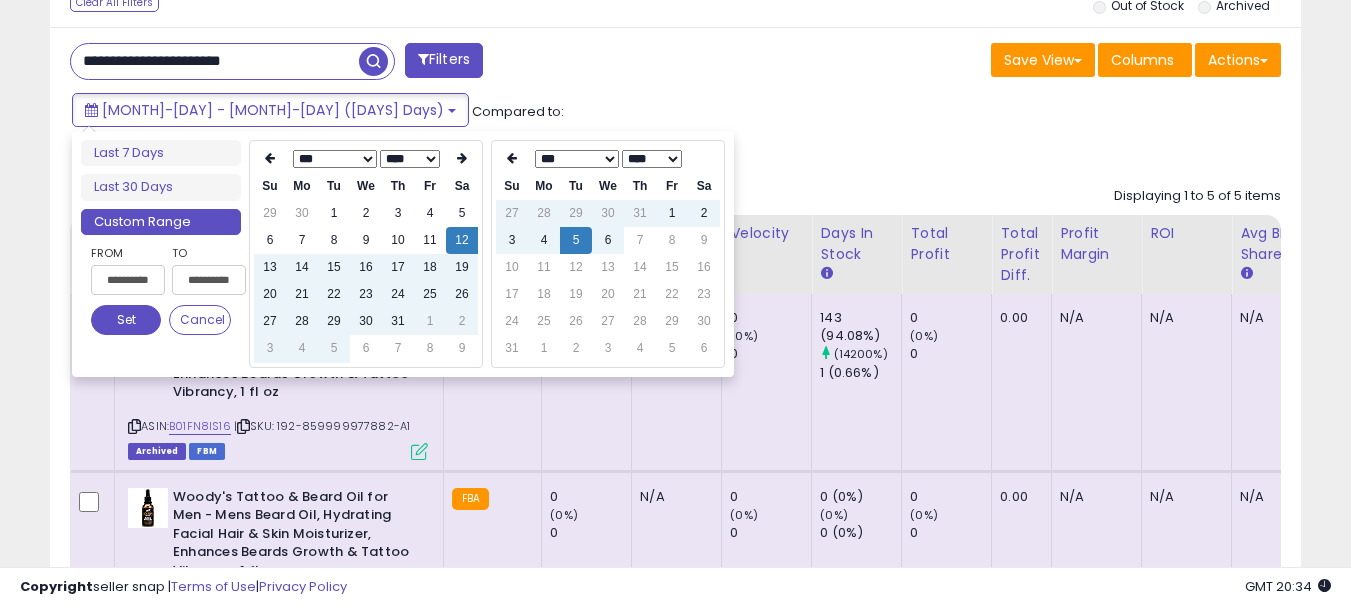 type on "**********" 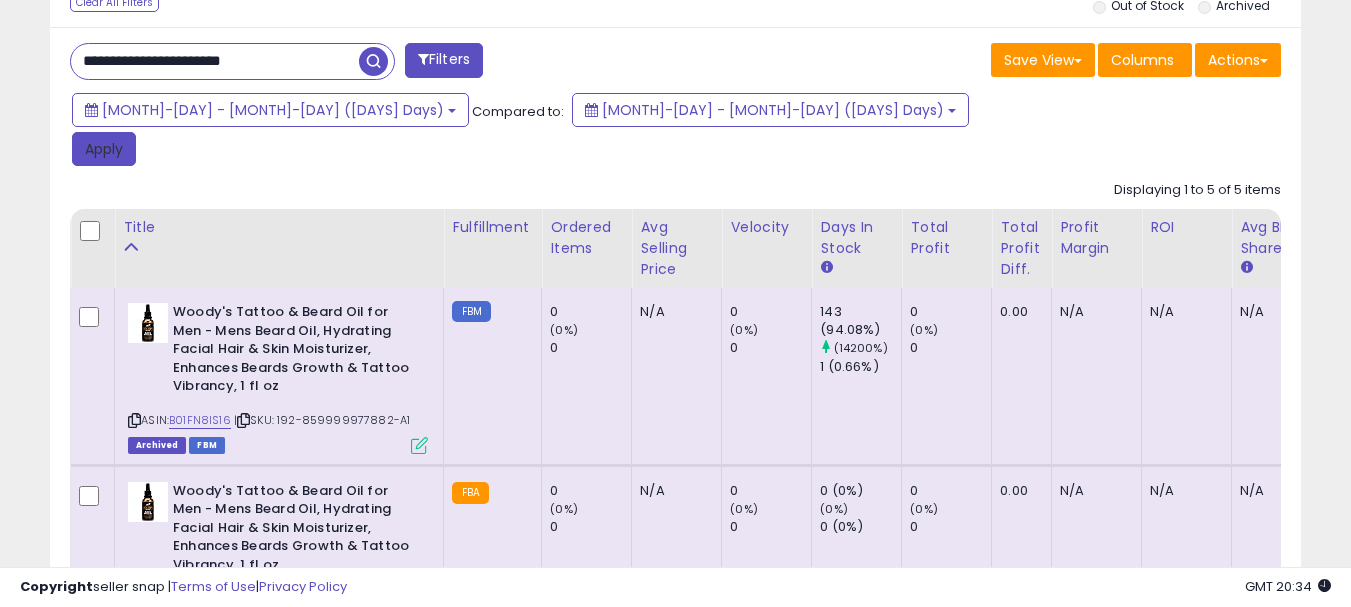 drag, startPoint x: 672, startPoint y: 106, endPoint x: 317, endPoint y: 178, distance: 362.2278 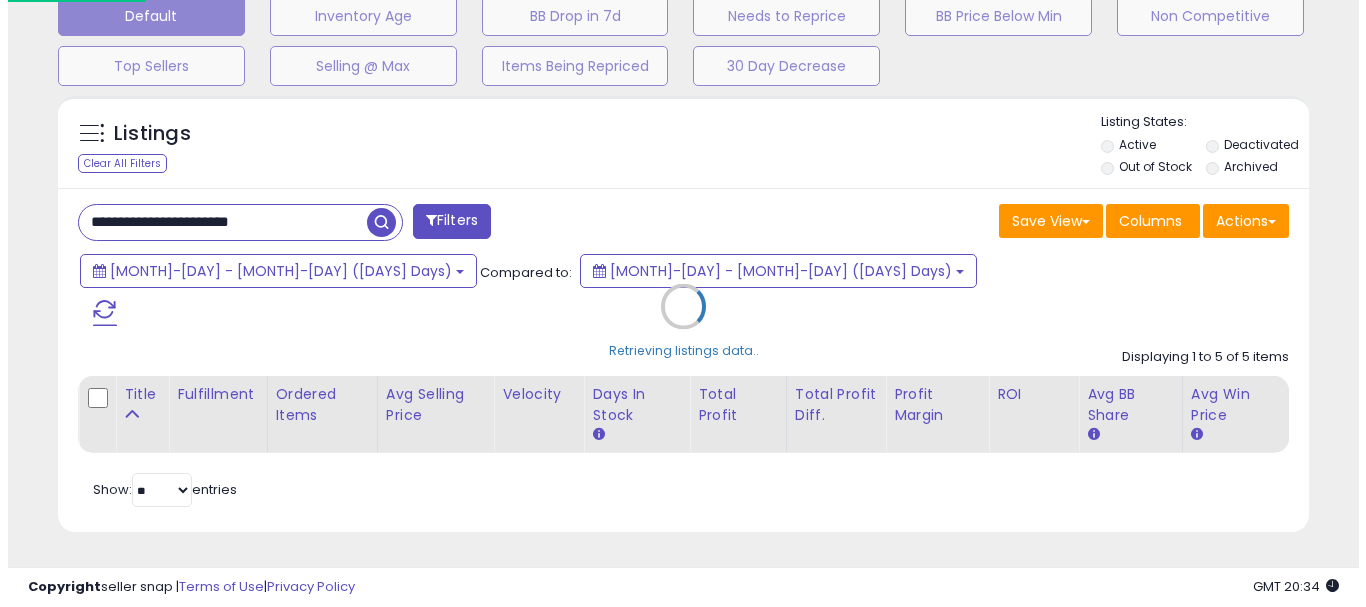 scroll, scrollTop: 595, scrollLeft: 0, axis: vertical 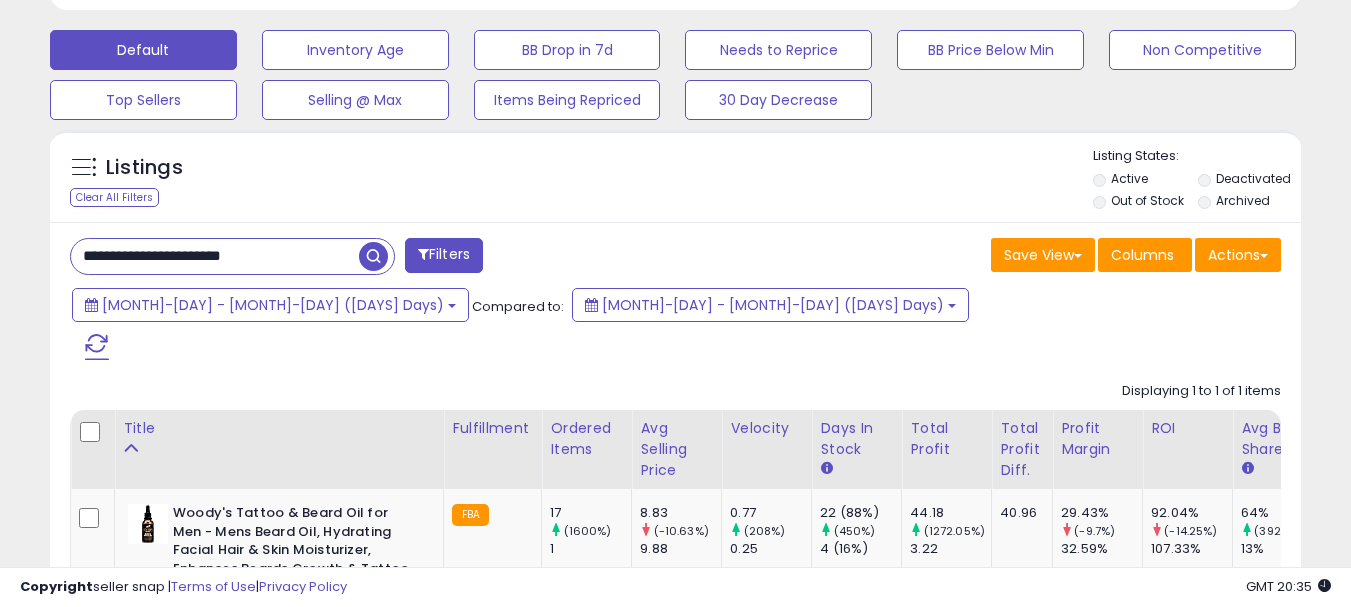 drag, startPoint x: 307, startPoint y: 260, endPoint x: 68, endPoint y: 278, distance: 239.67686 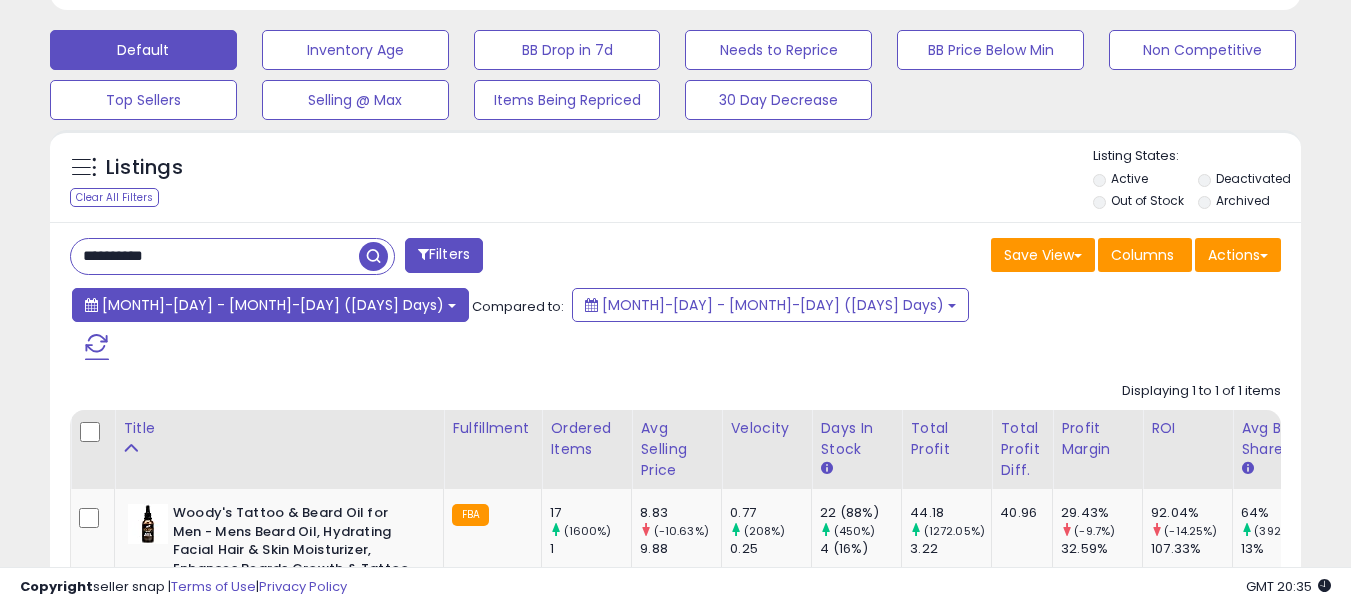 type on "**********" 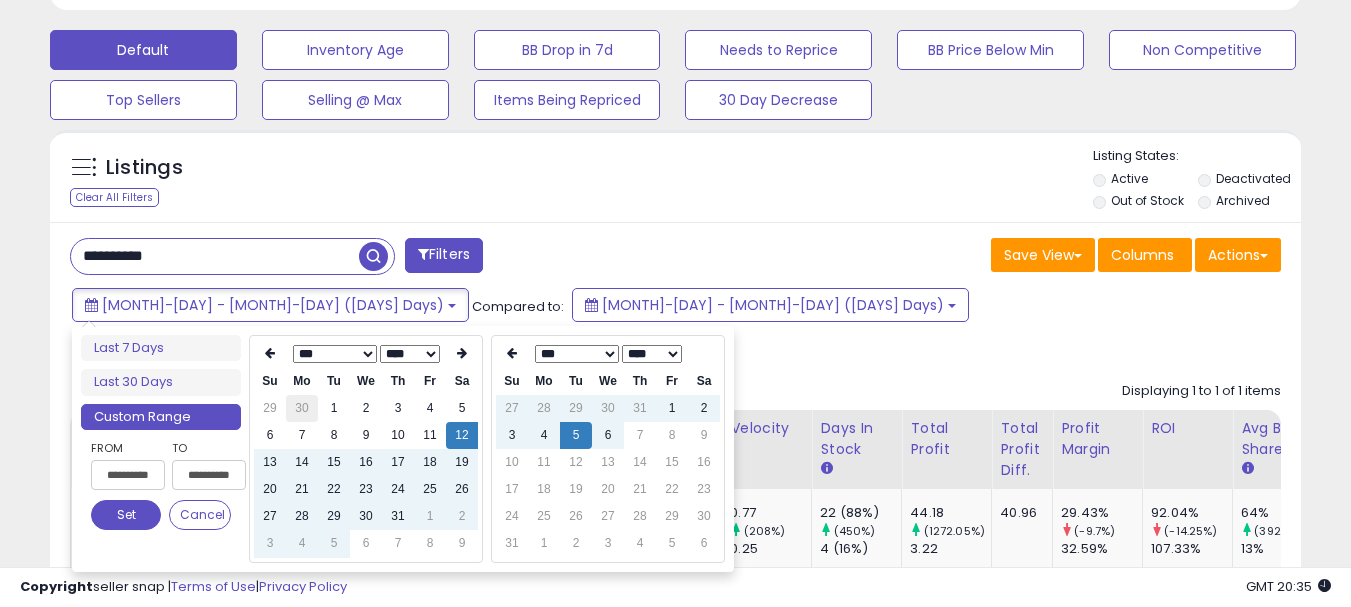 click on "30" at bounding box center [302, 408] 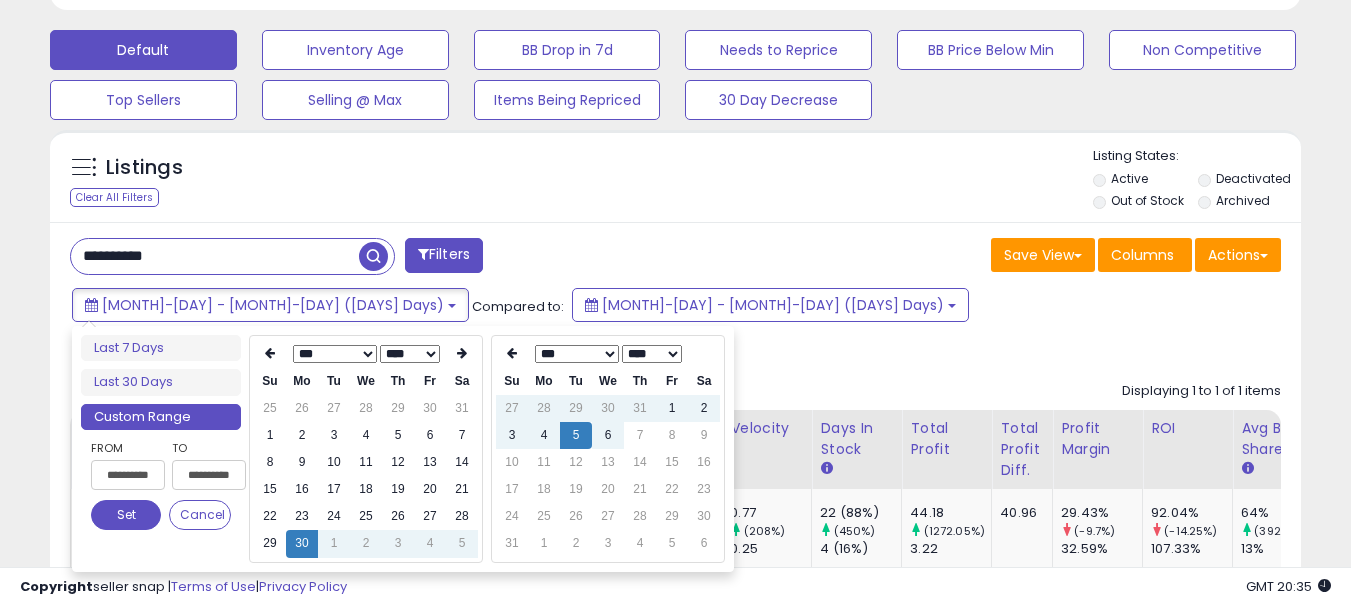 click on "26" at bounding box center [302, 408] 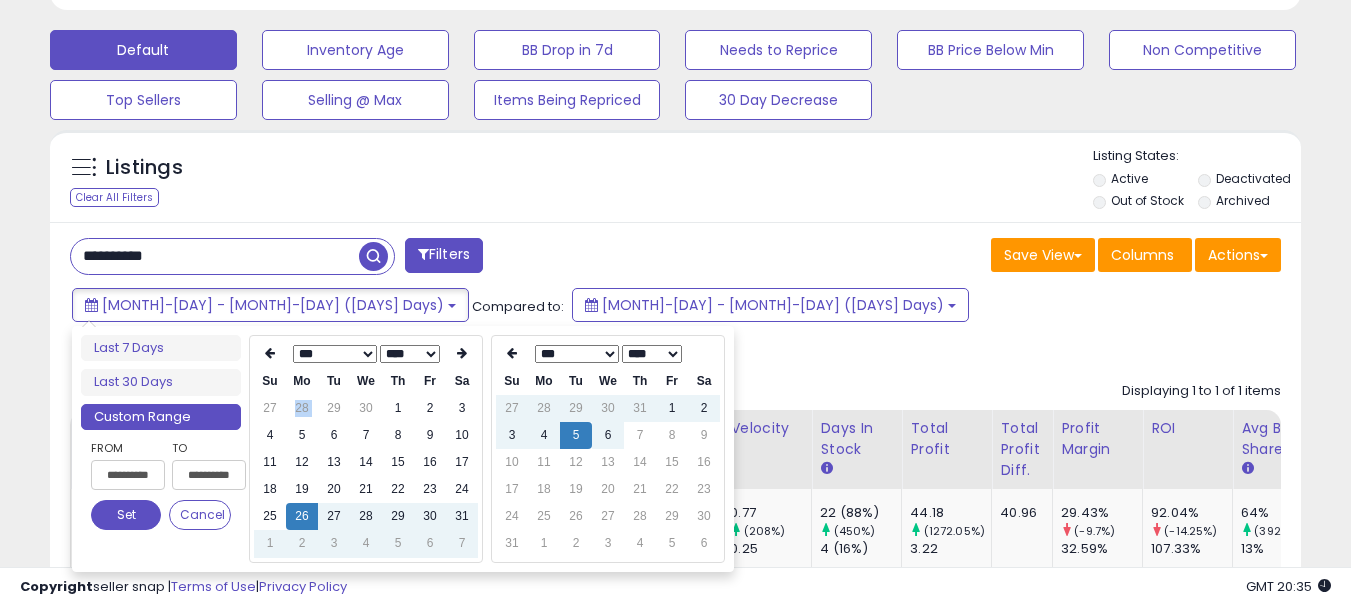 click on "28" at bounding box center (302, 408) 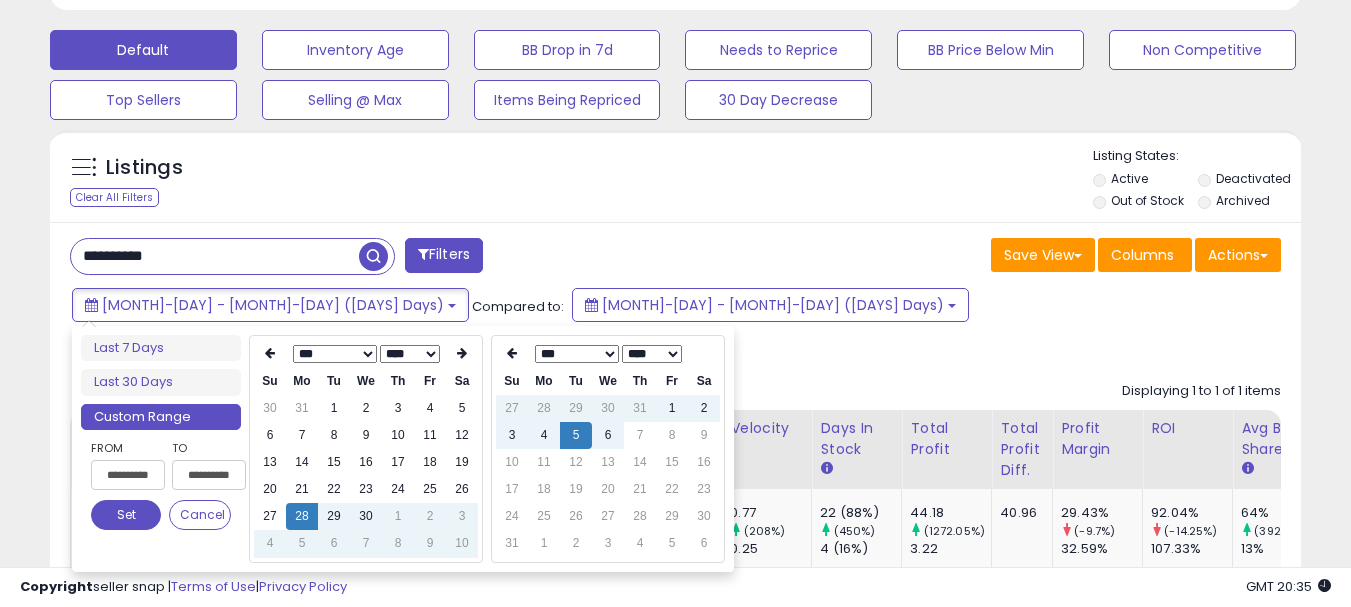 click on "31" at bounding box center (302, 408) 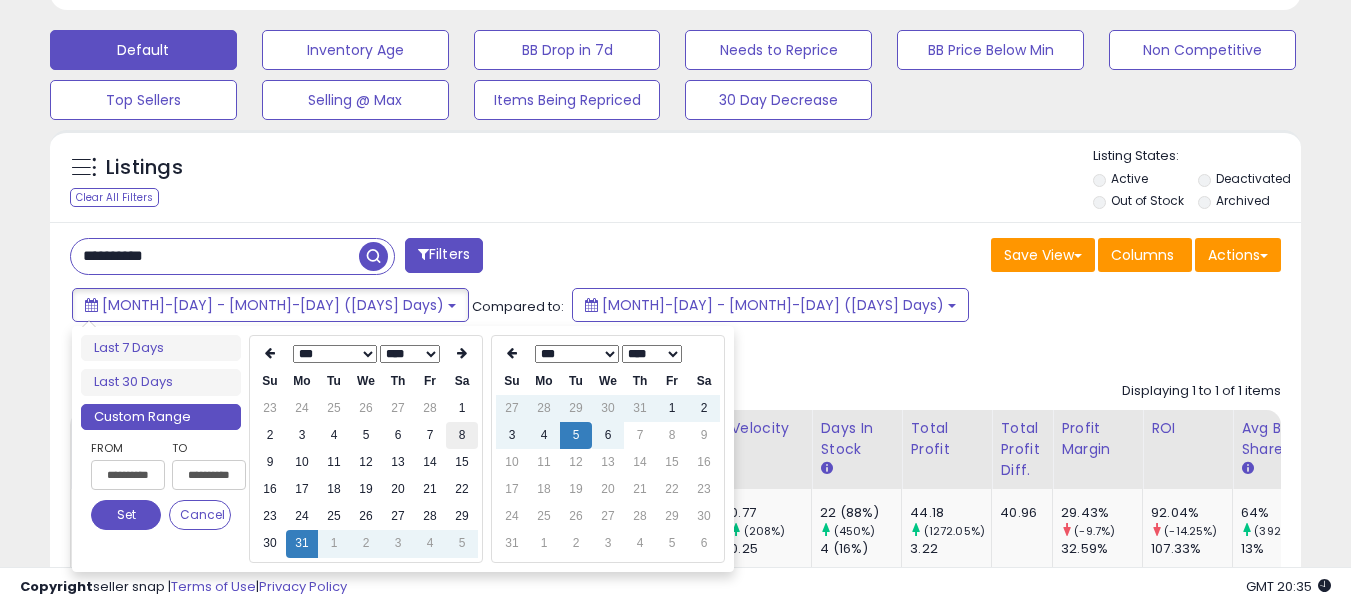 type on "**********" 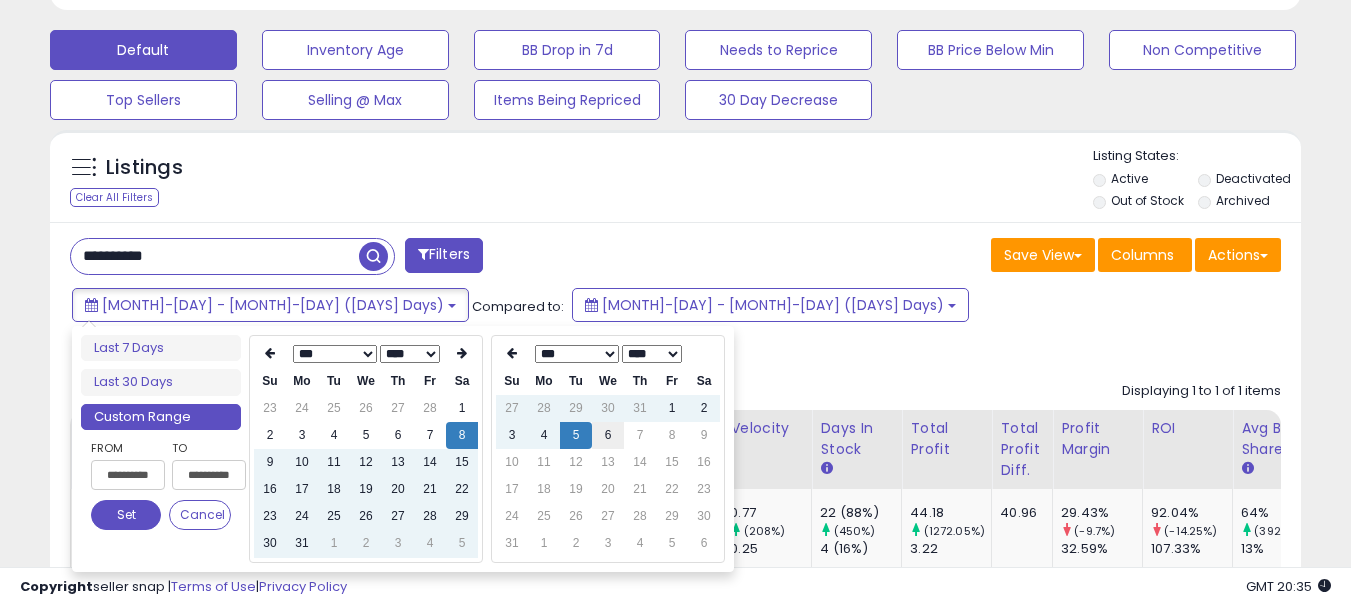 click on "6" at bounding box center (608, 435) 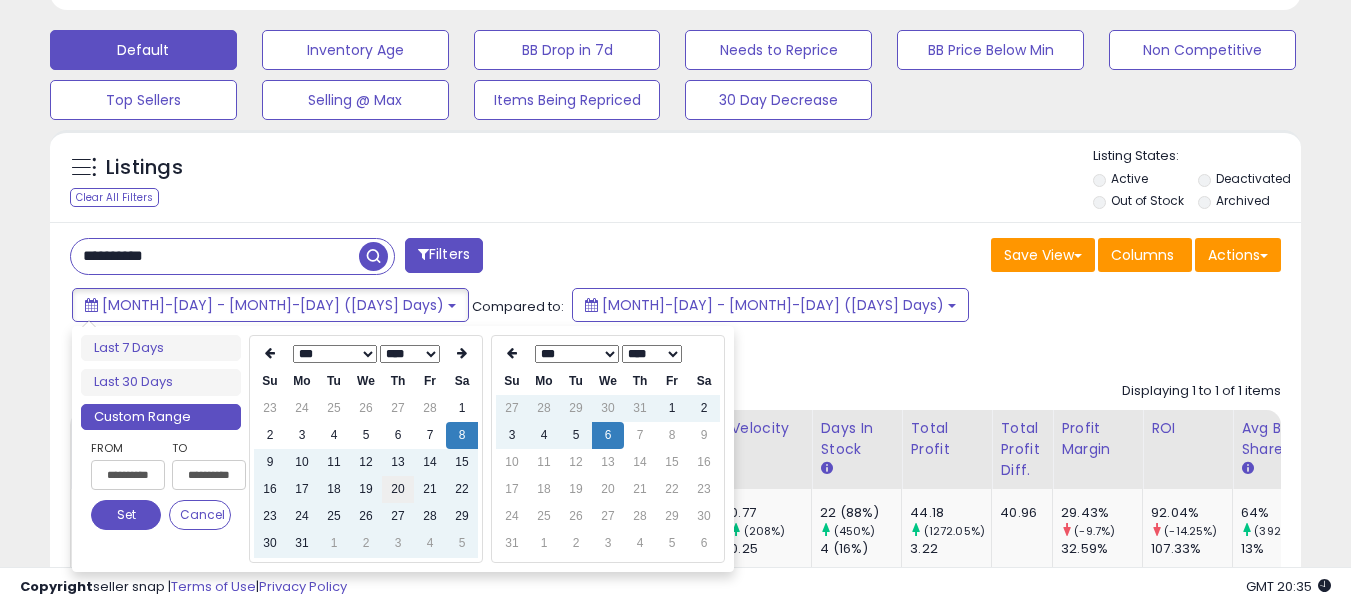 type on "**********" 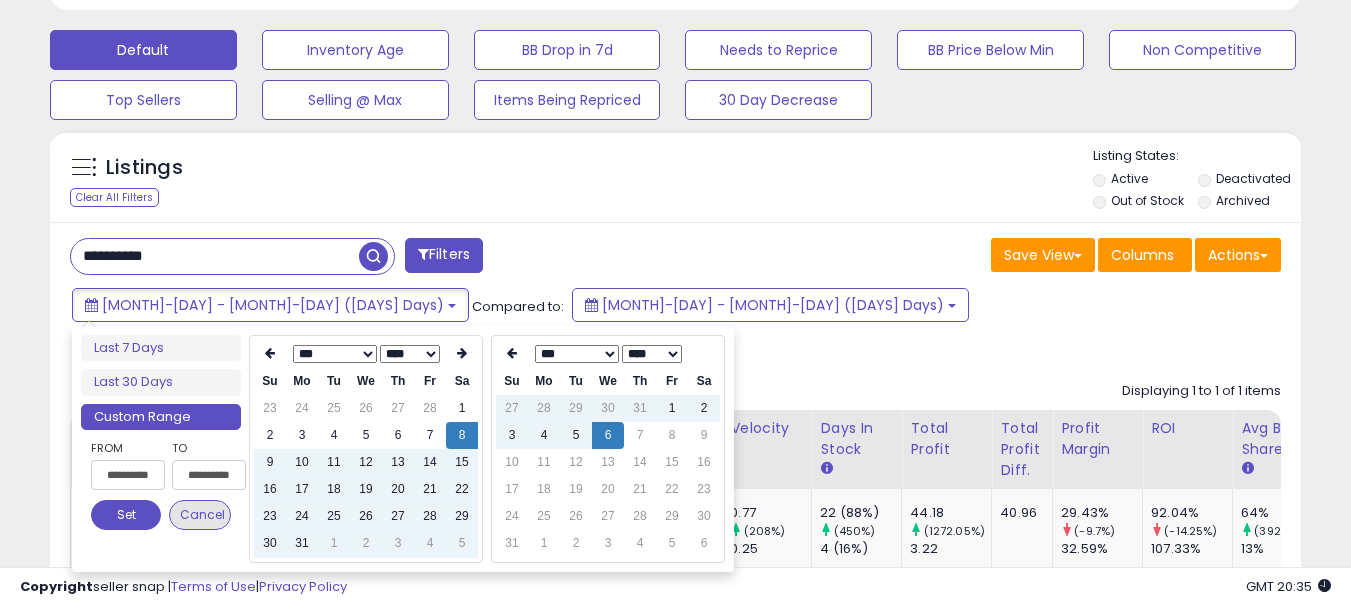 type on "**********" 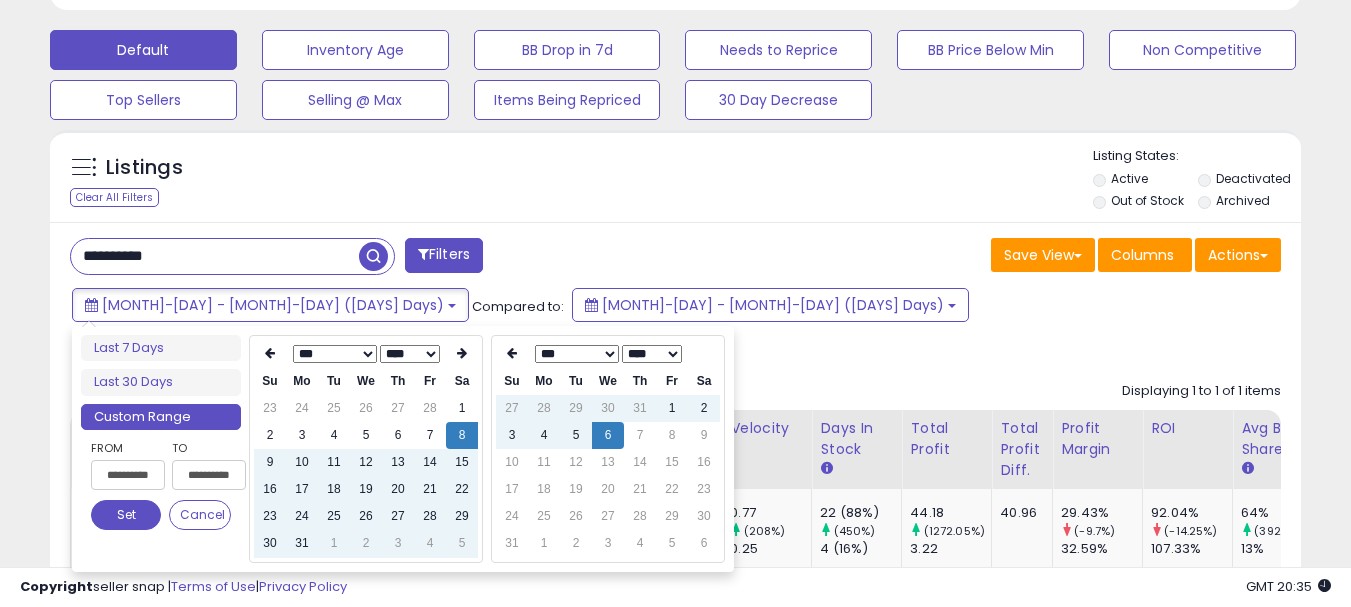 click on "Set" at bounding box center (126, 515) 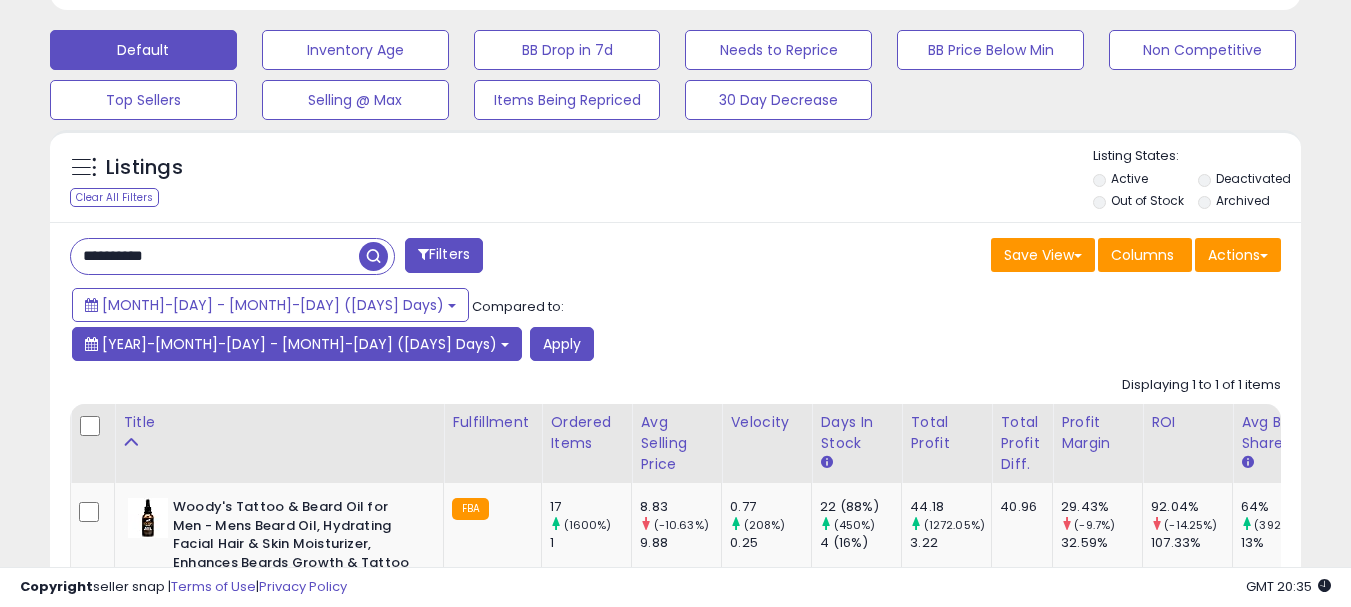 click on "[YEAR]-[MONTH]-[DAY] - [MONTH]-[DAY] ([DAYS] Days)" at bounding box center [297, 344] 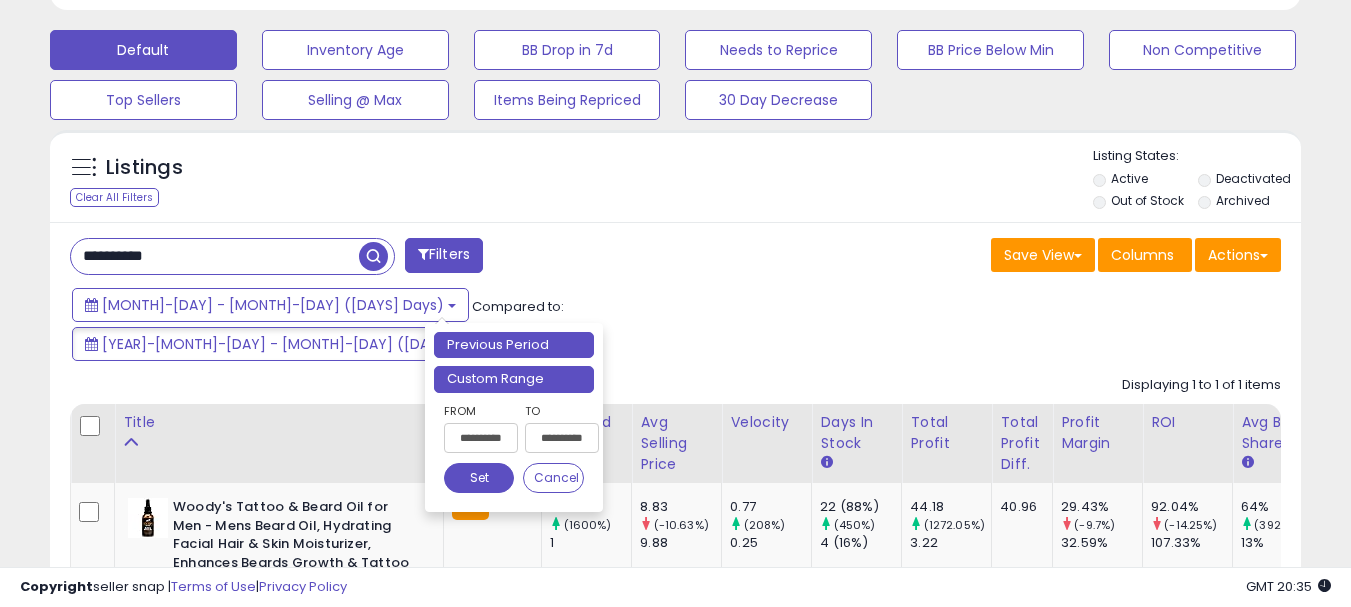 drag, startPoint x: 539, startPoint y: 379, endPoint x: 1042, endPoint y: 375, distance: 503.0159 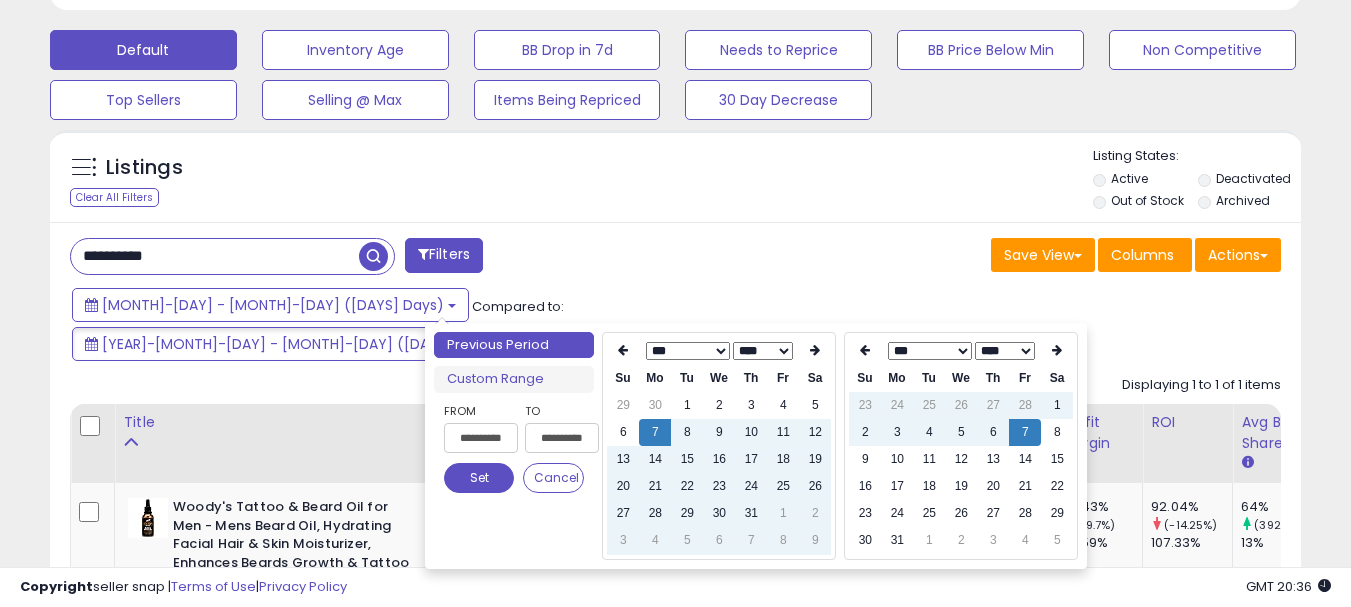 click on "*** *** *** *** *** *** *** ***" at bounding box center (930, 351) 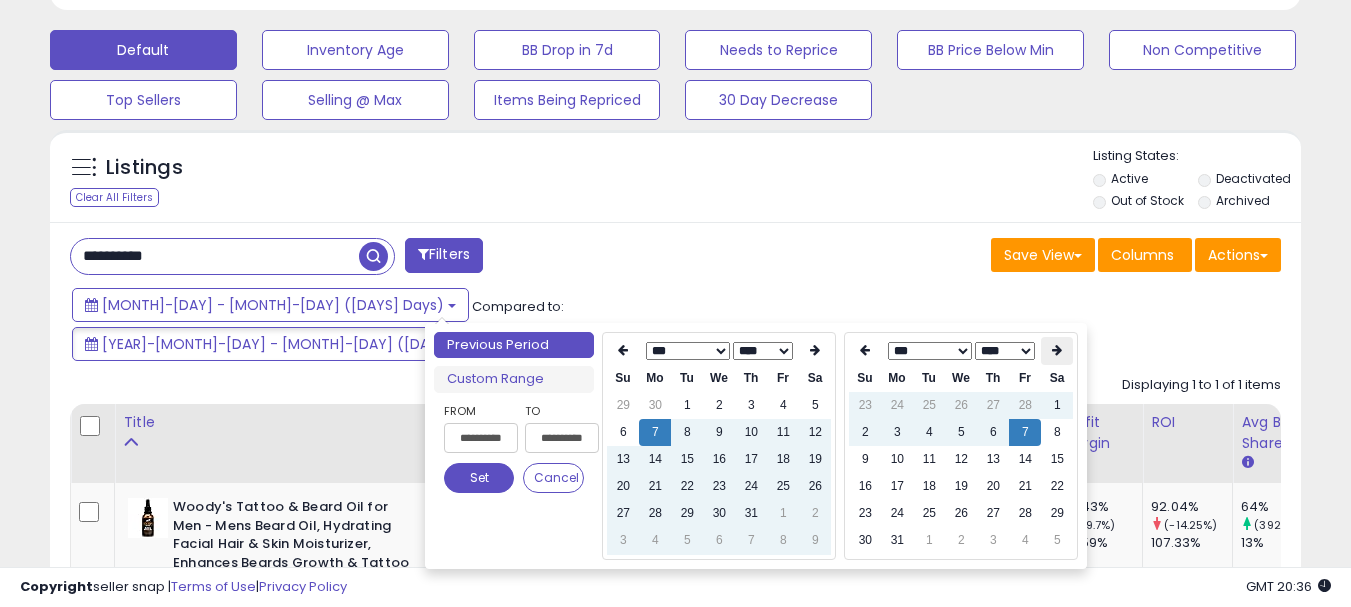 click at bounding box center [1057, 351] 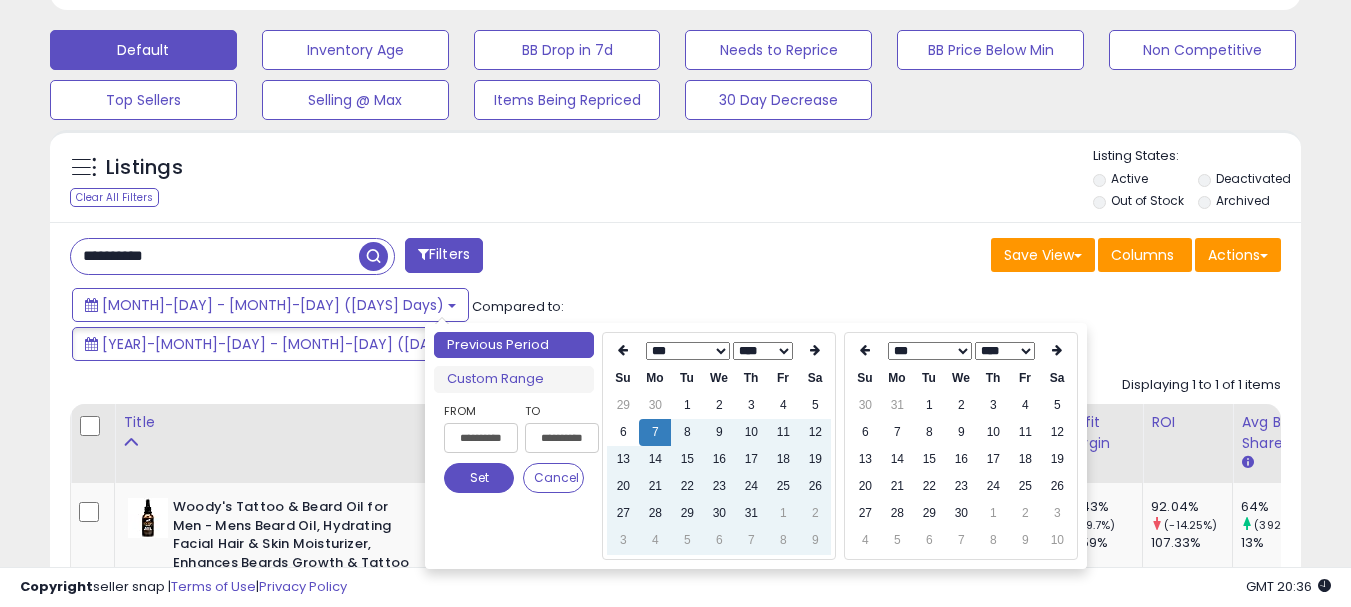 click on "**** ****" at bounding box center (1005, 351) 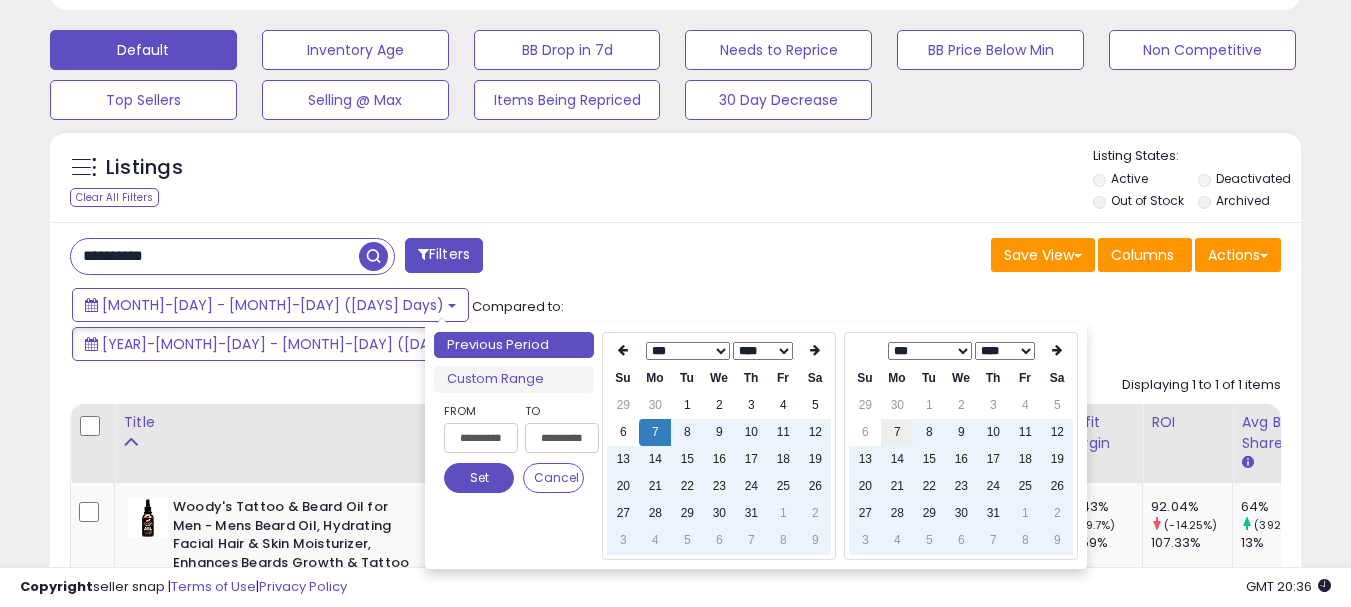 type on "**********" 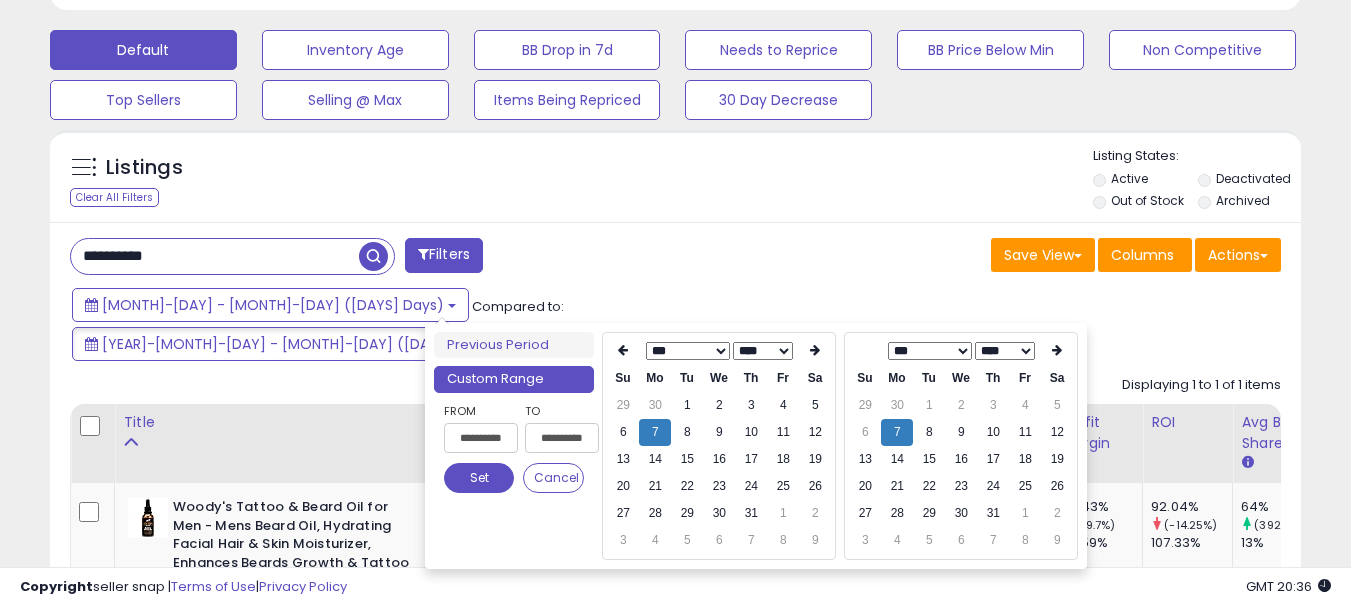 type on "**********" 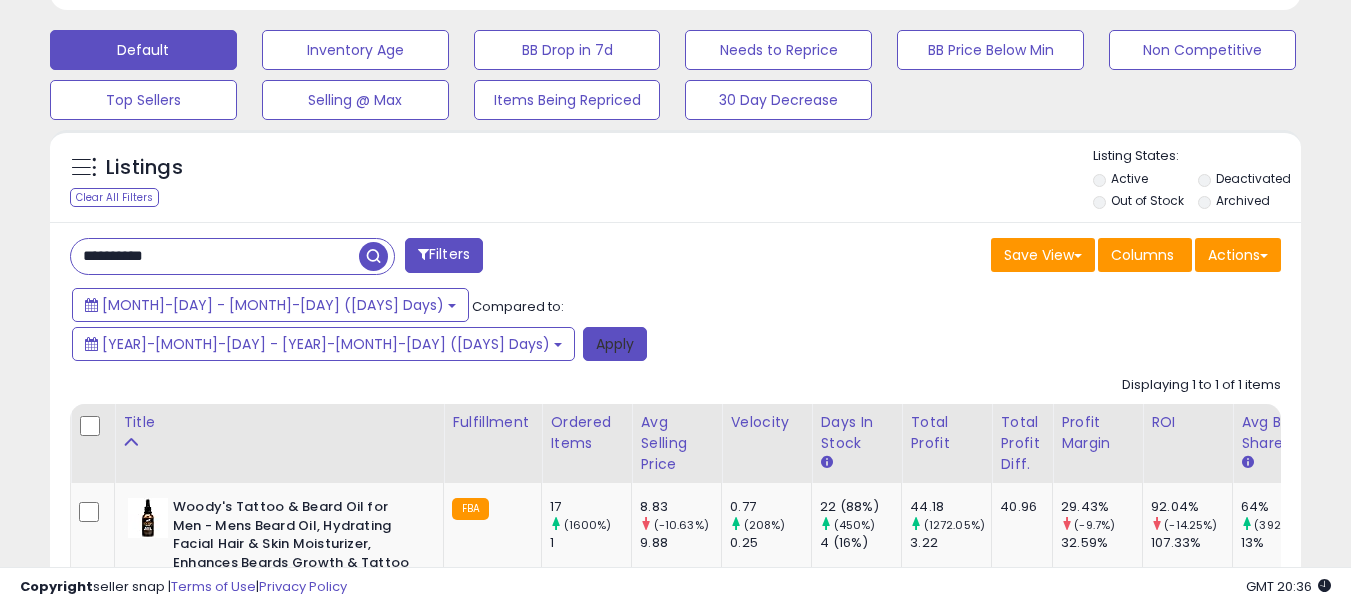 click on "Apply" at bounding box center (615, 344) 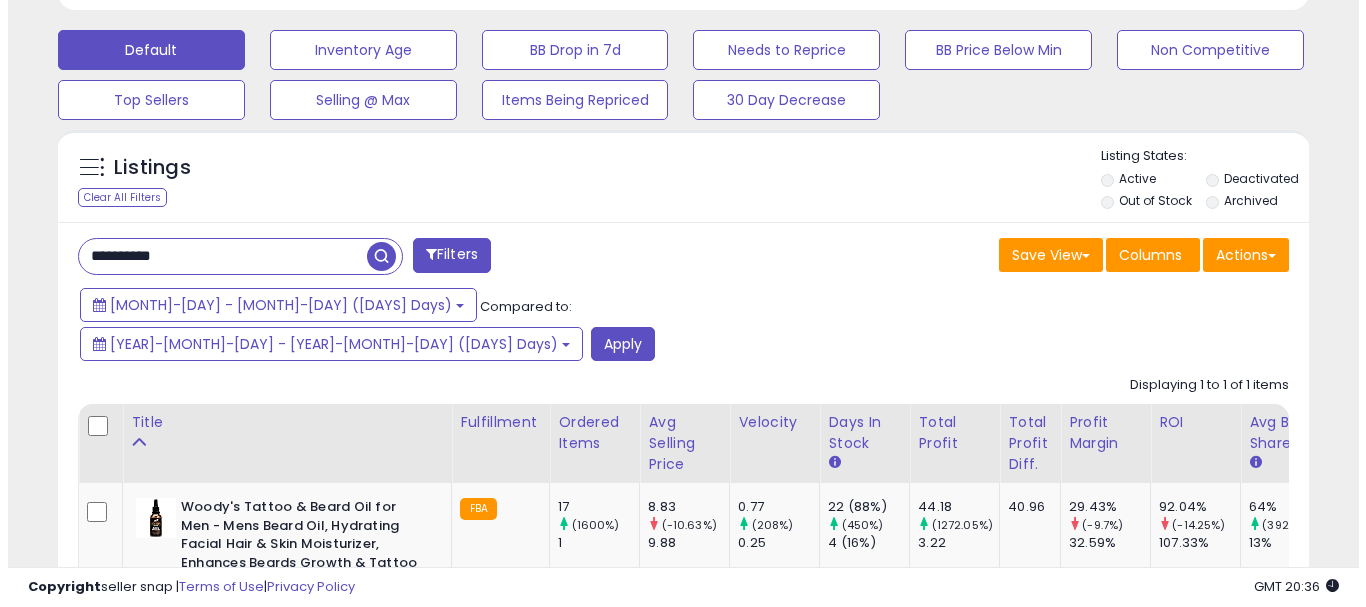 scroll, scrollTop: 595, scrollLeft: 0, axis: vertical 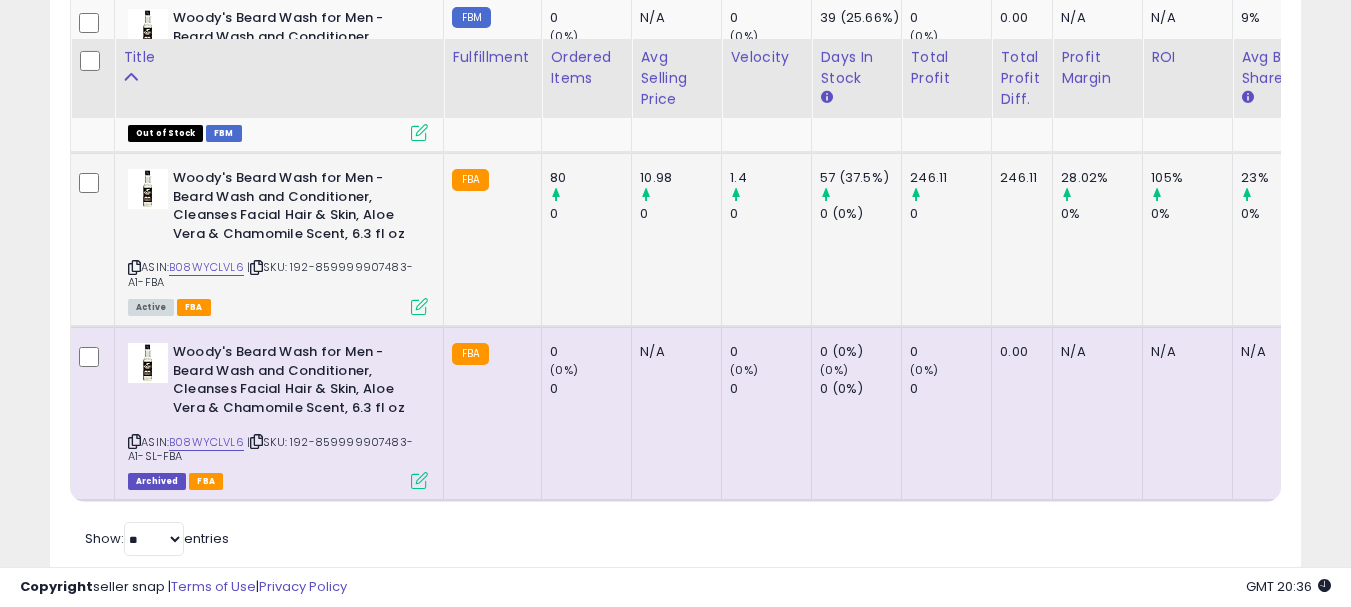 drag, startPoint x: 295, startPoint y: 228, endPoint x: 345, endPoint y: 236, distance: 50.635956 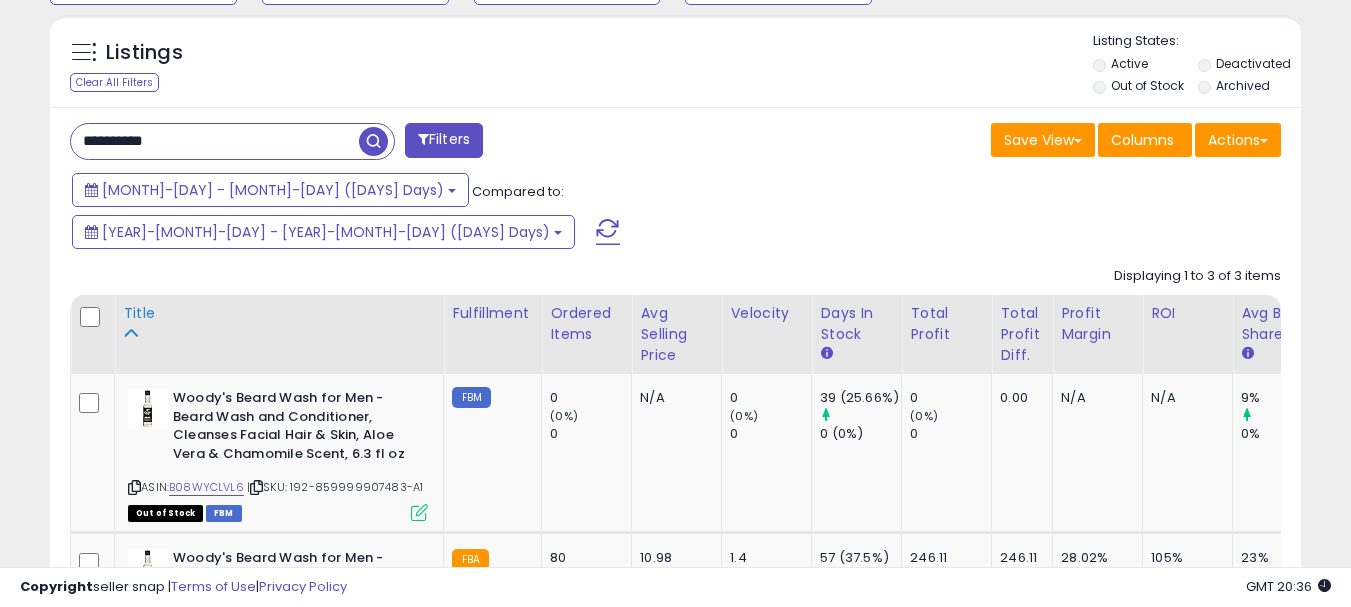 scroll, scrollTop: 695, scrollLeft: 0, axis: vertical 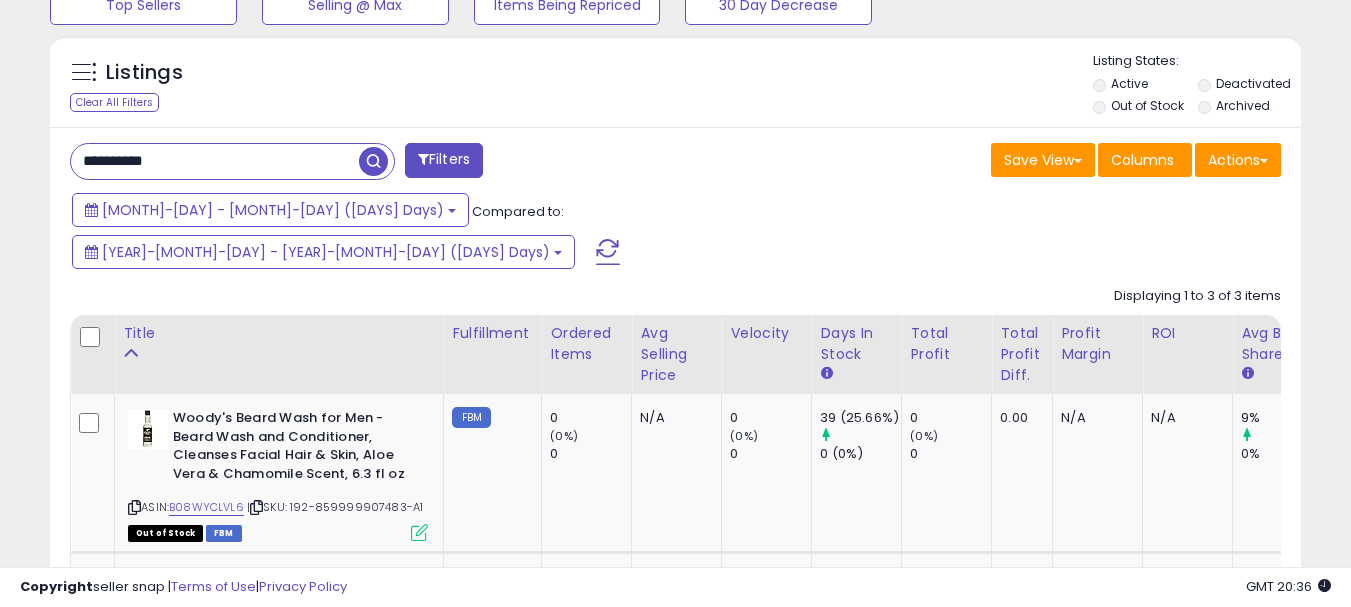 click on "**********" at bounding box center [215, 161] 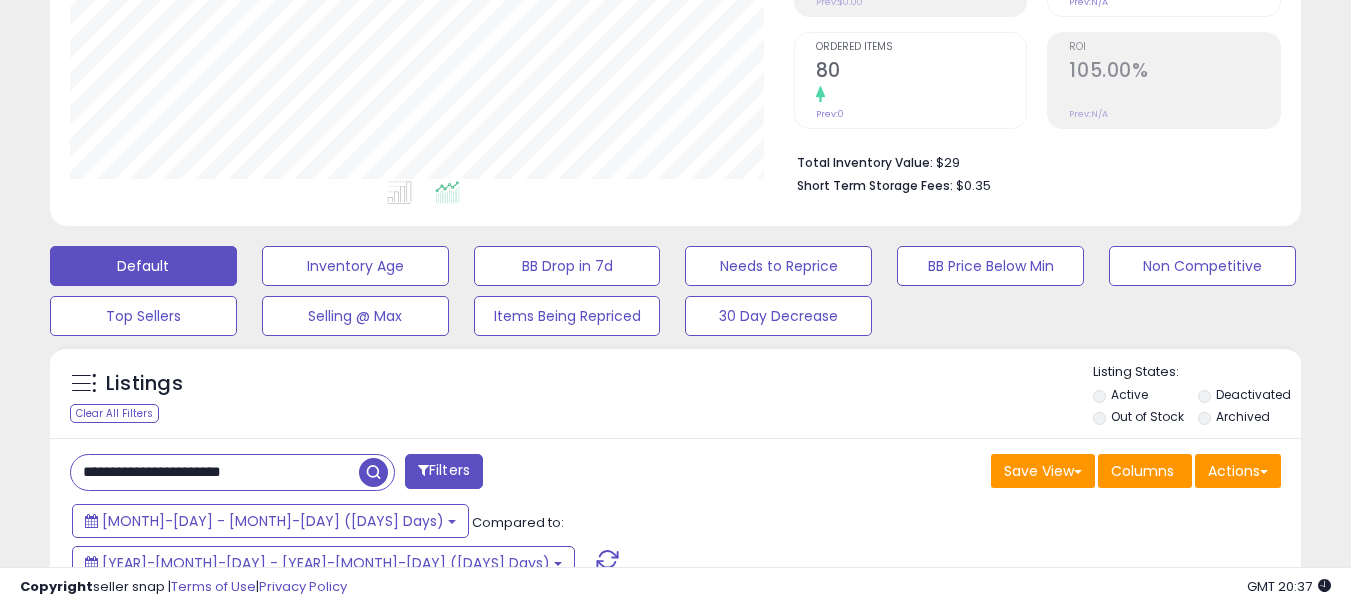 scroll, scrollTop: 495, scrollLeft: 0, axis: vertical 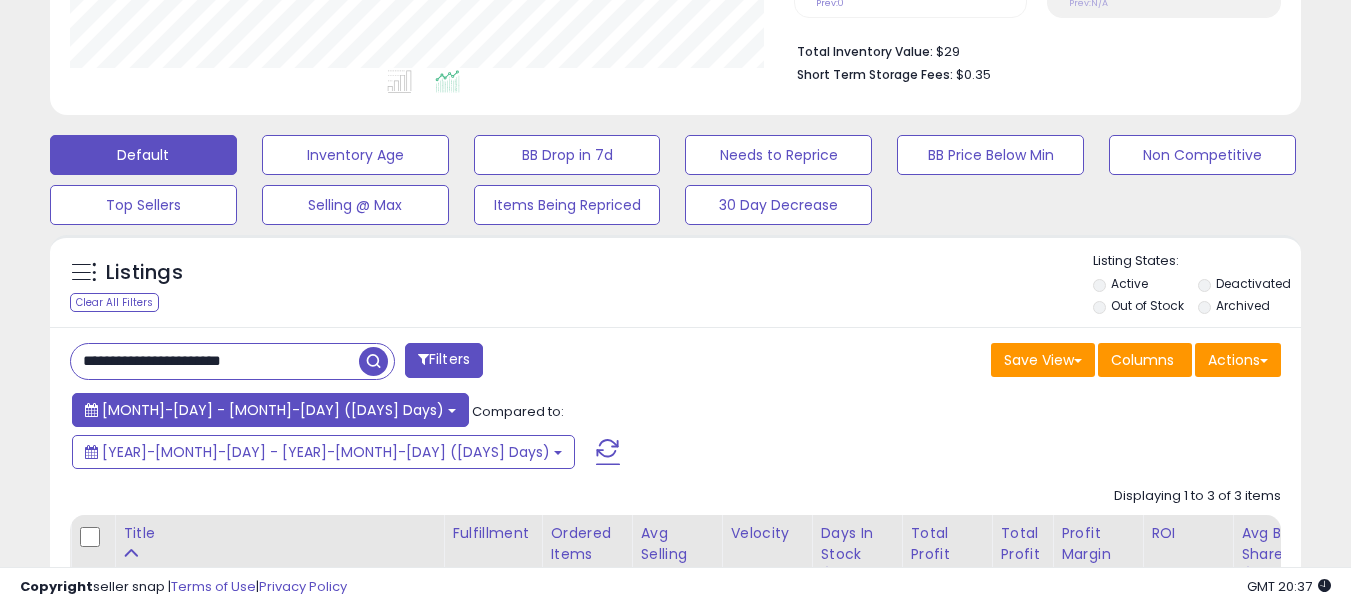 type on "**********" 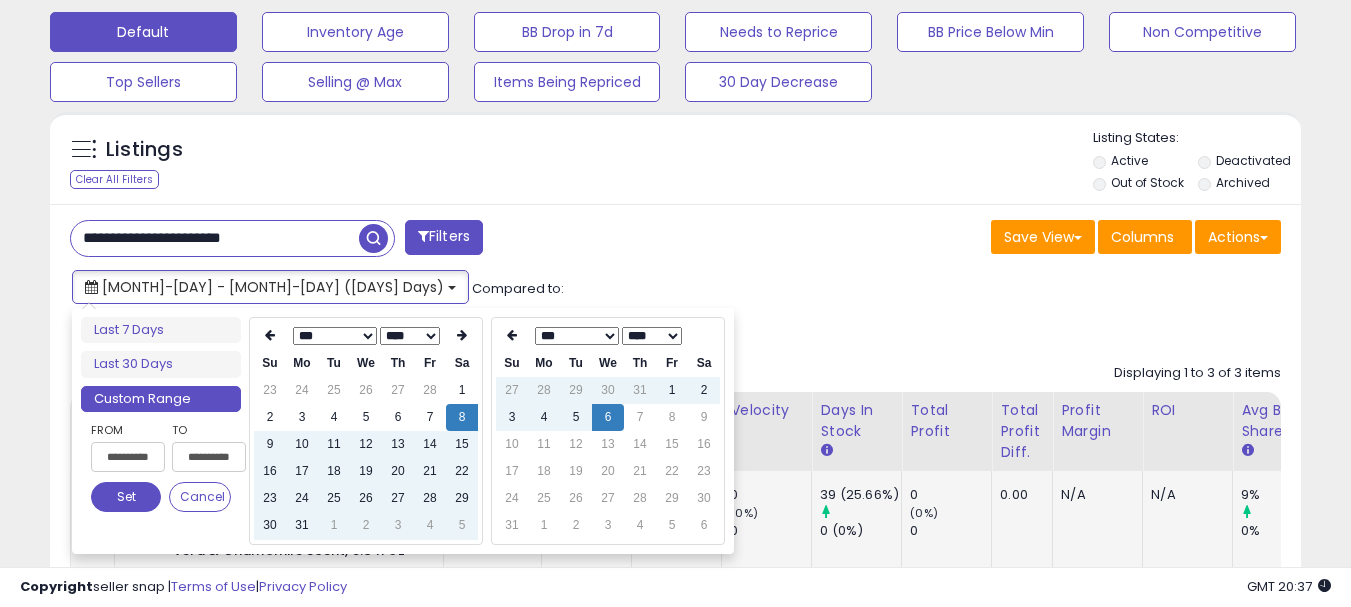 type on "**********" 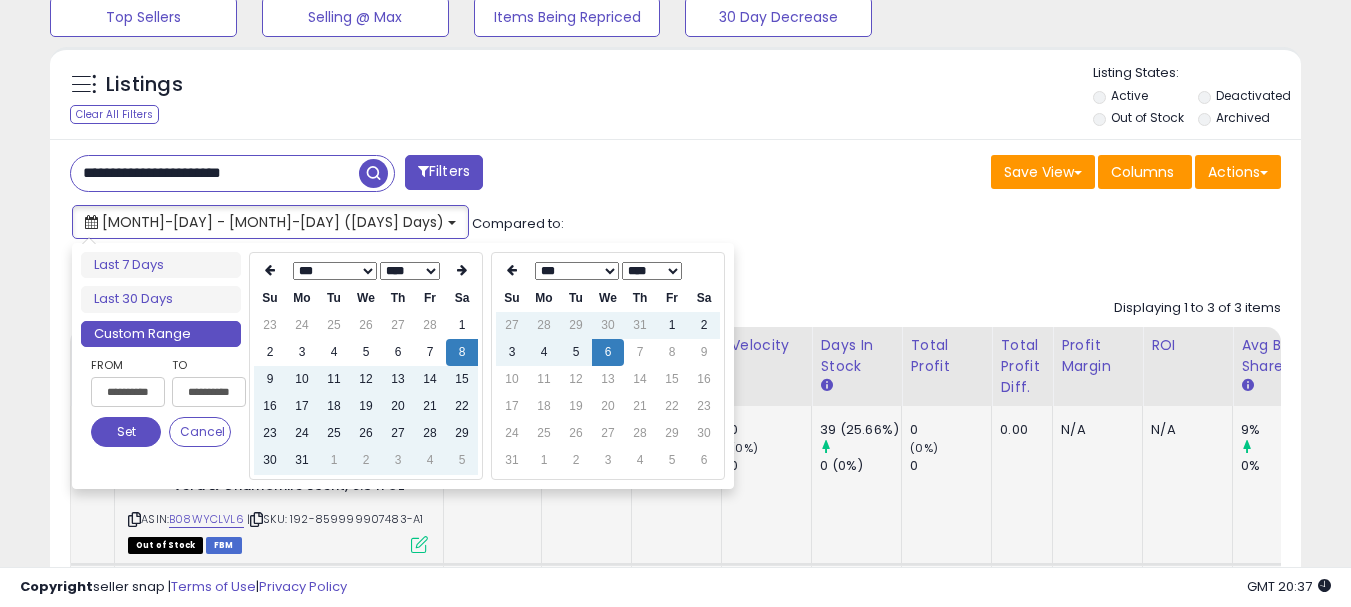 scroll, scrollTop: 695, scrollLeft: 0, axis: vertical 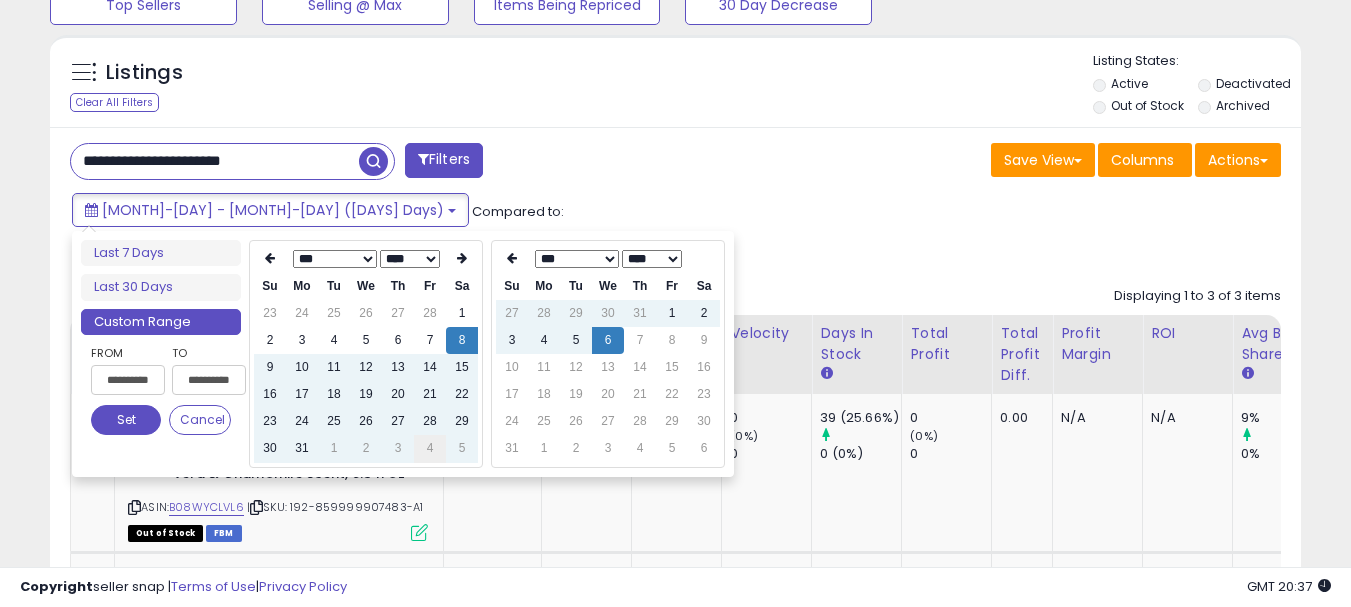 click on "4" at bounding box center (430, 448) 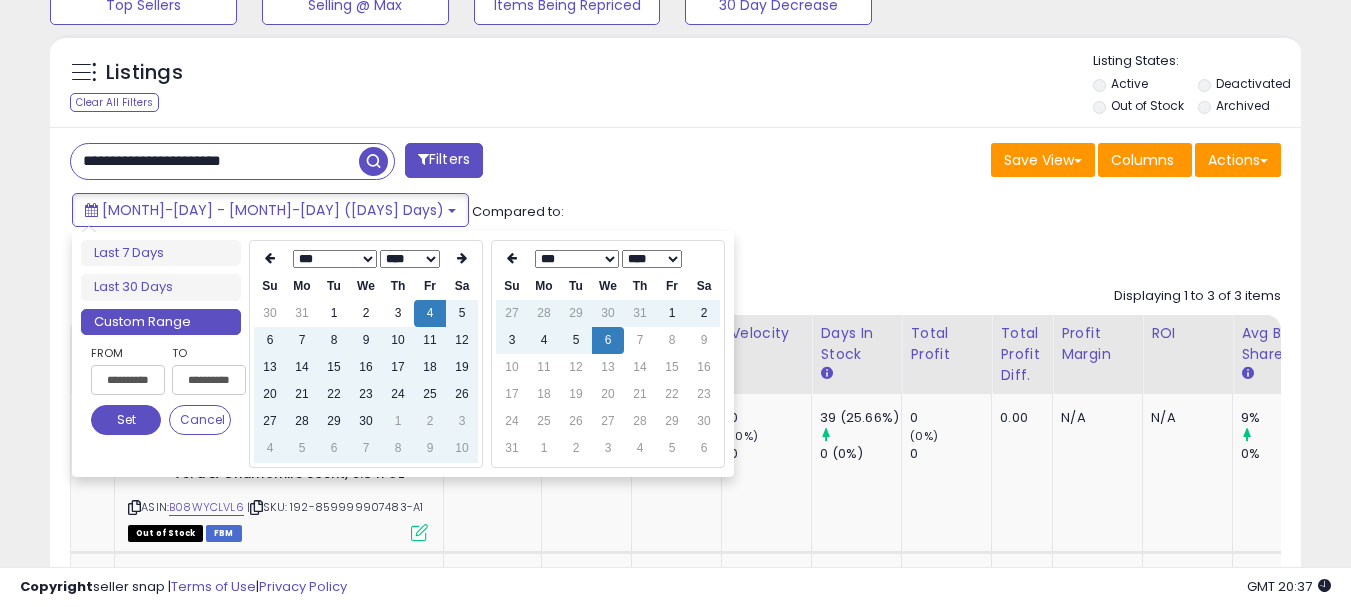 click on "9" at bounding box center [430, 448] 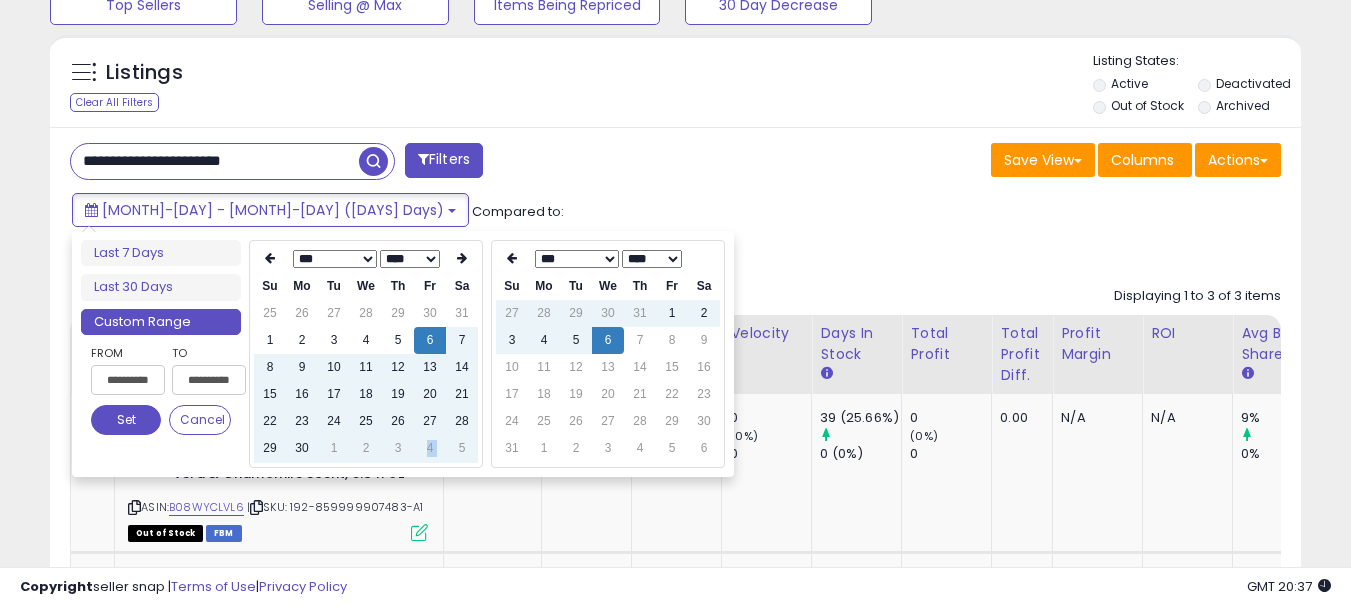 click on "4" at bounding box center (430, 448) 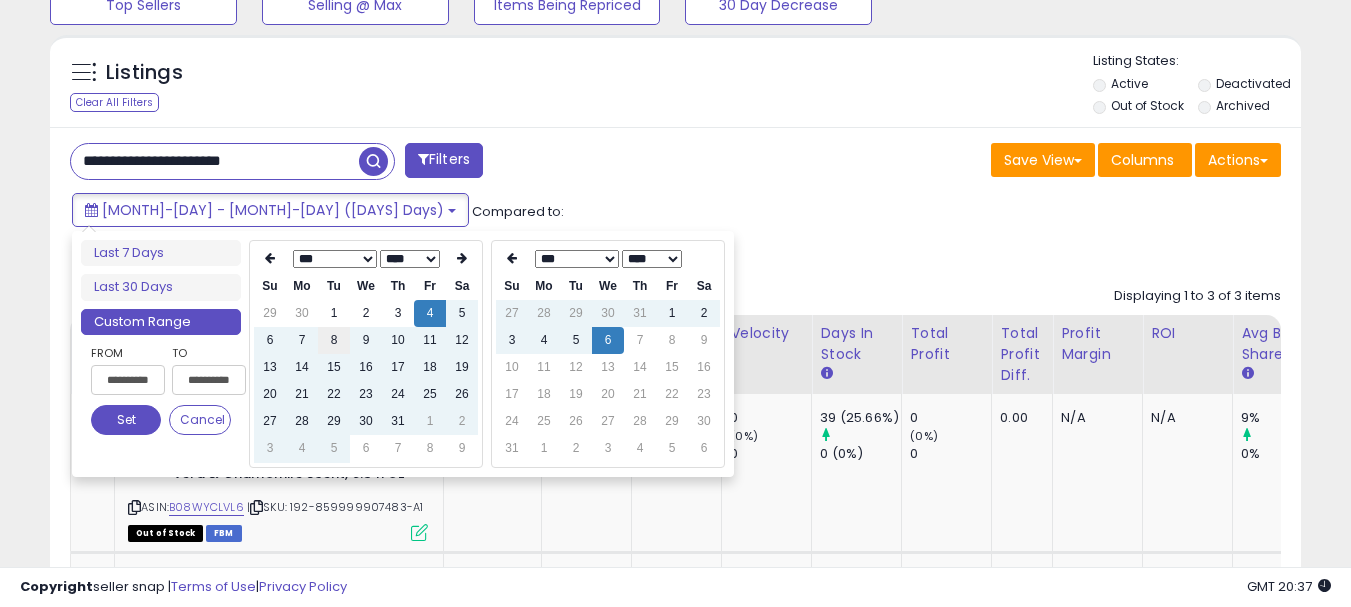 click on "8" at bounding box center (334, 340) 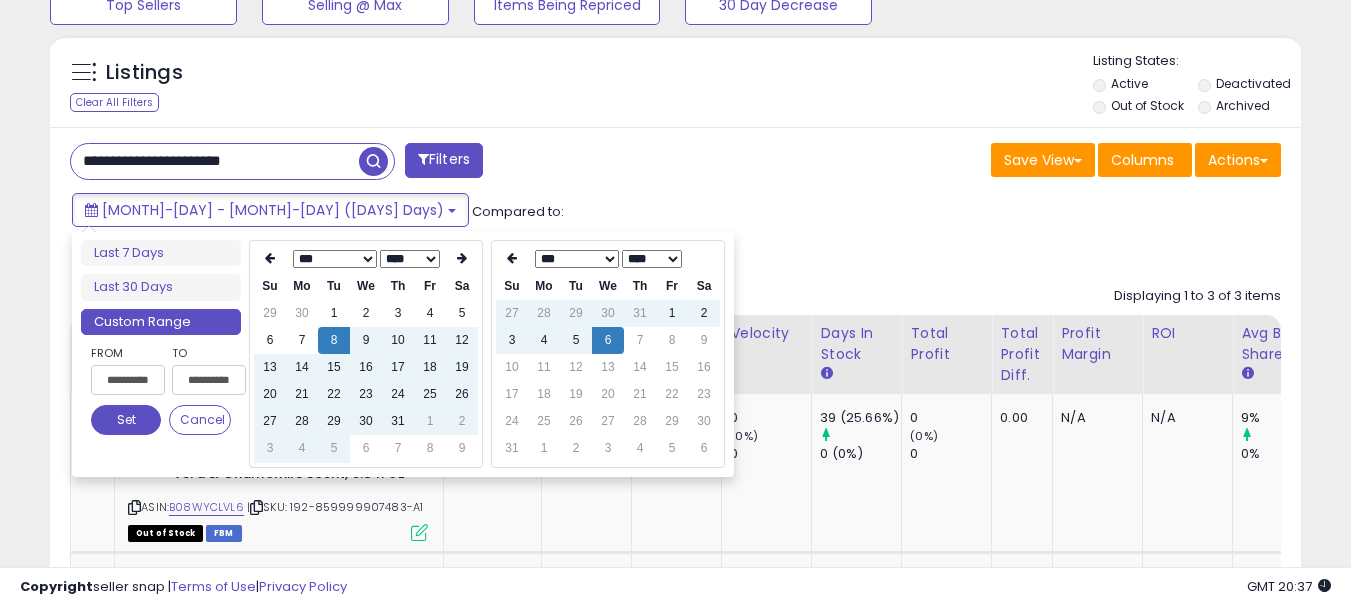 type on "**********" 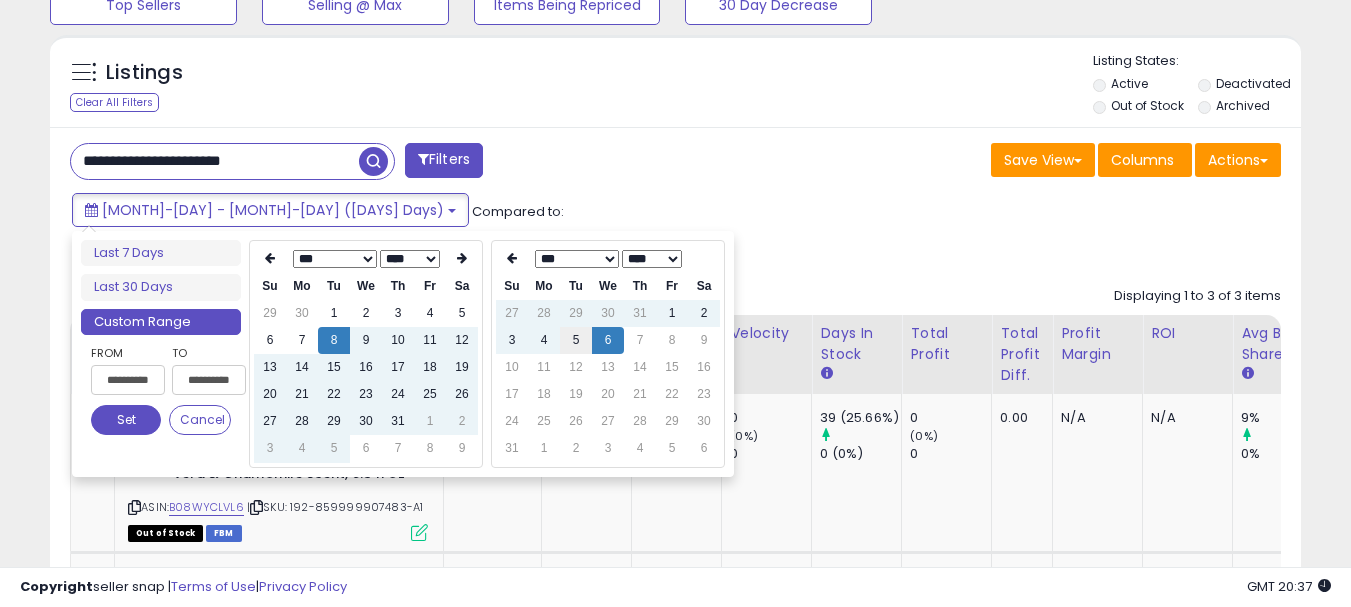 type on "**********" 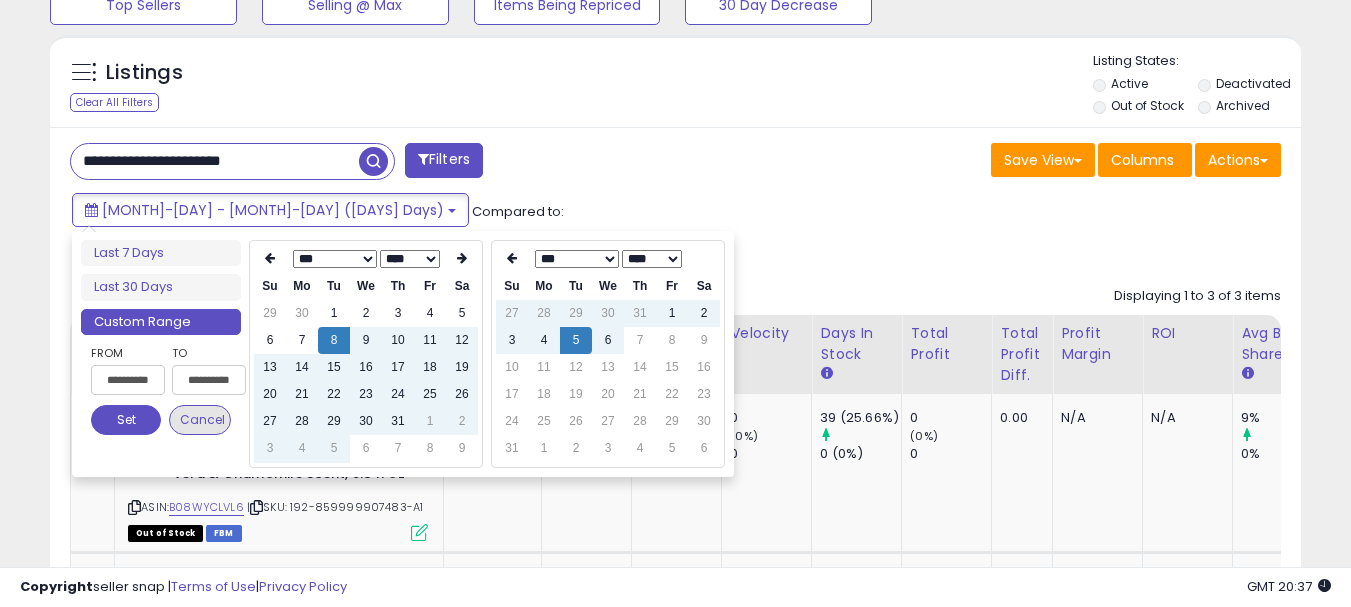 type on "**********" 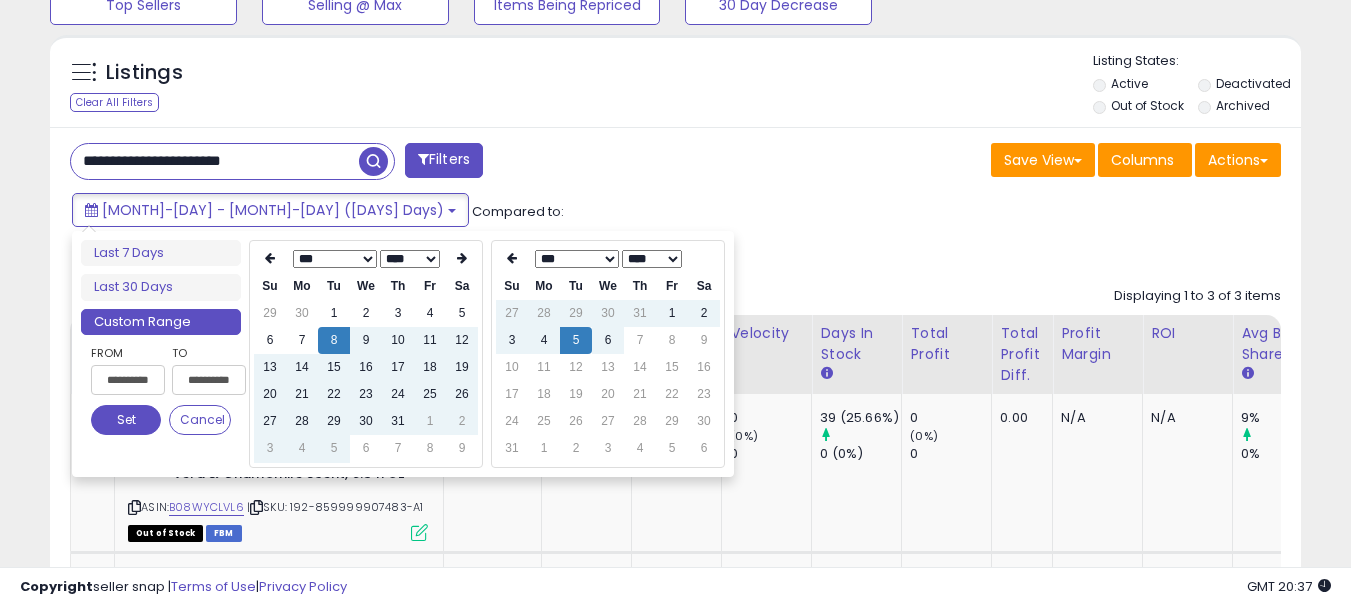 click on "Set" at bounding box center (126, 420) 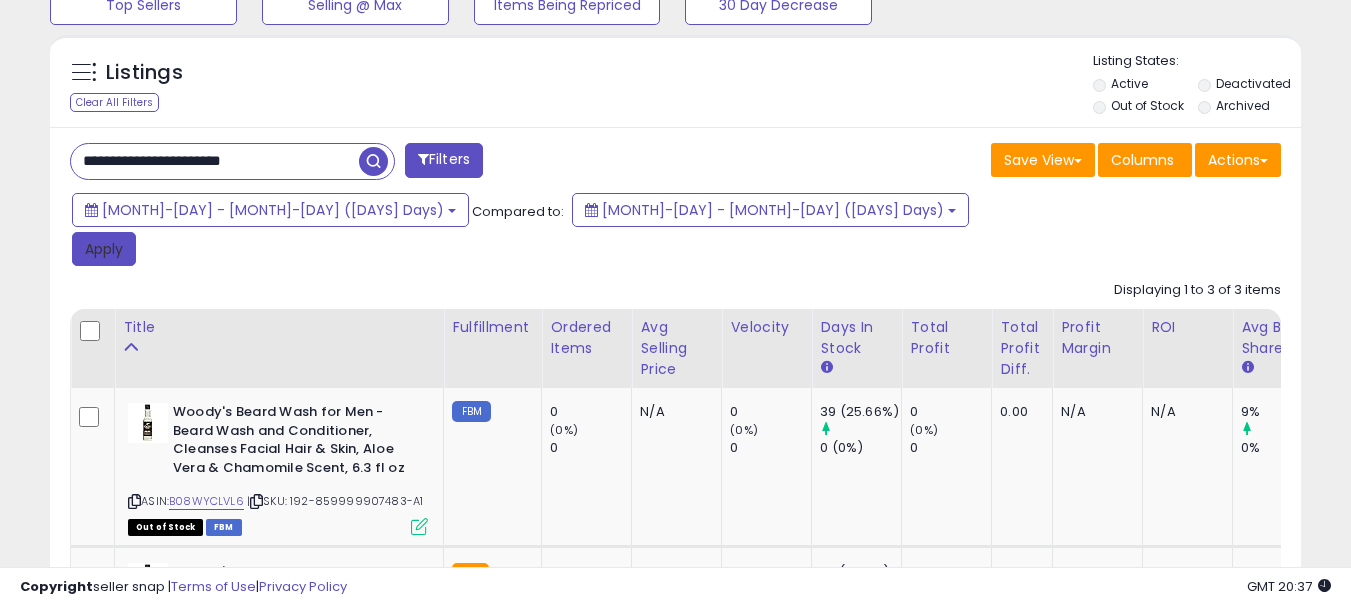 click on "Apply" at bounding box center [104, 249] 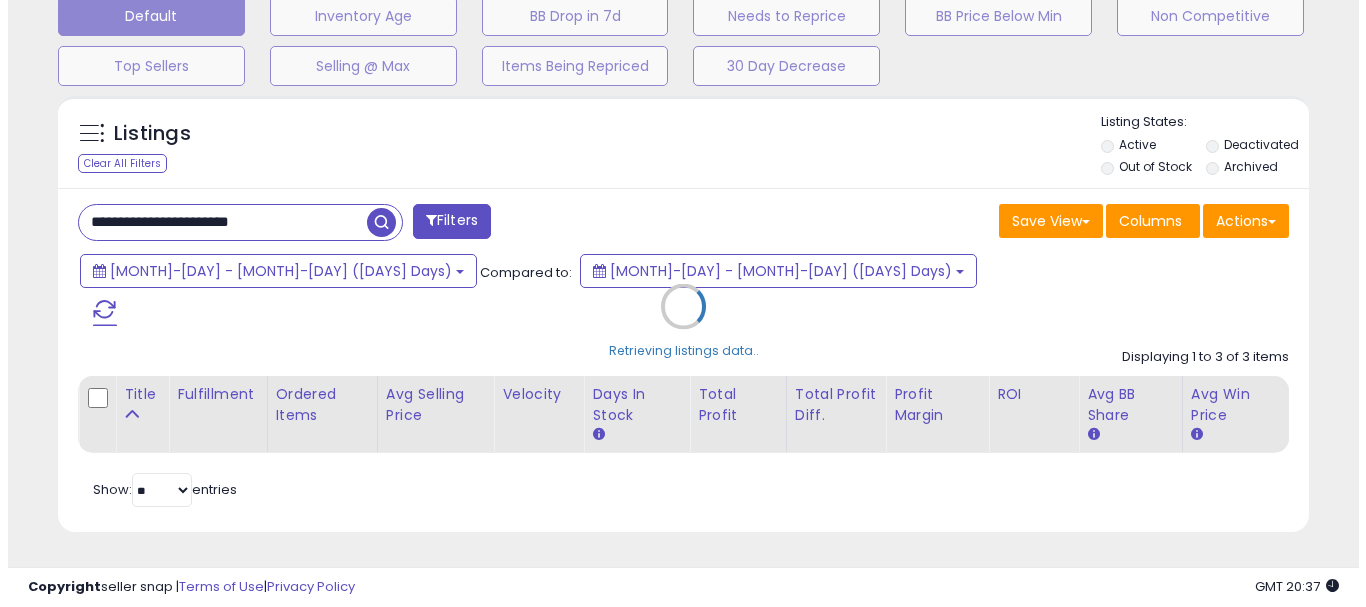 scroll, scrollTop: 595, scrollLeft: 0, axis: vertical 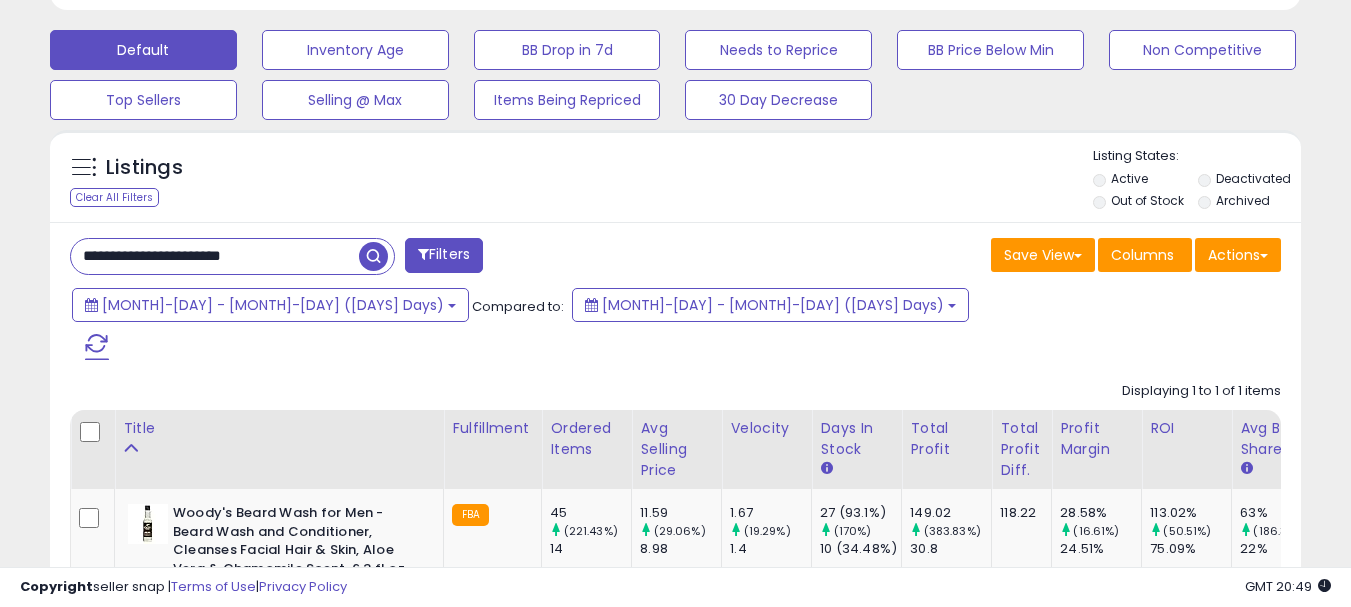 drag, startPoint x: 308, startPoint y: 254, endPoint x: 49, endPoint y: 240, distance: 259.3781 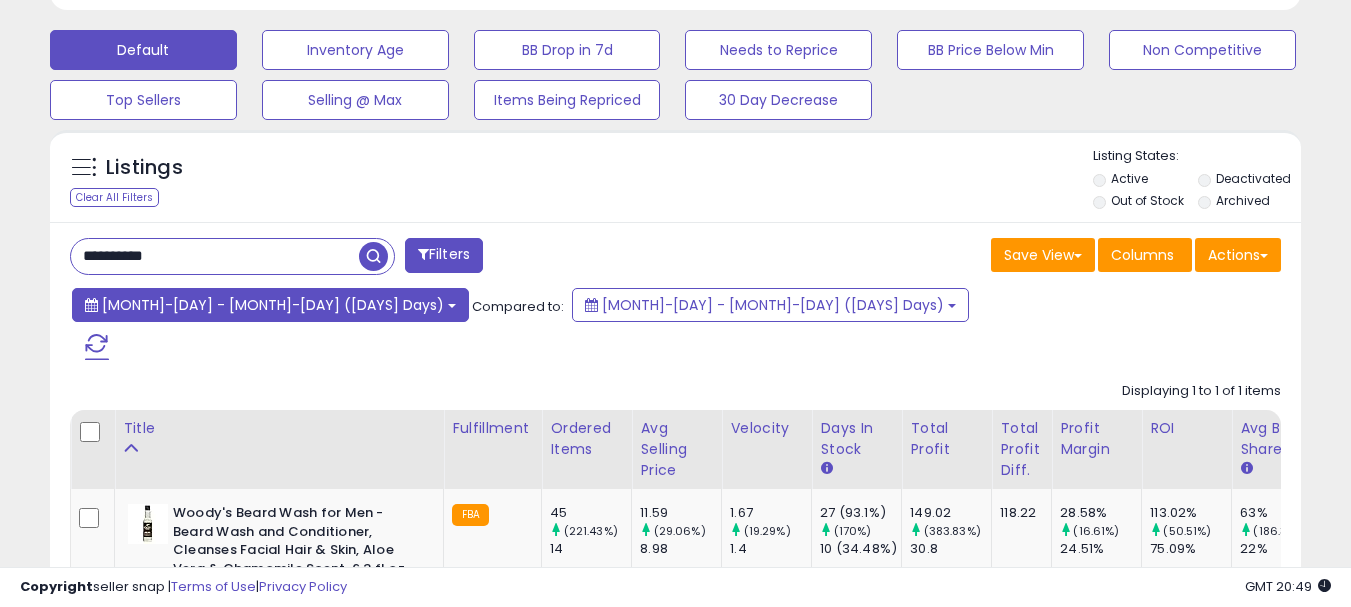type on "**********" 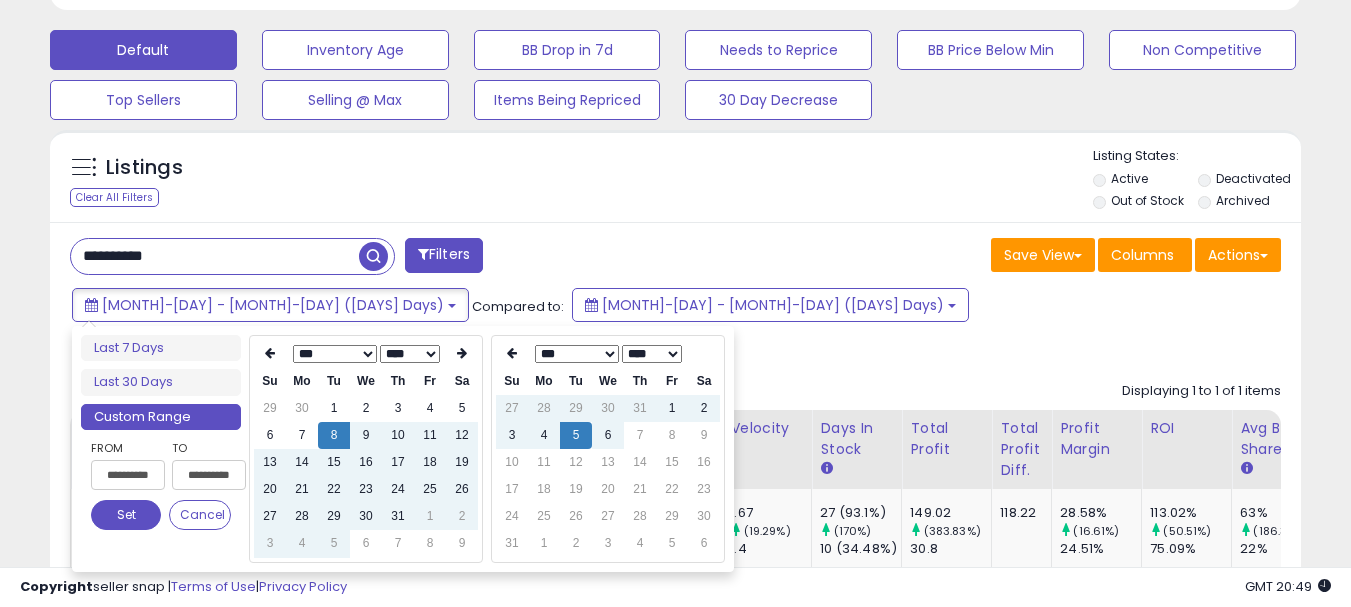 click on "*** *** *** *** *** *** *** ***" at bounding box center (335, 354) 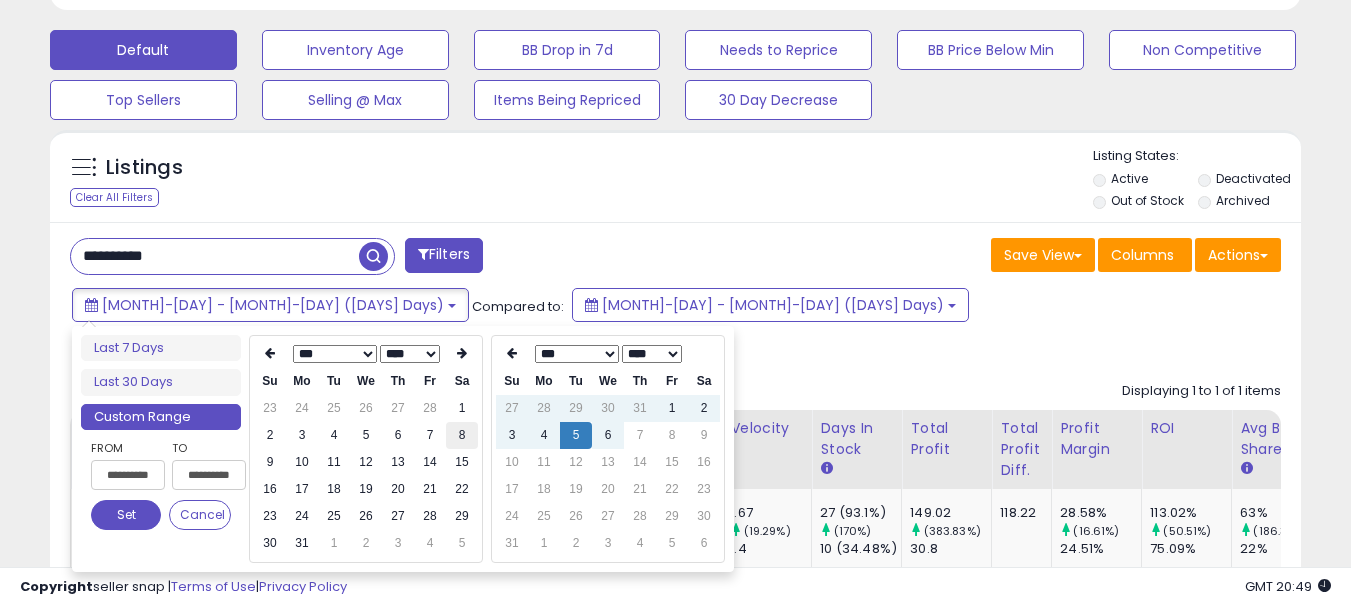 type on "**********" 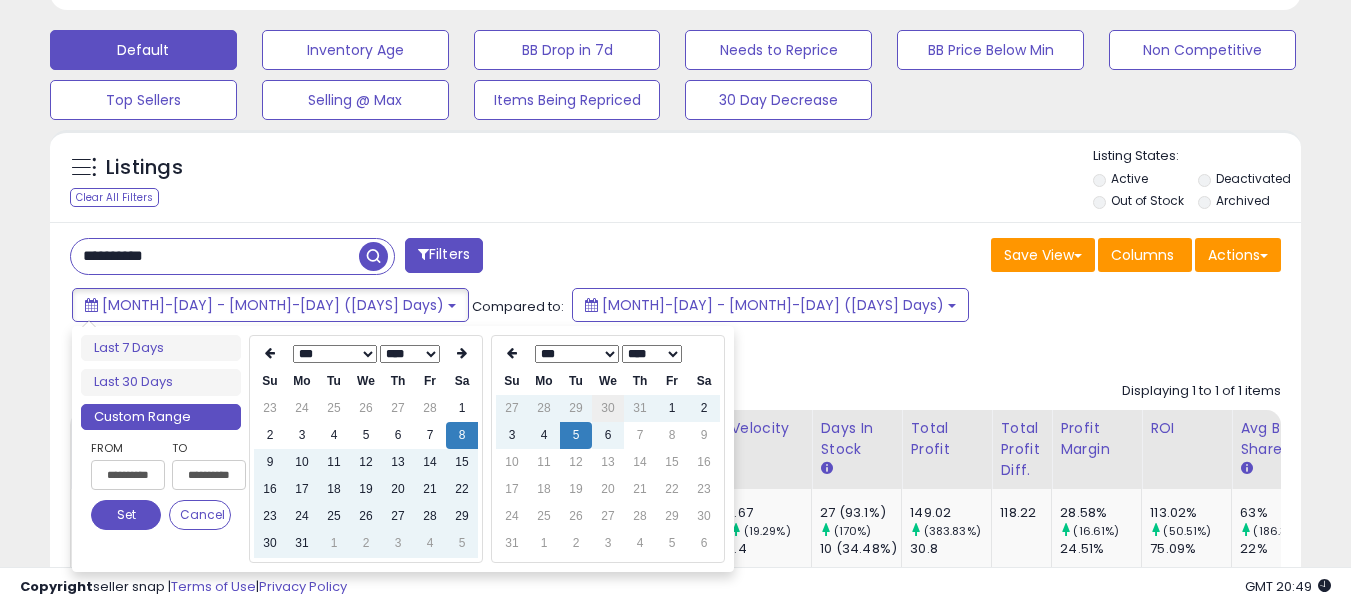 click on "30" at bounding box center (608, 408) 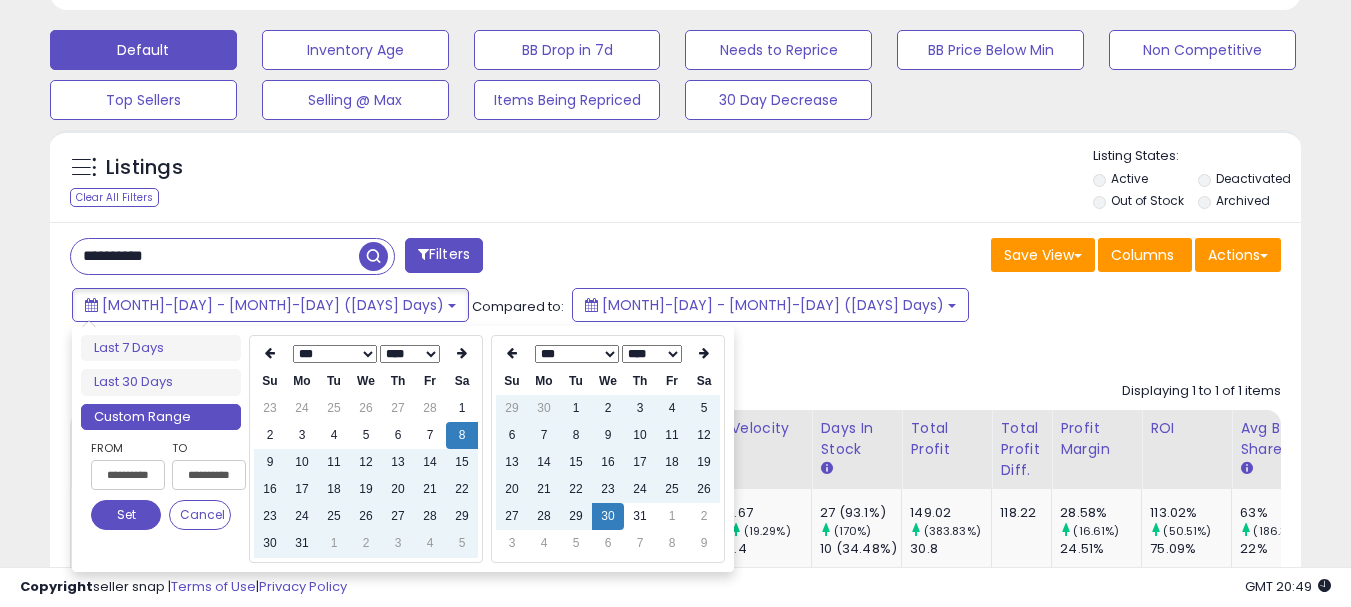 click on "8" at bounding box center [672, 543] 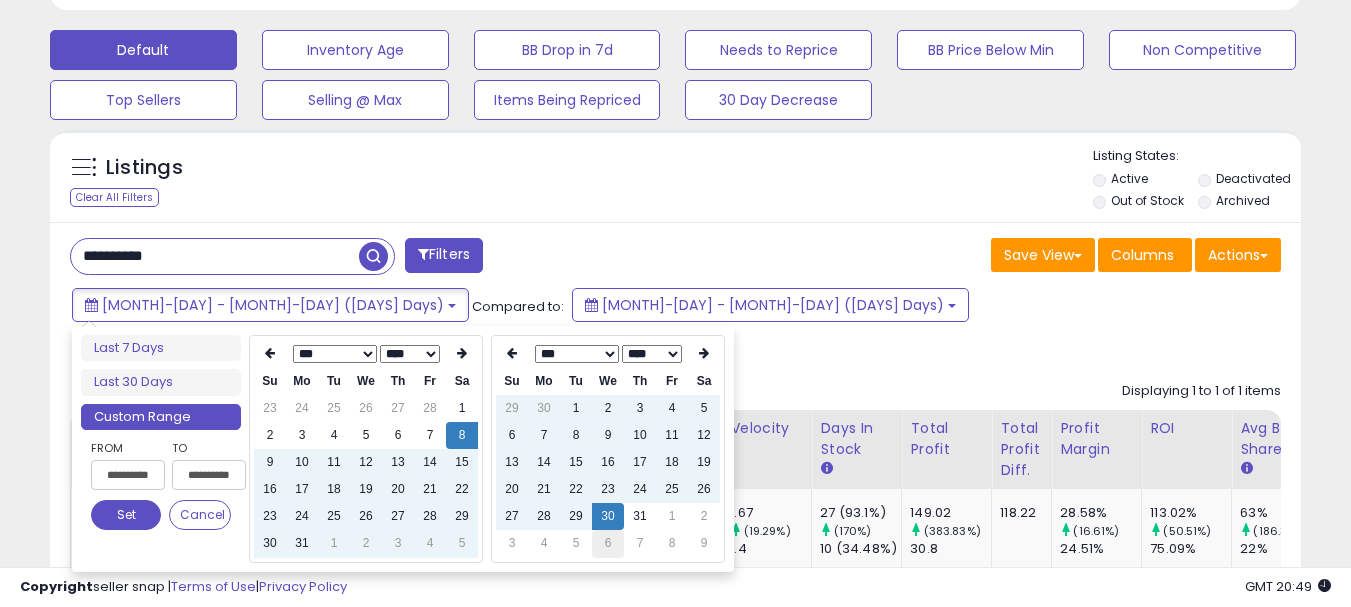 type on "**********" 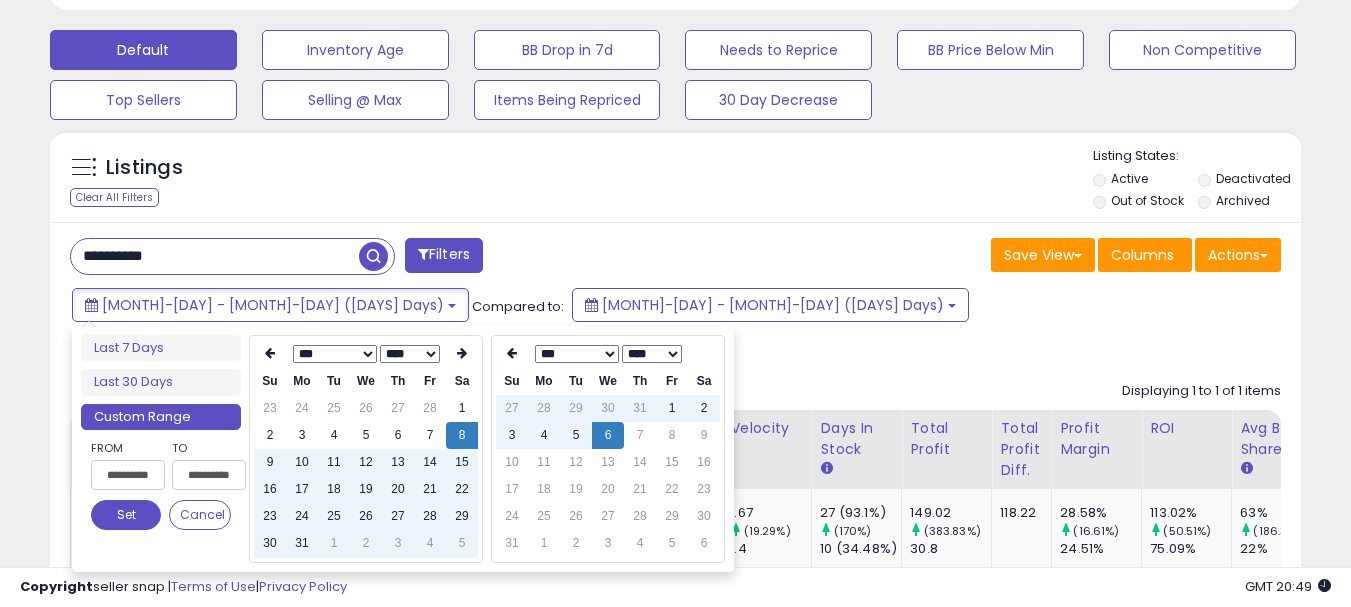 type on "**********" 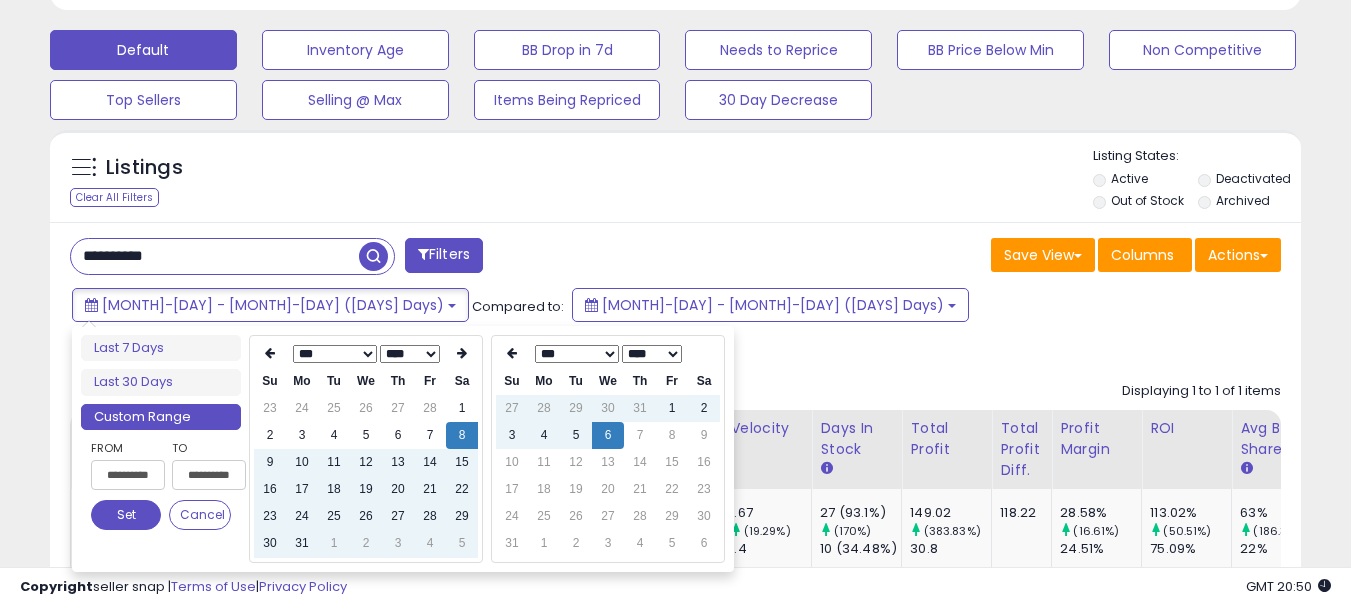 click on "**********" at bounding box center (196, 469) 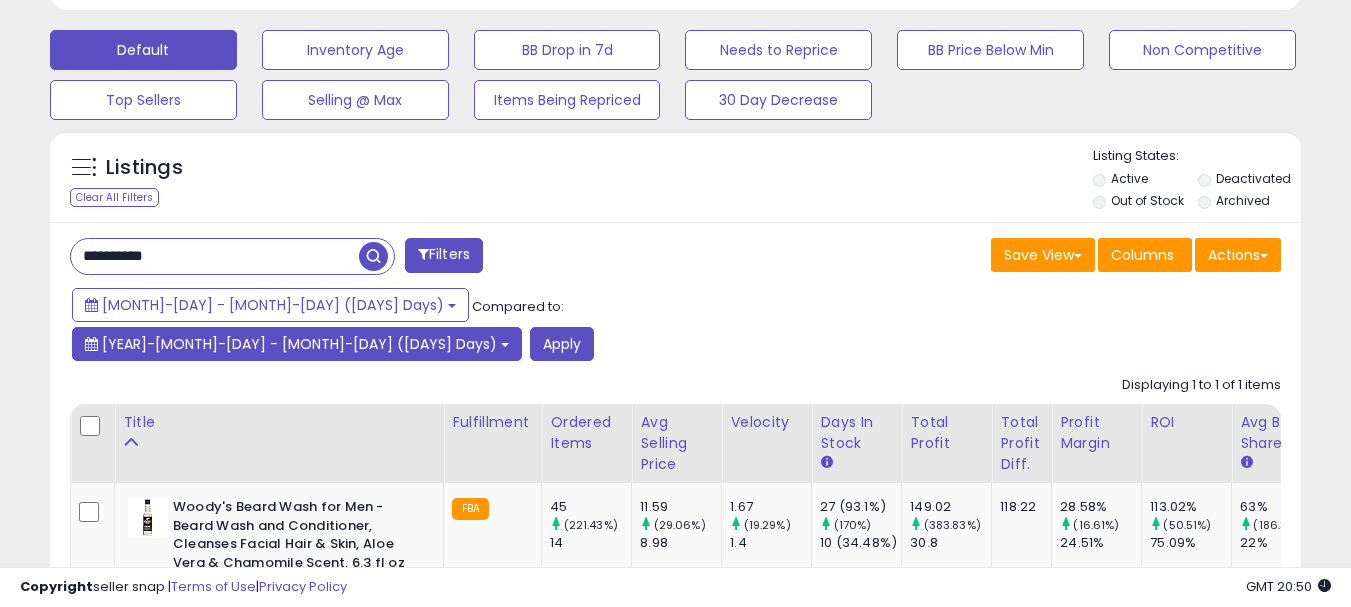 click on "[YEAR]-[MONTH]-[DAY] - [MONTH]-[DAY] ([DAYS] Days)" at bounding box center (297, 344) 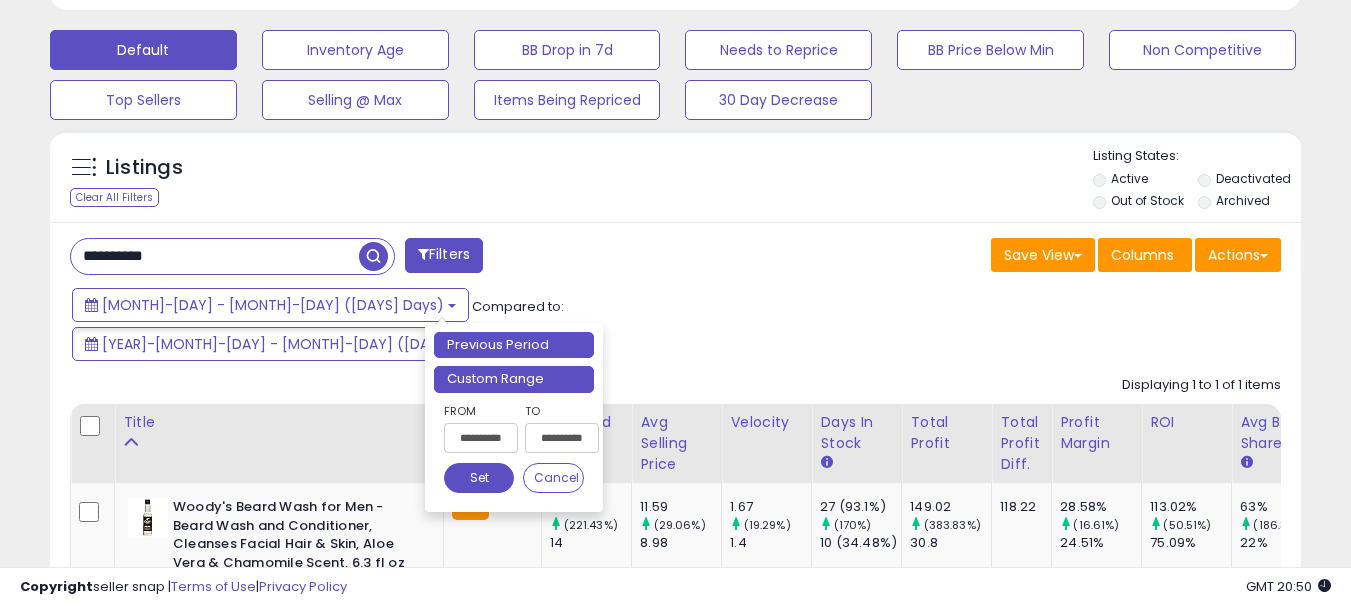 click on "Custom Range" at bounding box center (514, 379) 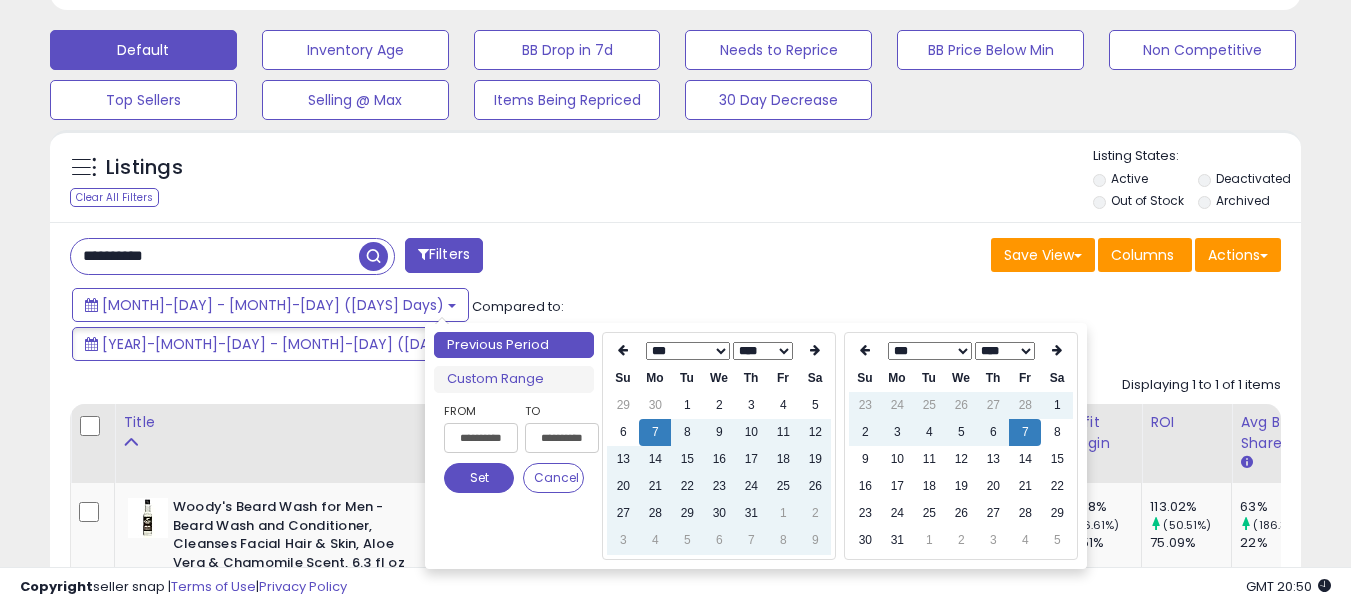 click on "*** *** *** *** *** *** *** ***" at bounding box center (930, 351) 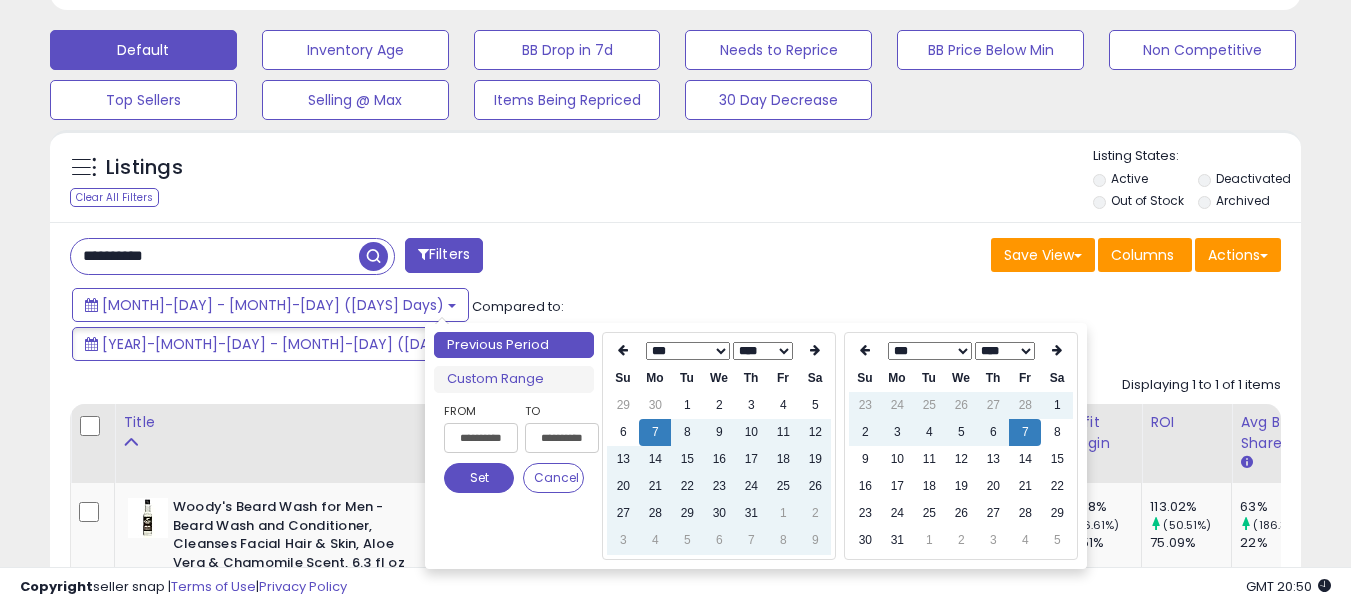 click on "**** ****" at bounding box center [1005, 351] 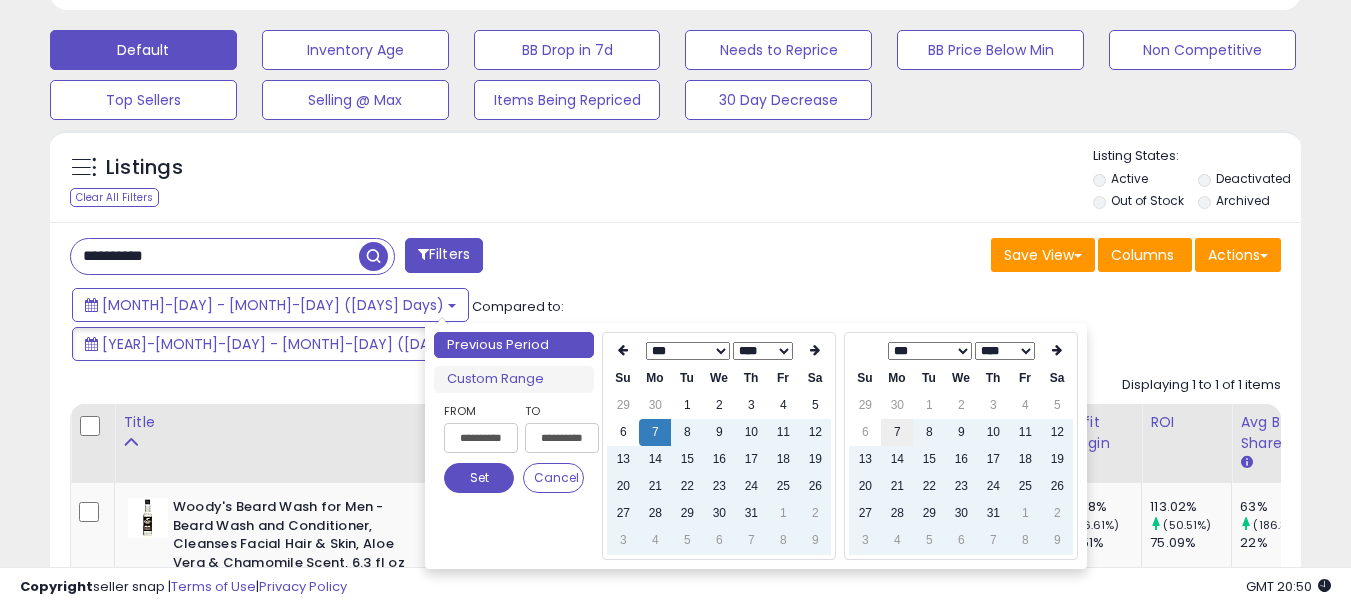 type on "**********" 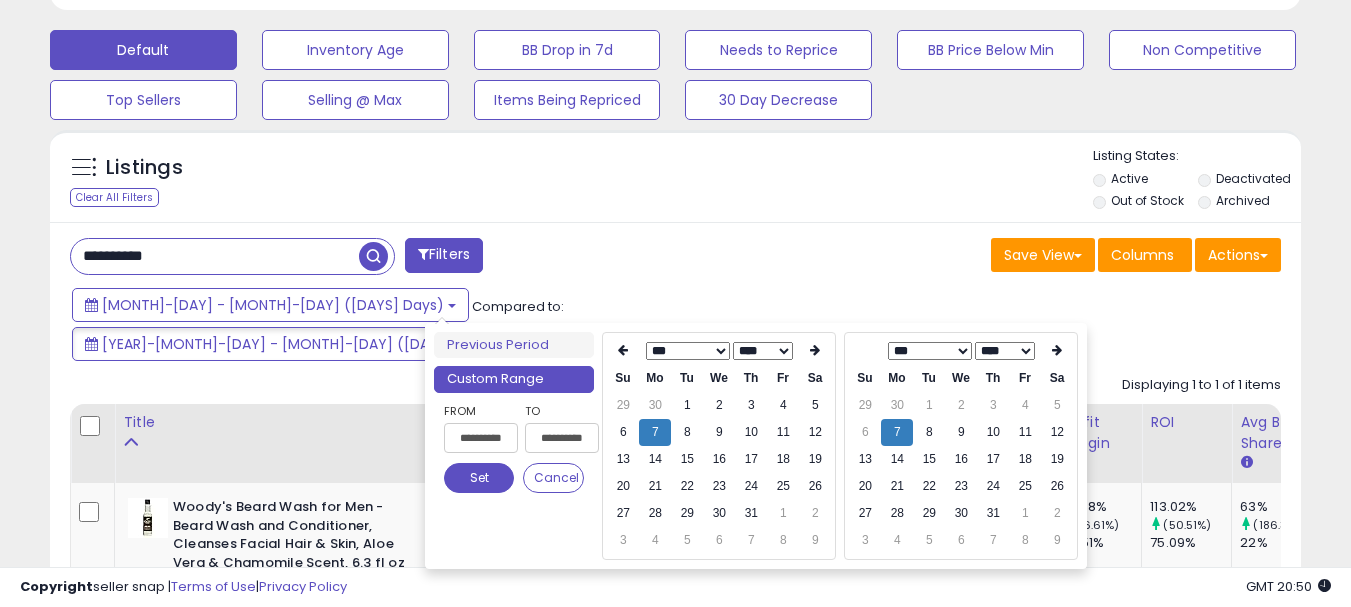type on "**********" 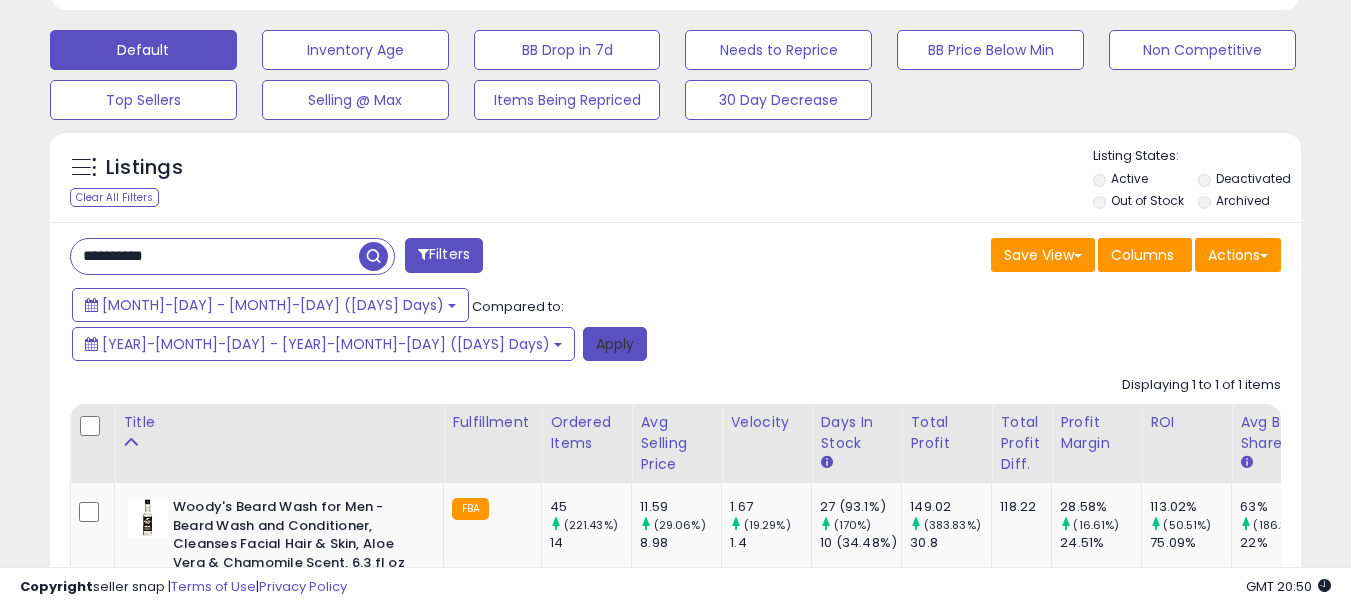 click on "Apply" at bounding box center [615, 344] 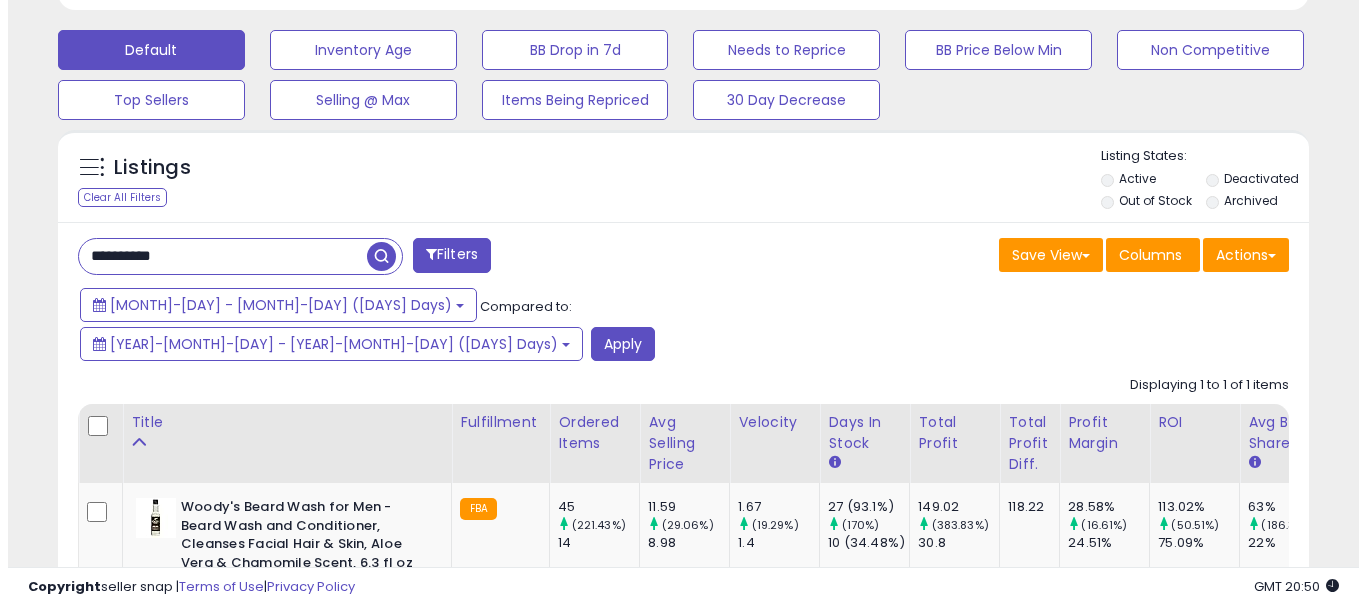 scroll, scrollTop: 595, scrollLeft: 0, axis: vertical 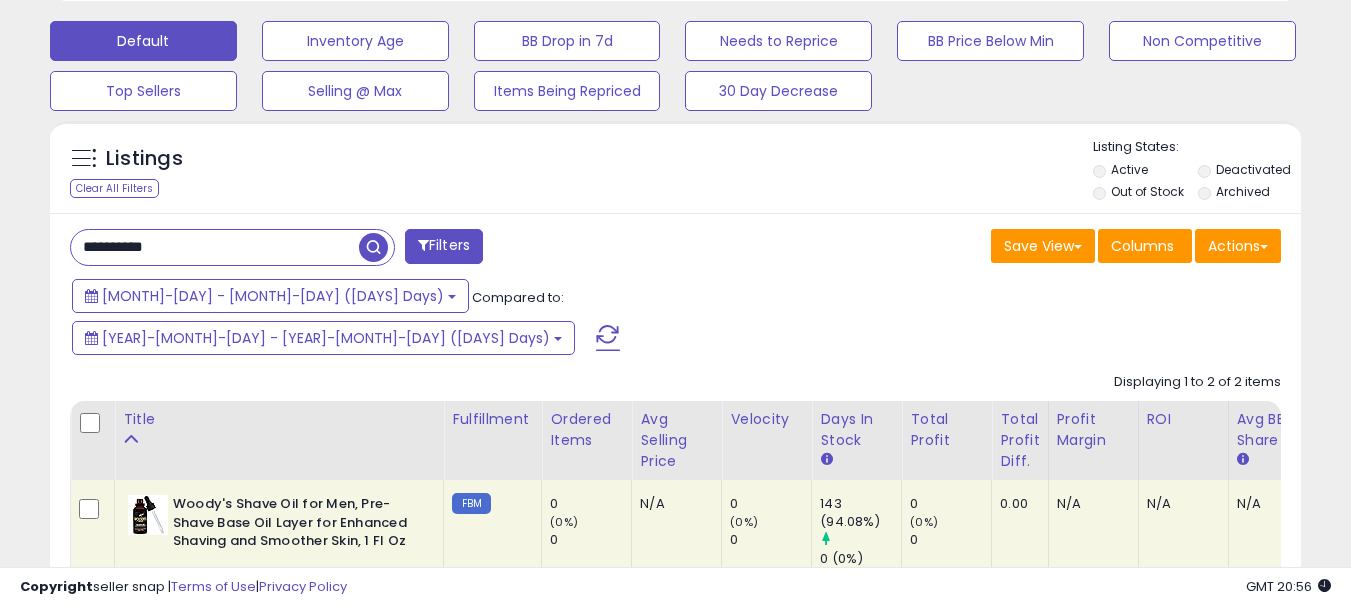 drag, startPoint x: 215, startPoint y: 251, endPoint x: 21, endPoint y: 285, distance: 196.95685 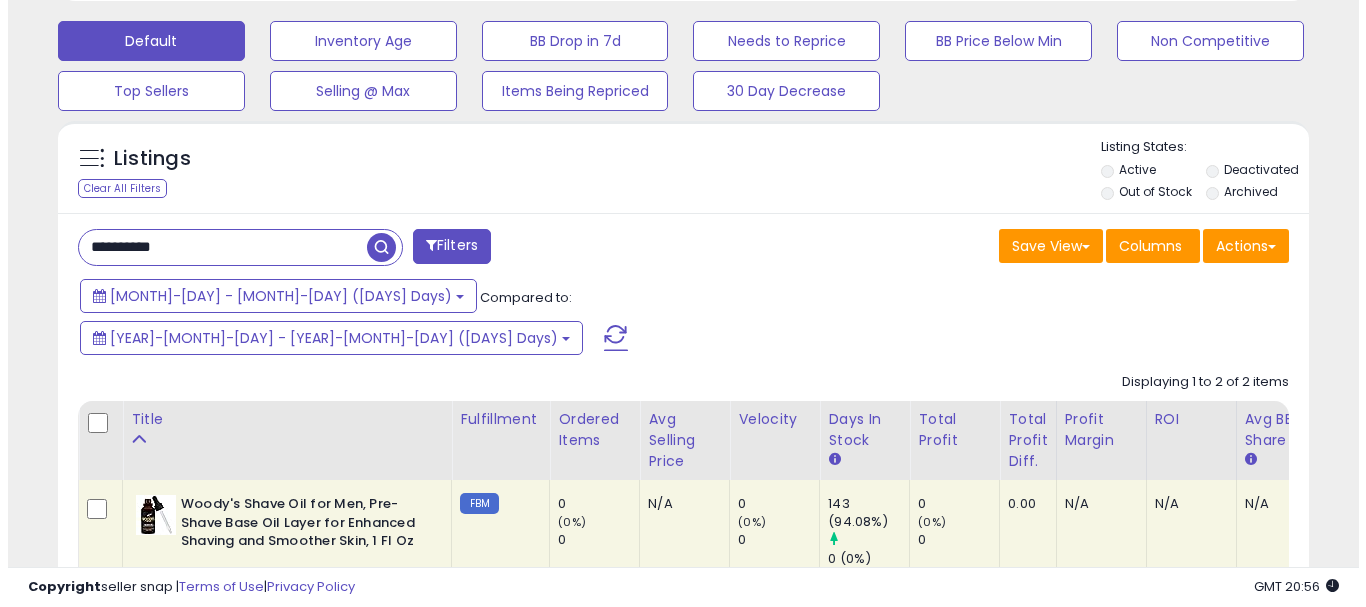 scroll, scrollTop: 595, scrollLeft: 0, axis: vertical 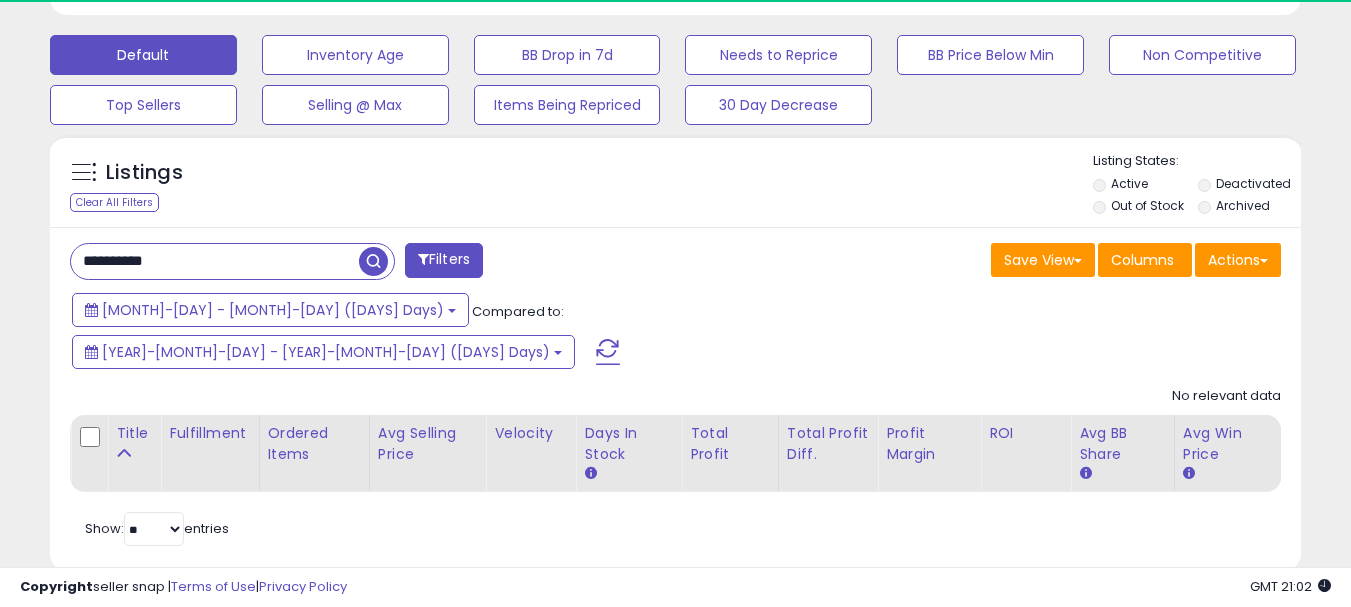 click on "**********" at bounding box center (215, 261) 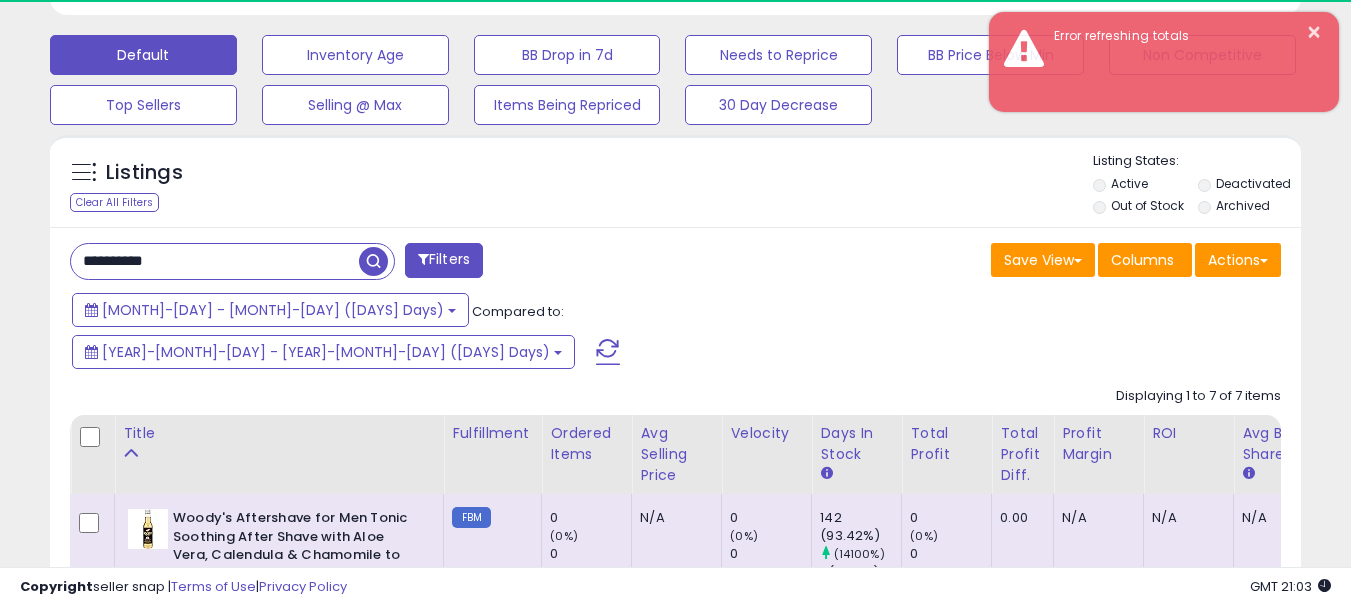 scroll, scrollTop: 999590, scrollLeft: 999276, axis: both 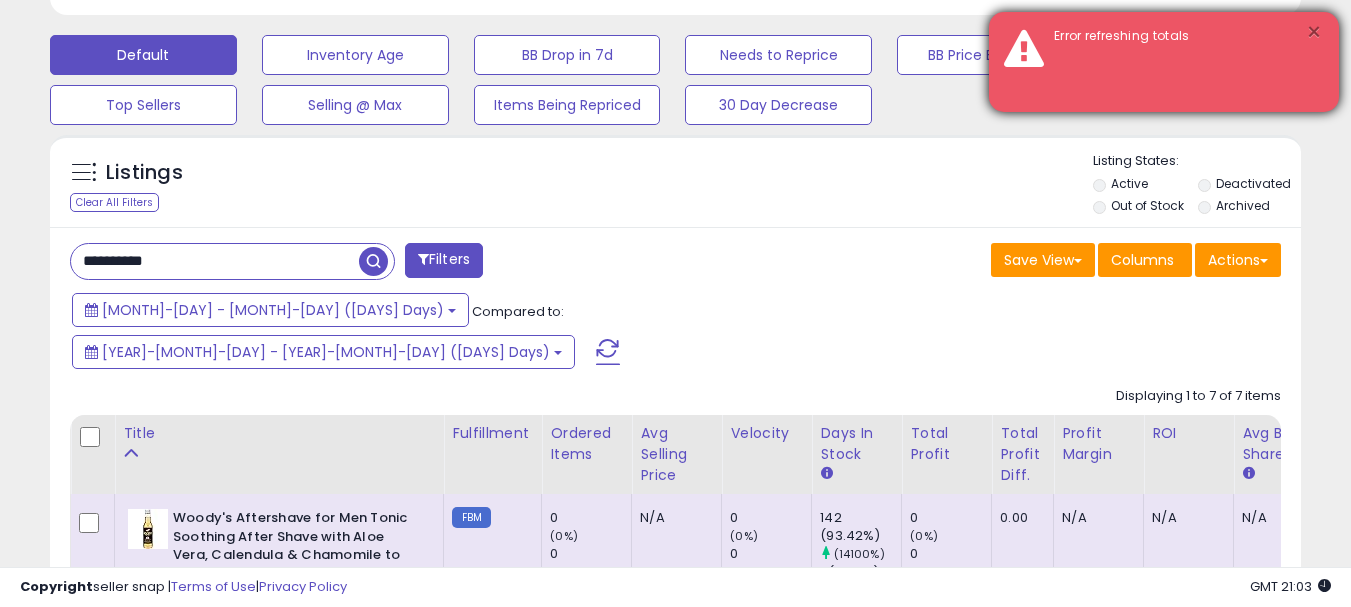 click on "×" at bounding box center (1314, 32) 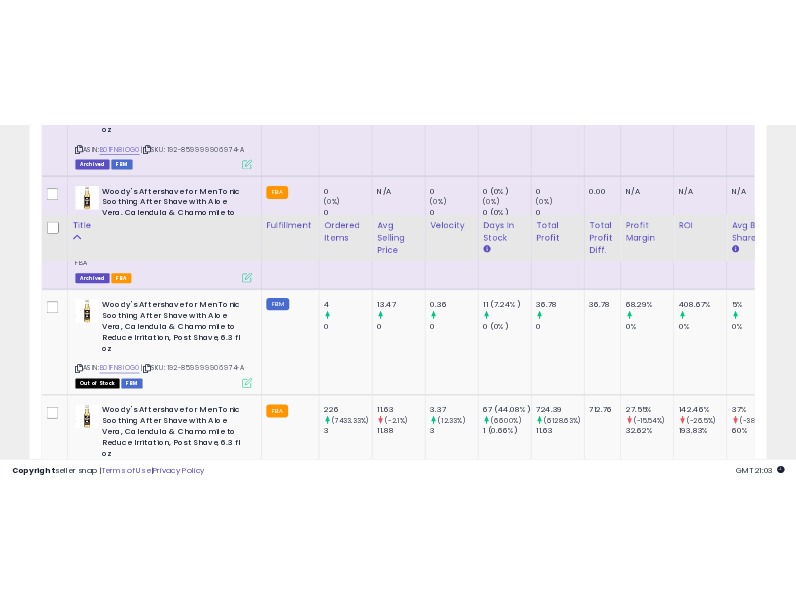 scroll, scrollTop: 1295, scrollLeft: 0, axis: vertical 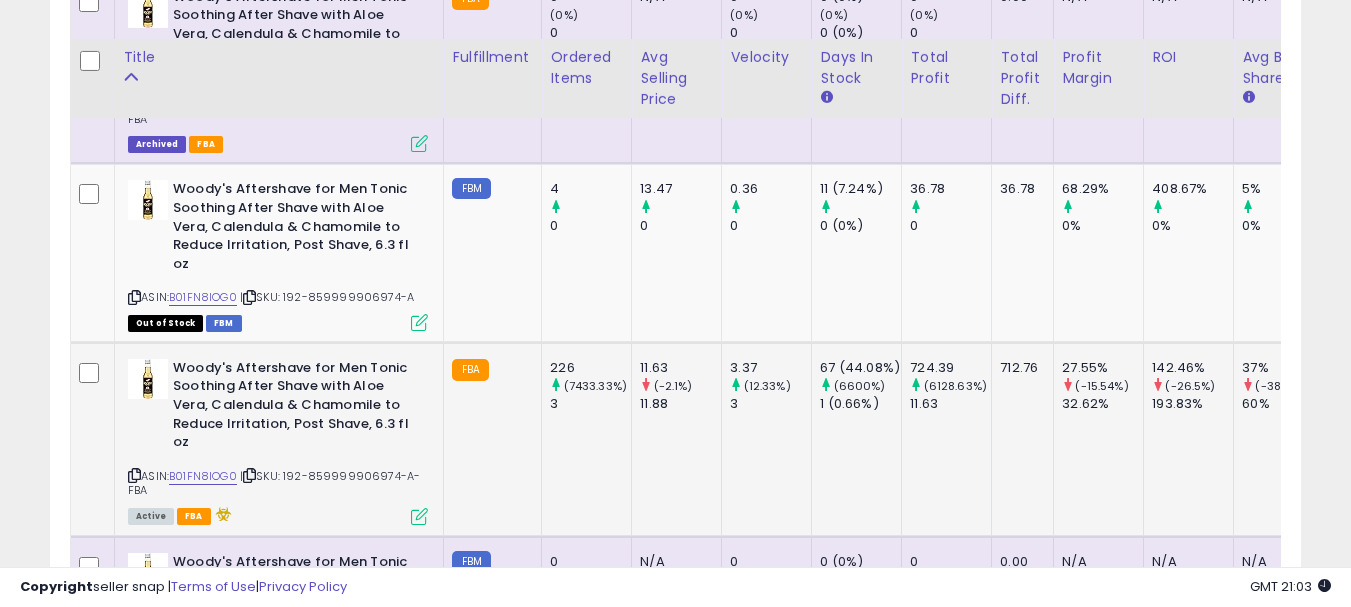 drag, startPoint x: 290, startPoint y: 443, endPoint x: 304, endPoint y: 447, distance: 14.56022 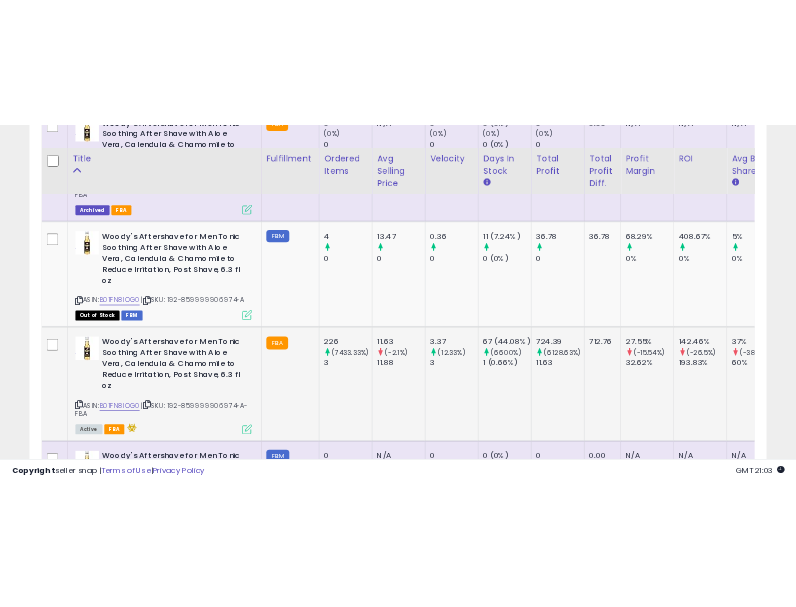 scroll, scrollTop: 390, scrollLeft: 686, axis: both 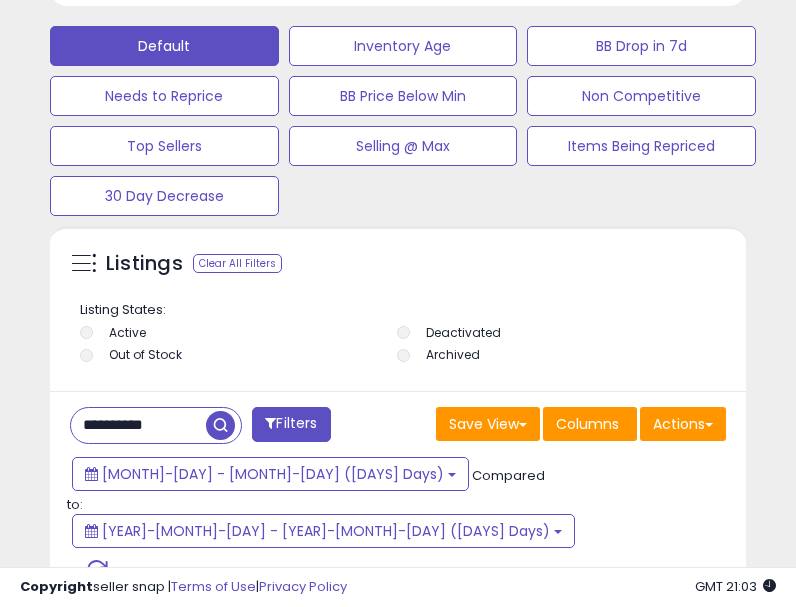copy on "192-859999906974-A-FBA" 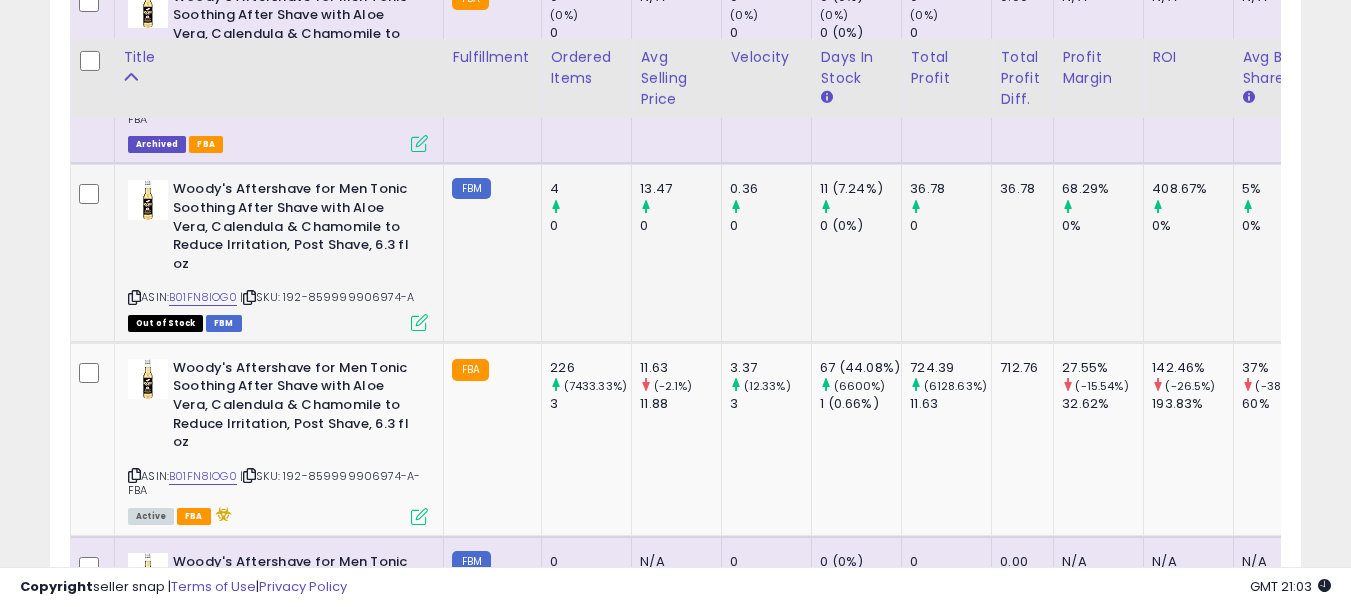 scroll, scrollTop: 999590, scrollLeft: 999276, axis: both 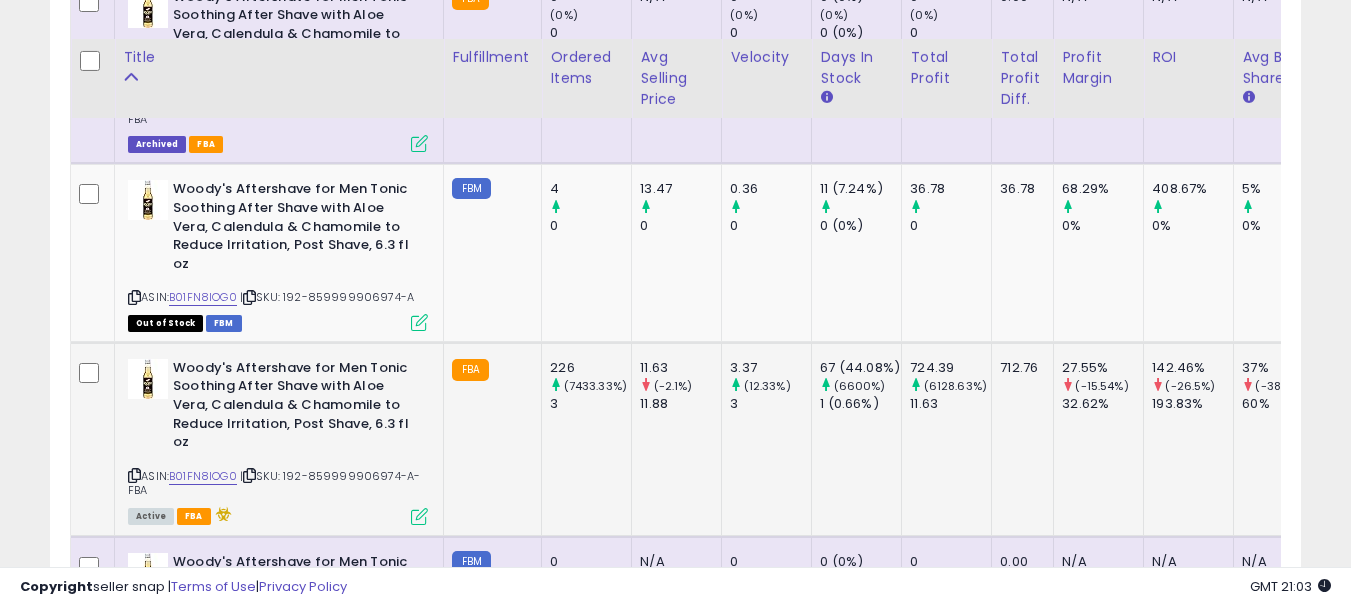 copy on "192-859999906974-A-FBA" 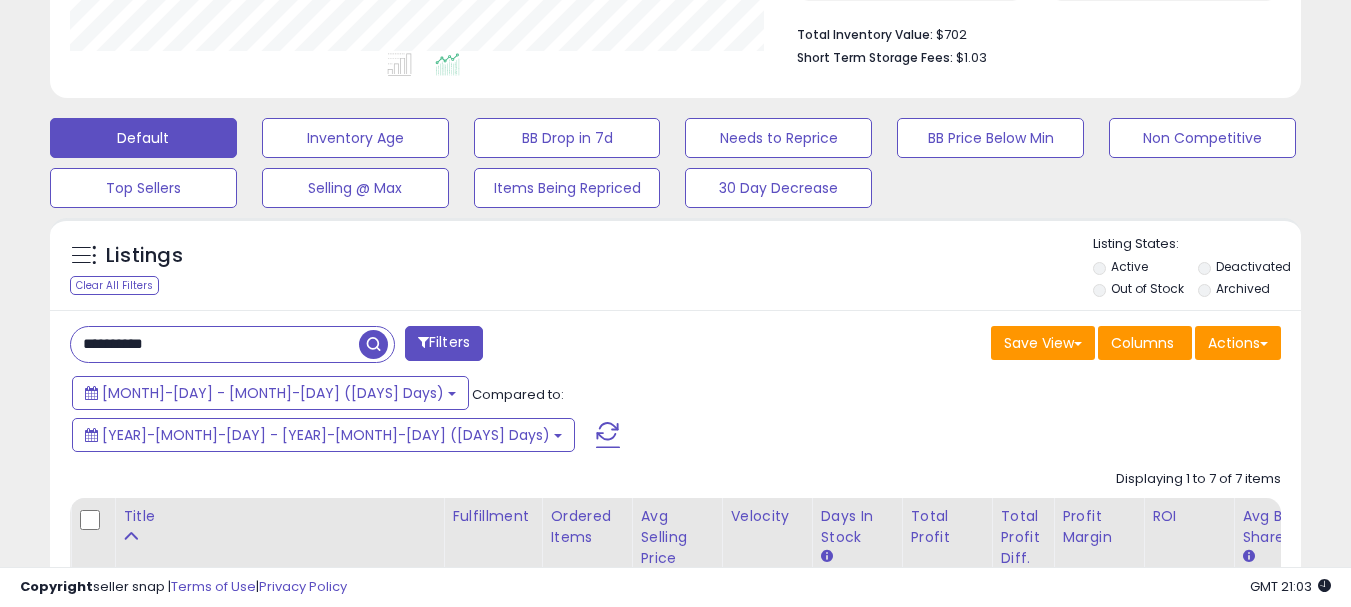 scroll, scrollTop: 695, scrollLeft: 0, axis: vertical 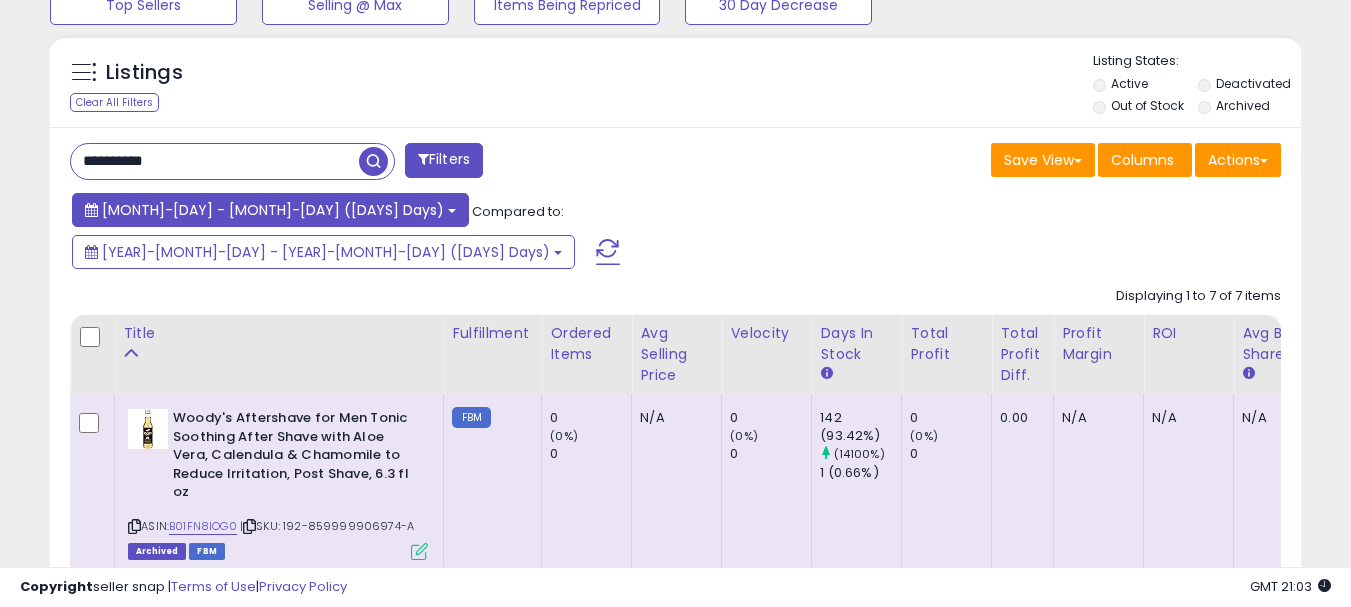 click on "[MONTH]-[DAY] - [MONTH]-[DAY] ([DAYS] Days)" at bounding box center [273, 210] 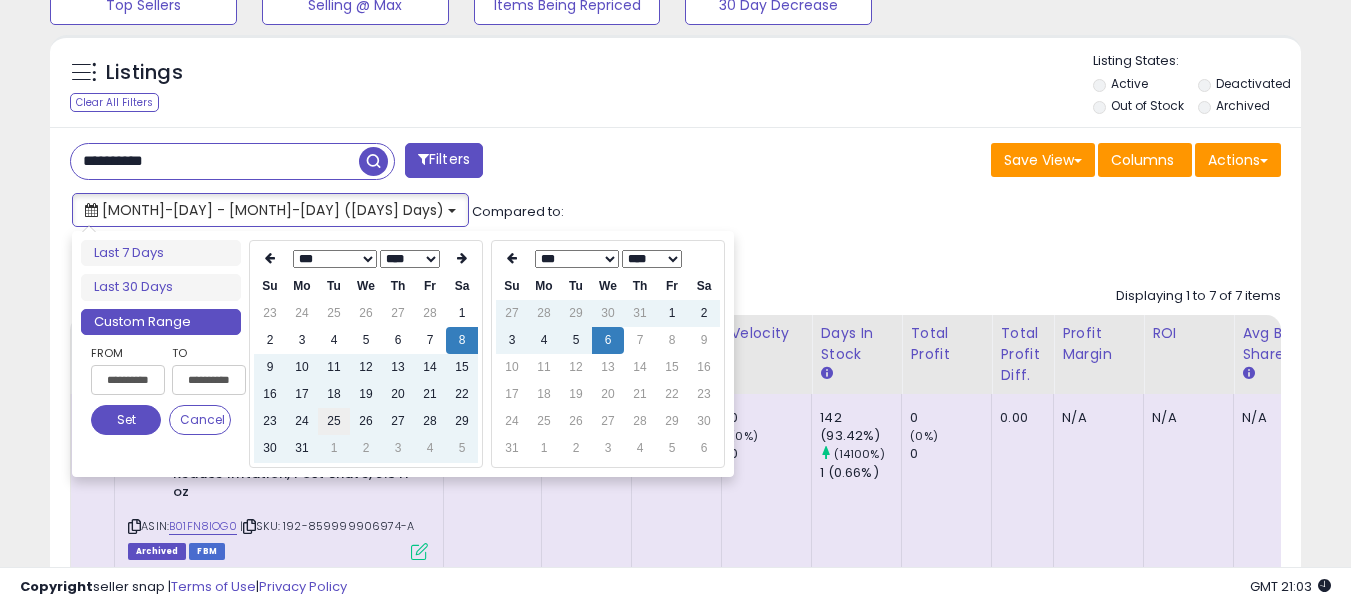 type on "**********" 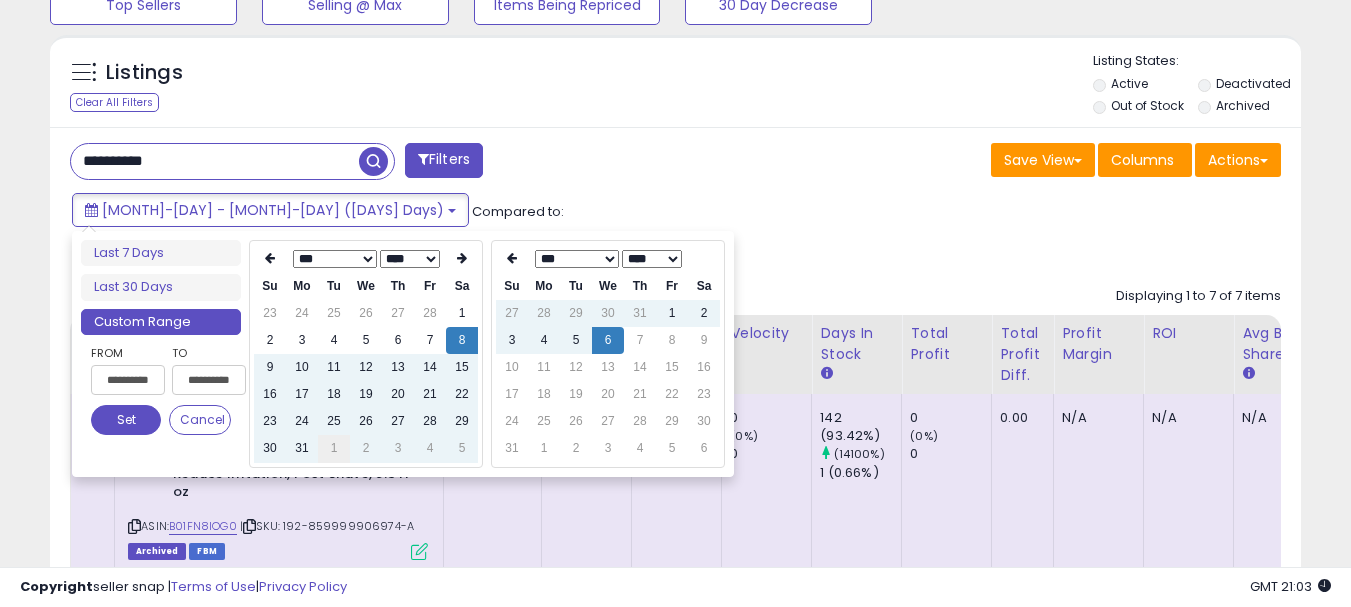 click on "1" at bounding box center [334, 448] 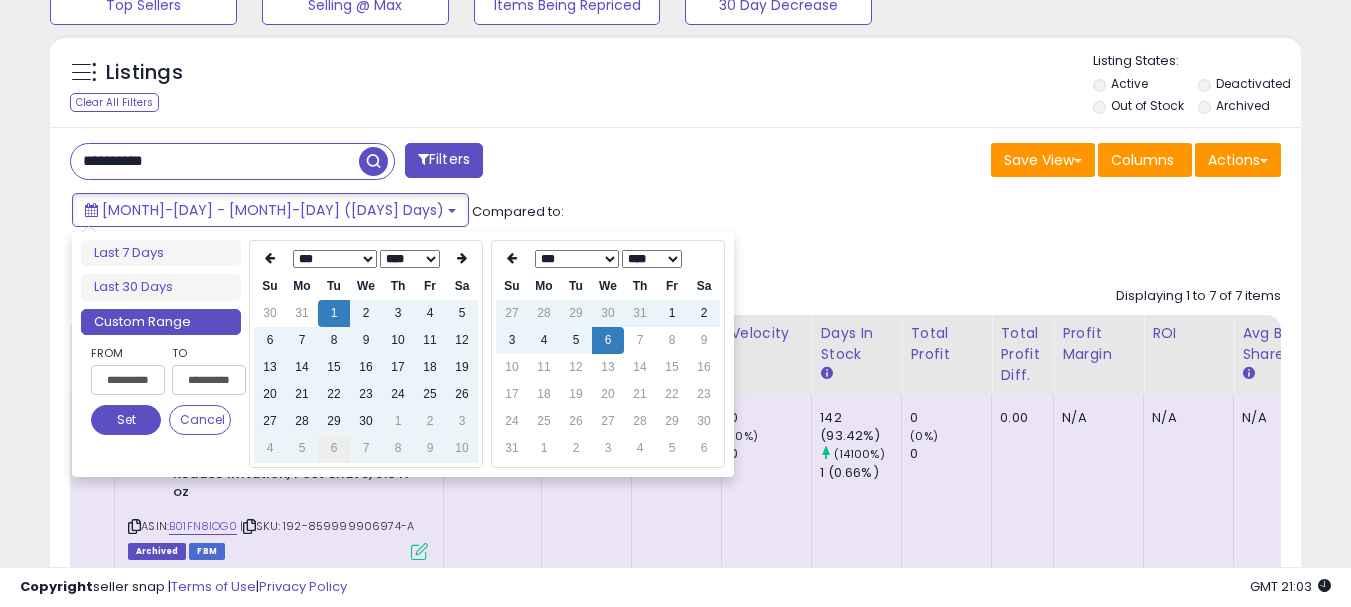 click on "6" at bounding box center (334, 448) 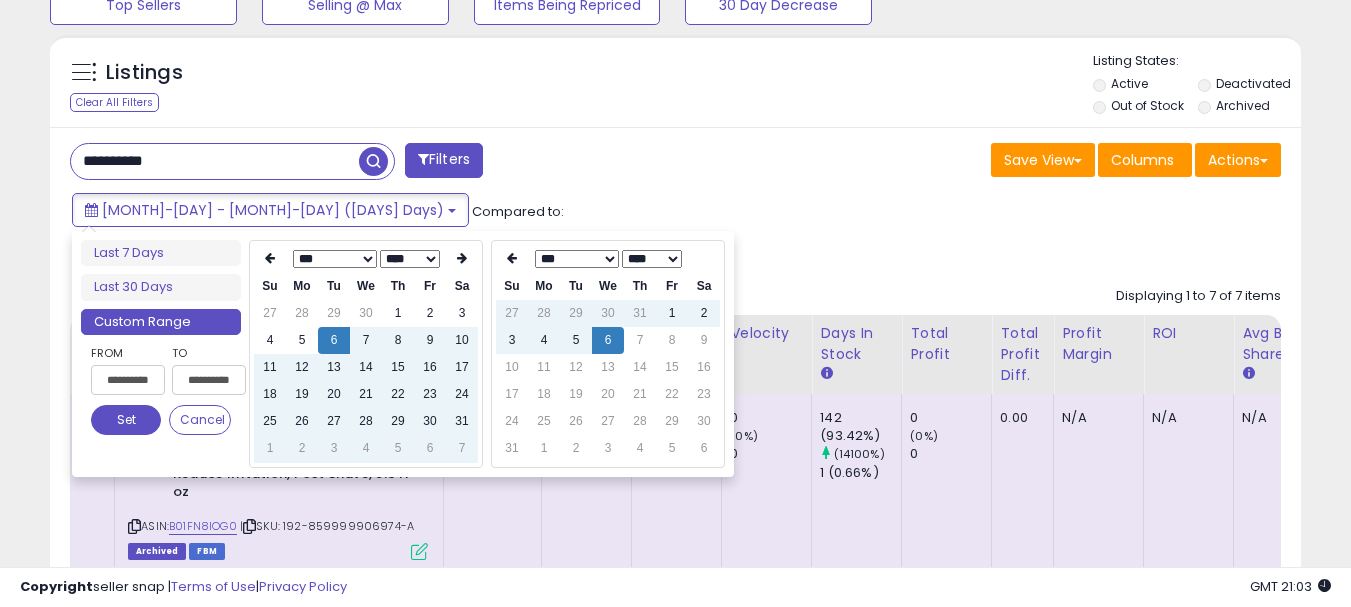 click on "3" at bounding box center (334, 448) 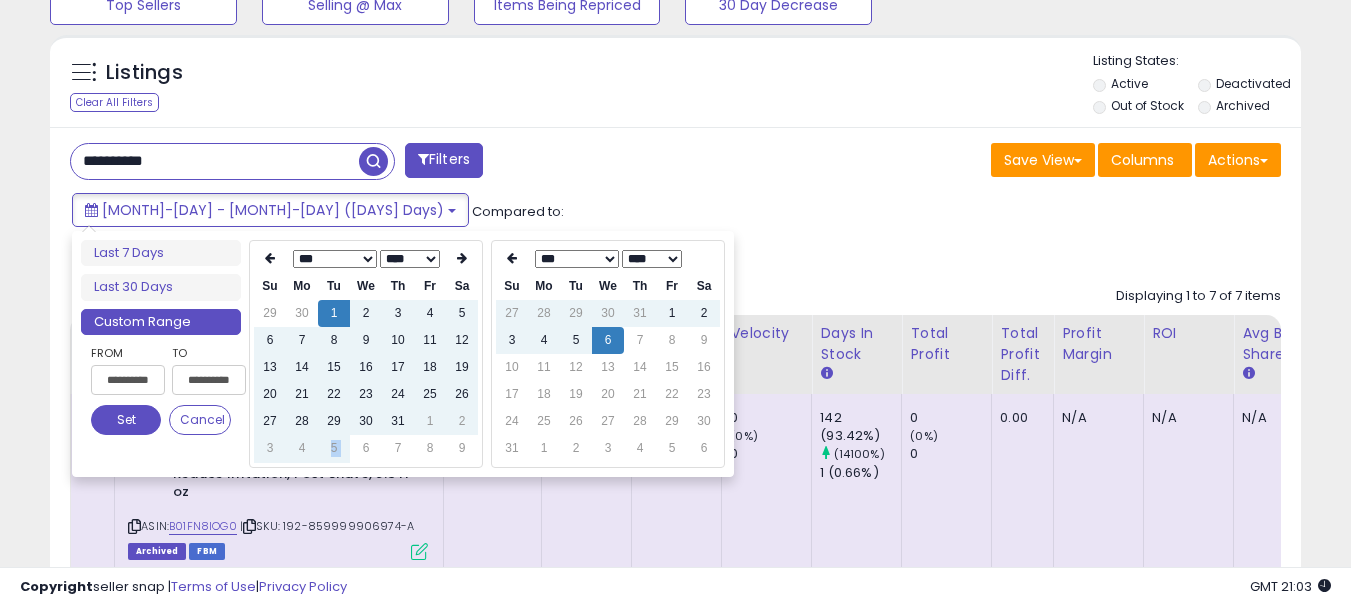 click on "5" at bounding box center [334, 448] 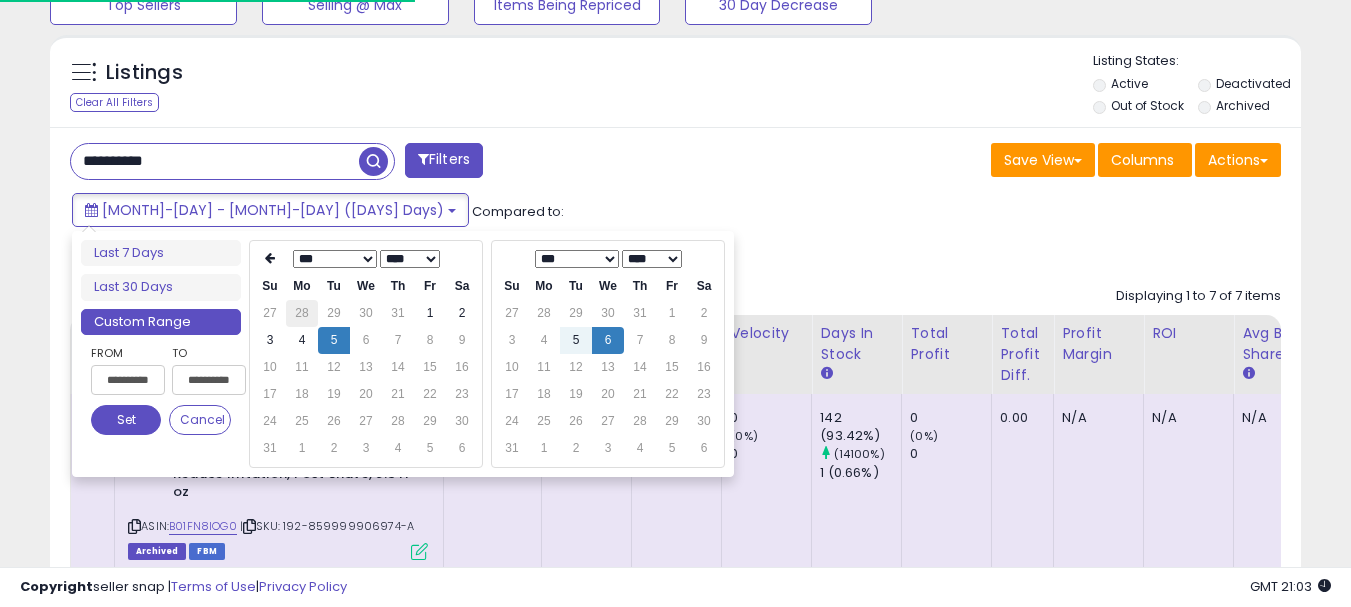 click on "28" at bounding box center [302, 313] 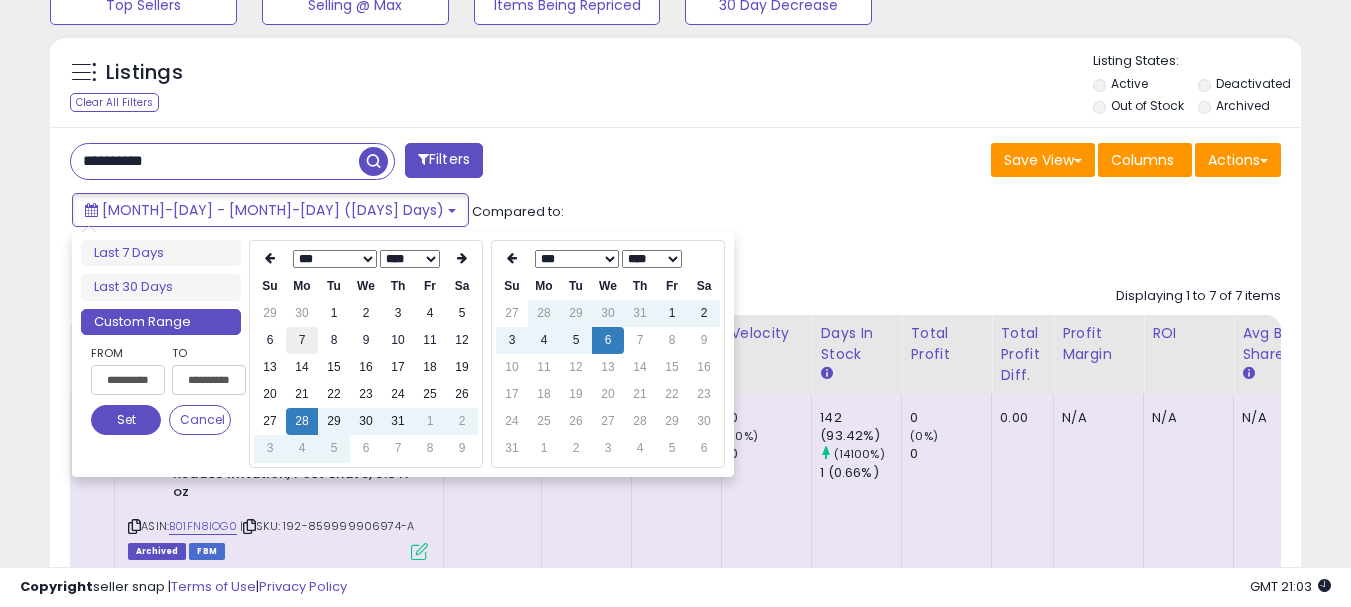 click on "7" at bounding box center (302, 340) 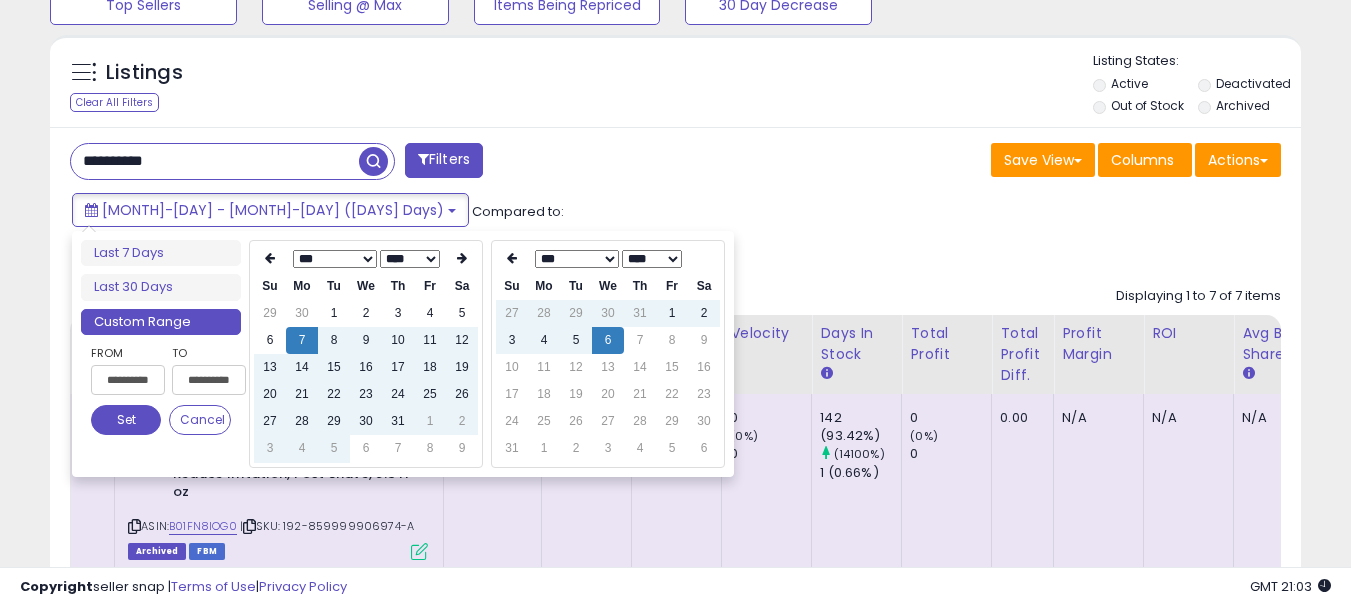 type on "**********" 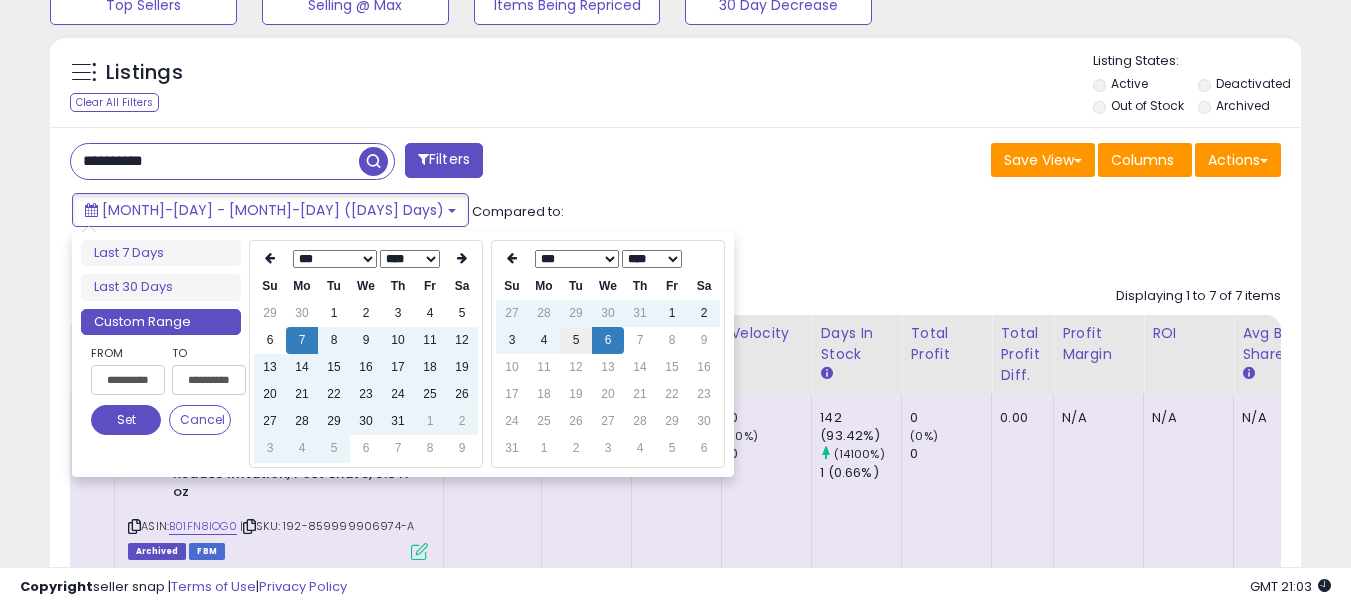 click on "5" at bounding box center (576, 340) 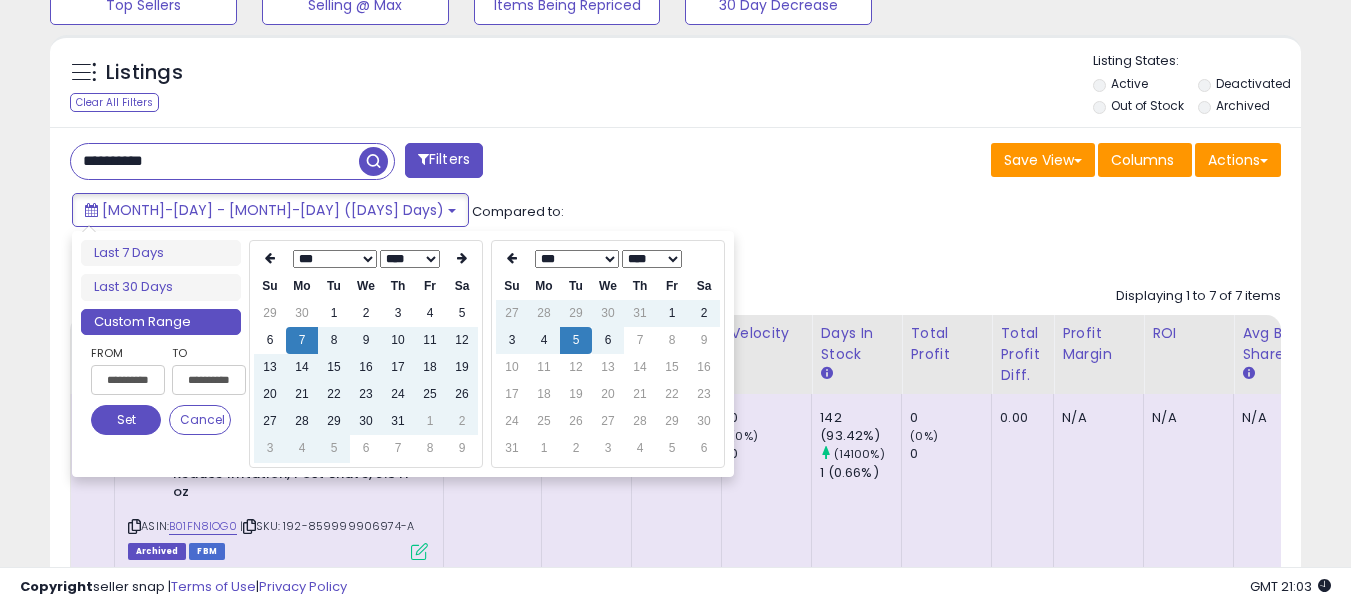 type on "**********" 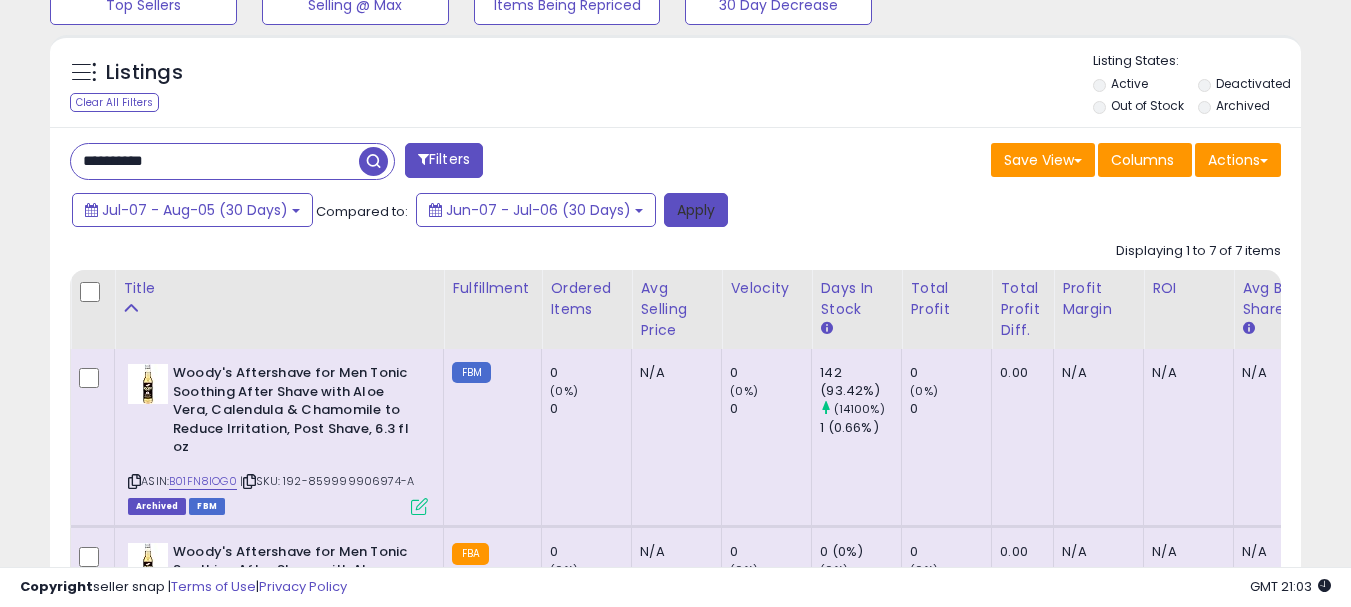drag, startPoint x: 702, startPoint y: 209, endPoint x: 631, endPoint y: 458, distance: 258.9247 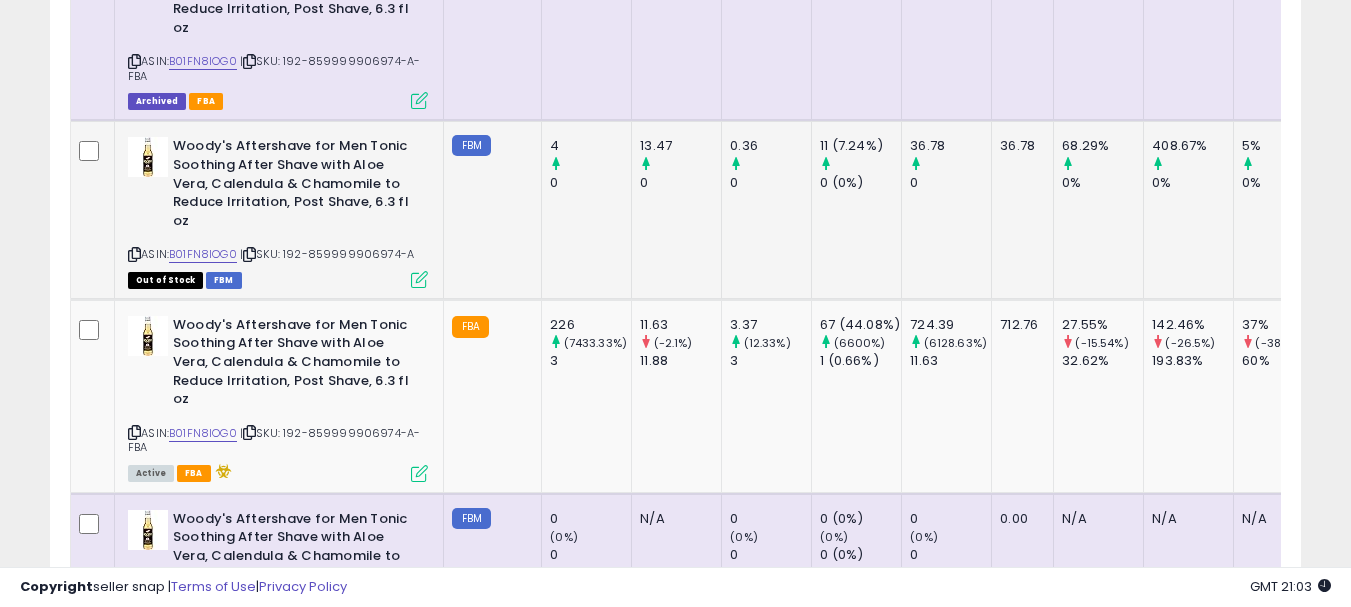 scroll, scrollTop: 1295, scrollLeft: 0, axis: vertical 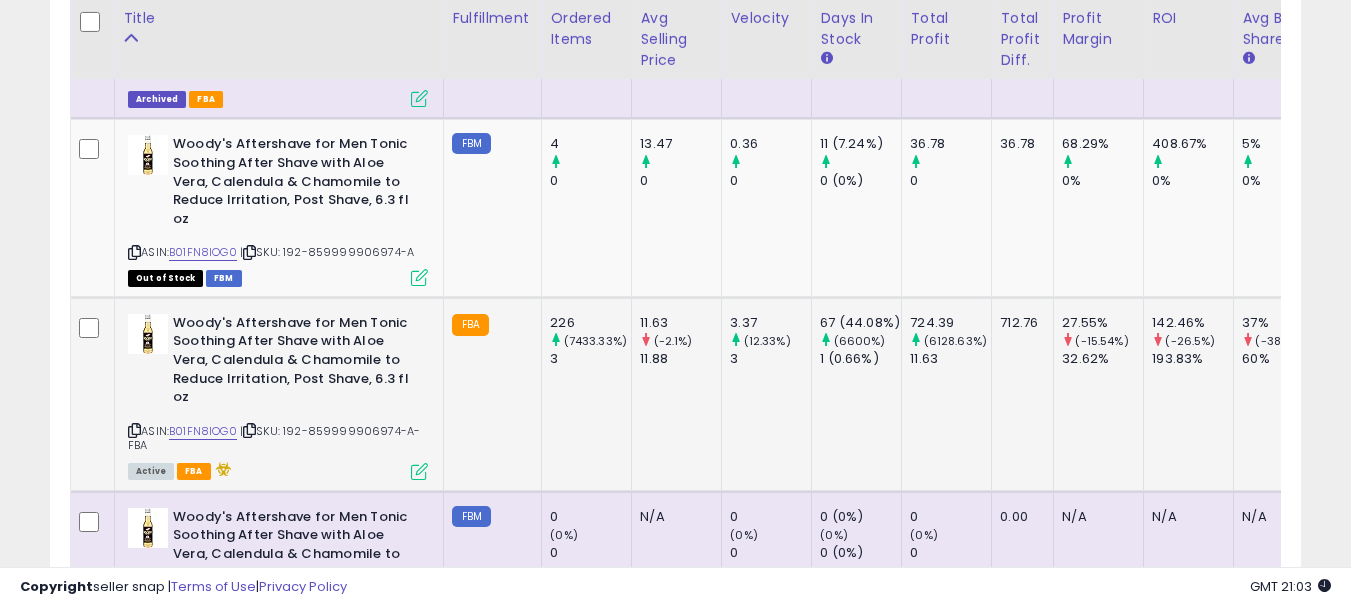drag, startPoint x: 288, startPoint y: 434, endPoint x: 314, endPoint y: 446, distance: 28.635643 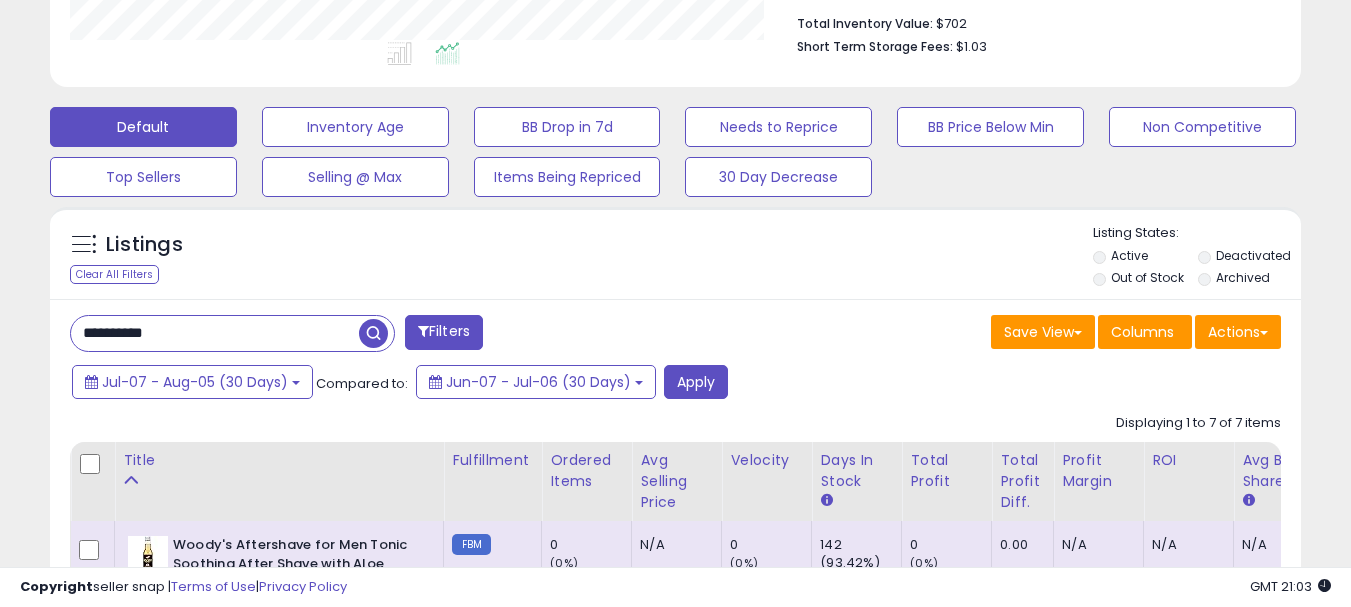 scroll, scrollTop: 495, scrollLeft: 0, axis: vertical 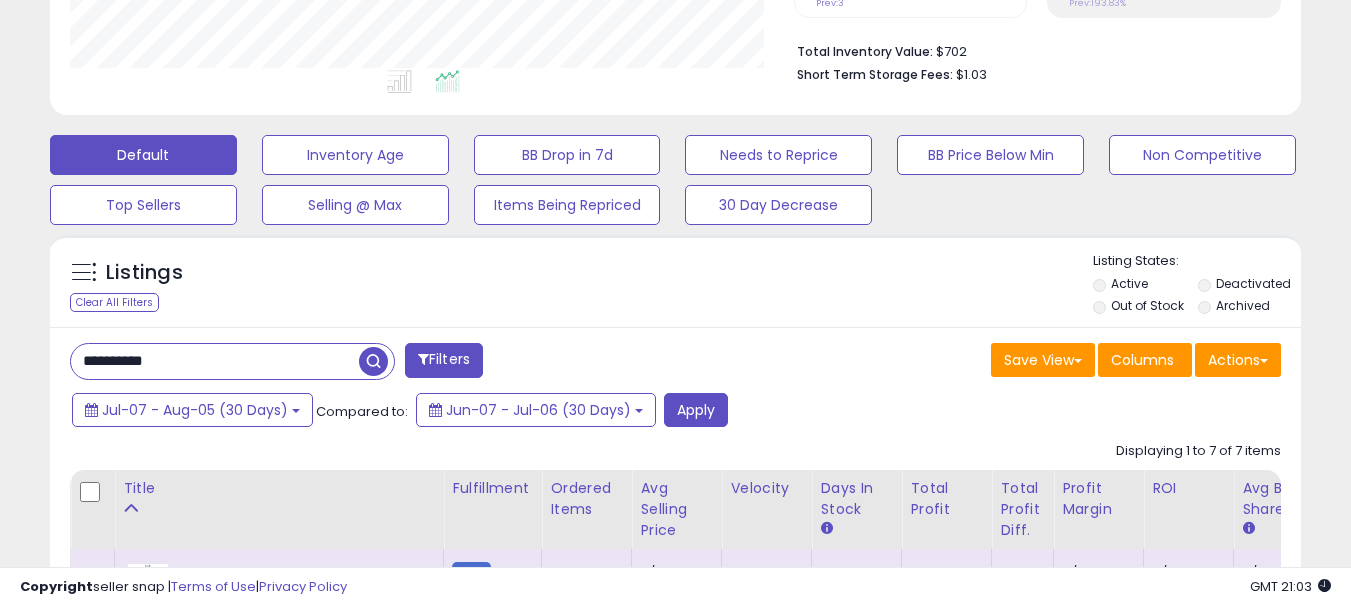 click on "**********" at bounding box center (215, 361) 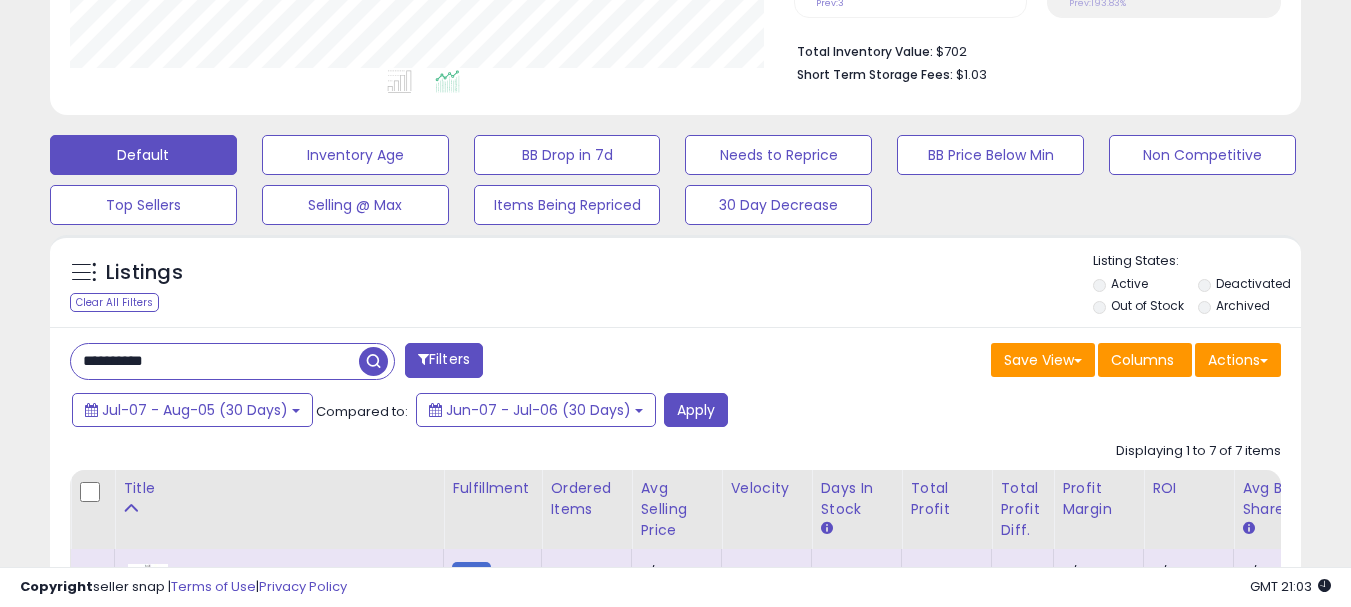 paste on "**********" 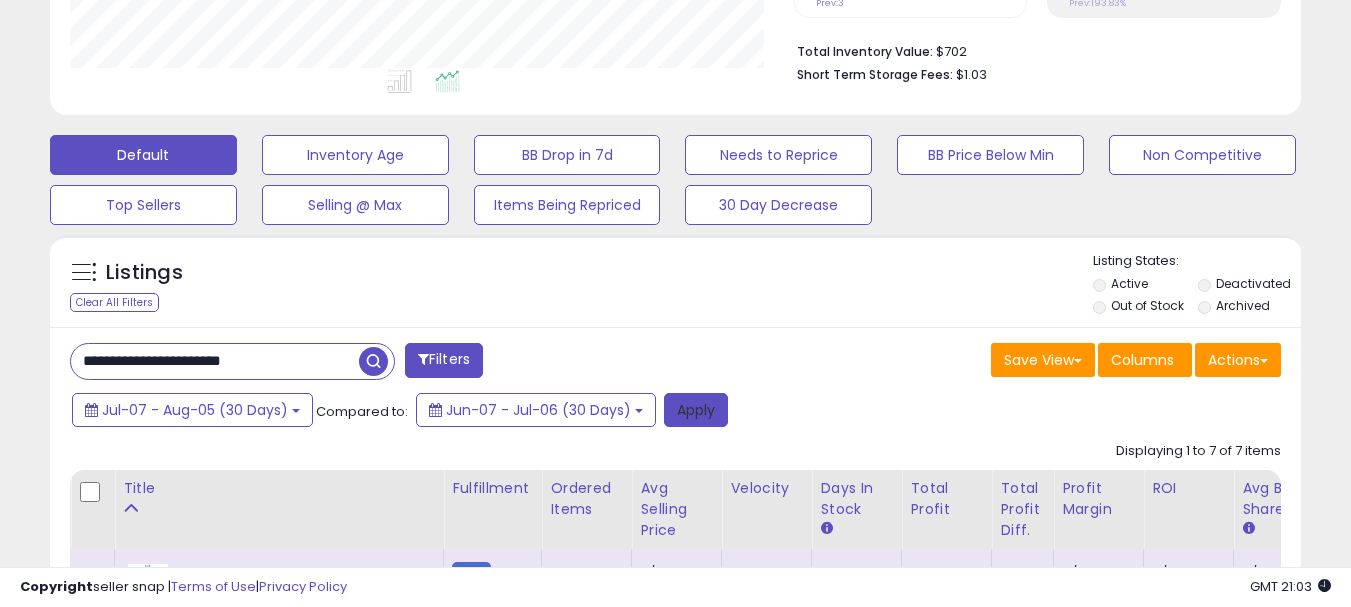 click on "Apply" at bounding box center [696, 410] 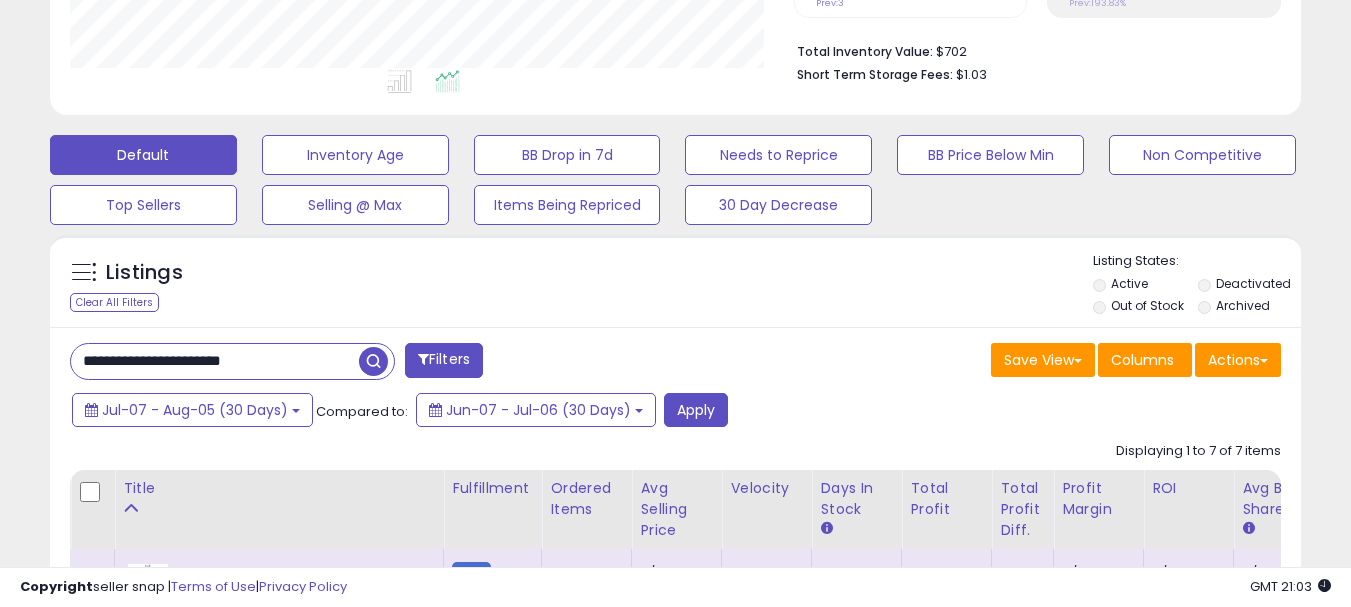 scroll, scrollTop: 999590, scrollLeft: 999267, axis: both 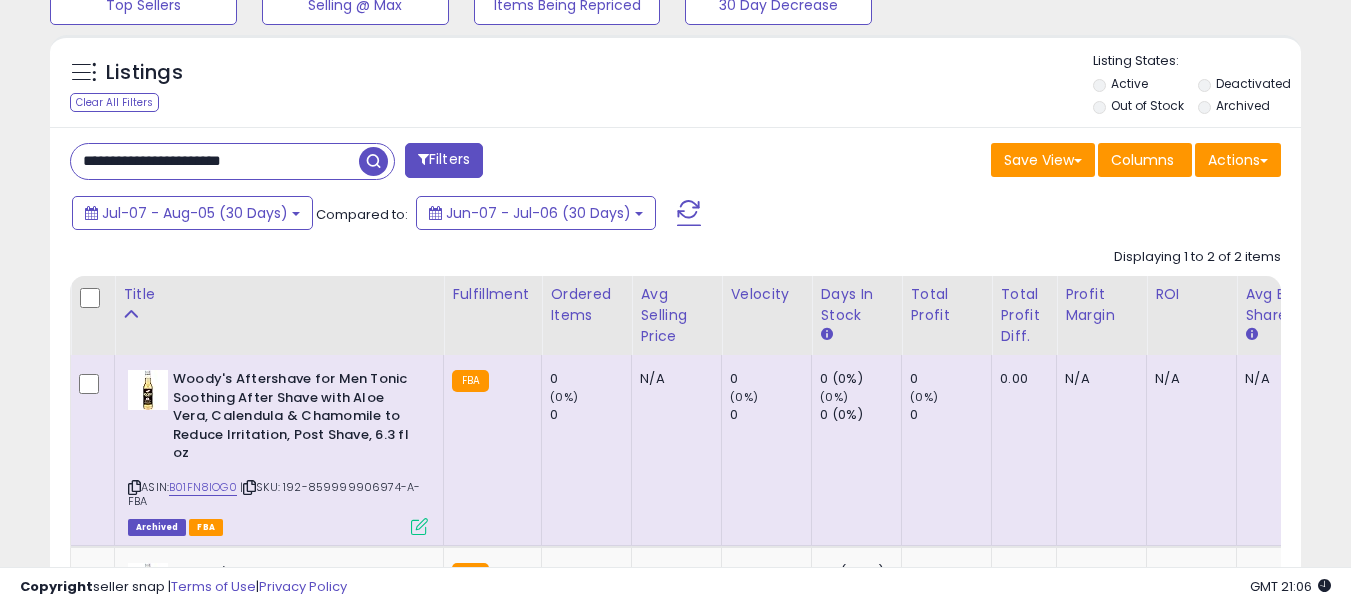 drag, startPoint x: 319, startPoint y: 148, endPoint x: -45, endPoint y: 158, distance: 364.13733 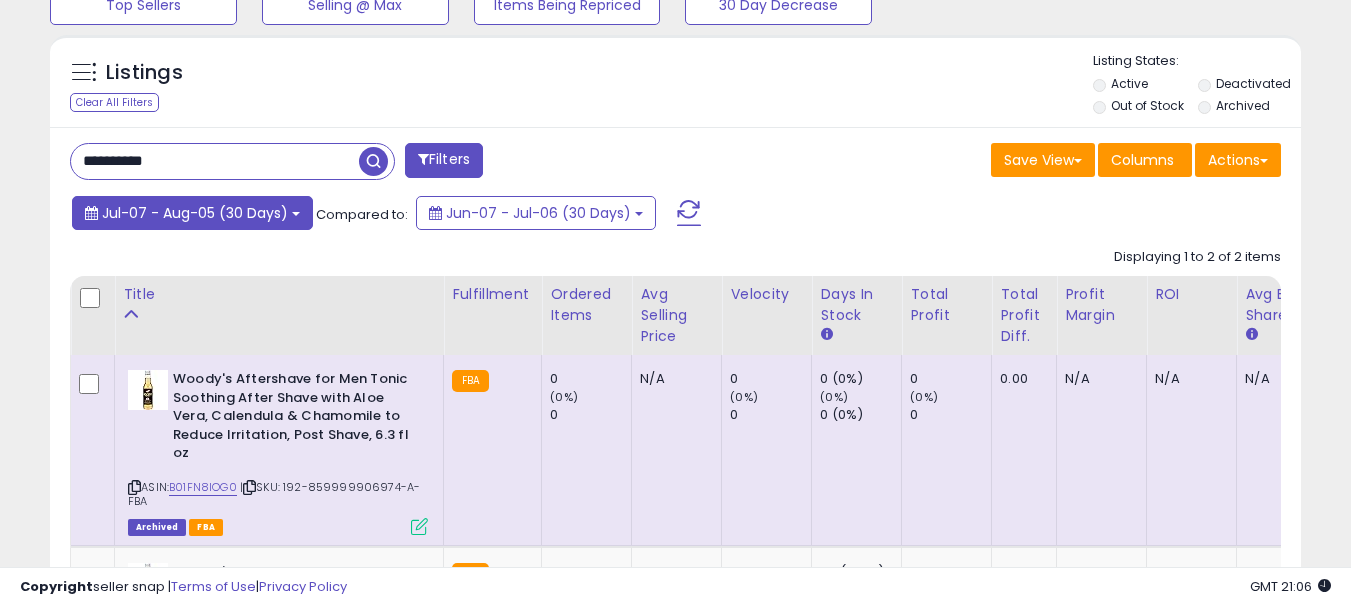 type on "**********" 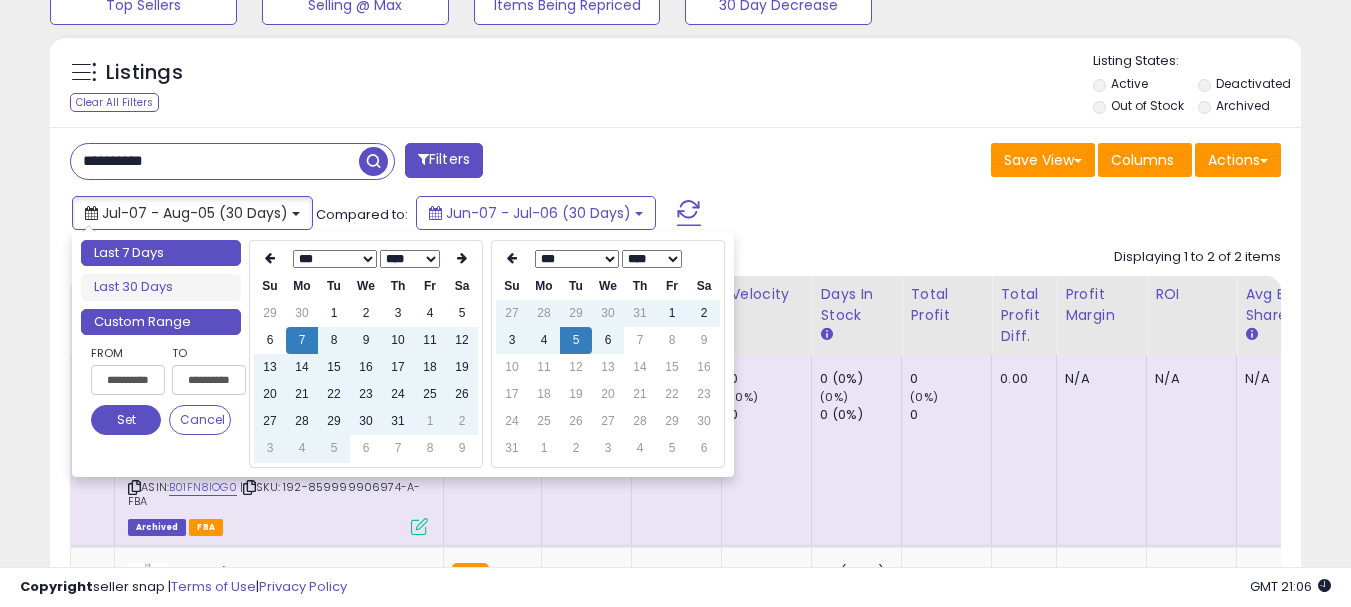 type on "**********" 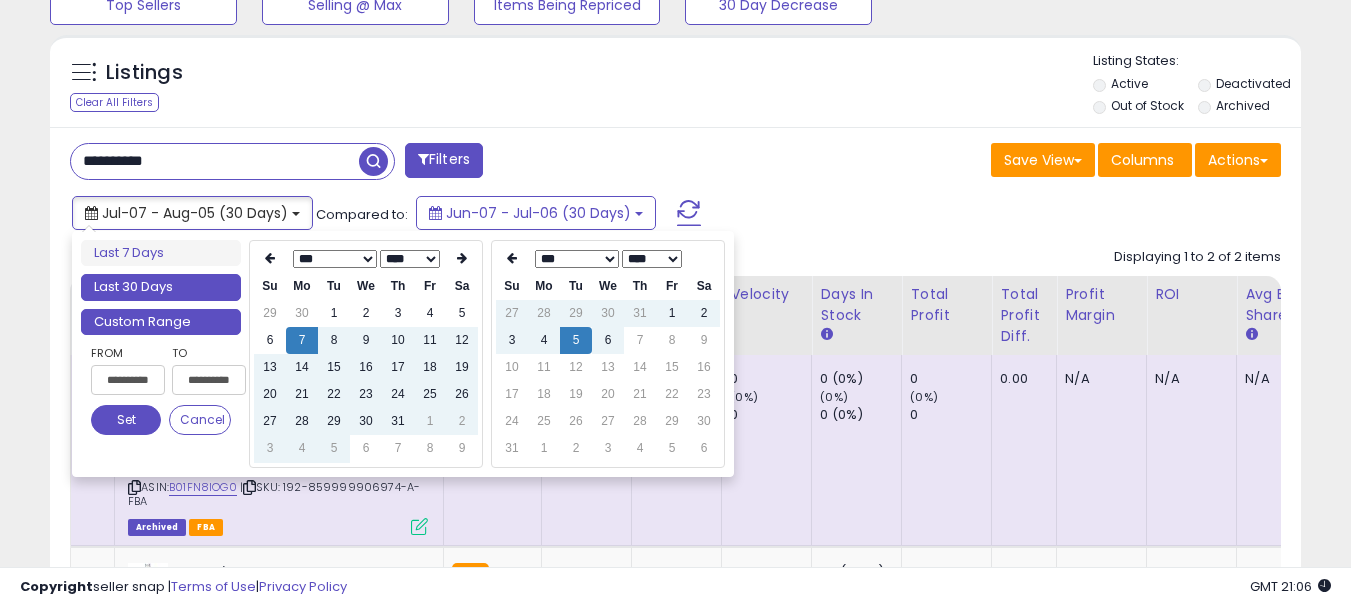 type on "**********" 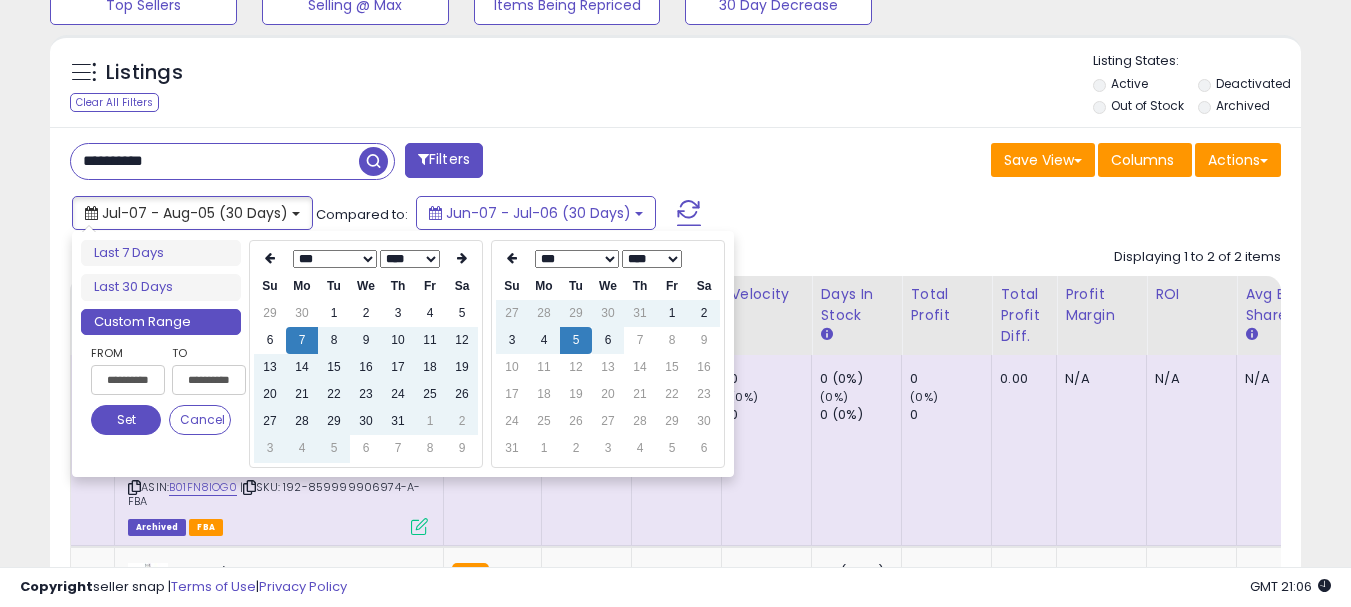 type on "**********" 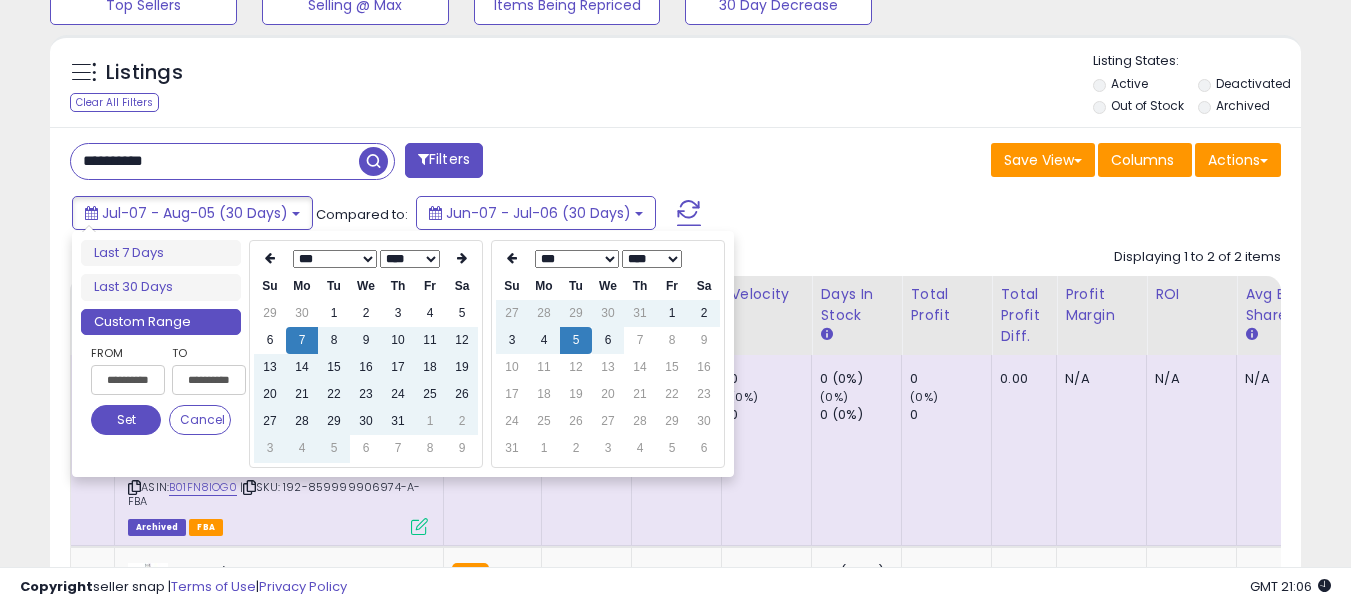 click on "*** *** *** *** *** *** *** ***" at bounding box center (335, 259) 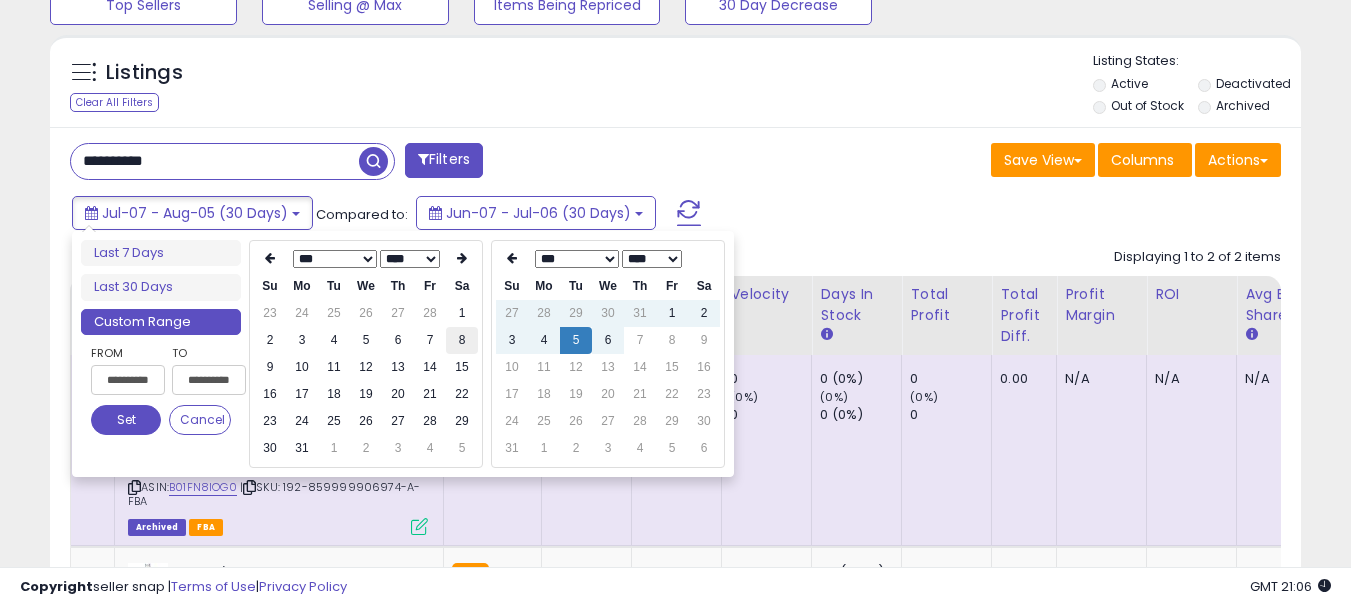 type on "**********" 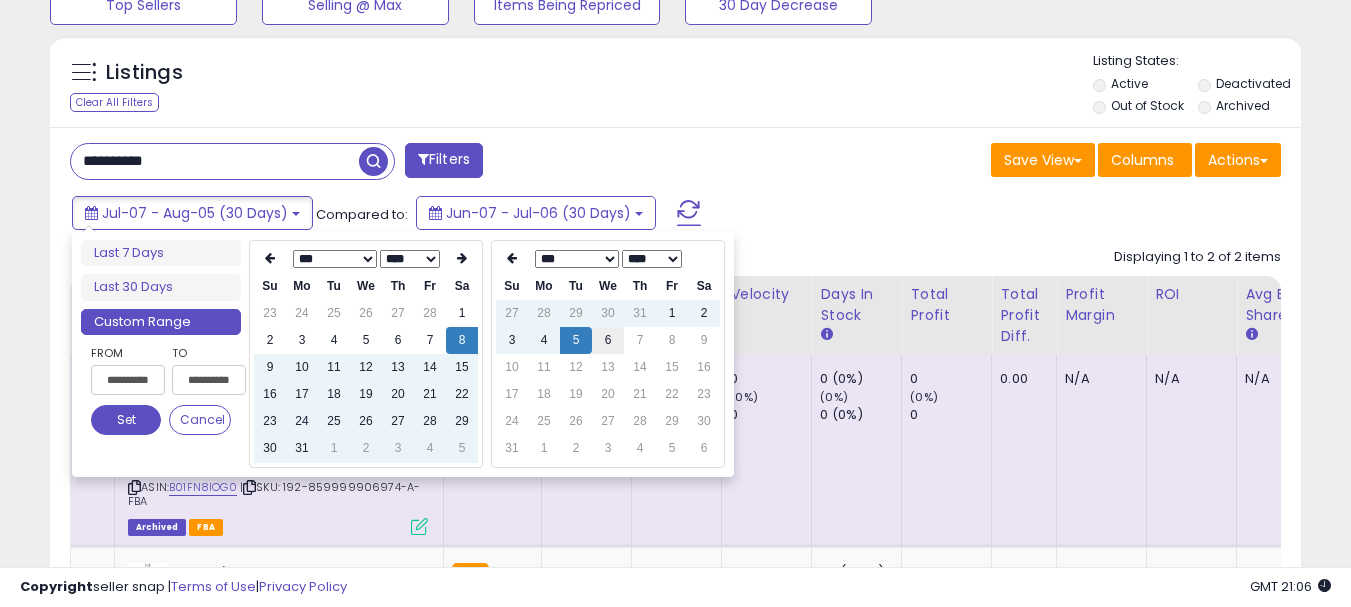 type on "**********" 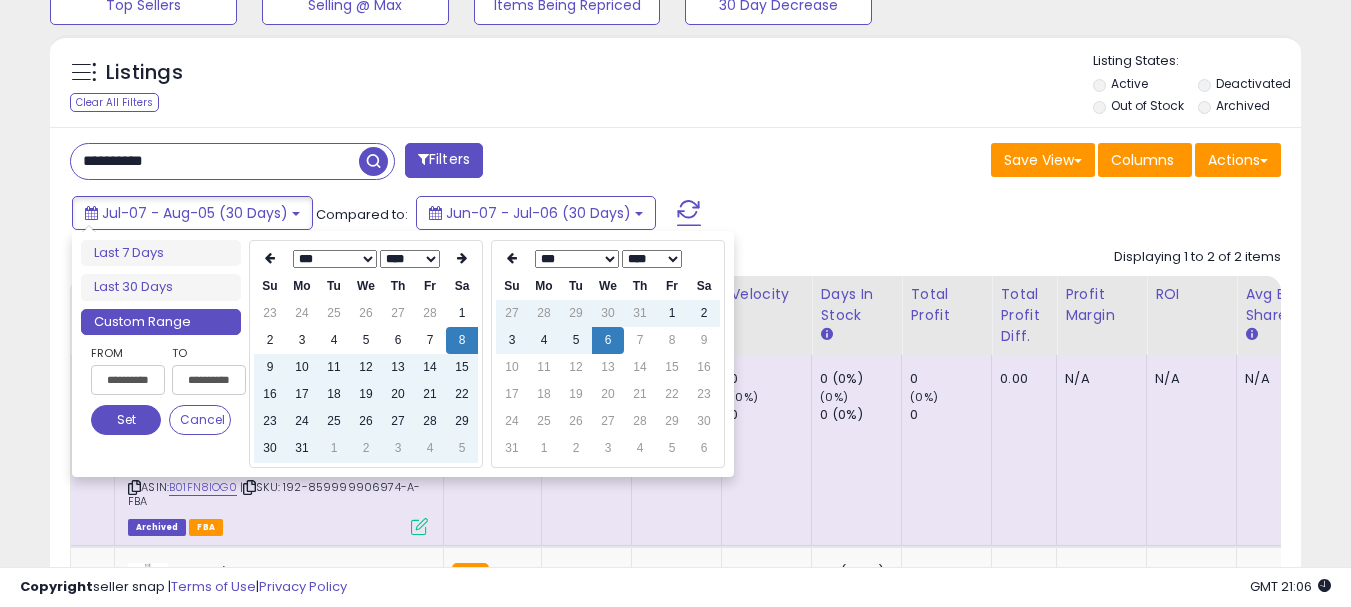 type on "**********" 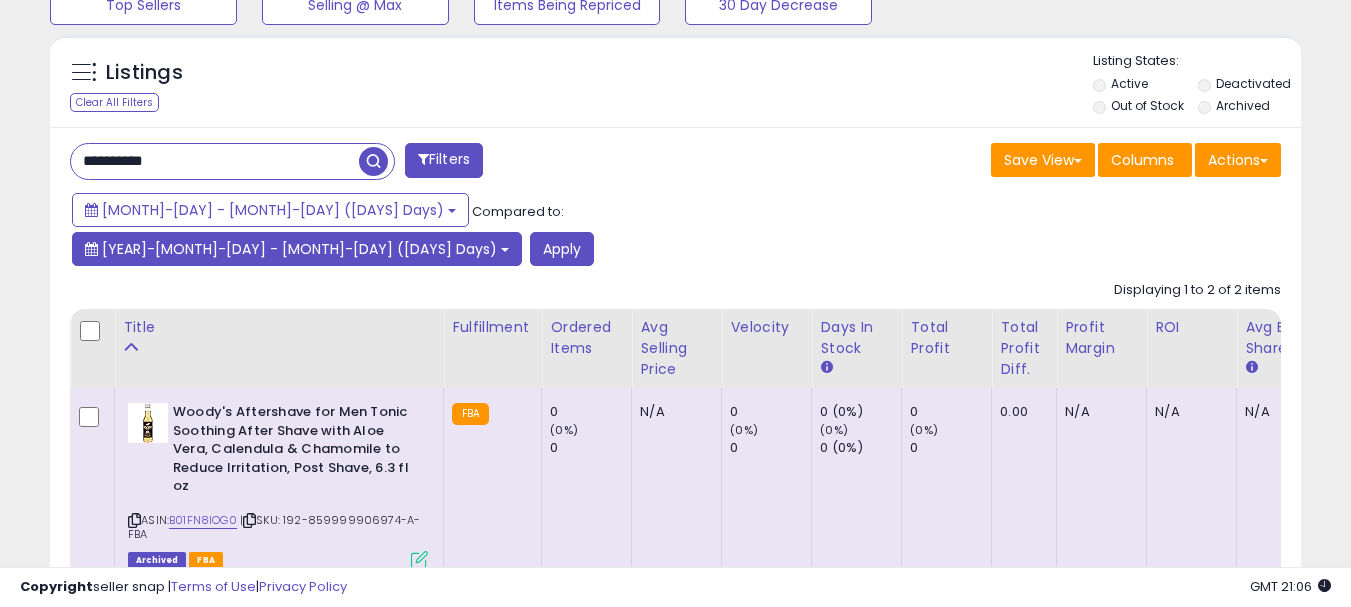 click on "[YEAR]-[MONTH]-[DAY] - [MONTH]-[DAY] ([DAYS] Days)" at bounding box center [299, 249] 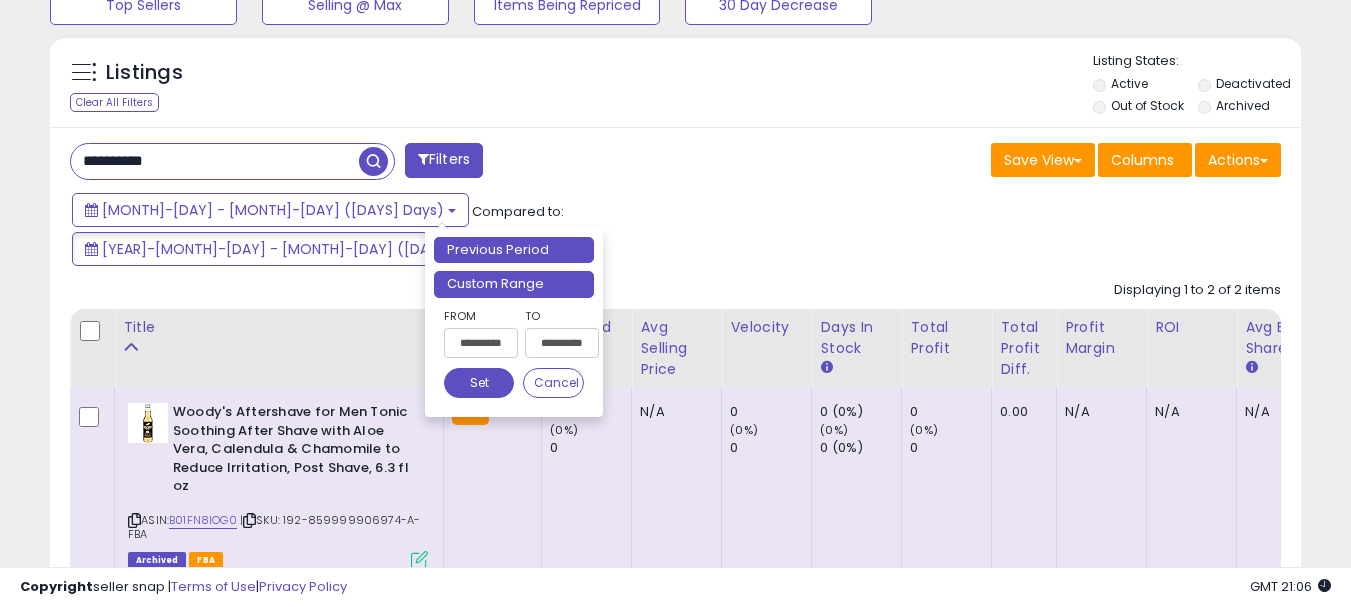 click on "Custom Range" at bounding box center (514, 284) 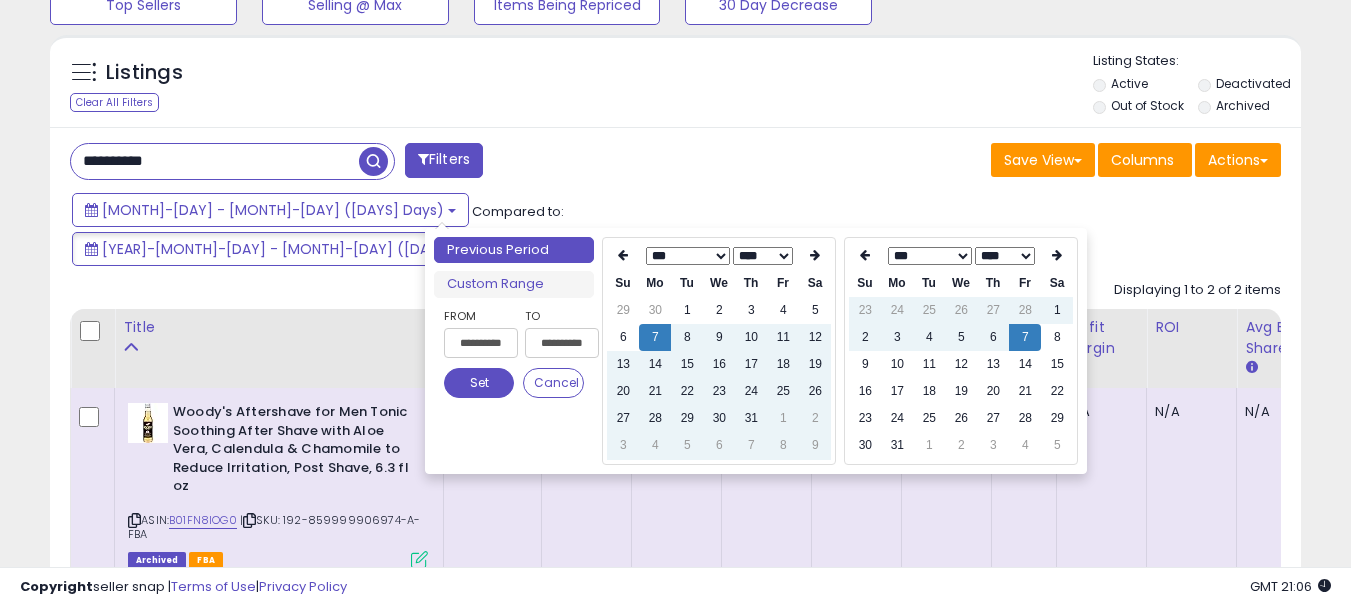 click on "**** ****" at bounding box center (1005, 256) 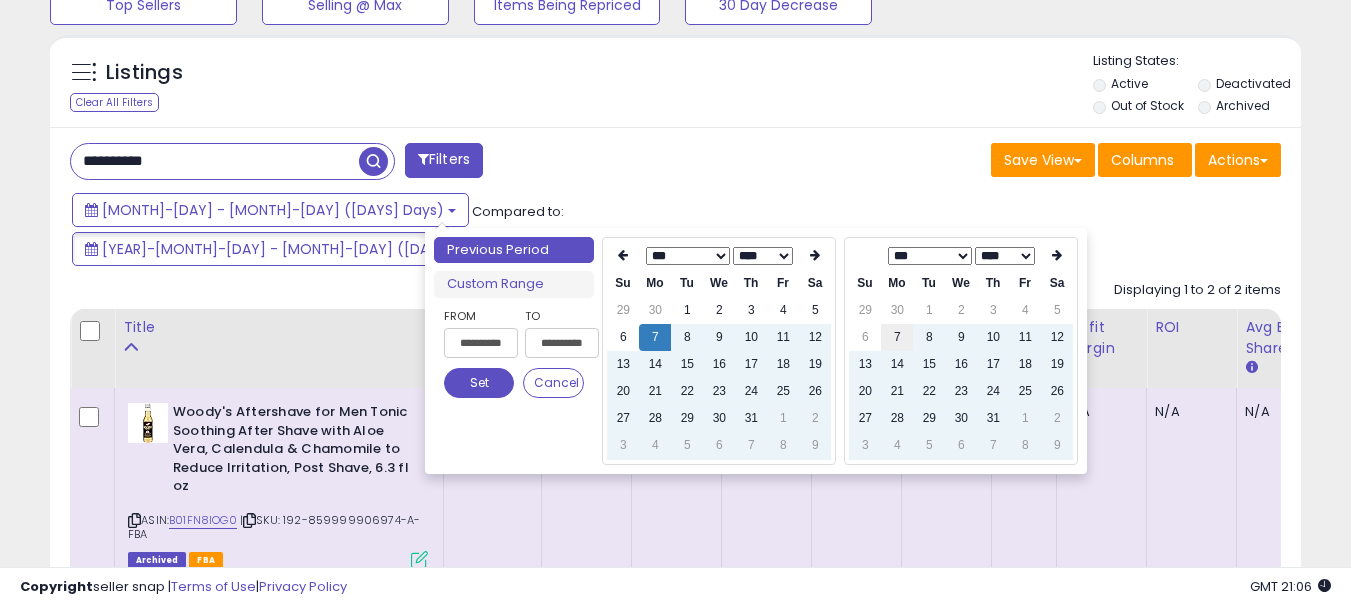 type on "**********" 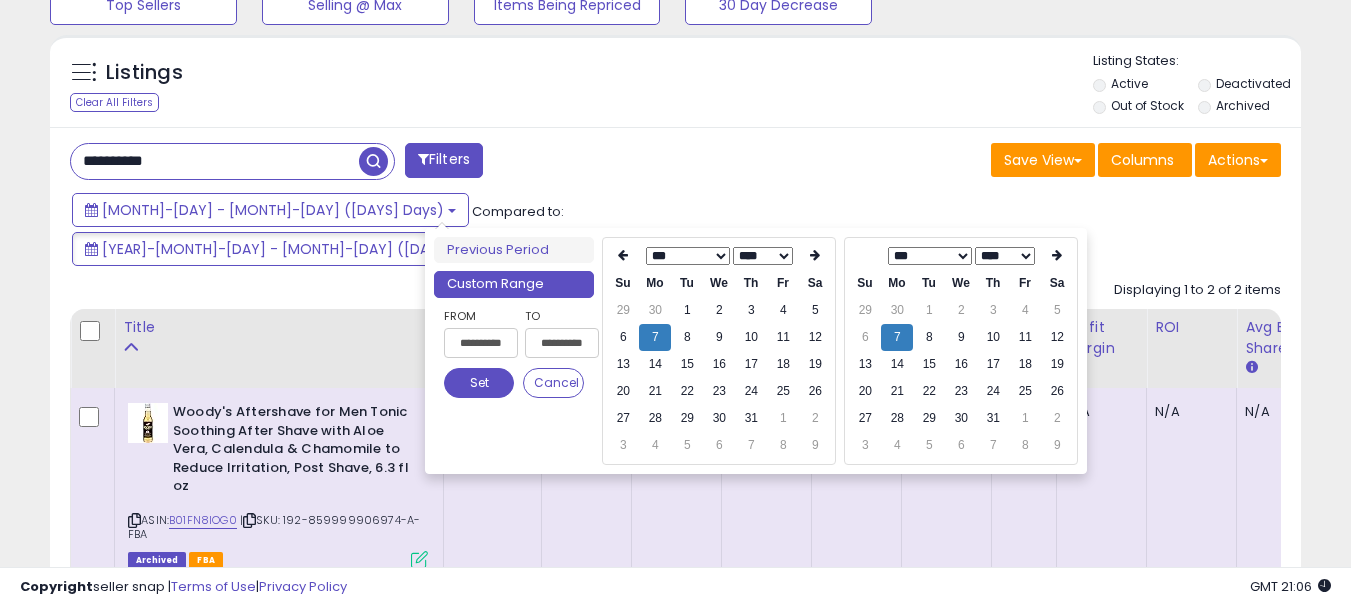 type on "**********" 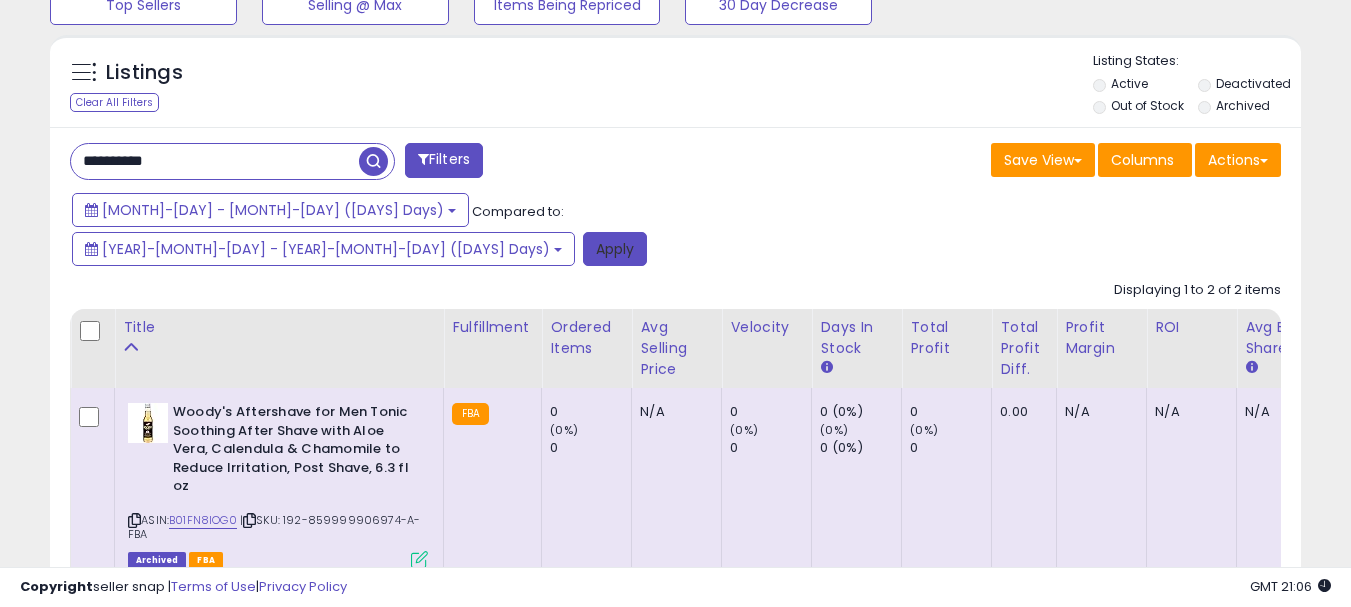 click on "Apply" at bounding box center [615, 249] 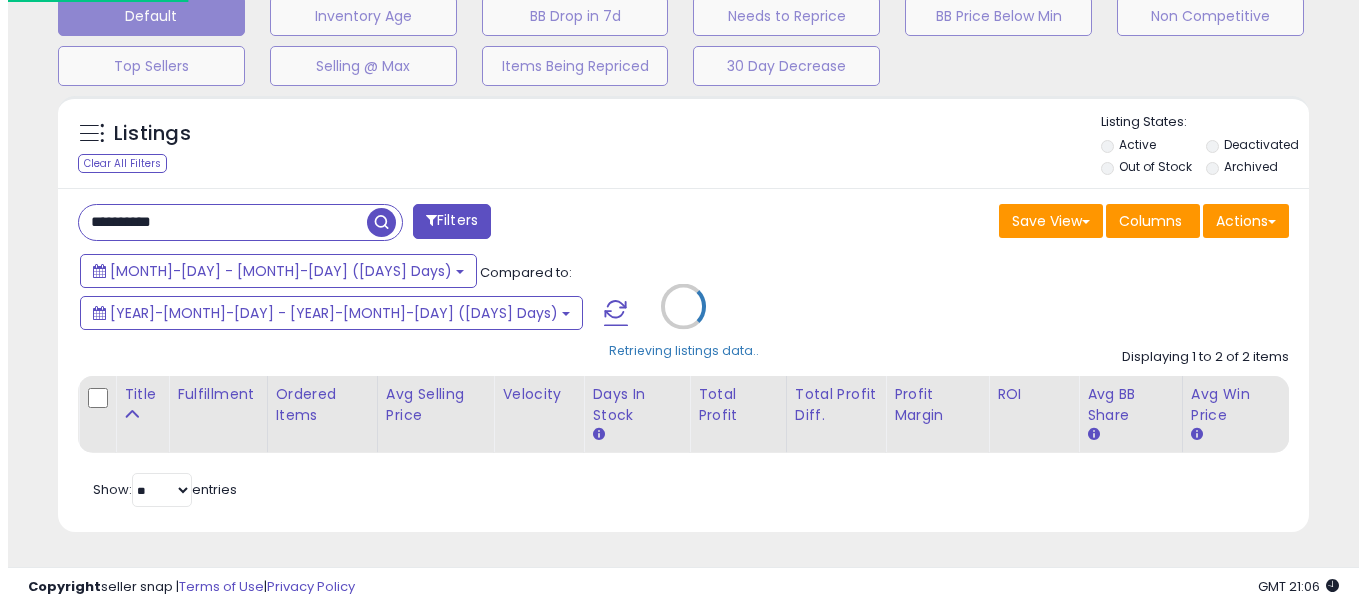 scroll, scrollTop: 595, scrollLeft: 0, axis: vertical 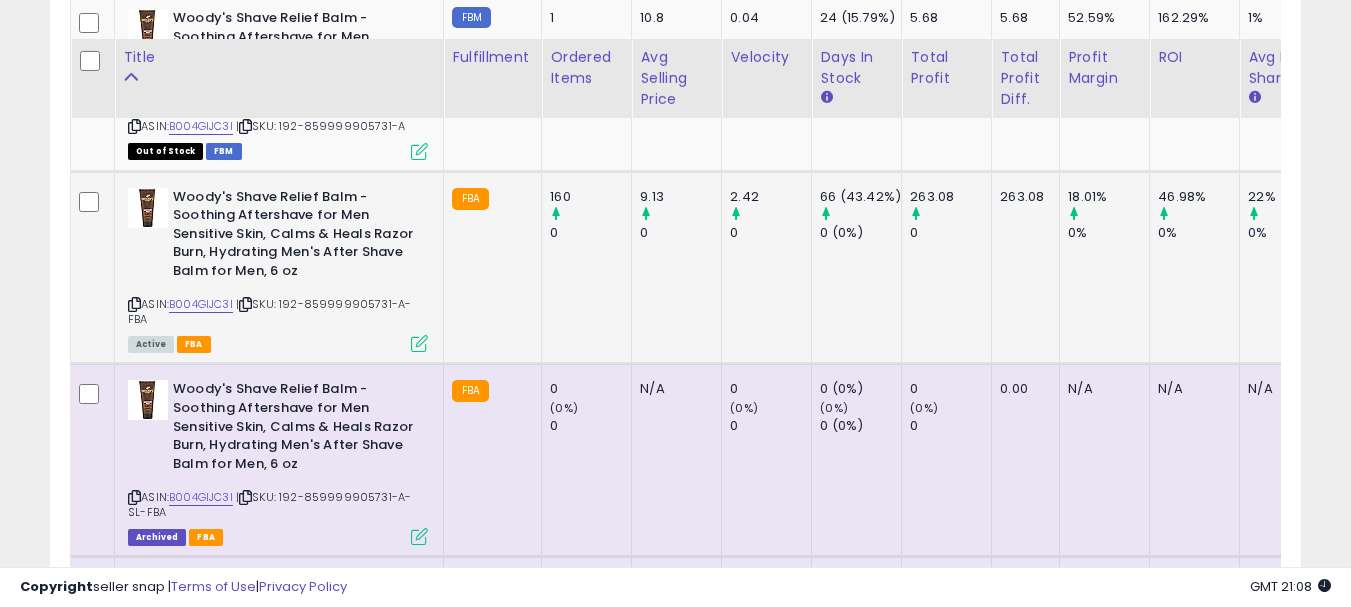 drag, startPoint x: 289, startPoint y: 264, endPoint x: 325, endPoint y: 281, distance: 39.812057 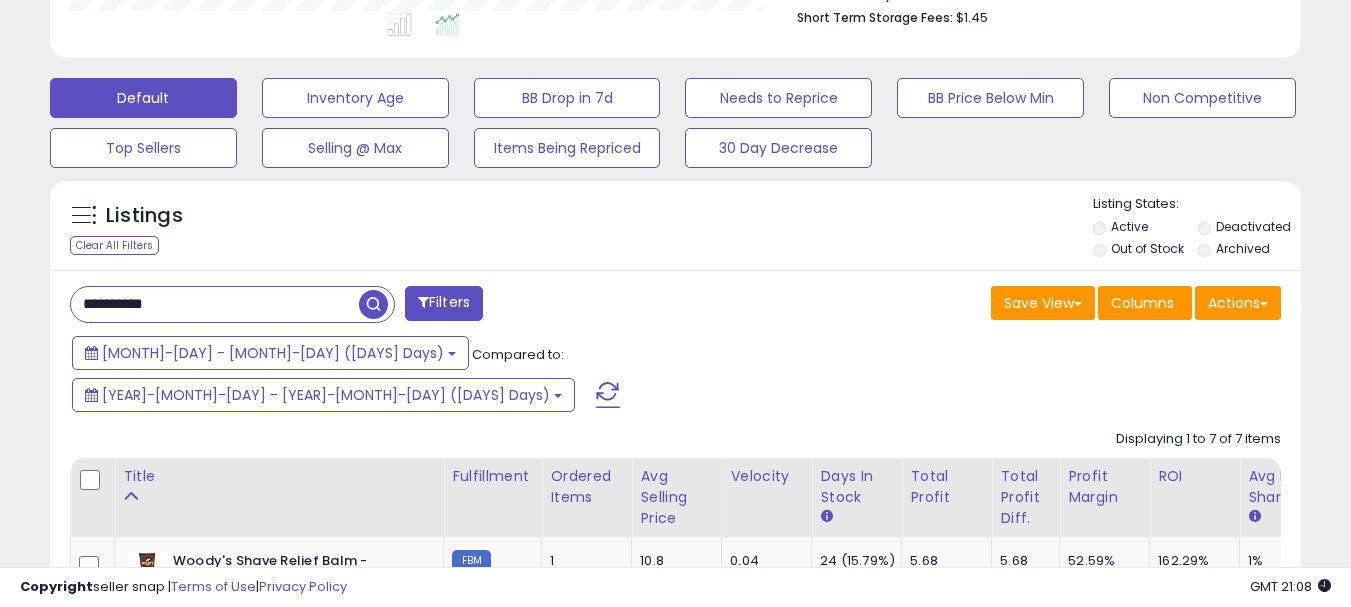 scroll, scrollTop: 595, scrollLeft: 0, axis: vertical 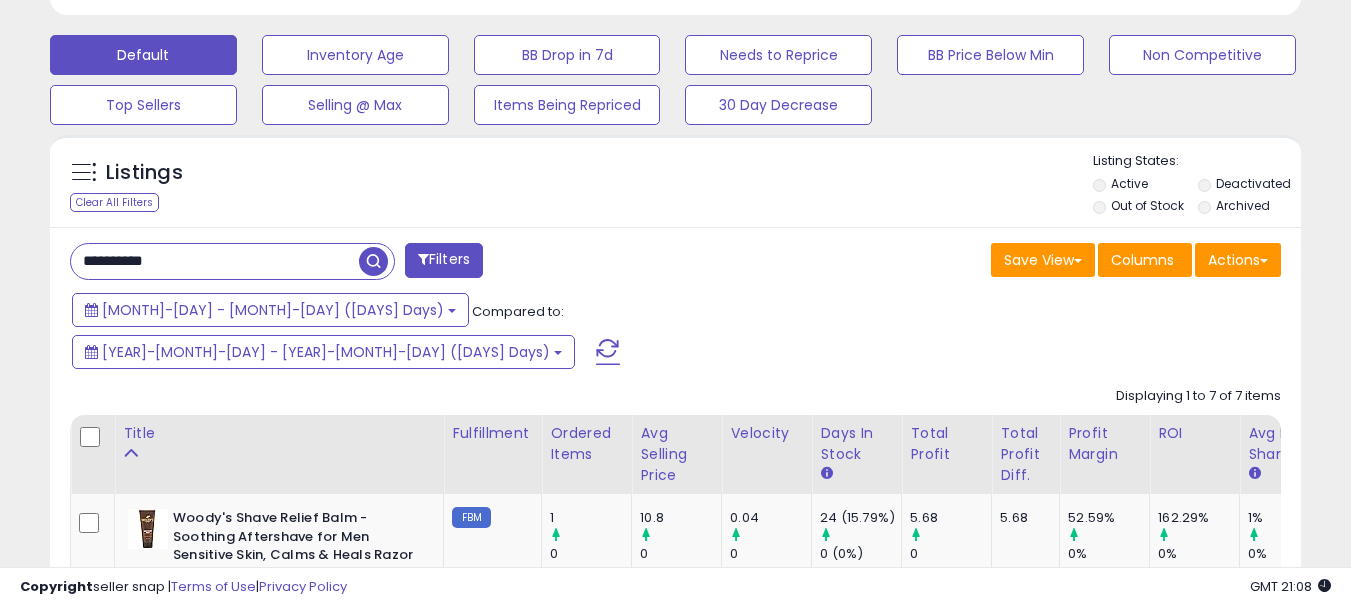 click on "**********" at bounding box center (215, 261) 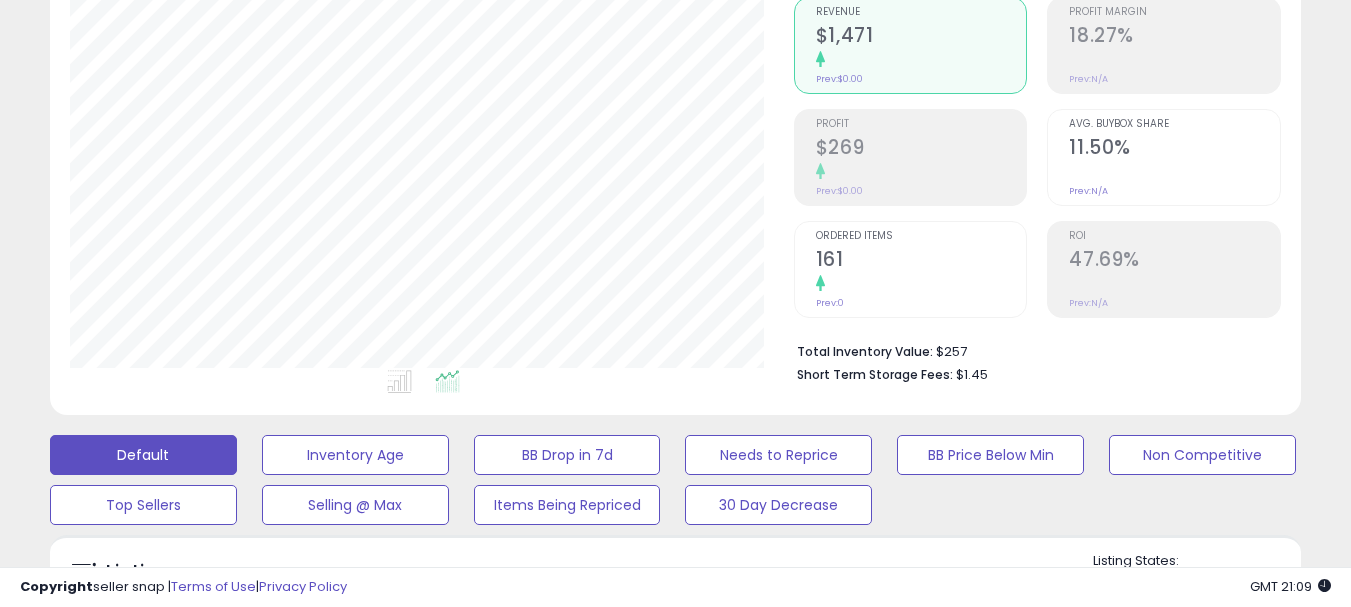 scroll, scrollTop: 95, scrollLeft: 0, axis: vertical 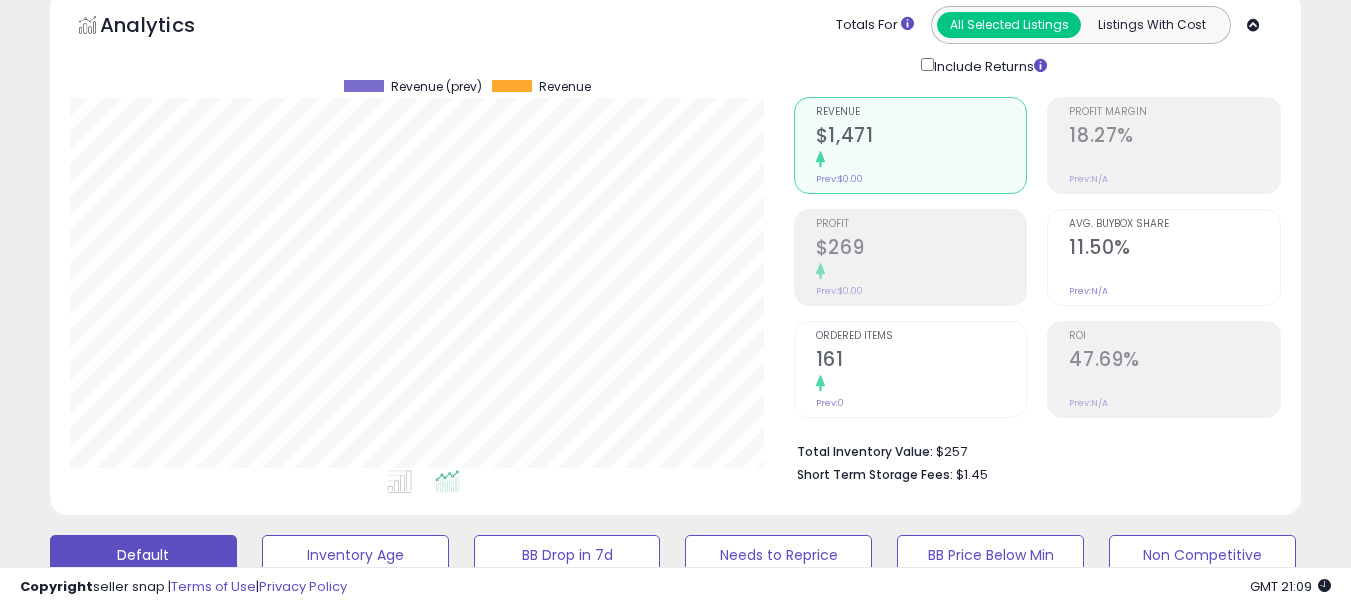 type on "**********" 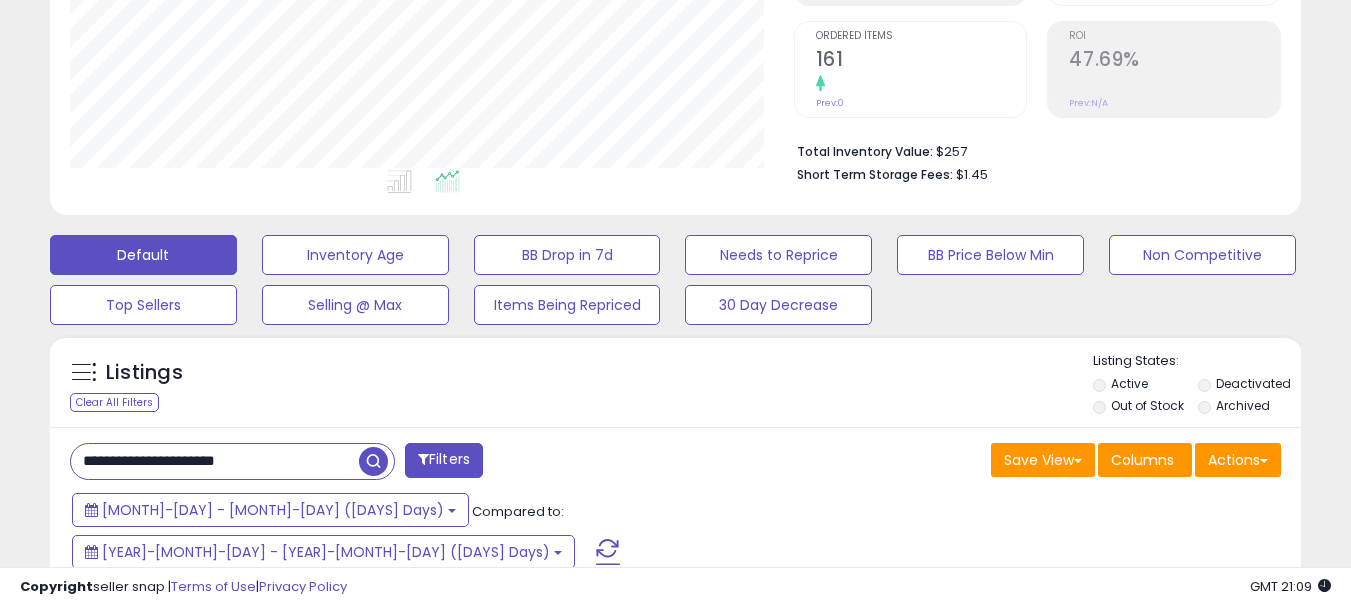scroll, scrollTop: 495, scrollLeft: 0, axis: vertical 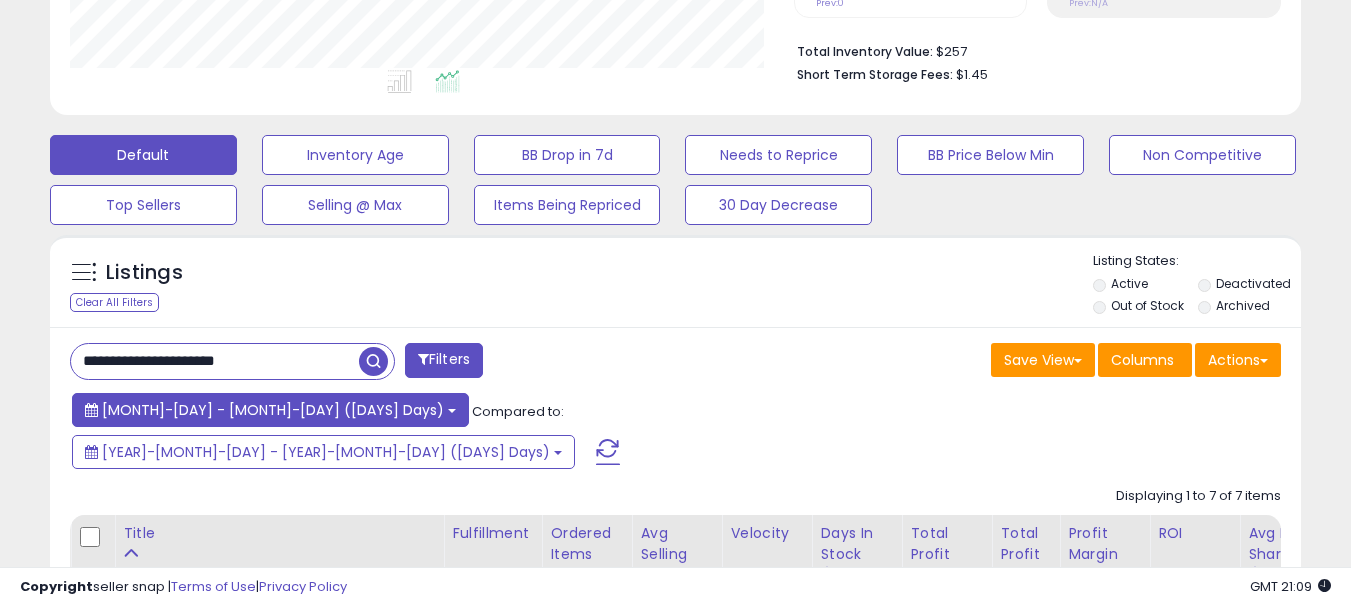 click on "[MONTH]-[DAY] - [MONTH]-[DAY] ([DAYS] Days)" at bounding box center (273, 410) 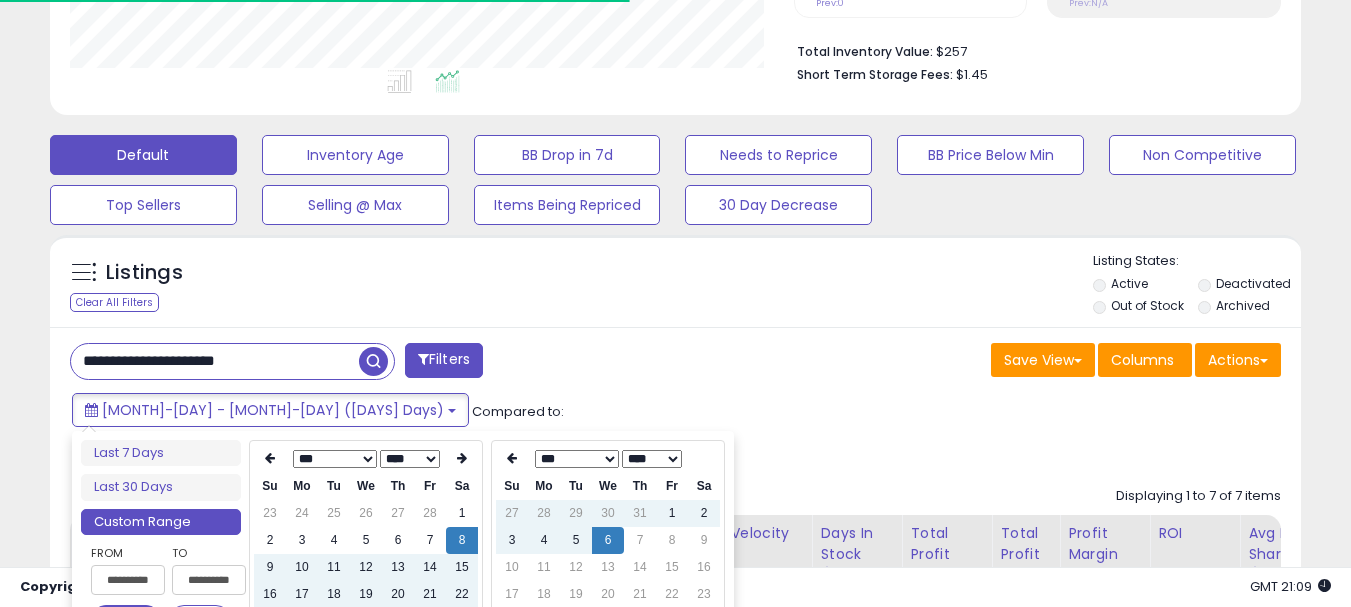 click on "*** *** *** *** *** *** *** ***" at bounding box center [335, 459] 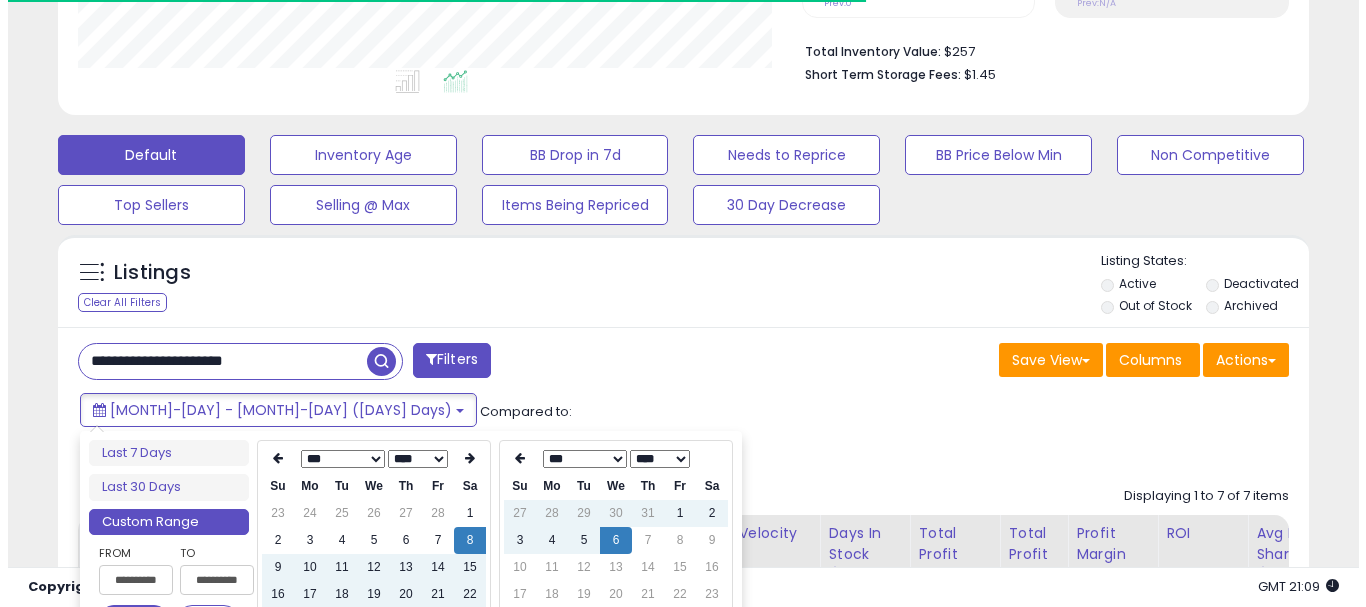 scroll, scrollTop: 595, scrollLeft: 0, axis: vertical 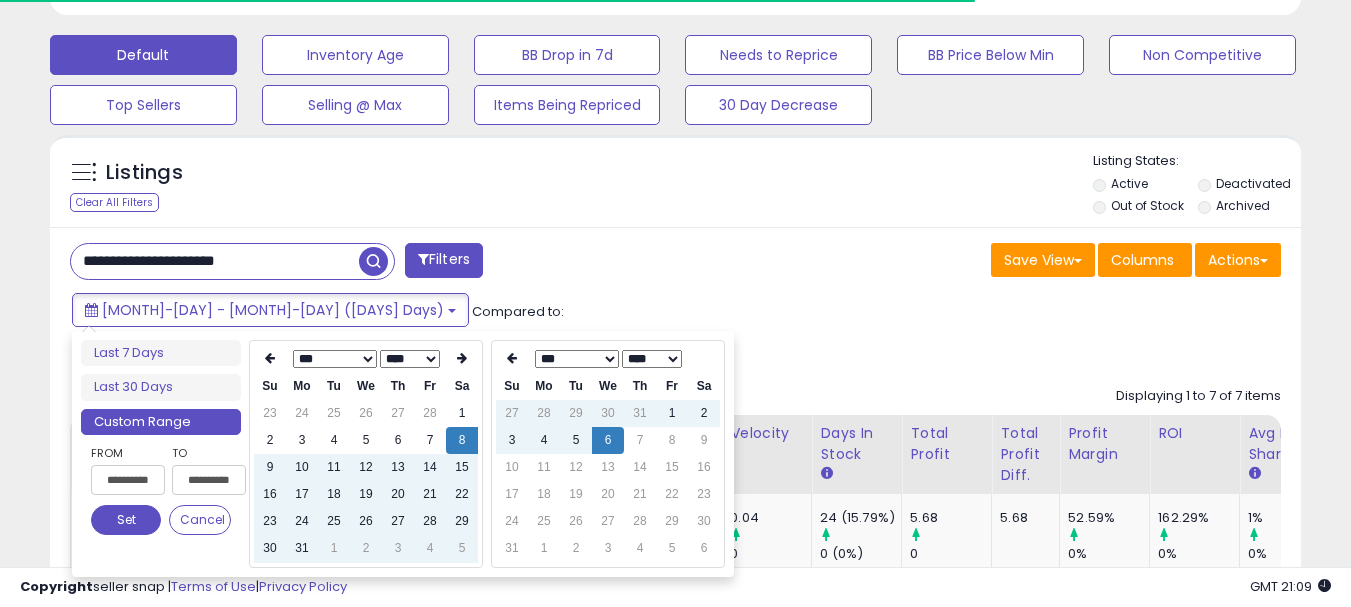 click on "*** *** *** *** *** *** *** *** **** **** **** **** **** **** **** **** **** **** **** **** **** **** **** **** **** **** **** **** **** **** **** **** **** **** **** **** **** **** **** **** **** **** **** **** **** **** **** **** **** **** **** **** **** **** **** **** **** **** ****" at bounding box center [366, 359] 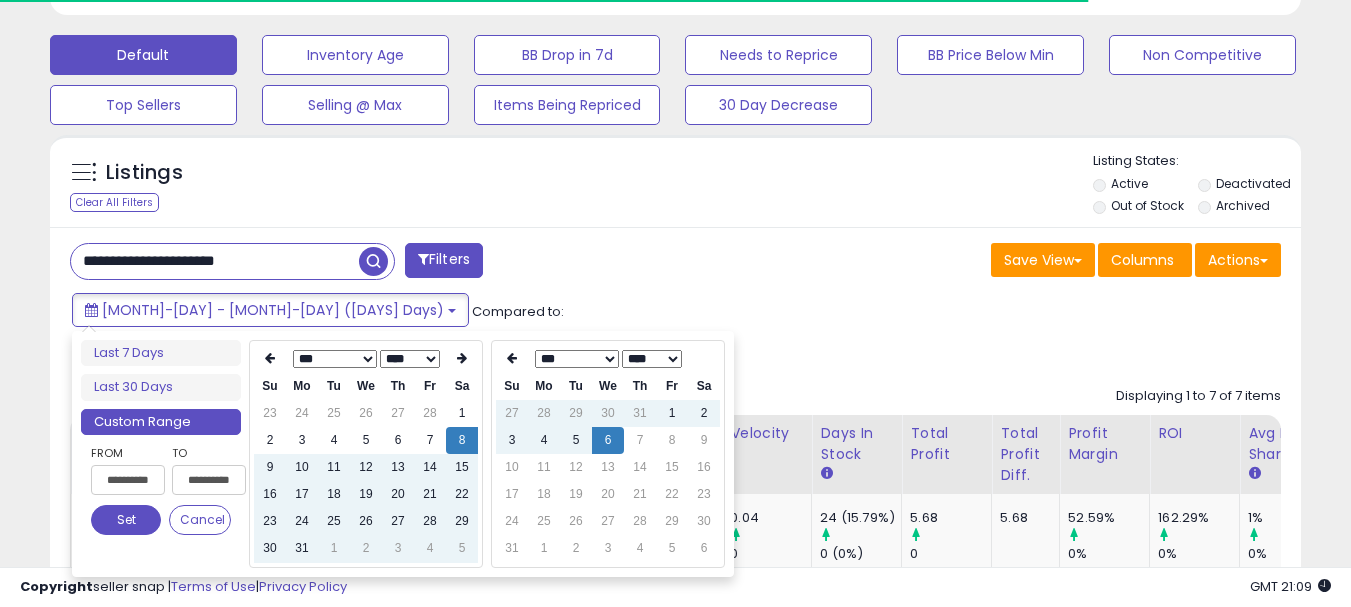 click on "*** *** *** *** *** *** *** ***" at bounding box center [335, 359] 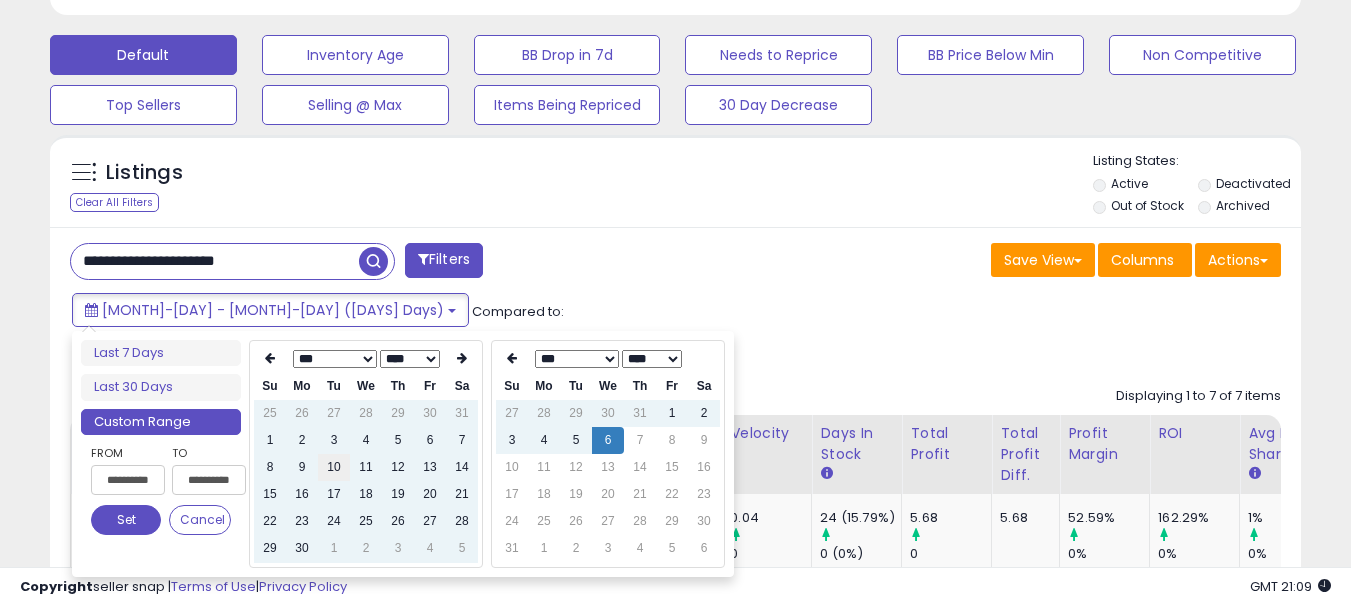 click on "10" at bounding box center [334, 467] 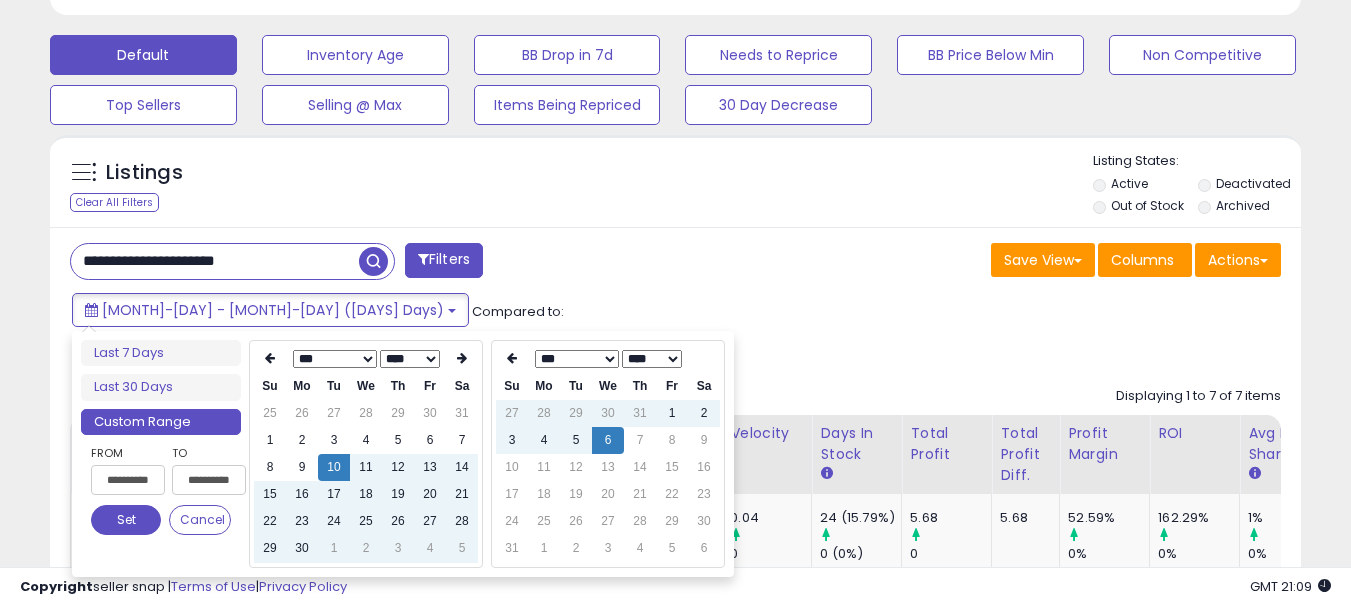 type on "**********" 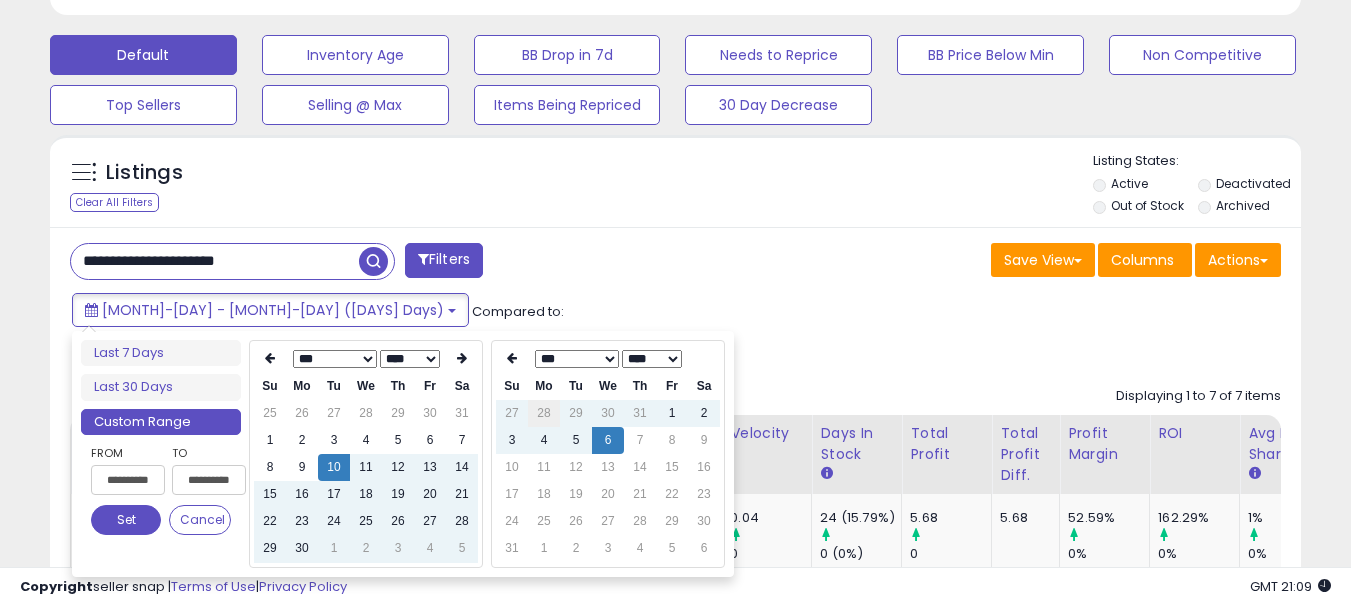 click on "28" at bounding box center (544, 413) 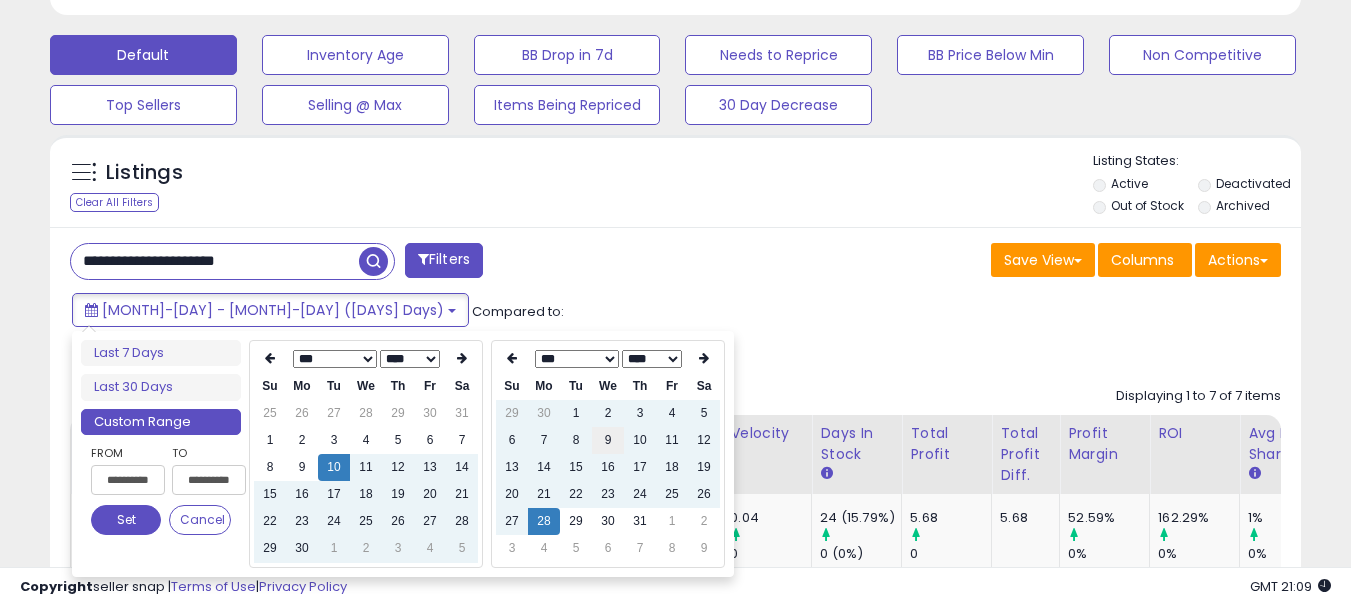 click on "9" at bounding box center (608, 440) 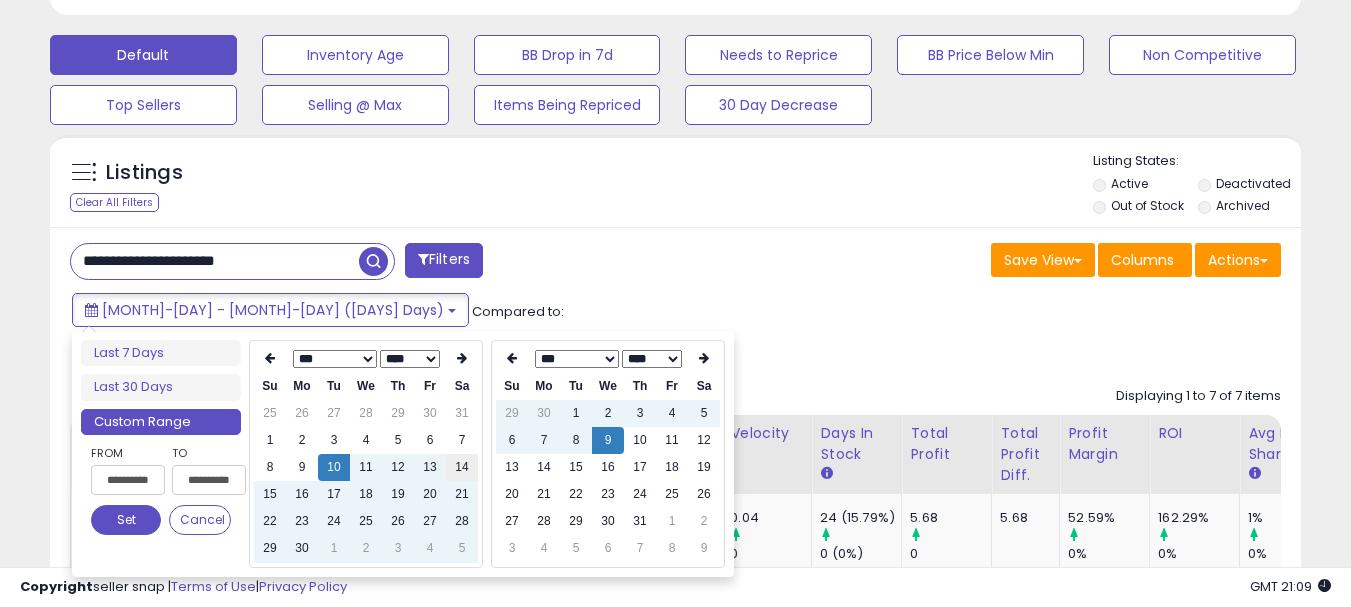 type on "**********" 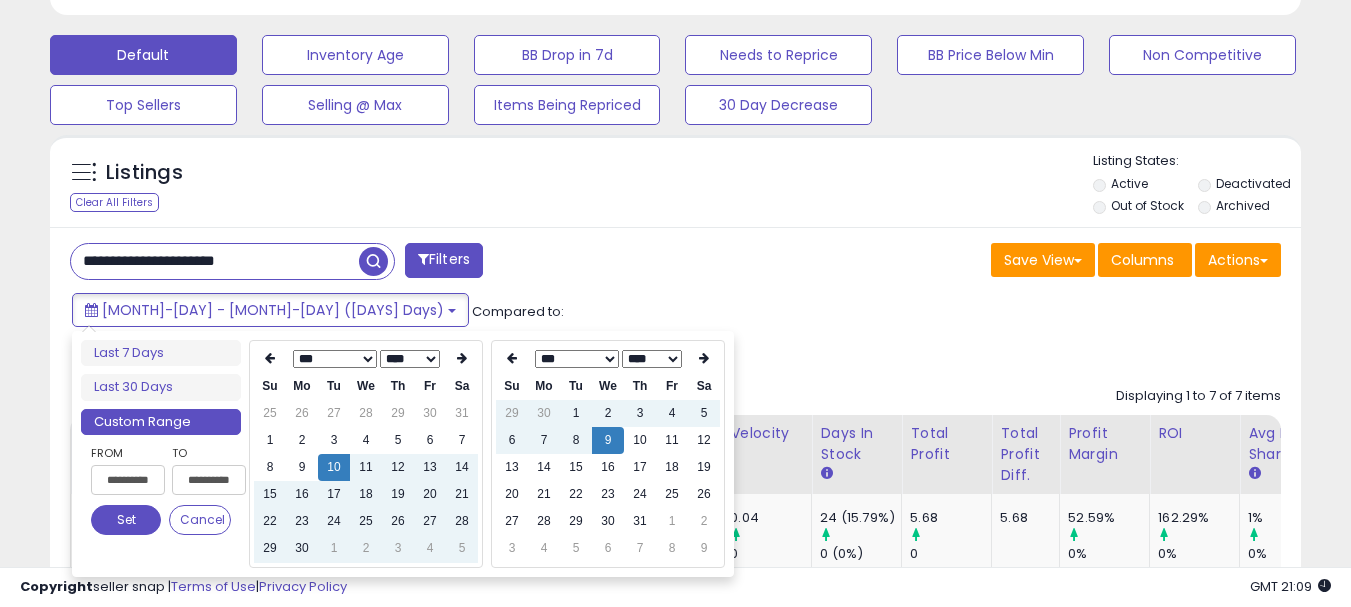 type on "**********" 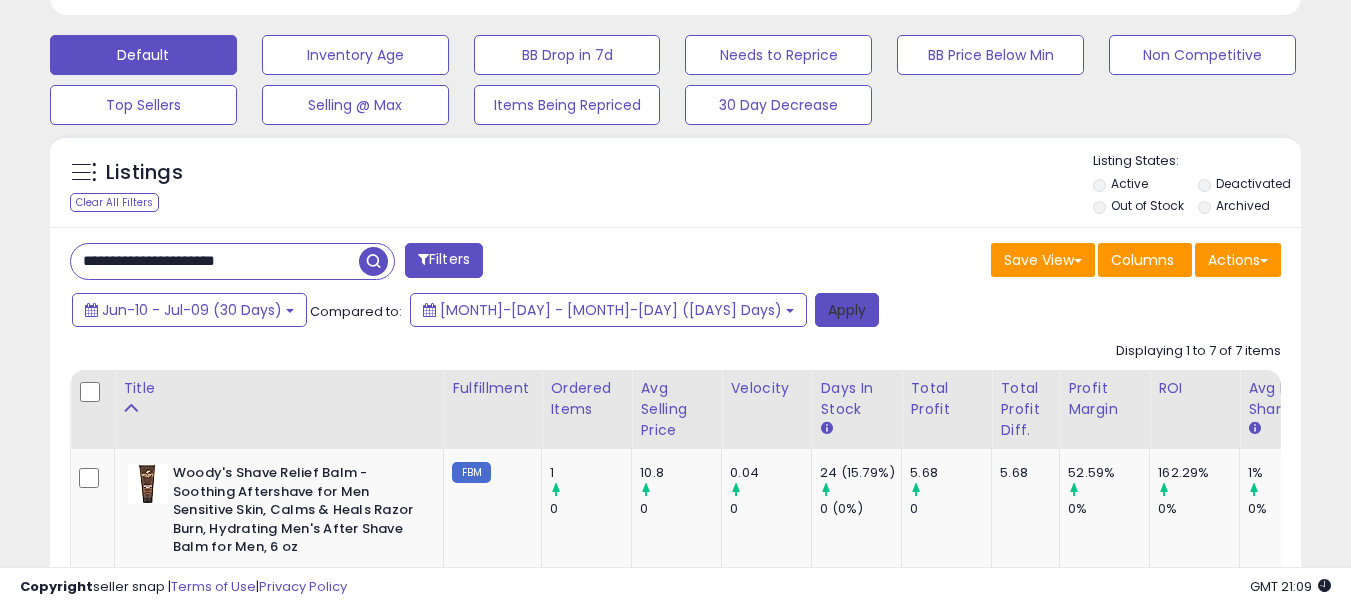 click on "Apply" at bounding box center [847, 310] 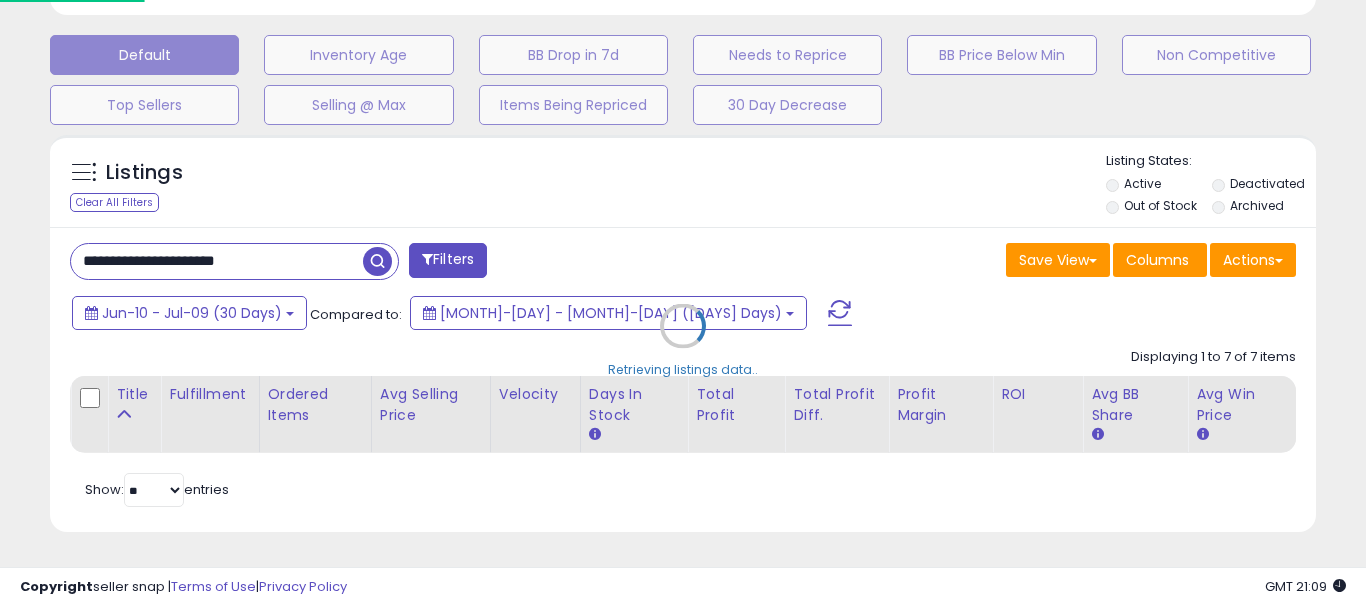 scroll, scrollTop: 999590, scrollLeft: 999267, axis: both 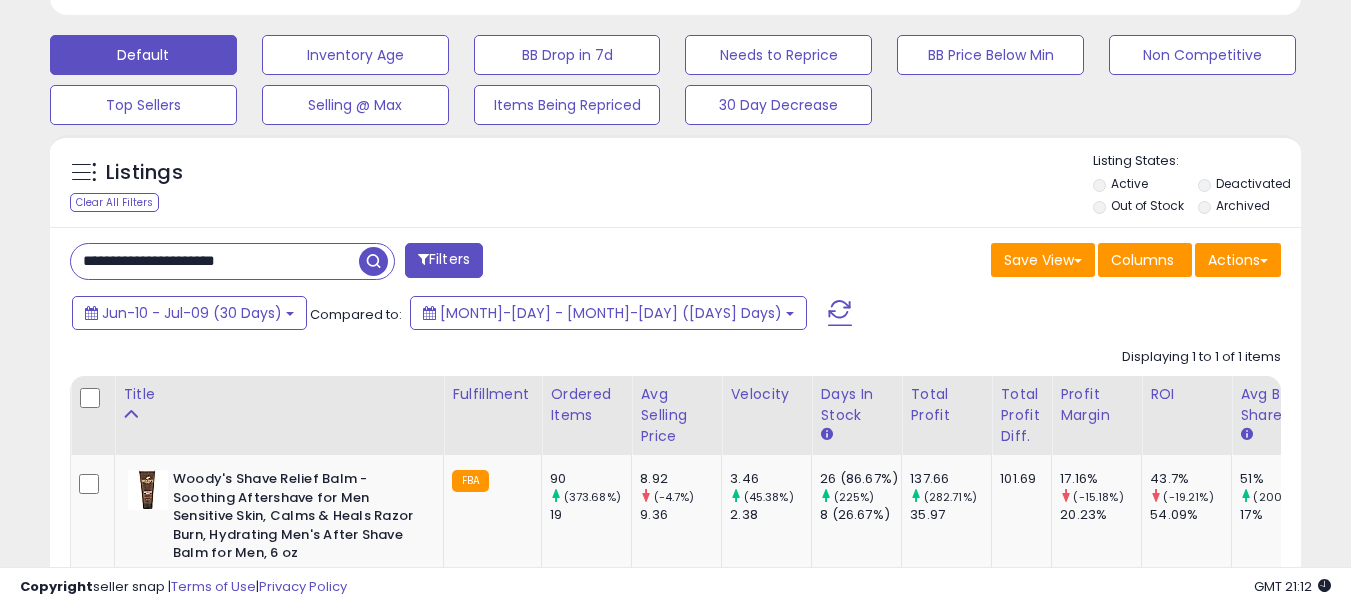 drag, startPoint x: 299, startPoint y: 263, endPoint x: 73, endPoint y: 267, distance: 226.0354 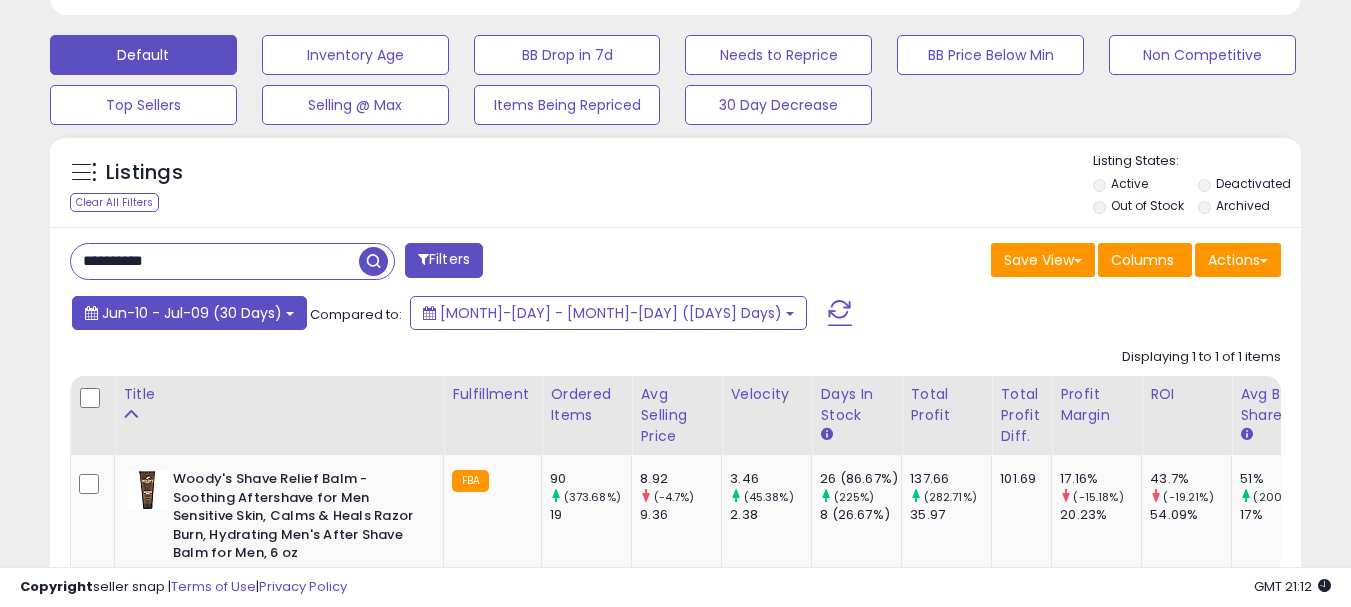 type on "**********" 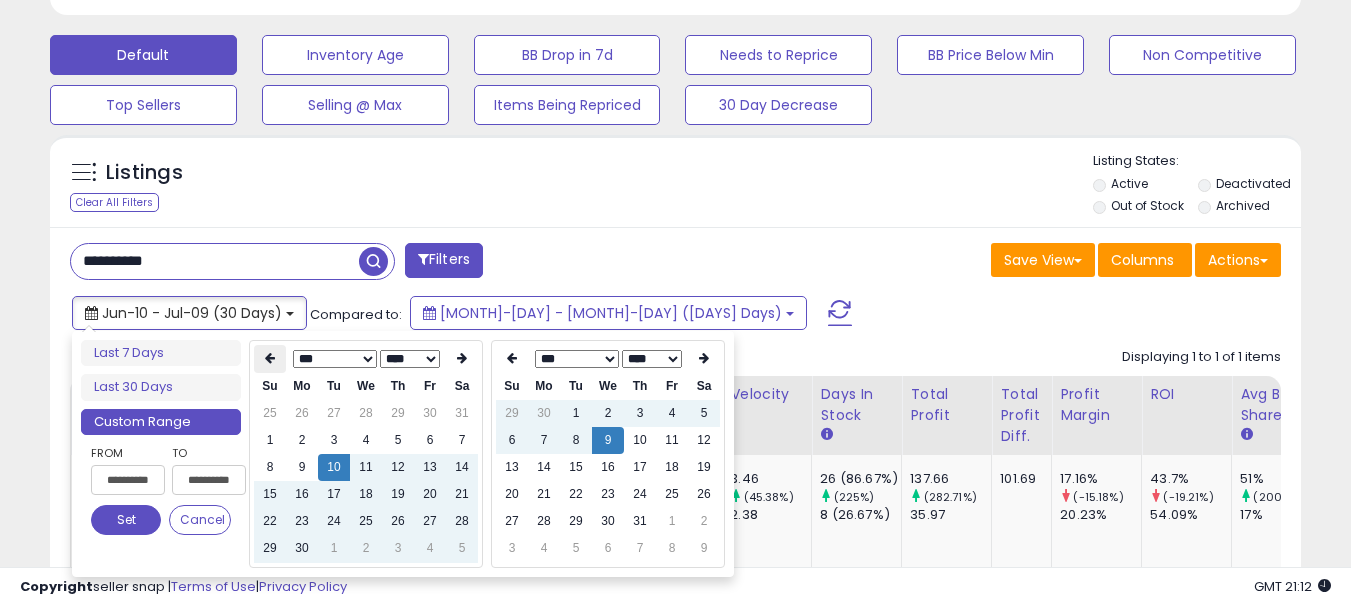 type on "**********" 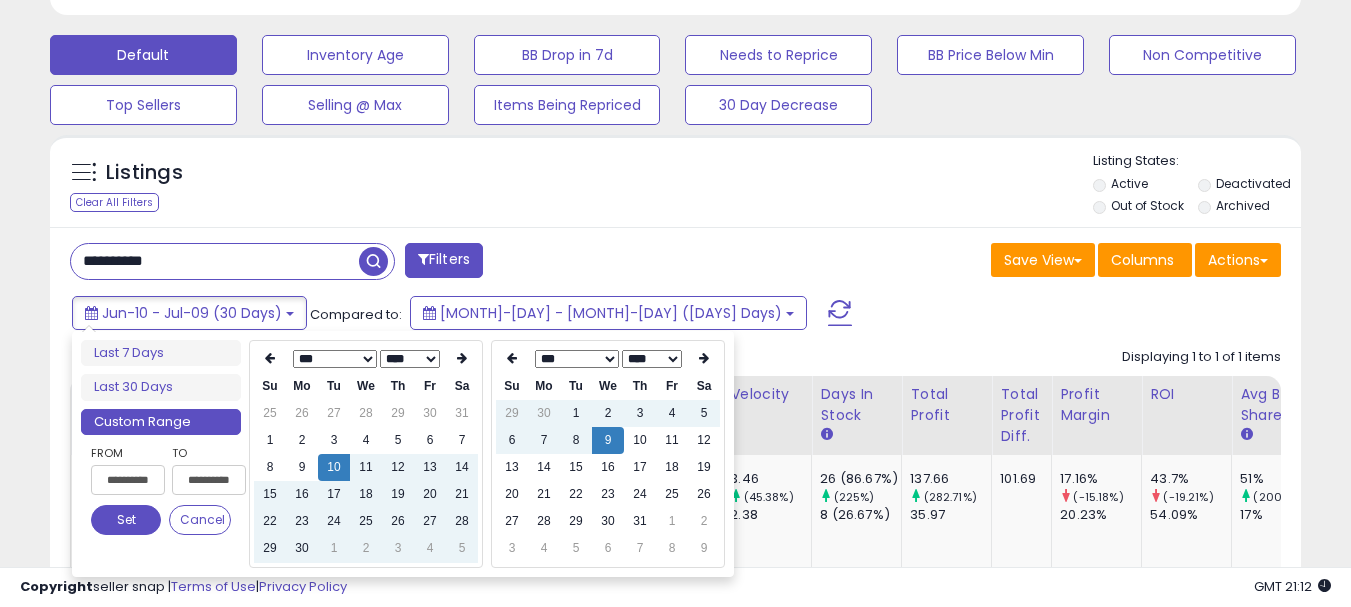 click on "*** *** *** *** *** *** *** ***" at bounding box center [335, 359] 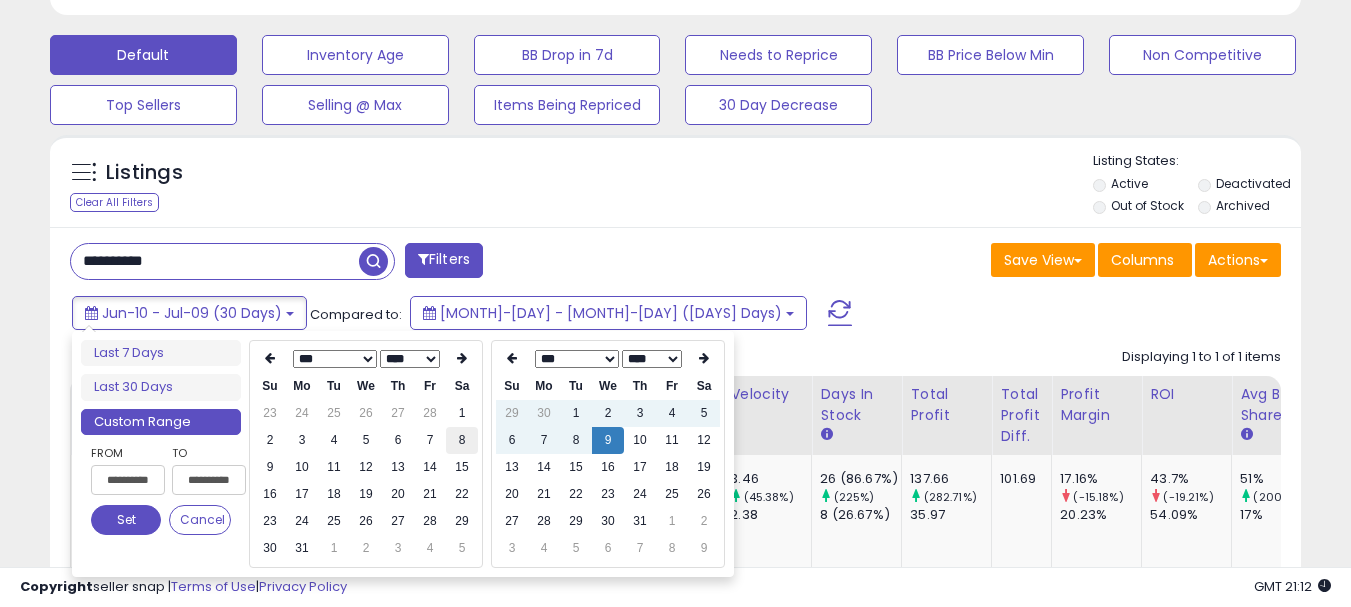 type on "**********" 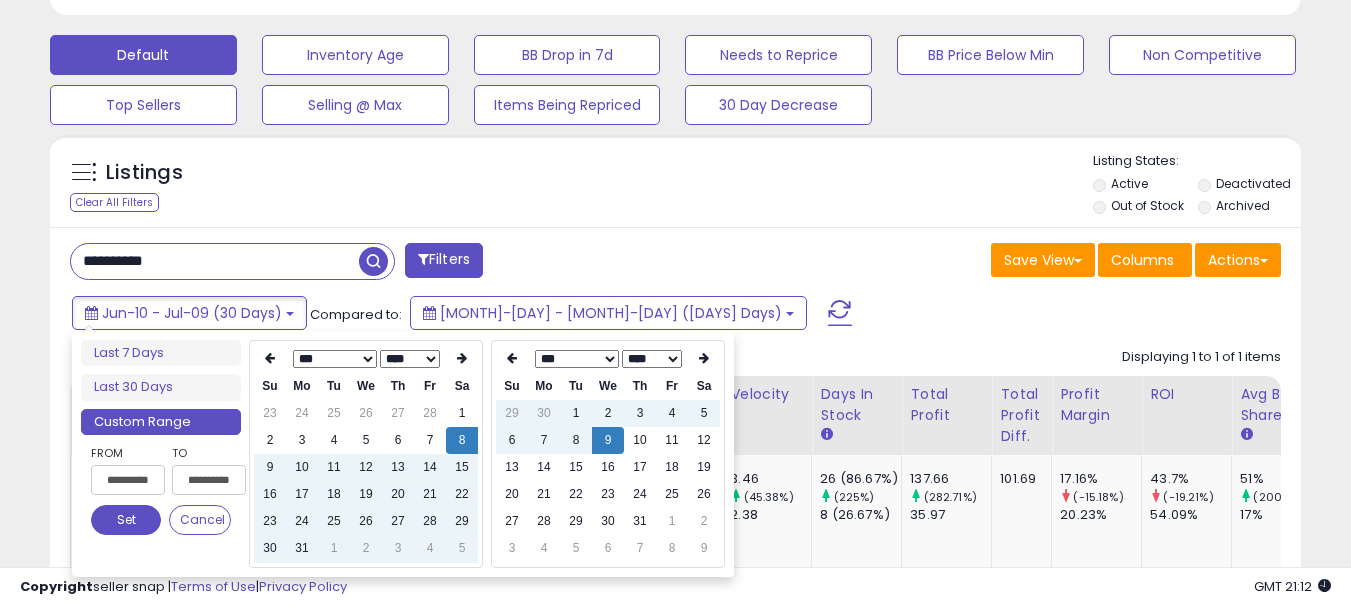 click on "7" at bounding box center (640, 548) 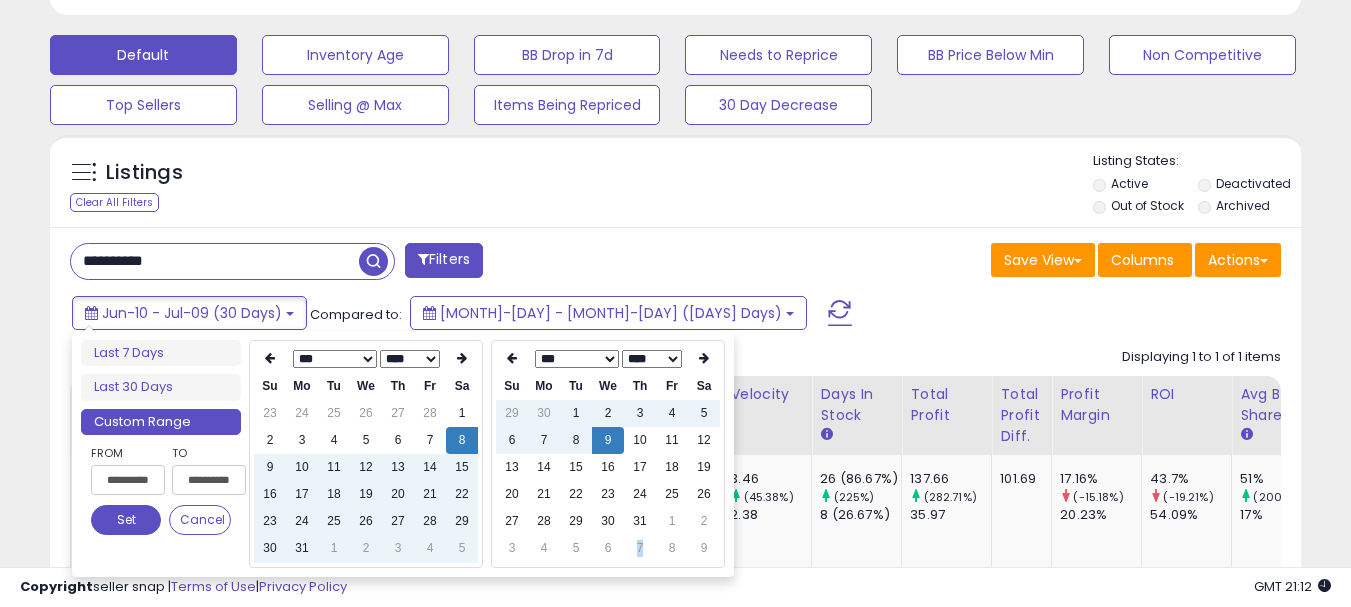 click on "7" at bounding box center [640, 548] 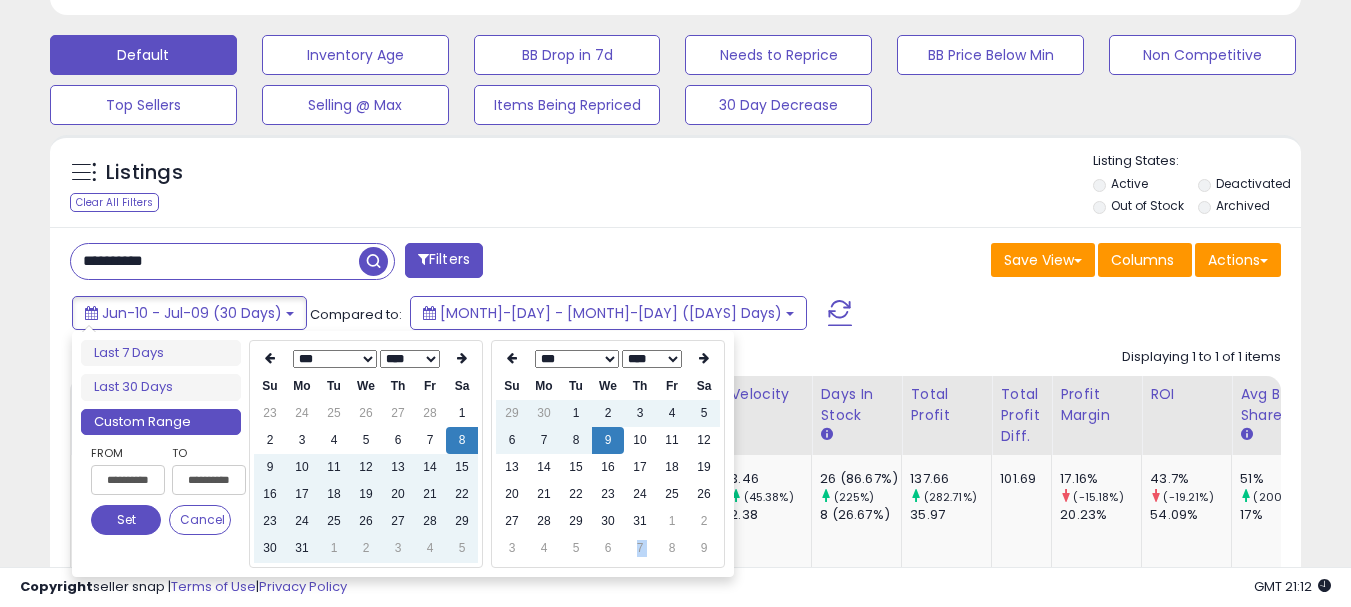 click on "7" at bounding box center [640, 548] 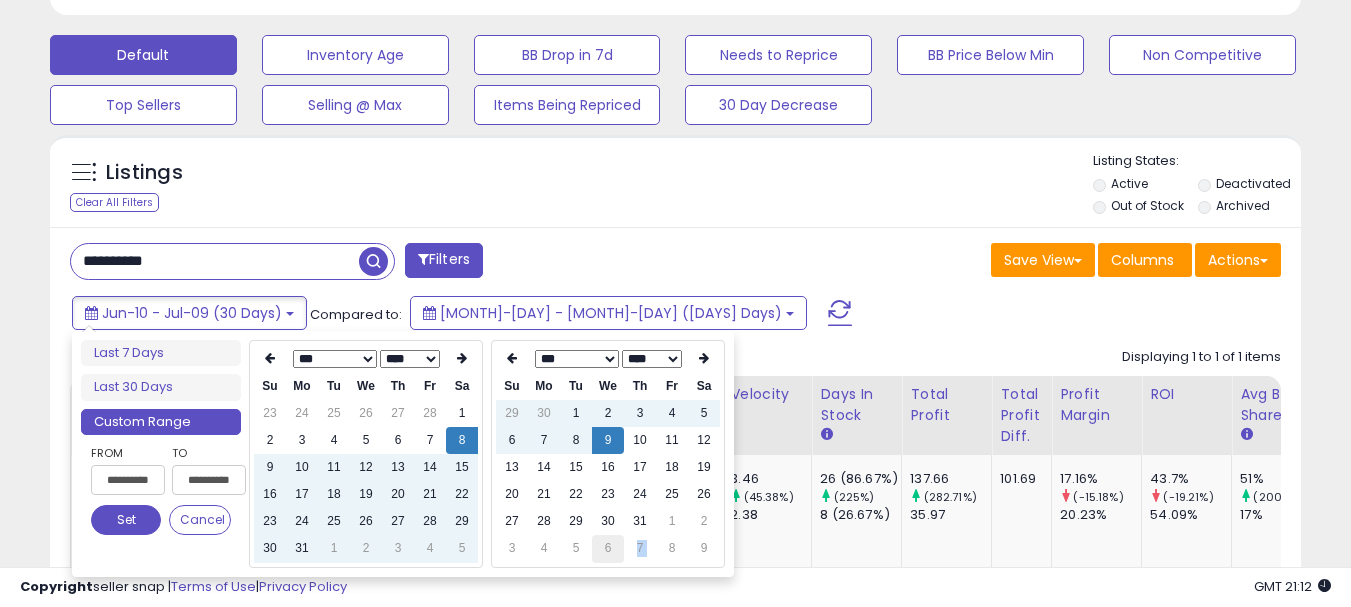 type on "**********" 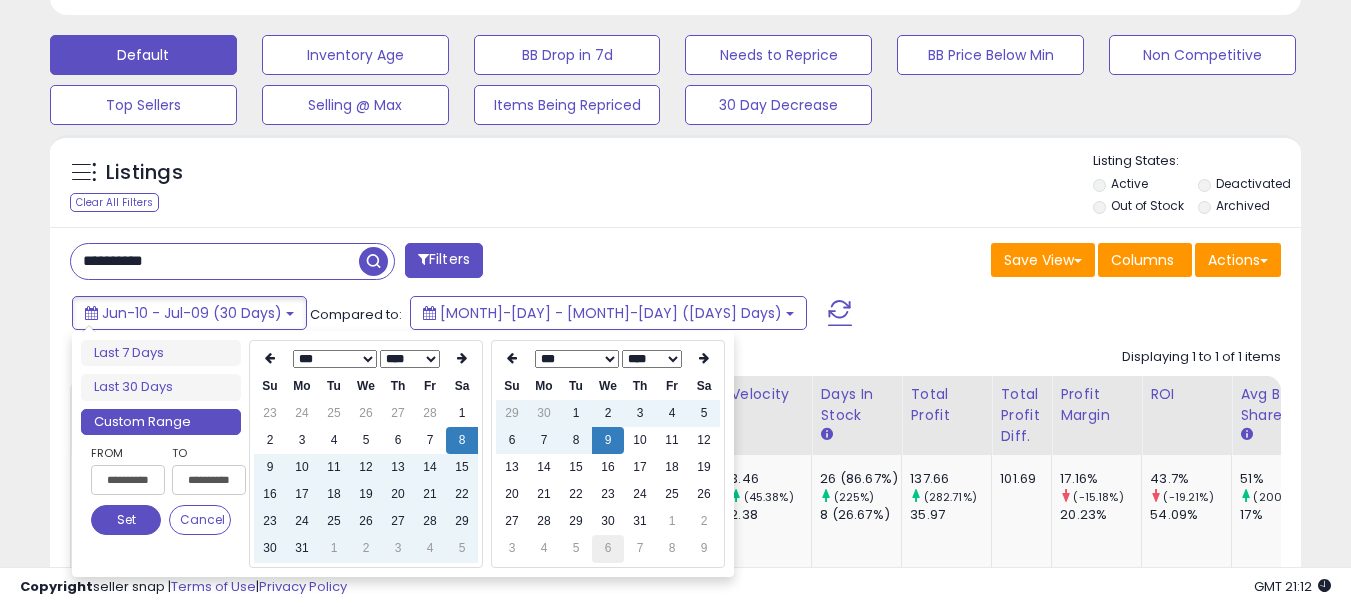 click on "6" at bounding box center (608, 548) 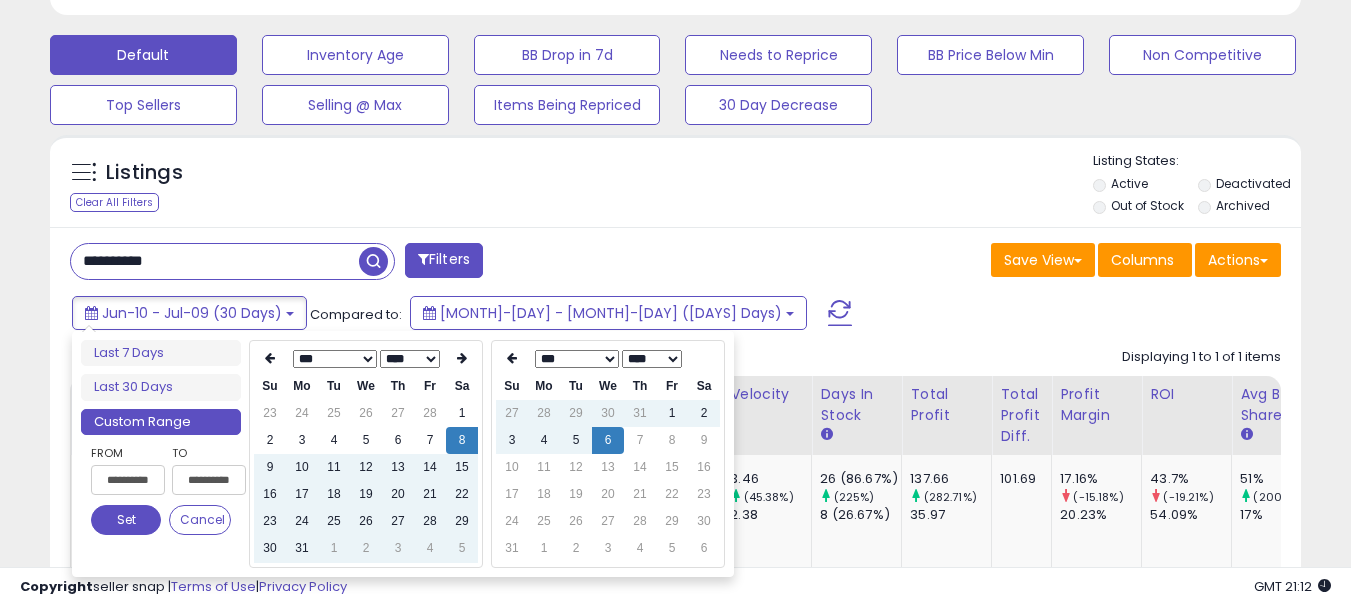type on "**********" 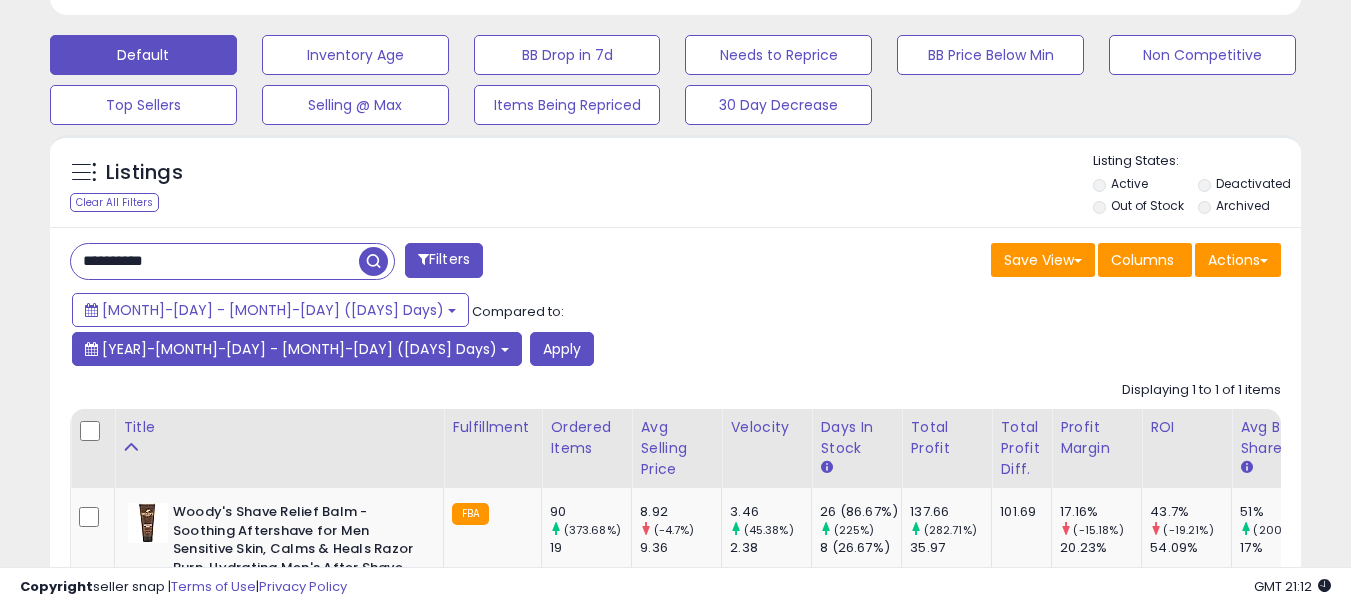 click on "[YEAR]-[MONTH]-[DAY] - [MONTH]-[DAY] ([DAYS] Days)" at bounding box center [299, 349] 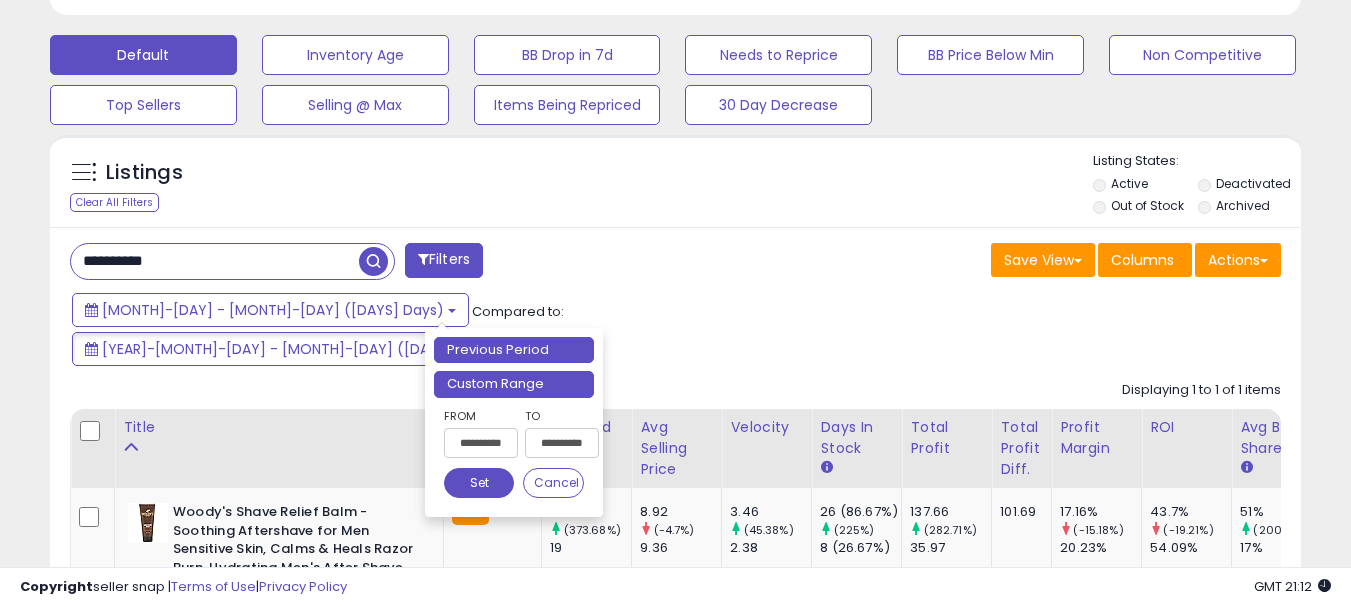 click on "Custom Range" at bounding box center (514, 384) 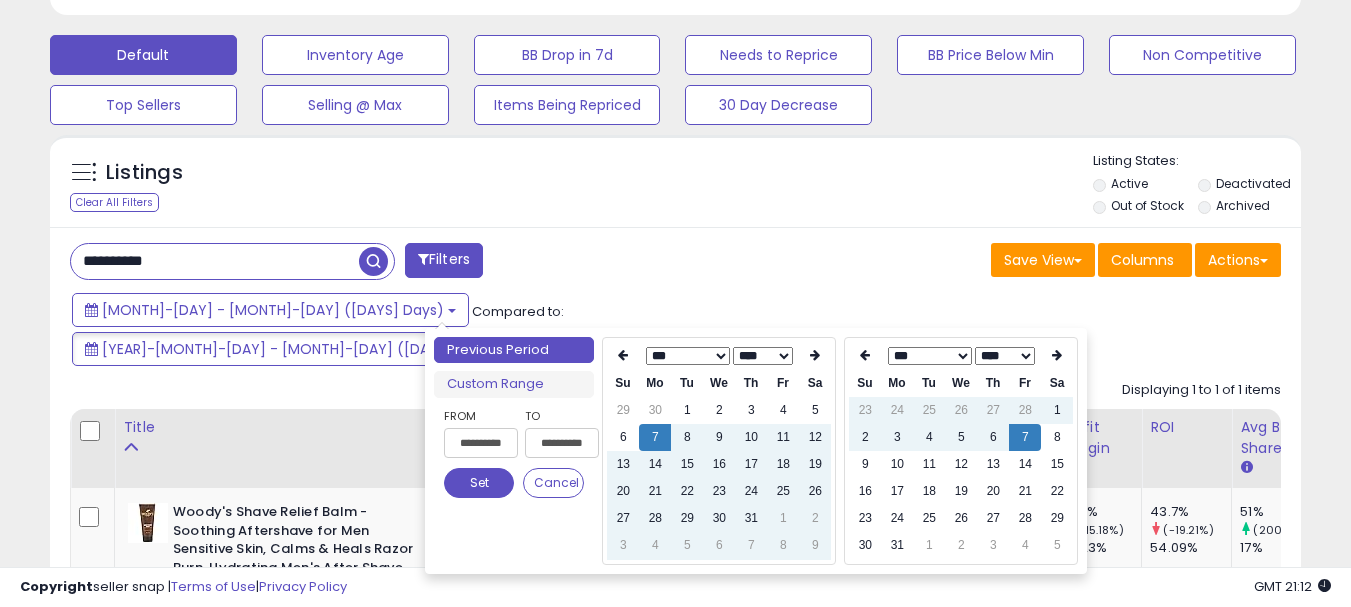 click on "**** ****" at bounding box center (1005, 356) 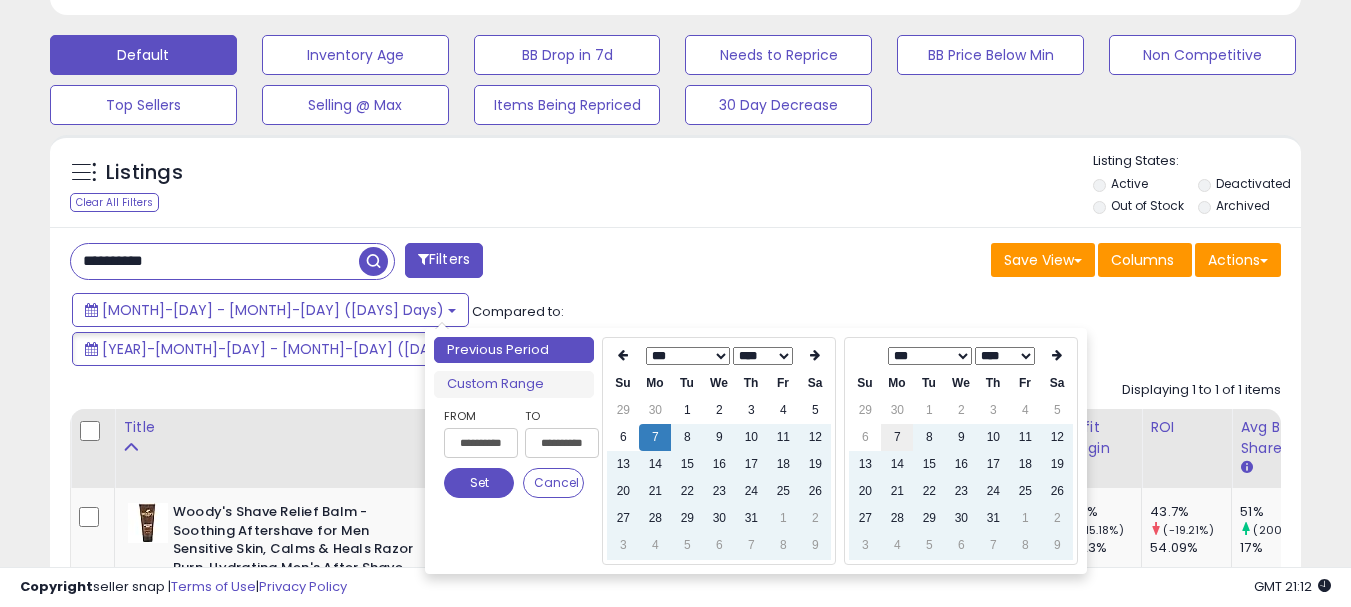 click on "7" at bounding box center [897, 437] 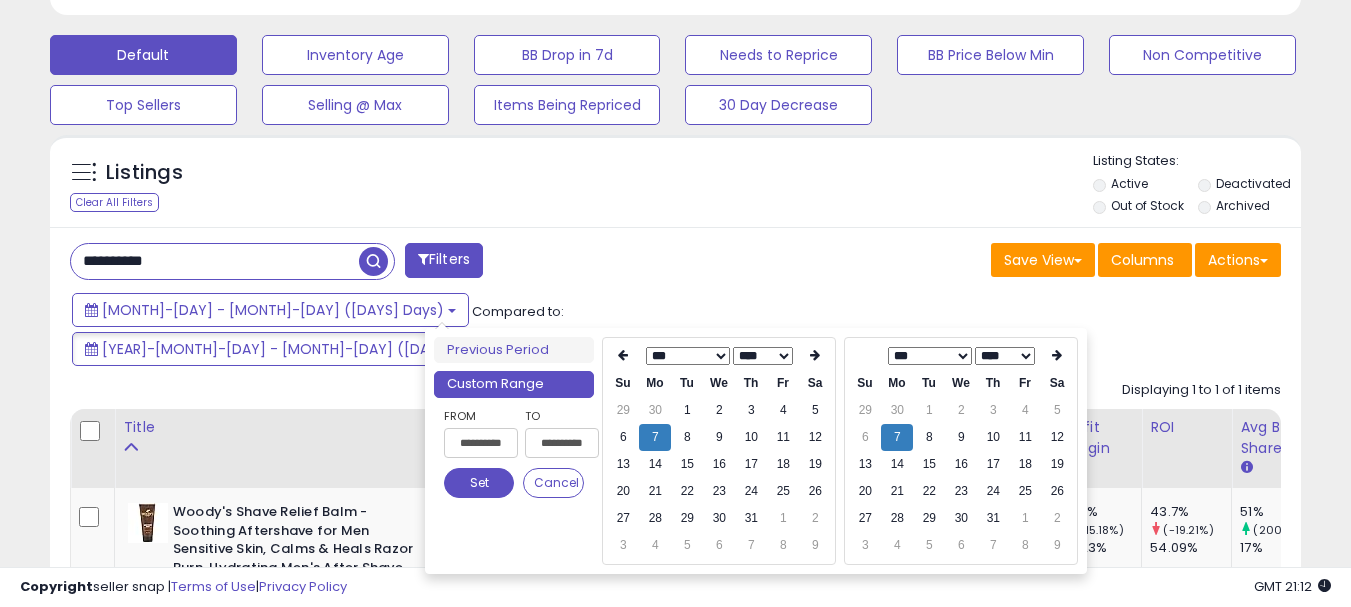 type on "**********" 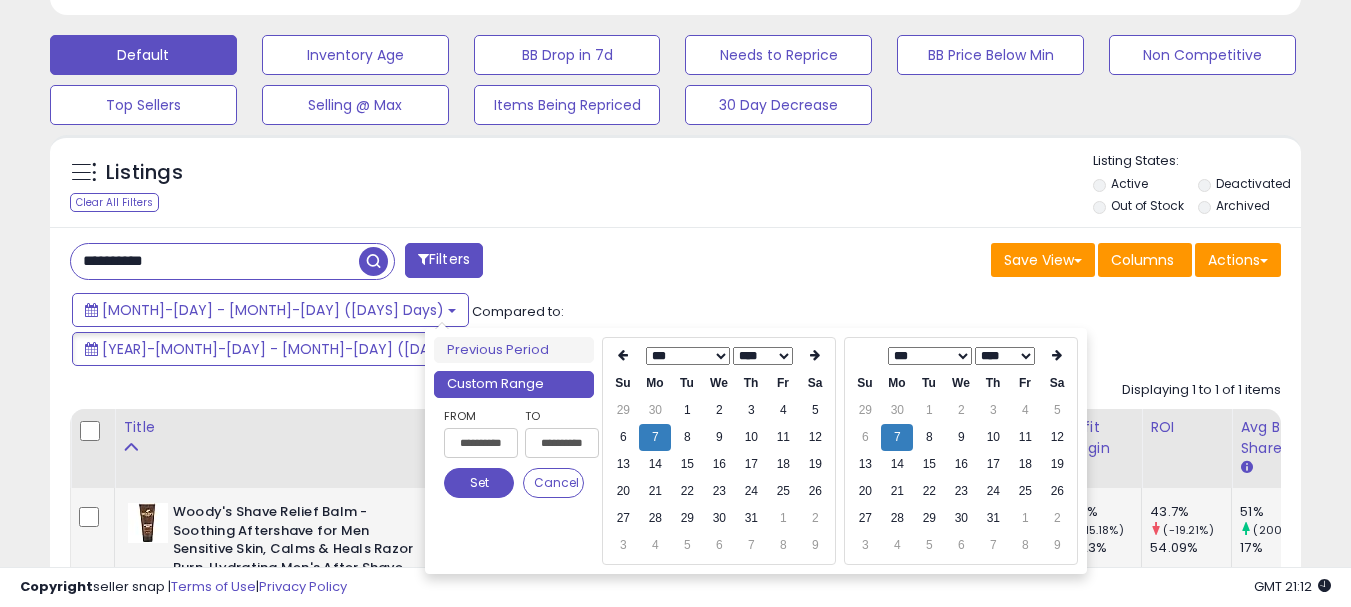 type on "**********" 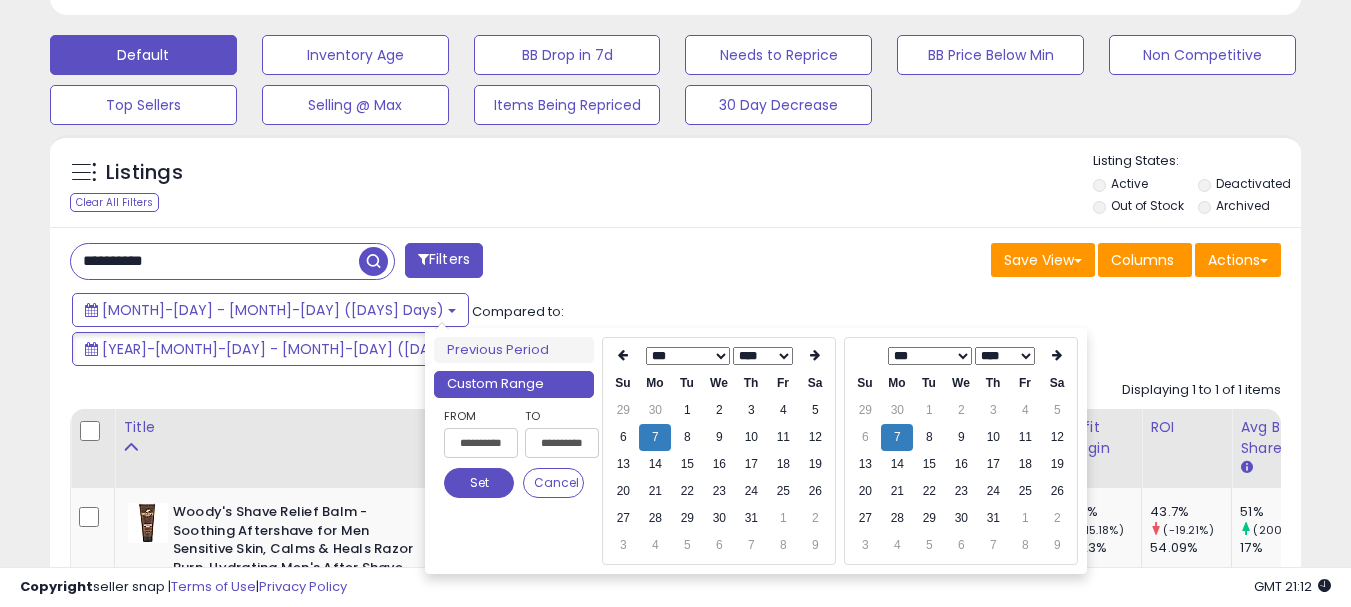 click on "Set" at bounding box center [479, 483] 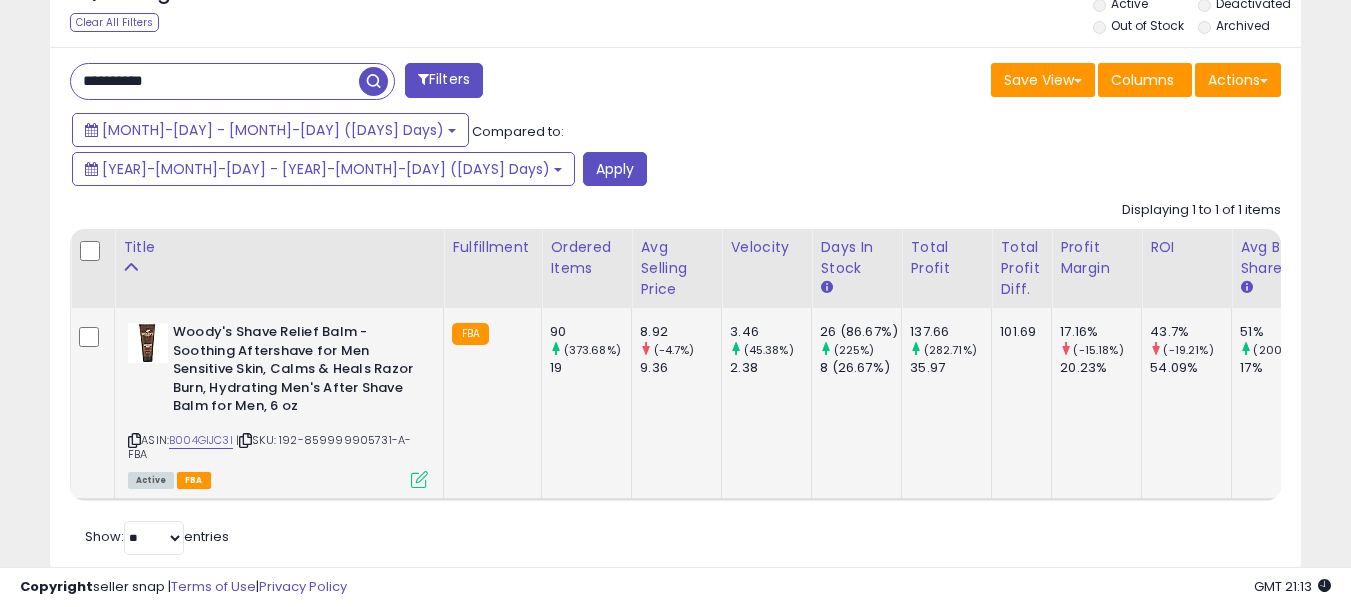 scroll, scrollTop: 795, scrollLeft: 0, axis: vertical 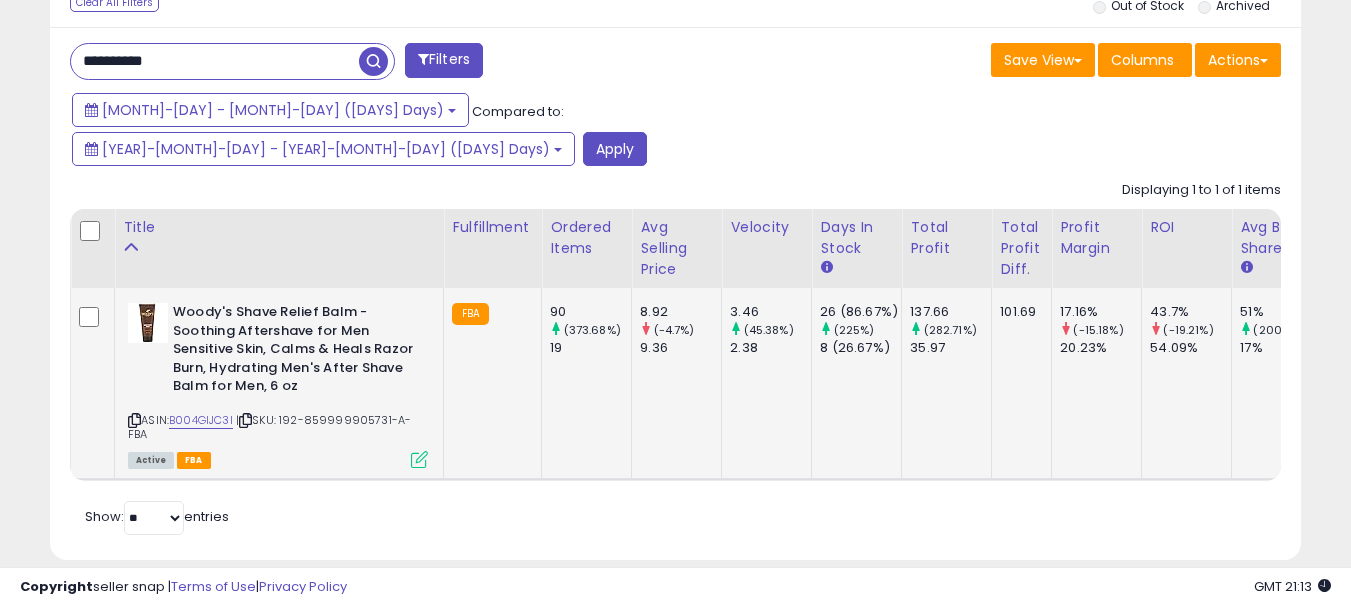drag, startPoint x: 290, startPoint y: 378, endPoint x: 318, endPoint y: 395, distance: 32.75668 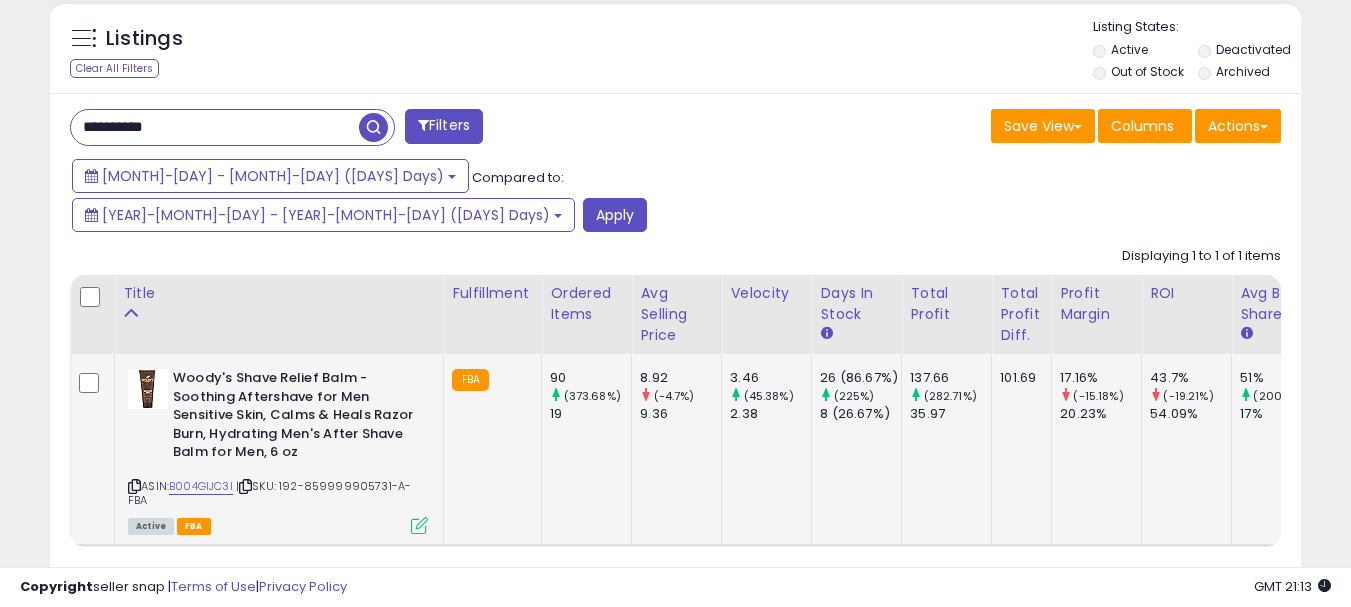 scroll, scrollTop: 695, scrollLeft: 0, axis: vertical 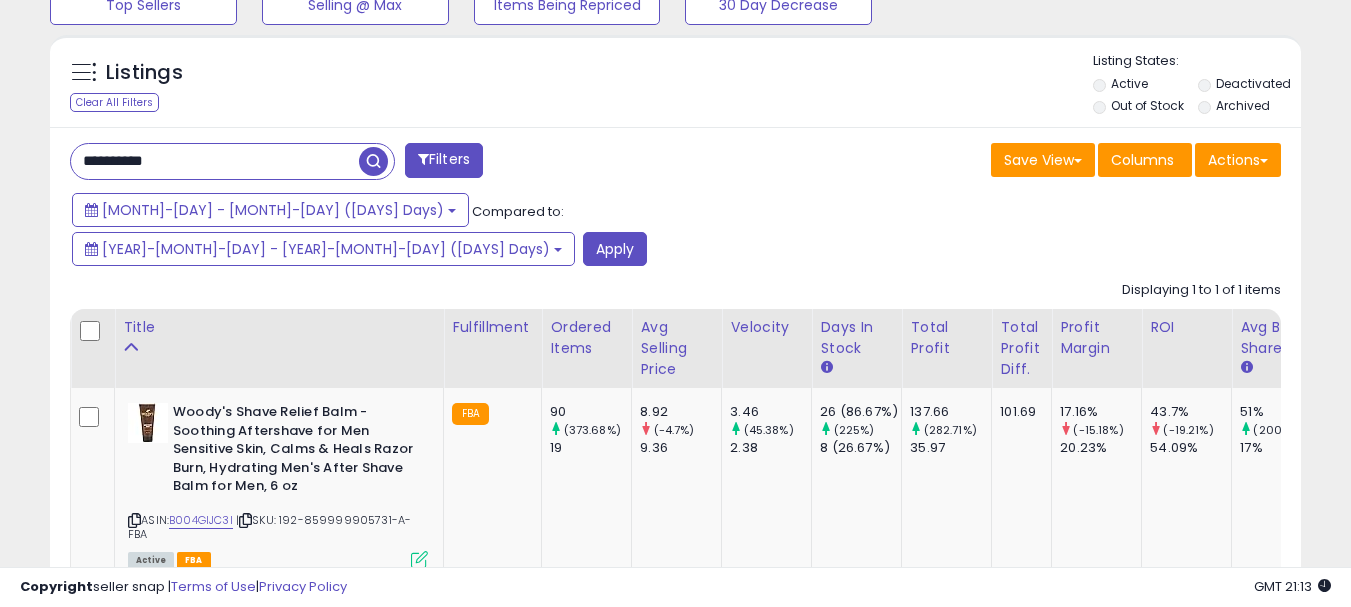 click on "**********" at bounding box center (215, 161) 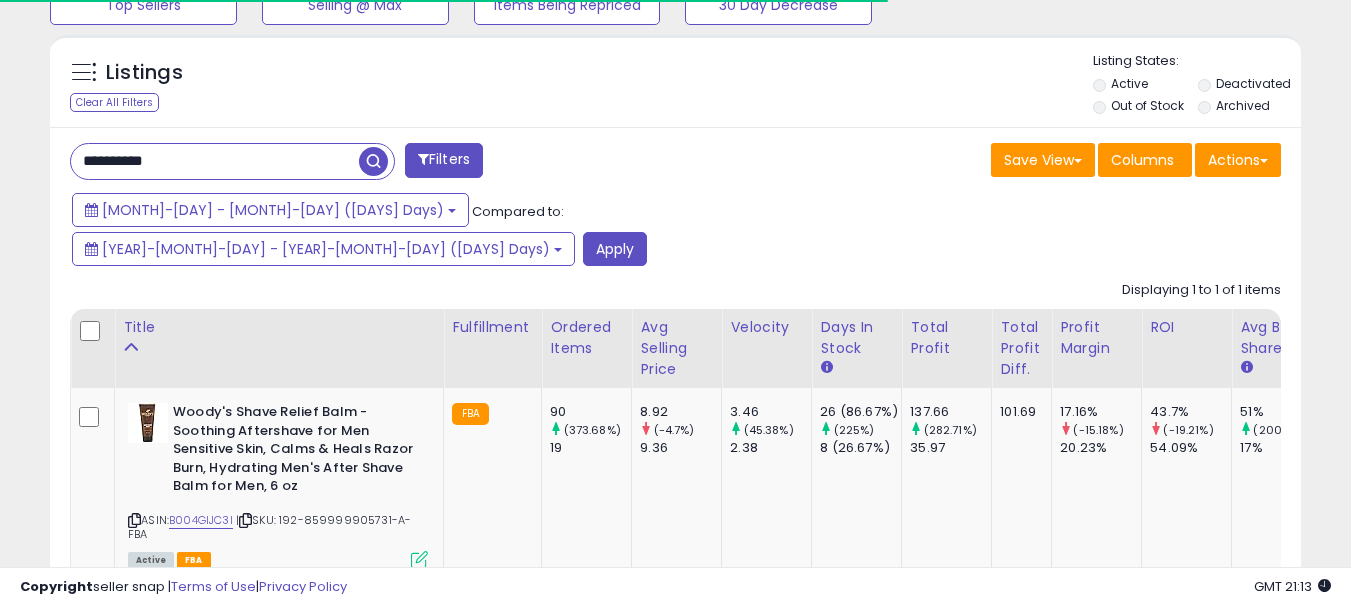 paste on "**********" 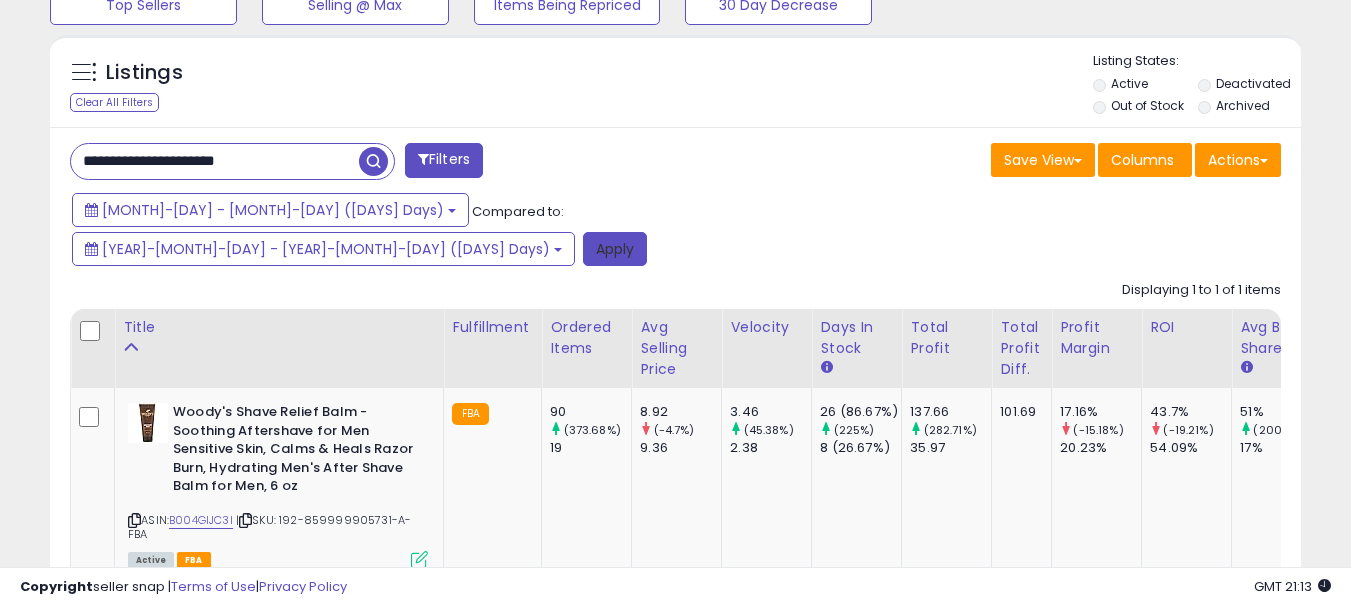 type on "**********" 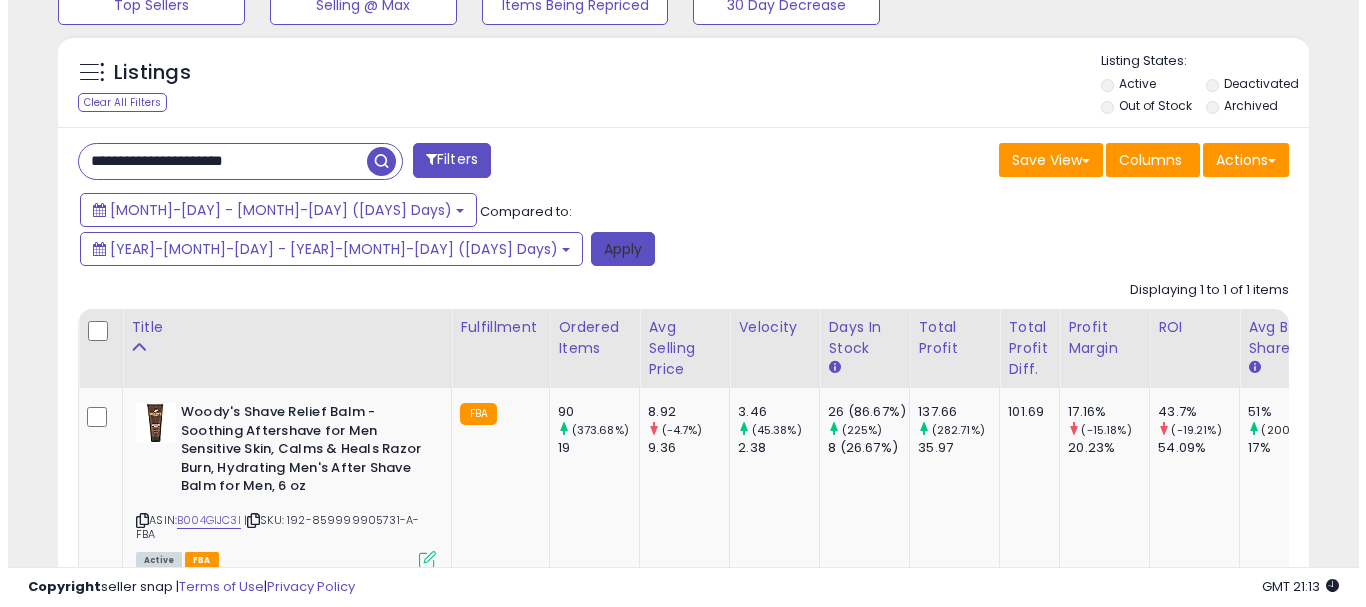 scroll, scrollTop: 595, scrollLeft: 0, axis: vertical 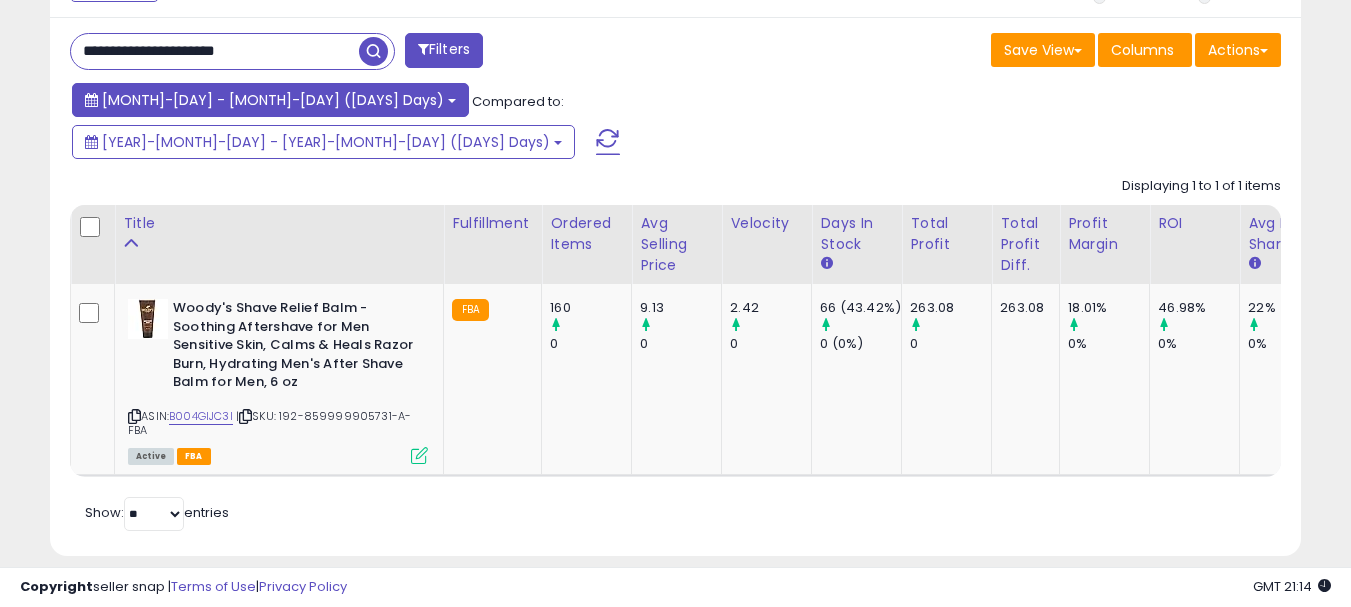 click on "[MONTH]-[DAY] - [MONTH]-[DAY] ([DAYS] Days)" at bounding box center (273, 100) 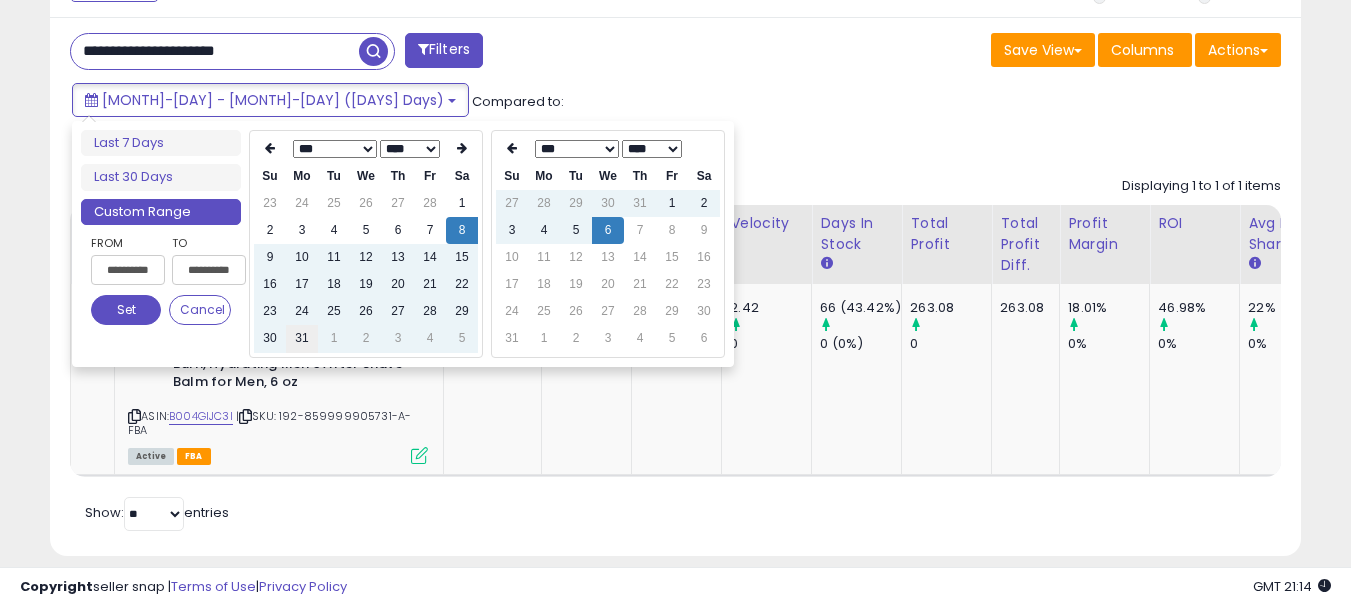click on "31" at bounding box center (302, 338) 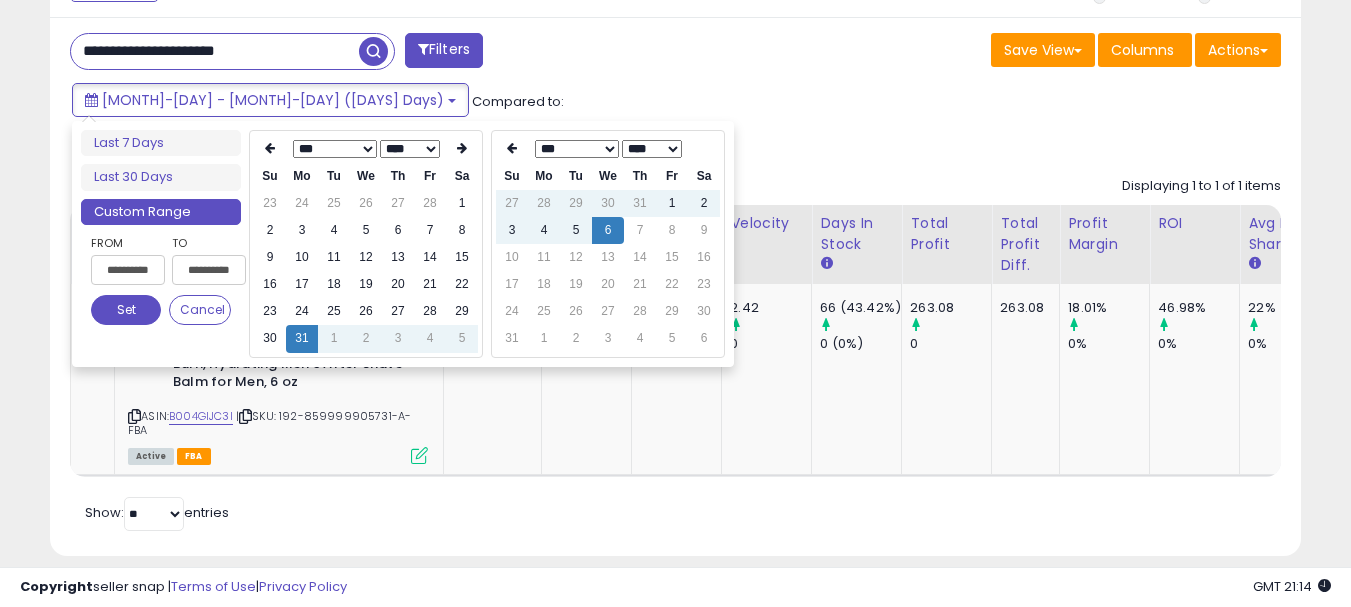 click on "1" at bounding box center [334, 338] 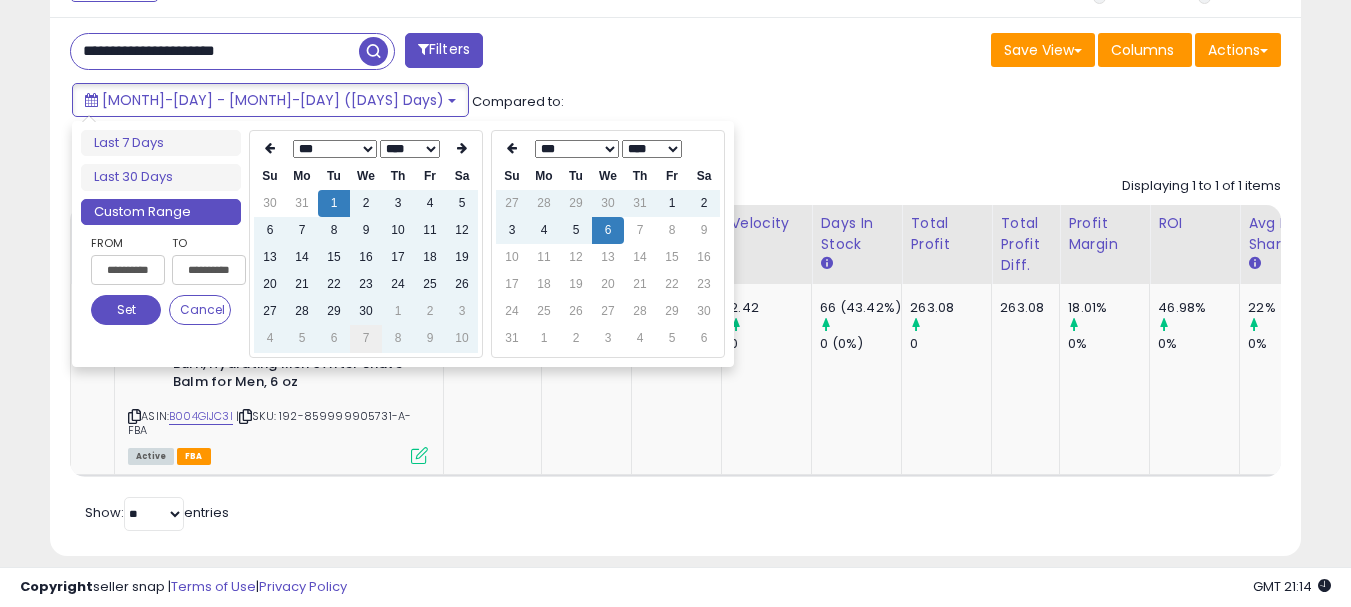 click on "7" at bounding box center (366, 338) 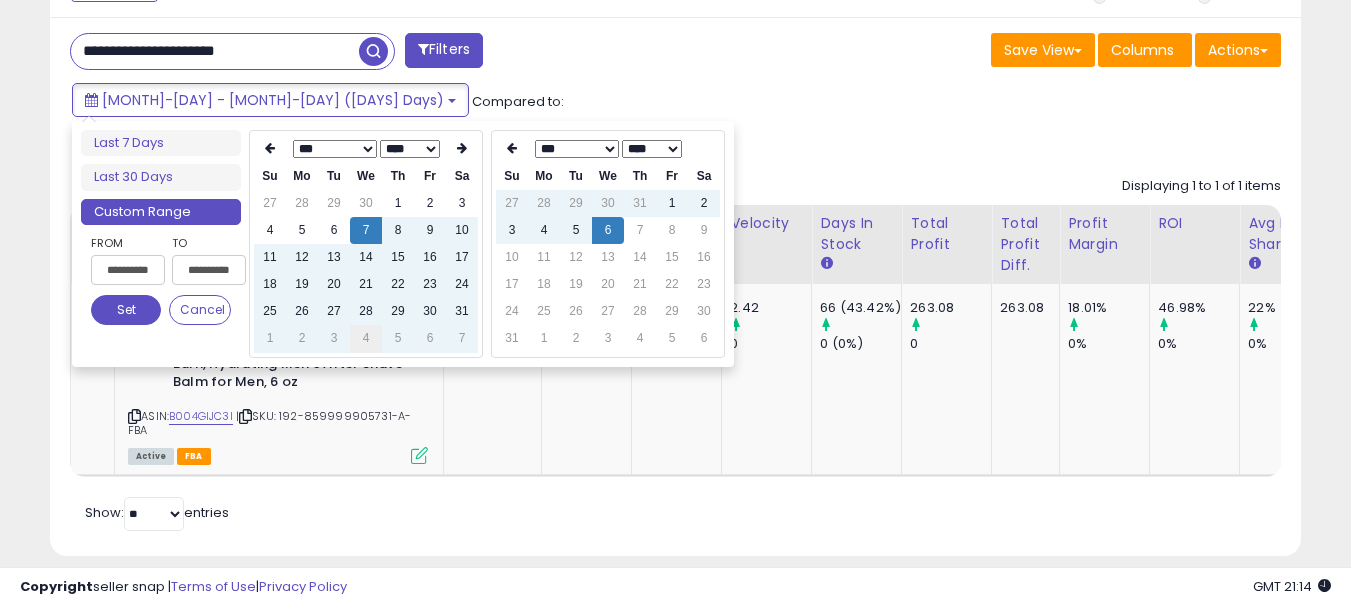 click on "4" at bounding box center [366, 338] 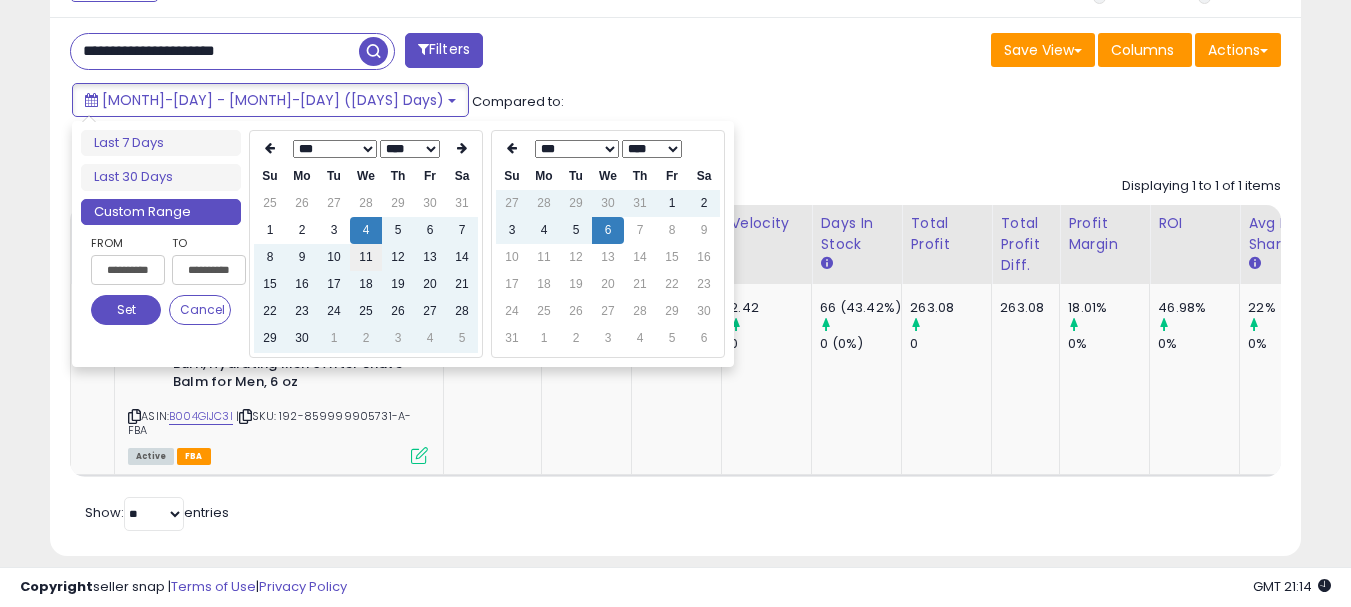click on "11" at bounding box center [366, 257] 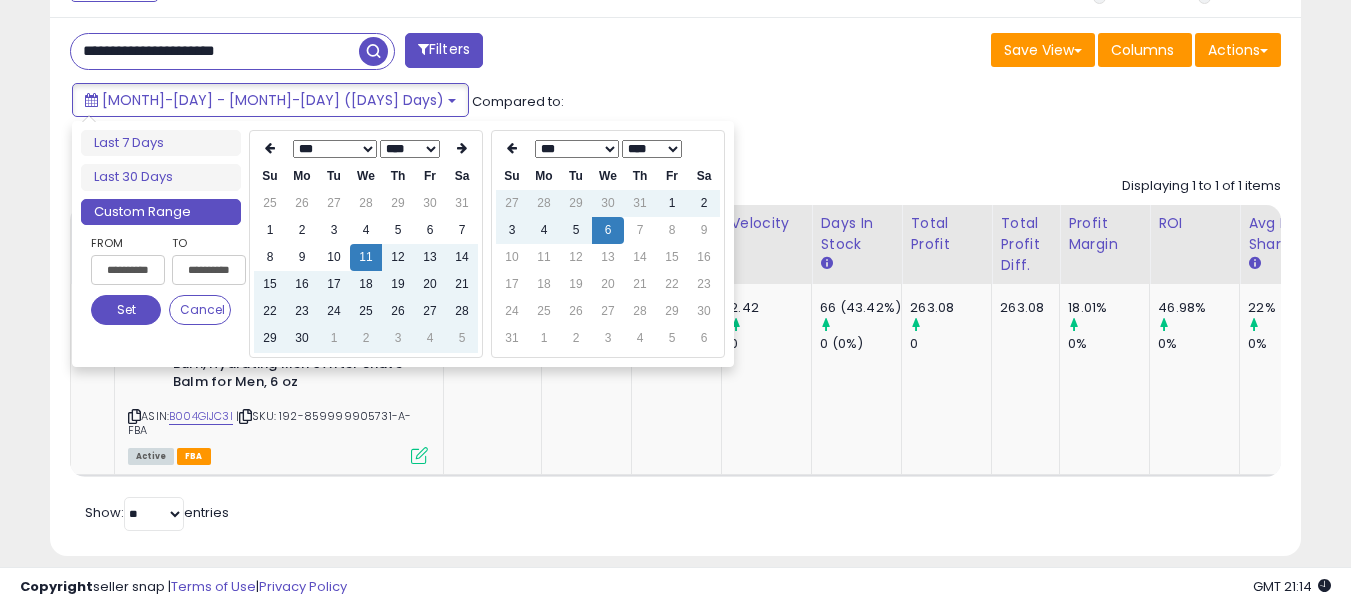 type on "**********" 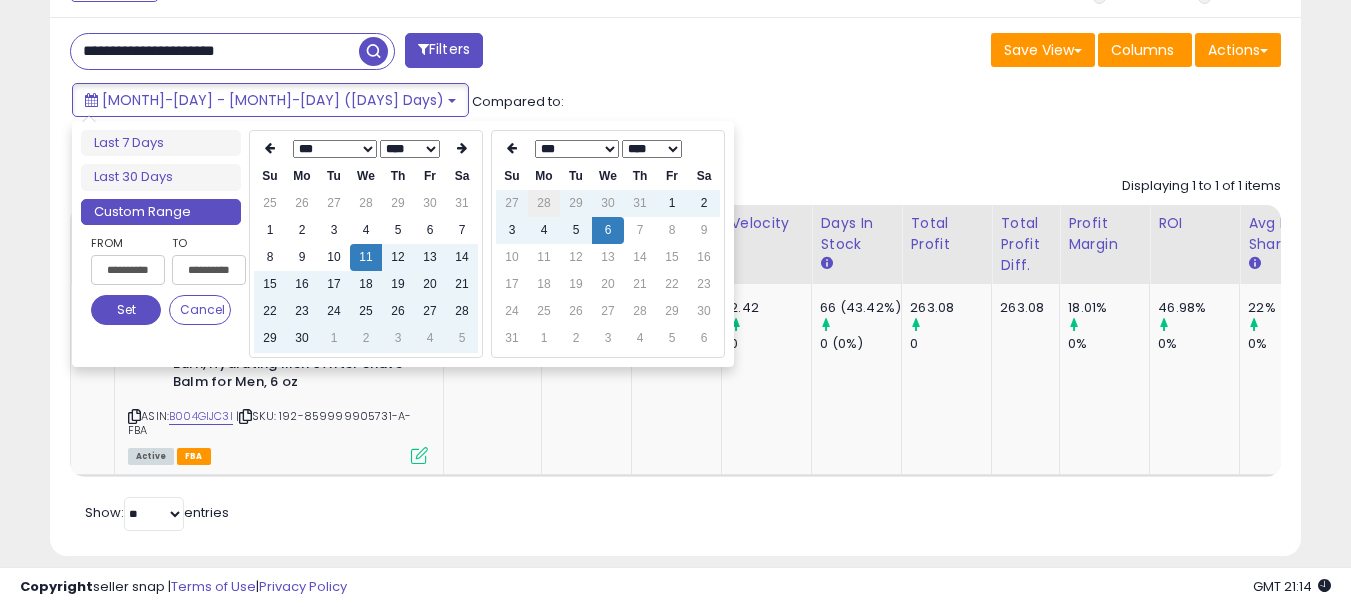click on "28" at bounding box center (544, 203) 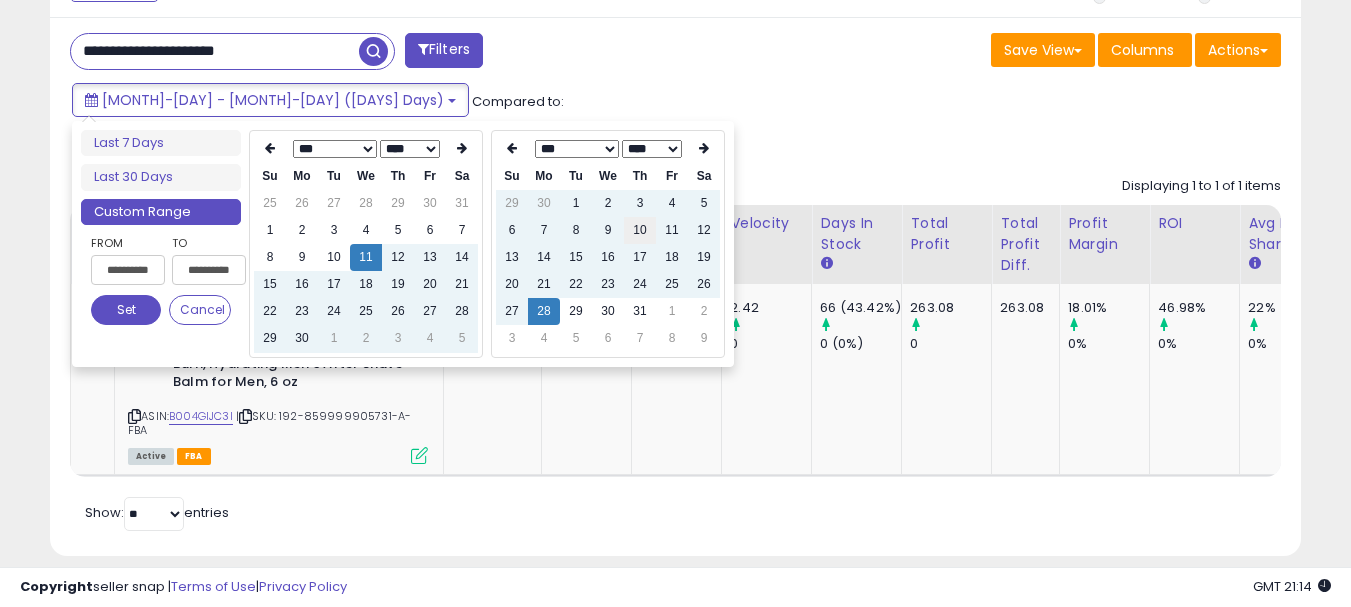 click on "10" at bounding box center [640, 230] 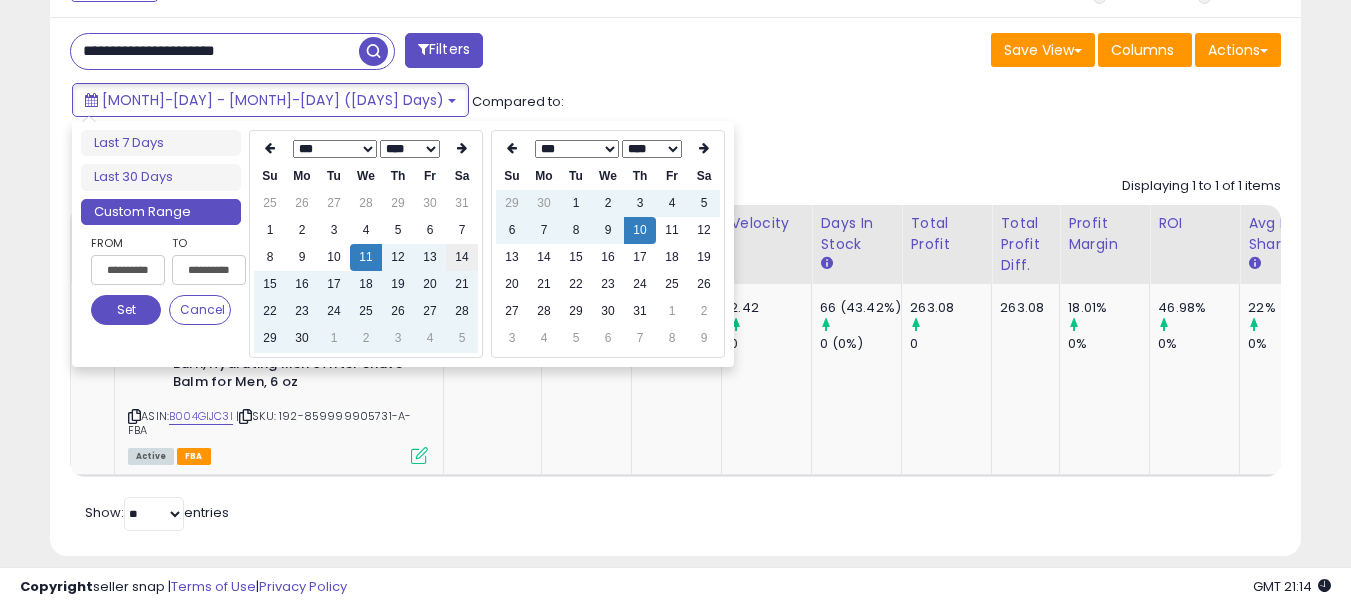 type on "**********" 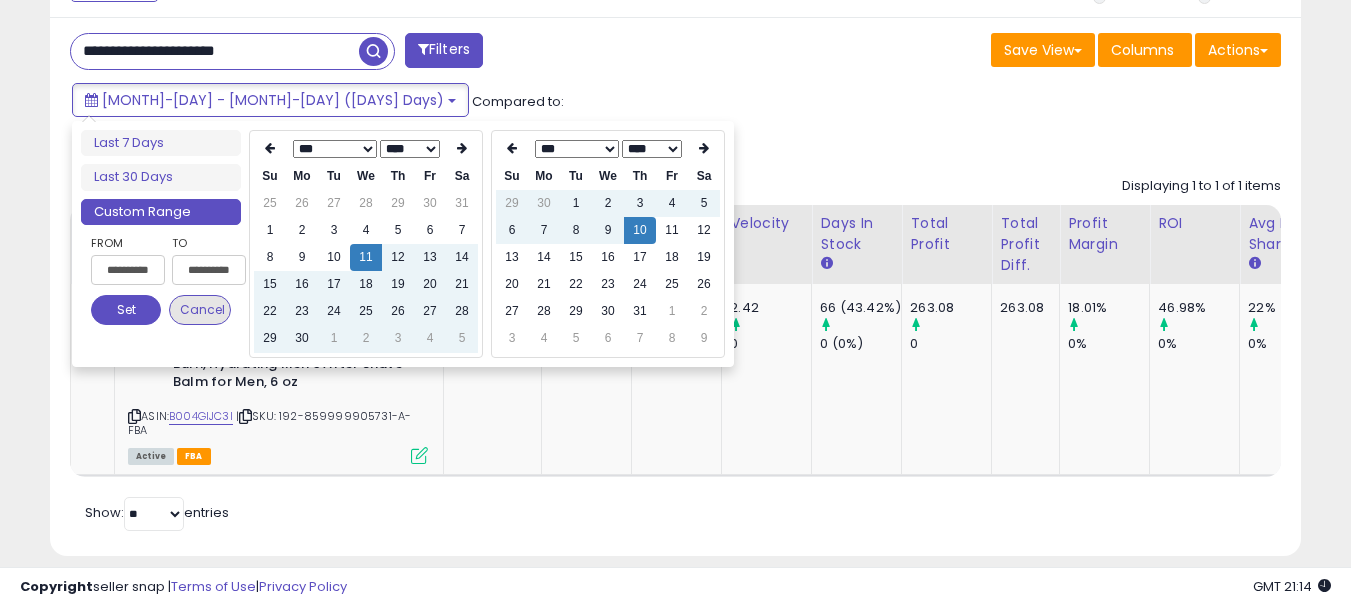 type on "**********" 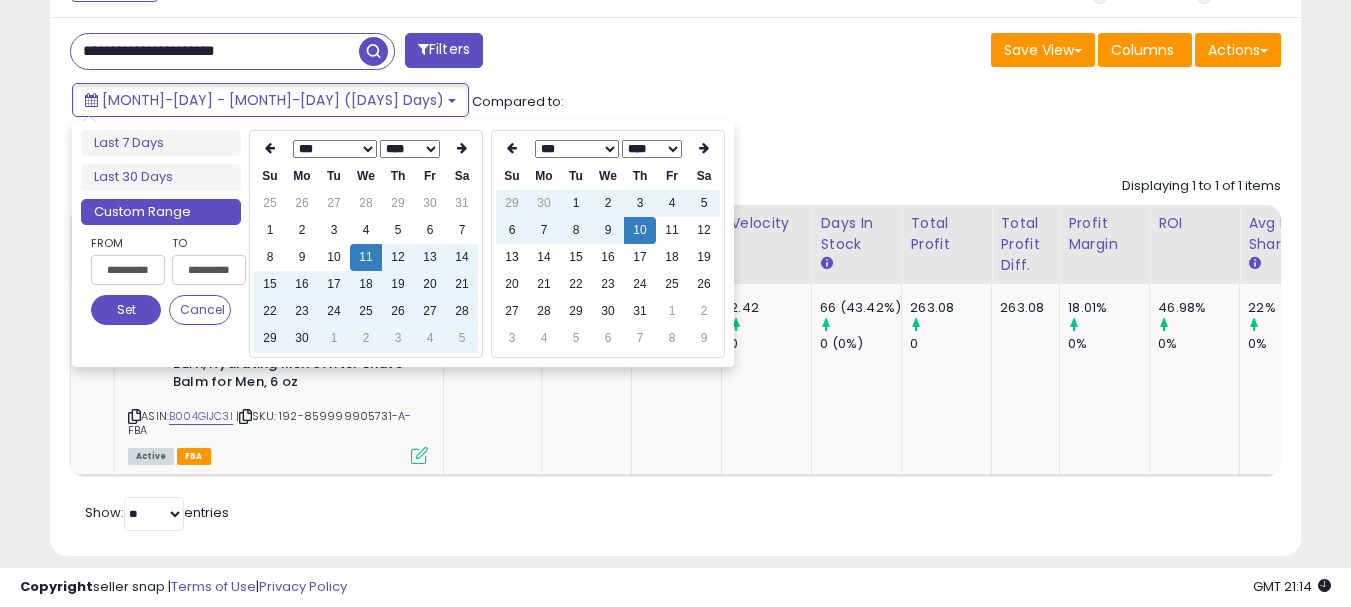 click on "Set" at bounding box center [126, 310] 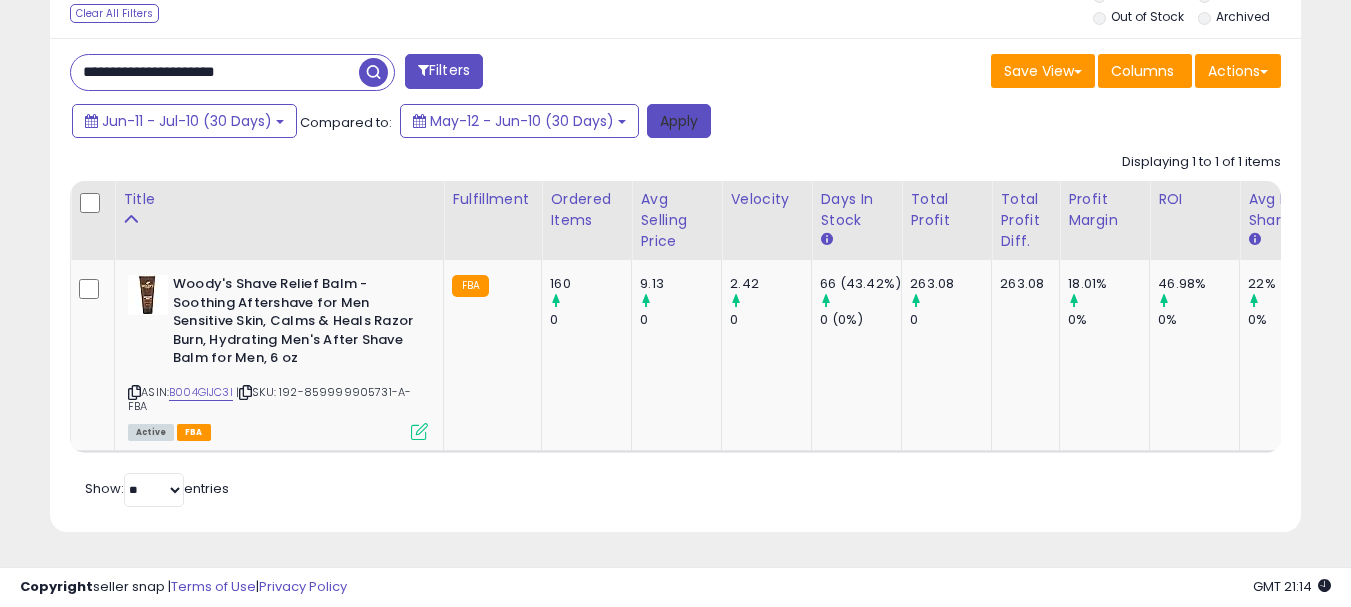 click on "Apply" at bounding box center (679, 121) 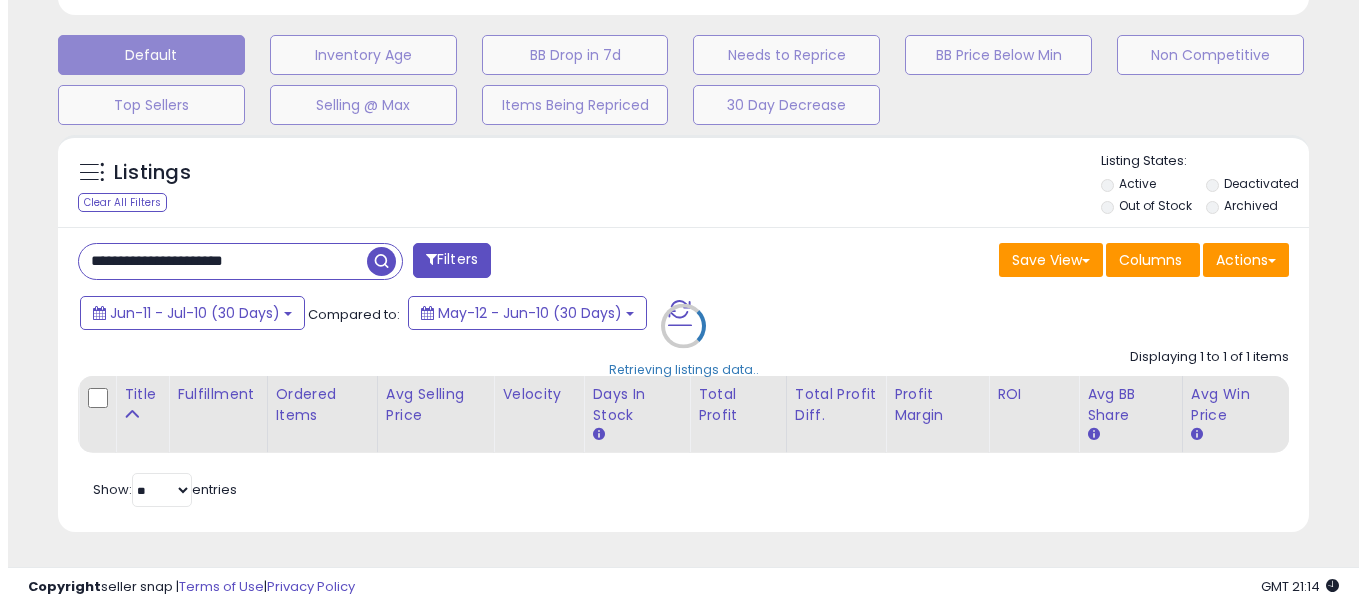 scroll, scrollTop: 595, scrollLeft: 0, axis: vertical 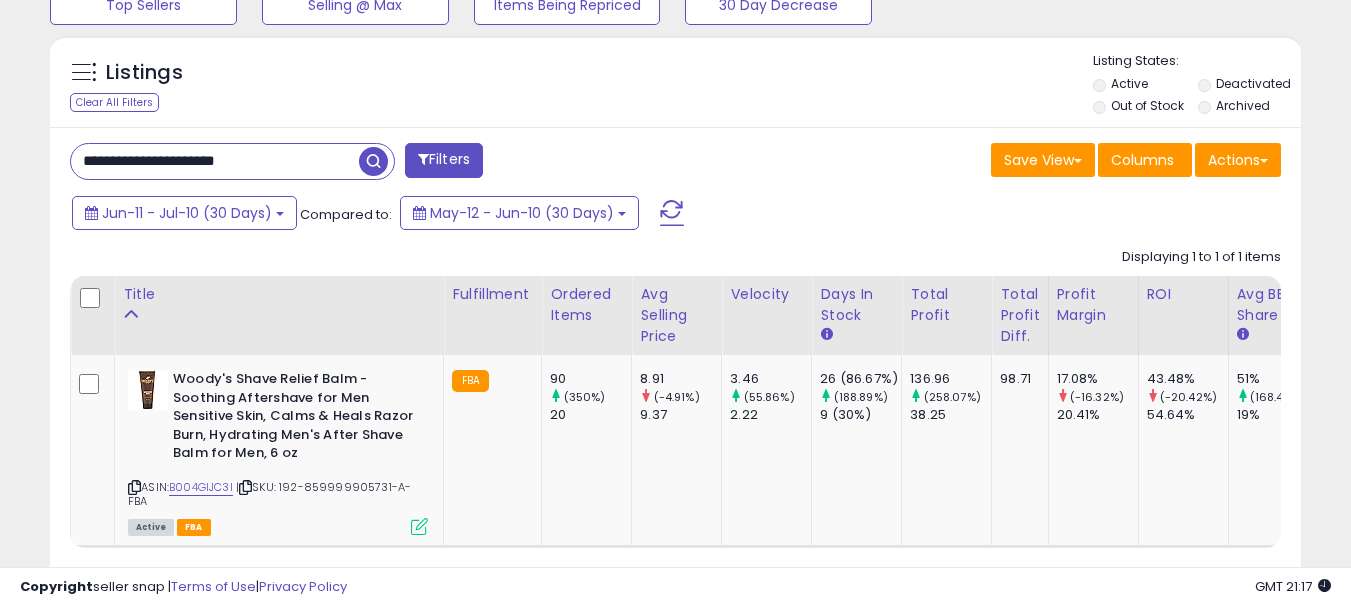 drag, startPoint x: 295, startPoint y: 165, endPoint x: 75, endPoint y: 167, distance: 220.0091 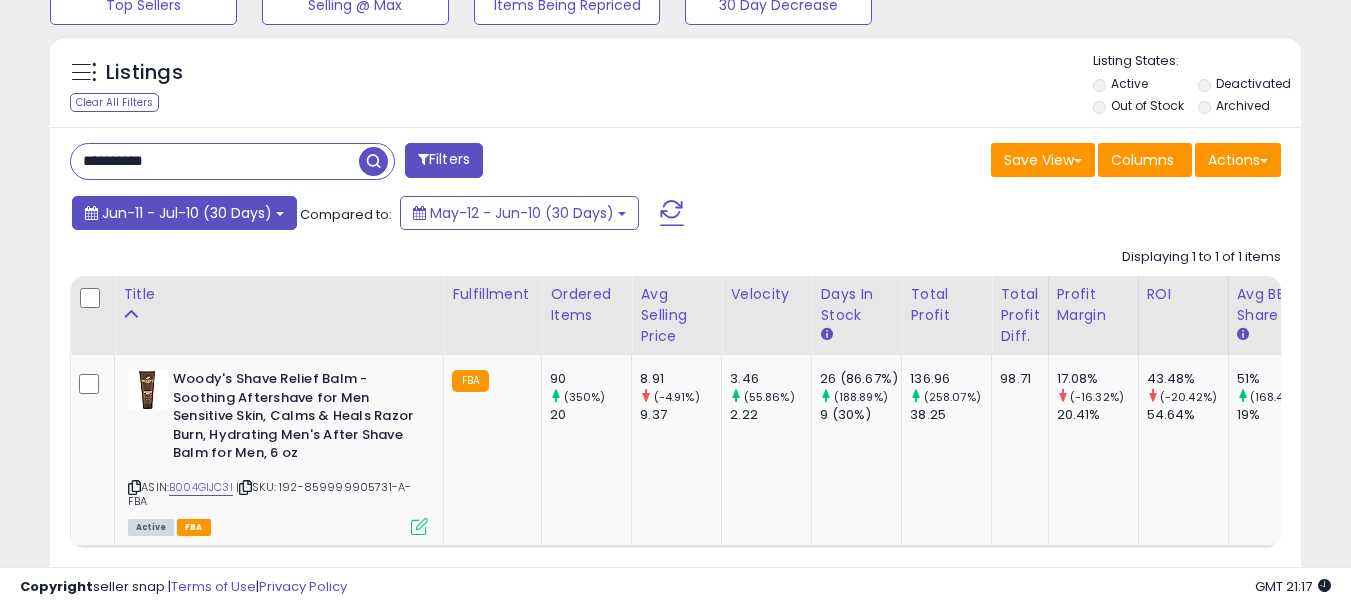 type on "**********" 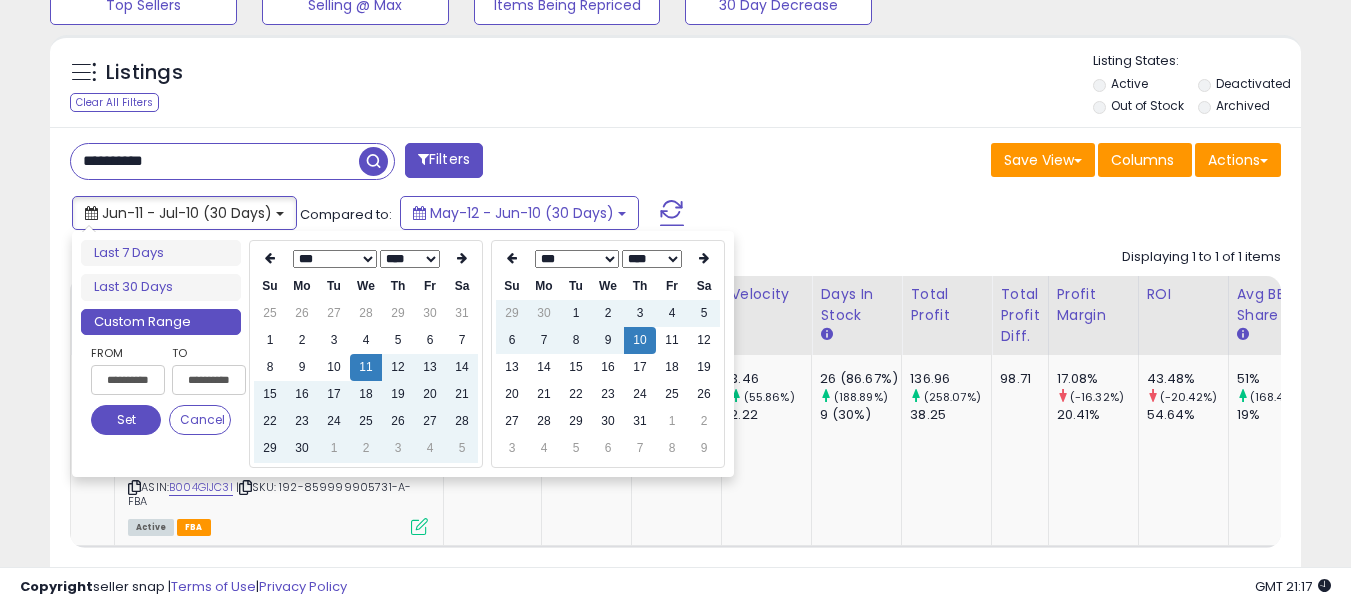 type on "**********" 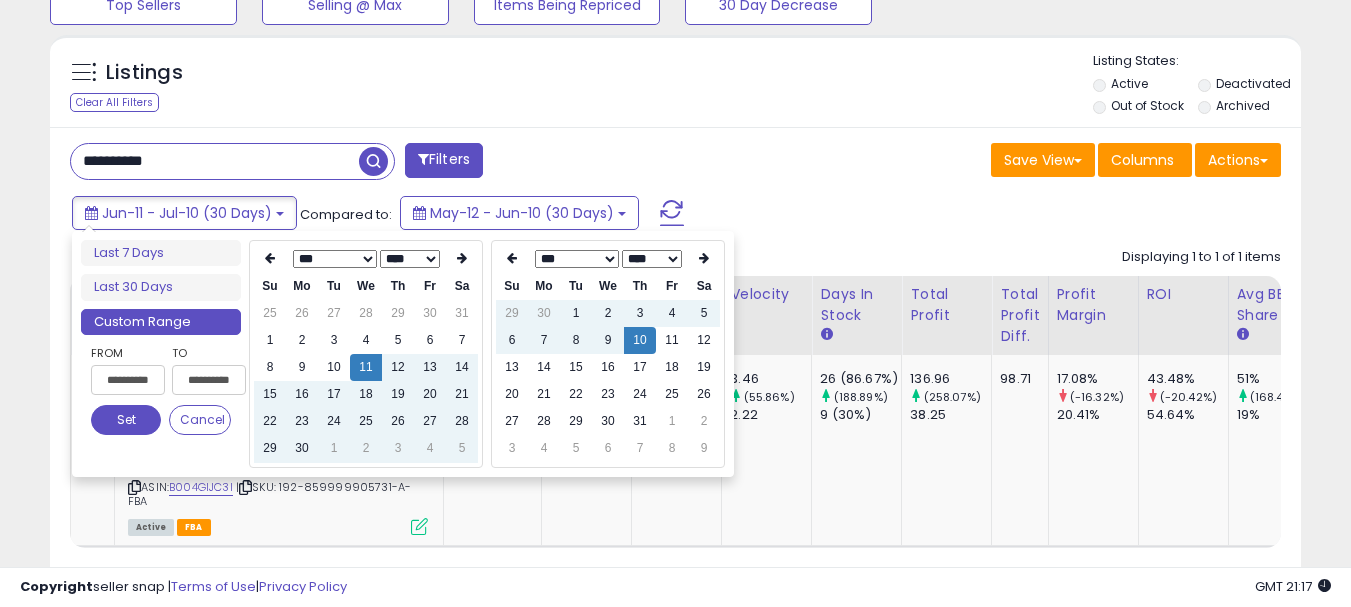 click on "*** *** *** *** *** *** *** ***" at bounding box center [335, 259] 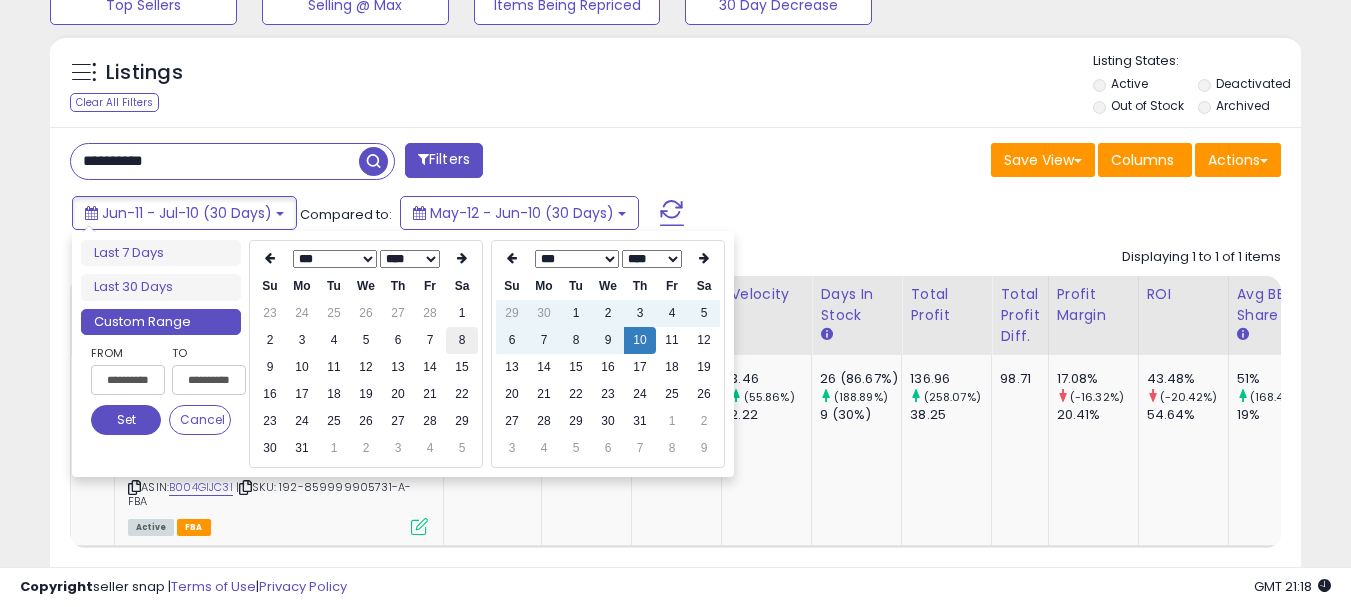 type on "**********" 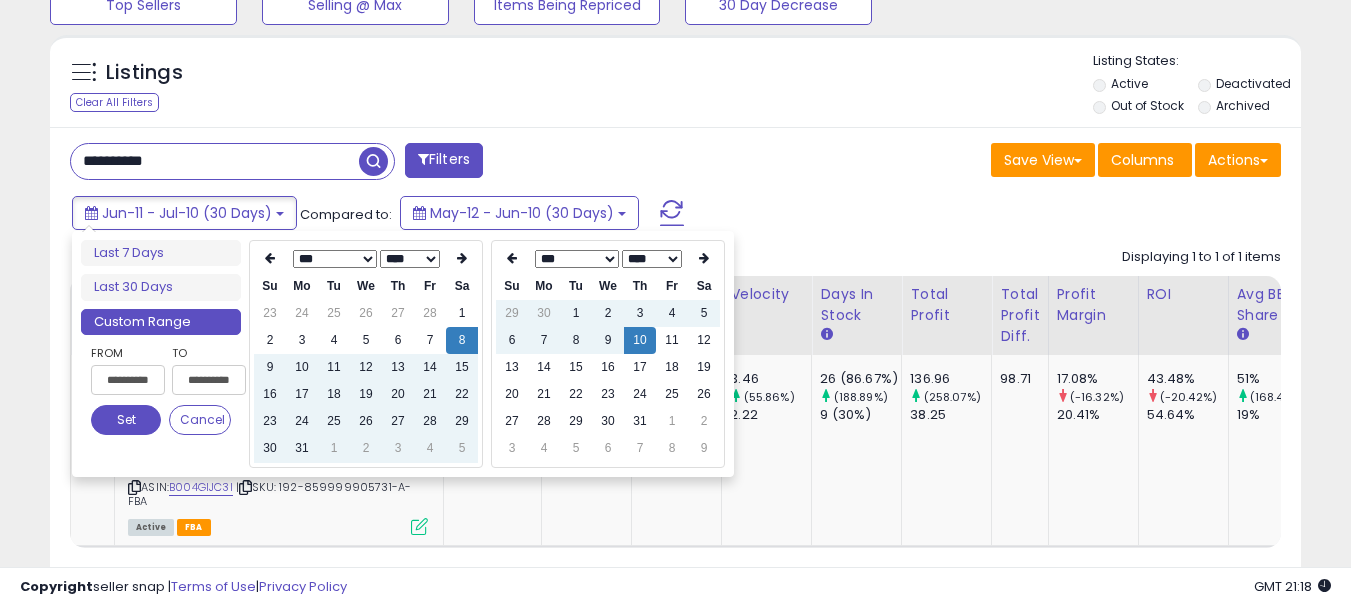 click on "7" at bounding box center [640, 448] 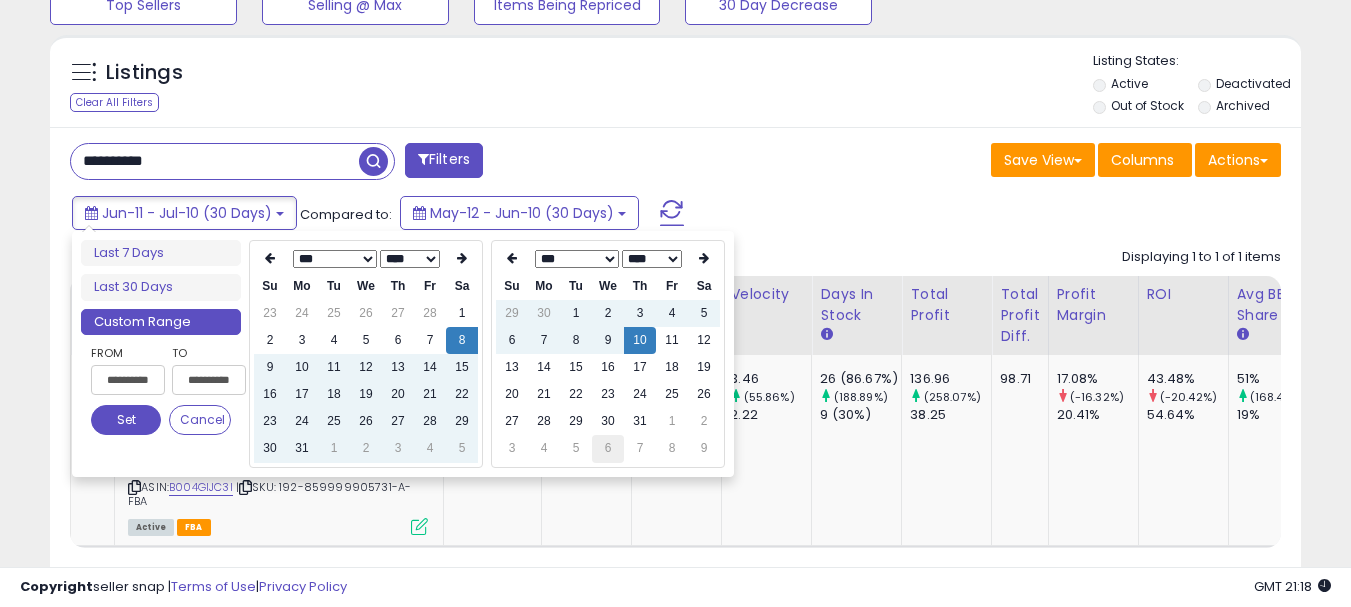 type on "**********" 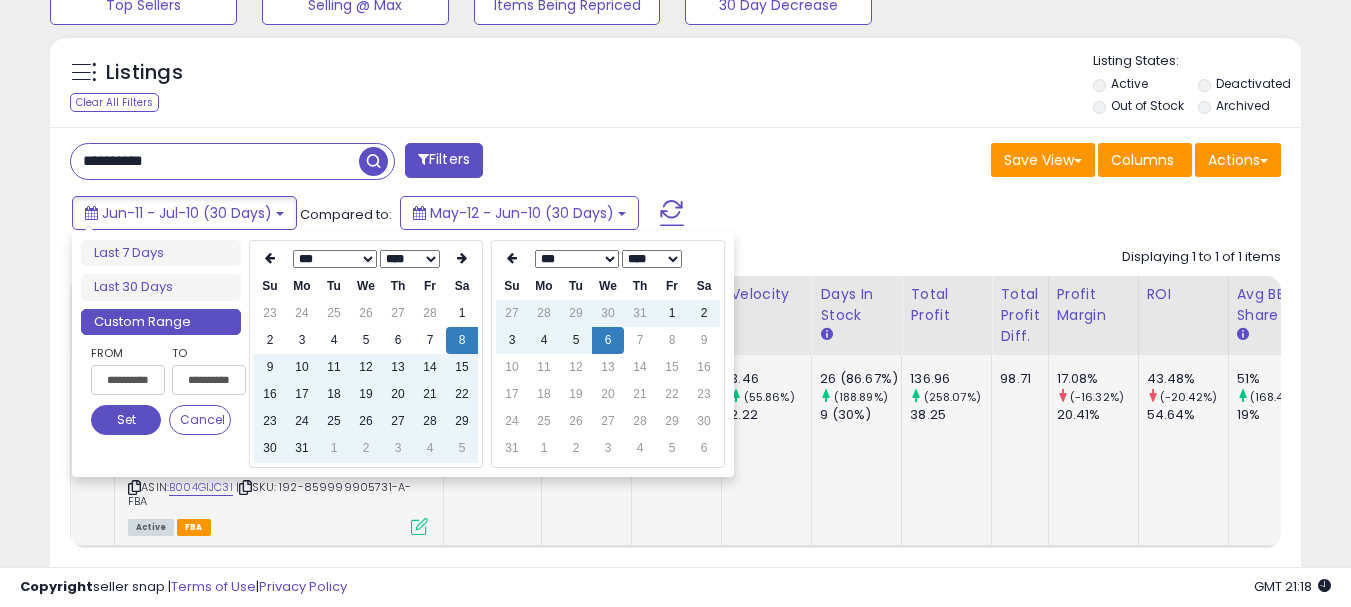 drag, startPoint x: 124, startPoint y: 423, endPoint x: 166, endPoint y: 393, distance: 51.613953 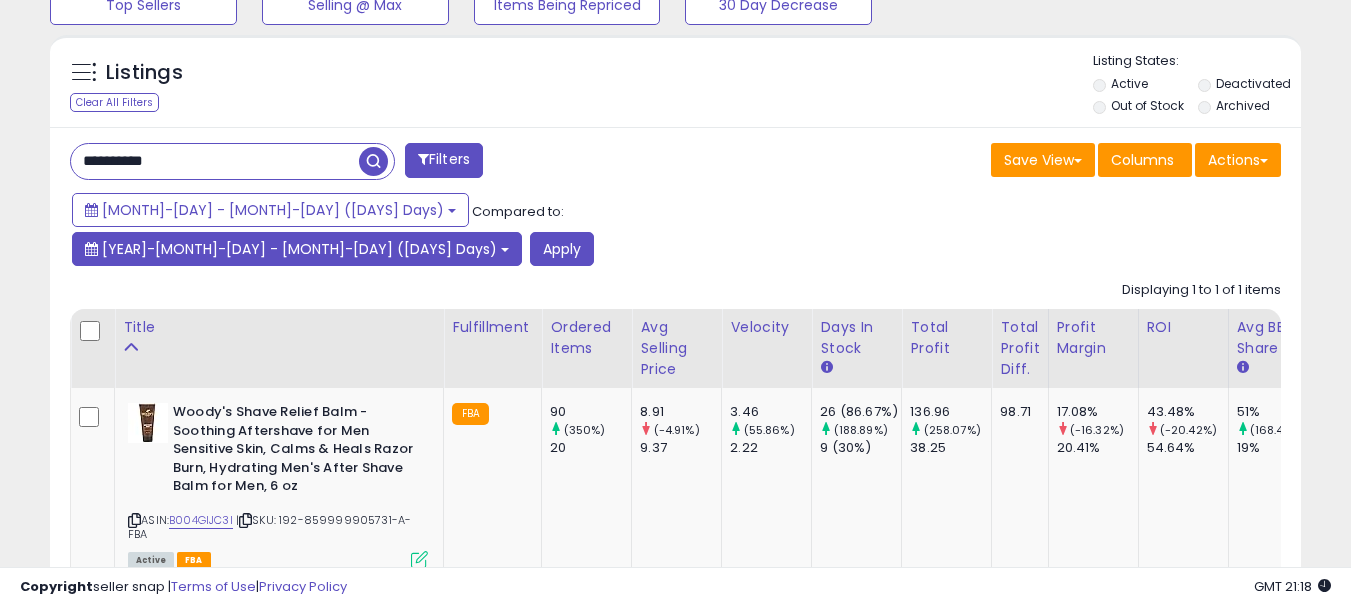 click on "[YEAR]-[MONTH]-[DAY] - [MONTH]-[DAY] ([DAYS] Days)" at bounding box center (299, 249) 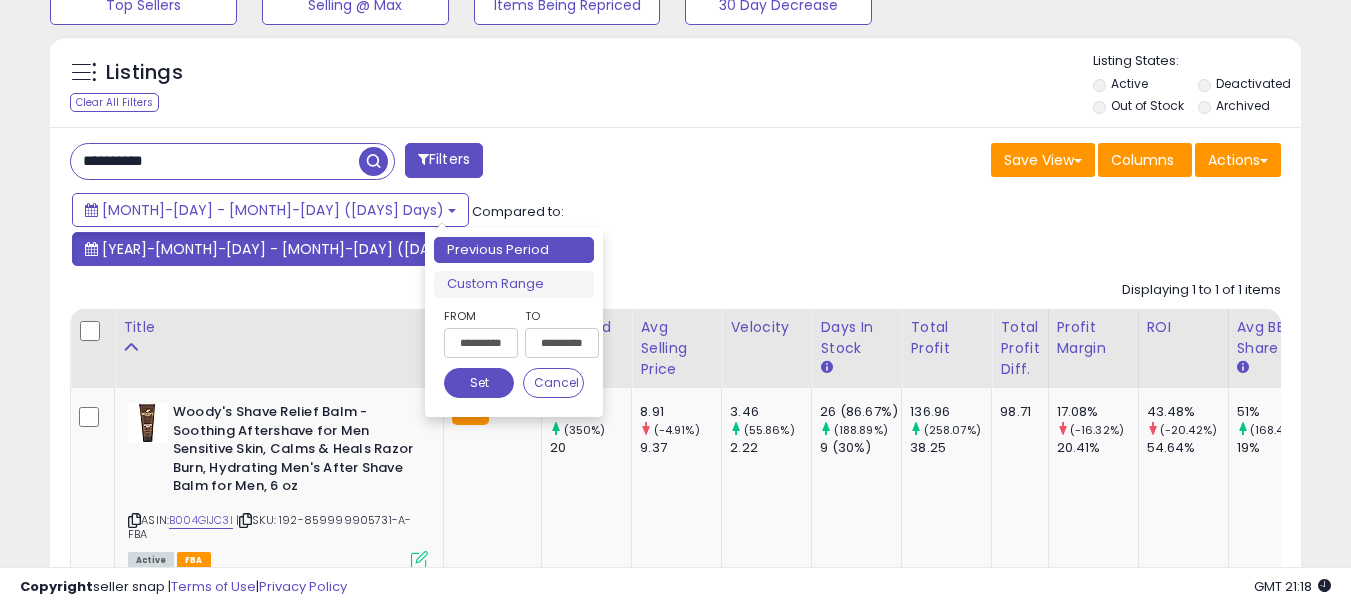 click on "[YEAR]-[MONTH]-[DAY] - [MONTH]-[DAY] ([DAYS] Days)" at bounding box center [299, 249] 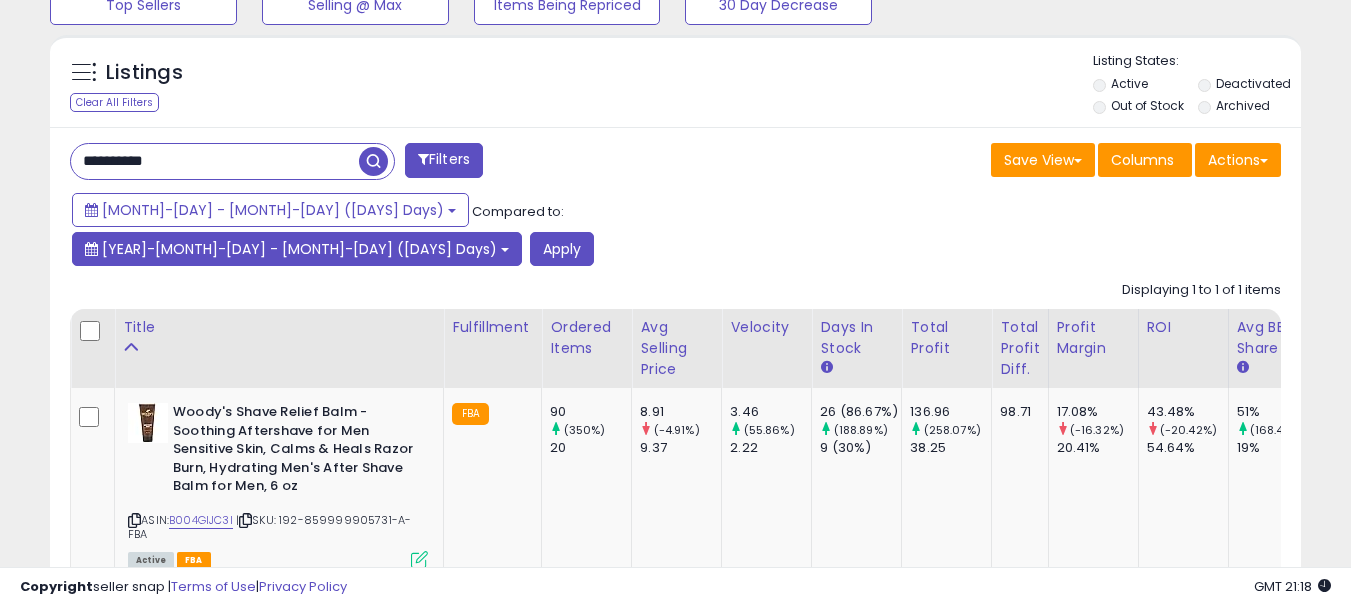 click on "[YEAR]-[MONTH]-[DAY] - [MONTH]-[DAY] ([DAYS] Days)" at bounding box center [299, 249] 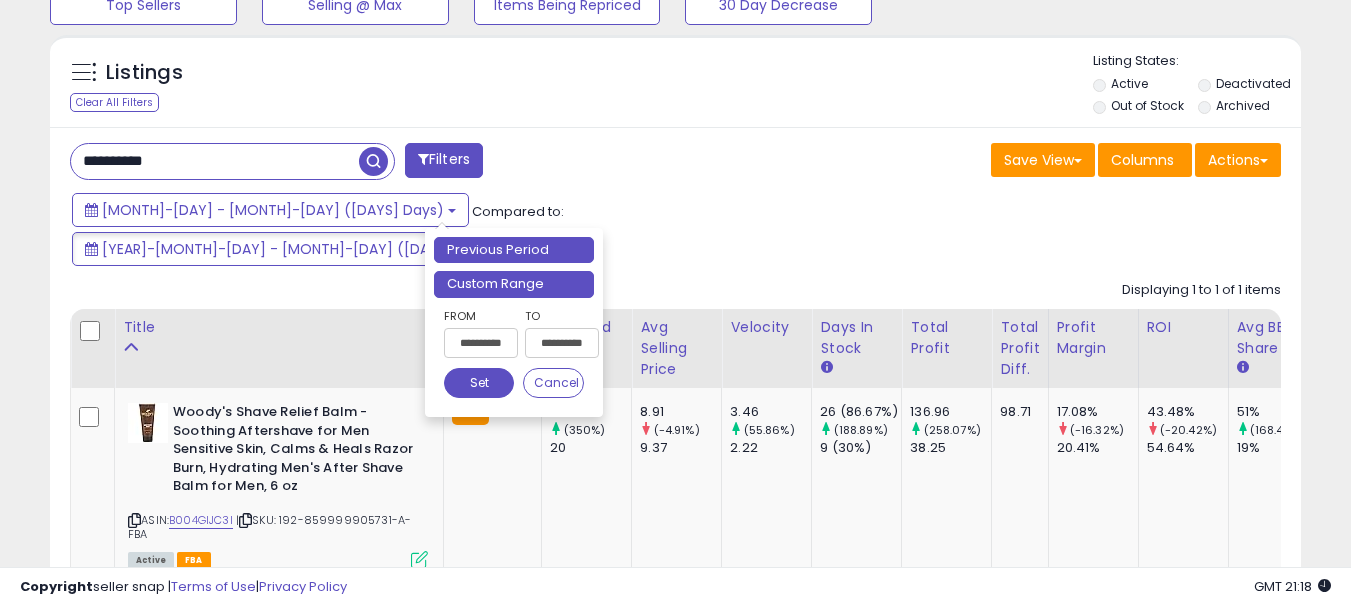 click on "Custom Range" at bounding box center [514, 284] 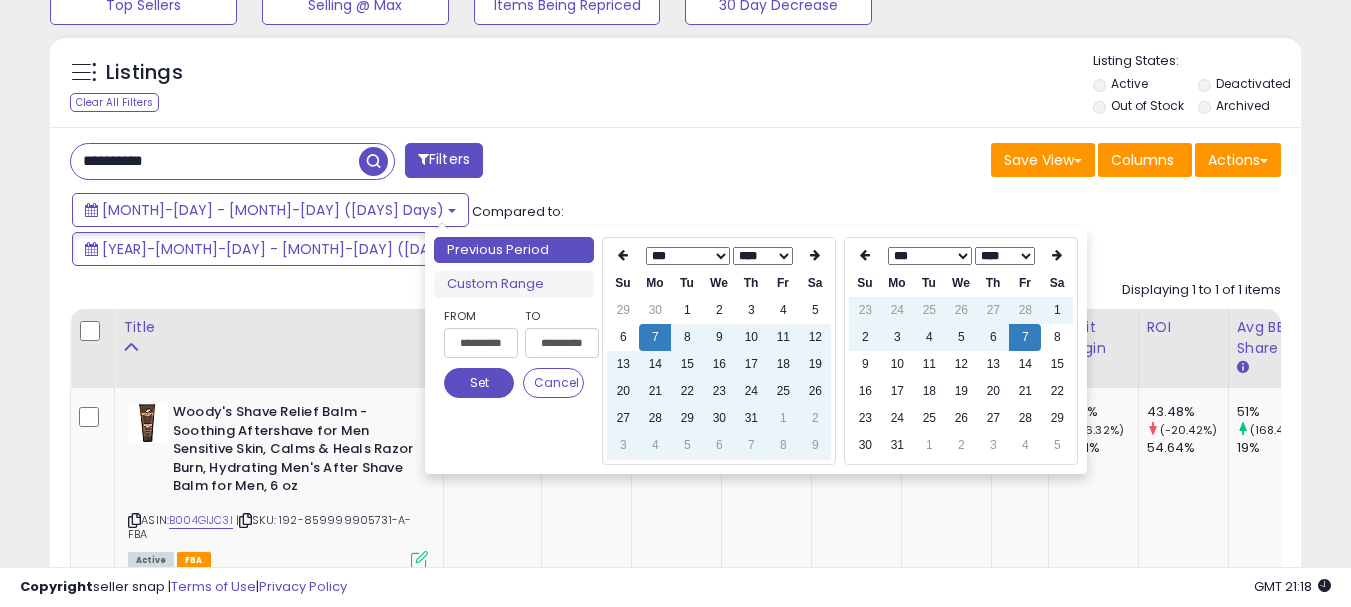 type on "**********" 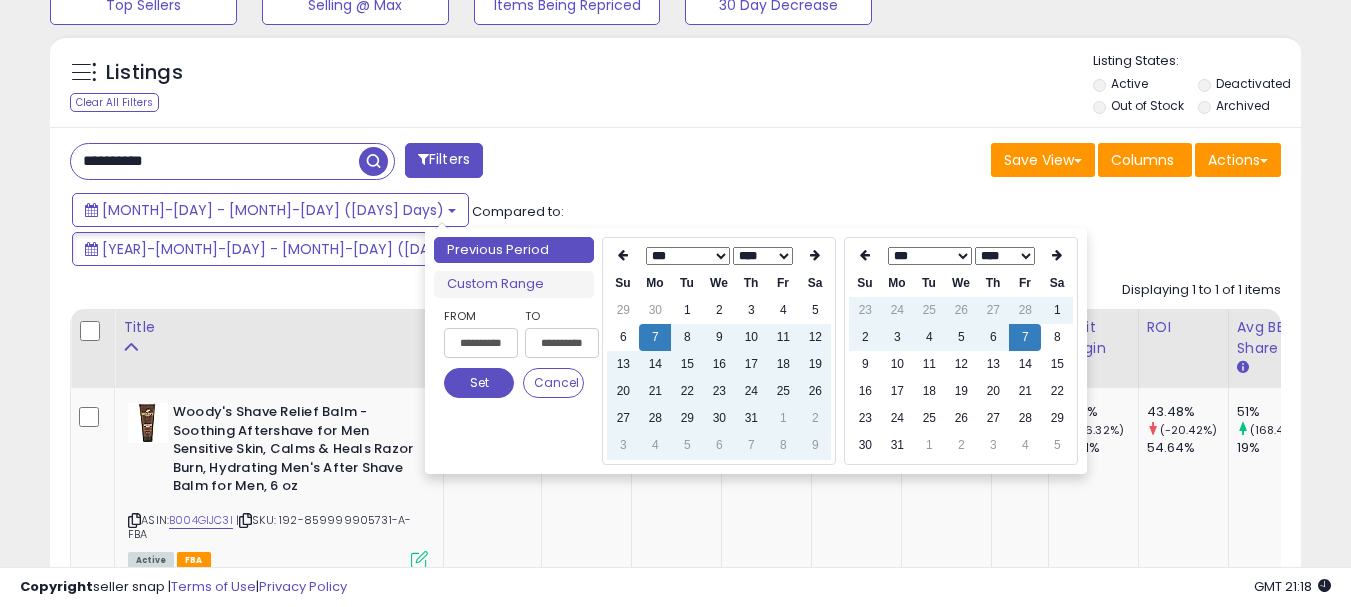click on "**** ****" at bounding box center [1005, 256] 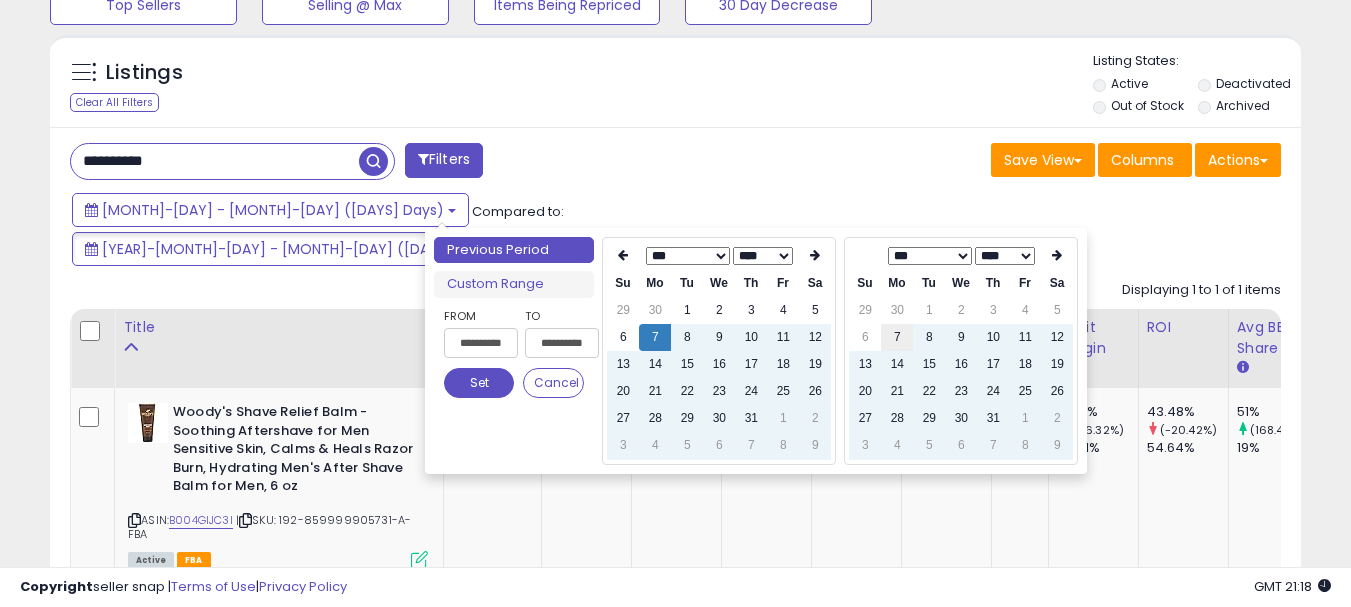 type on "**********" 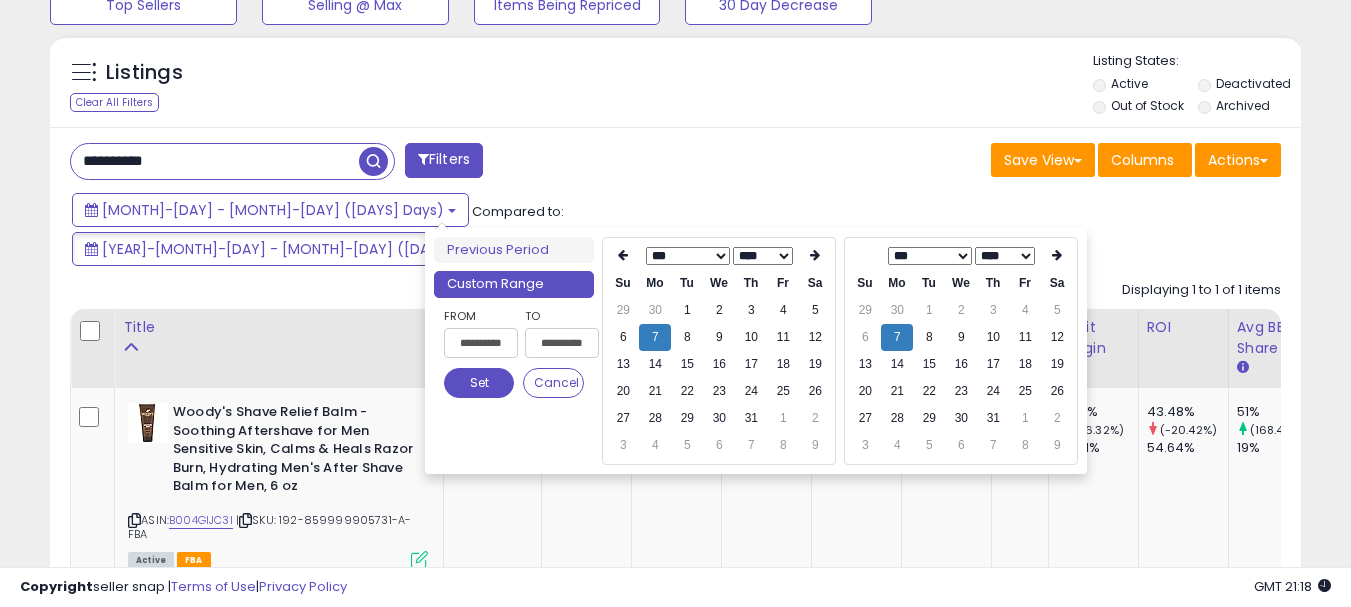 type on "**********" 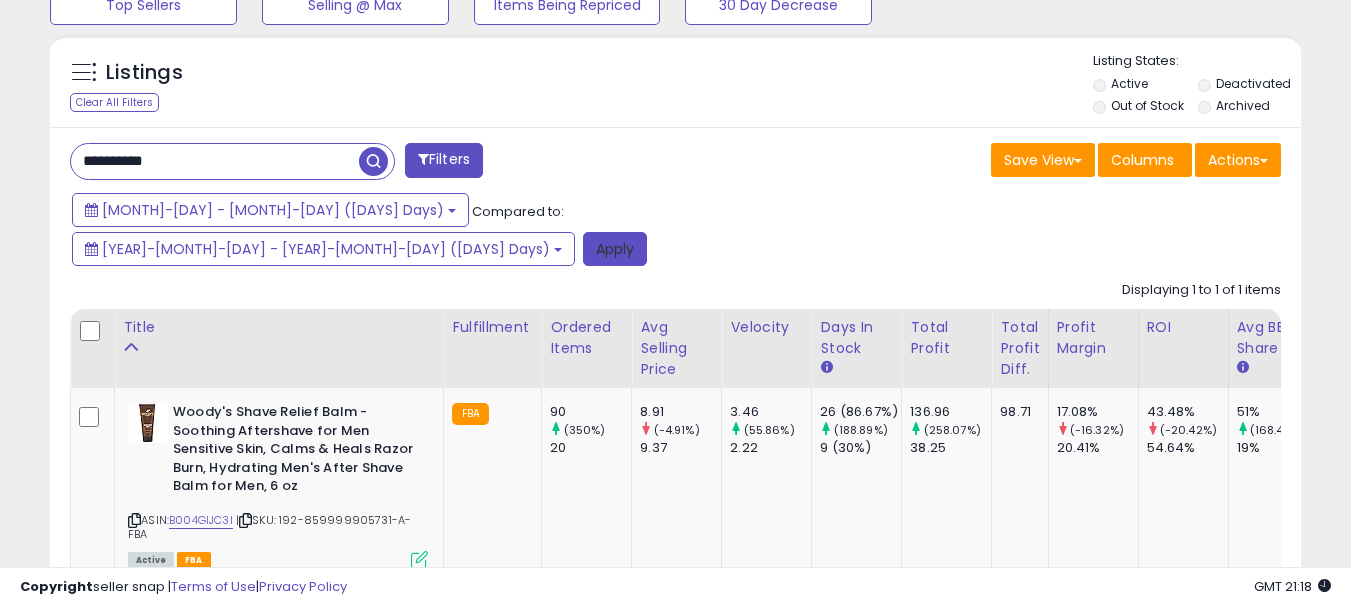 click on "Apply" at bounding box center [615, 249] 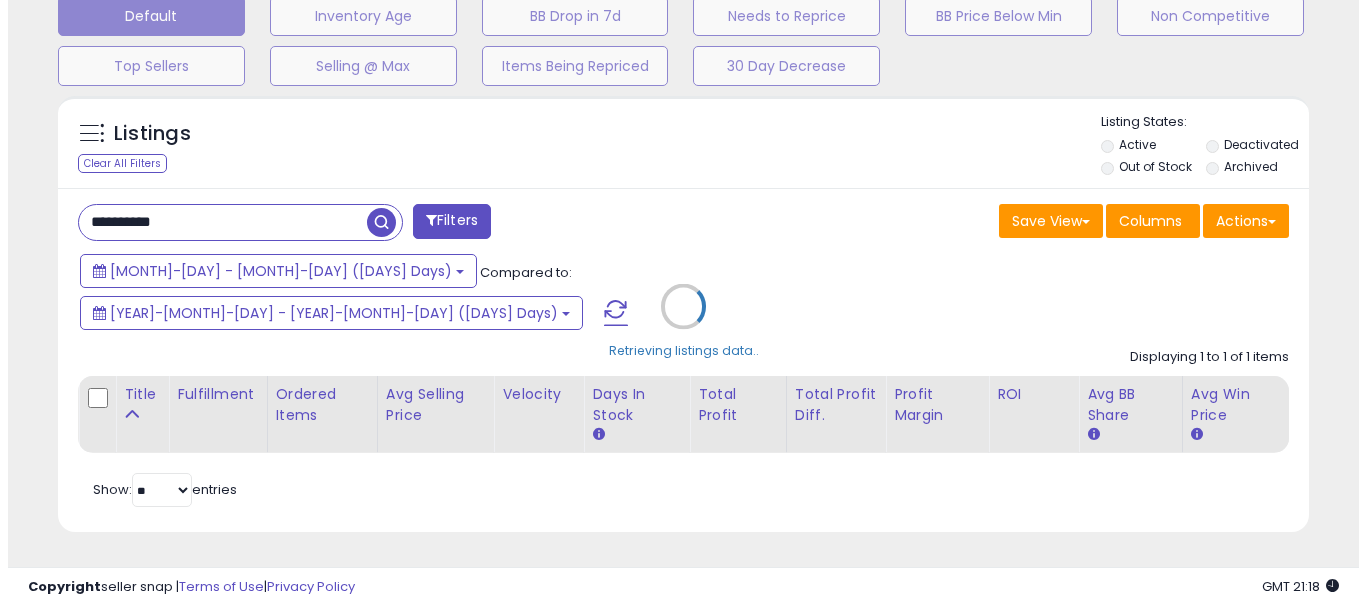 scroll, scrollTop: 595, scrollLeft: 0, axis: vertical 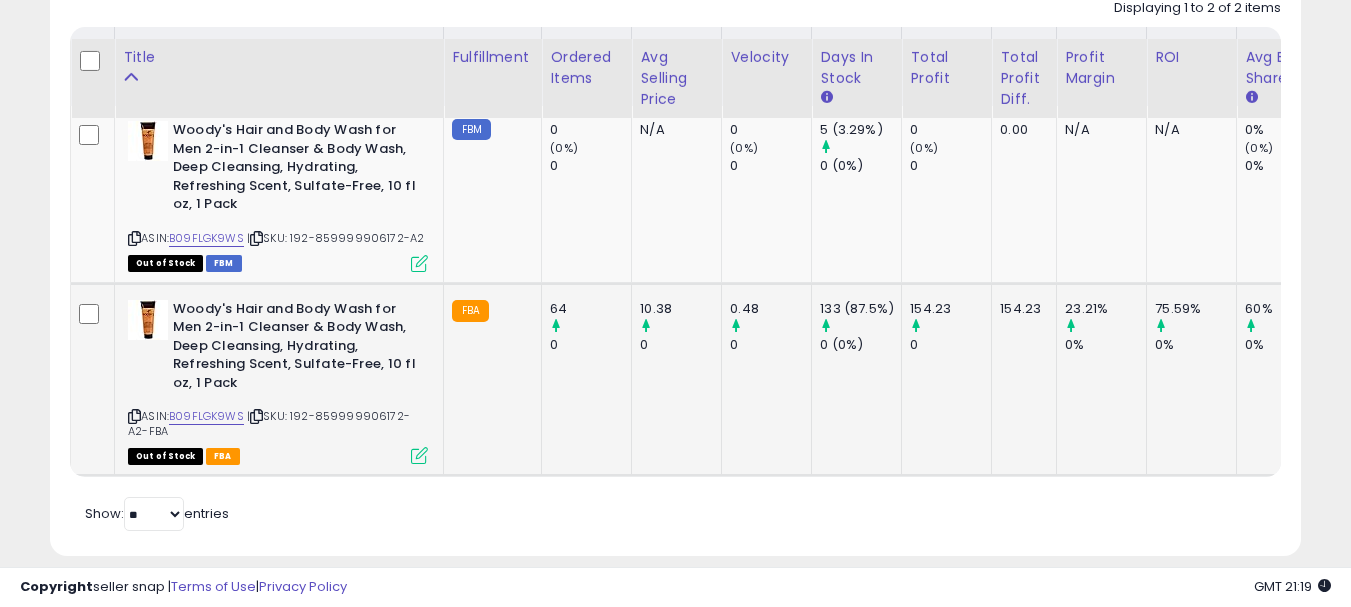drag, startPoint x: 295, startPoint y: 381, endPoint x: 310, endPoint y: 391, distance: 18.027756 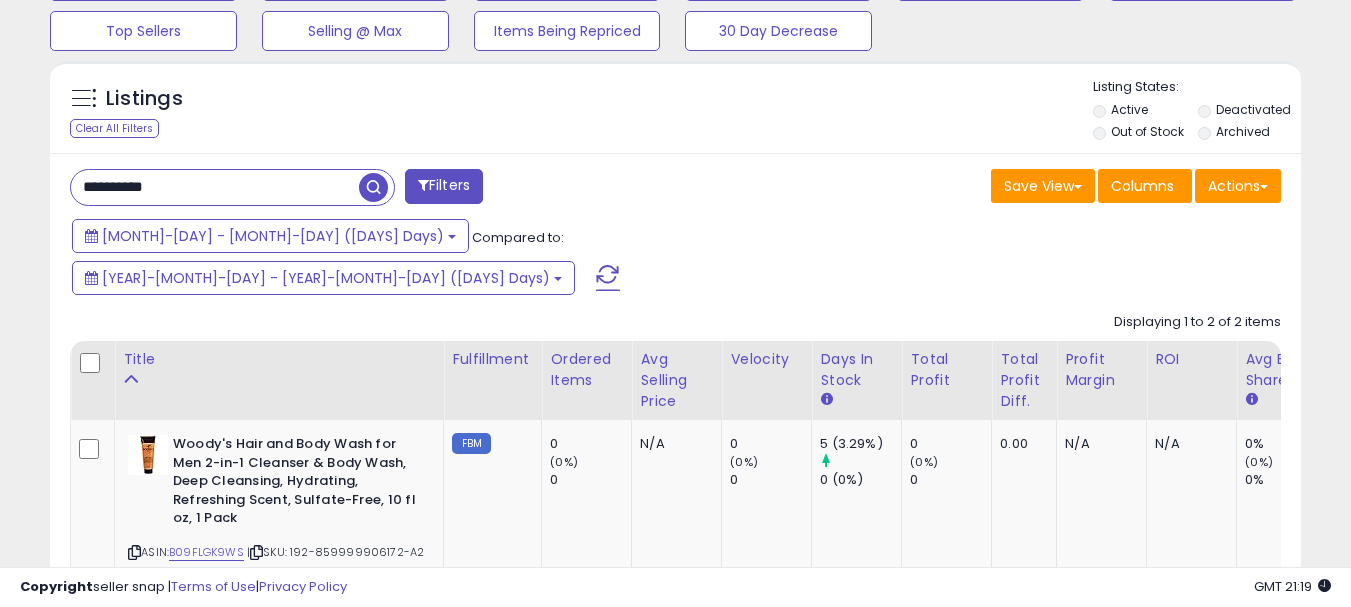 scroll, scrollTop: 483, scrollLeft: 0, axis: vertical 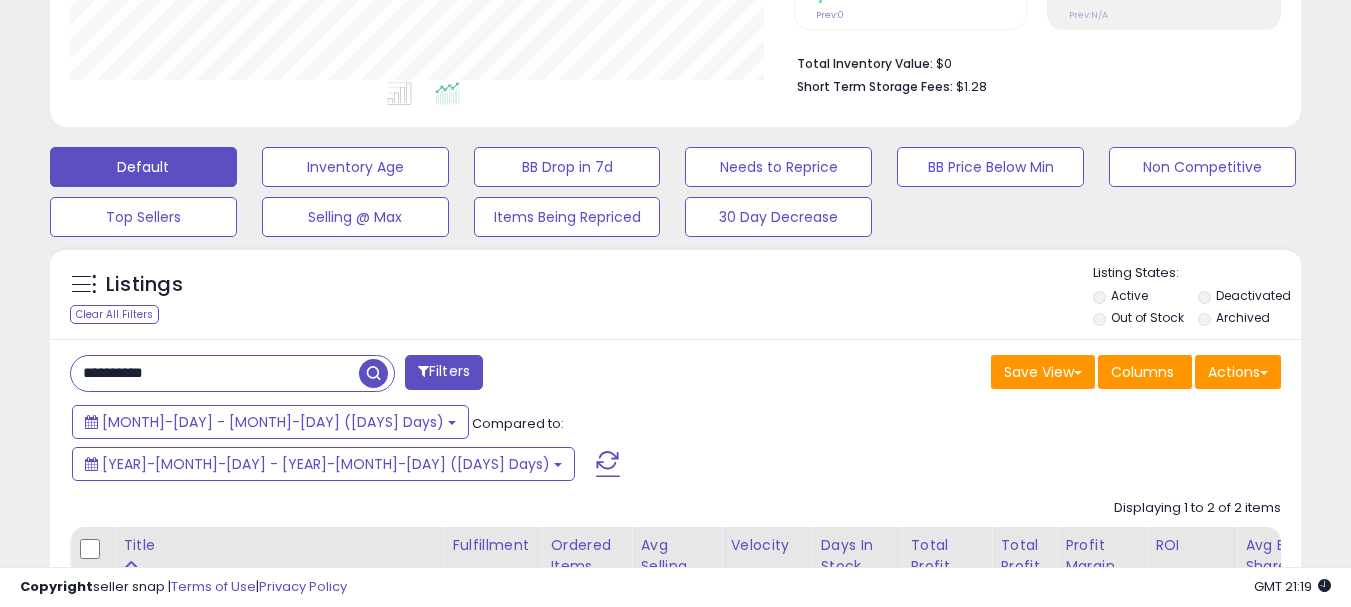 click on "**********" at bounding box center [215, 373] 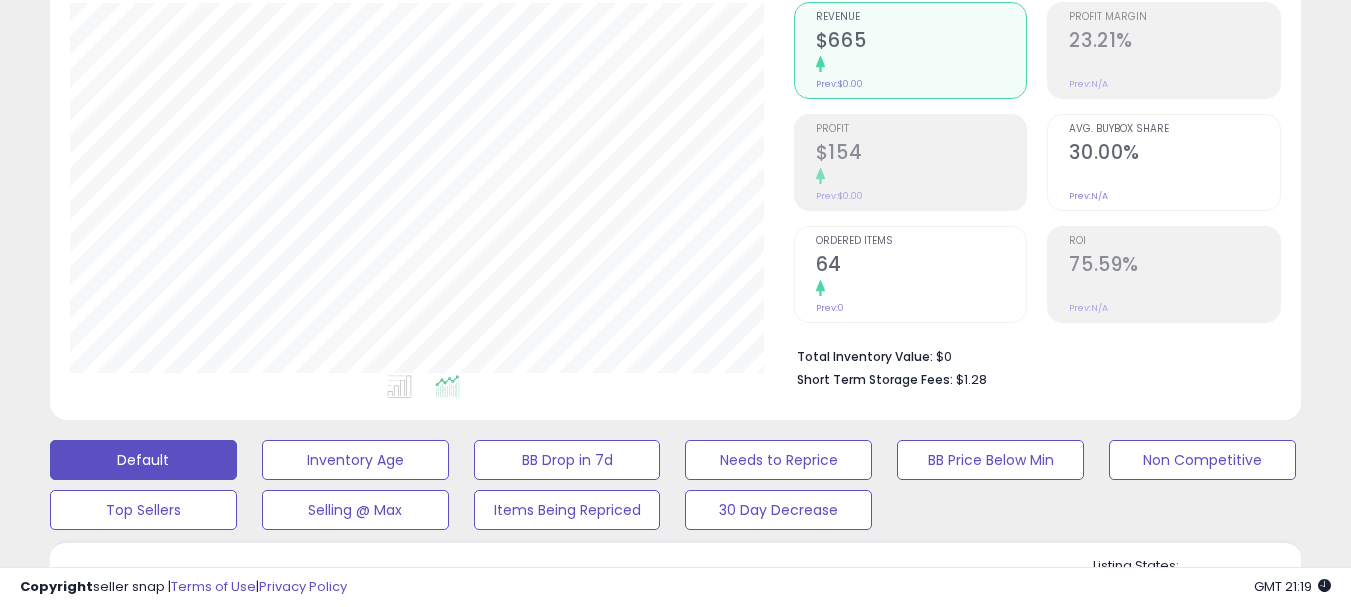 scroll, scrollTop: 183, scrollLeft: 0, axis: vertical 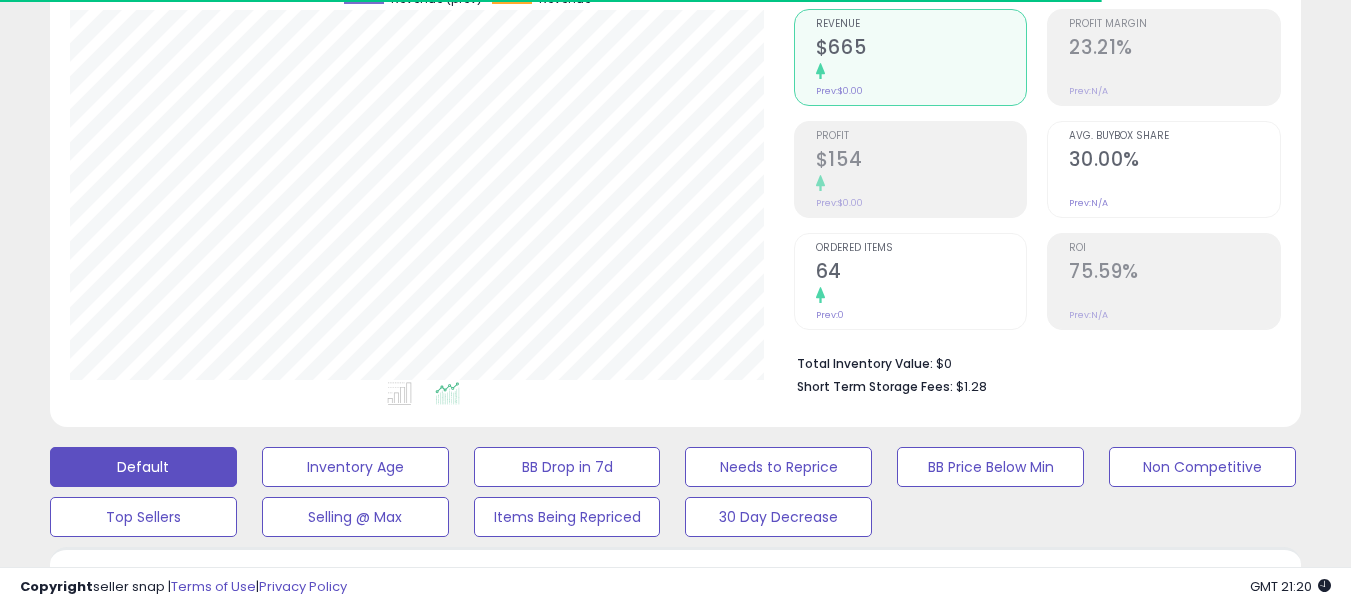 type on "**********" 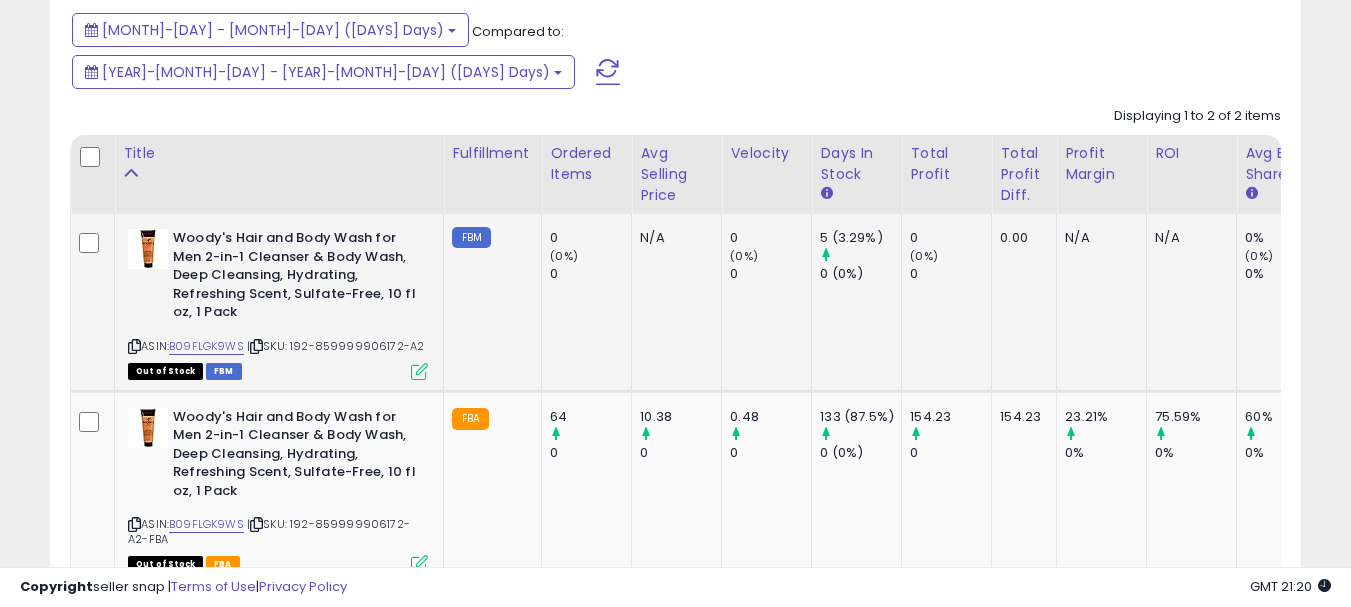 scroll, scrollTop: 983, scrollLeft: 0, axis: vertical 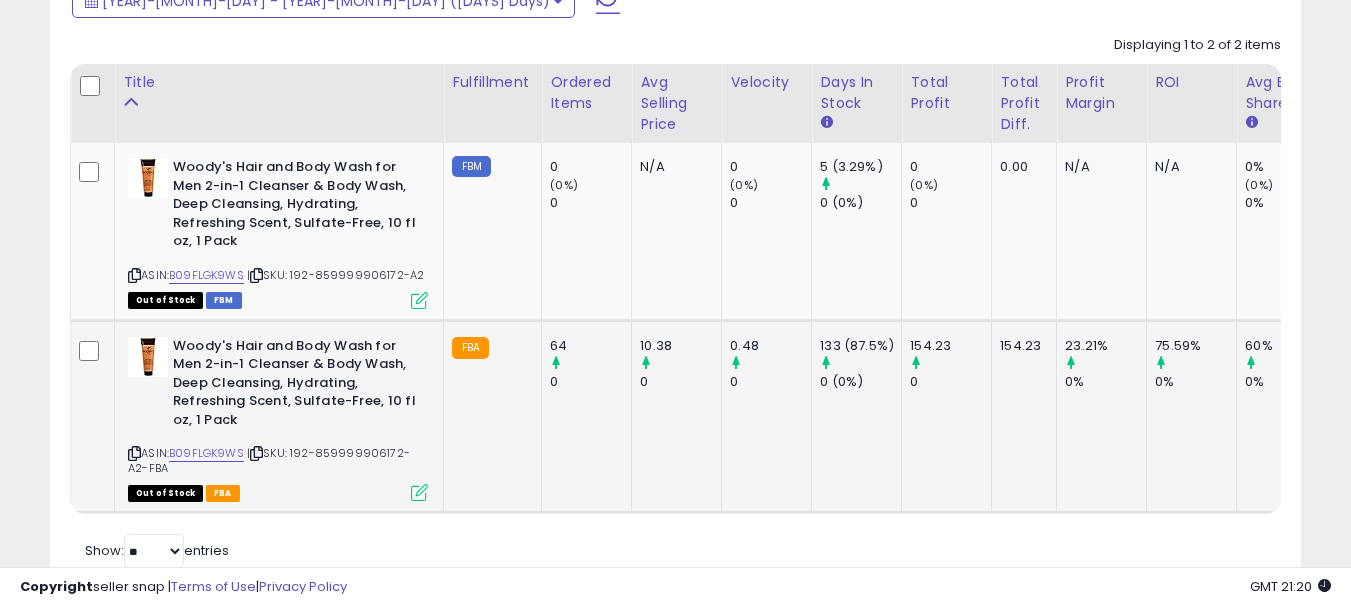 click on "Woody's Hair and Body Wash for Men  2-in-1 Cleanser & Body Wash, Deep Cleansing, Hydrating, Refreshing Scent, Sulfate-Free, 10 fl oz, 1 Pack" at bounding box center (294, 386) 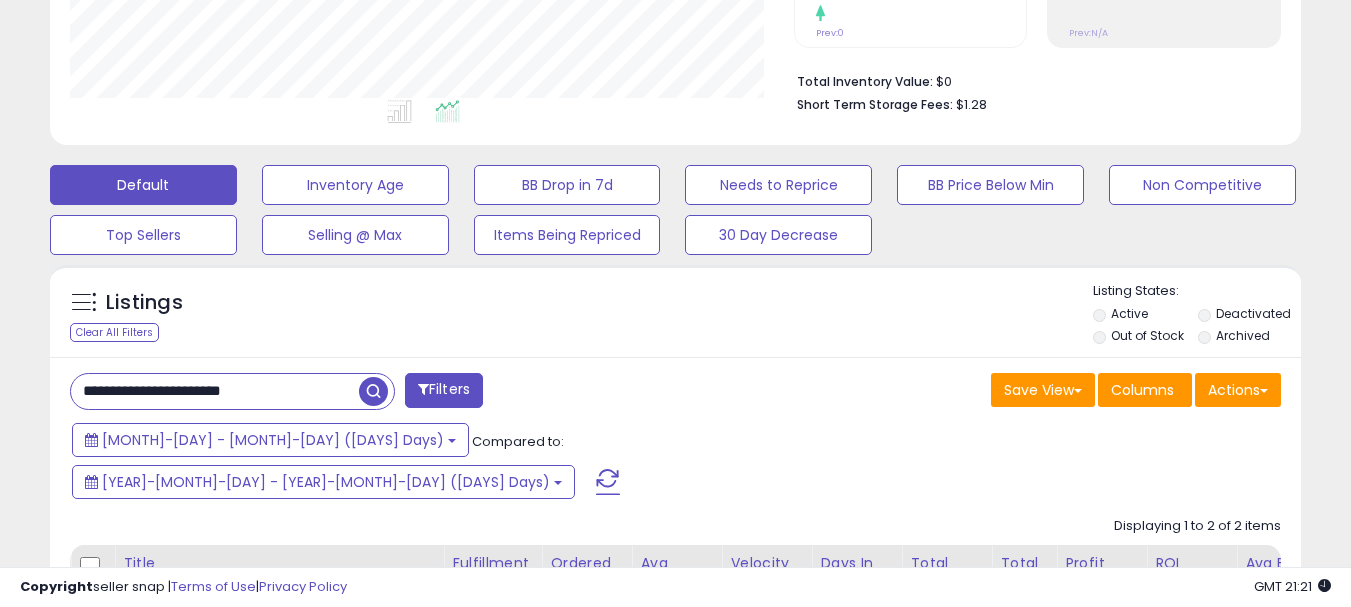 scroll, scrollTop: 446, scrollLeft: 0, axis: vertical 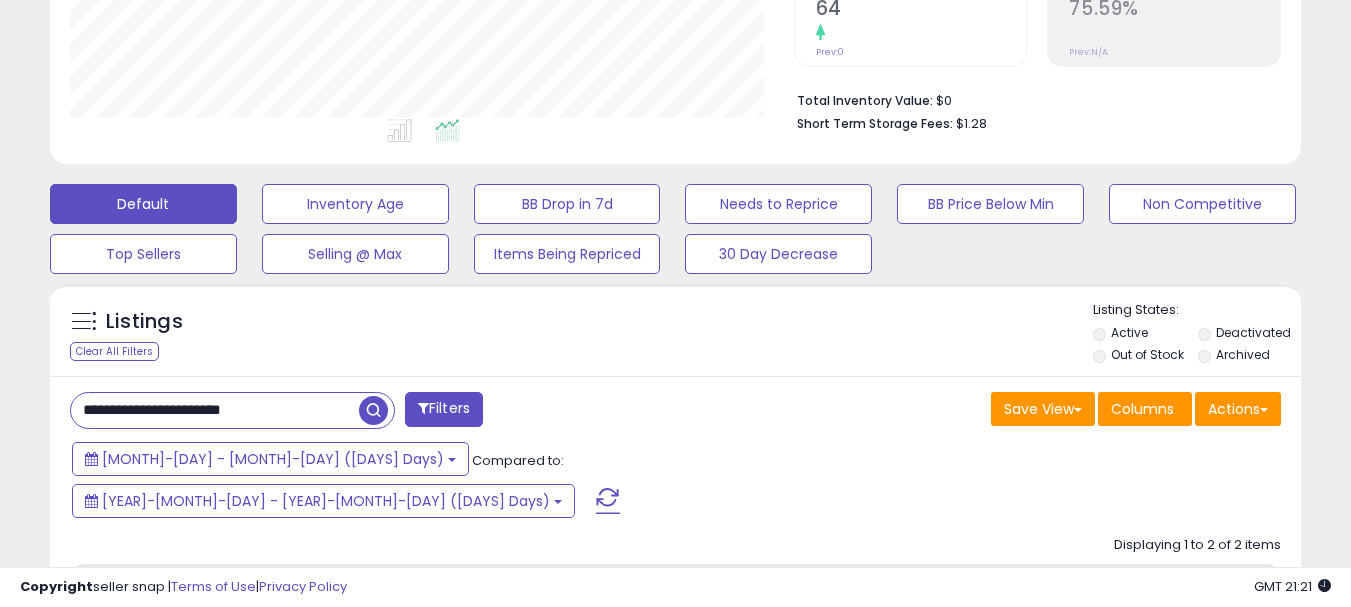 drag, startPoint x: 310, startPoint y: 401, endPoint x: 32, endPoint y: 441, distance: 280.86295 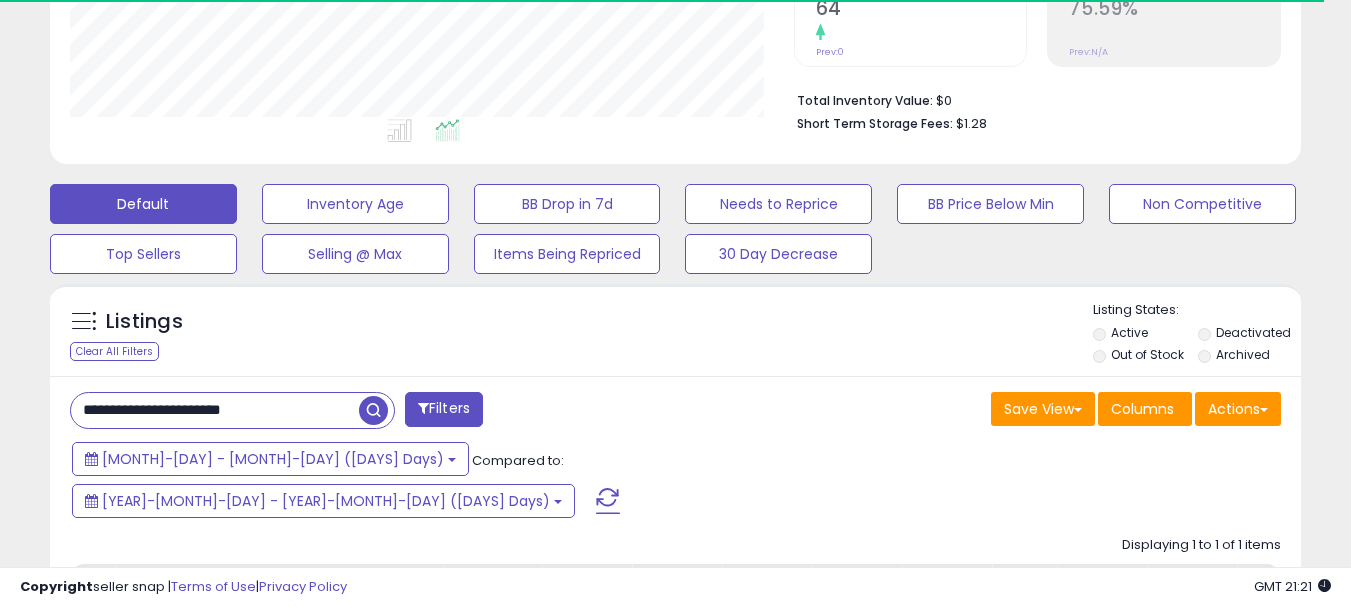 scroll, scrollTop: 410, scrollLeft: 724, axis: both 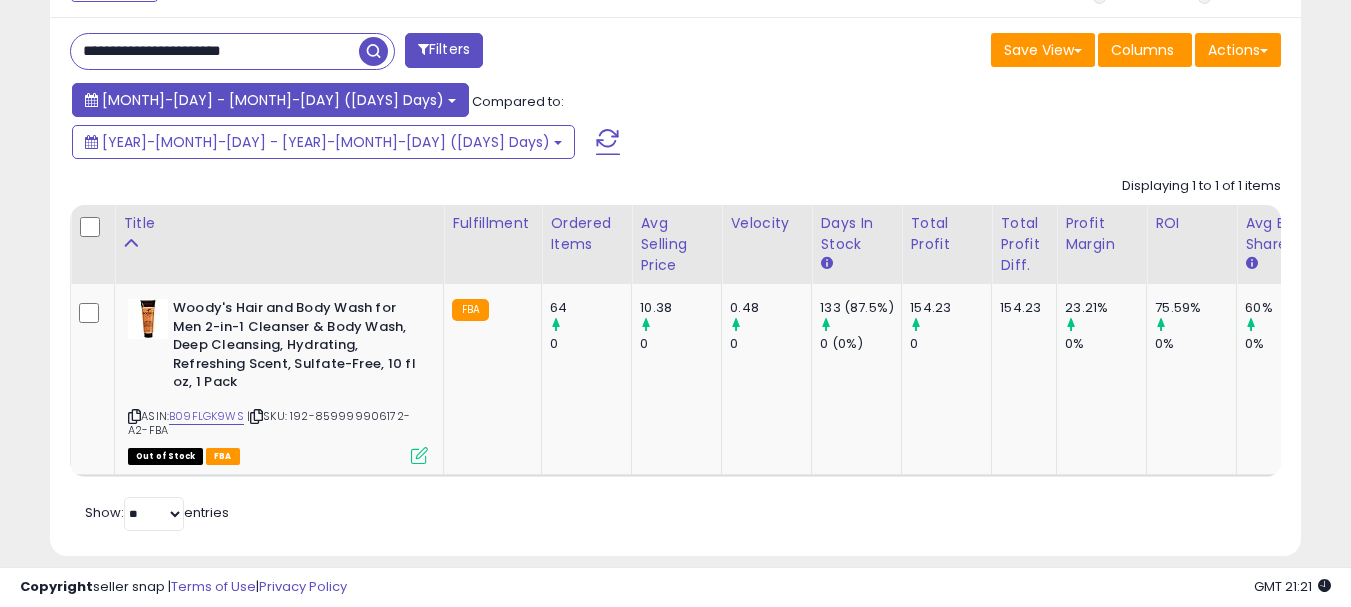 click on "[MONTH]-[DAY] - [MONTH]-[DAY] ([DAYS] Days)" at bounding box center [273, 100] 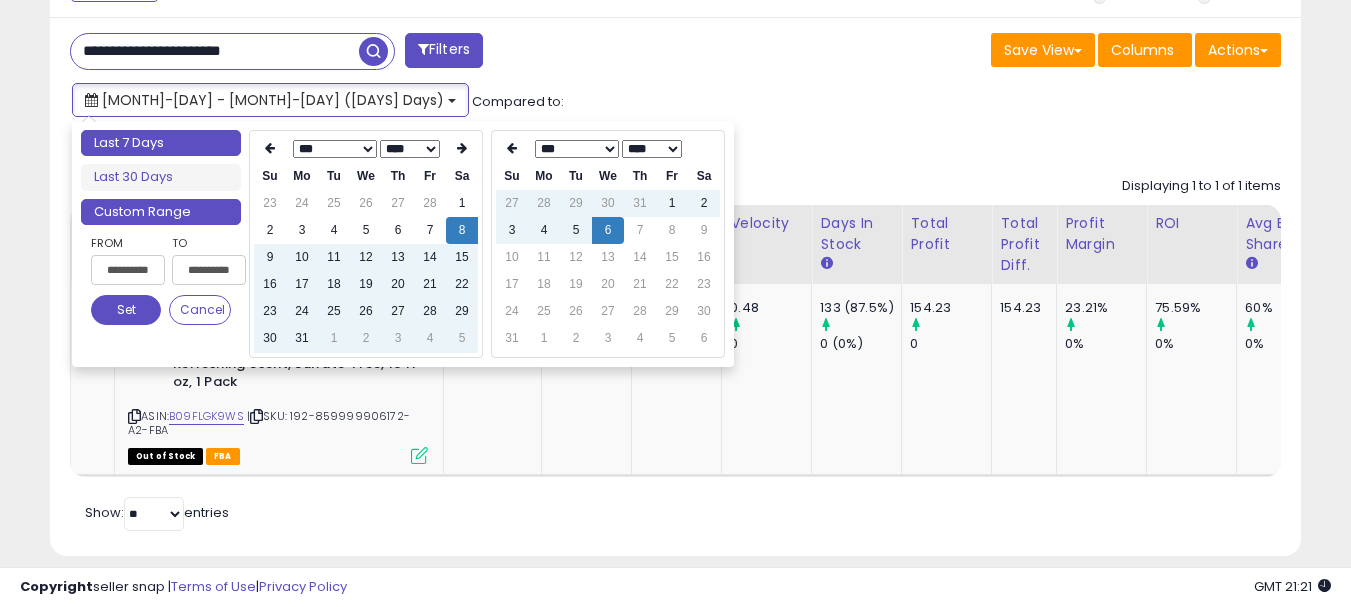 type on "**********" 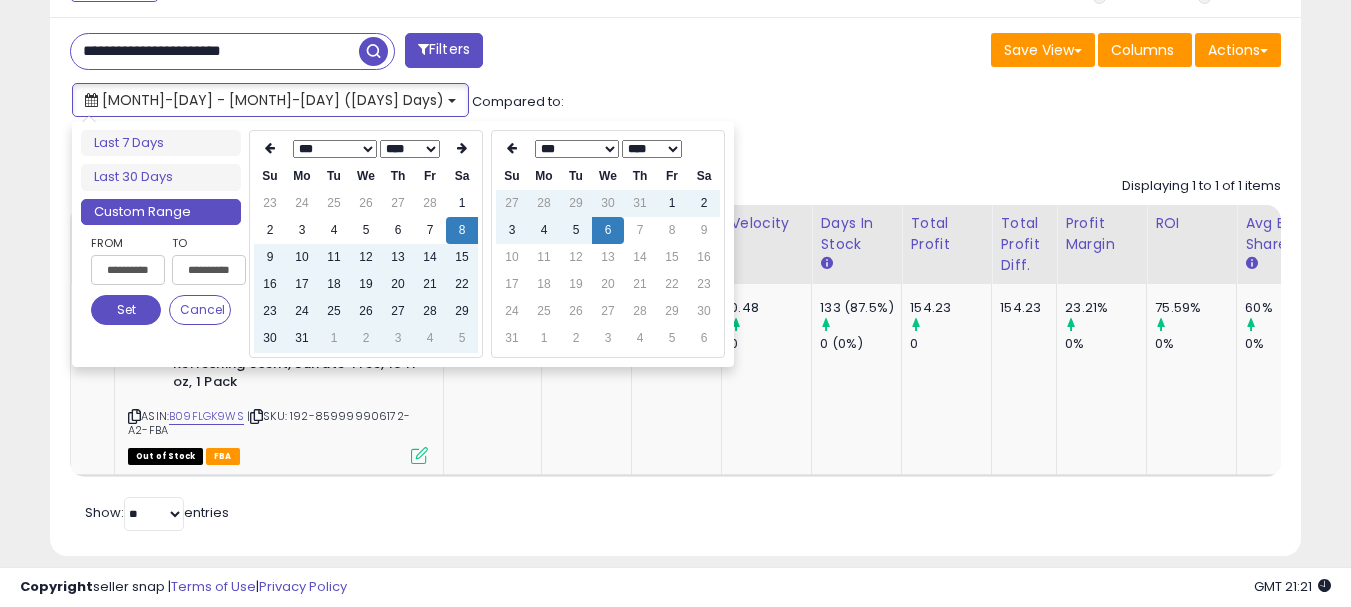type on "**********" 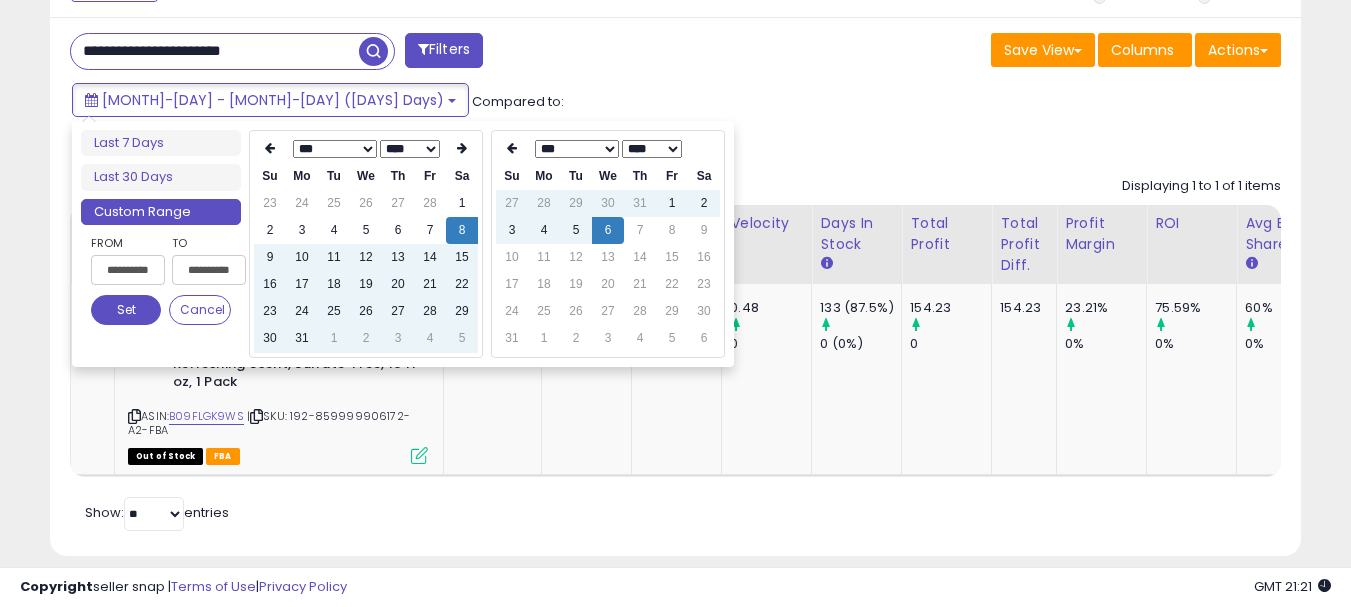 click on "*** *** *** *** *** *** *** ***" at bounding box center [335, 149] 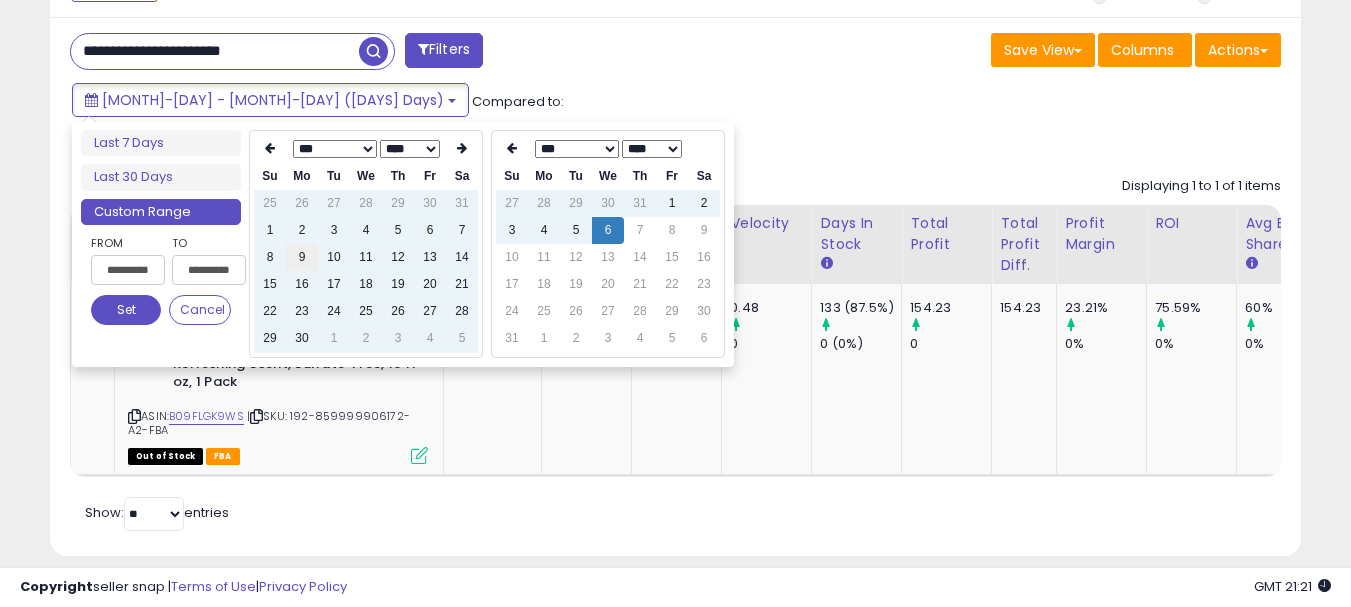 click on "9" at bounding box center [302, 257] 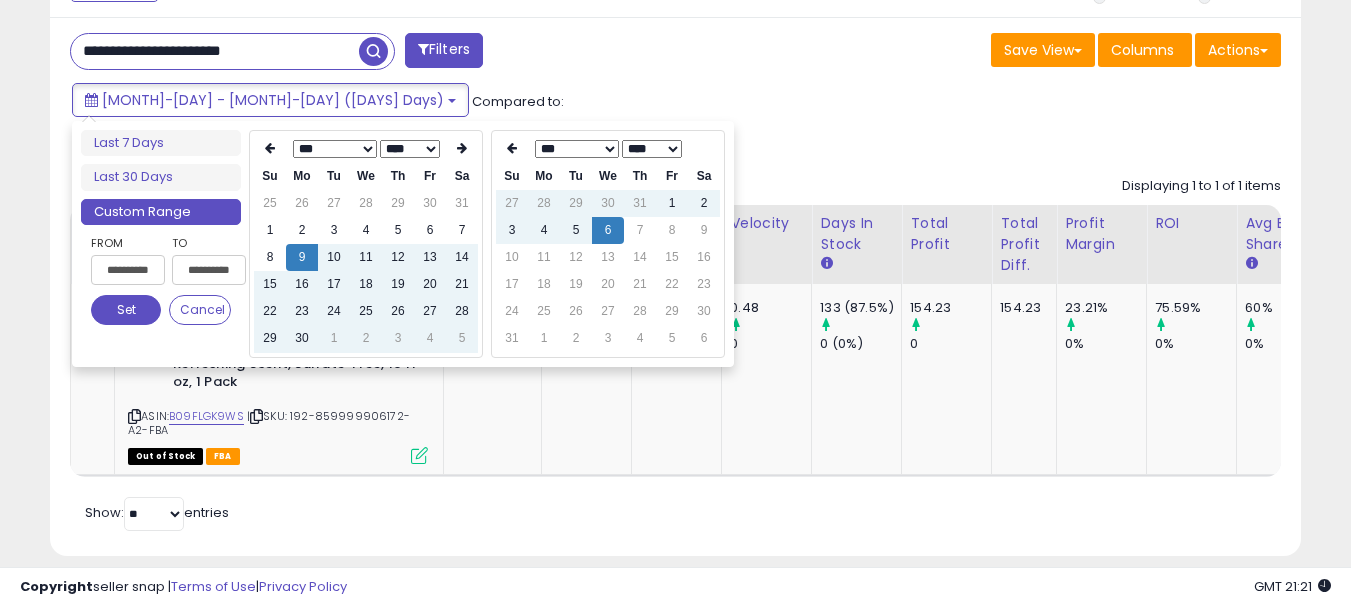 type on "**********" 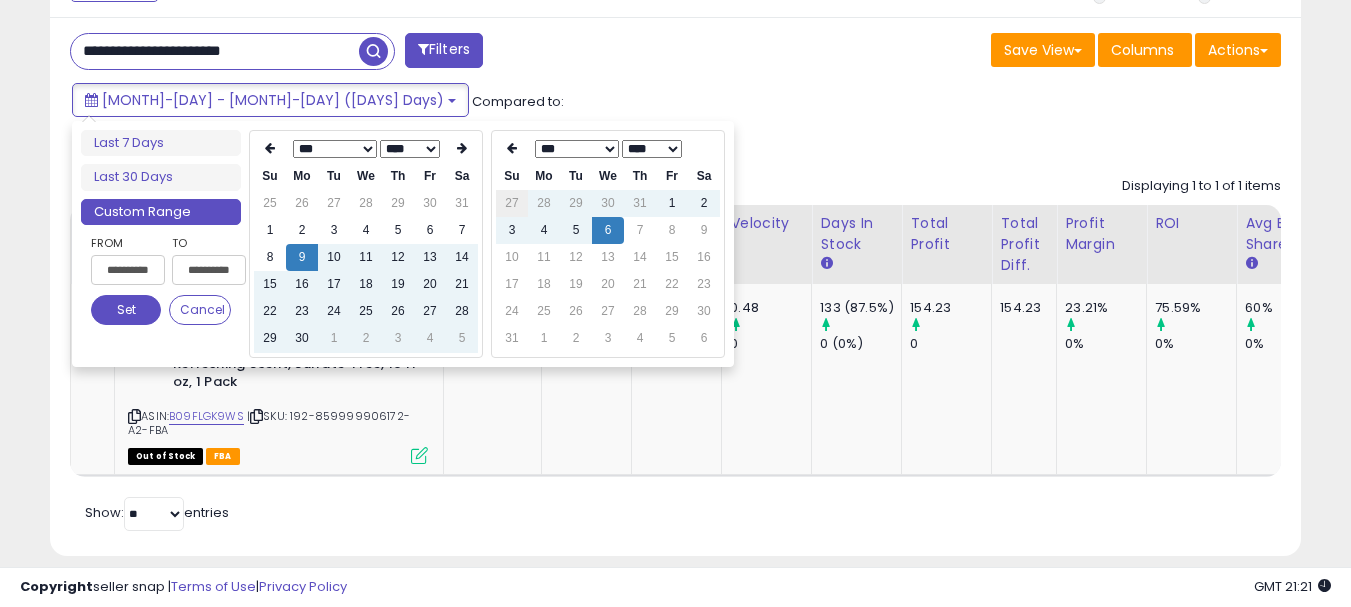 click on "27" at bounding box center [512, 203] 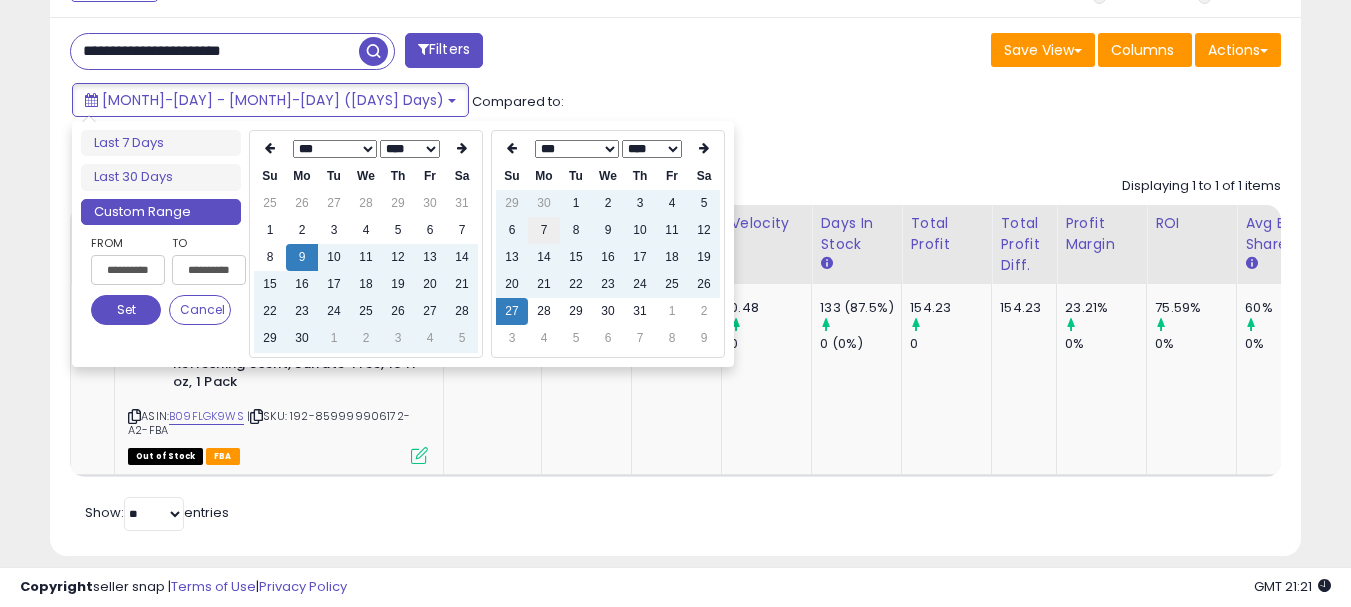 click on "7" at bounding box center (544, 230) 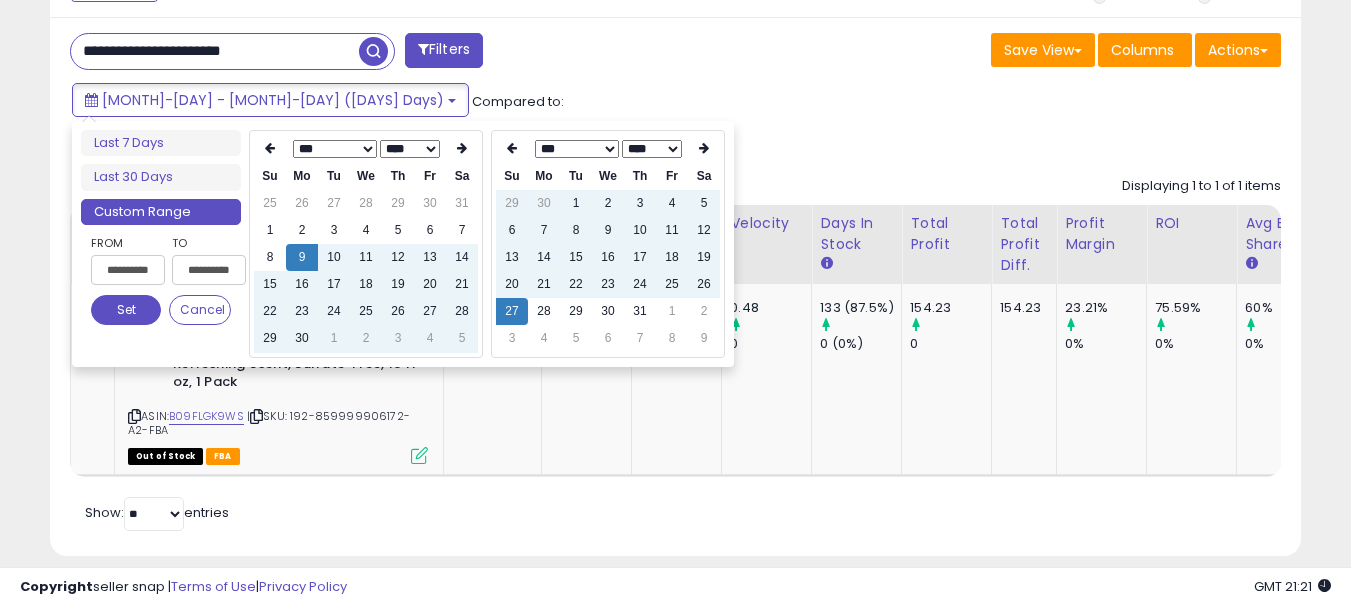 type on "**********" 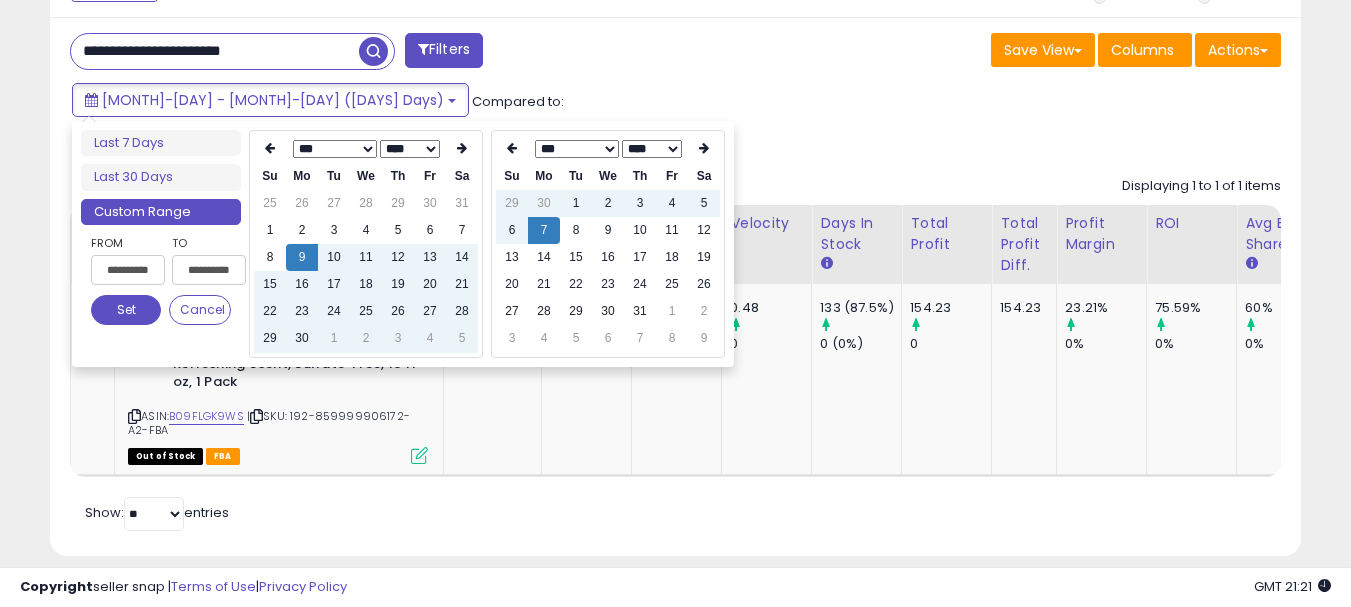 type on "**********" 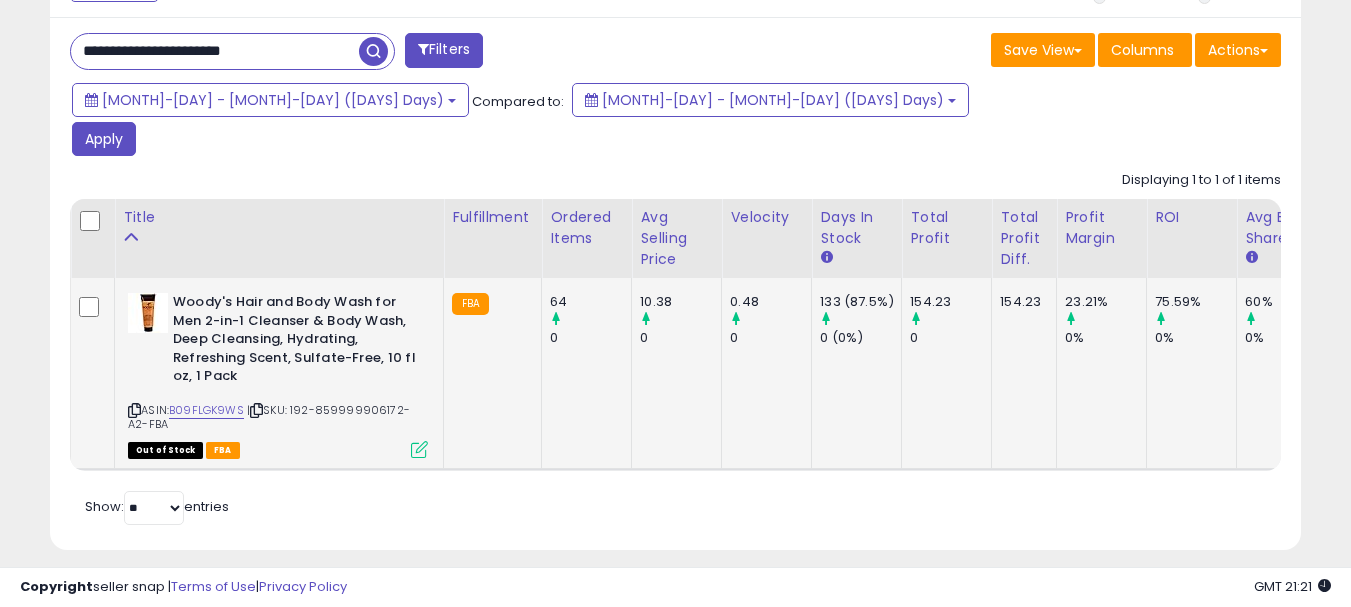 scroll, scrollTop: 799, scrollLeft: 0, axis: vertical 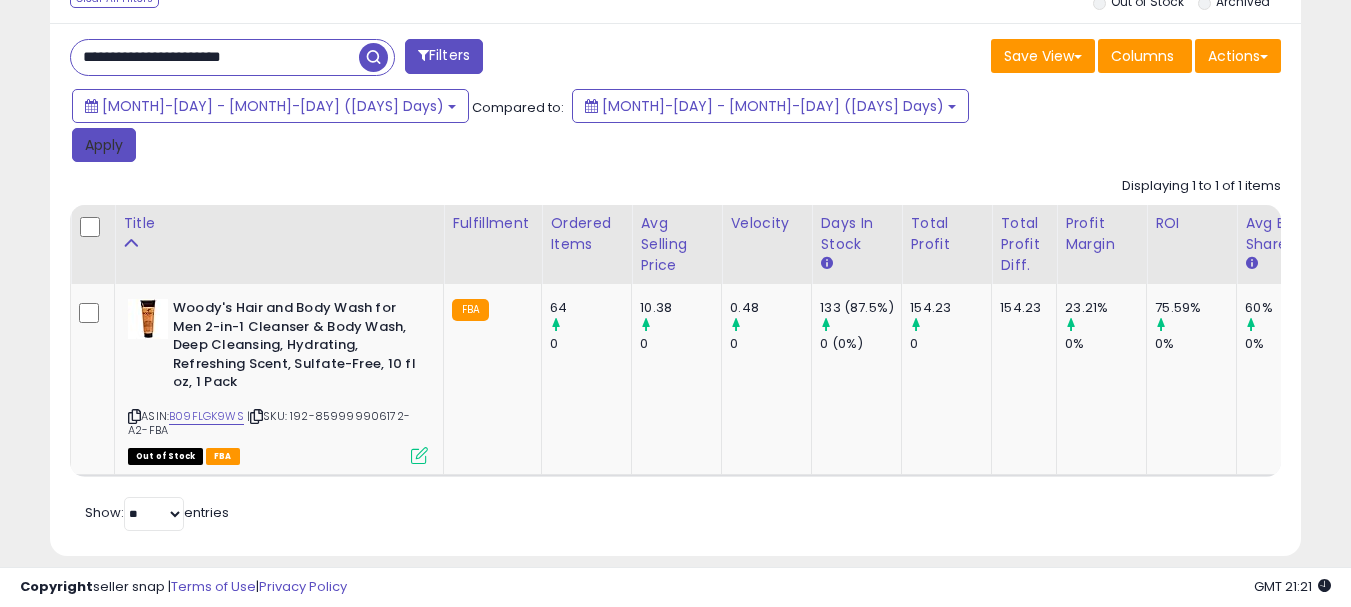 click on "Apply" at bounding box center (104, 145) 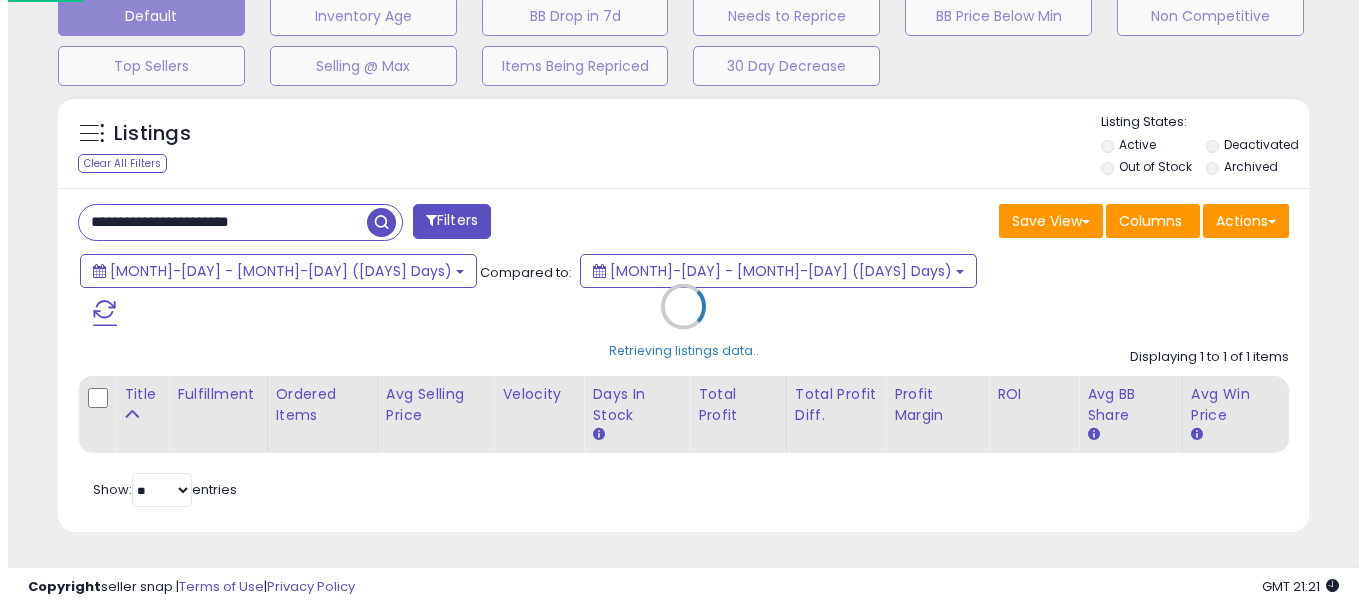 scroll, scrollTop: 595, scrollLeft: 0, axis: vertical 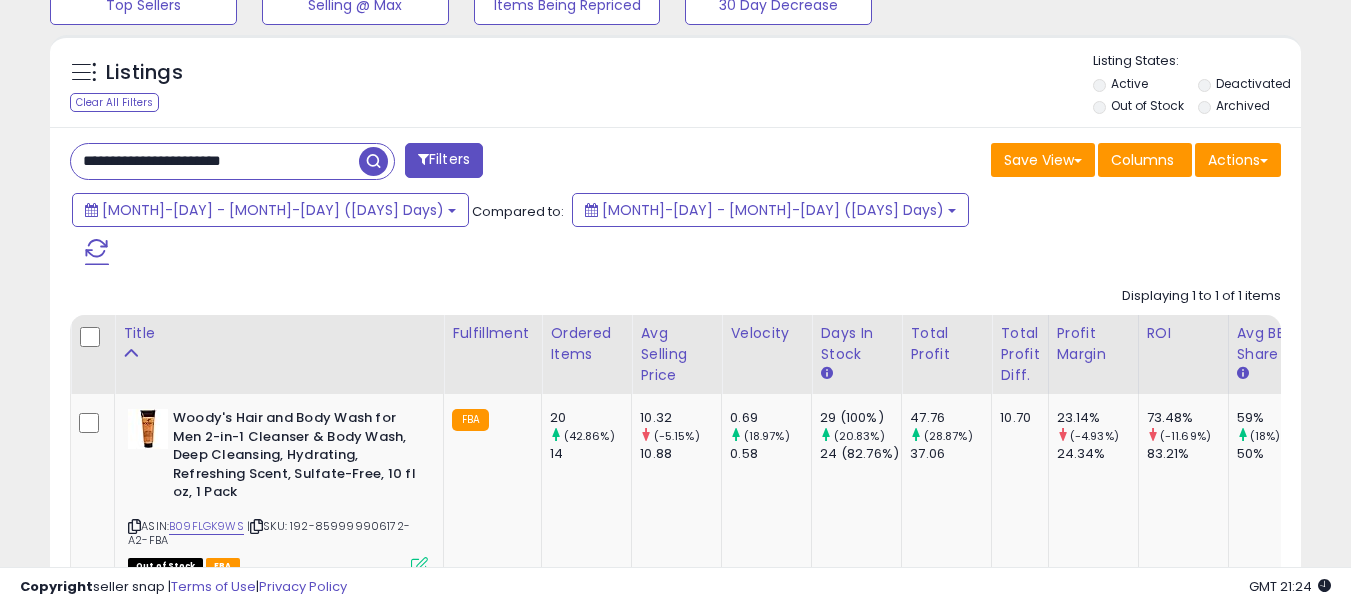 drag, startPoint x: 306, startPoint y: 155, endPoint x: 59, endPoint y: 181, distance: 248.36465 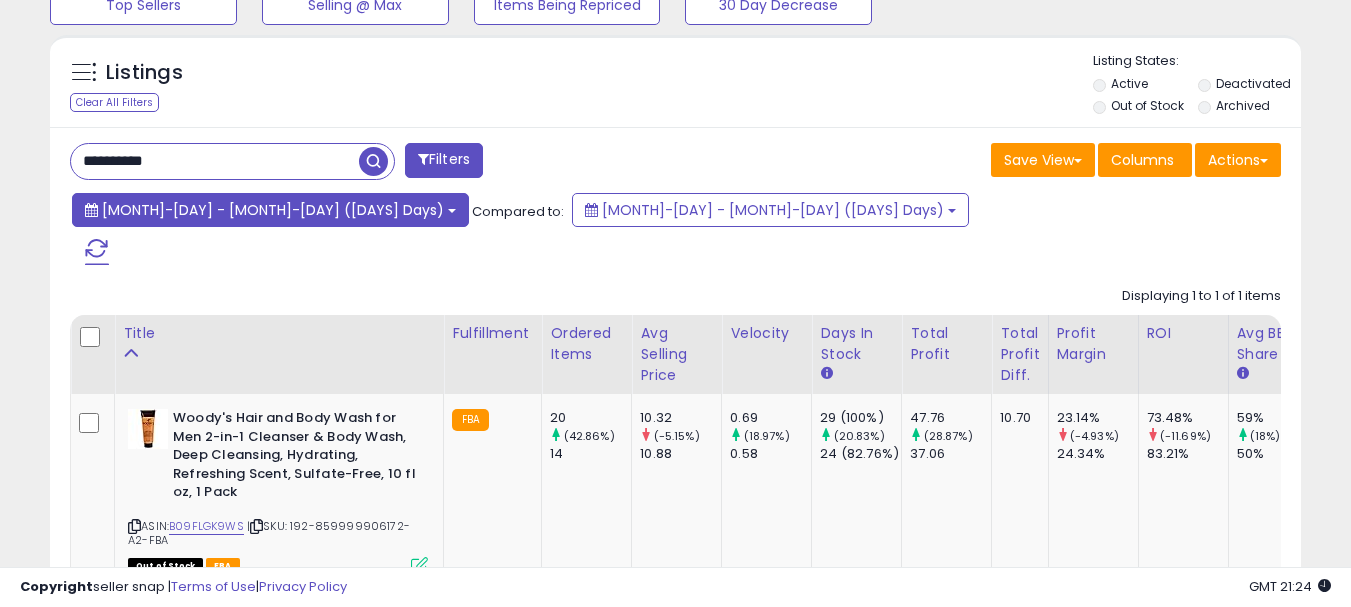 type on "**********" 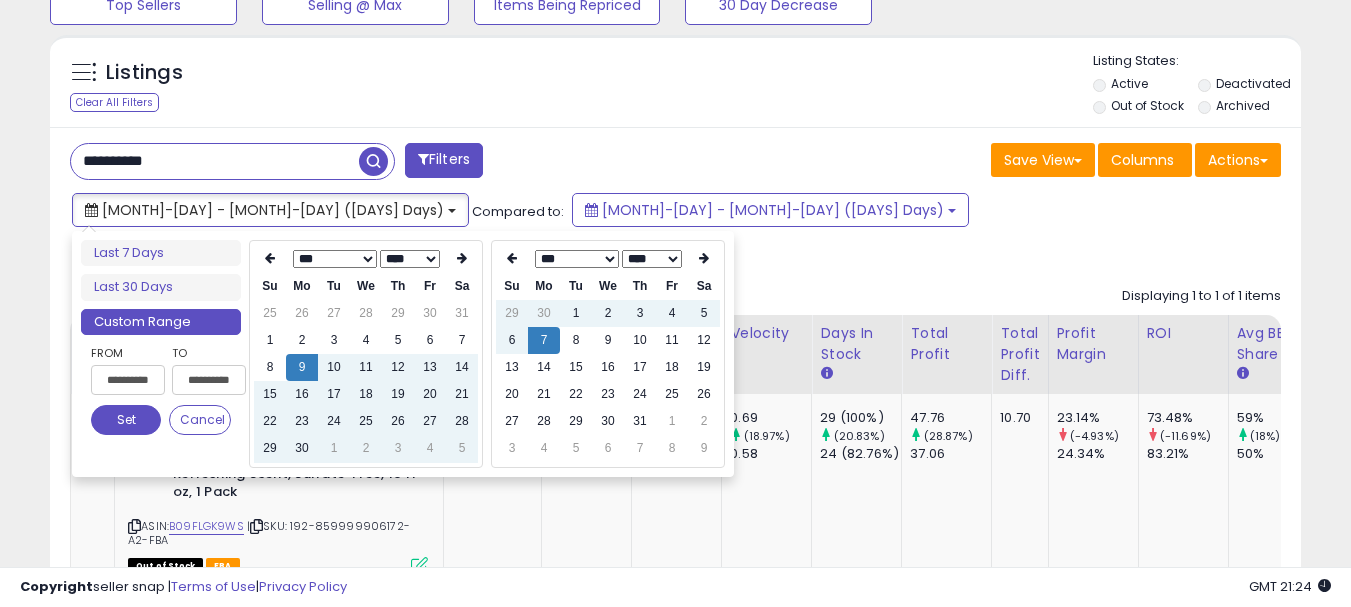 type on "**********" 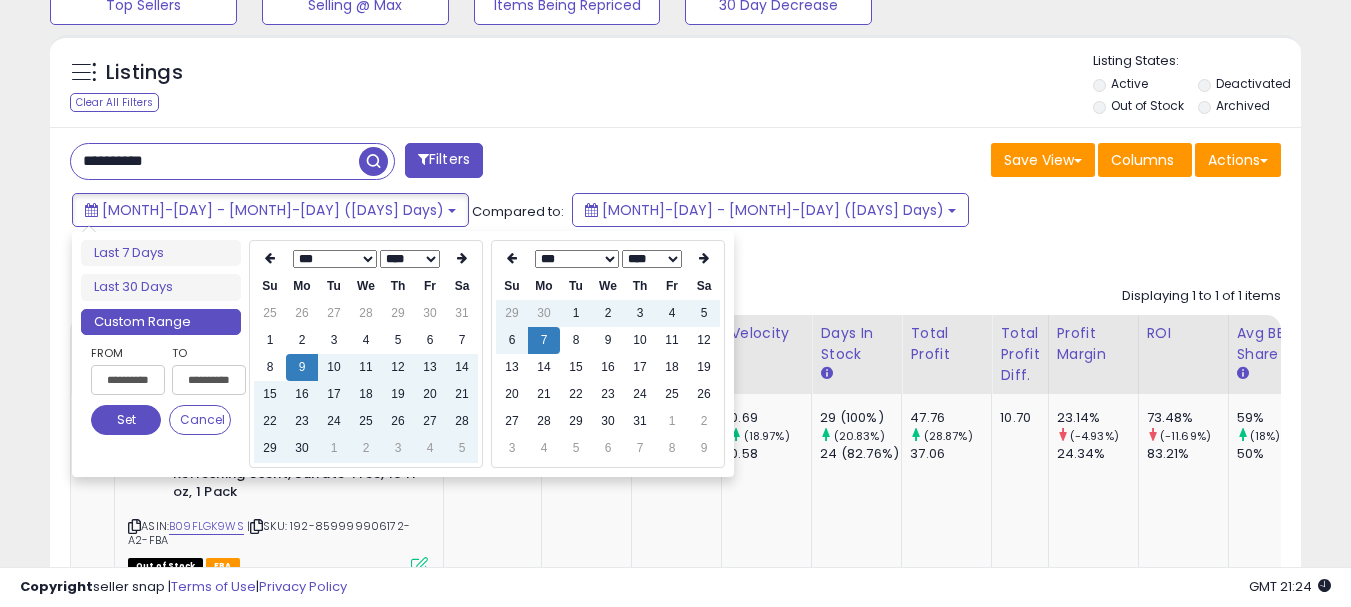 click on "*** *** *** *** *** *** *** ***" at bounding box center [335, 259] 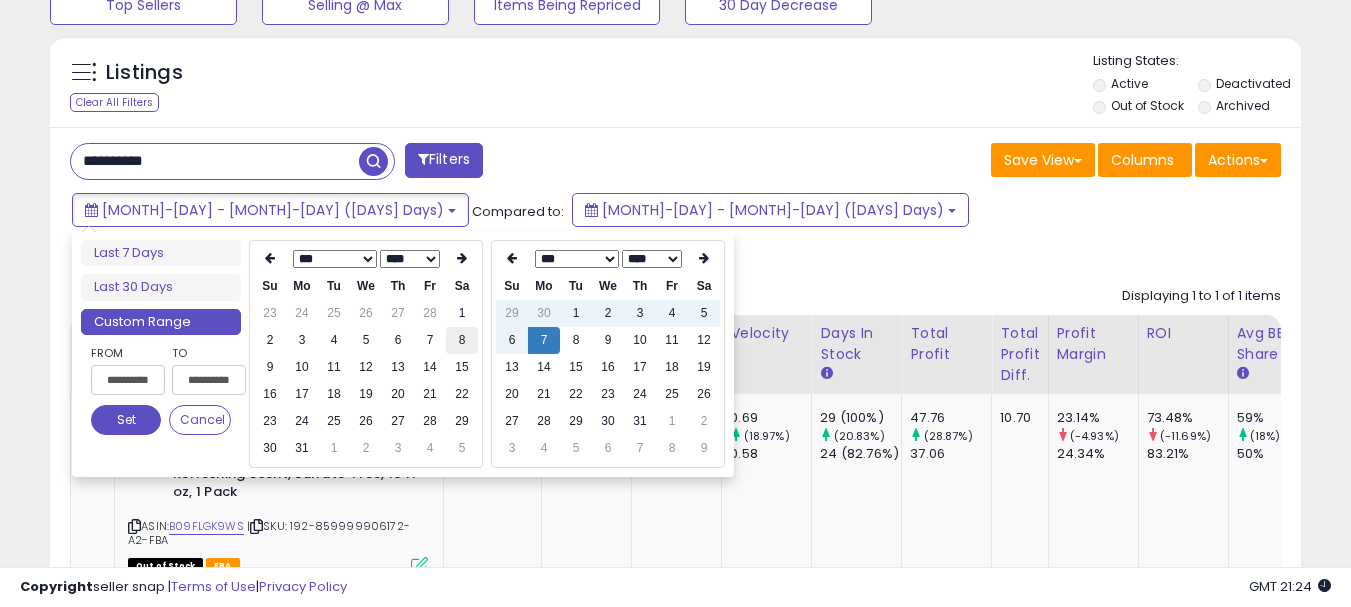 type on "**********" 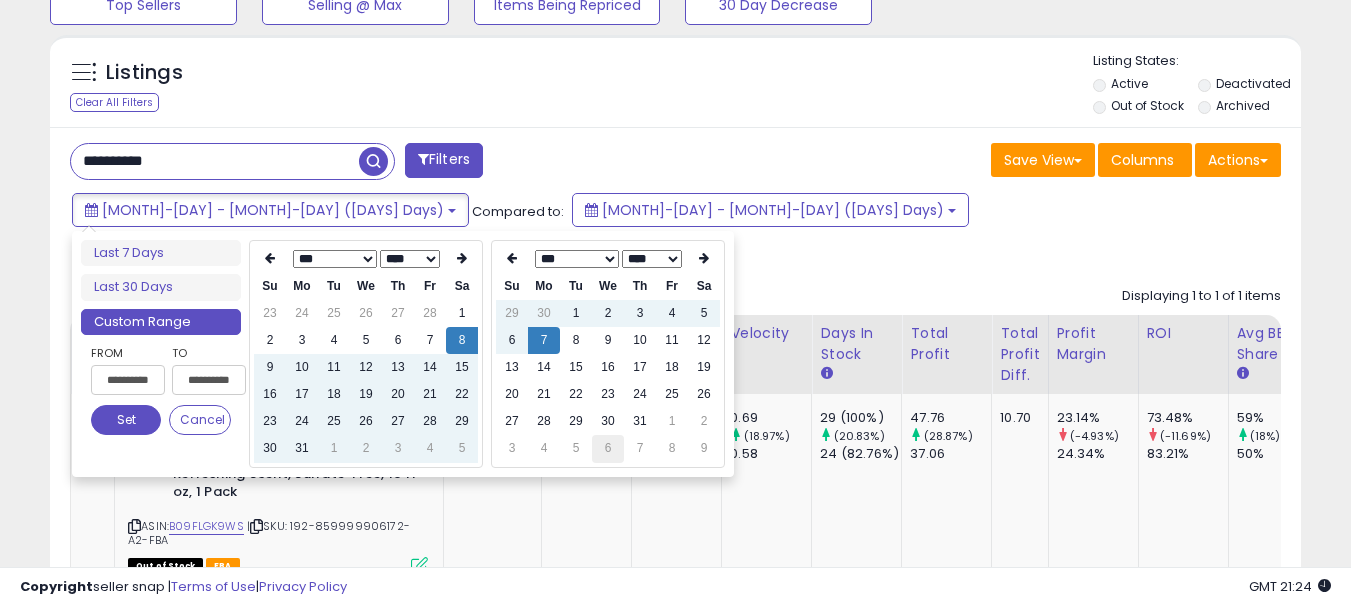 type on "**********" 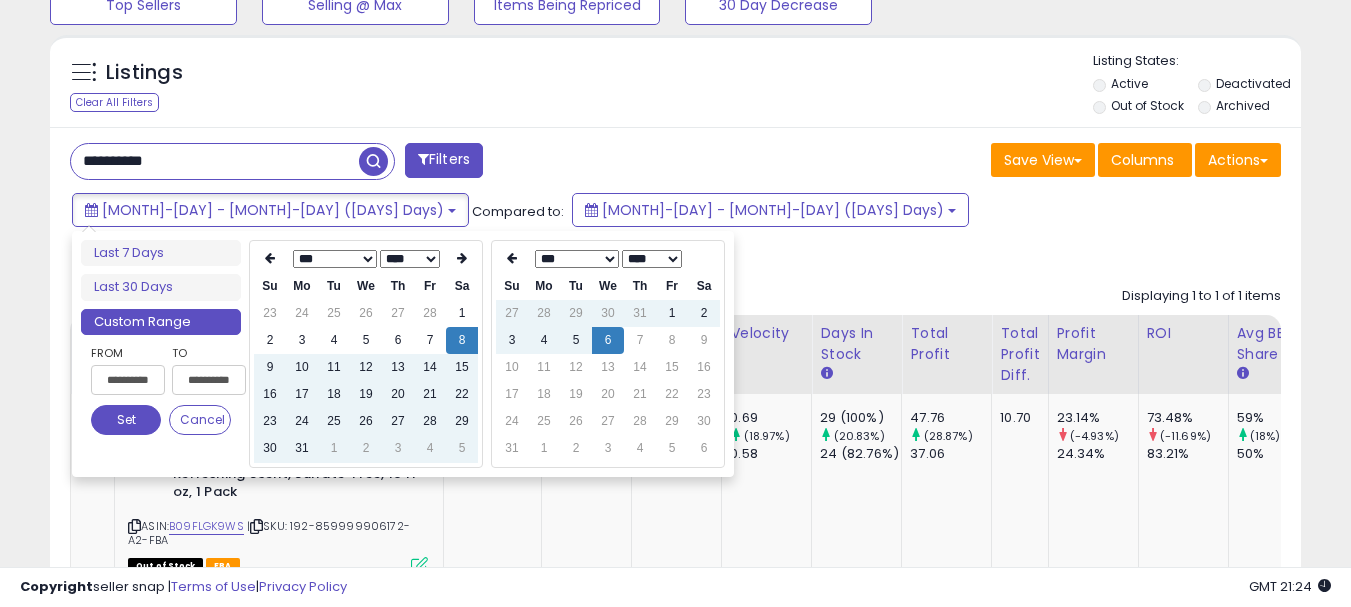 type on "**********" 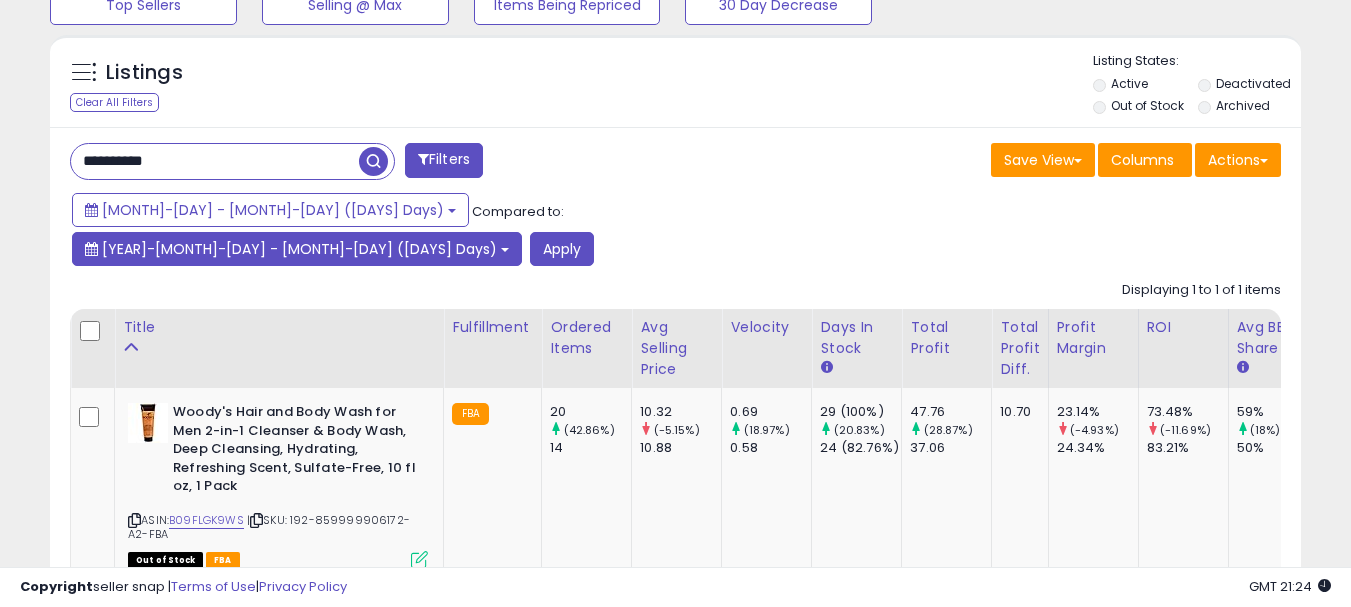 click on "[YEAR]-[MONTH]-[DAY] - [MONTH]-[DAY] ([DAYS] Days)" at bounding box center (297, 249) 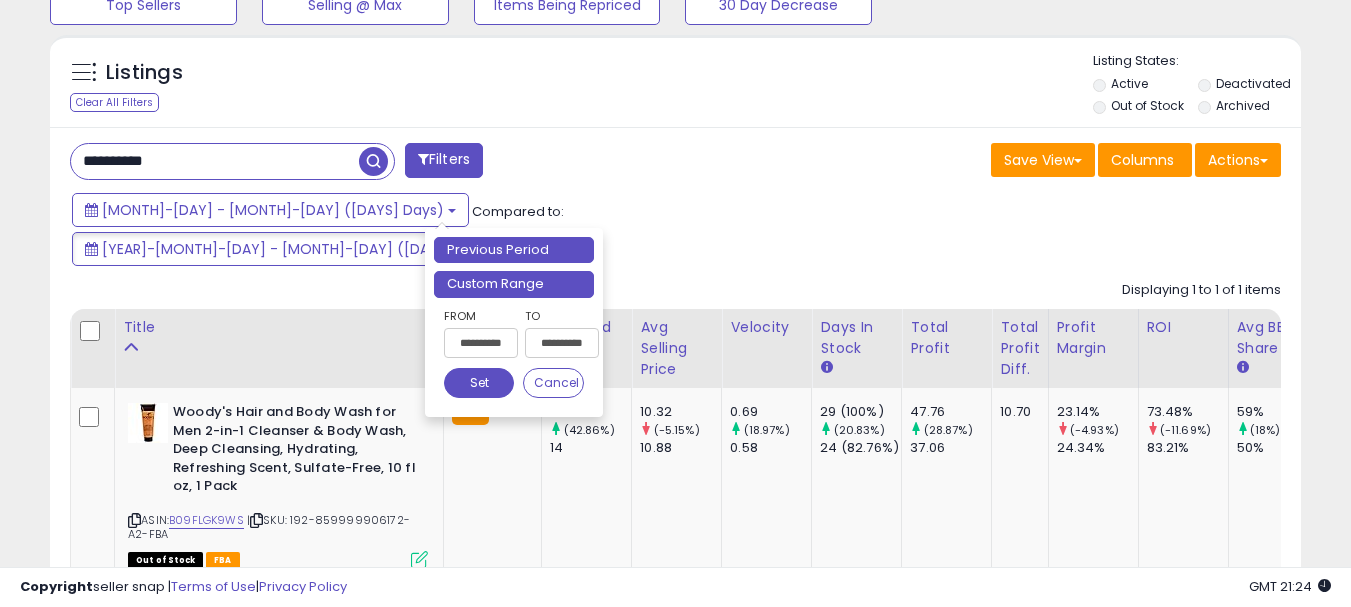 click on "Custom Range" at bounding box center (514, 284) 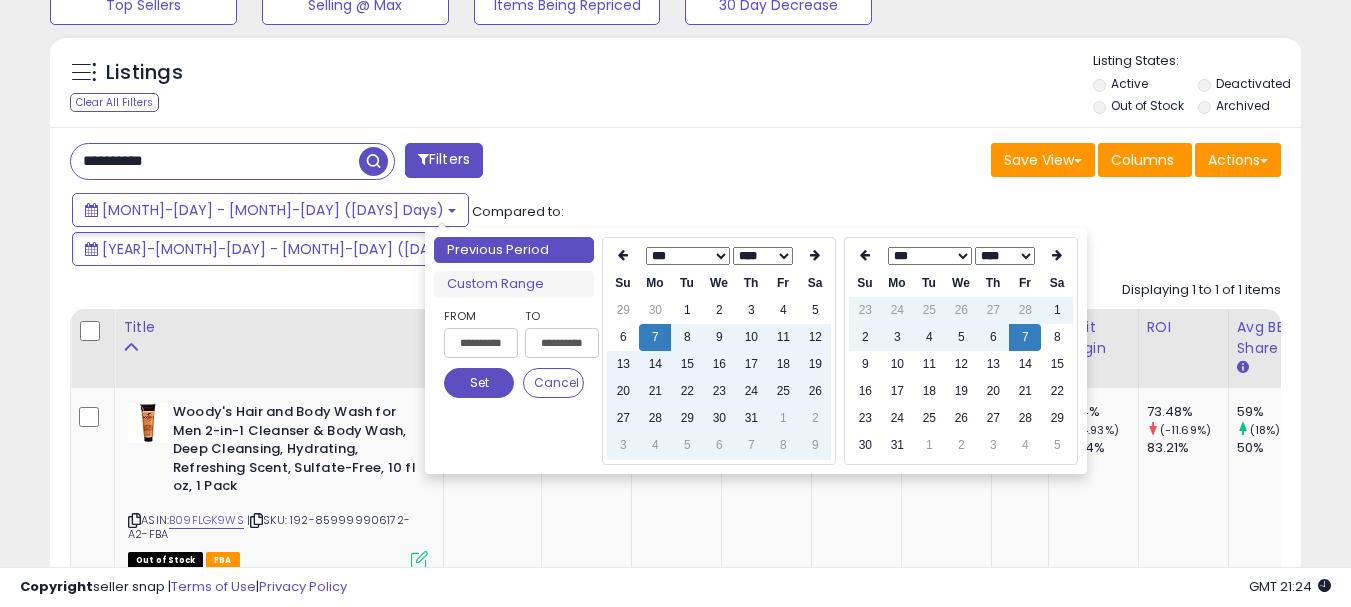 click on "*** *** *** *** *** *** *** ***" at bounding box center [930, 256] 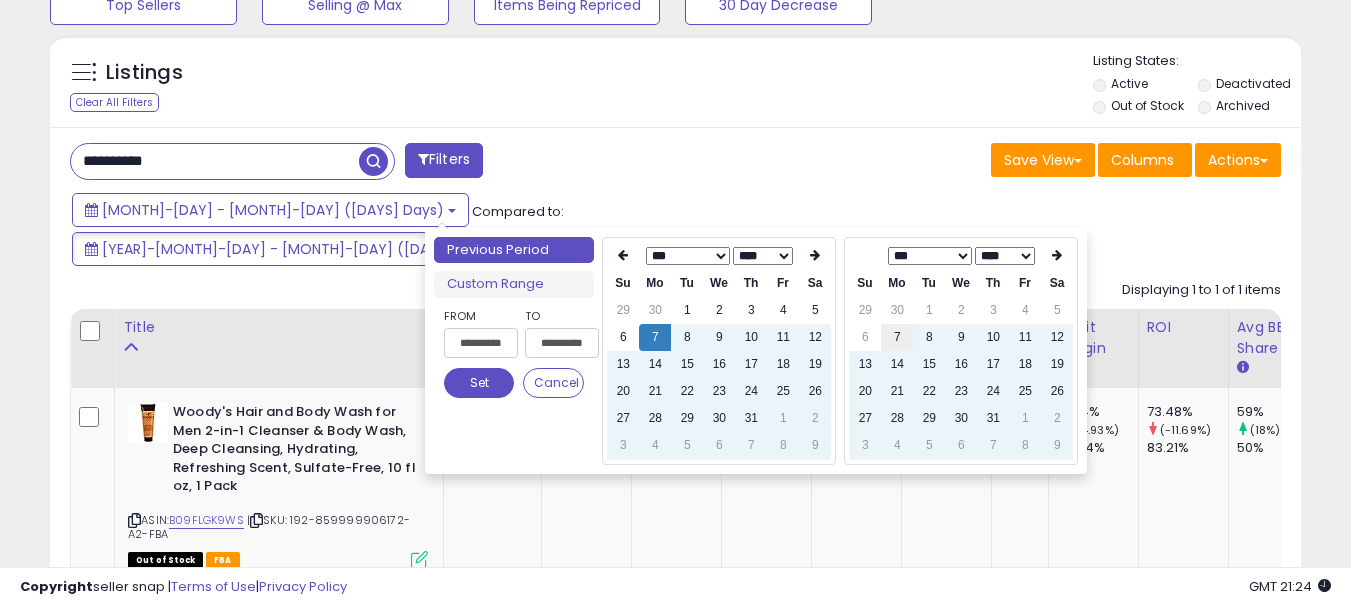 type on "**********" 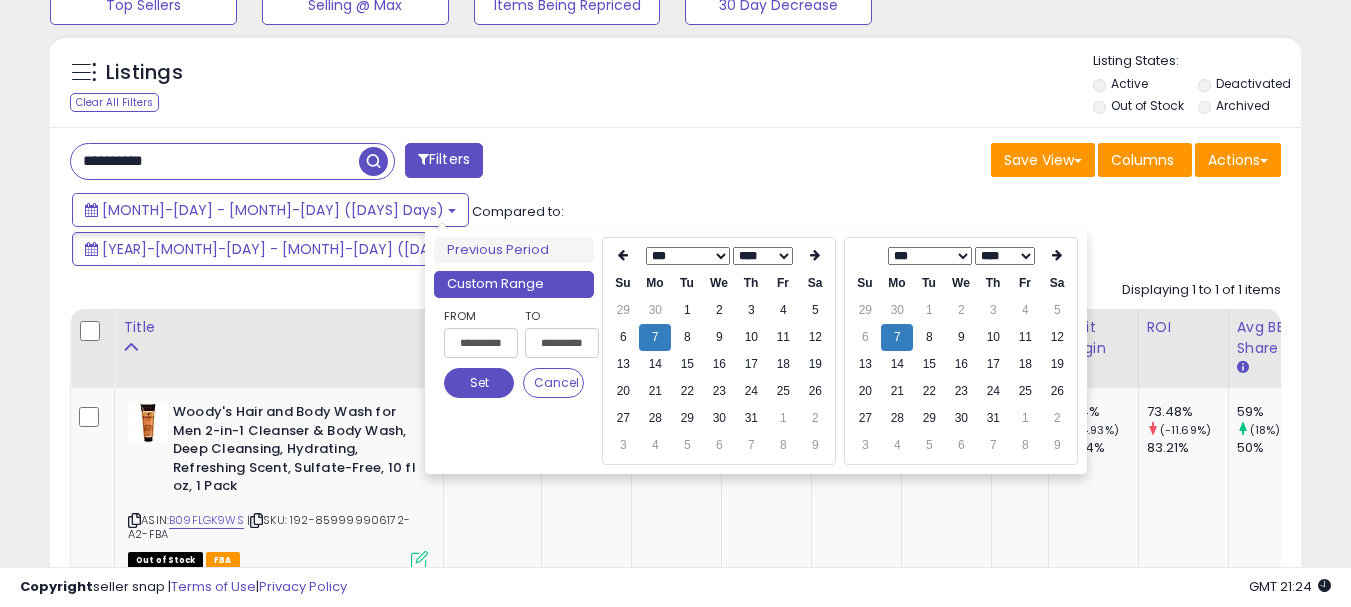 type on "**********" 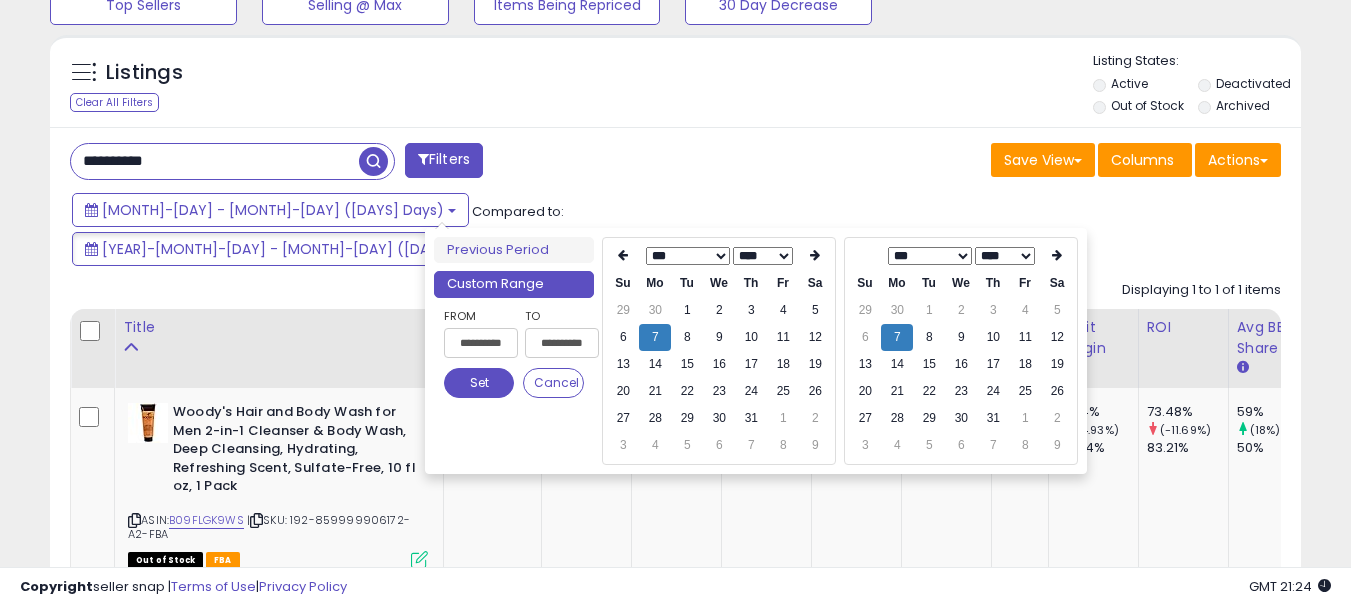 click on "Set" at bounding box center [479, 383] 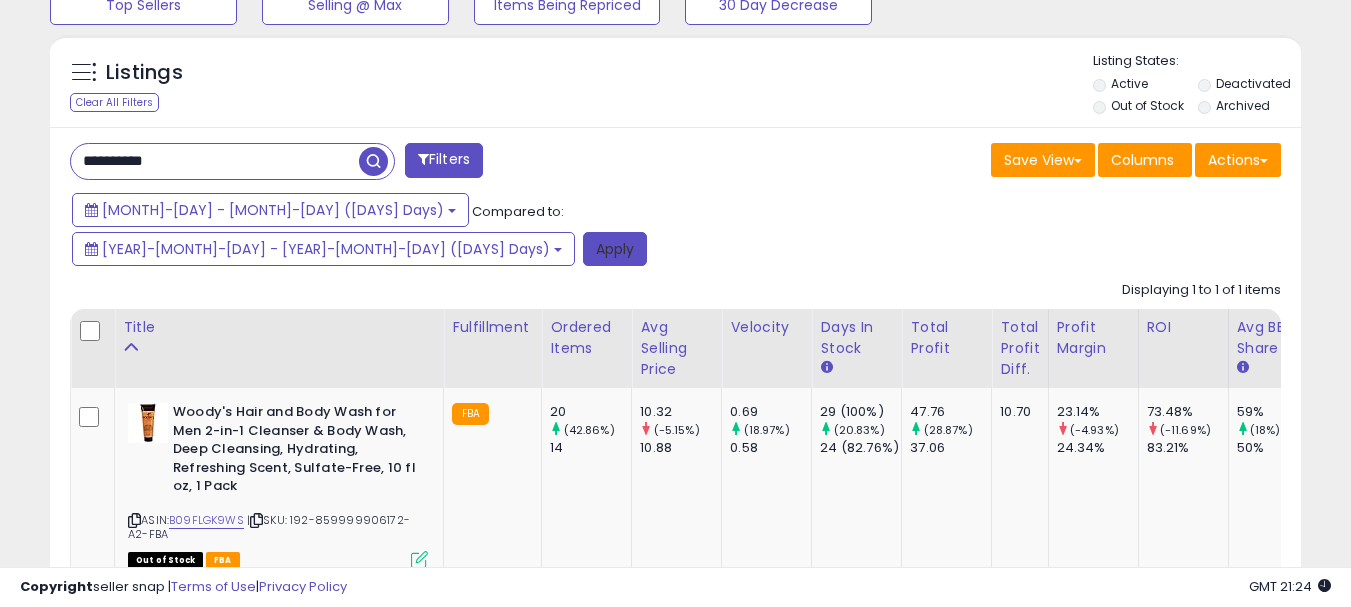click on "Apply" at bounding box center [615, 249] 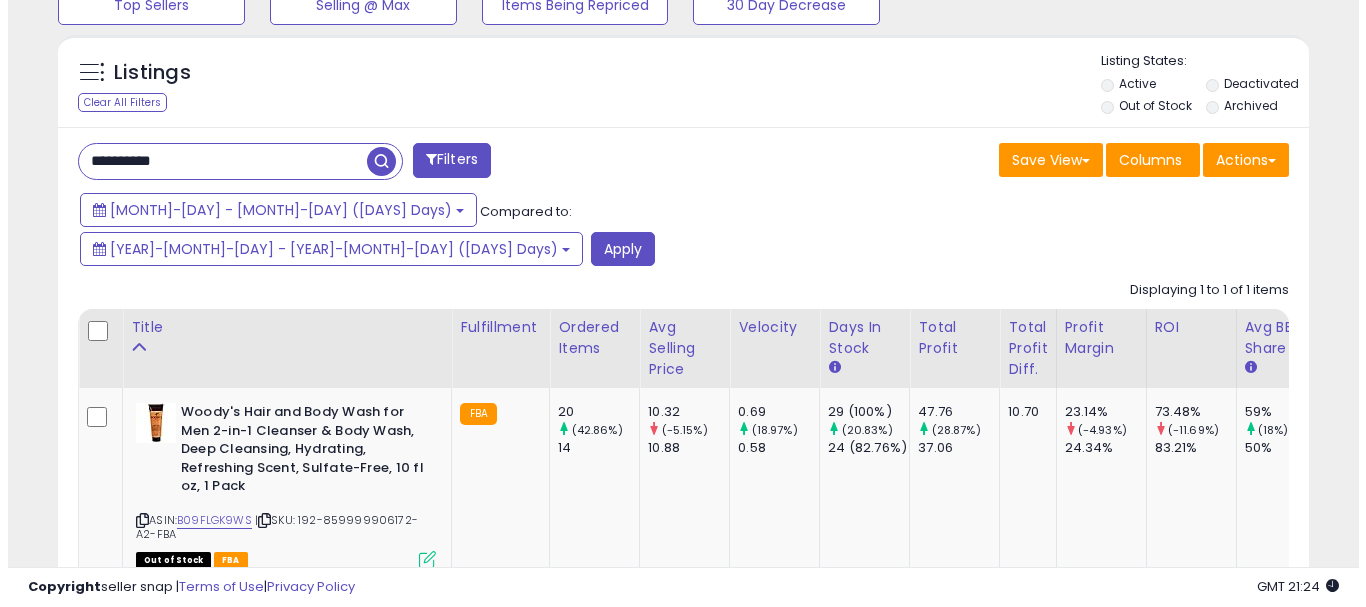 scroll, scrollTop: 595, scrollLeft: 0, axis: vertical 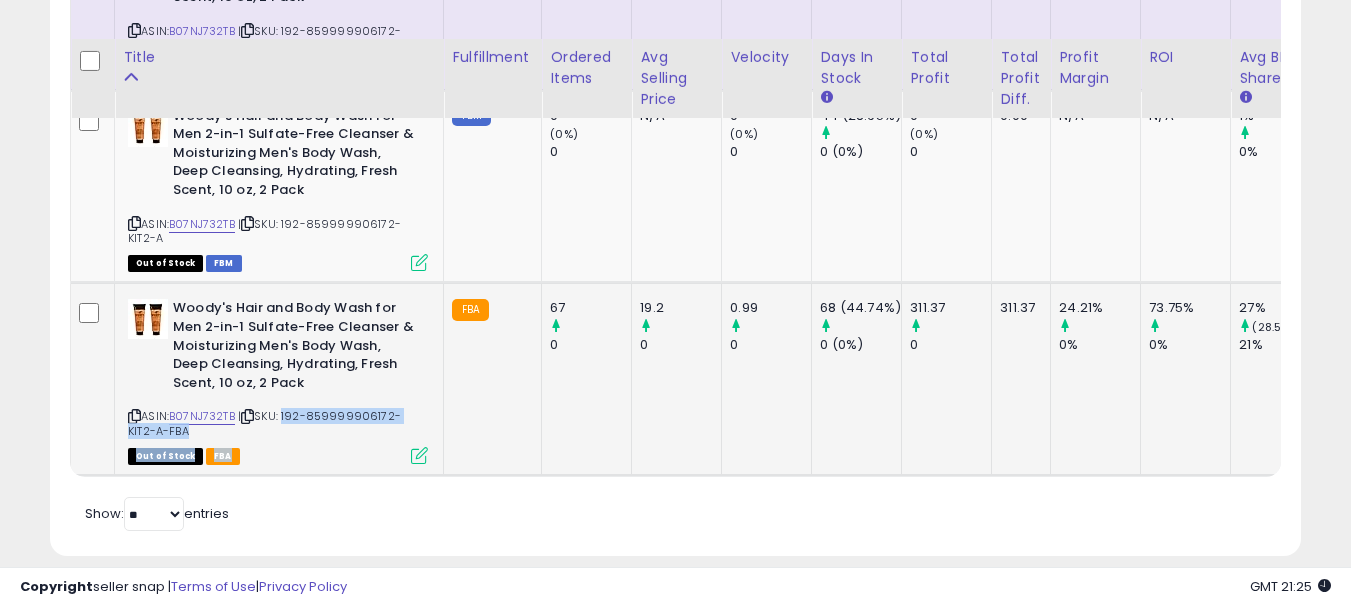 drag, startPoint x: 287, startPoint y: 377, endPoint x: 353, endPoint y: 401, distance: 70.2282 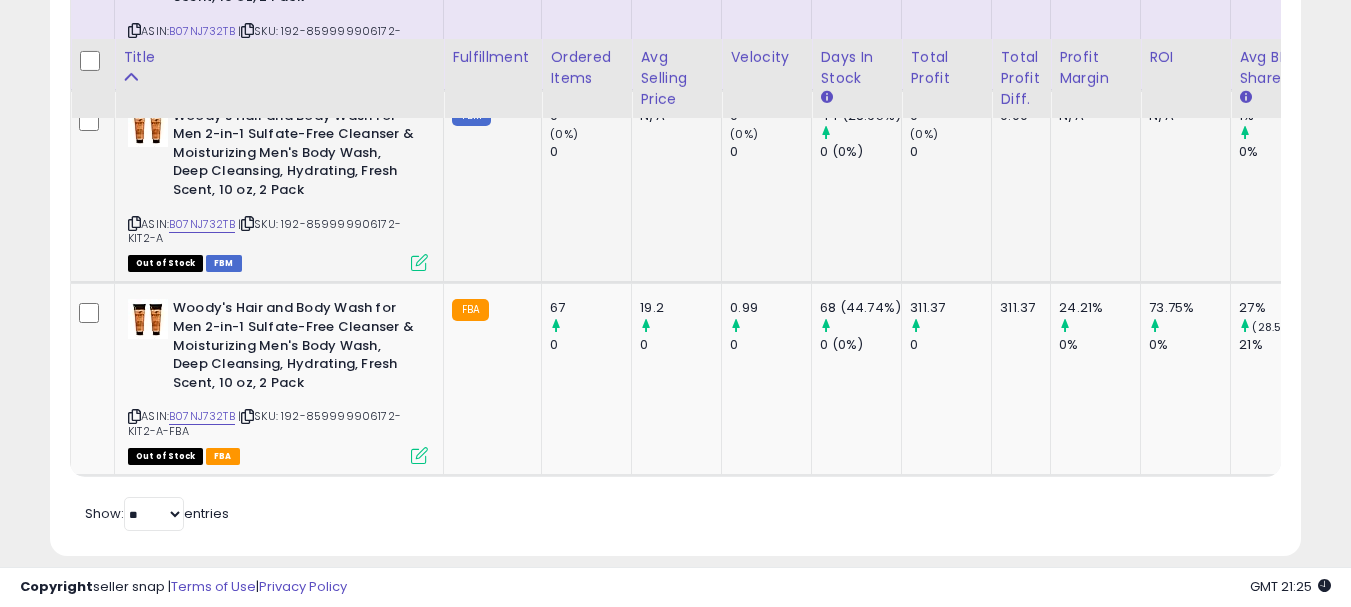 drag, startPoint x: 315, startPoint y: 387, endPoint x: 352, endPoint y: 159, distance: 230.98268 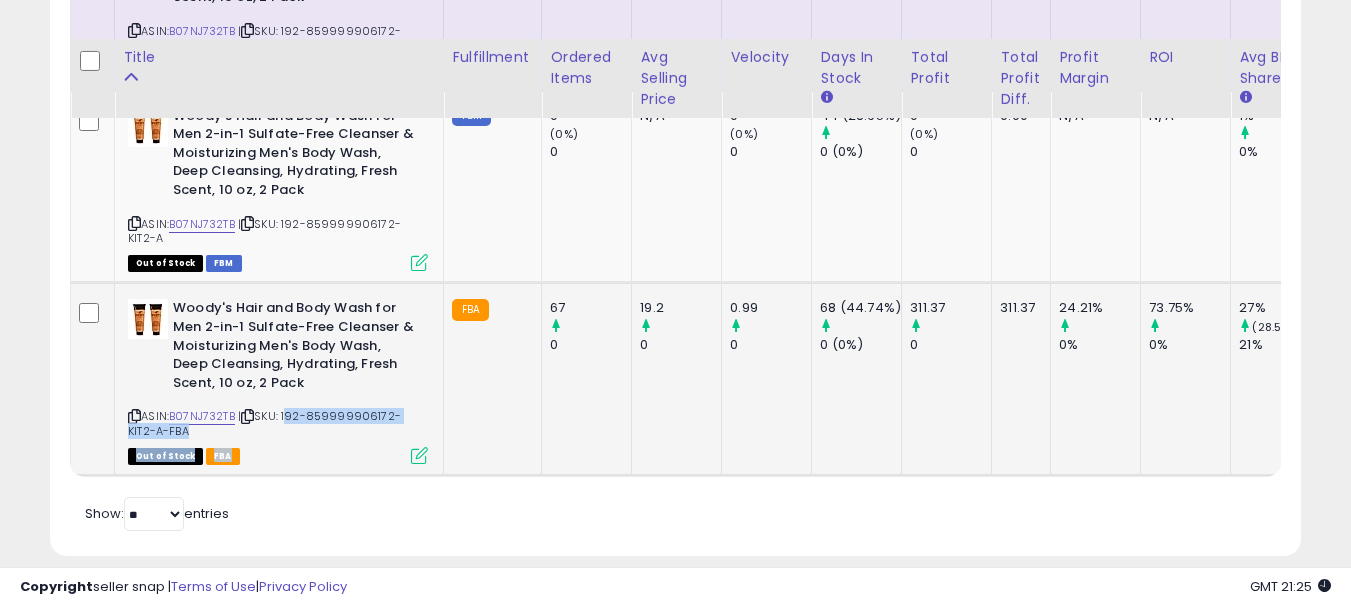 drag, startPoint x: 289, startPoint y: 381, endPoint x: 319, endPoint y: 397, distance: 34 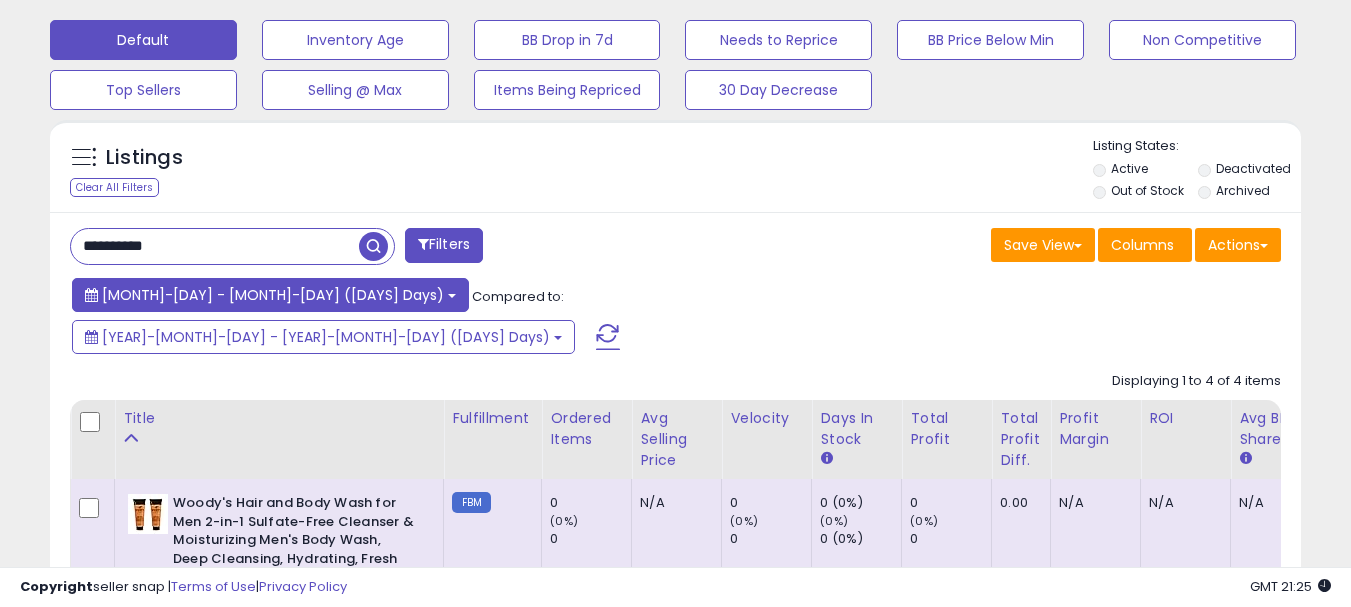 scroll, scrollTop: 583, scrollLeft: 0, axis: vertical 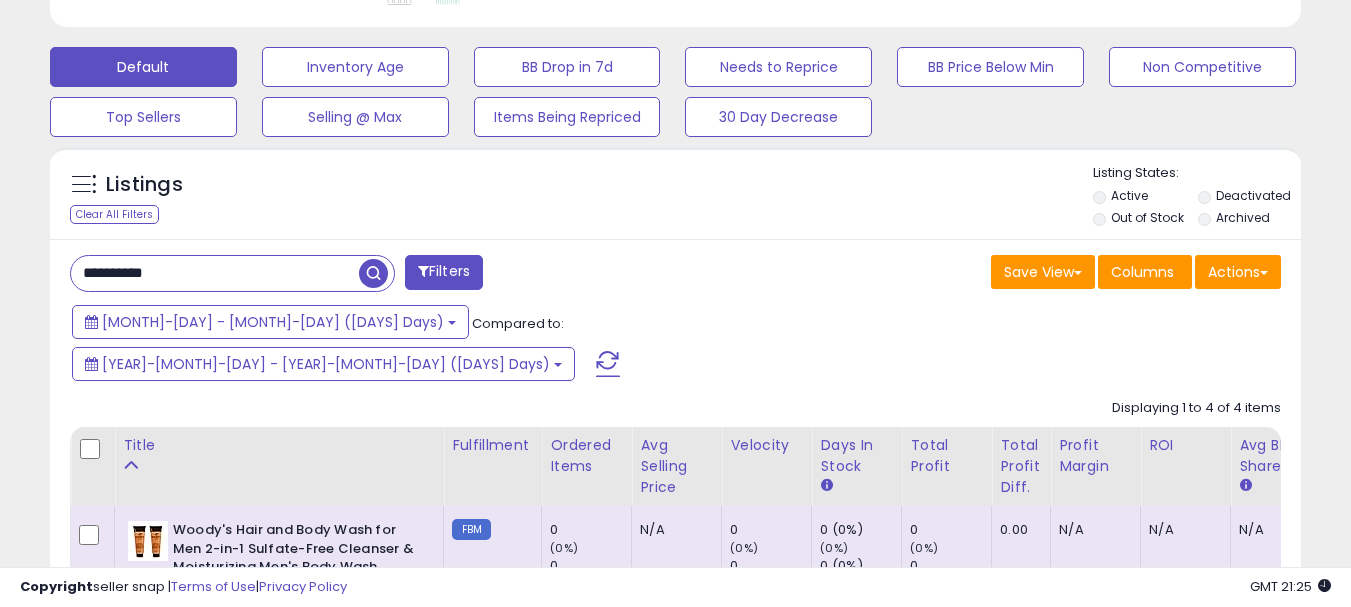 click on "**********" at bounding box center (215, 273) 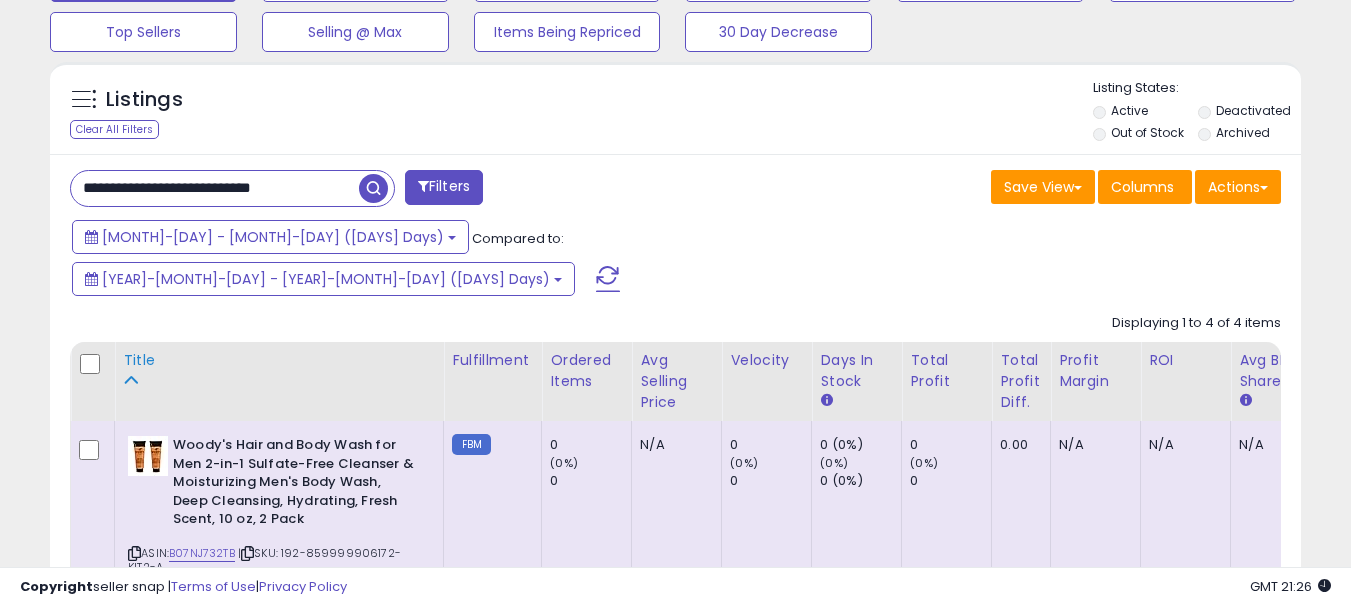 scroll, scrollTop: 783, scrollLeft: 0, axis: vertical 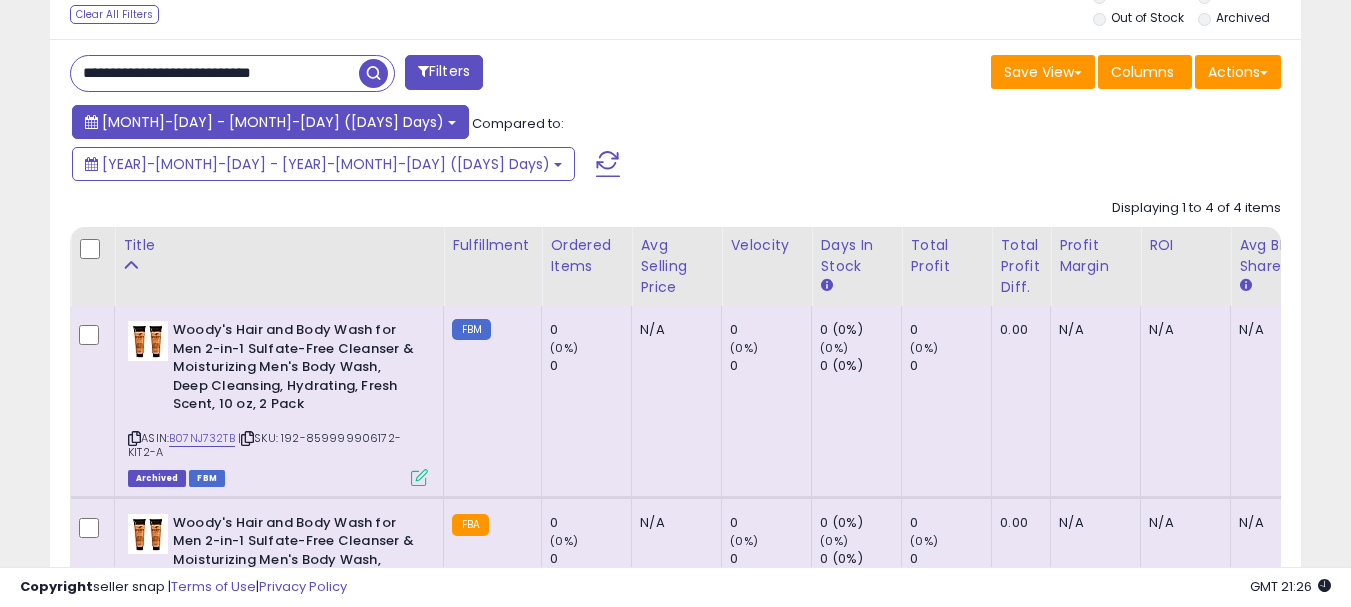 type on "**********" 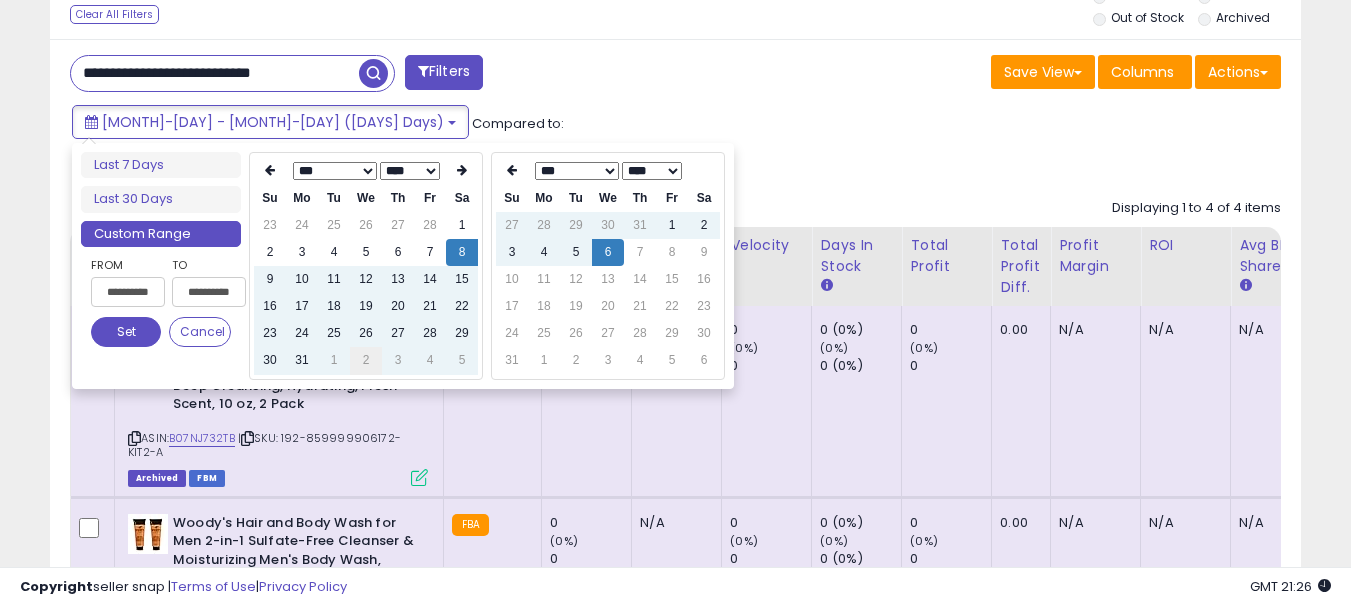 click on "2" at bounding box center (366, 360) 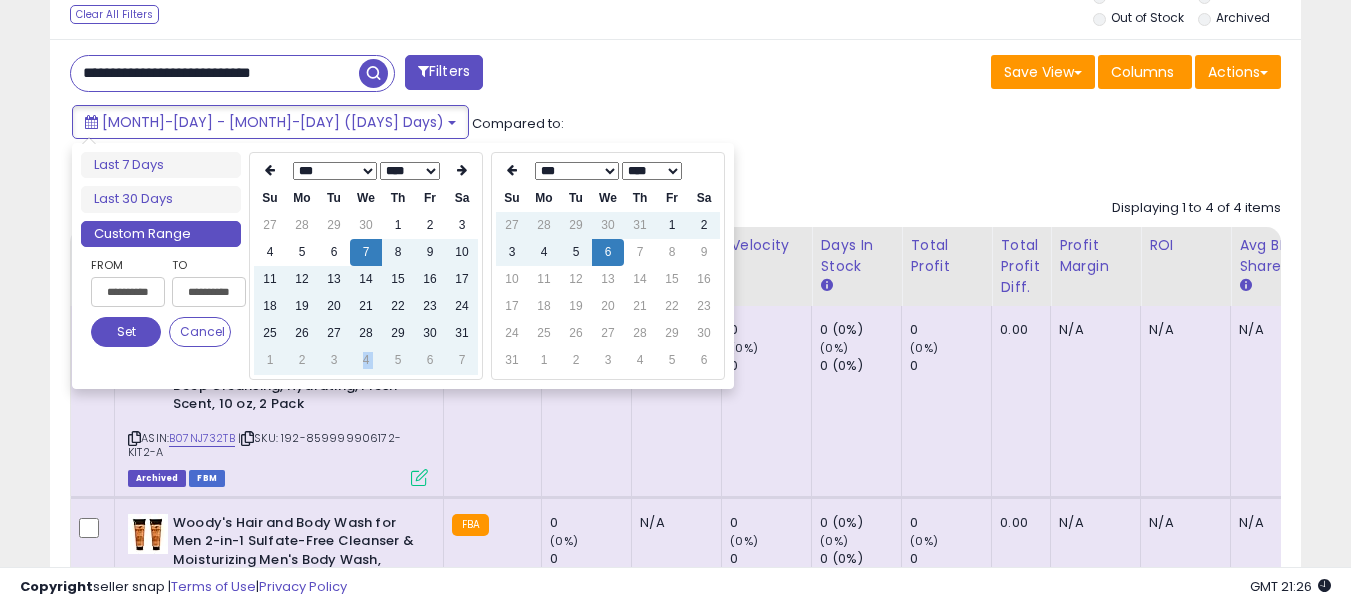 click on "4" at bounding box center [366, 360] 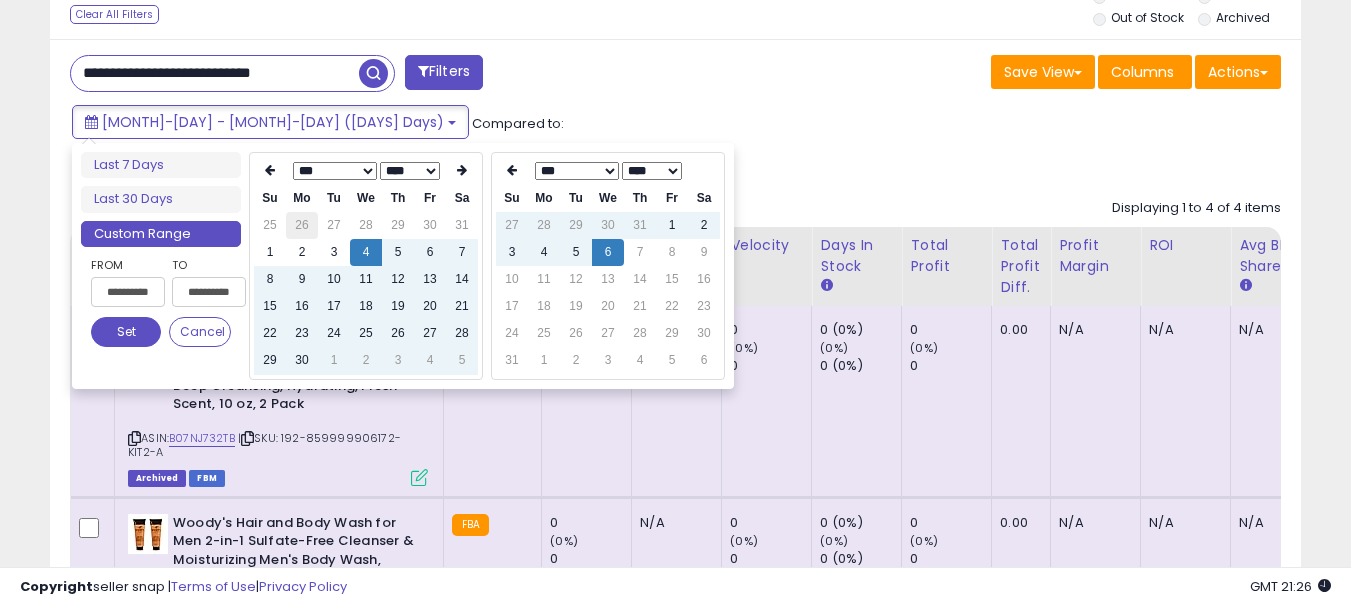 click on "26" at bounding box center [302, 225] 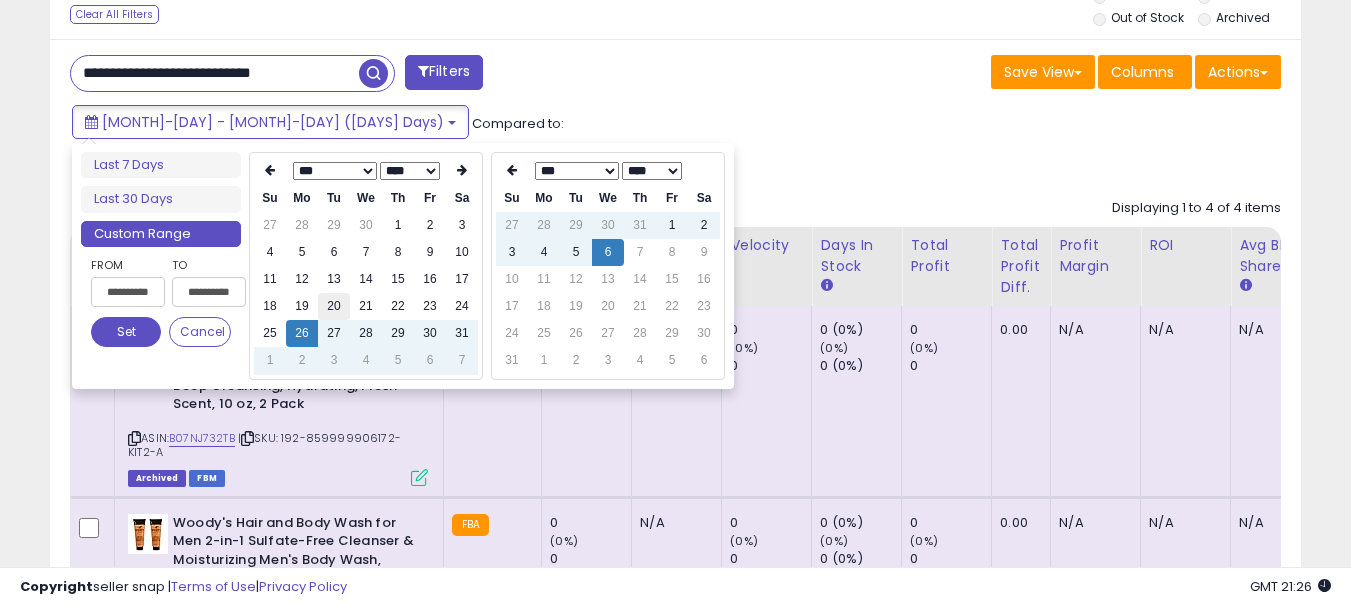 click on "20" at bounding box center [334, 306] 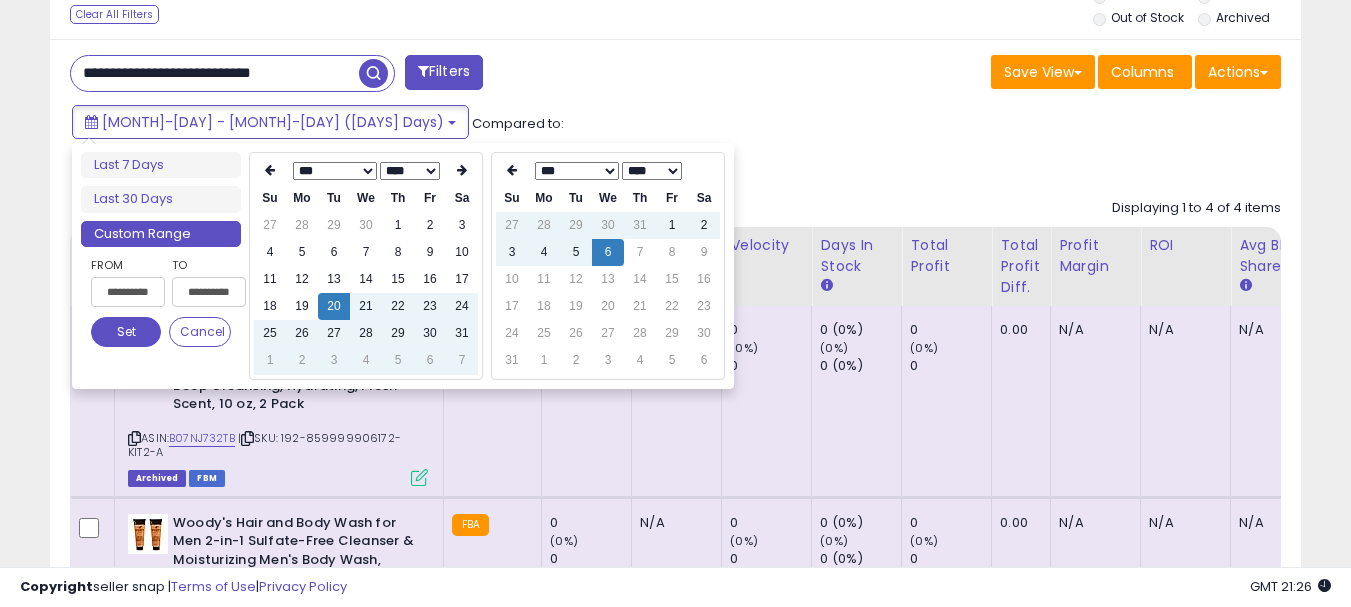 type on "**********" 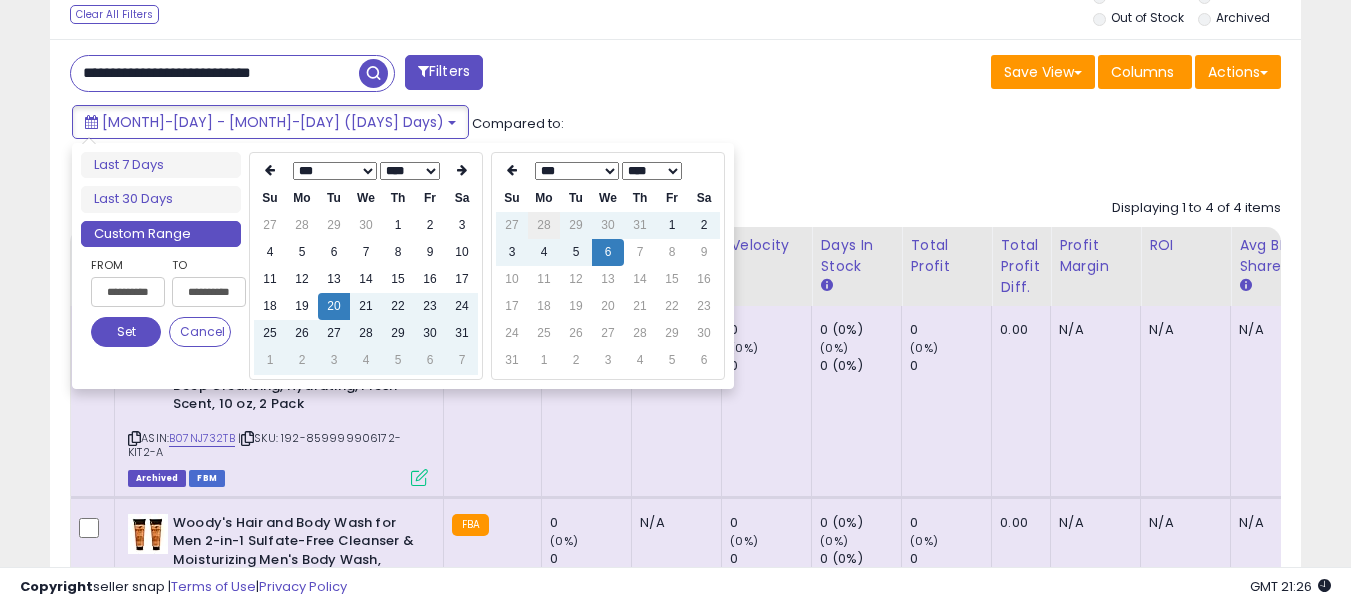 click on "28" at bounding box center (544, 225) 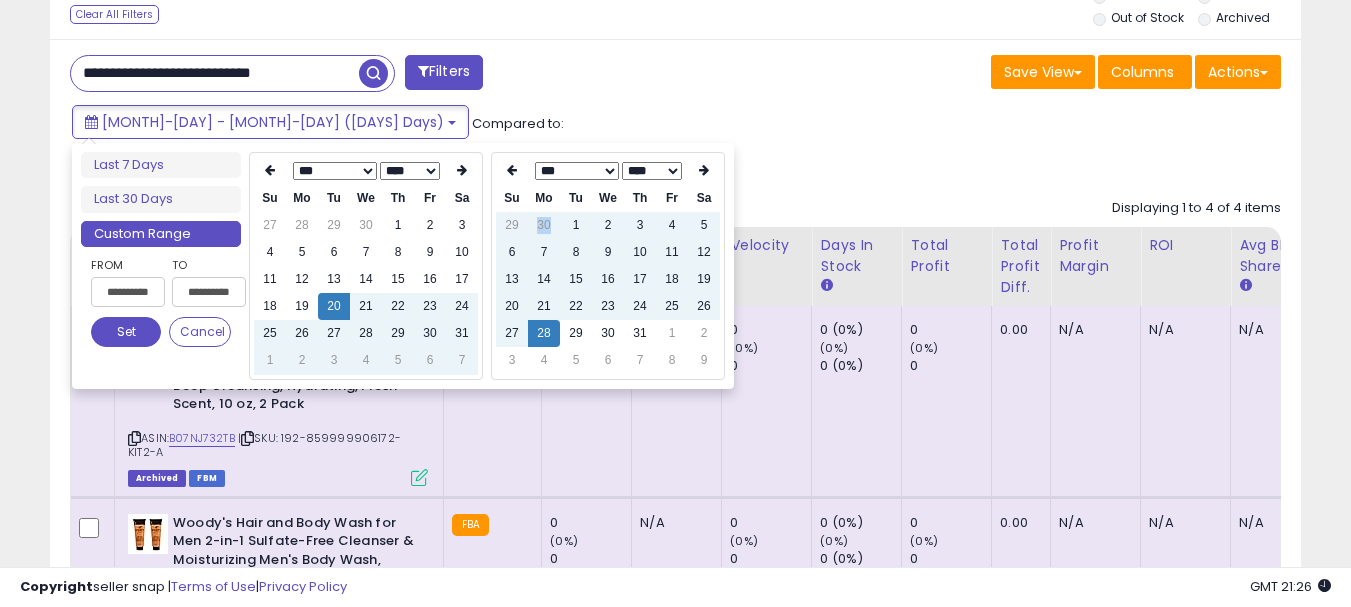 click on "30" at bounding box center (544, 225) 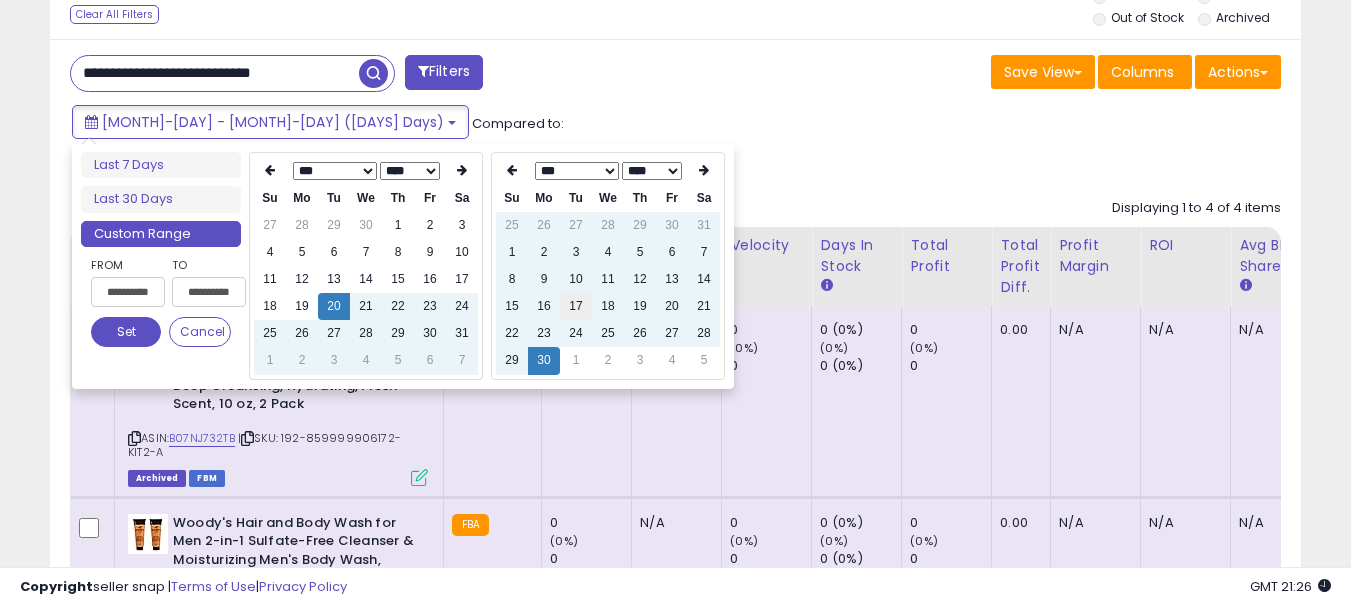 click on "17" at bounding box center (576, 306) 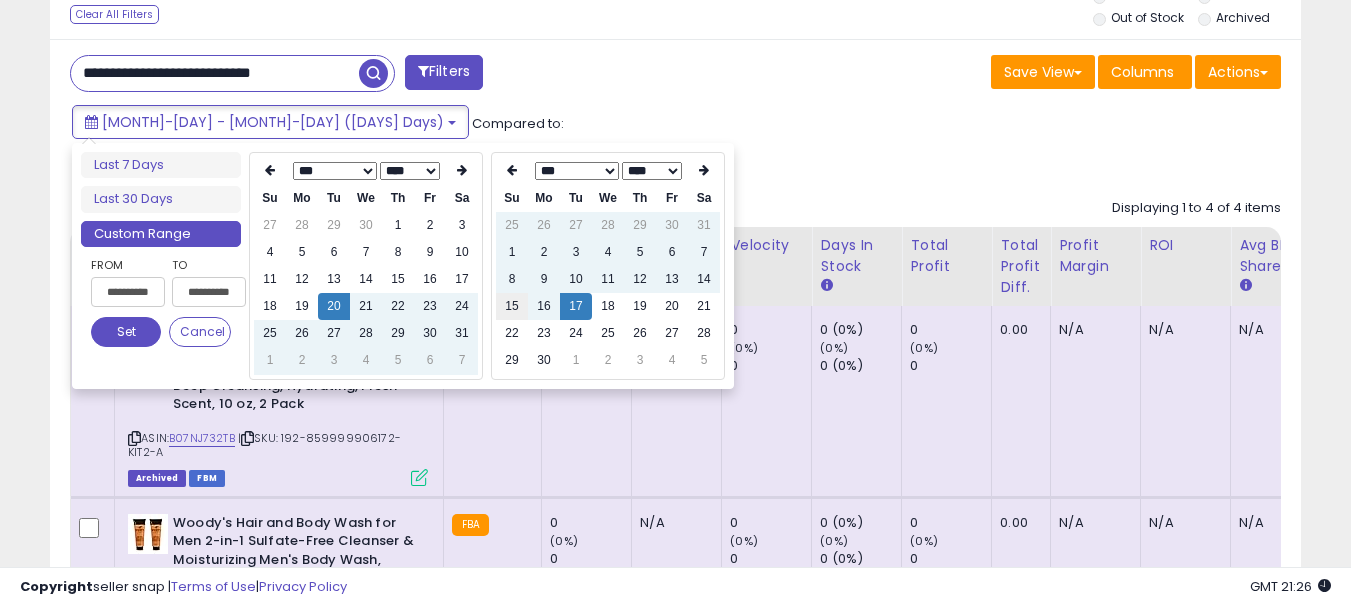 type on "**********" 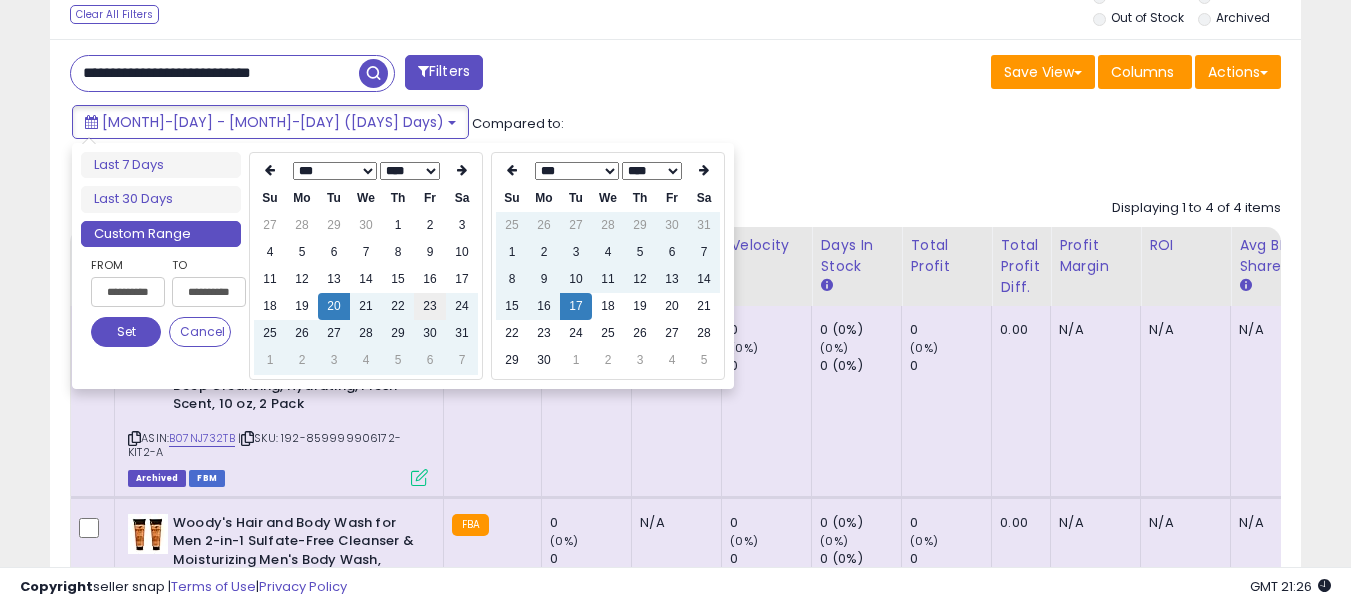 type on "**********" 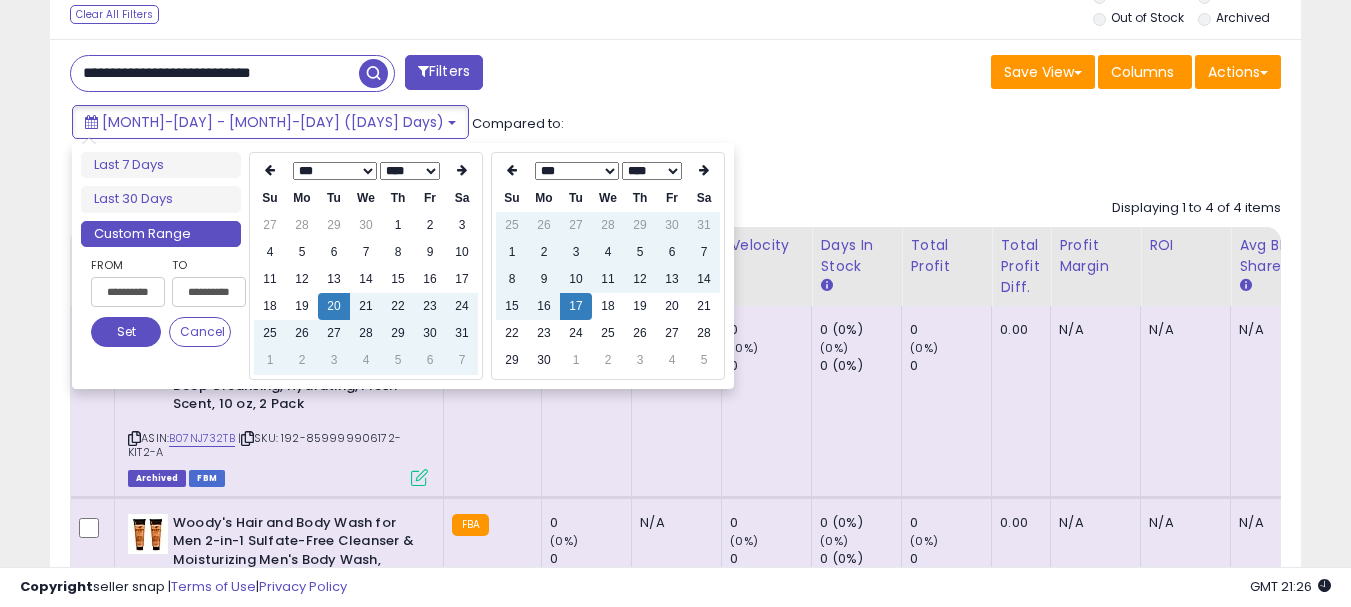 type on "**********" 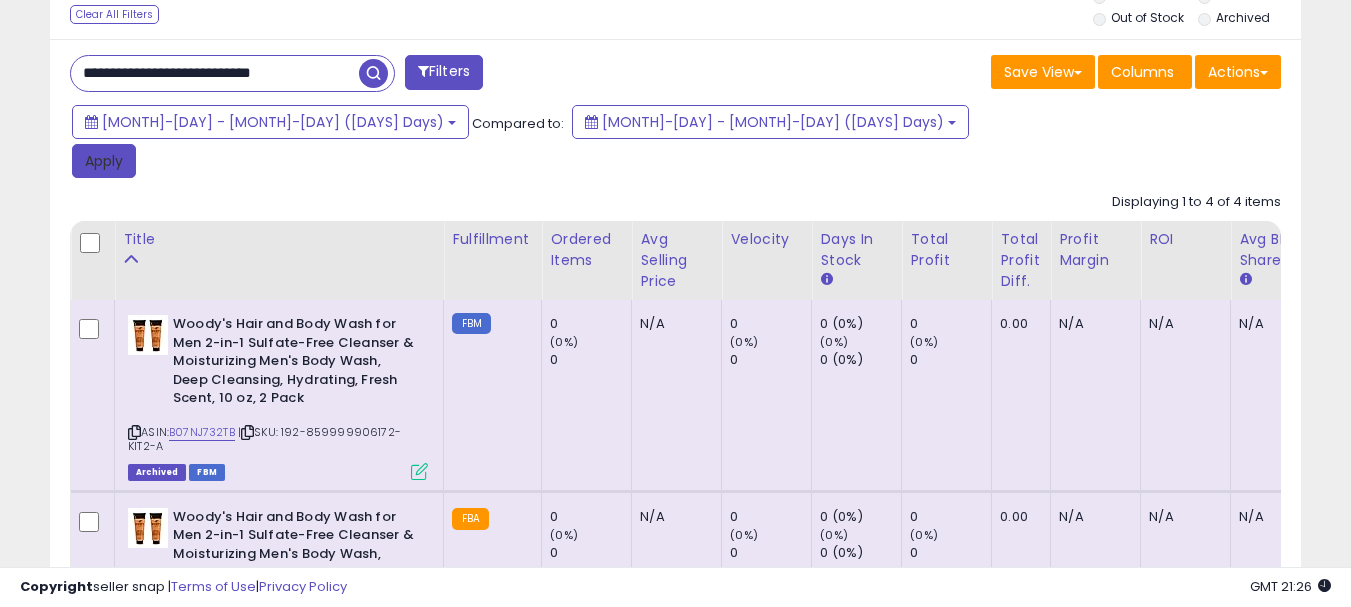 click on "Apply" at bounding box center (104, 161) 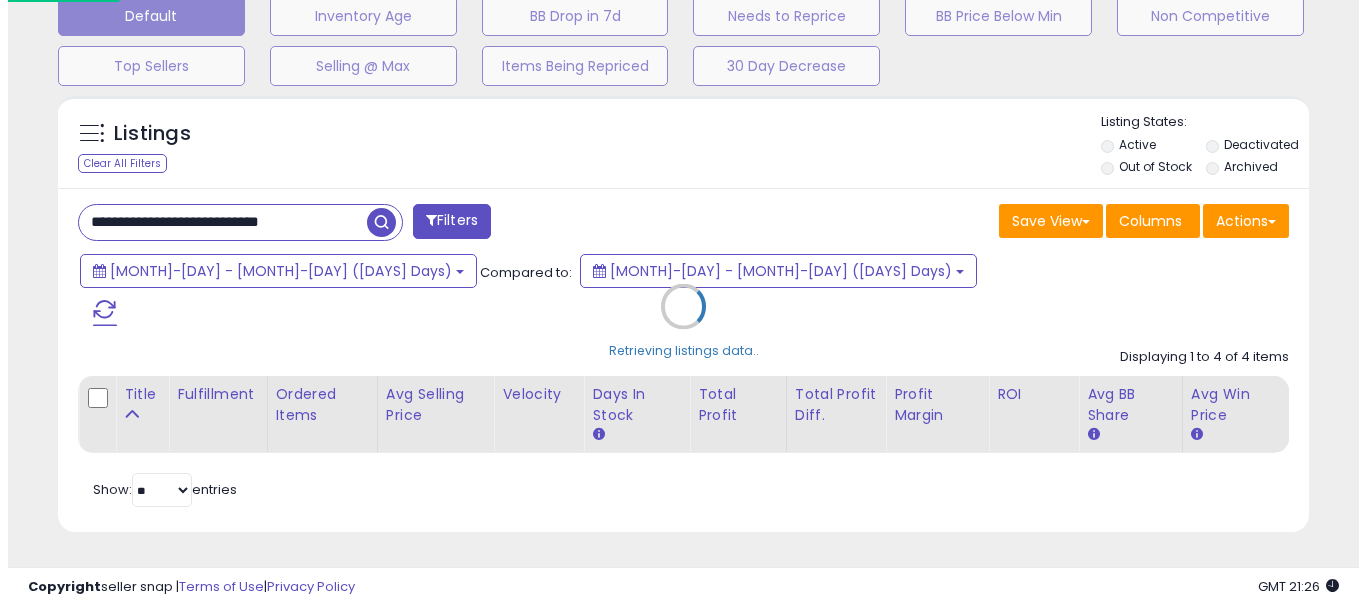 scroll, scrollTop: 595, scrollLeft: 0, axis: vertical 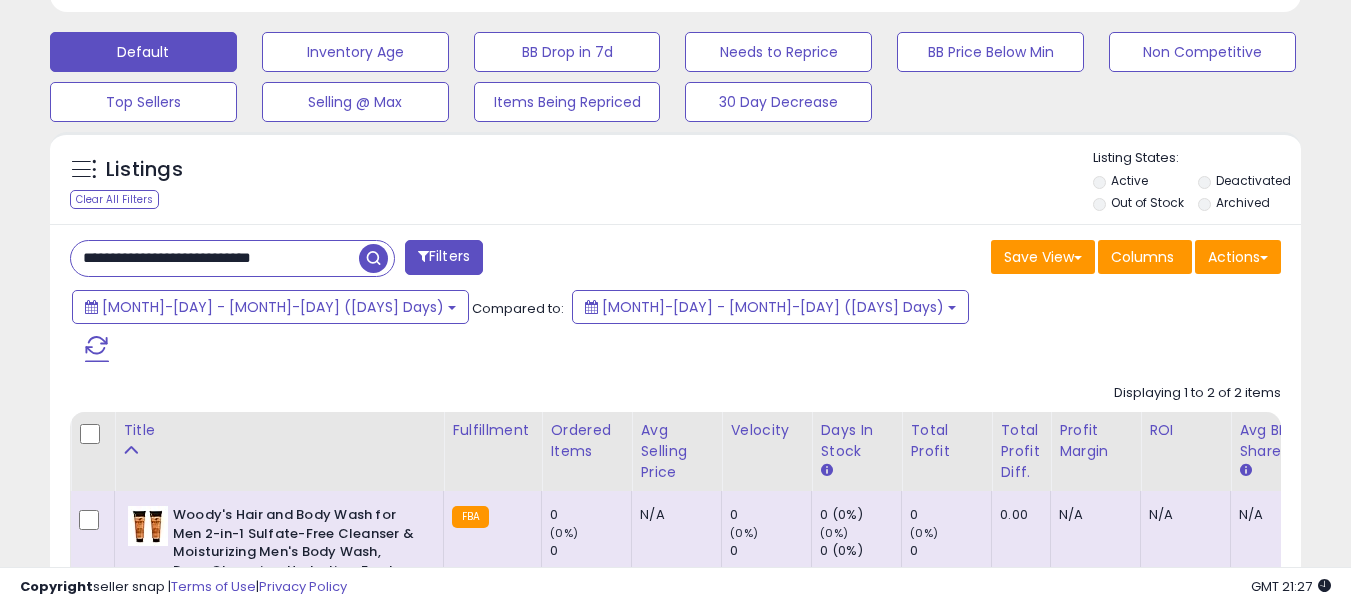 drag, startPoint x: 340, startPoint y: 252, endPoint x: 58, endPoint y: 305, distance: 286.9373 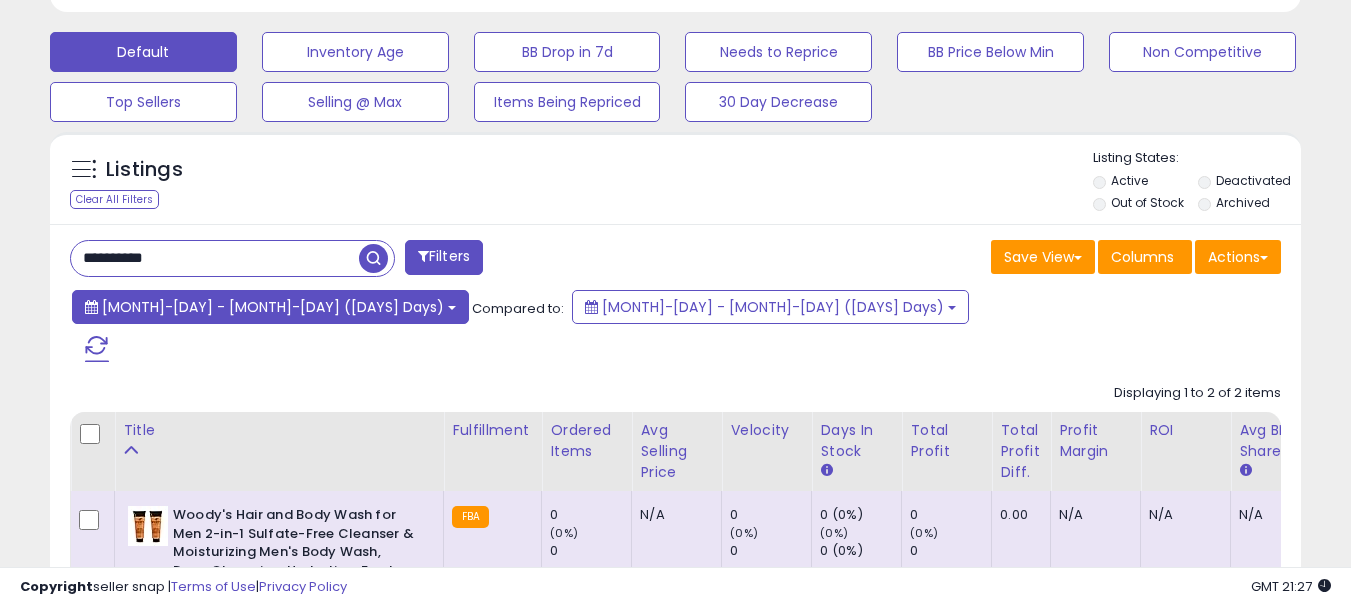 type on "**********" 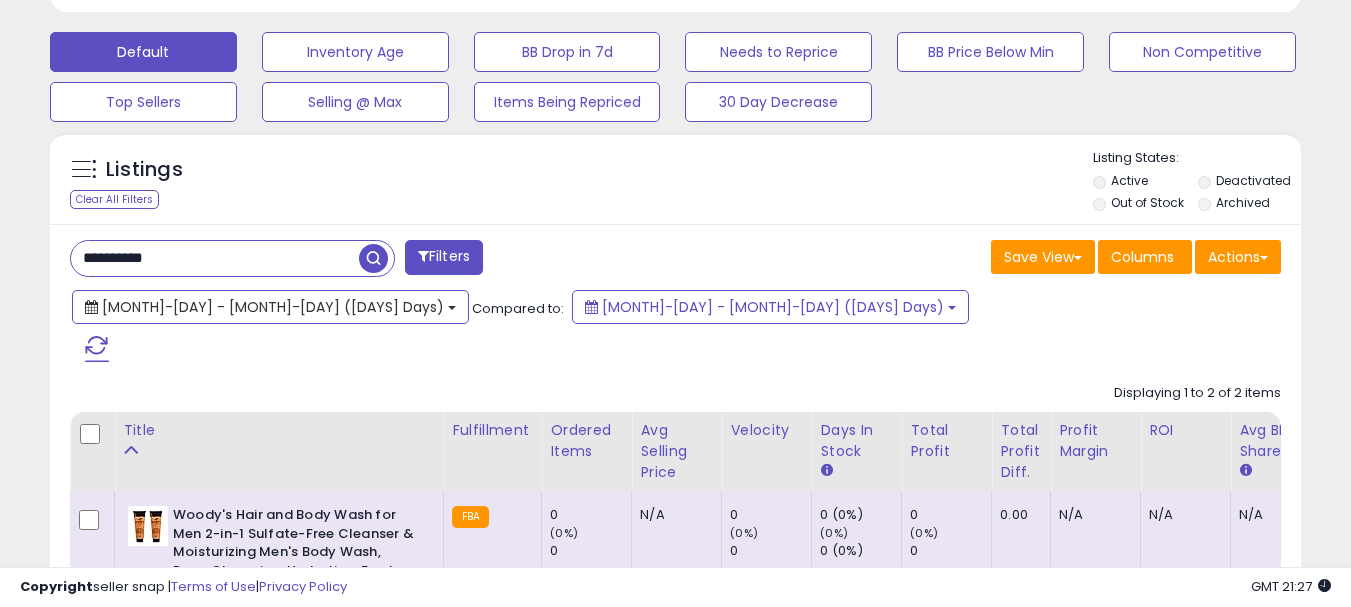 type on "**********" 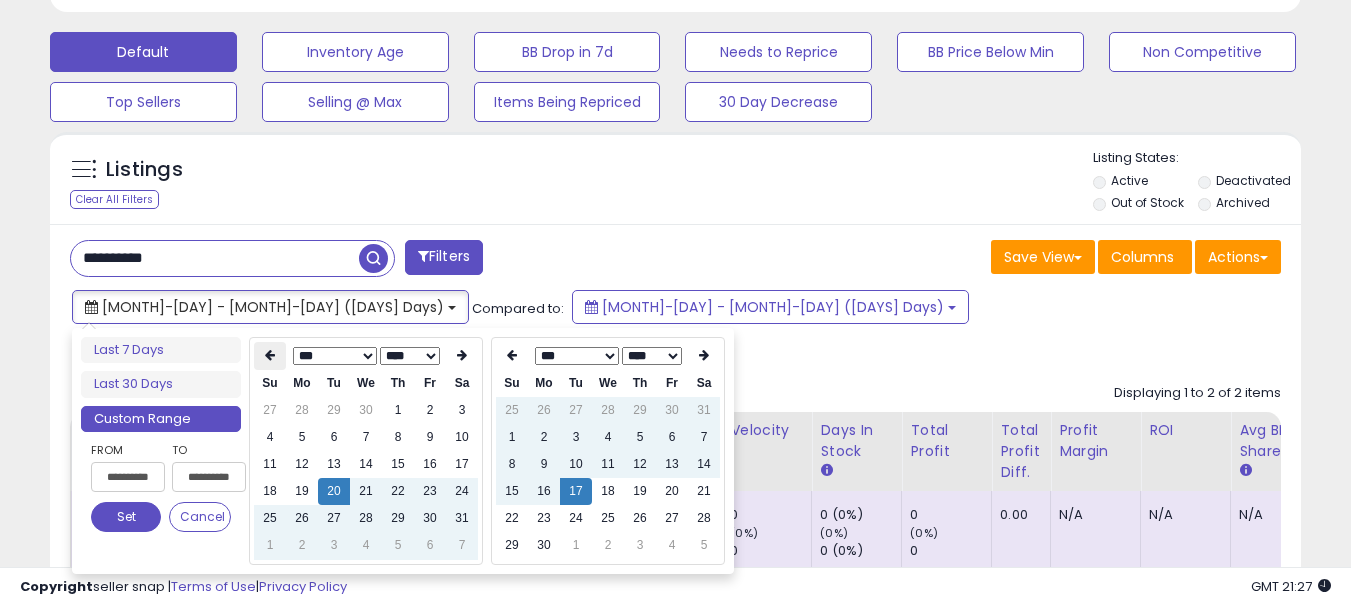 type on "**********" 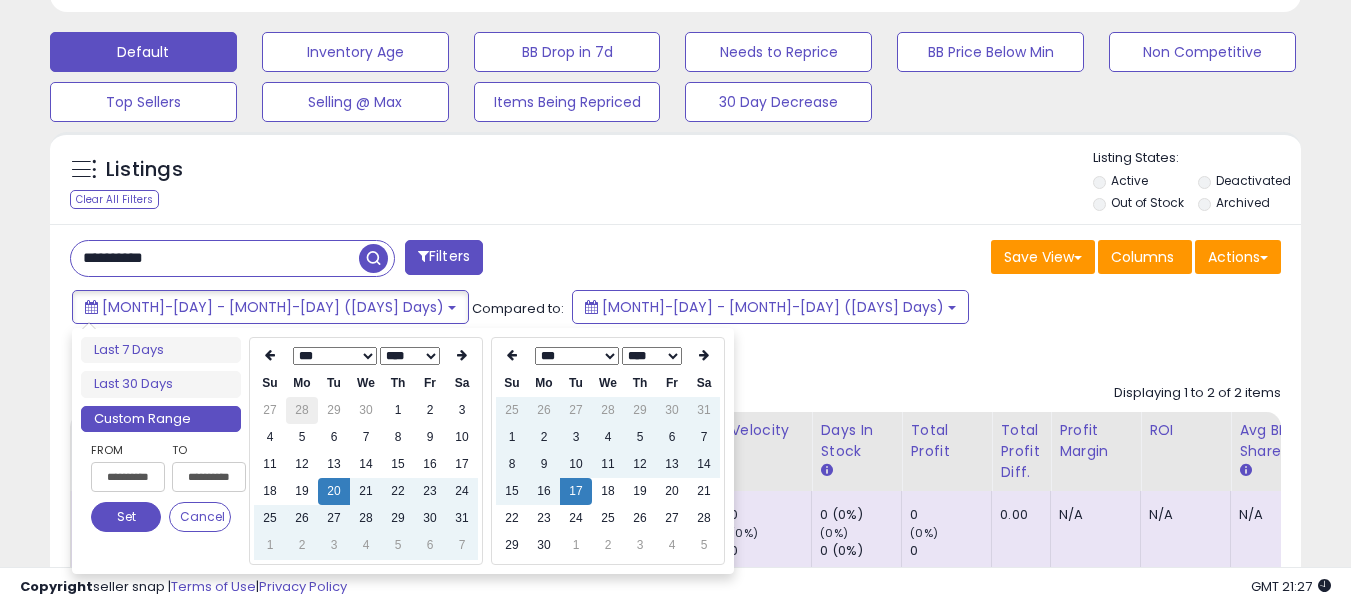 click on "28" at bounding box center [302, 410] 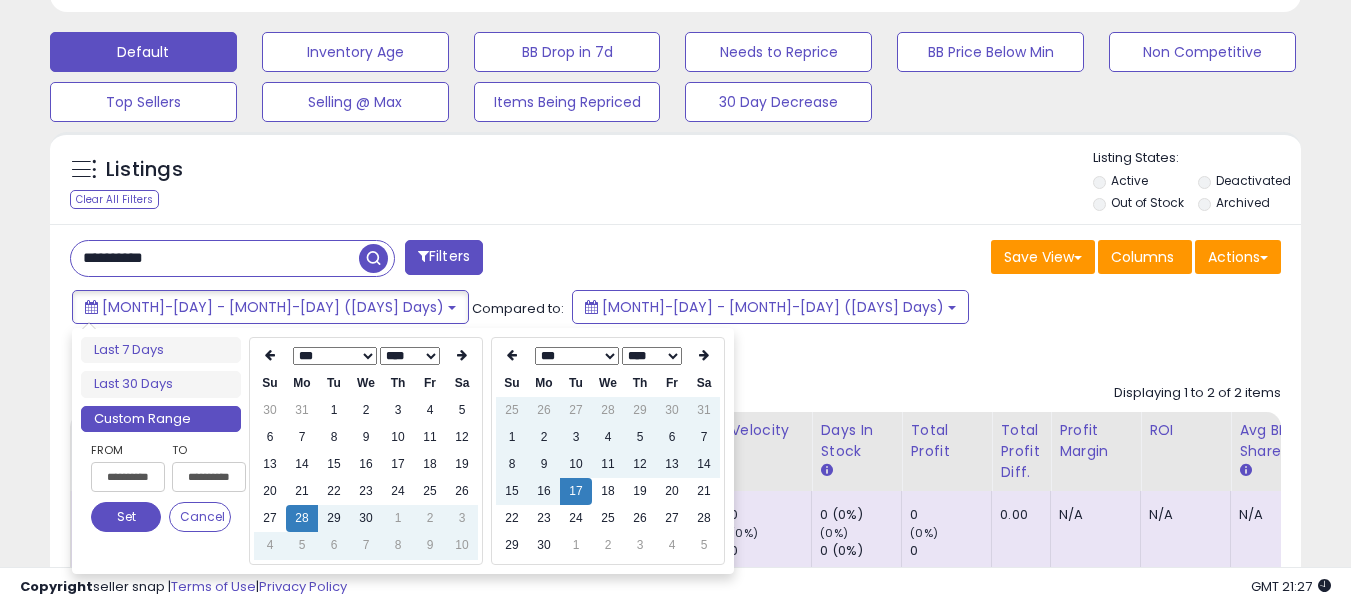 click on "30" at bounding box center [270, 410] 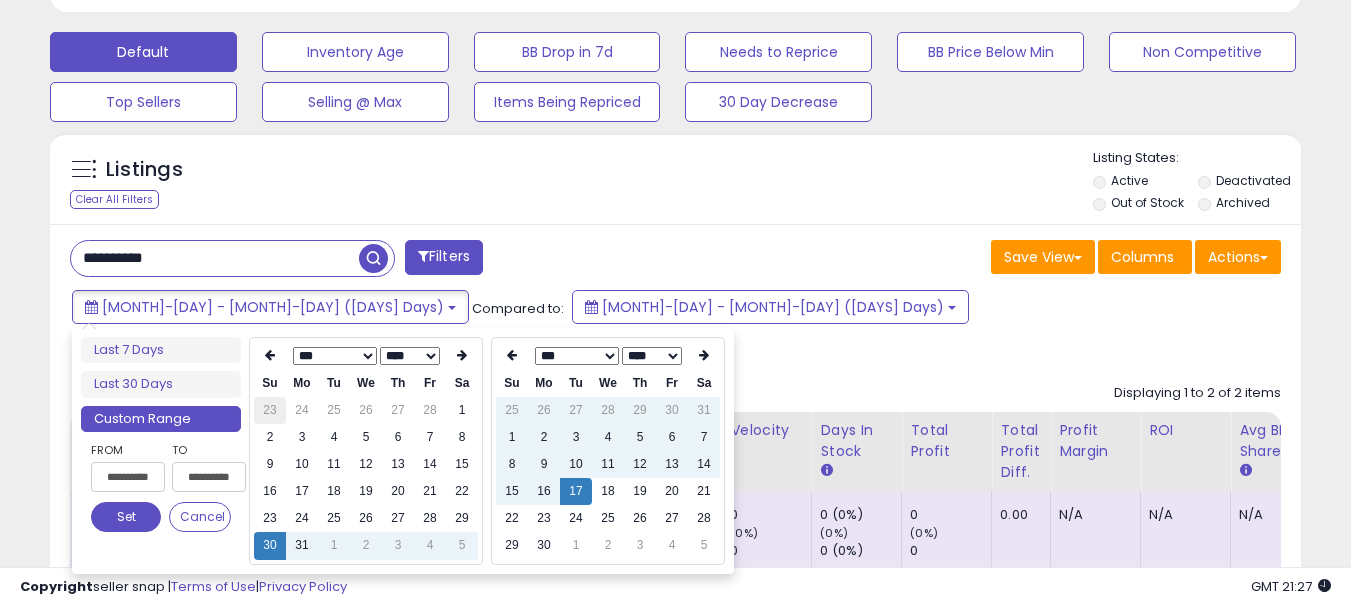 click on "23" at bounding box center [270, 410] 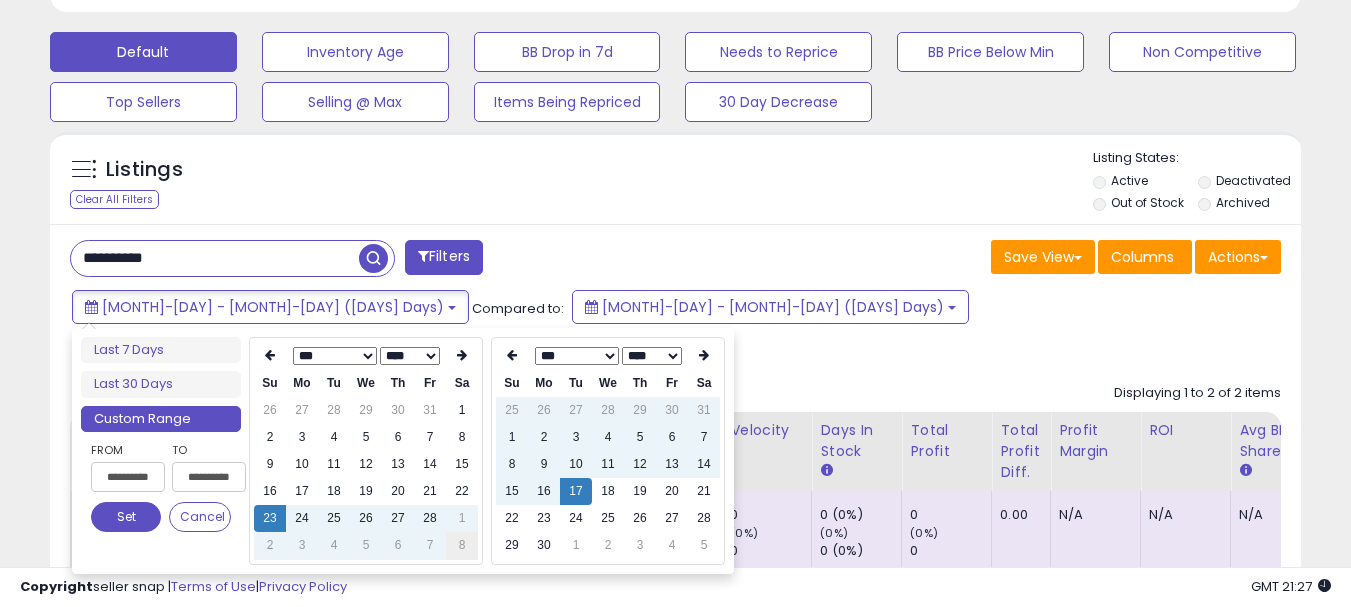 click on "8" at bounding box center (462, 545) 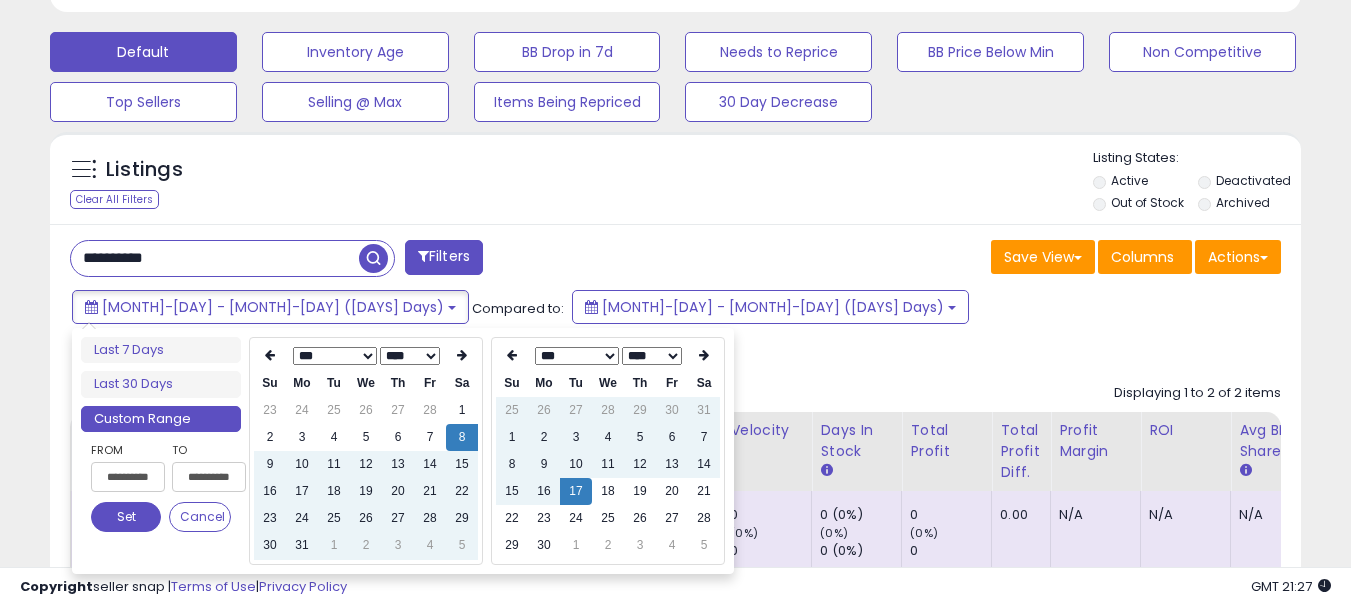 type on "**********" 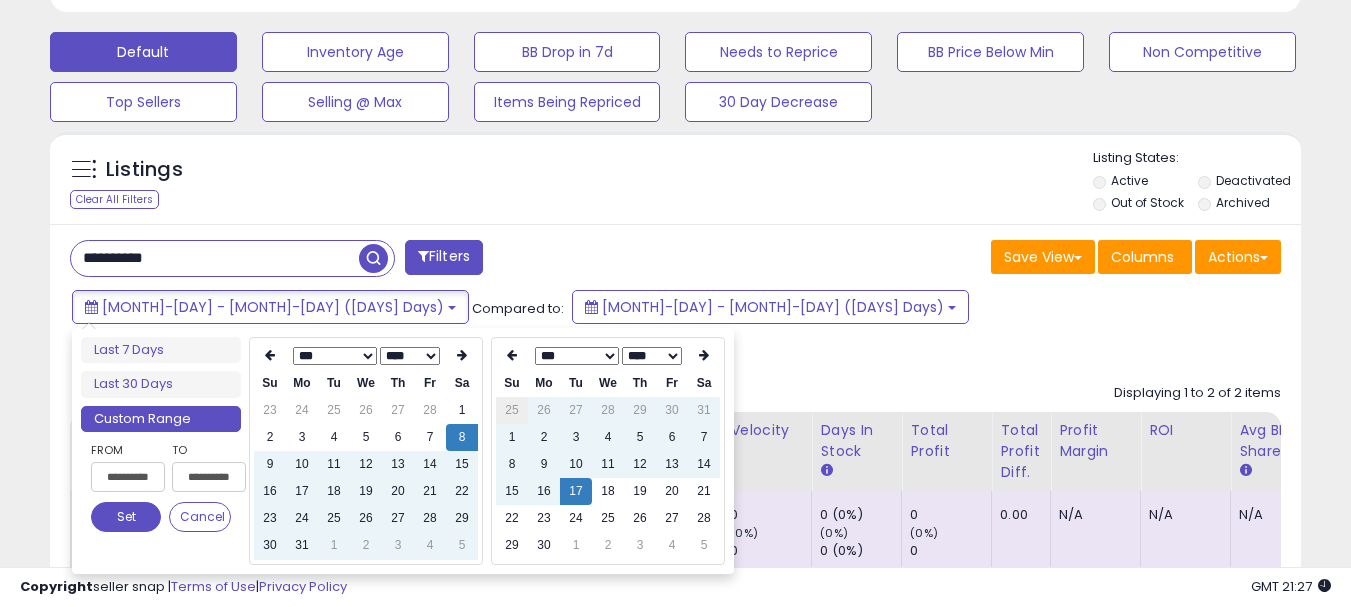 type on "**********" 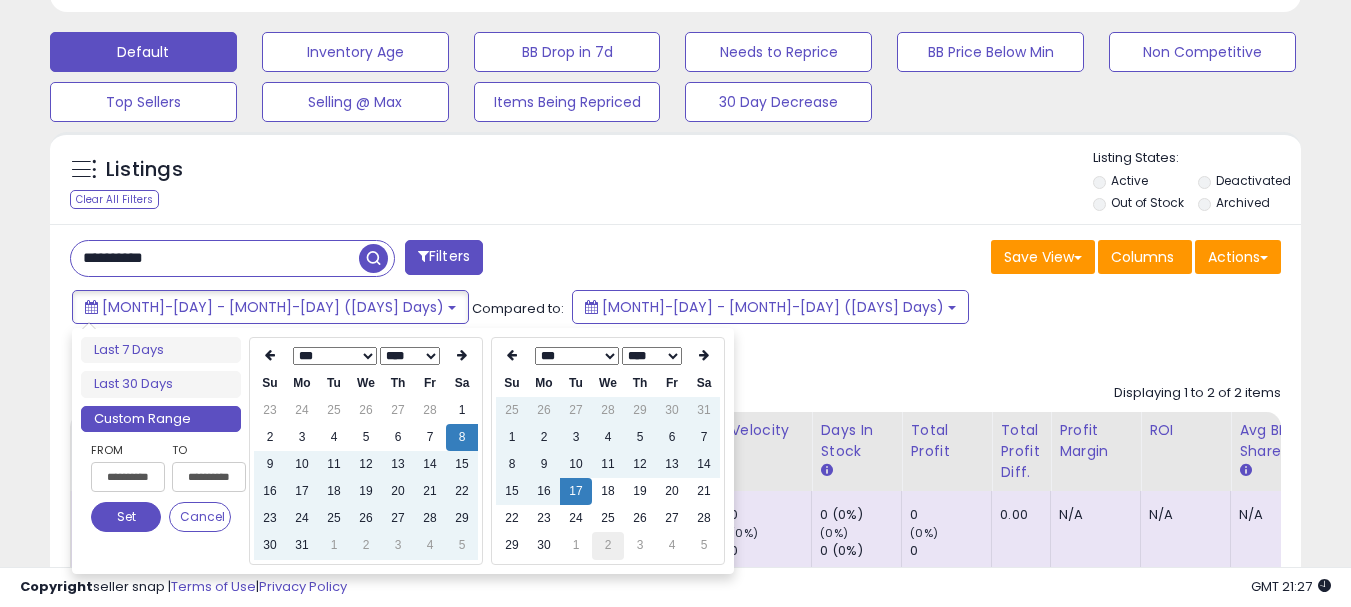 click on "2" at bounding box center [608, 545] 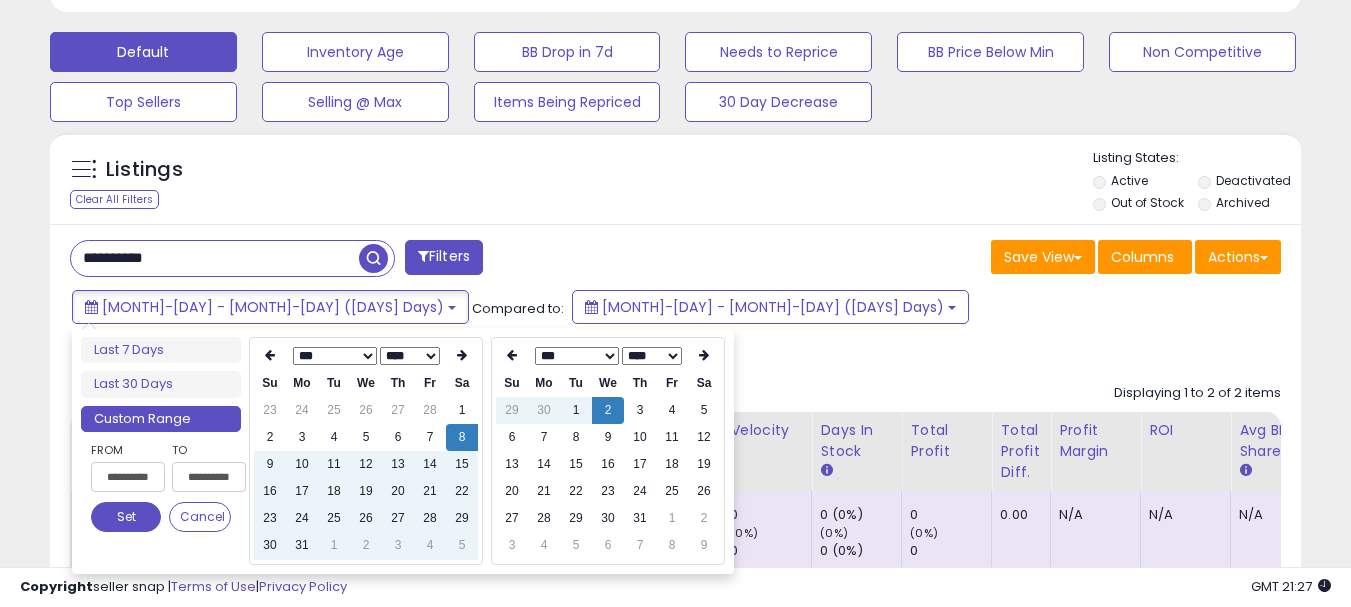 click on "6" at bounding box center (608, 545) 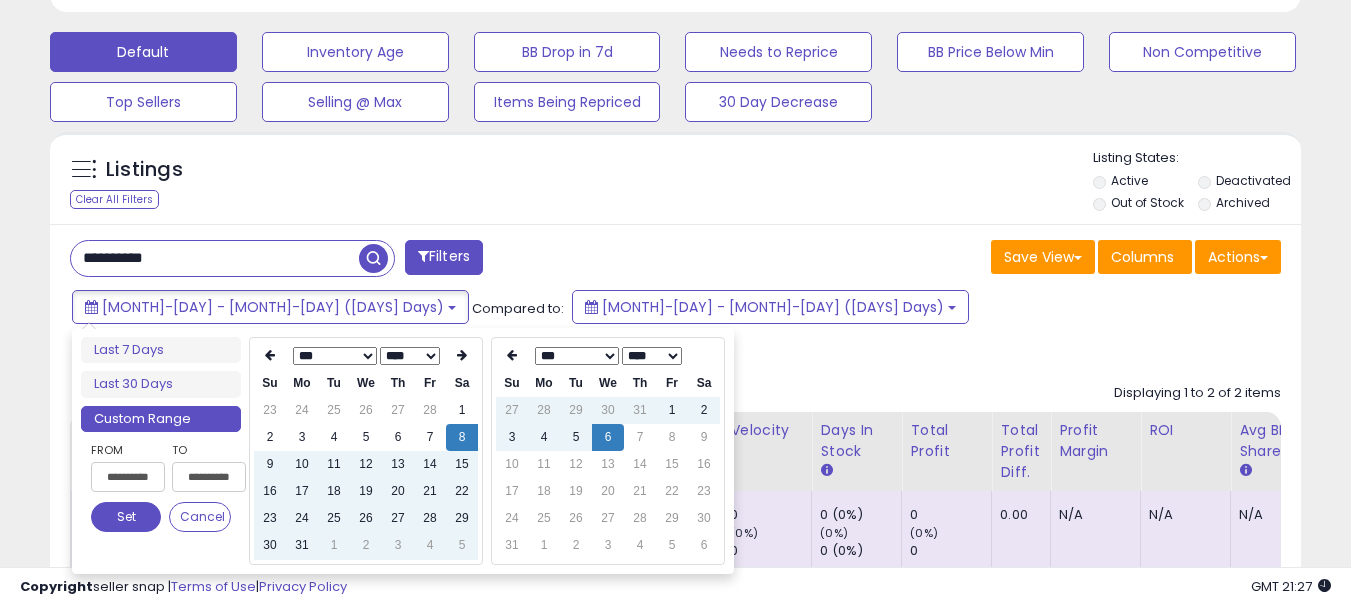 click on "6" at bounding box center (608, 437) 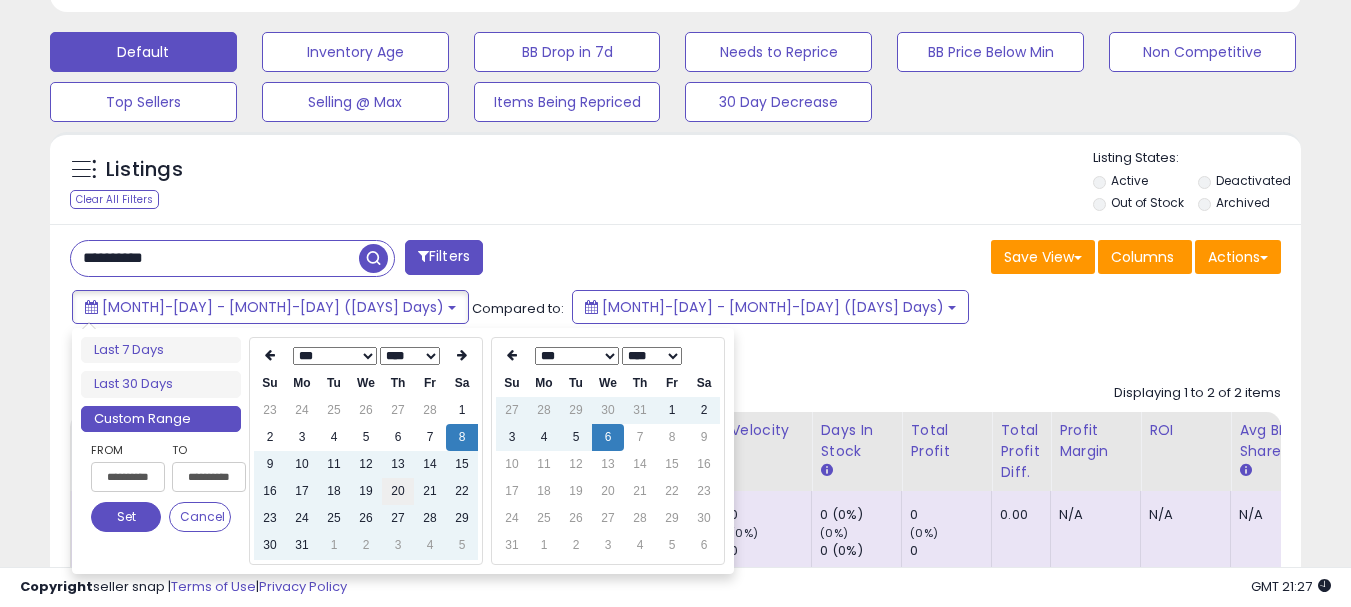 type on "**********" 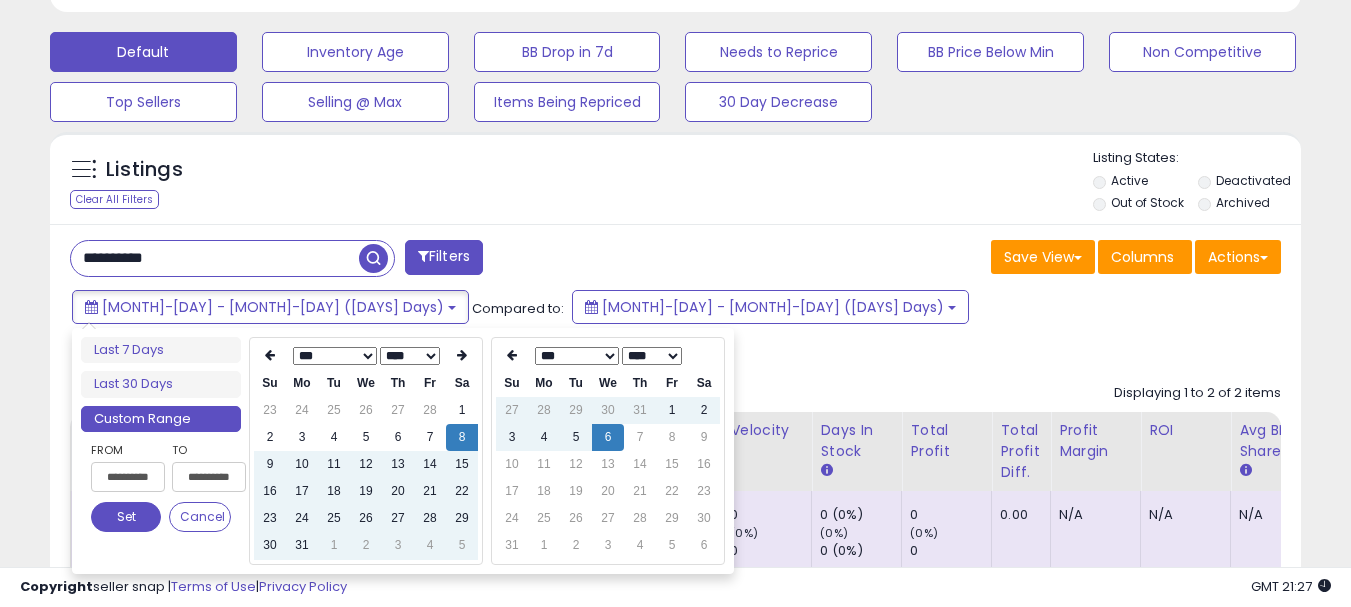 type on "**********" 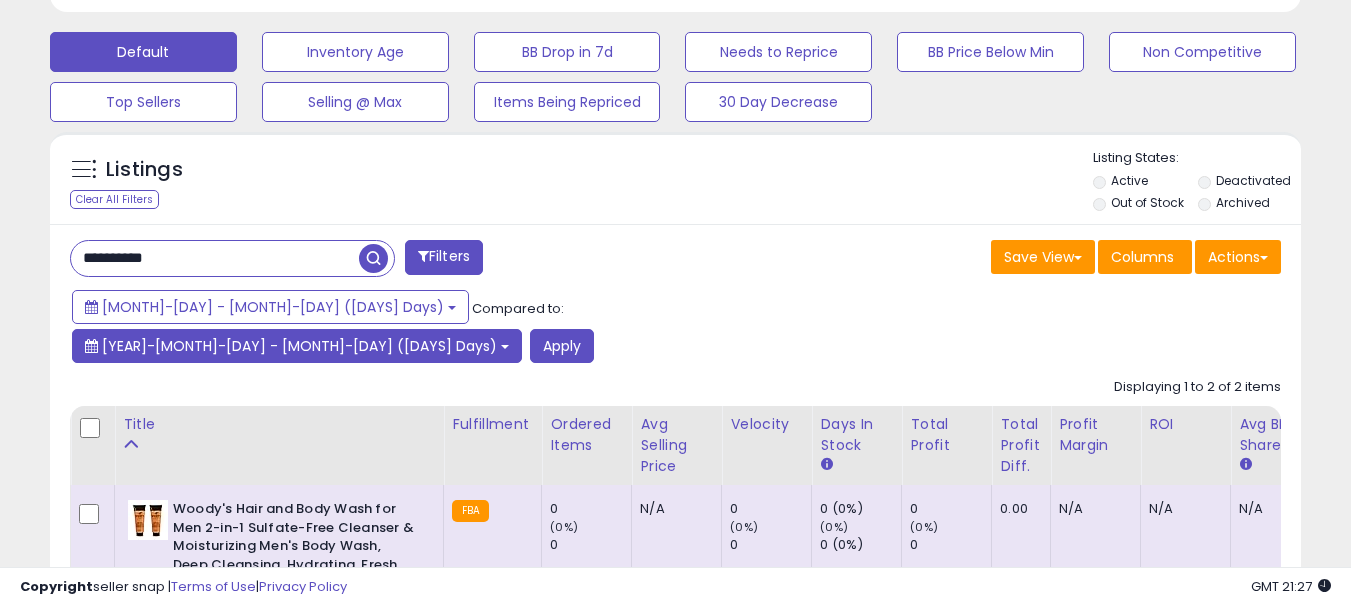 click on "[YEAR]-[MONTH]-[DAY] - [MONTH]-[DAY] ([DAYS] Days)" at bounding box center [299, 346] 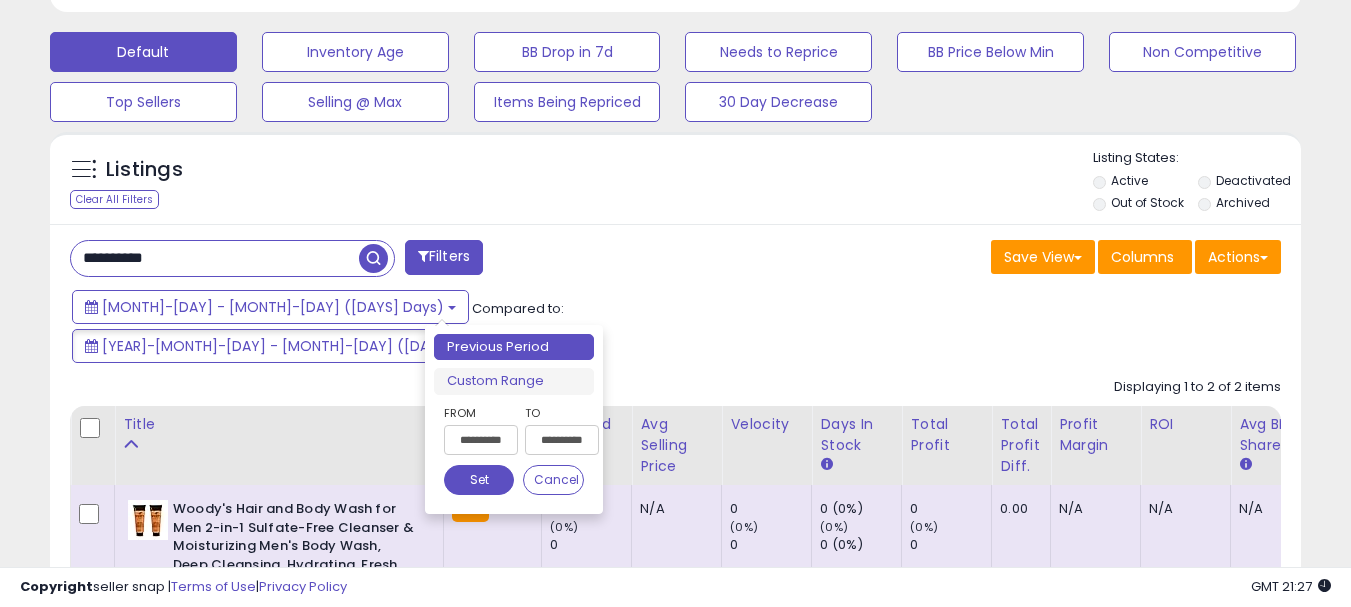 drag, startPoint x: 467, startPoint y: 371, endPoint x: 890, endPoint y: 346, distance: 423.73813 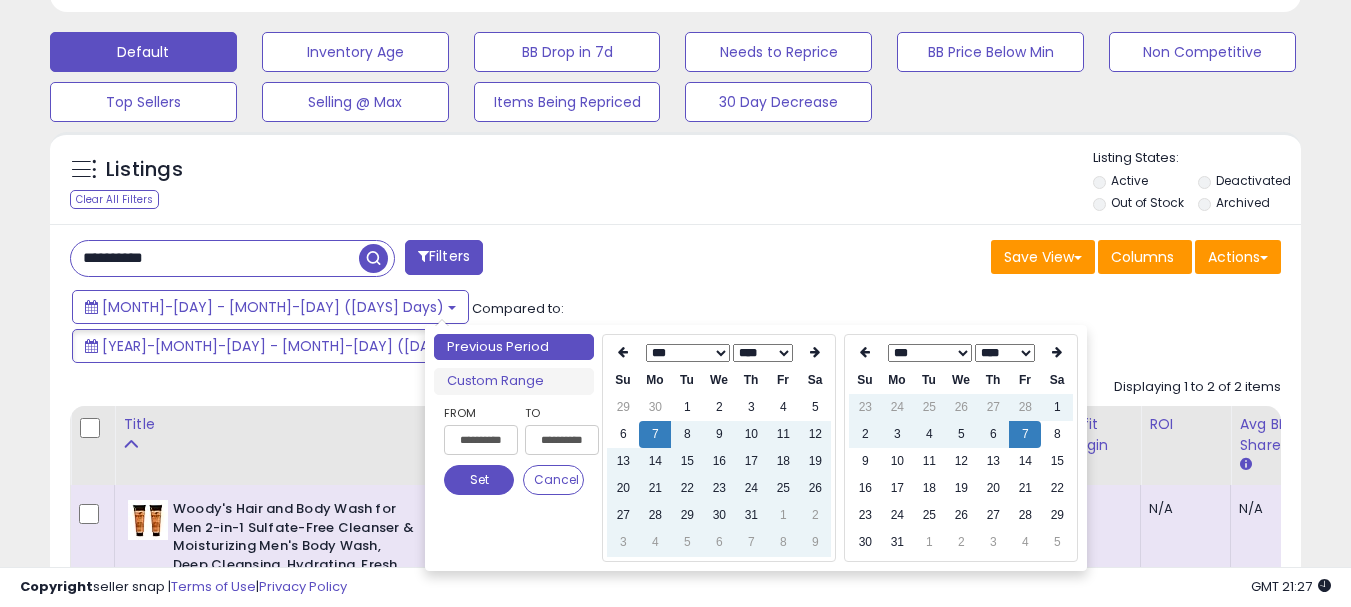 click on "**** ****" at bounding box center [1005, 353] 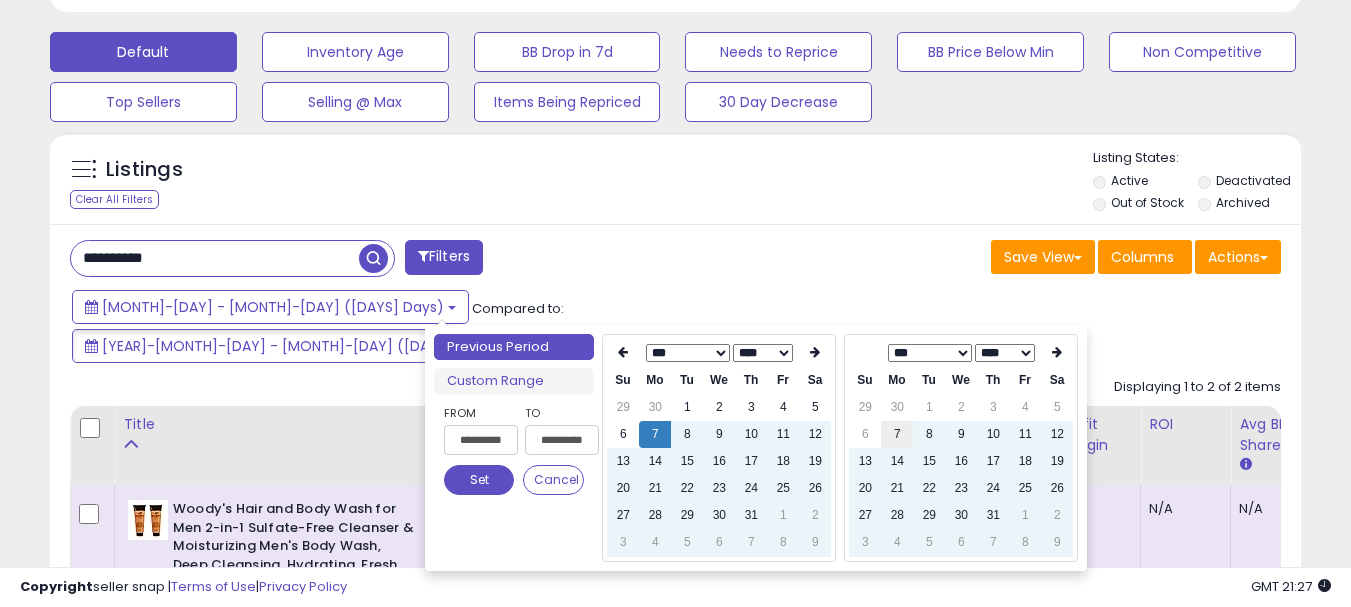 type on "**********" 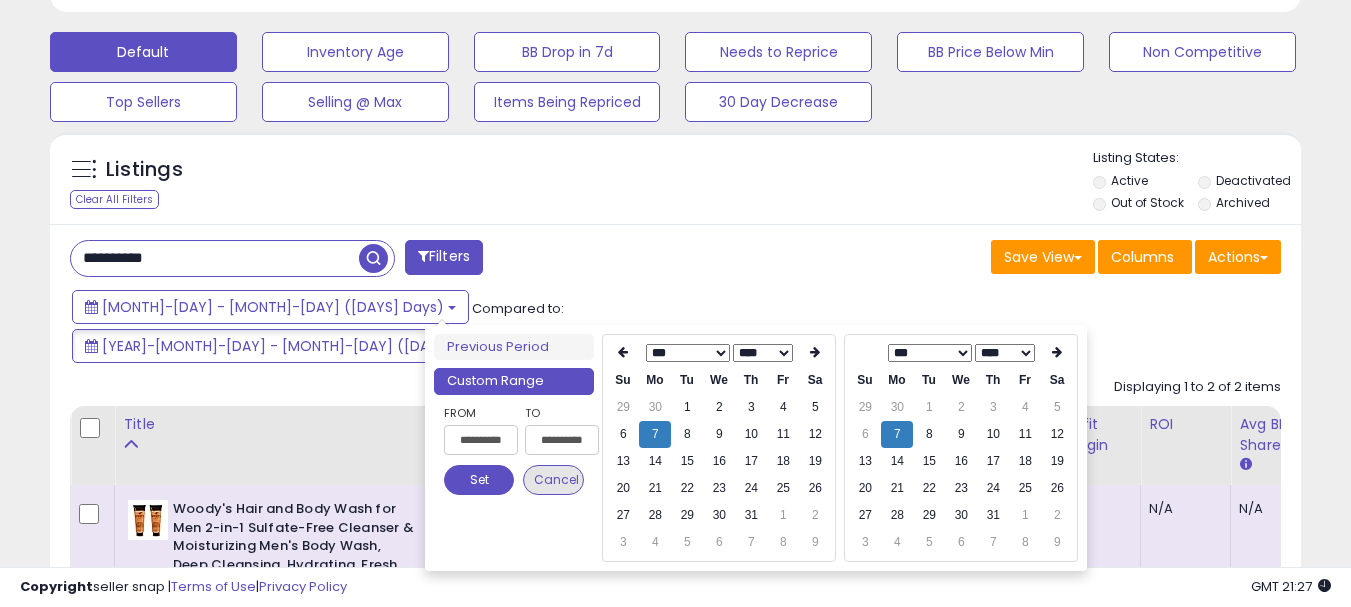 type on "**********" 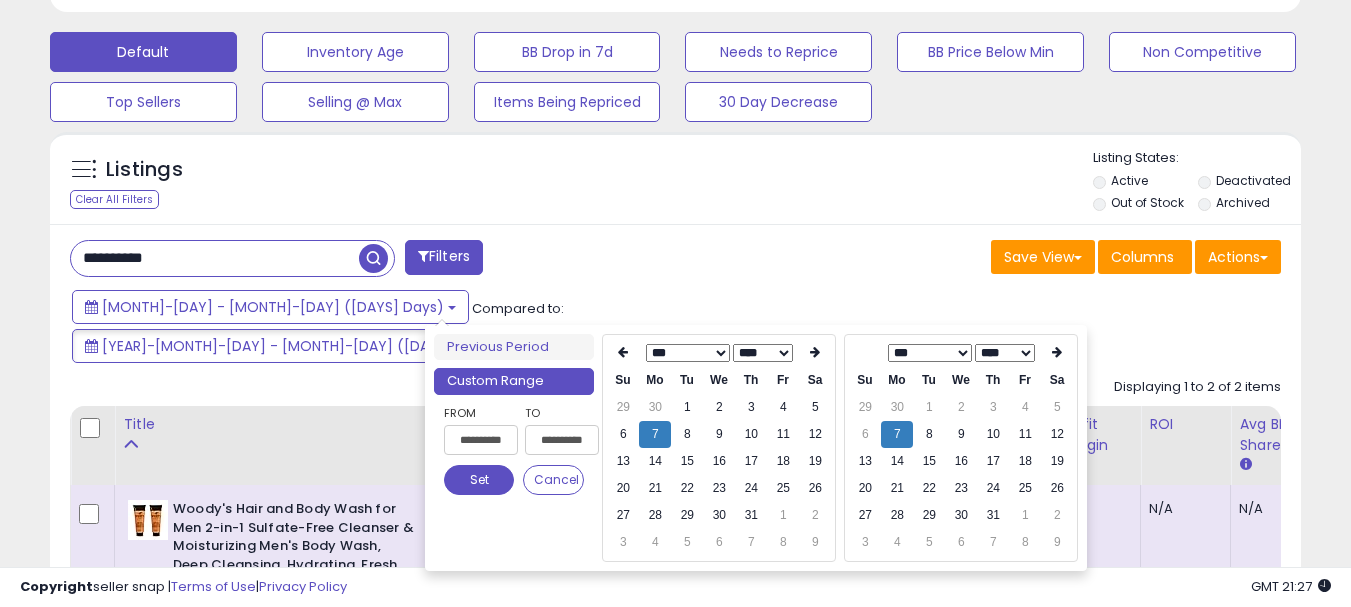 click on "Set" at bounding box center [479, 480] 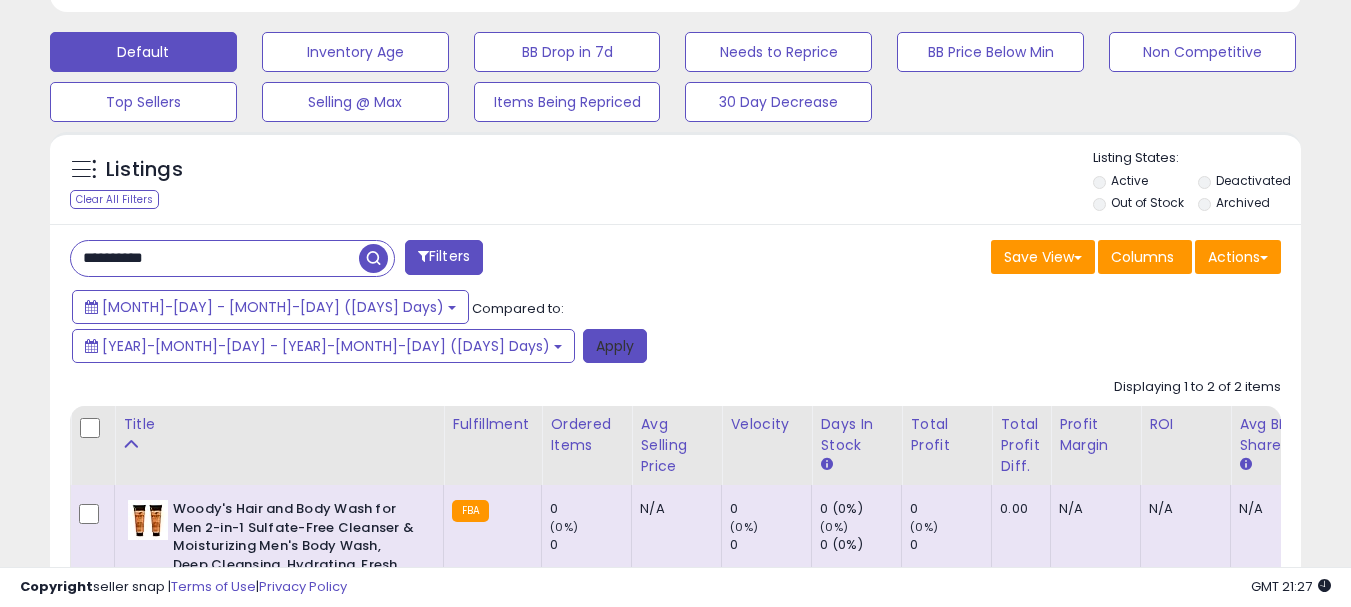 click on "Apply" at bounding box center (615, 346) 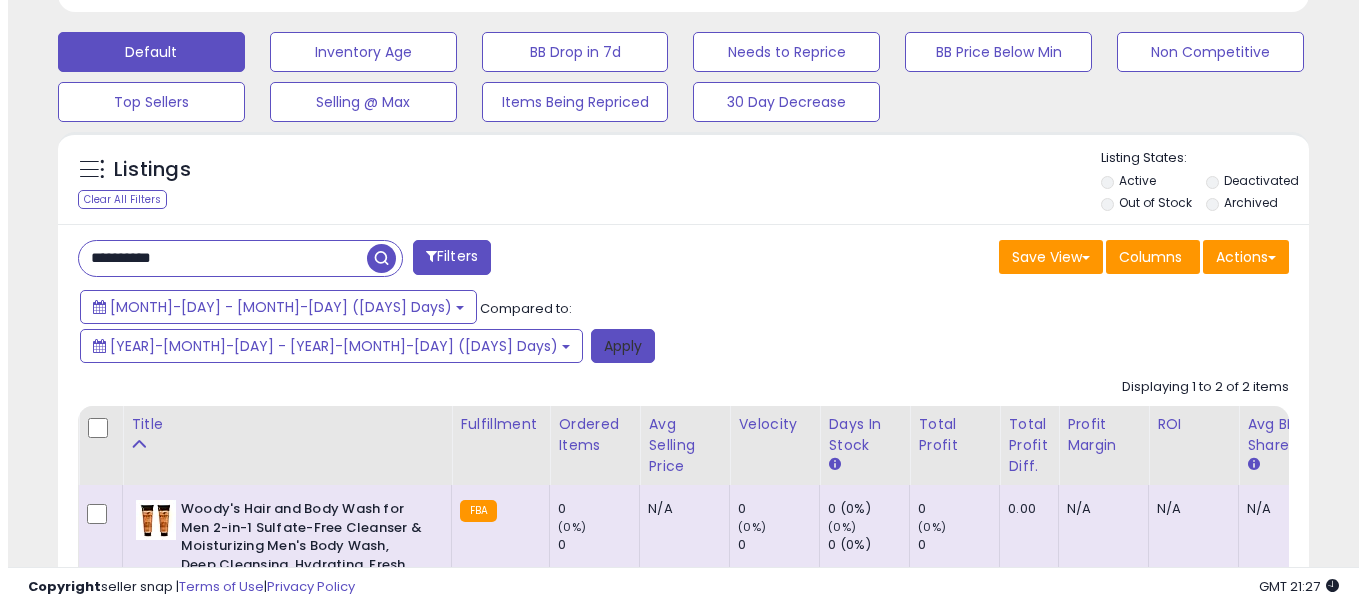 scroll, scrollTop: 595, scrollLeft: 0, axis: vertical 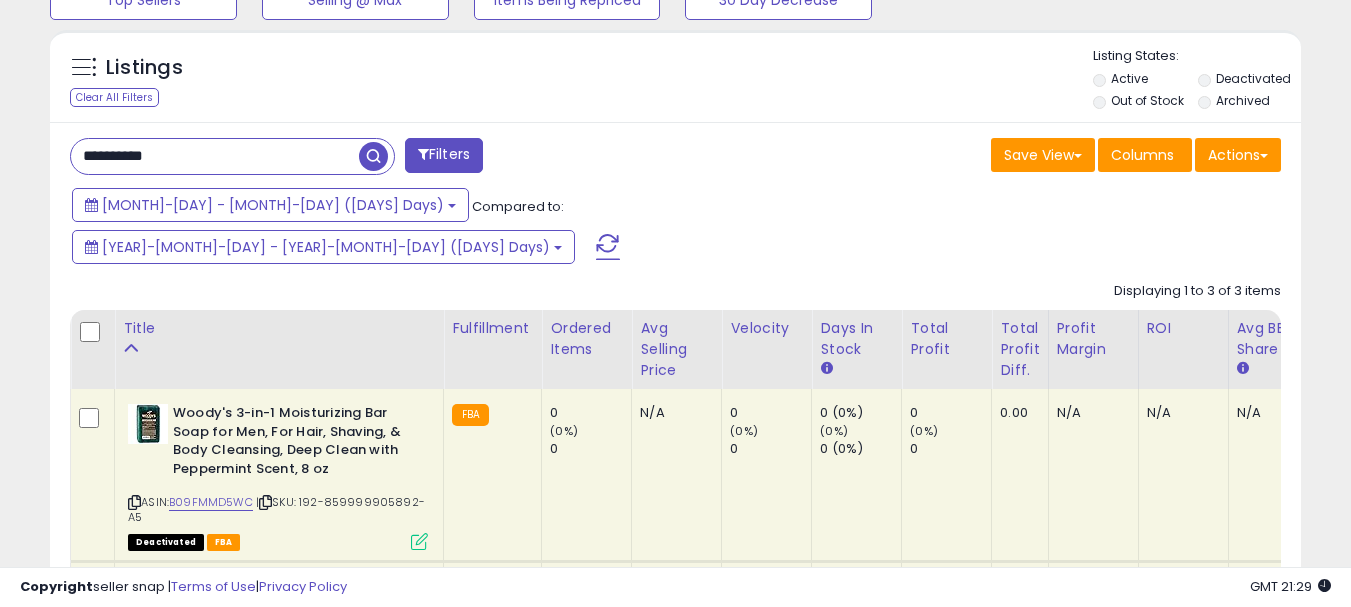 drag, startPoint x: 229, startPoint y: 165, endPoint x: 49, endPoint y: 180, distance: 180.62392 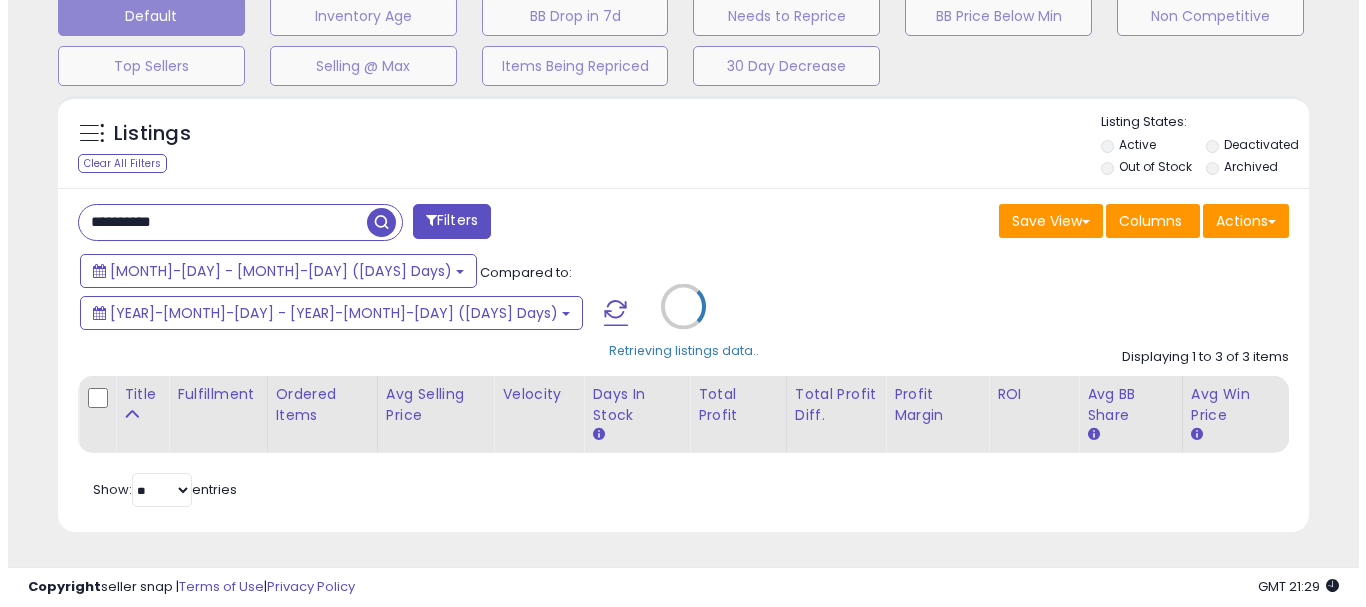 scroll, scrollTop: 595, scrollLeft: 0, axis: vertical 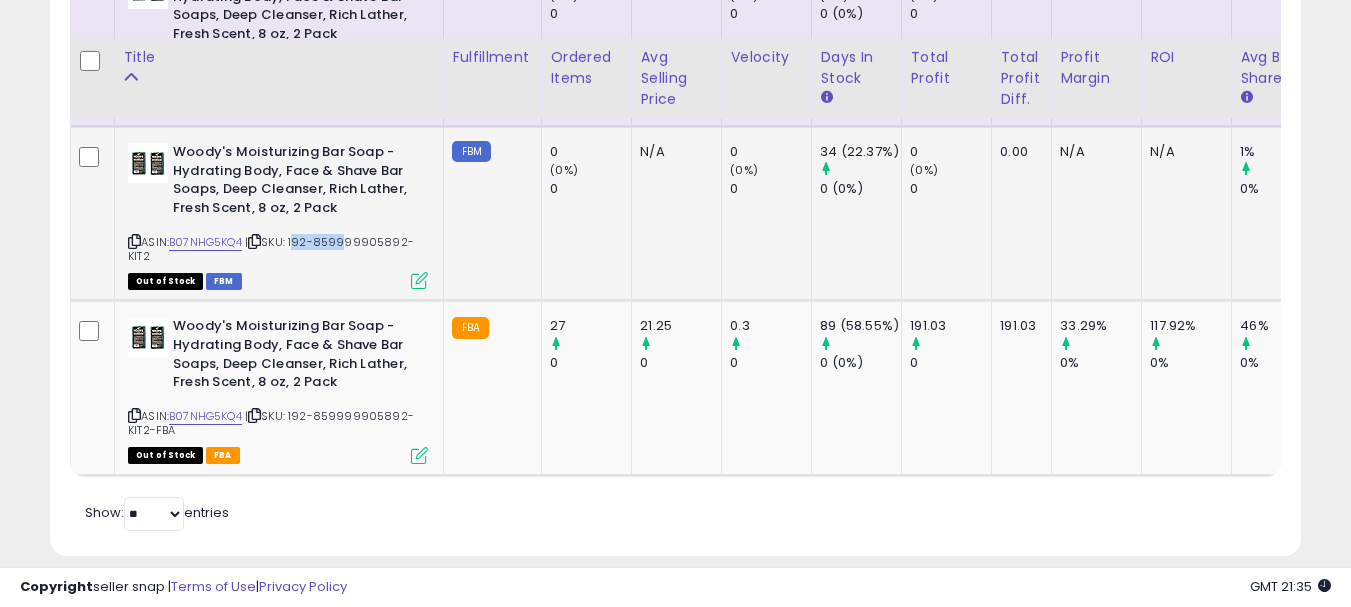 drag, startPoint x: 297, startPoint y: 199, endPoint x: 345, endPoint y: 201, distance: 48.04165 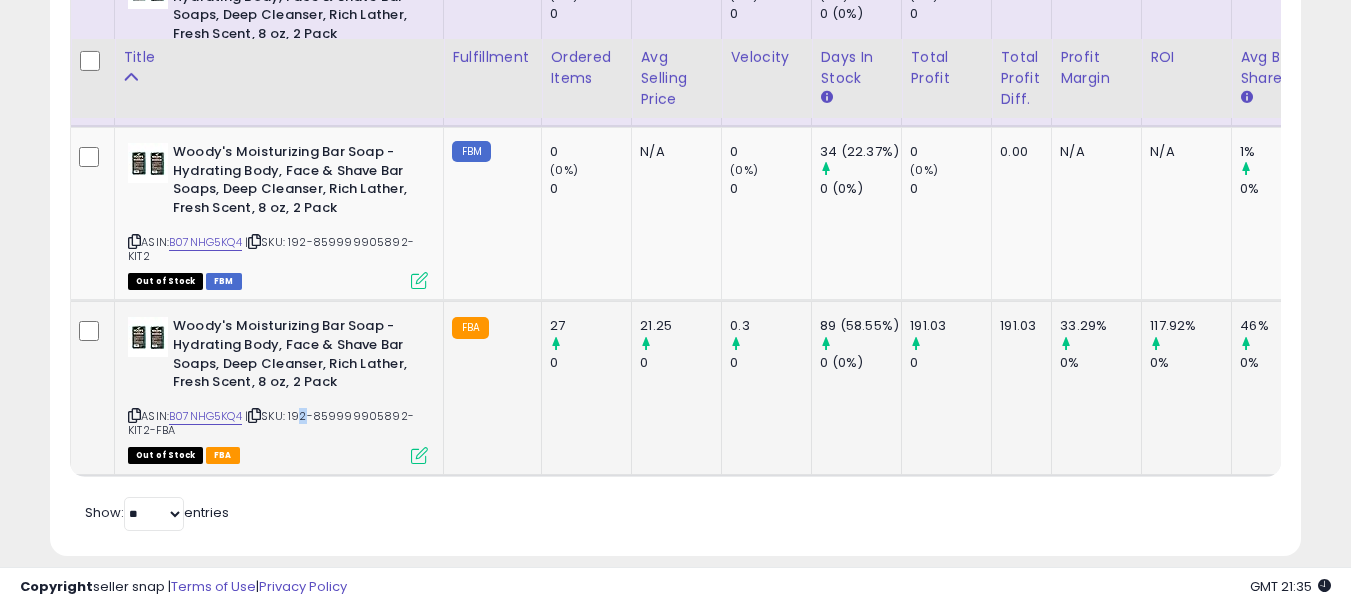 click on "|   SKU: 192-859999905892-KIT2-FBA" at bounding box center [271, 423] 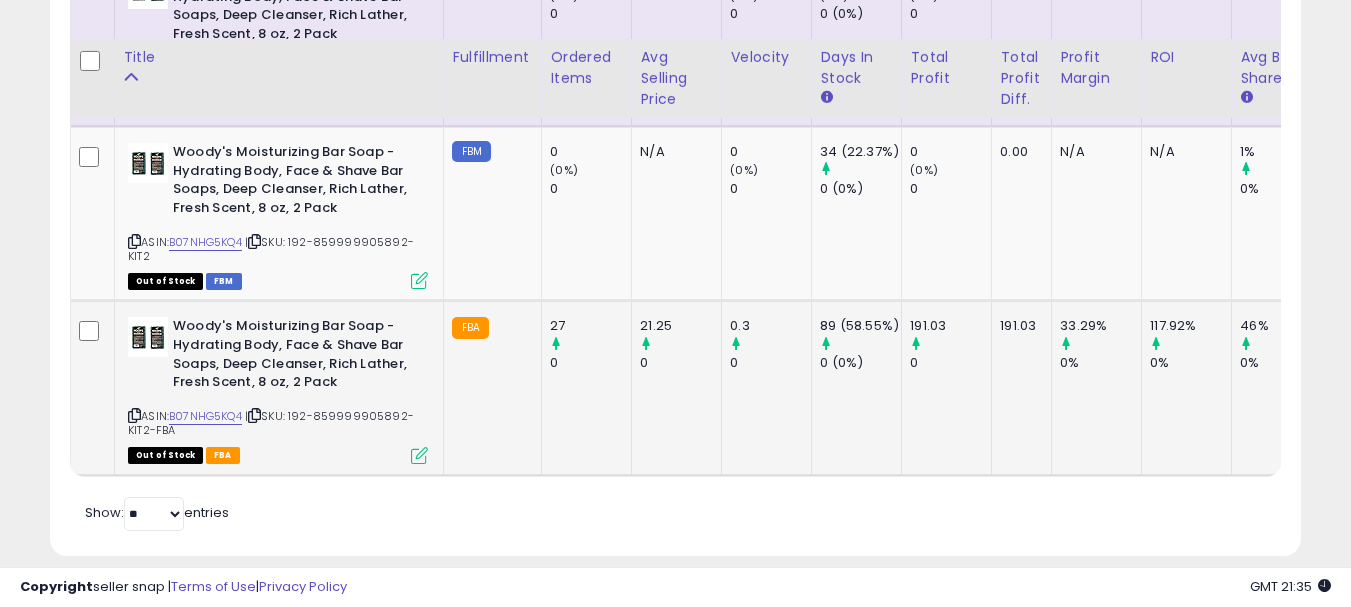 drag, startPoint x: 301, startPoint y: 379, endPoint x: 317, endPoint y: 389, distance: 18.867962 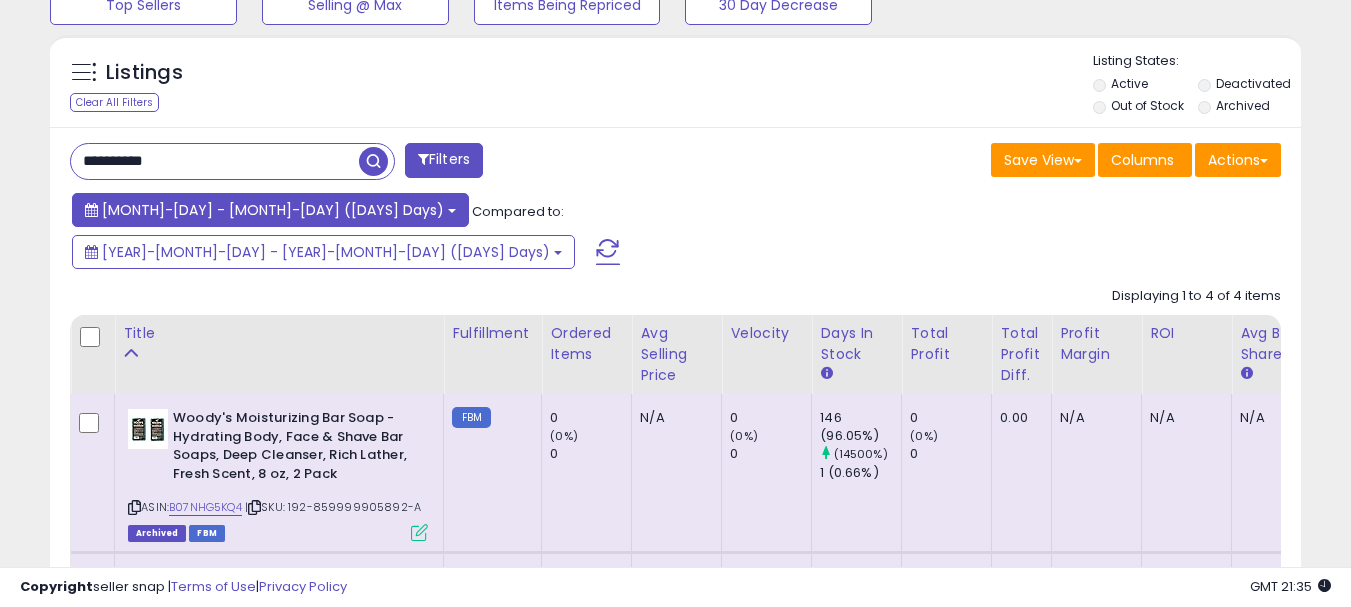 scroll, scrollTop: 495, scrollLeft: 0, axis: vertical 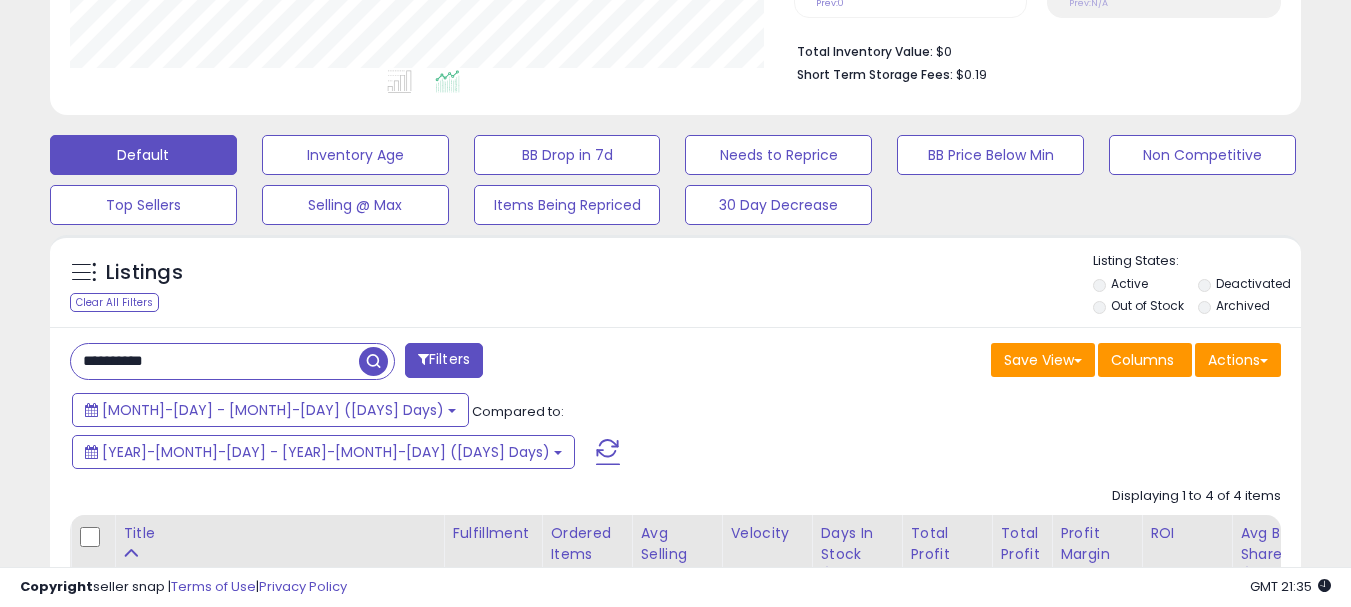 click on "**********" at bounding box center [215, 361] 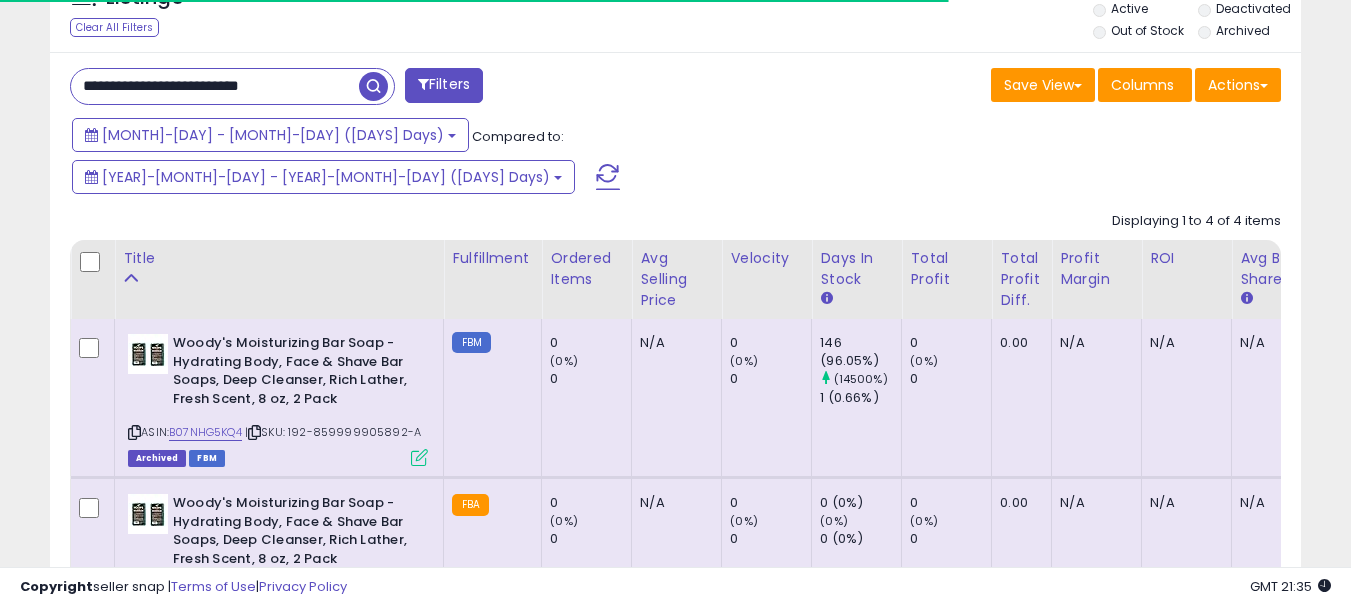 scroll, scrollTop: 795, scrollLeft: 0, axis: vertical 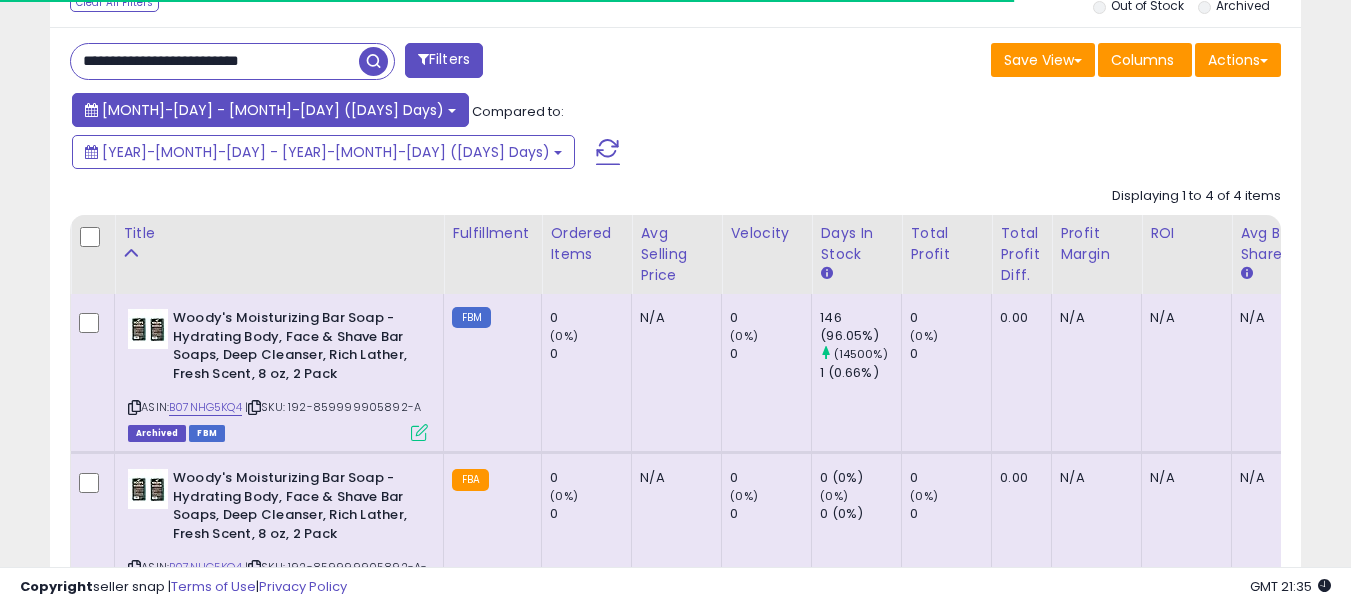 type on "**********" 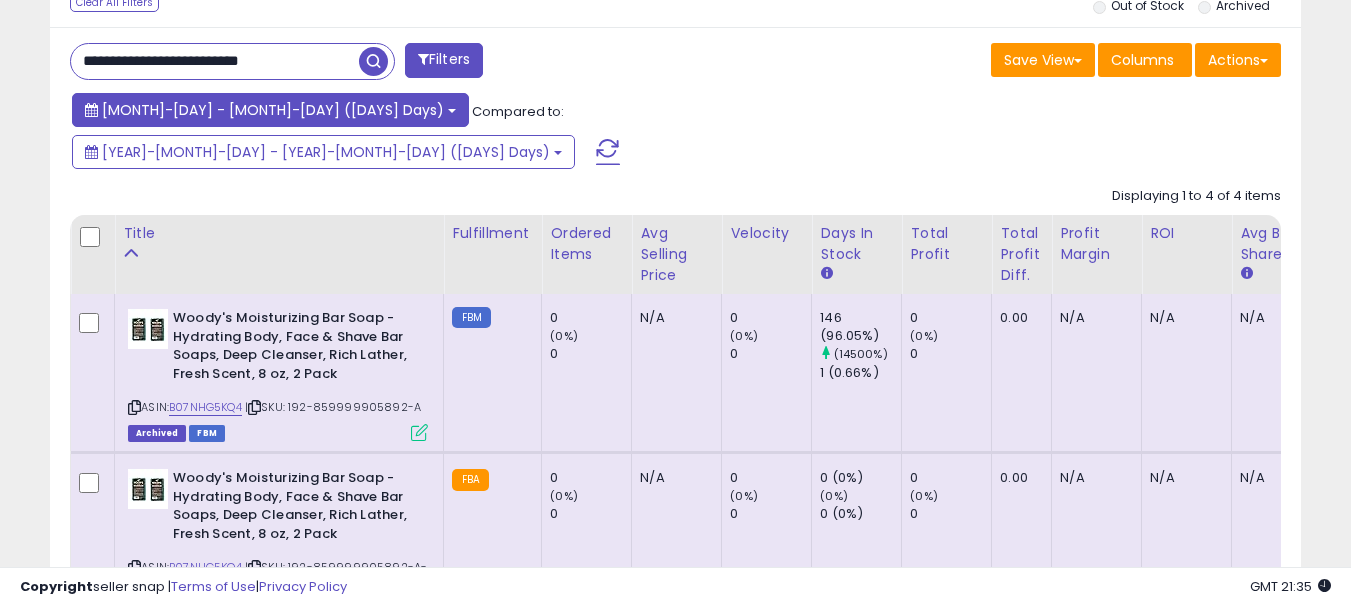 click on "[MONTH]-[DAY] - [MONTH]-[DAY] ([DAYS] Days)" at bounding box center [273, 110] 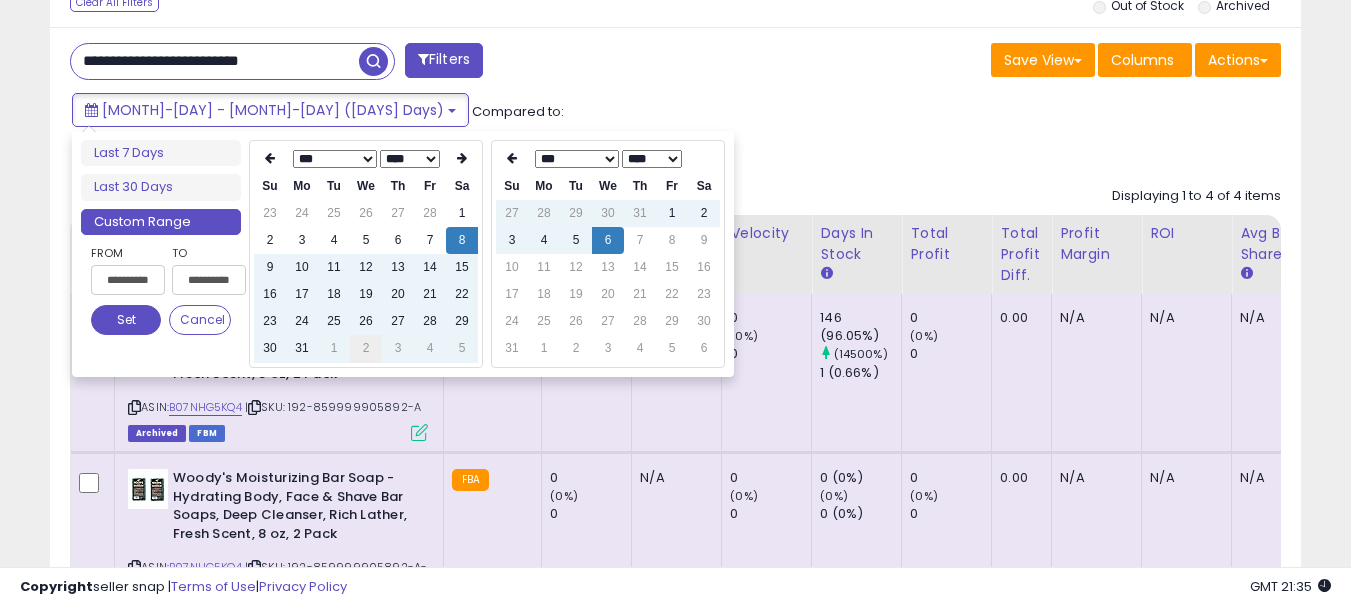 click on "2" at bounding box center (366, 348) 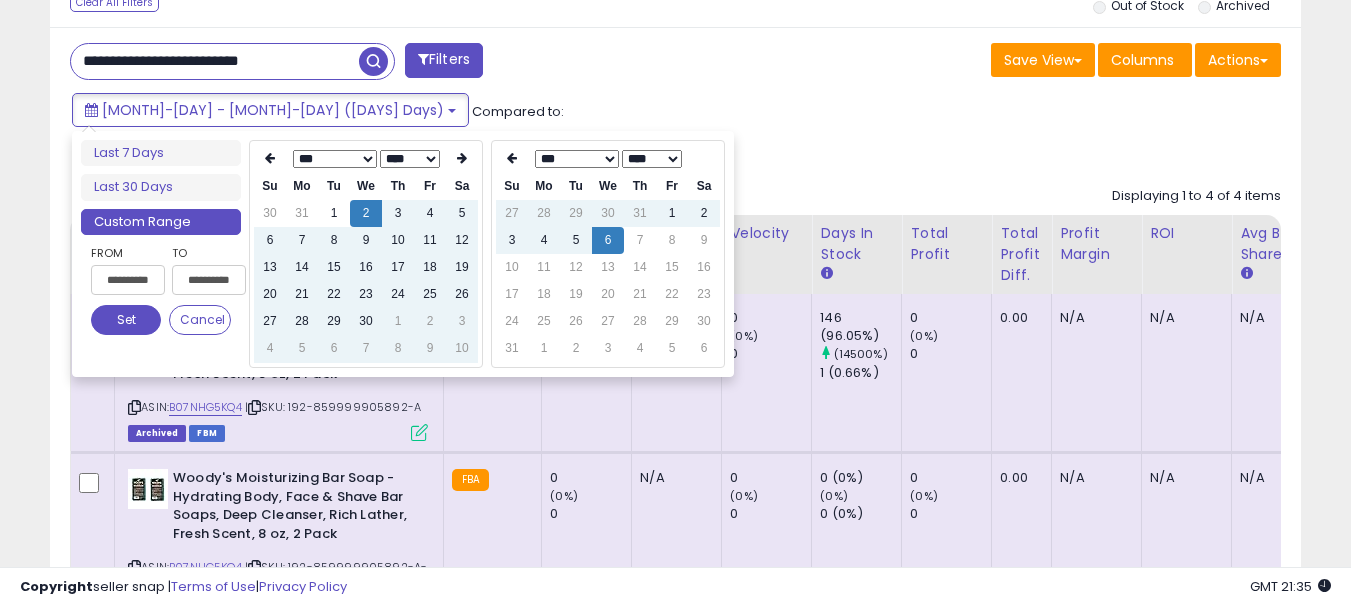 click on "7" at bounding box center [366, 348] 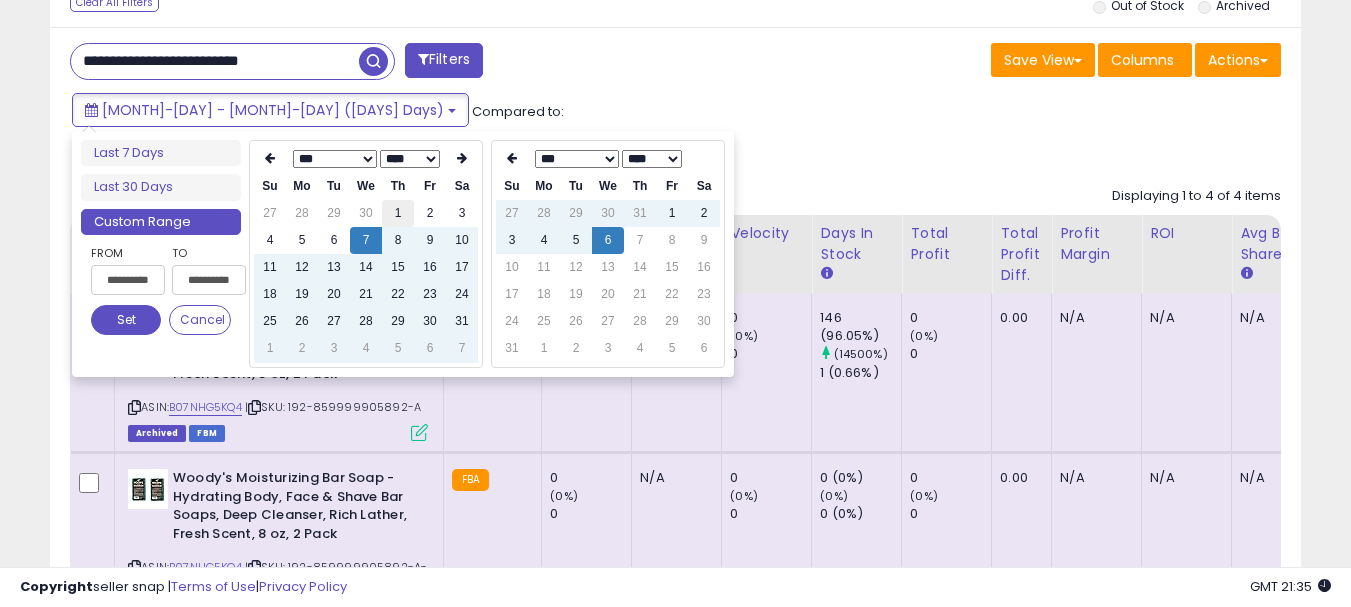 click on "1" at bounding box center [398, 213] 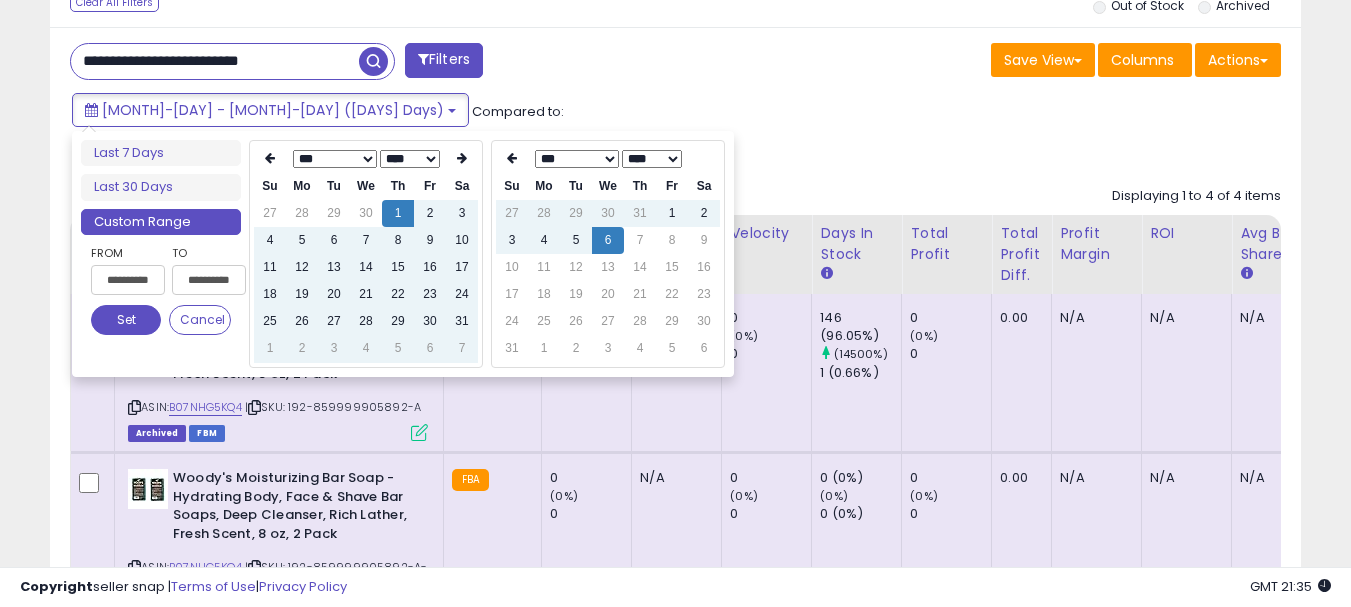 type on "**********" 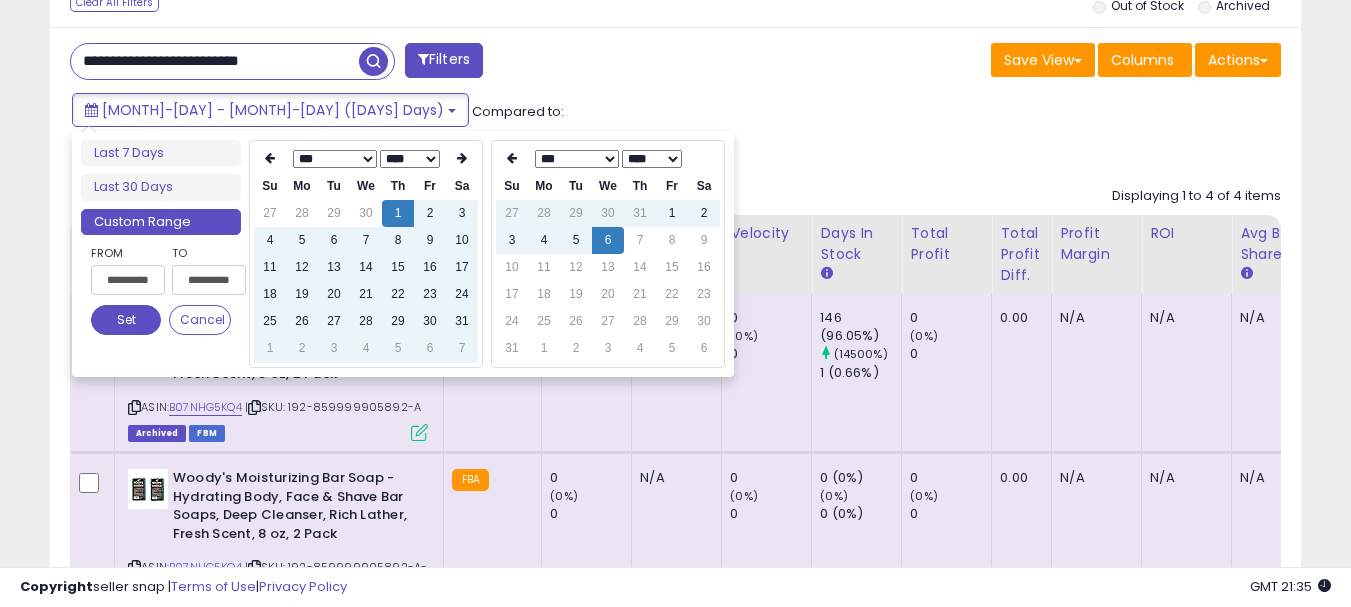 click on "*** *** *** ***" at bounding box center [577, 159] 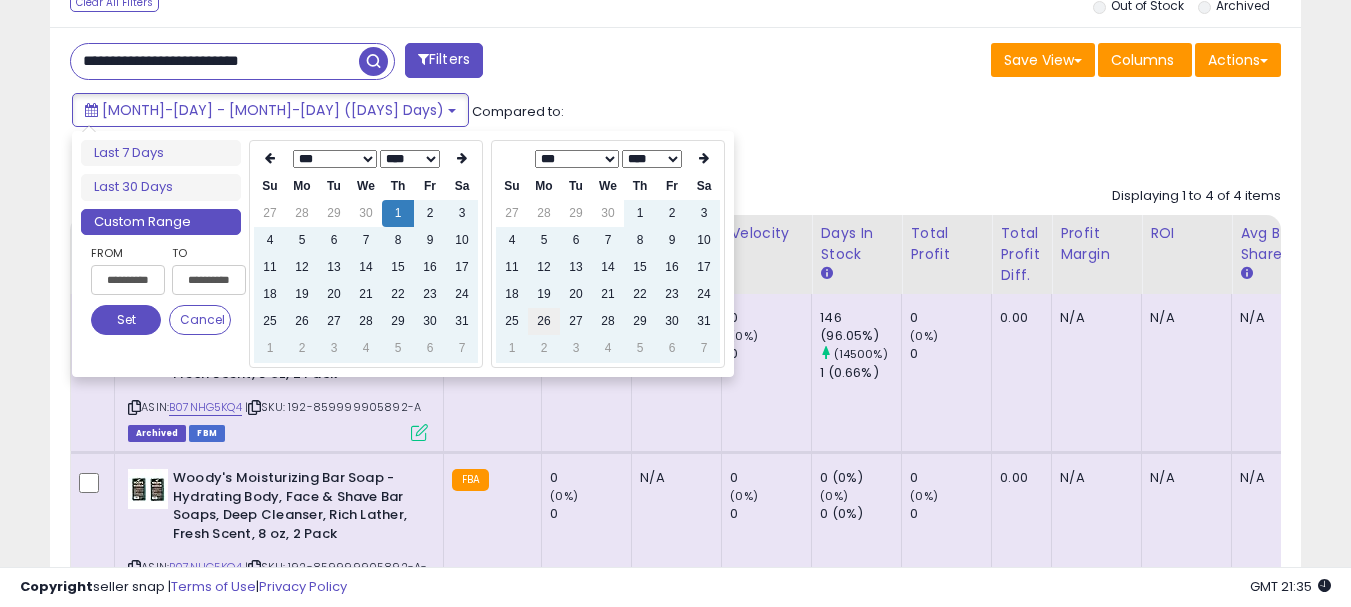click on "26" at bounding box center [544, 321] 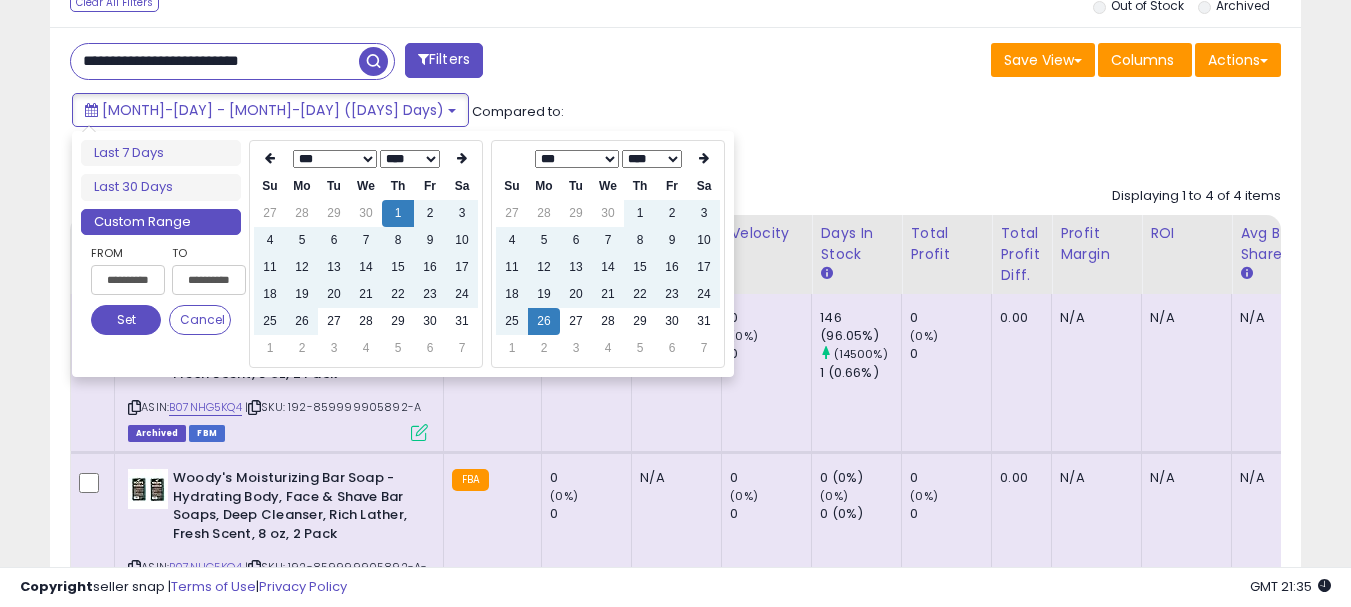 type on "**********" 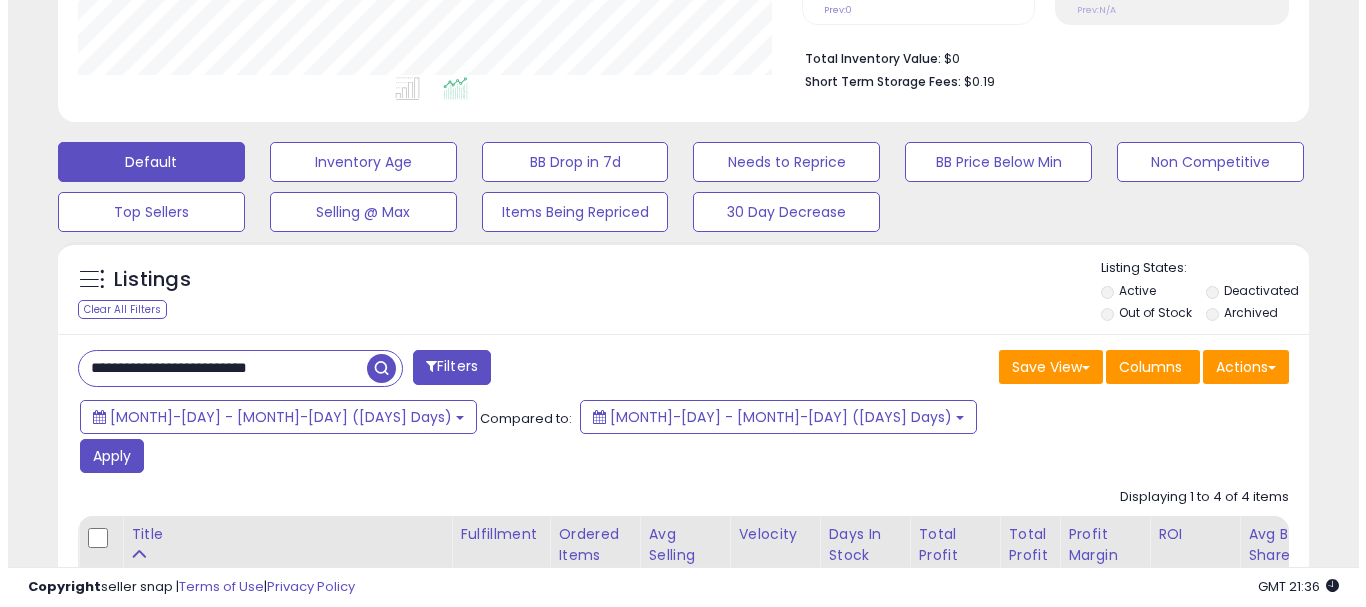 scroll, scrollTop: 489, scrollLeft: 0, axis: vertical 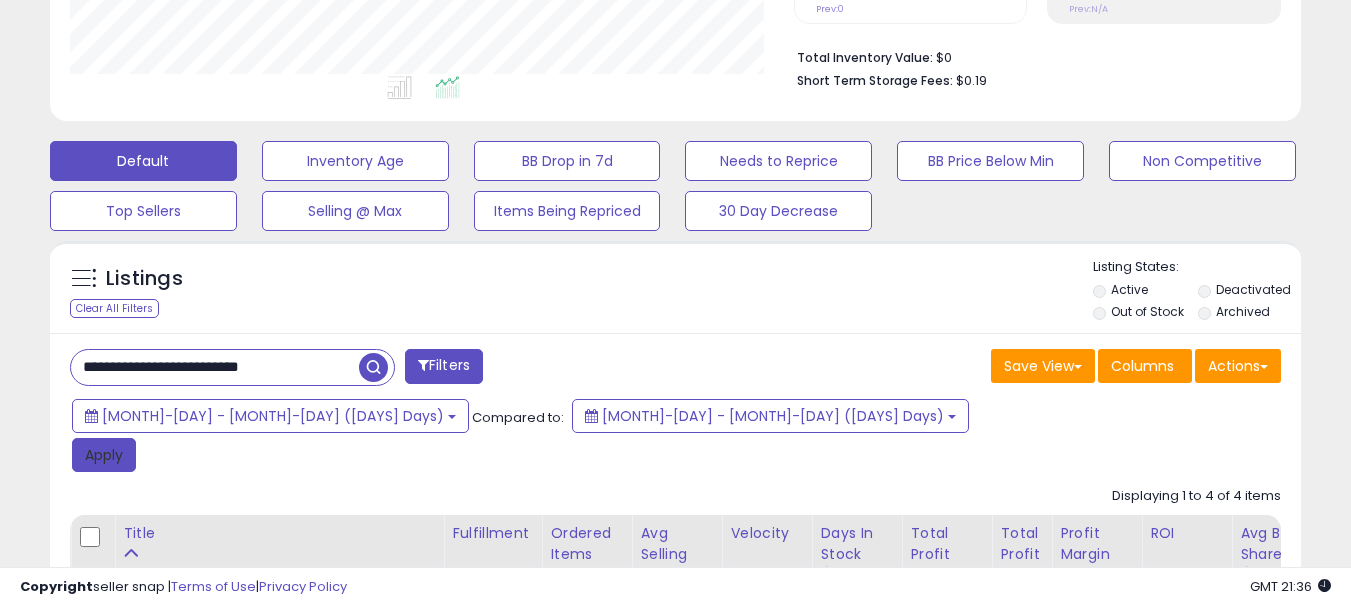 click on "Apply" at bounding box center [104, 455] 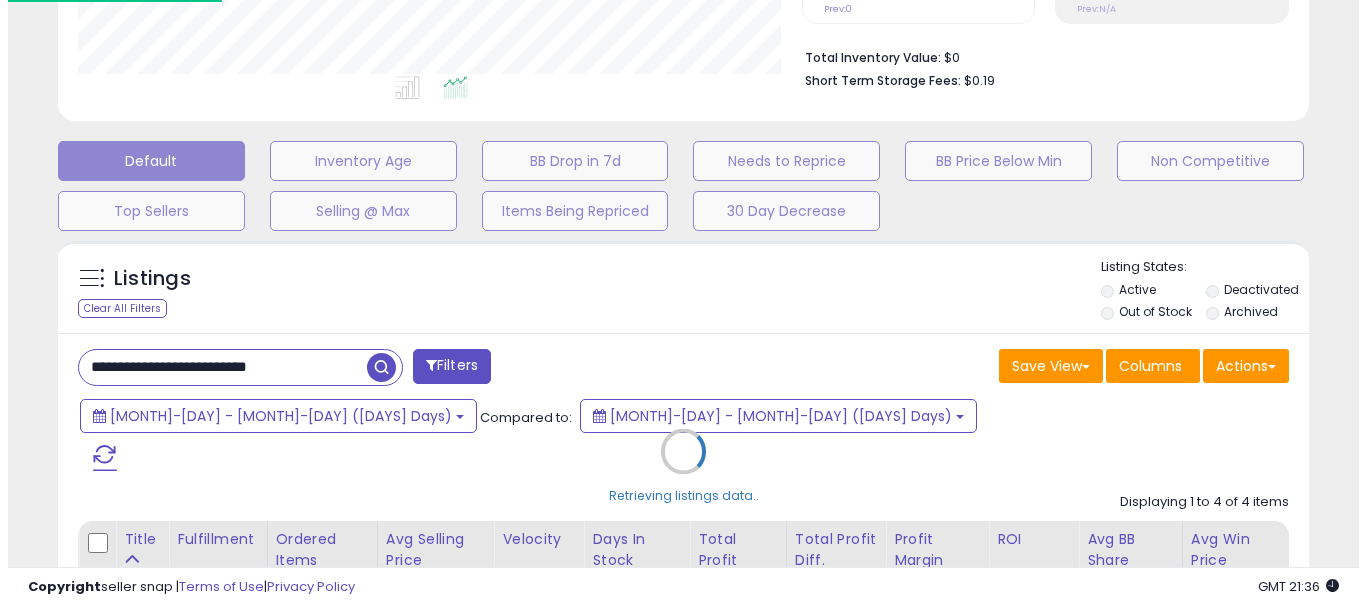 scroll, scrollTop: 999590, scrollLeft: 999267, axis: both 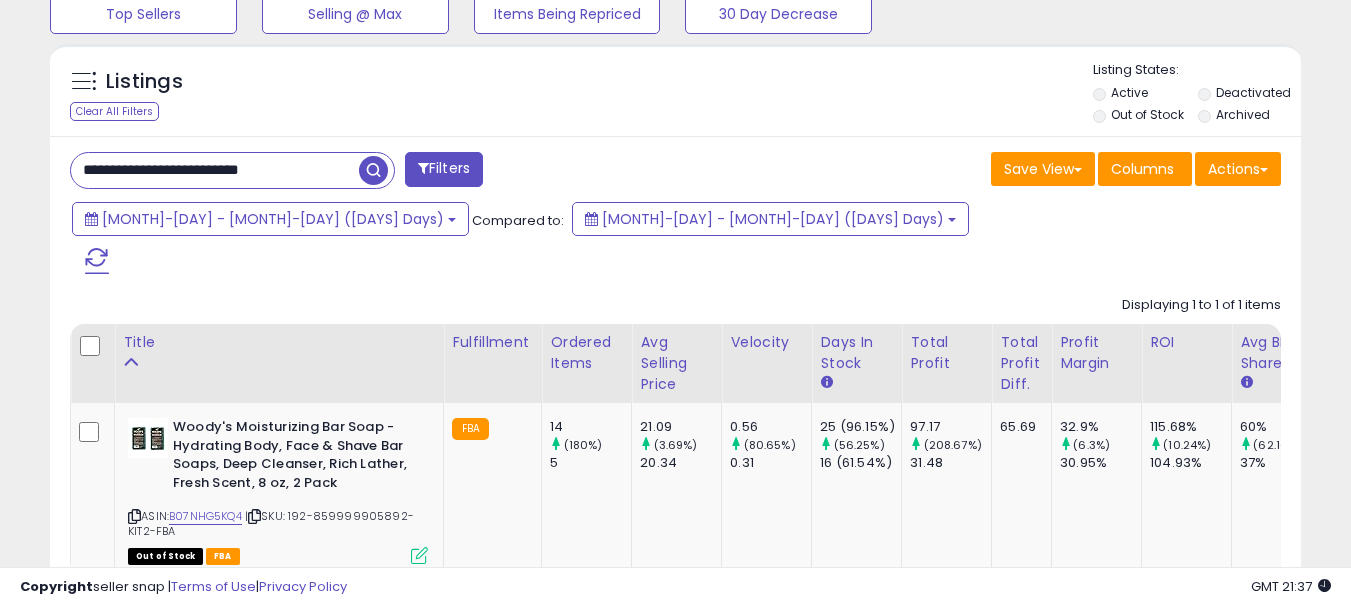 drag, startPoint x: 305, startPoint y: 179, endPoint x: 56, endPoint y: 185, distance: 249.07228 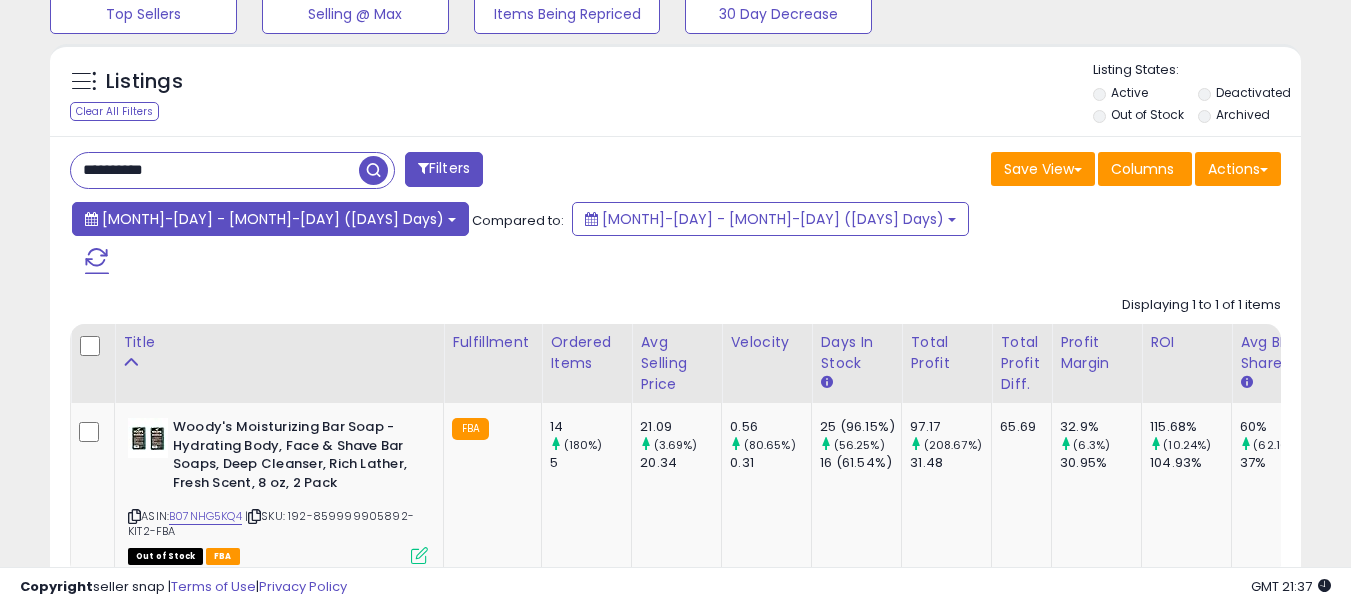type on "**********" 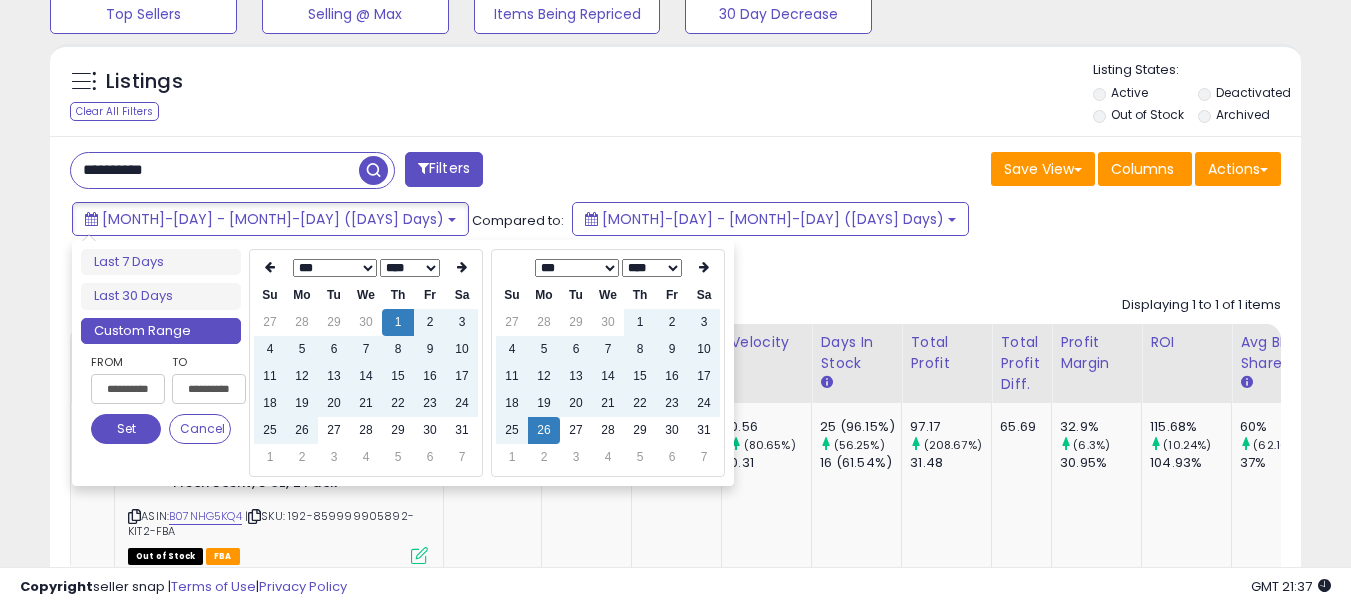 click on "*** *** *** *** *** *** *** ***" at bounding box center [335, 268] 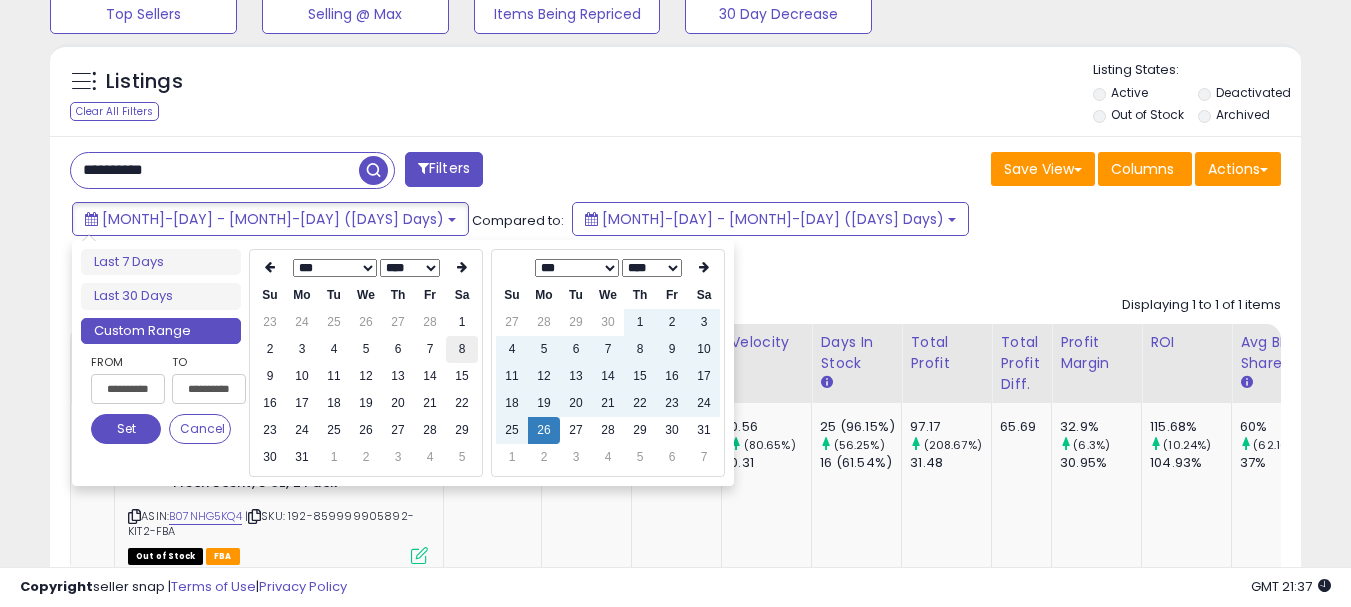 click on "8" at bounding box center [462, 349] 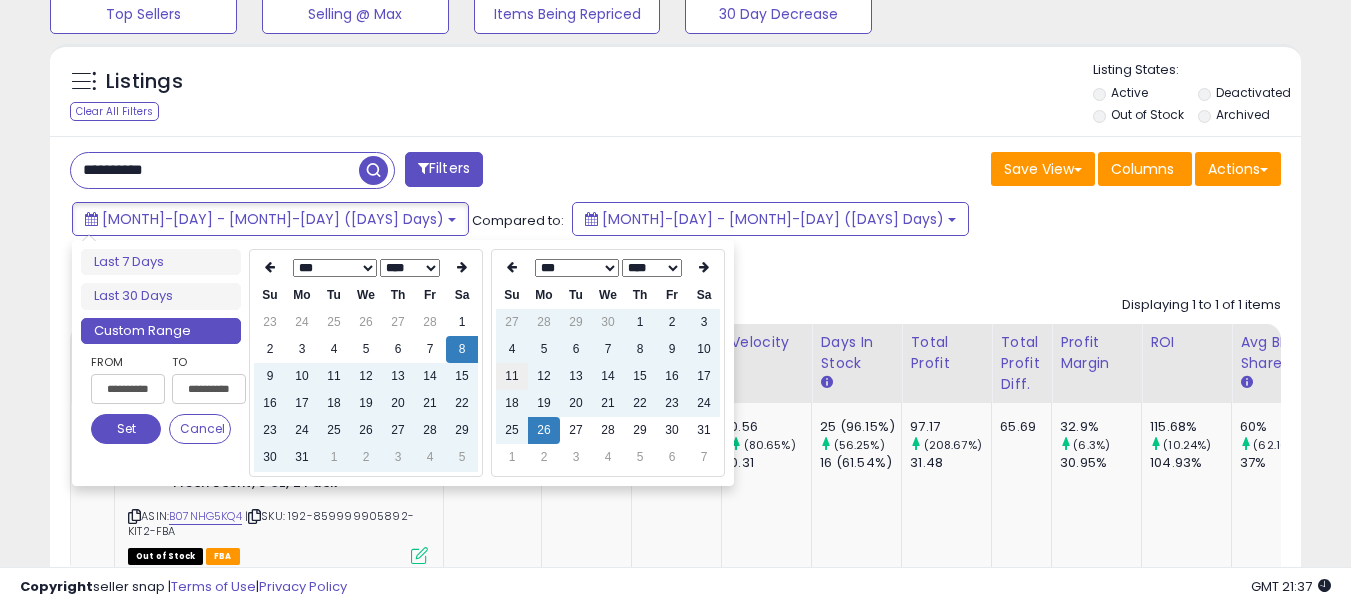 type on "**********" 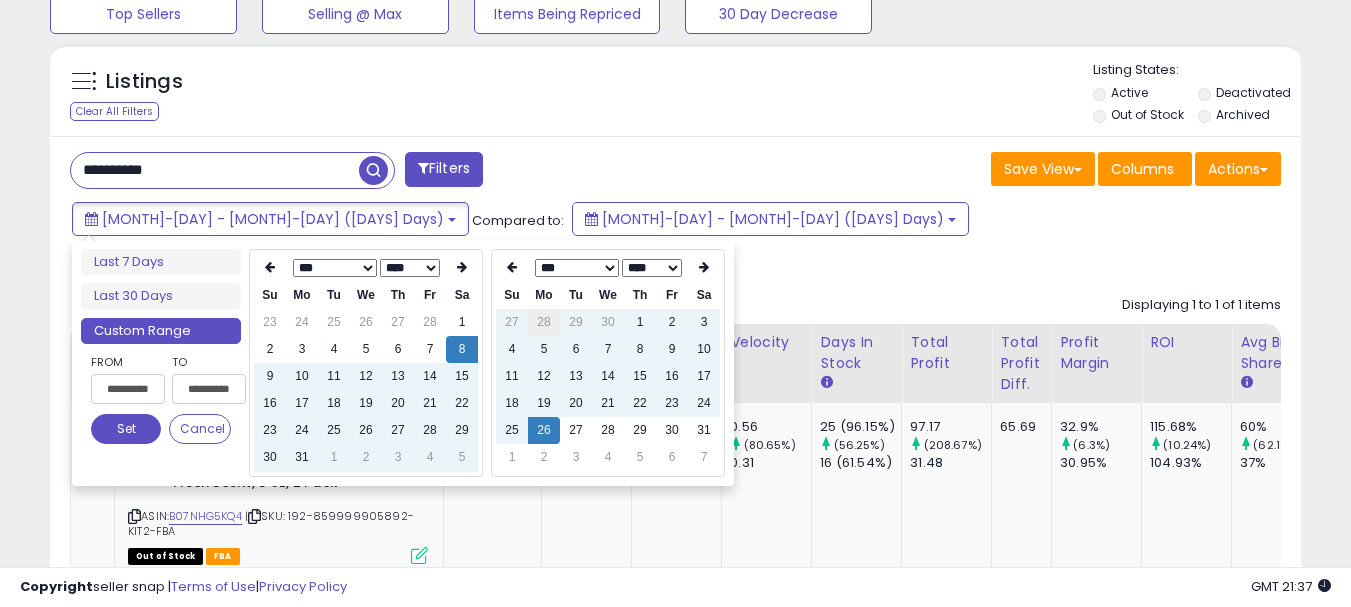 click on "28" at bounding box center [544, 322] 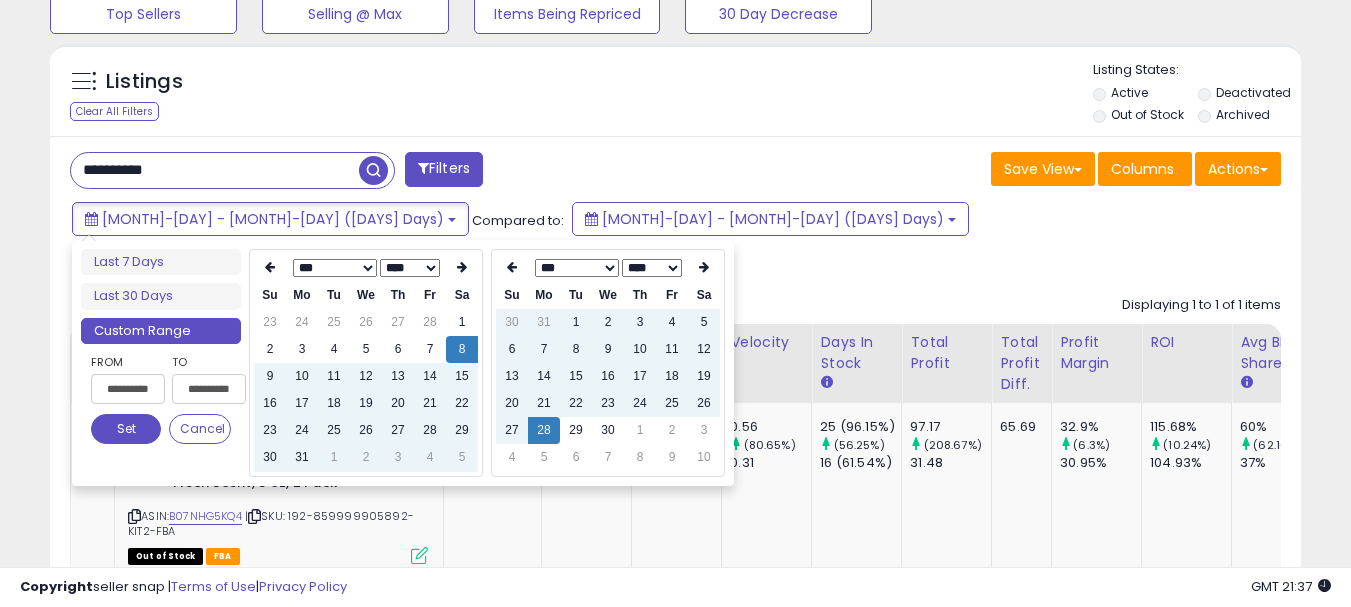 click on "31" at bounding box center [544, 322] 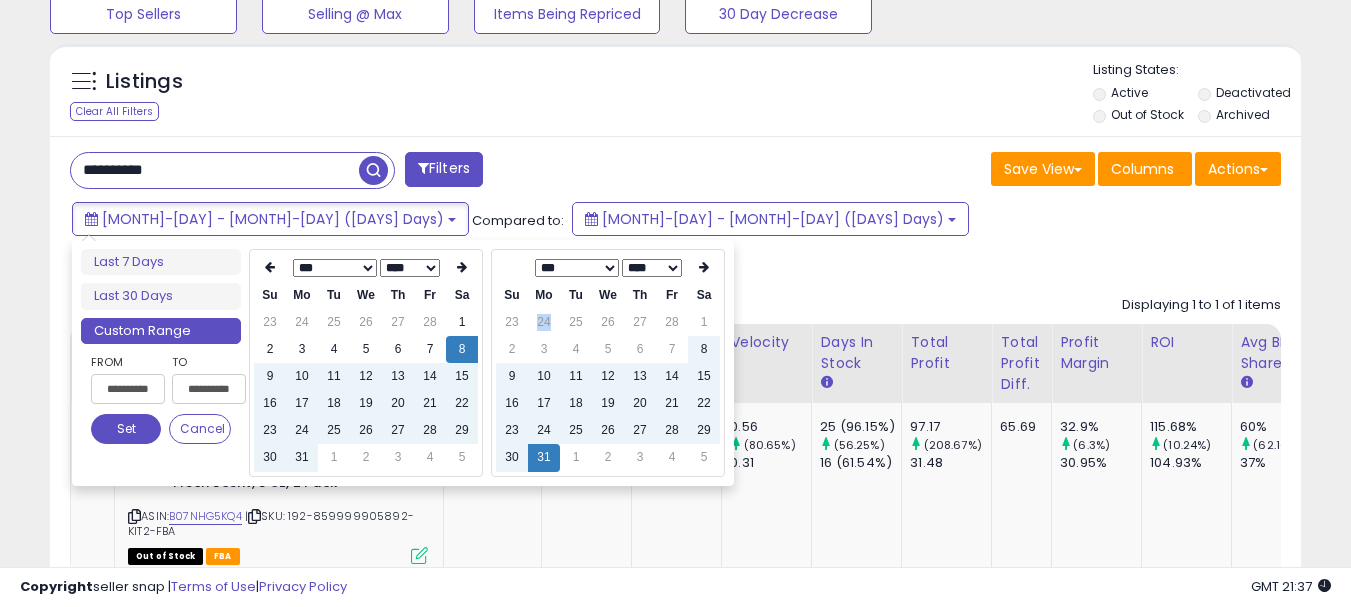 click on "24" at bounding box center (544, 322) 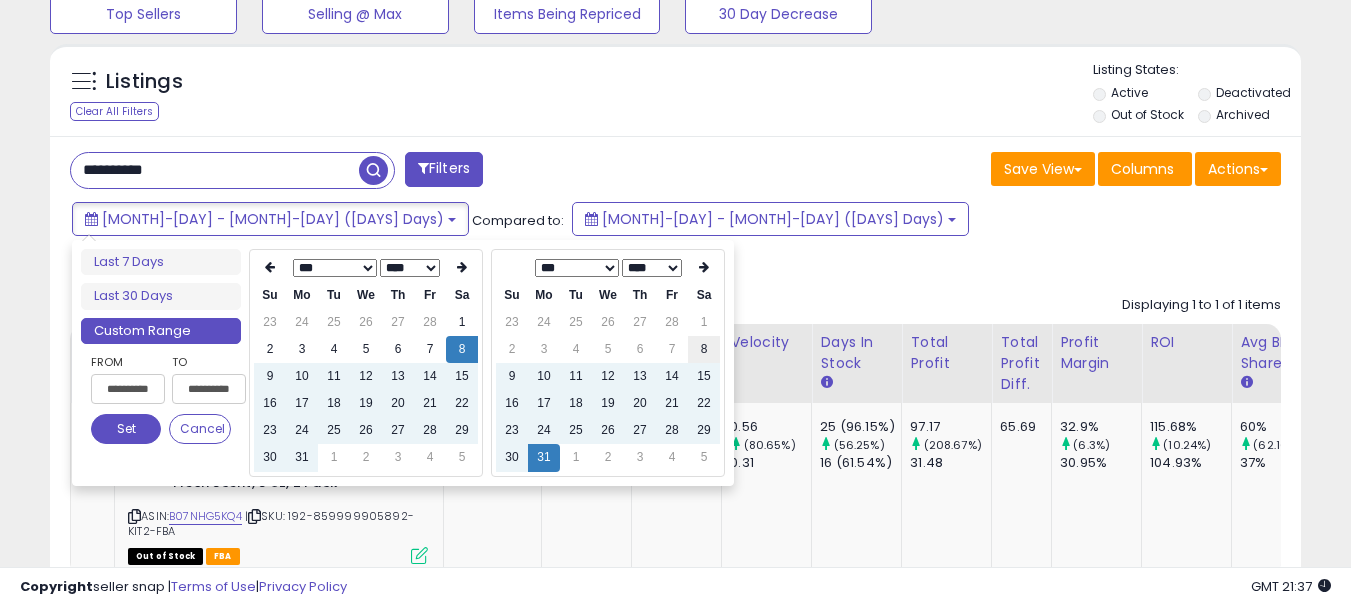 click on "8" at bounding box center [704, 349] 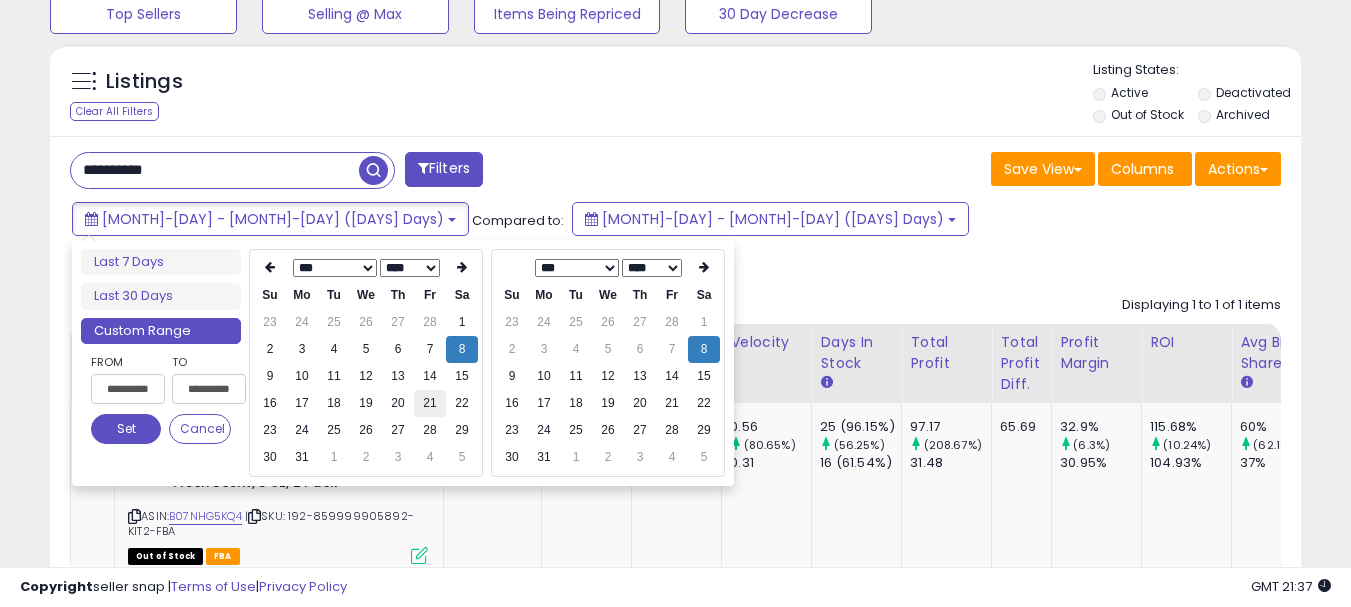 type on "**********" 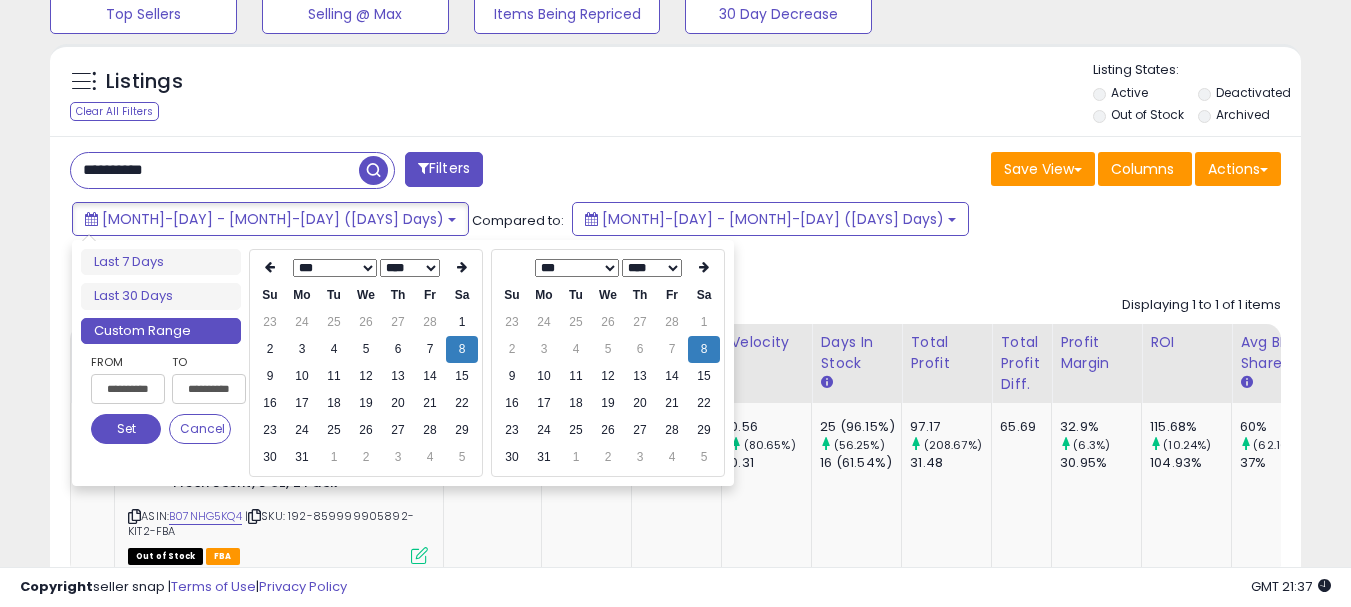 type on "**********" 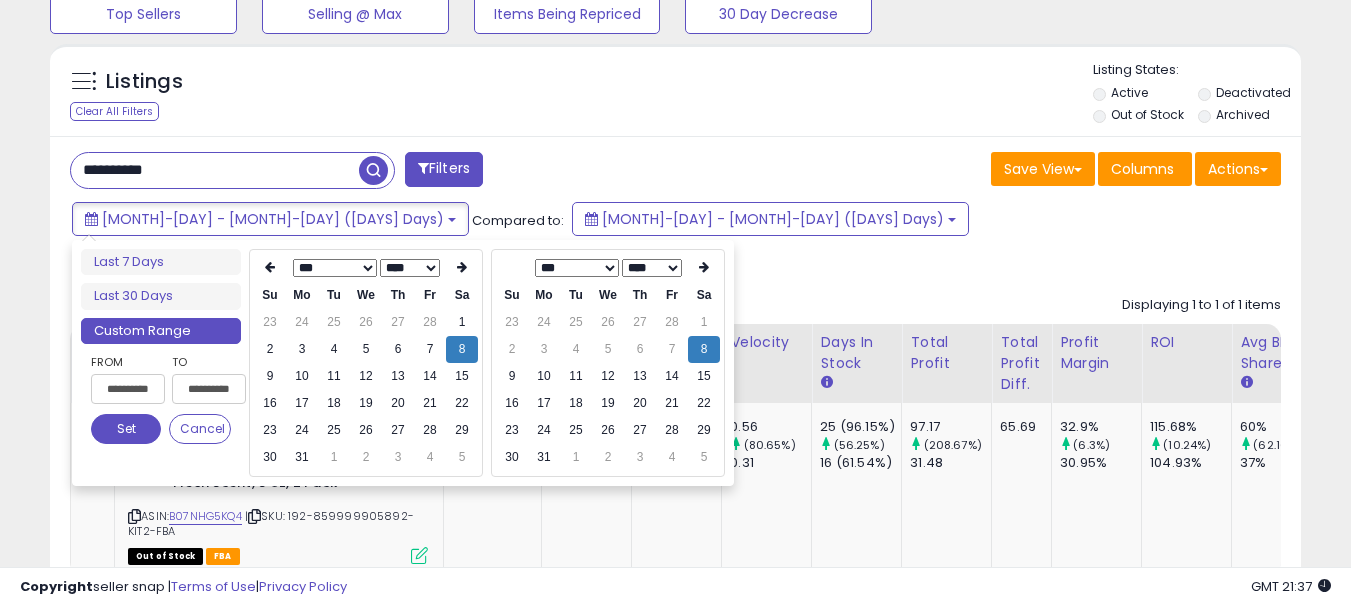 click on "Set" at bounding box center (126, 429) 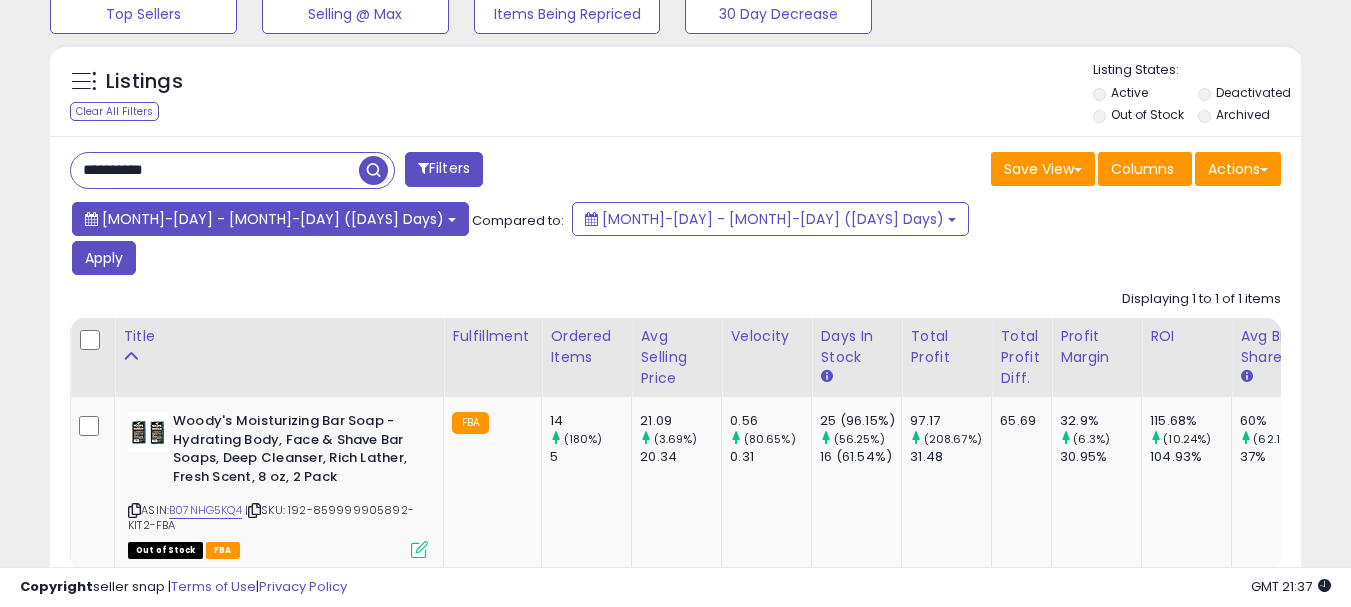 click on "[MONTH]-[DAY] - [MONTH]-[DAY] ([DAYS] Days)" at bounding box center [273, 219] 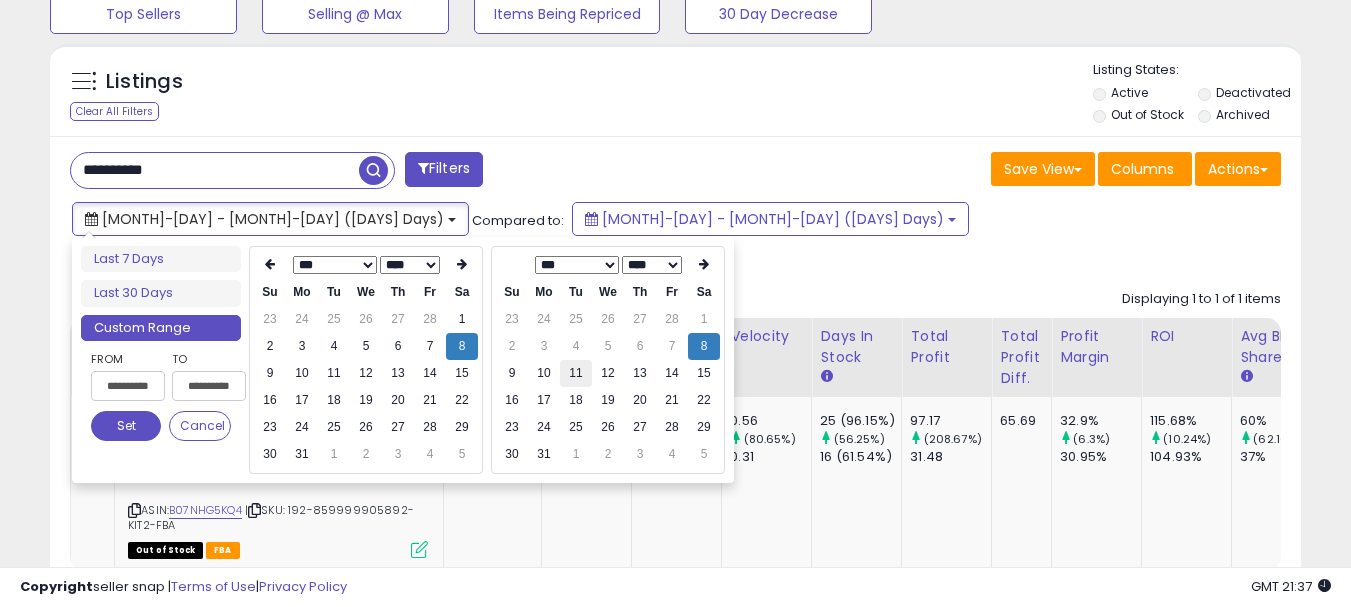 type on "**********" 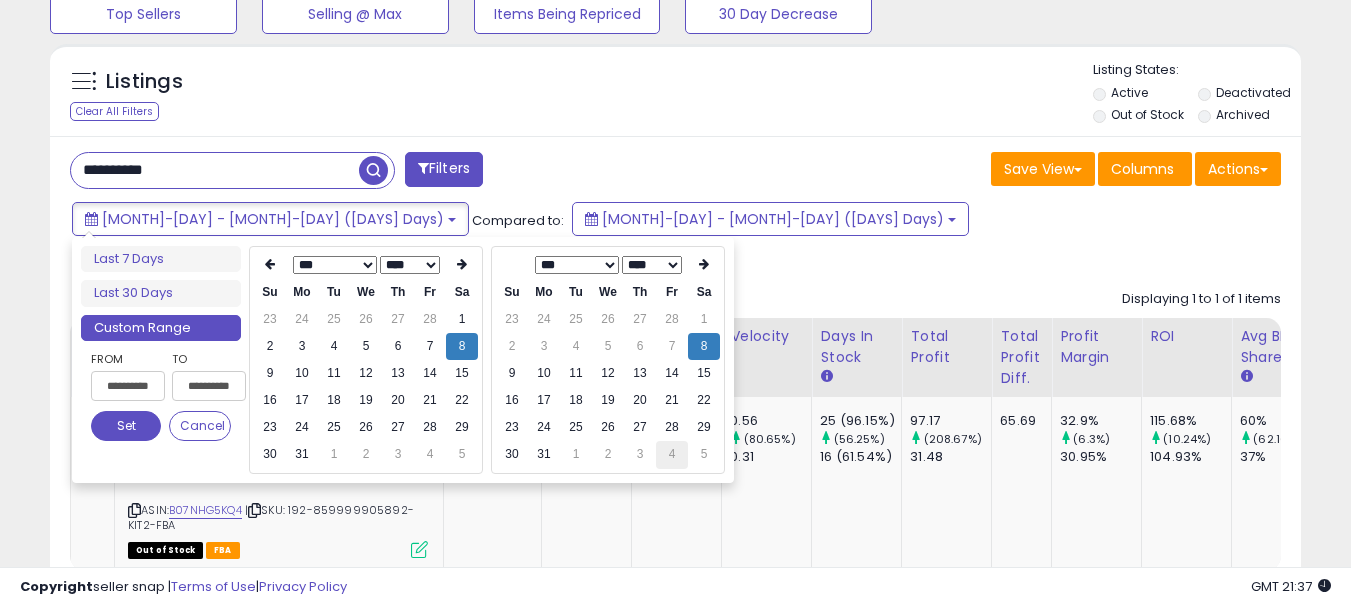 click on "4" at bounding box center (672, 454) 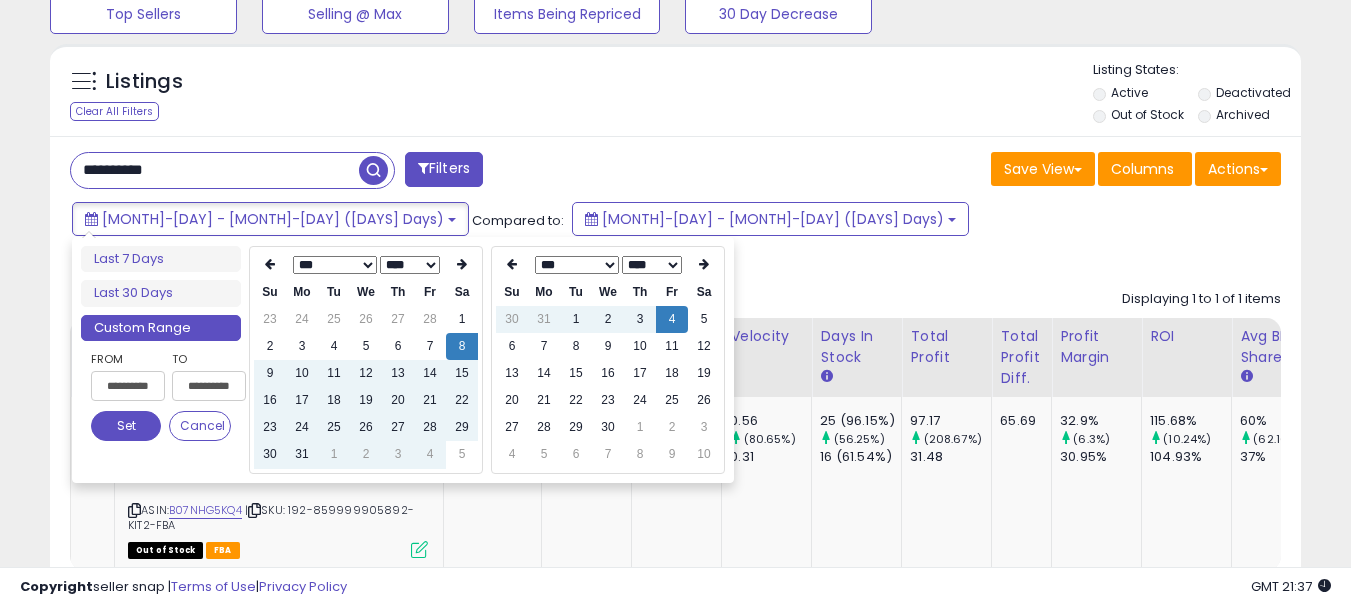 click on "9" at bounding box center [672, 454] 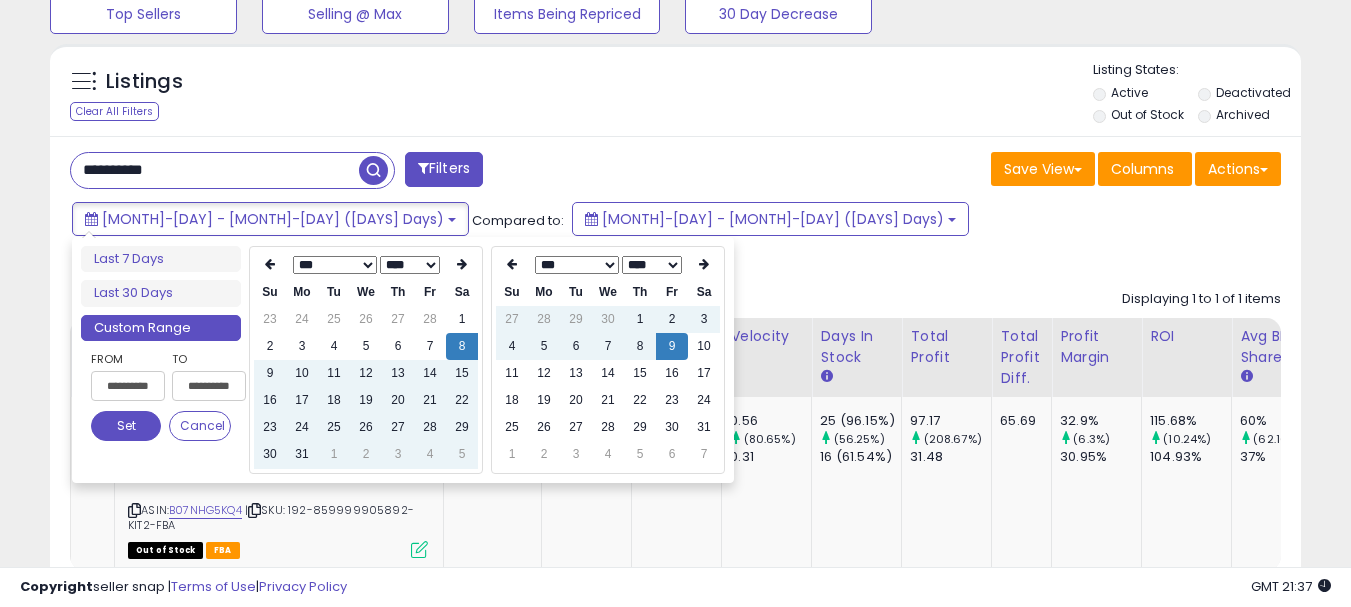 click on "6" at bounding box center [672, 454] 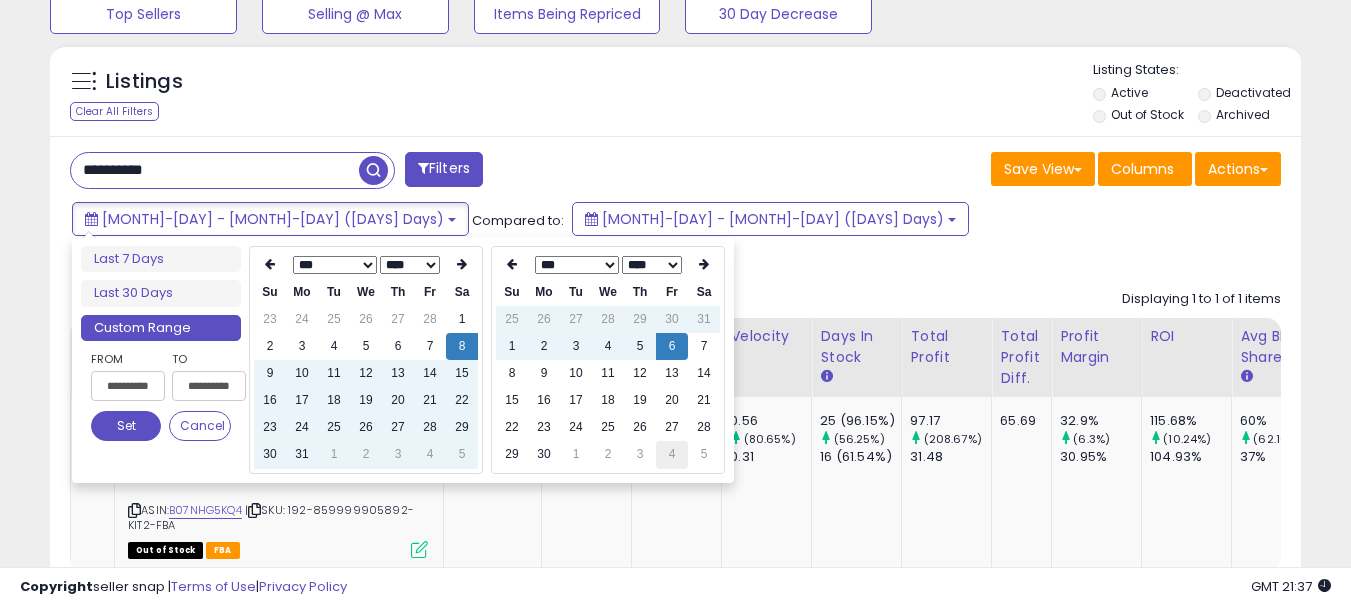 click on "4" at bounding box center (672, 454) 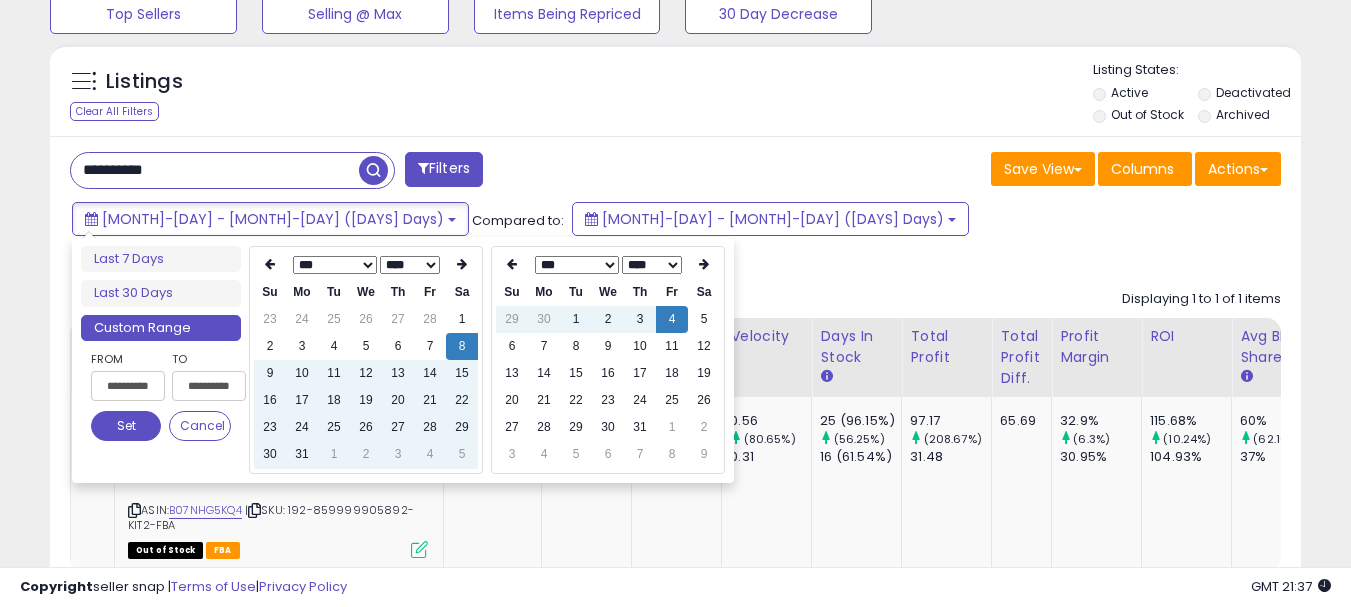 click on "8" at bounding box center (672, 454) 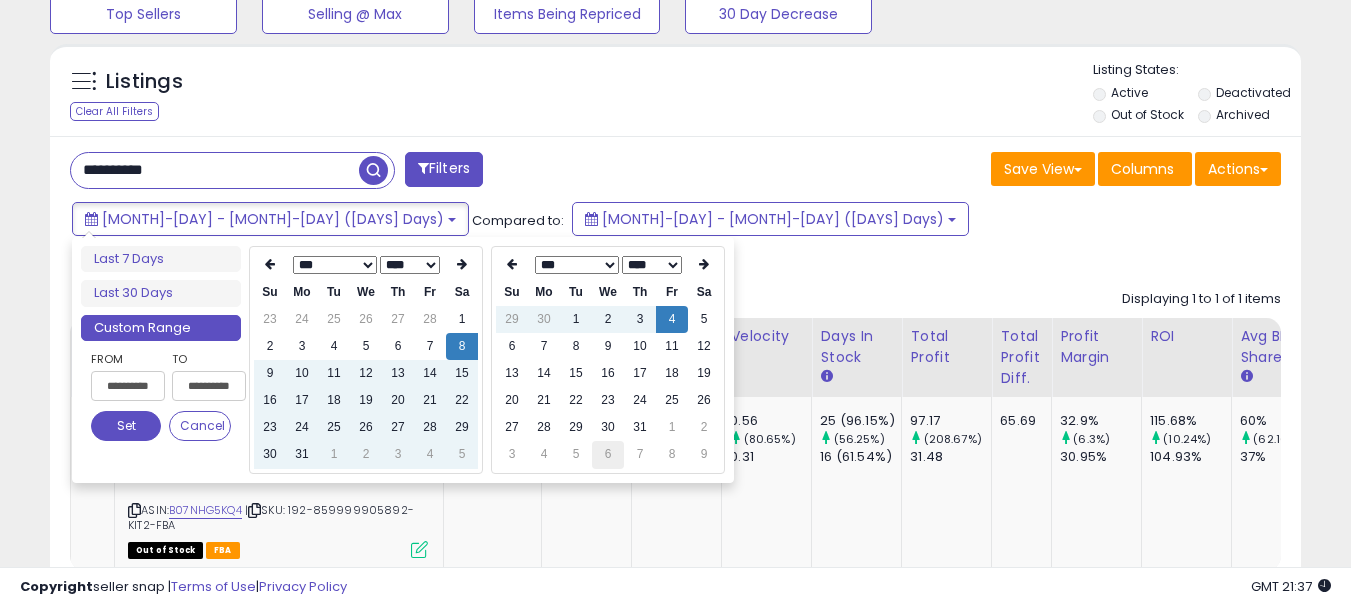 type on "**********" 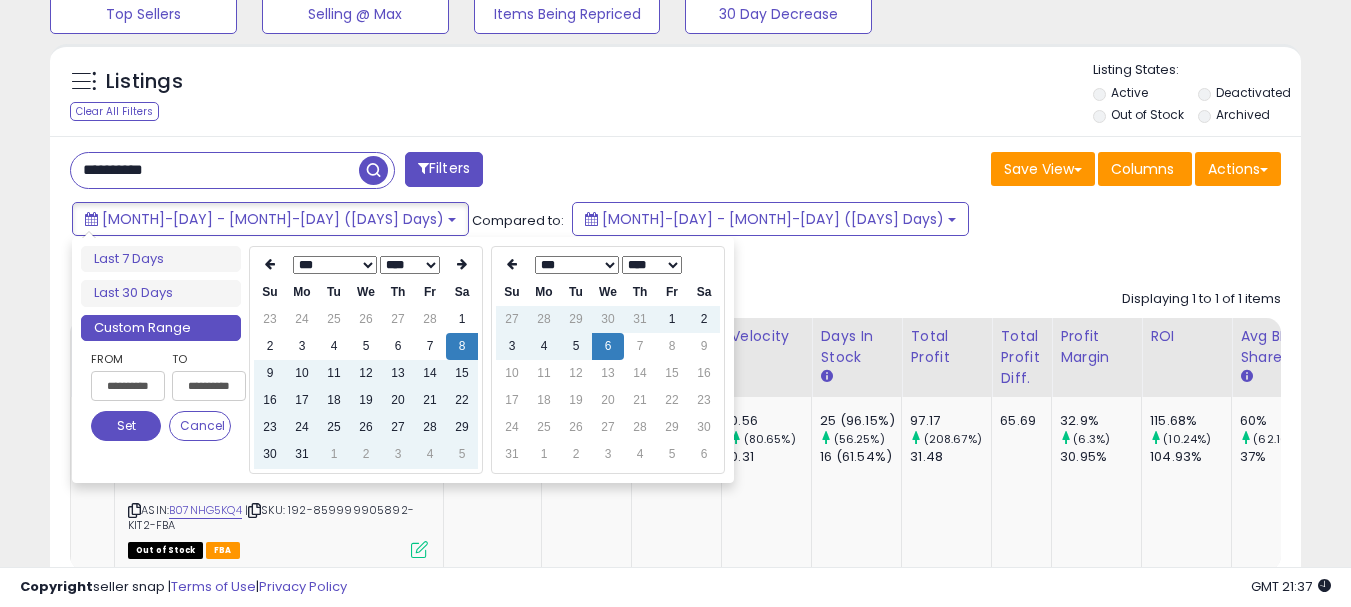 type on "**********" 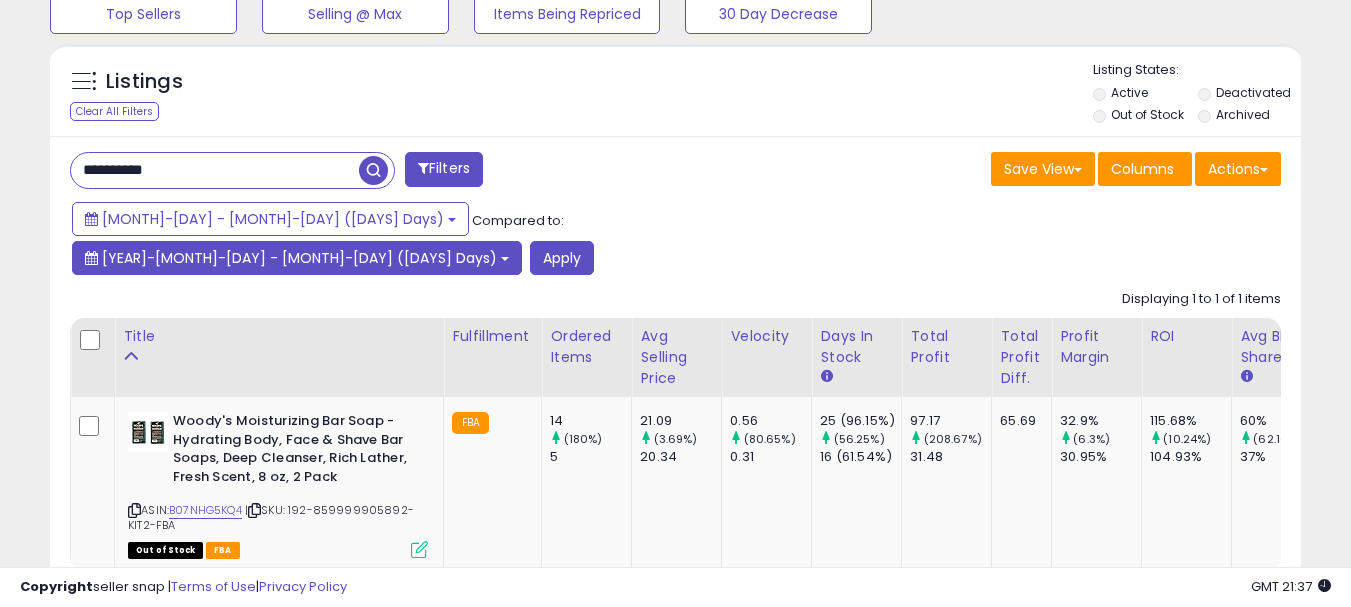 click on "[YEAR]-[MONTH]-[DAY] - [MONTH]-[DAY] ([DAYS] Days)" at bounding box center [299, 258] 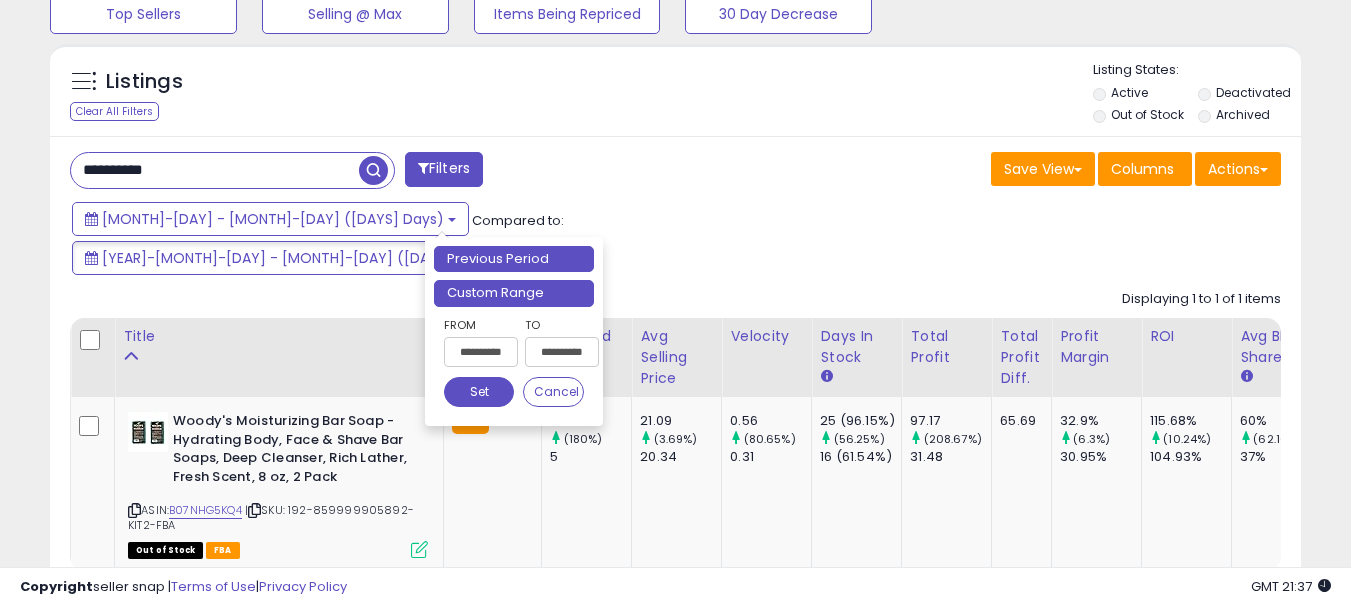 drag, startPoint x: 523, startPoint y: 292, endPoint x: 640, endPoint y: 268, distance: 119.43617 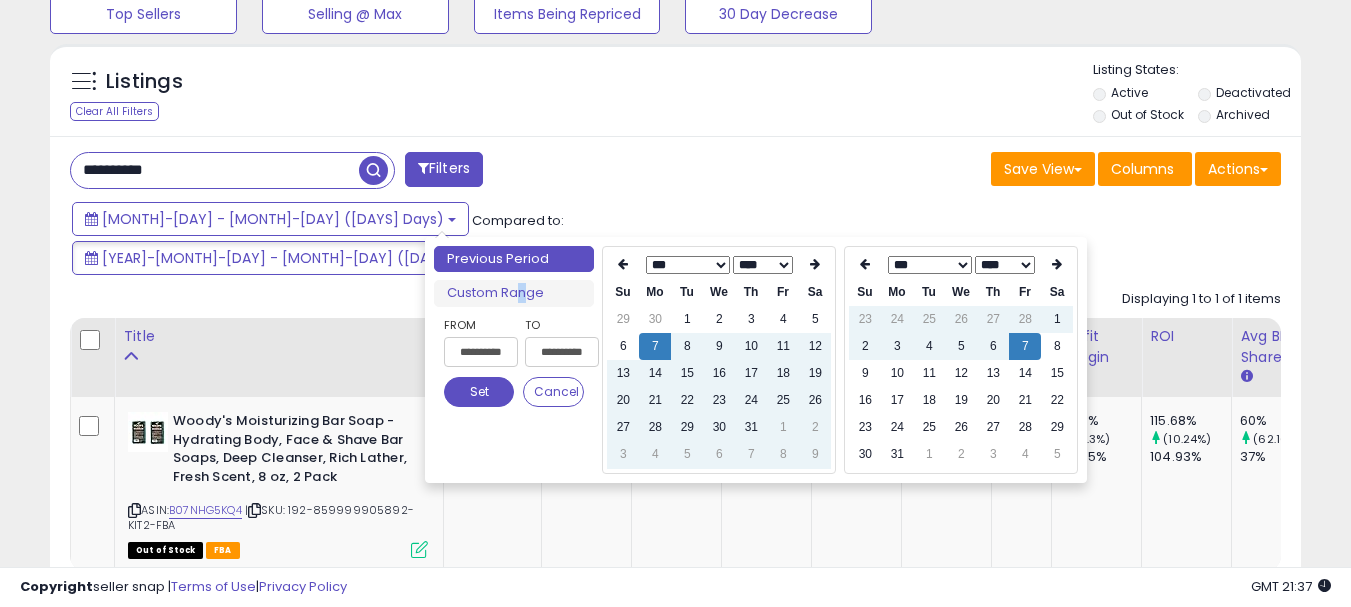 click on "*** *** *** *** *** *** *** ***" at bounding box center (930, 265) 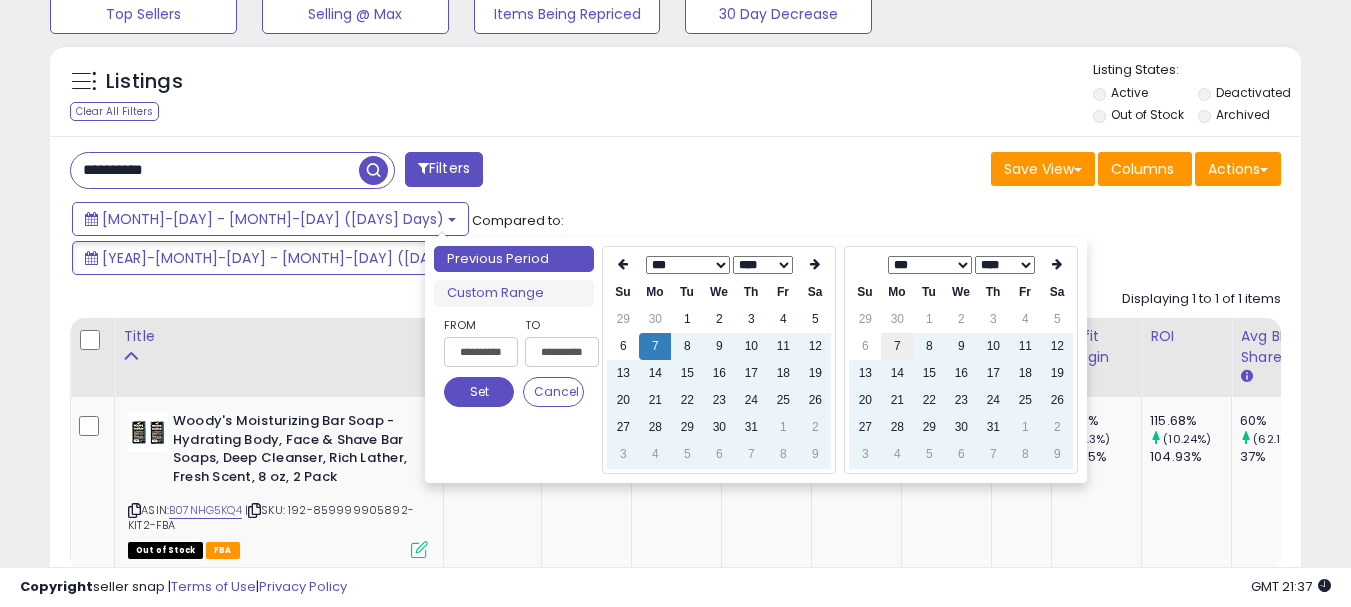 click on "7" at bounding box center [897, 346] 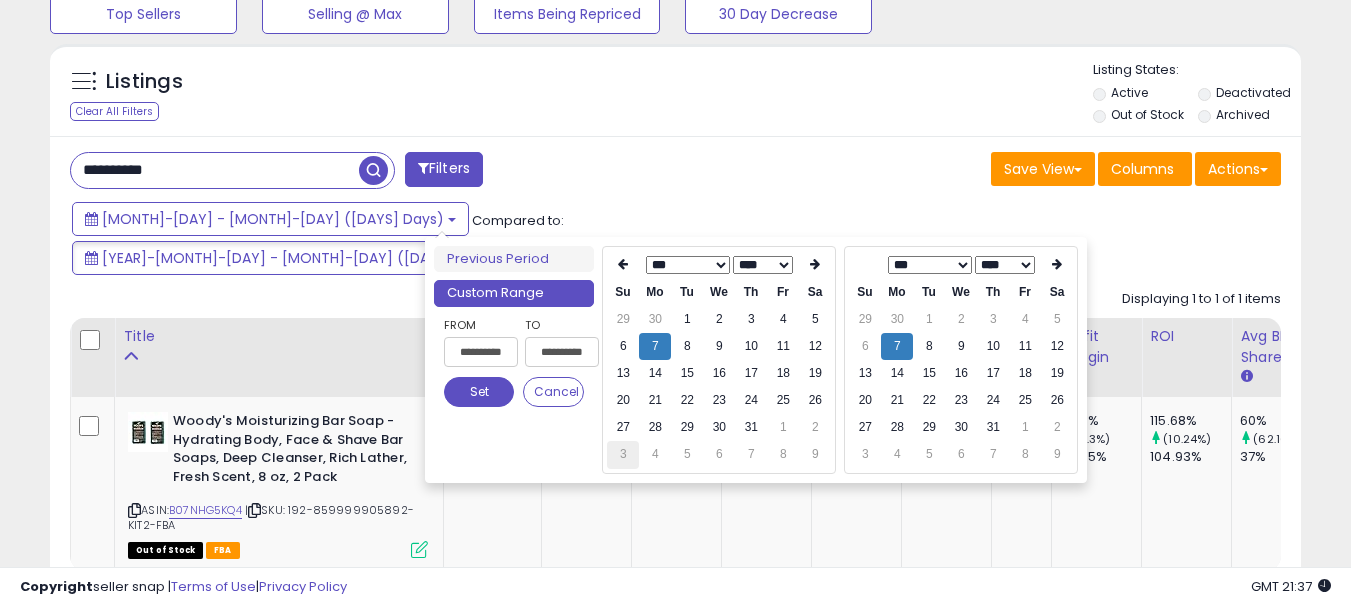 type on "**********" 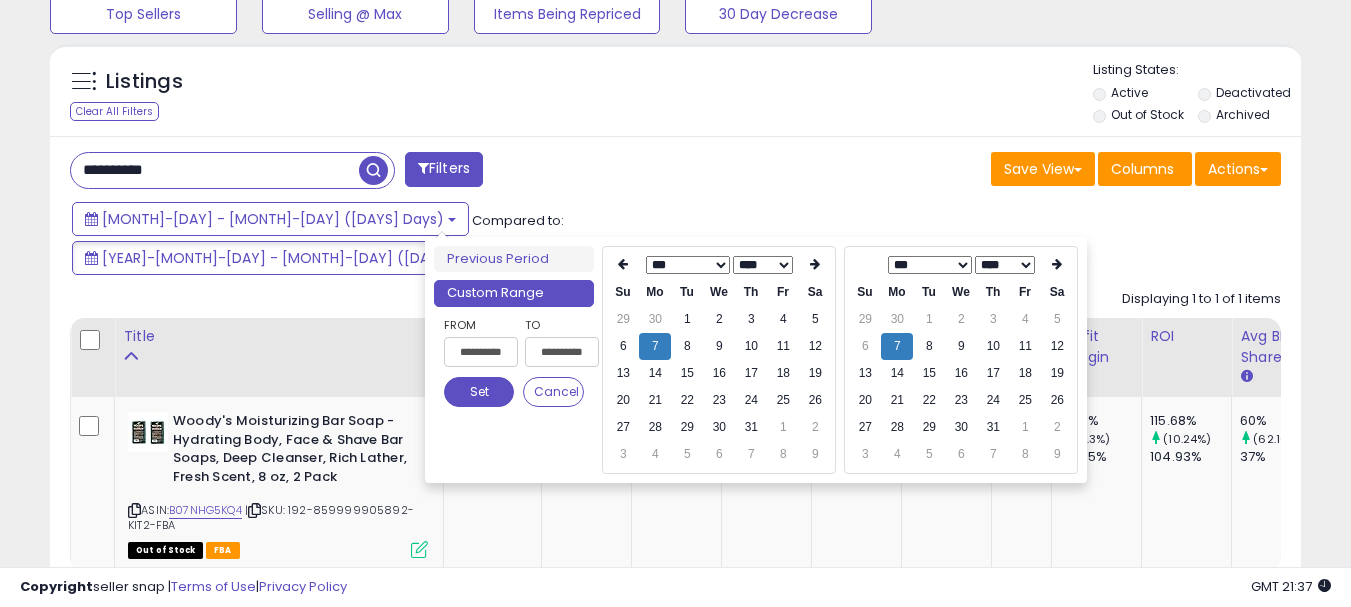 type on "**********" 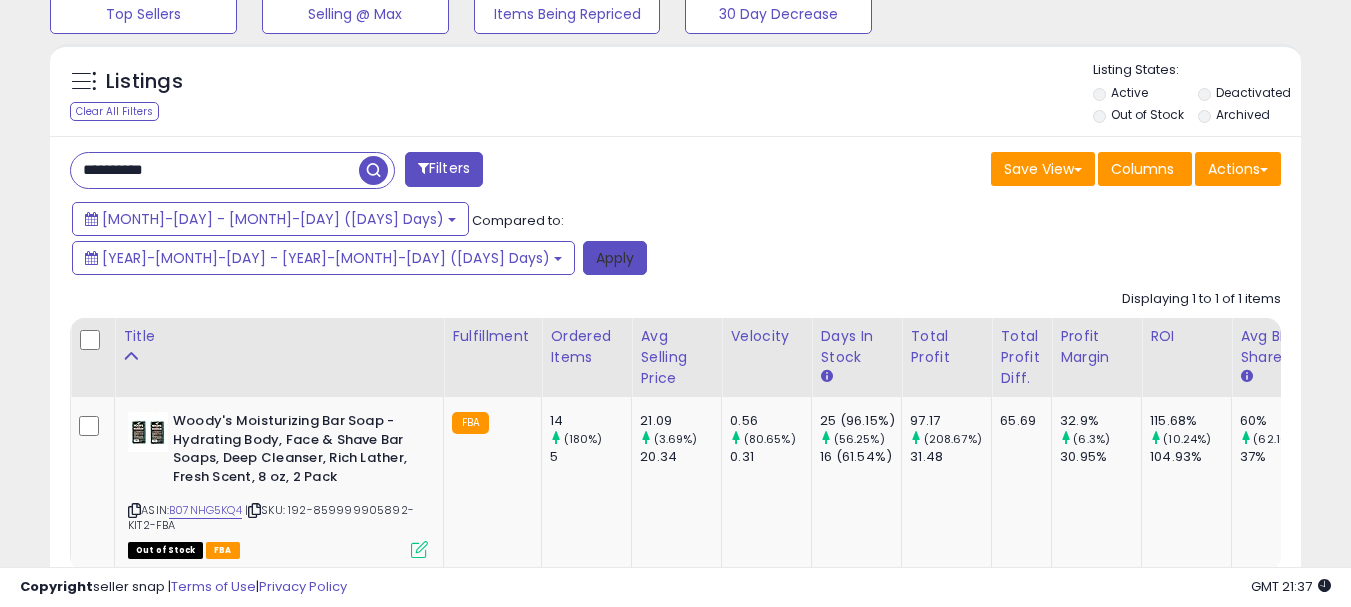 click on "Apply" at bounding box center [615, 258] 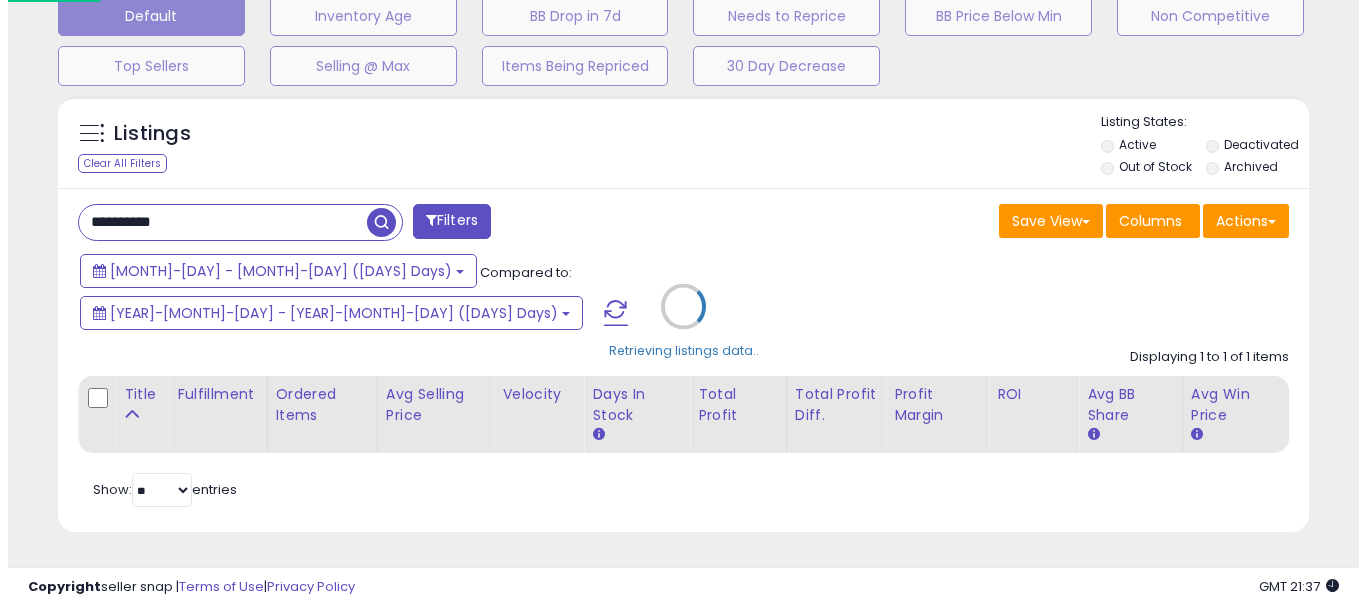 scroll, scrollTop: 595, scrollLeft: 0, axis: vertical 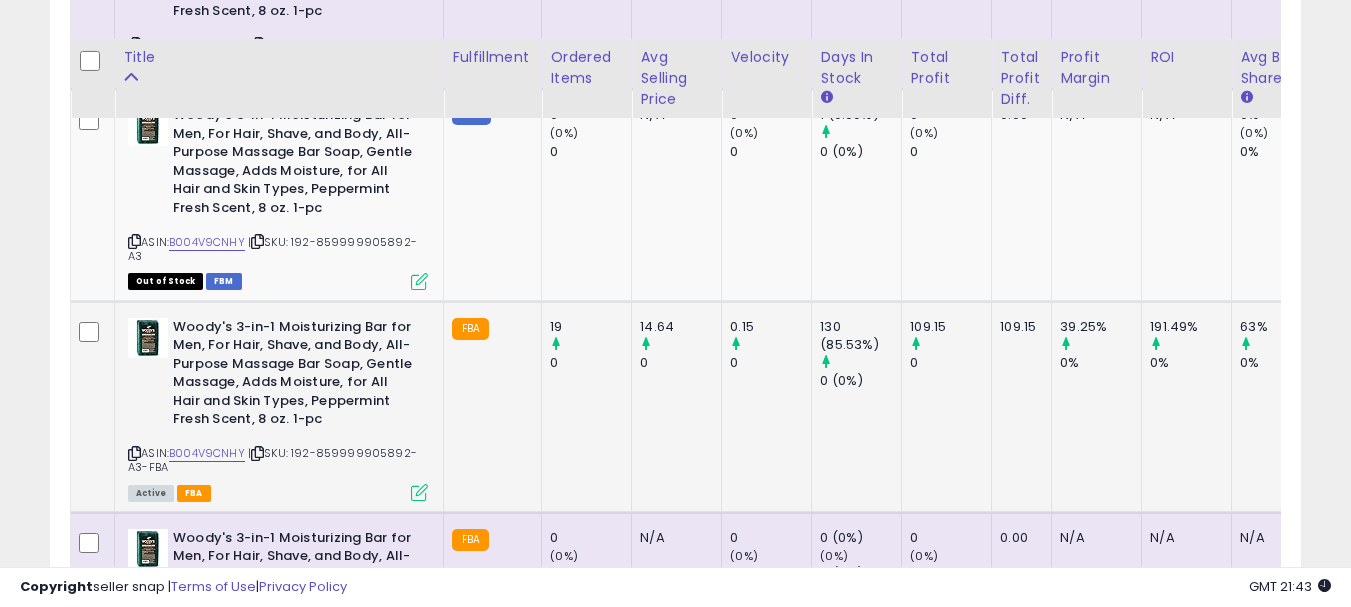 drag, startPoint x: 305, startPoint y: 399, endPoint x: 336, endPoint y: 408, distance: 32.280025 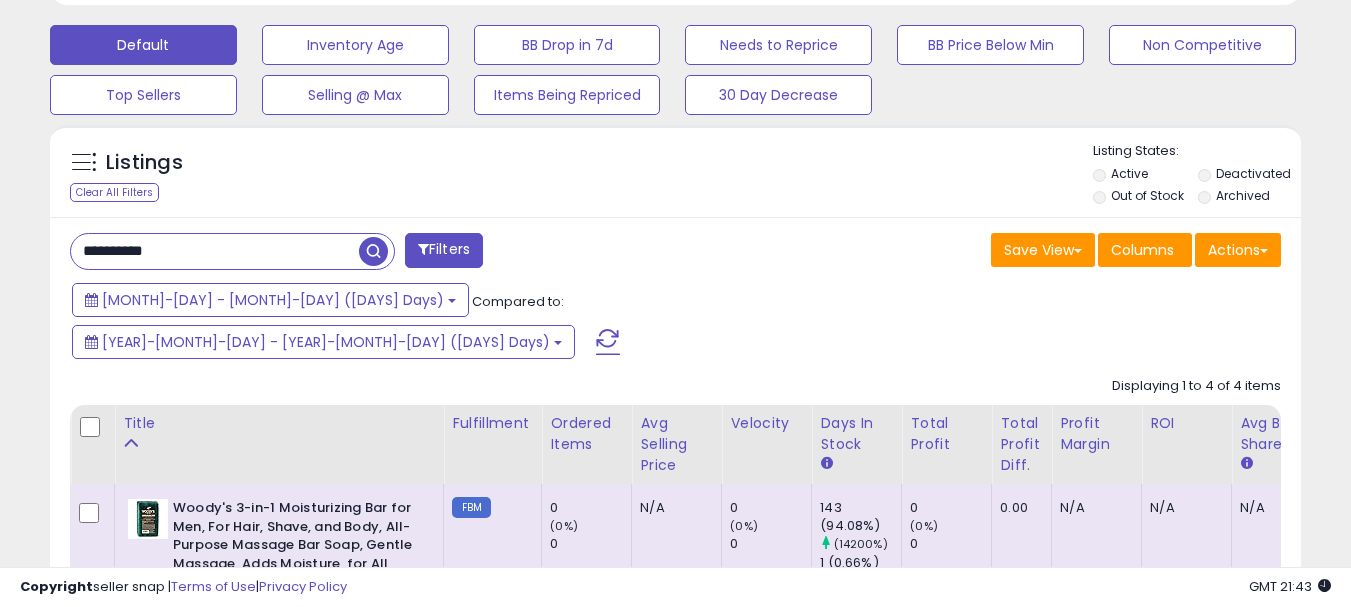 scroll, scrollTop: 595, scrollLeft: 0, axis: vertical 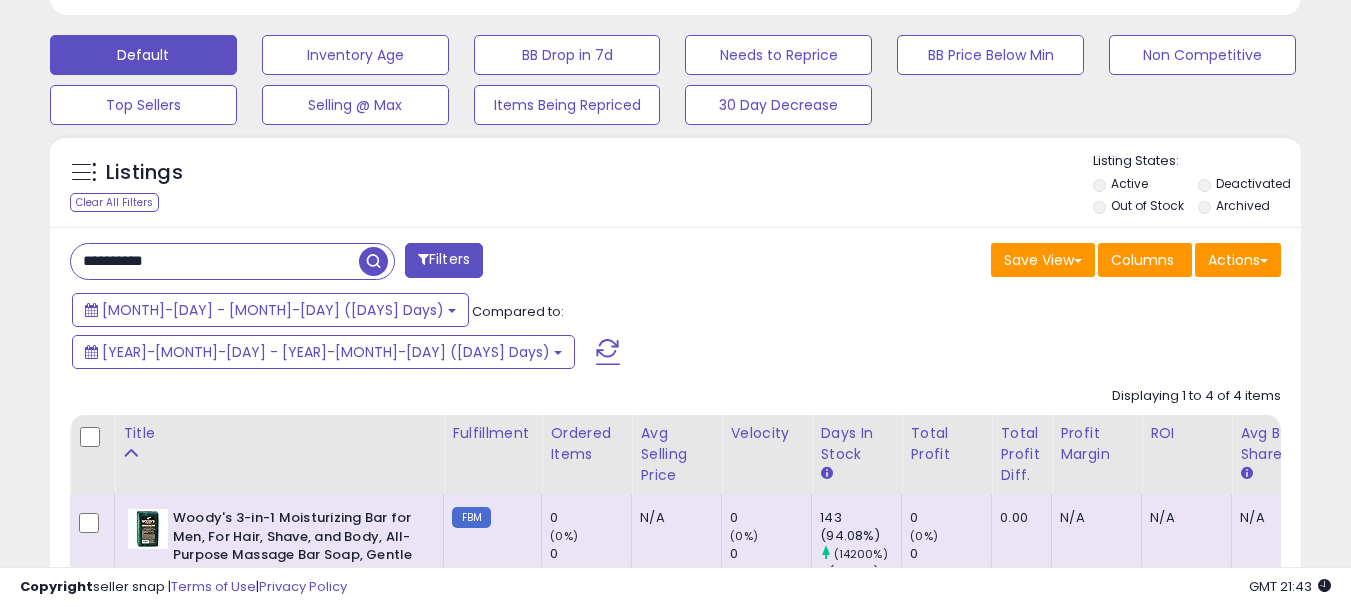 click on "**********" at bounding box center (215, 261) 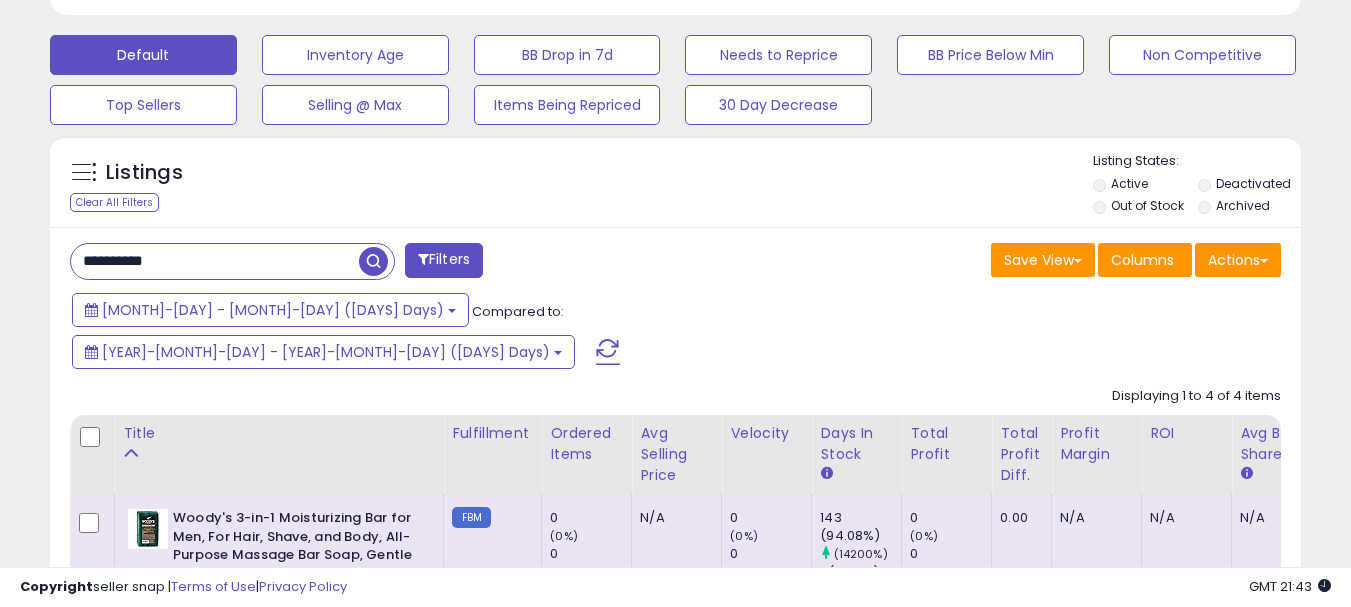 click on "**********" at bounding box center [215, 261] 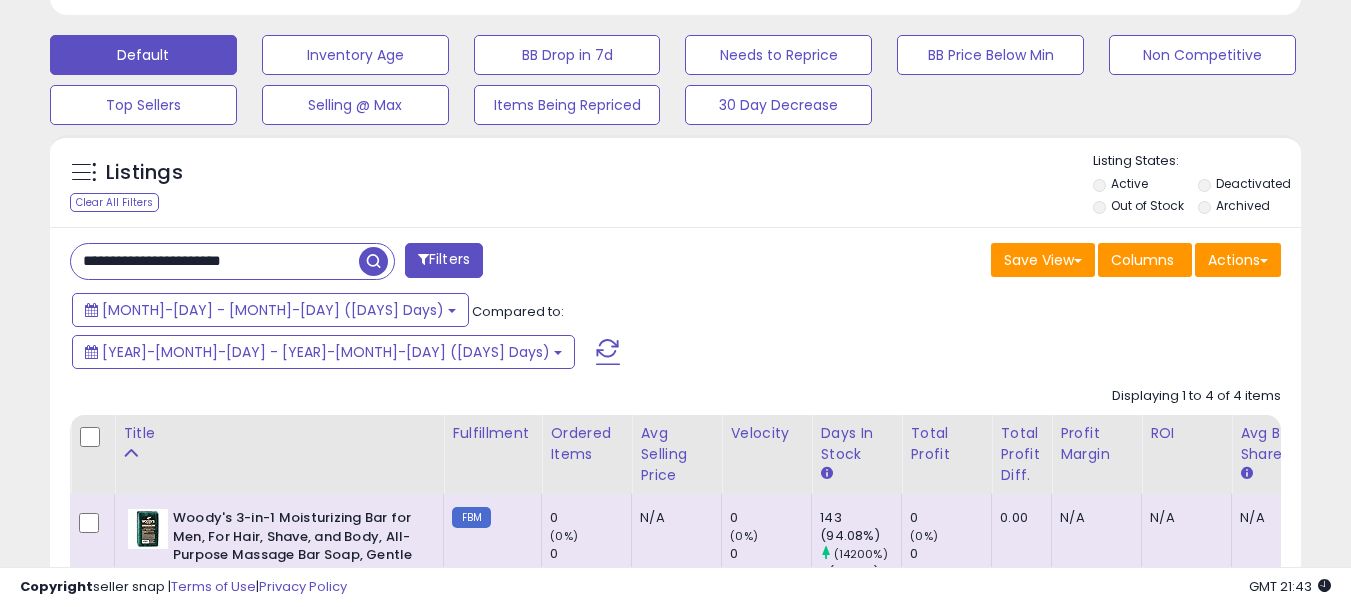 type on "**********" 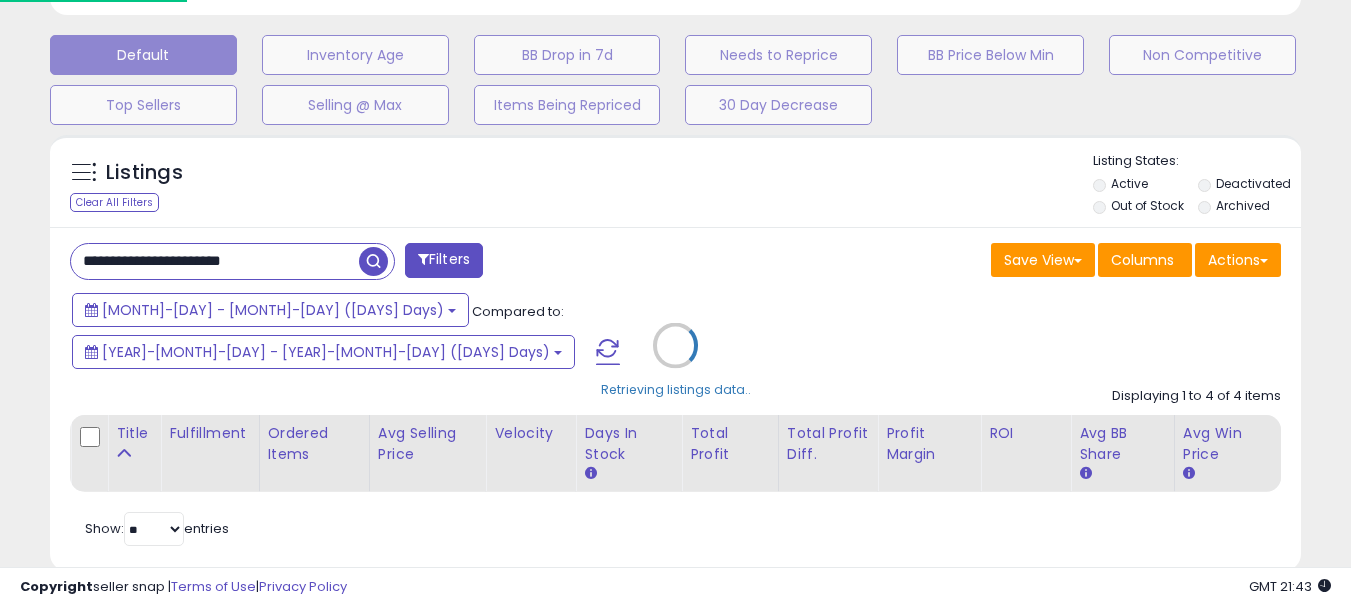 scroll, scrollTop: 999590, scrollLeft: 999267, axis: both 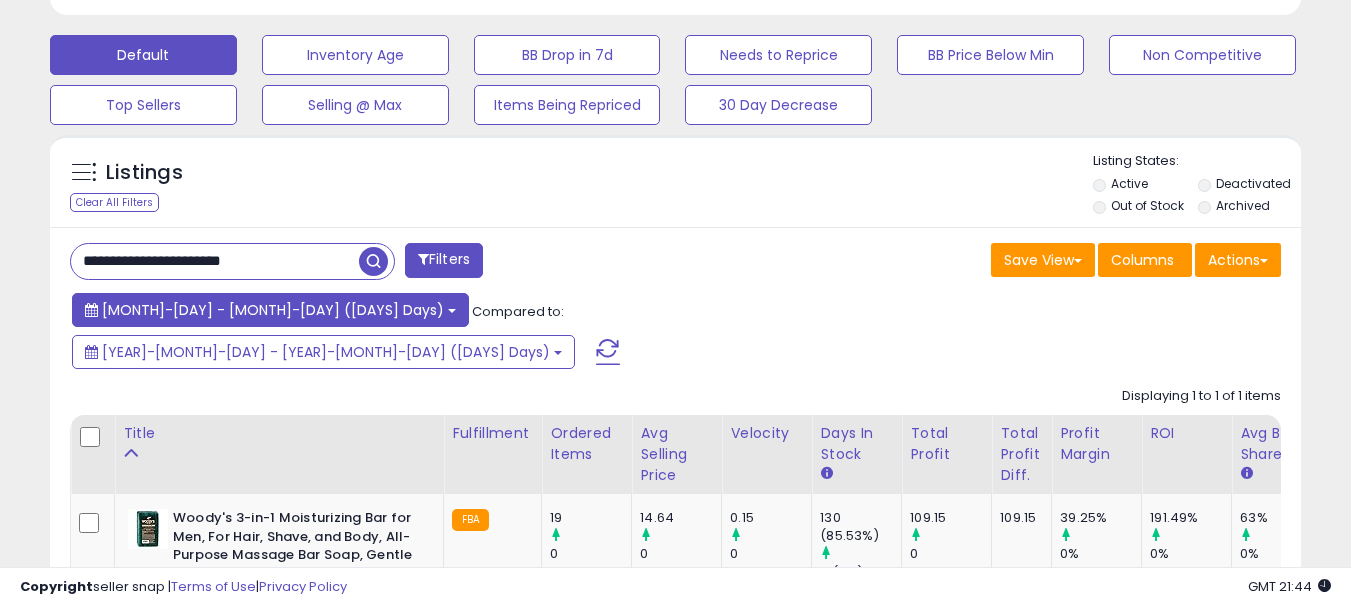 click on "[MONTH]-[DAY] - [MONTH]-[DAY] ([DAYS] Days)" at bounding box center (273, 310) 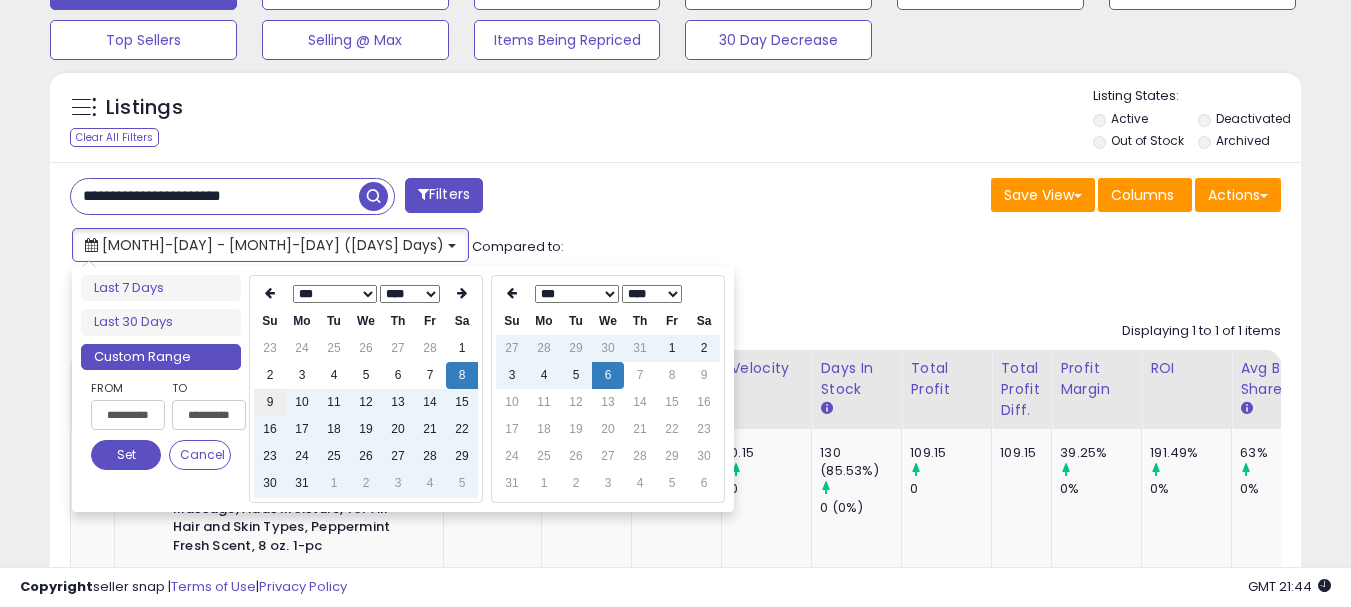 scroll, scrollTop: 695, scrollLeft: 0, axis: vertical 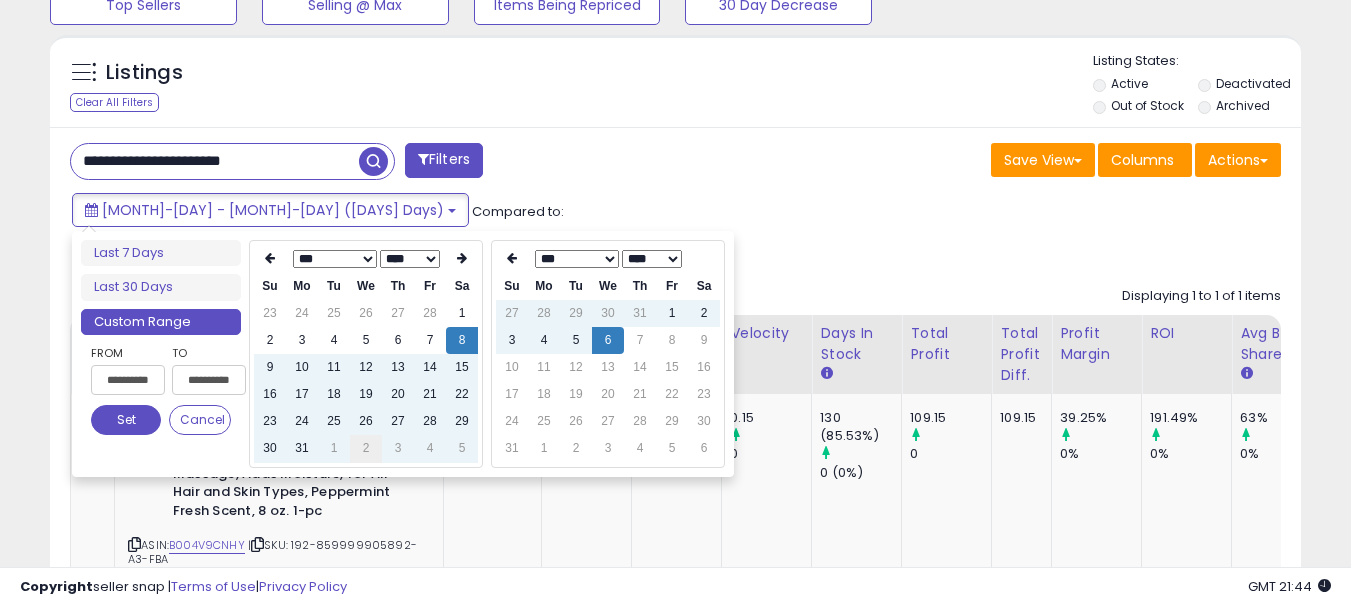 click on "2" at bounding box center [366, 448] 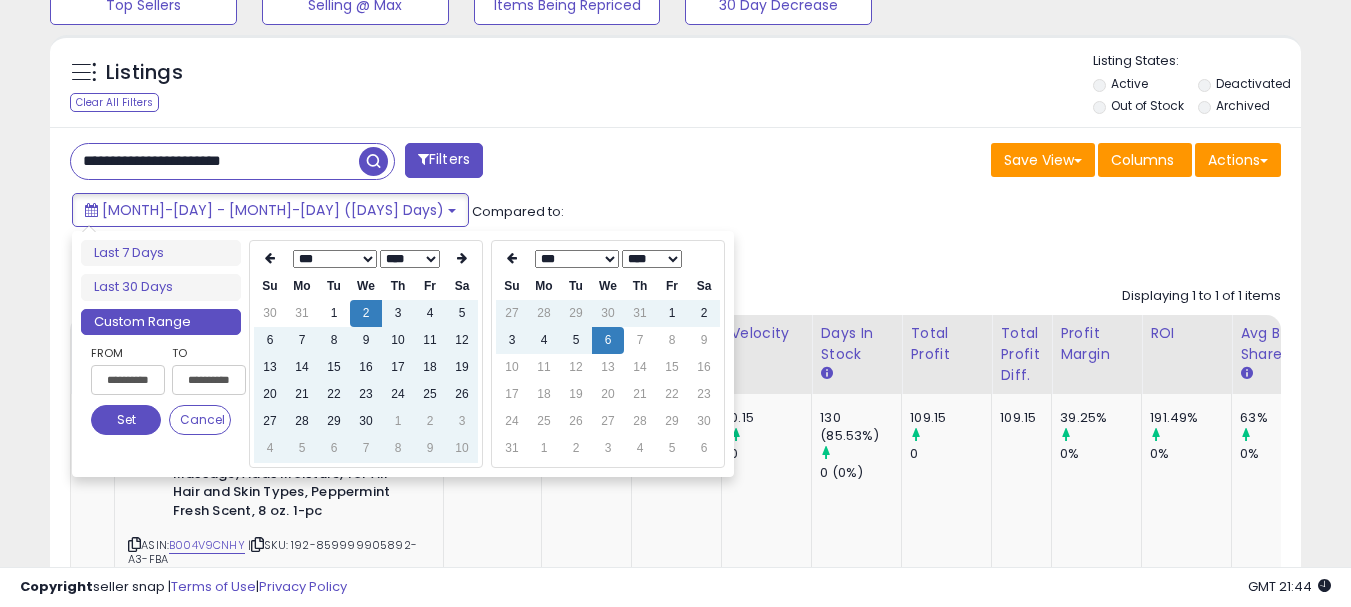 click on "7" at bounding box center [366, 448] 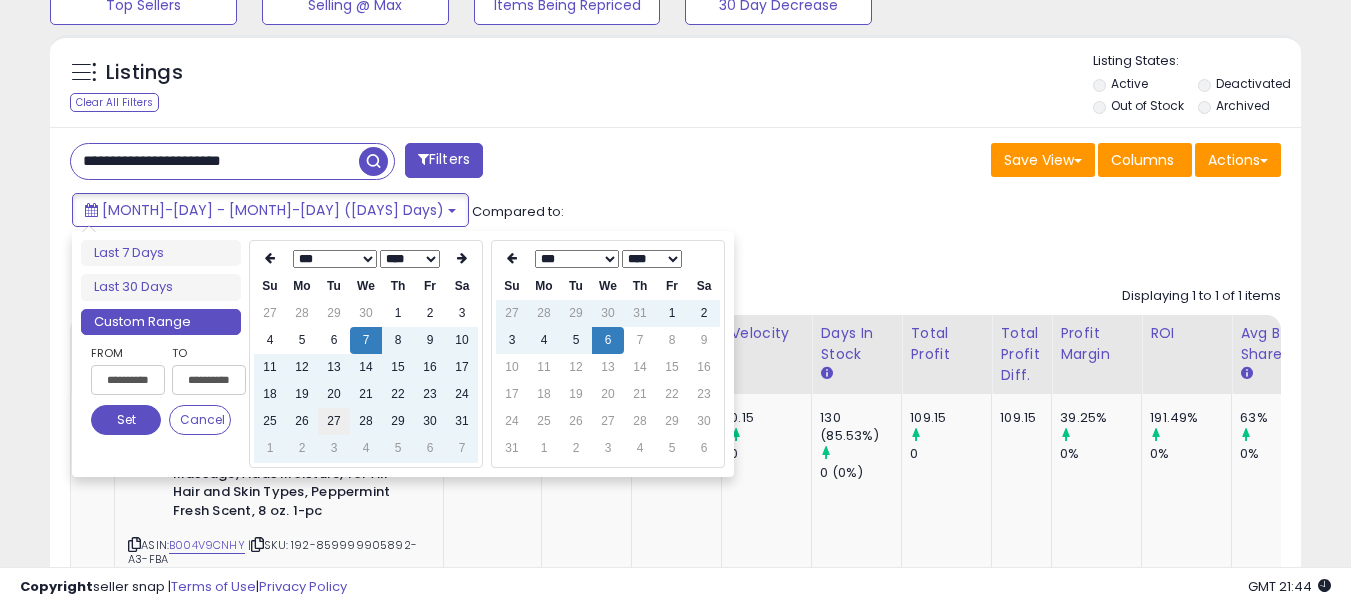 click on "27" at bounding box center [334, 421] 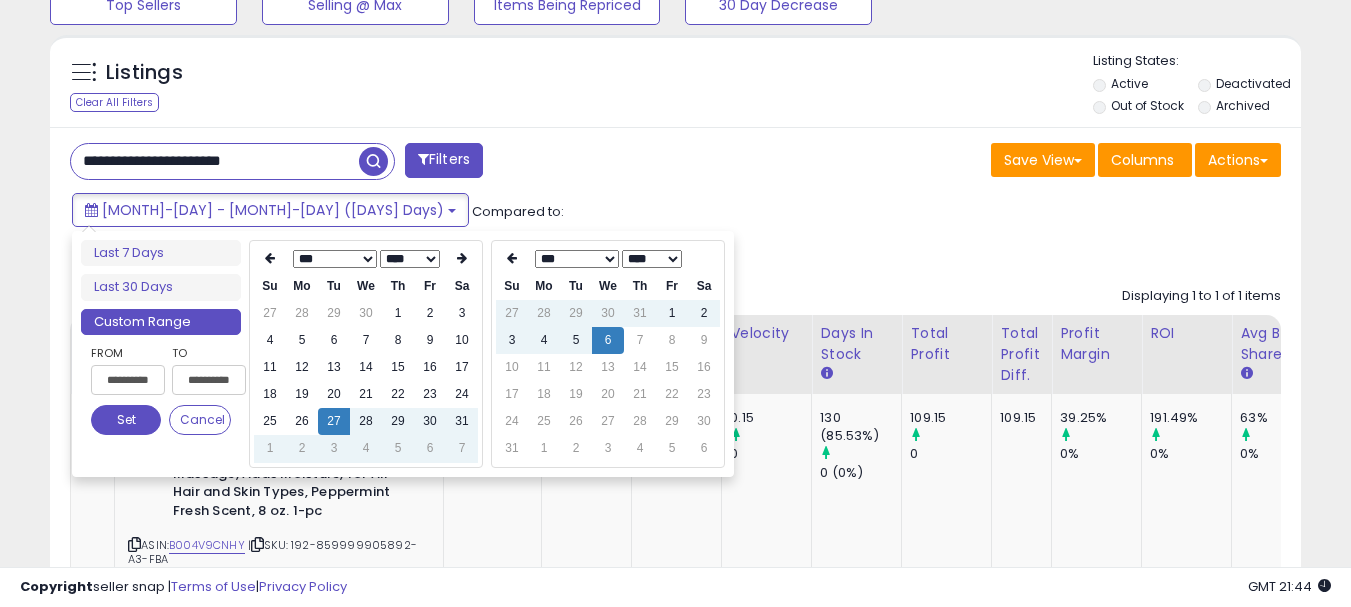 type on "**********" 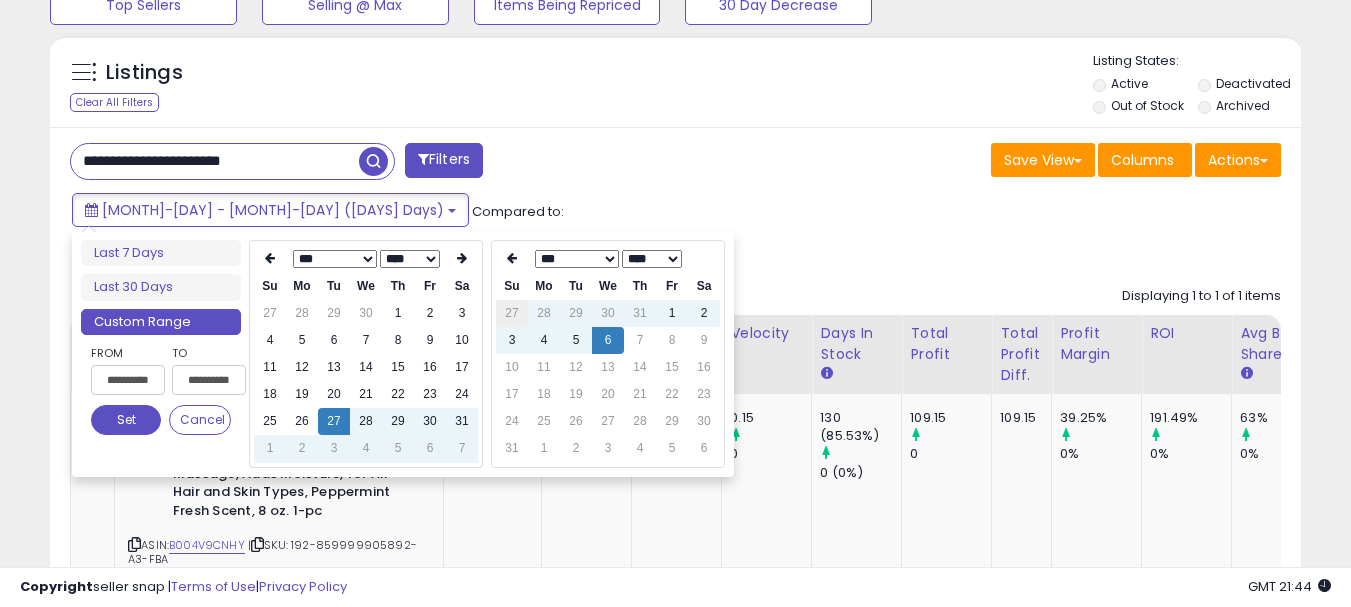click on "27" at bounding box center (512, 313) 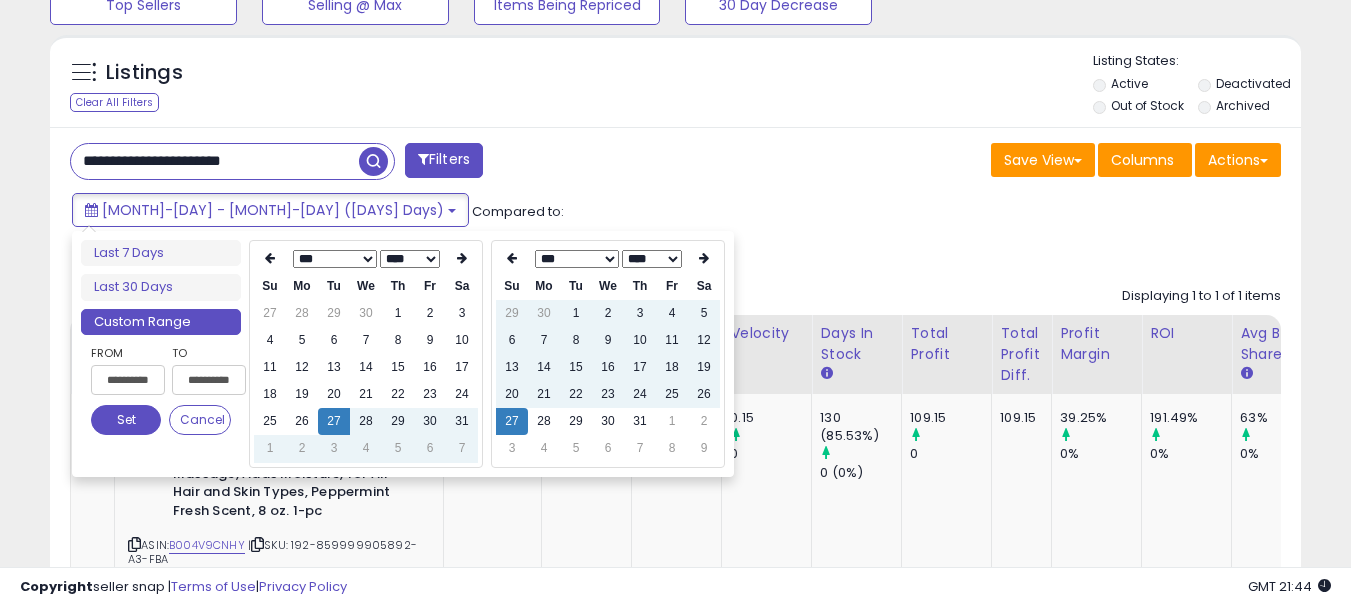 click on "29" at bounding box center [512, 313] 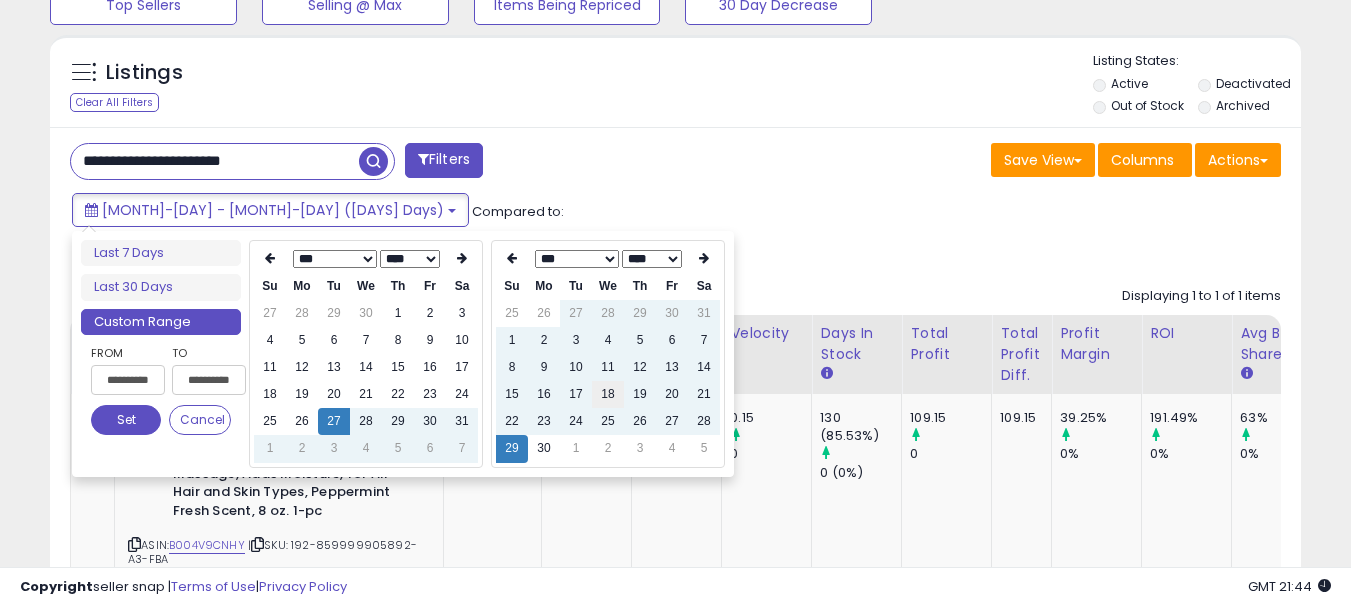 click on "18" at bounding box center [608, 394] 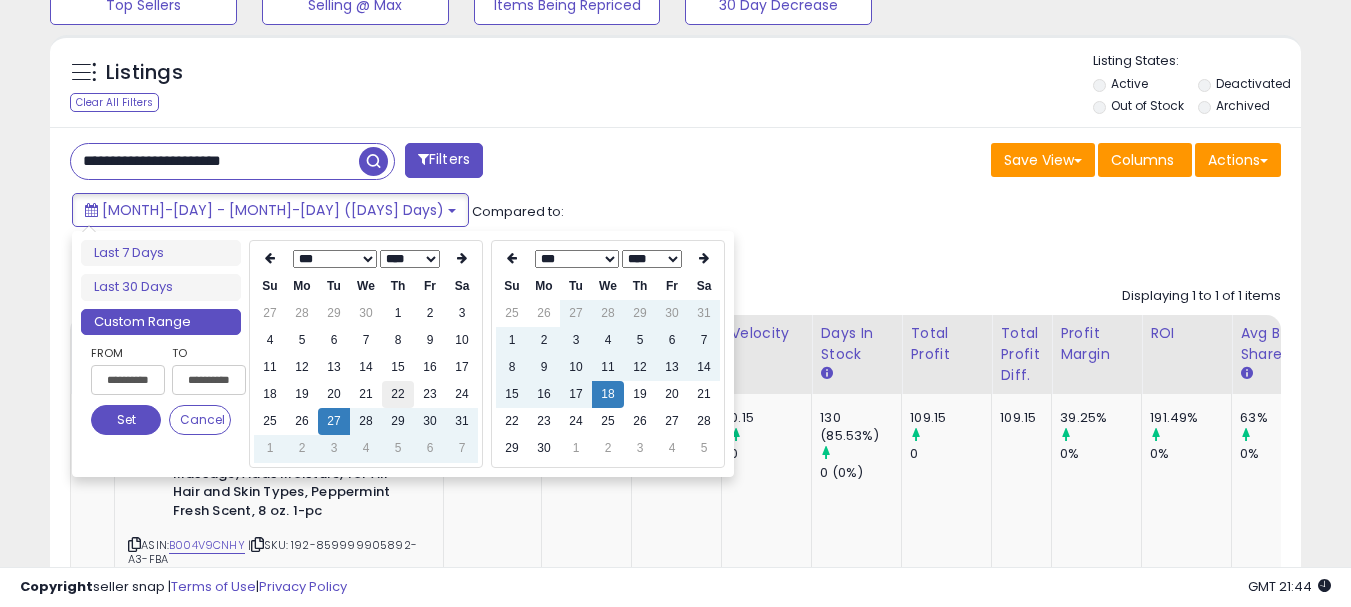 type on "**********" 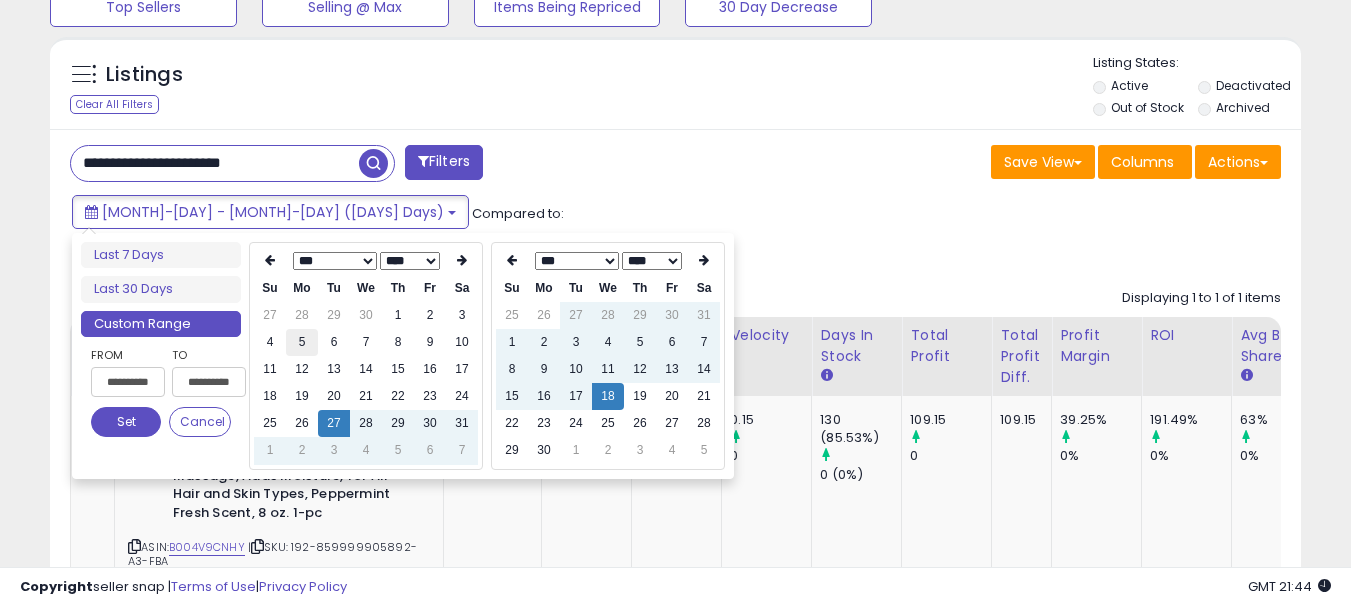 scroll, scrollTop: 695, scrollLeft: 0, axis: vertical 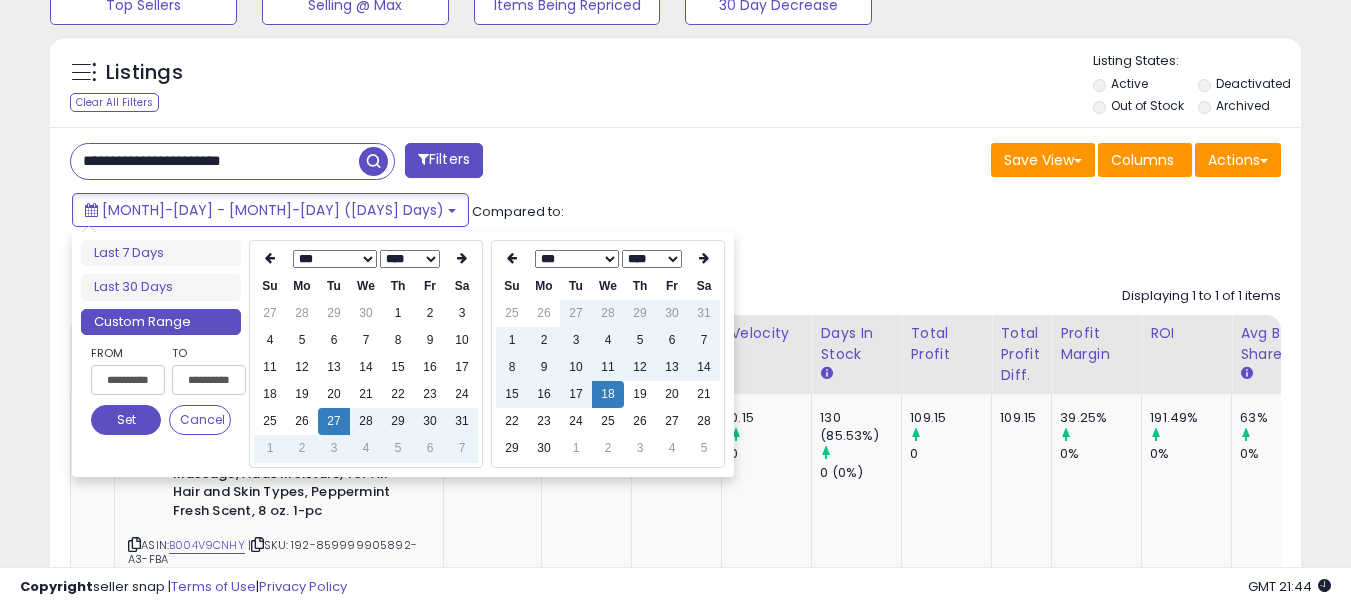 type on "**********" 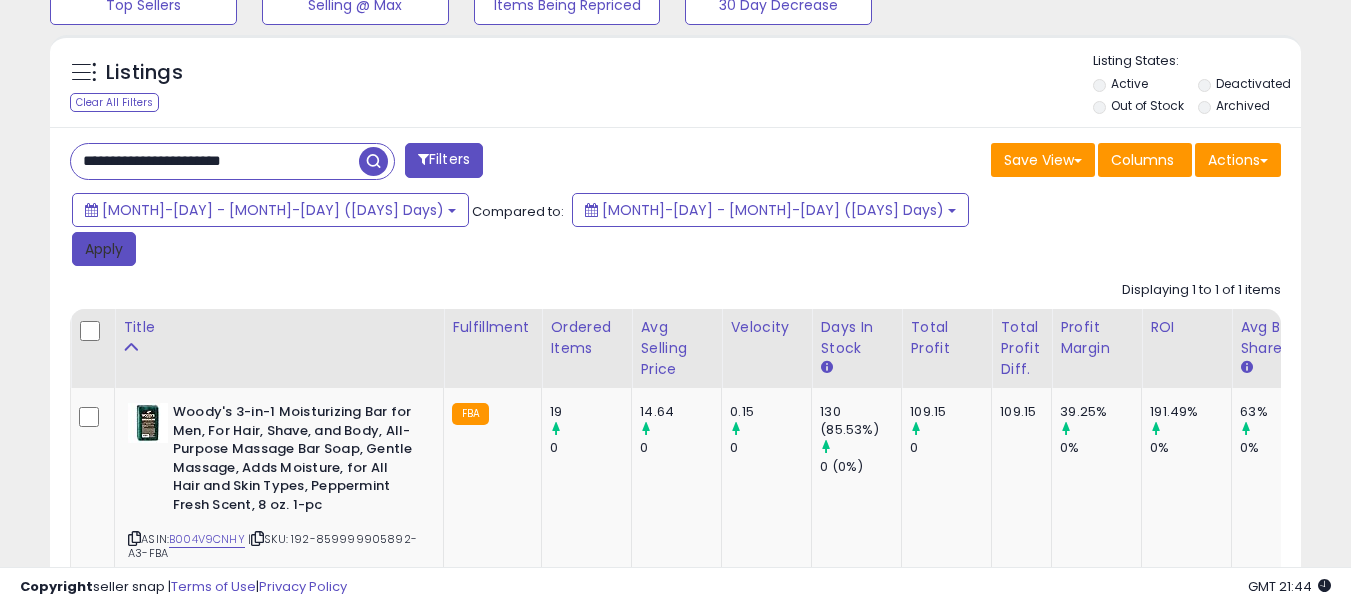 click on "Apply" at bounding box center [104, 249] 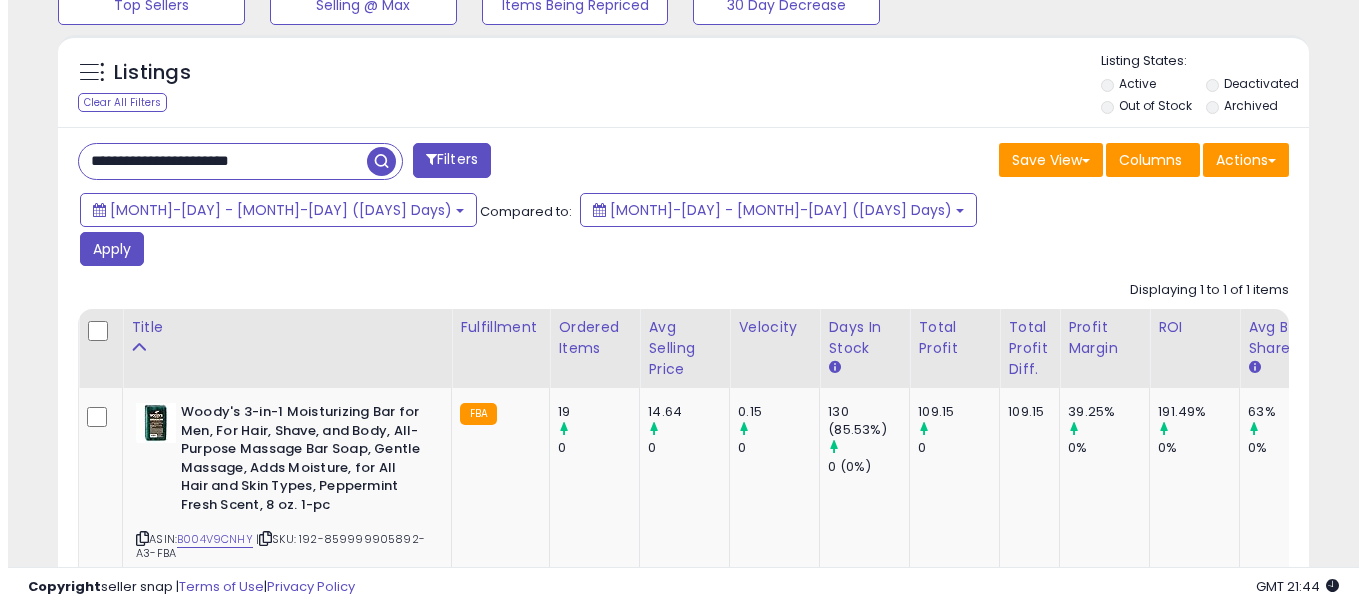 scroll, scrollTop: 595, scrollLeft: 0, axis: vertical 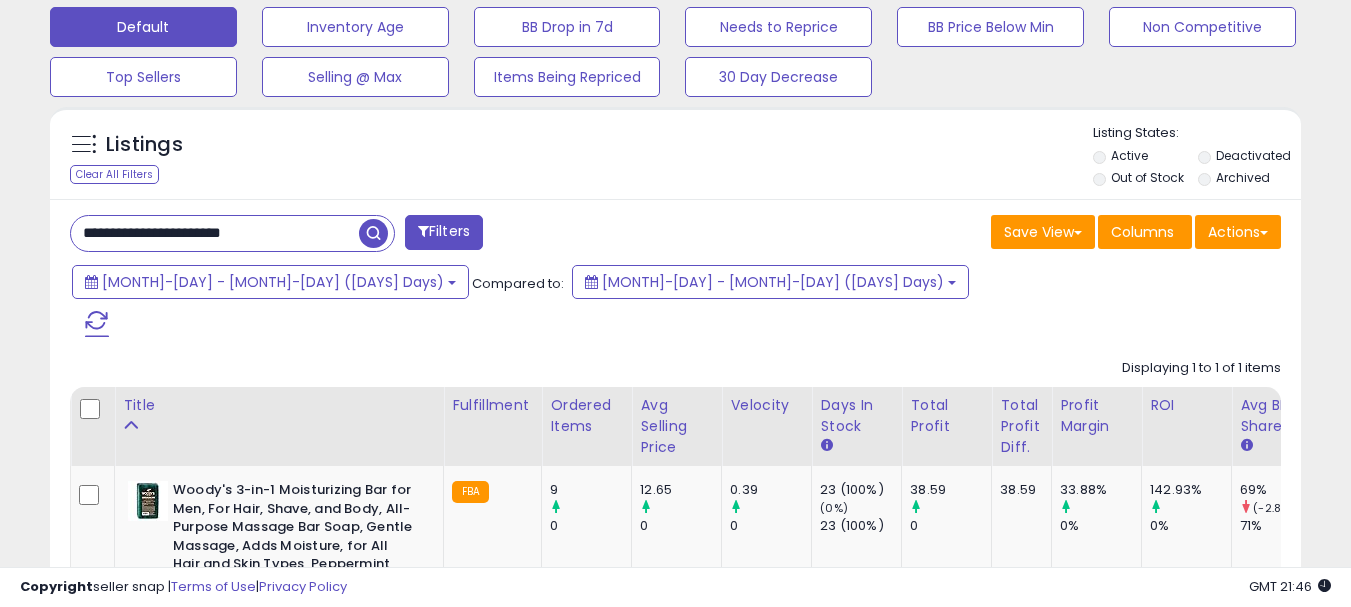 drag, startPoint x: 312, startPoint y: 242, endPoint x: 71, endPoint y: 264, distance: 242.00206 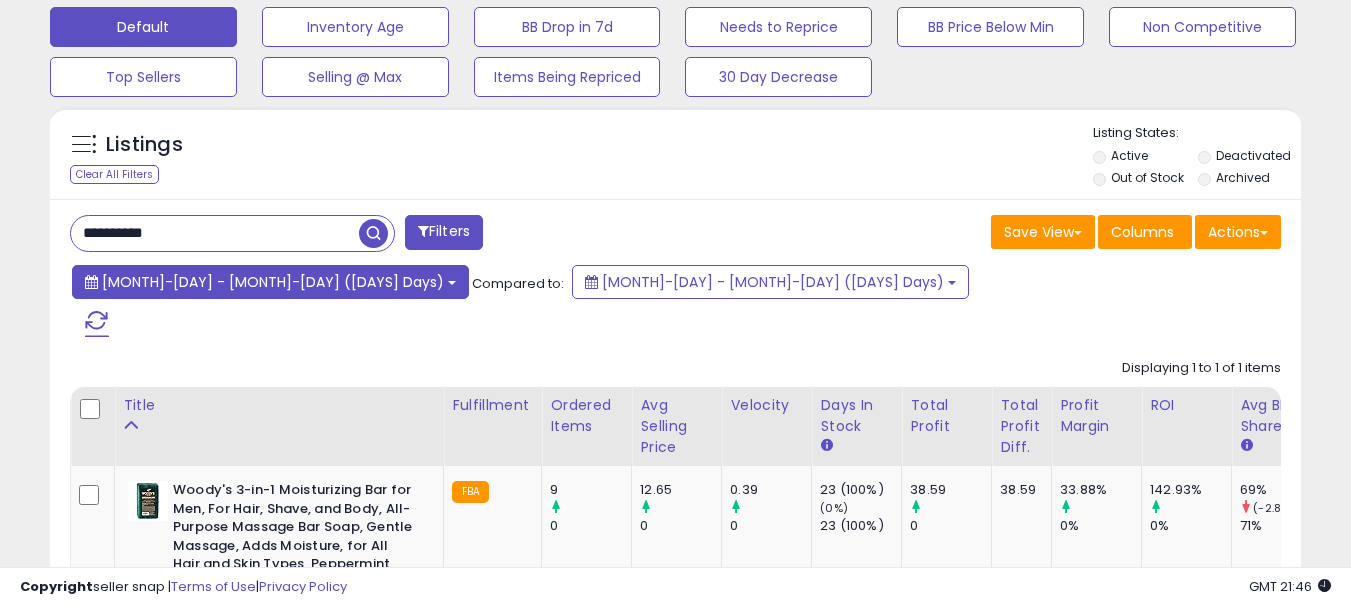 type on "**********" 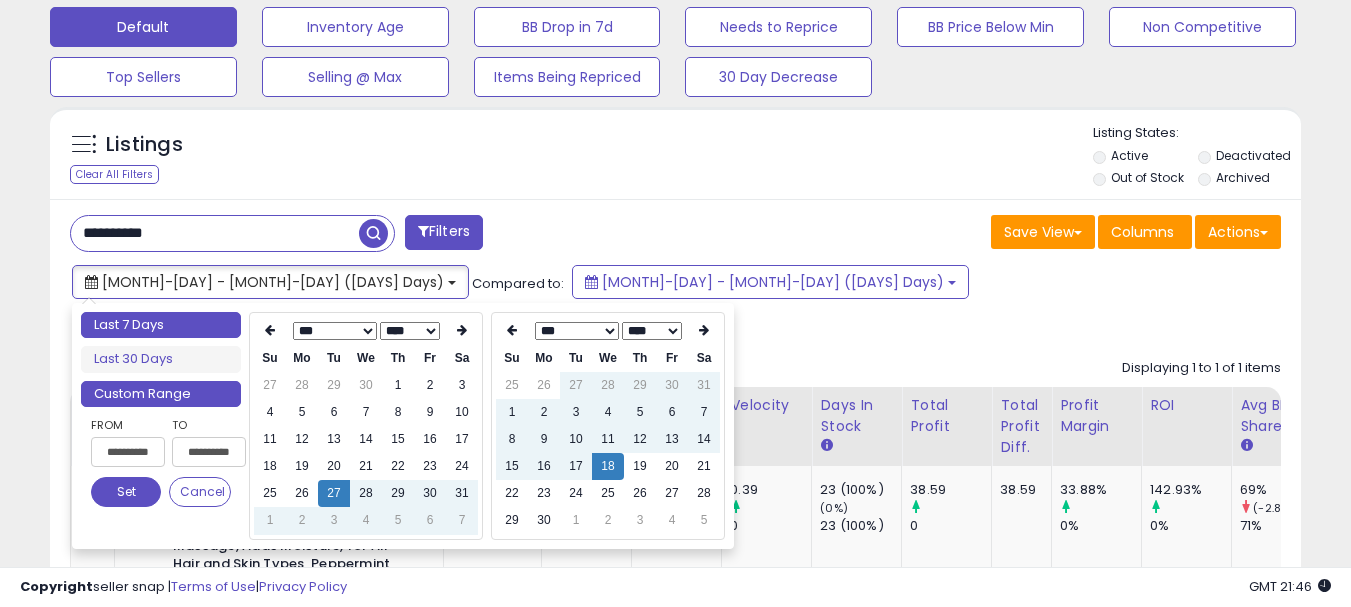type on "**********" 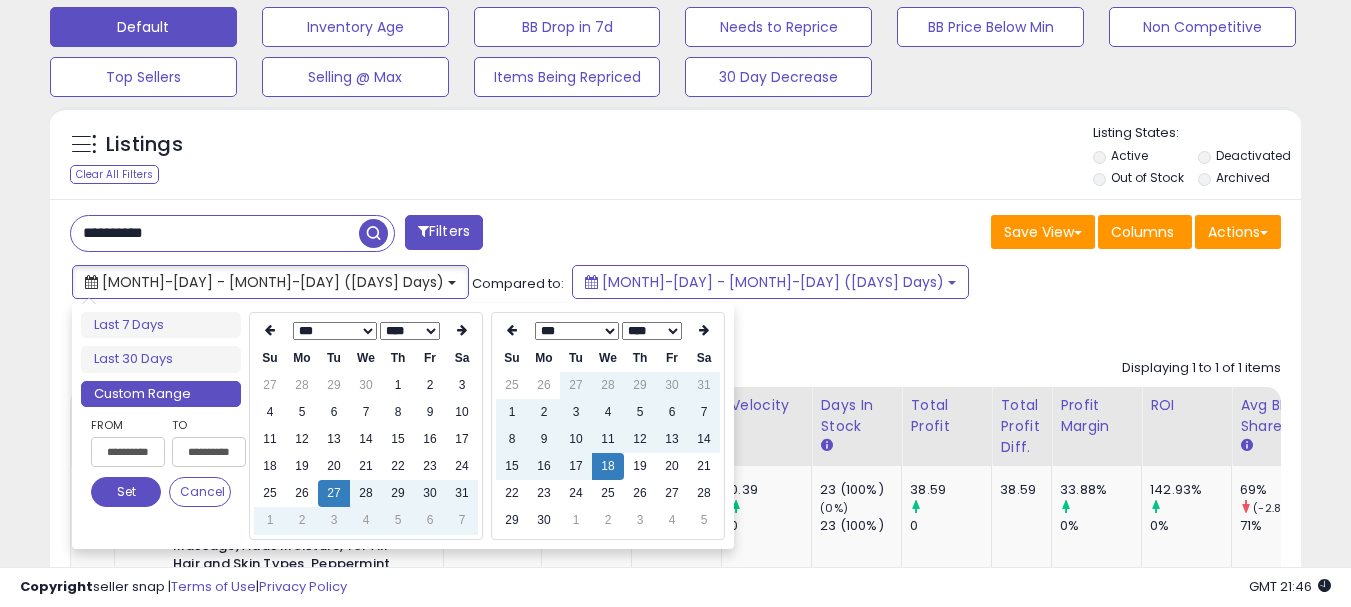 type 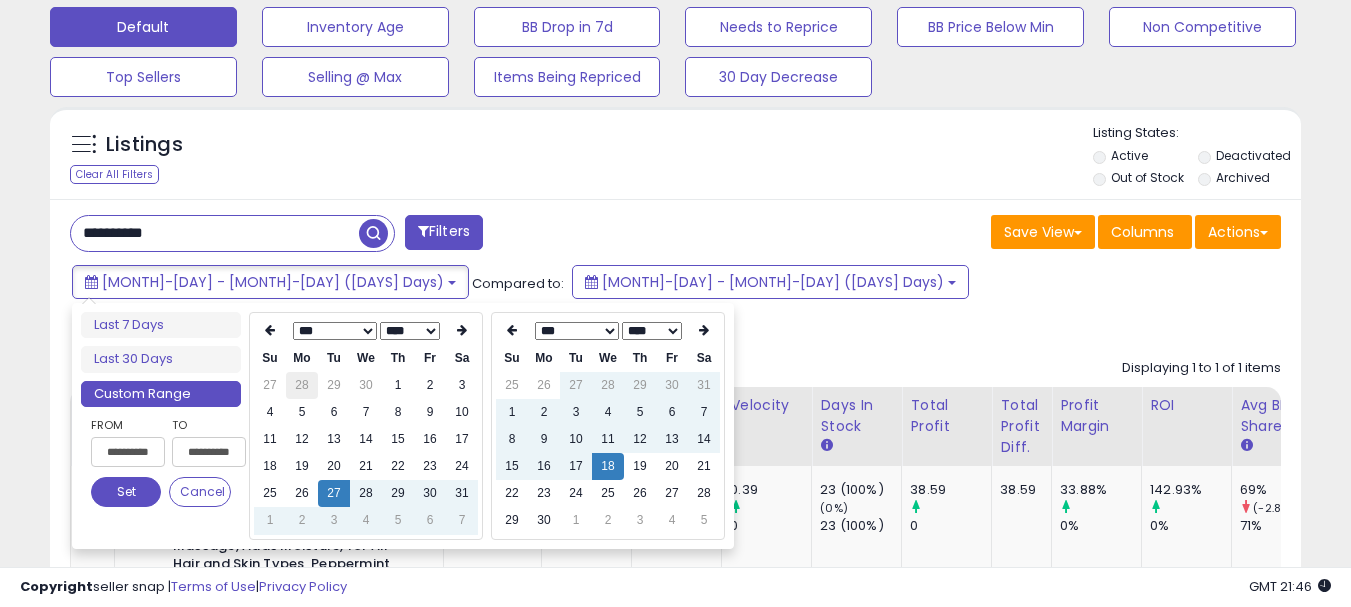 click on "28" at bounding box center (302, 385) 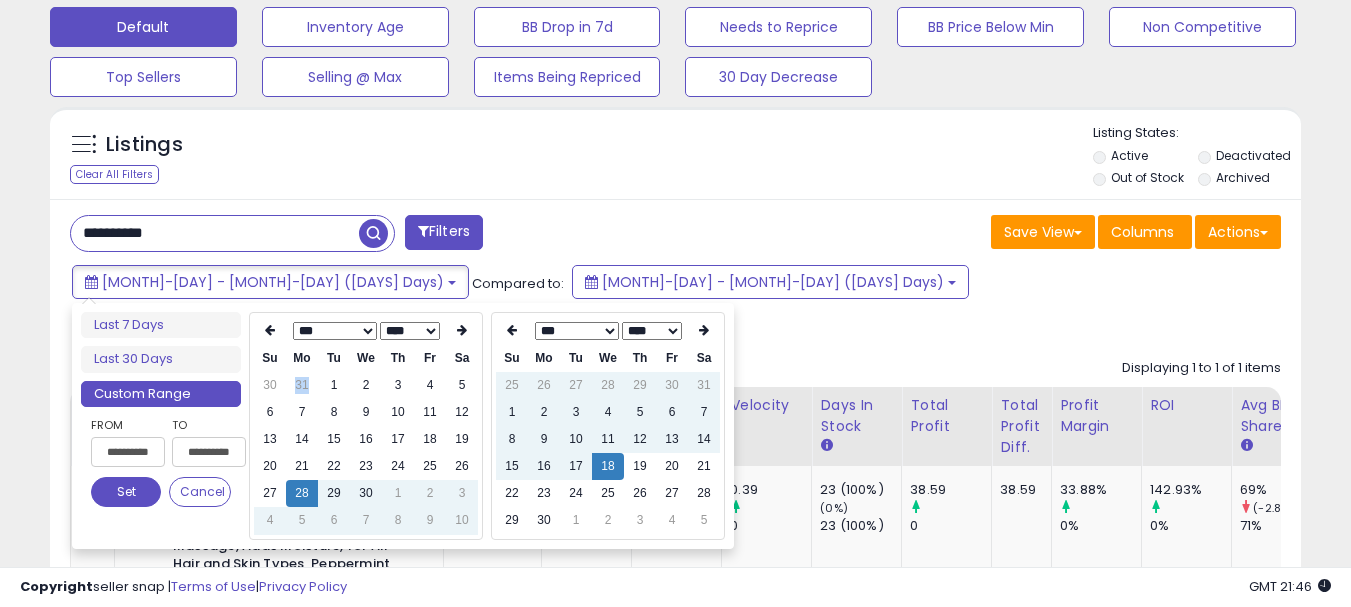 click on "31" at bounding box center (302, 385) 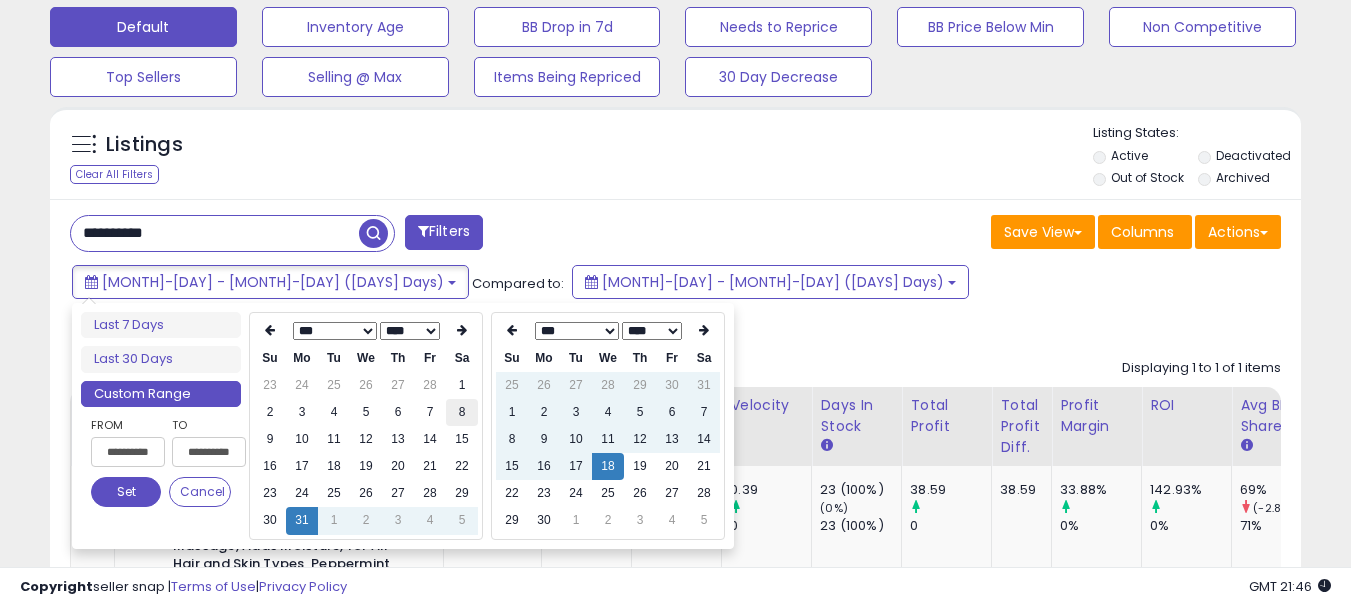 click on "8" at bounding box center [462, 412] 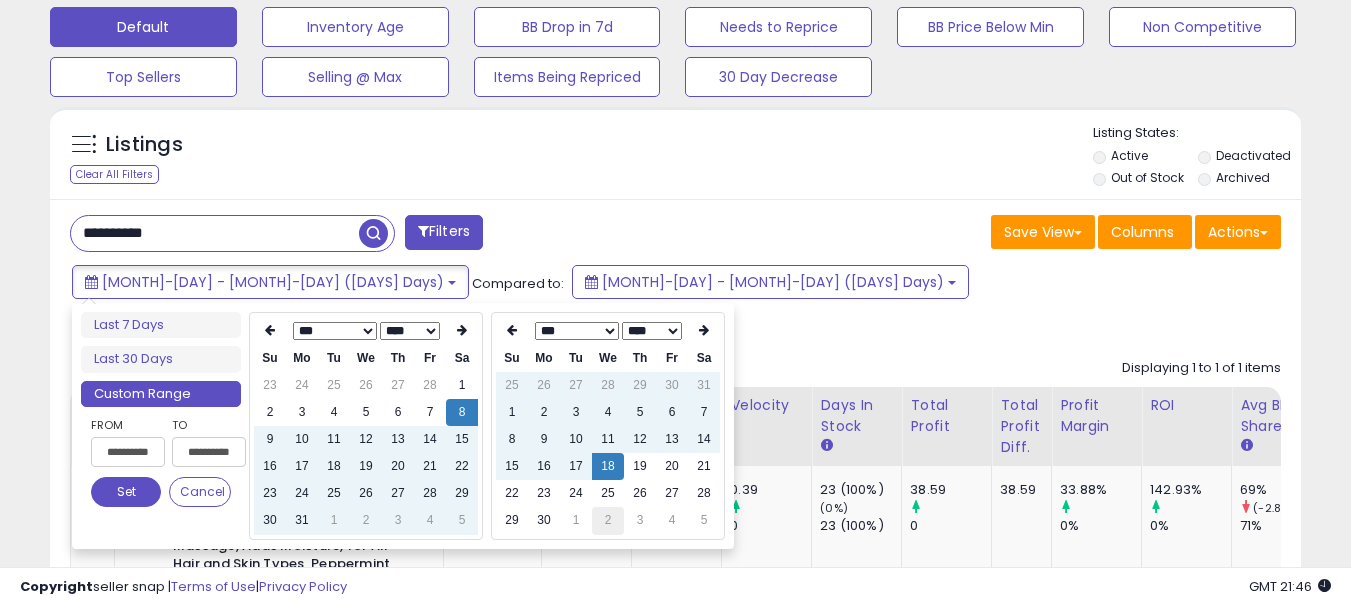 click on "2" at bounding box center [608, 520] 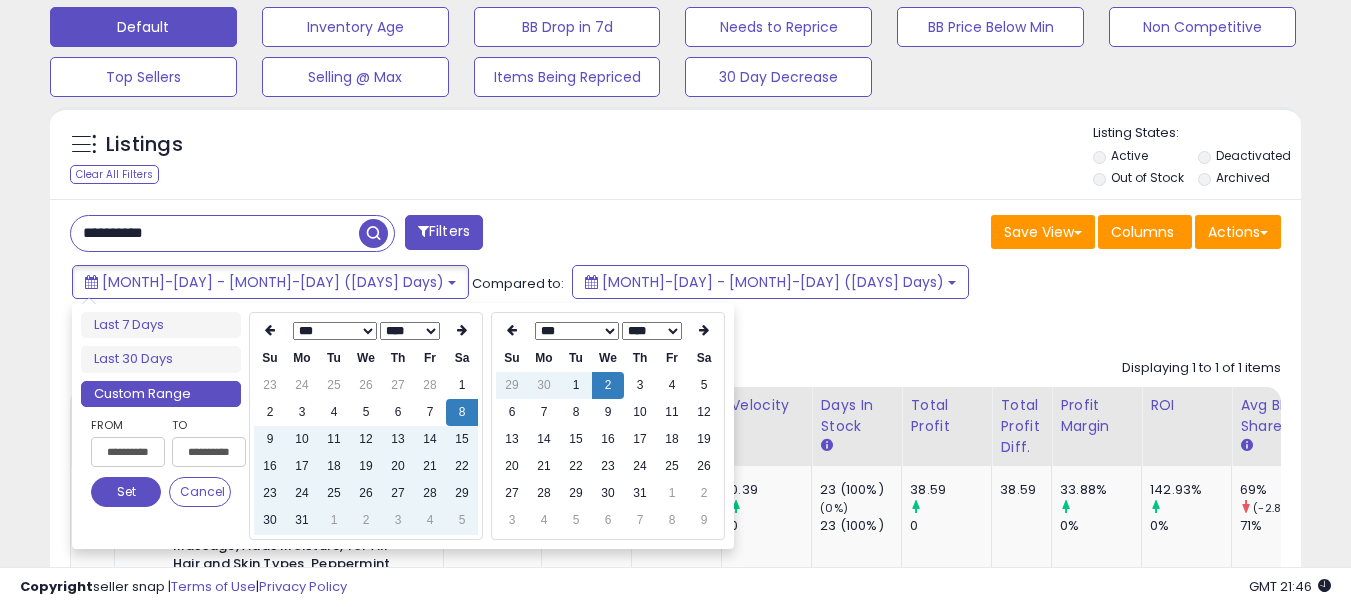click on "6" at bounding box center [608, 520] 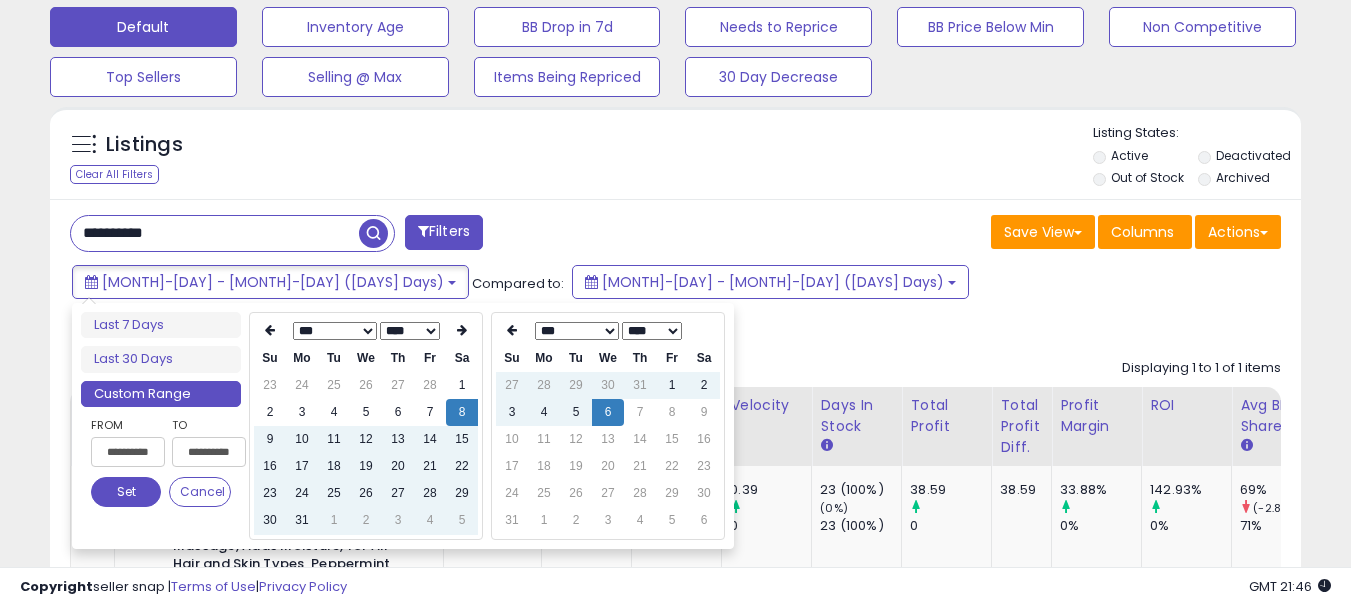 click on "Set" at bounding box center (126, 492) 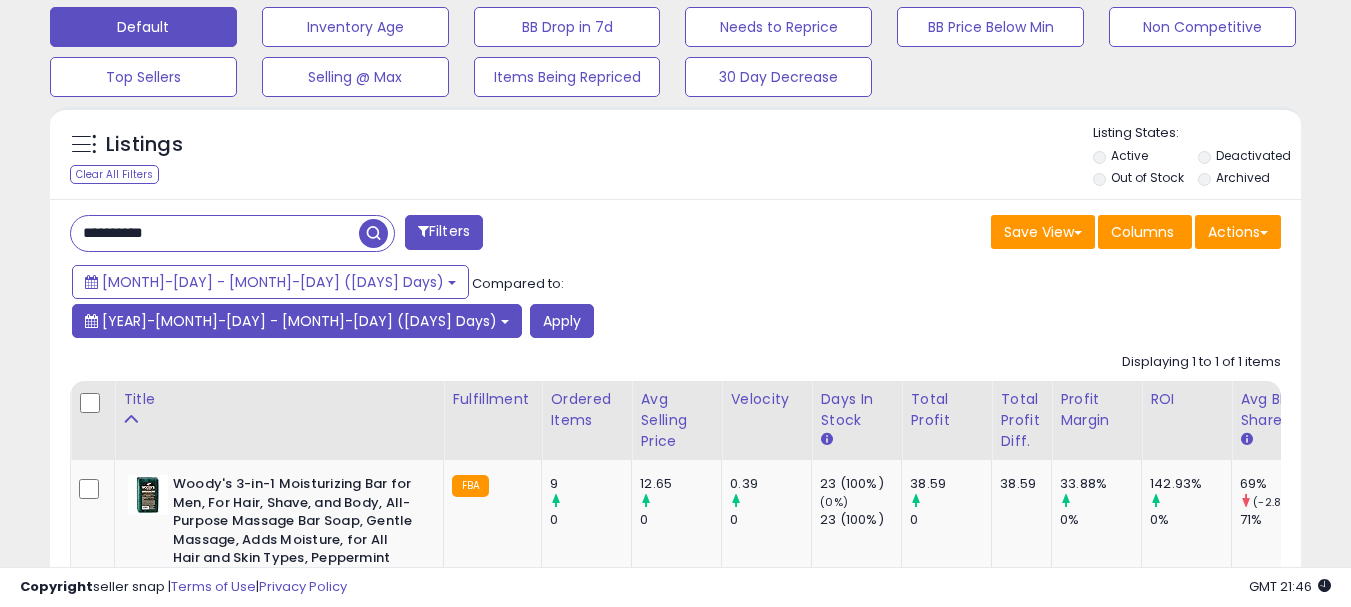 click on "[YEAR]-[MONTH]-[DAY] - [MONTH]-[DAY] ([DAYS] Days)" at bounding box center [299, 321] 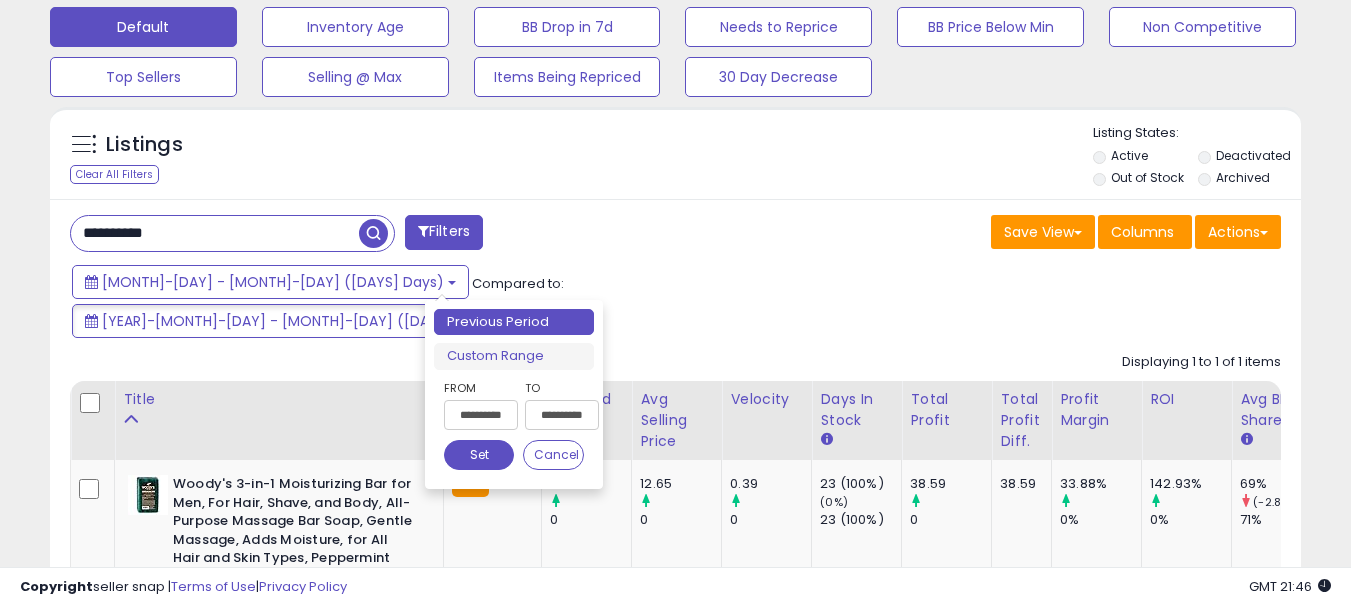 drag, startPoint x: 491, startPoint y: 352, endPoint x: 780, endPoint y: 331, distance: 289.76196 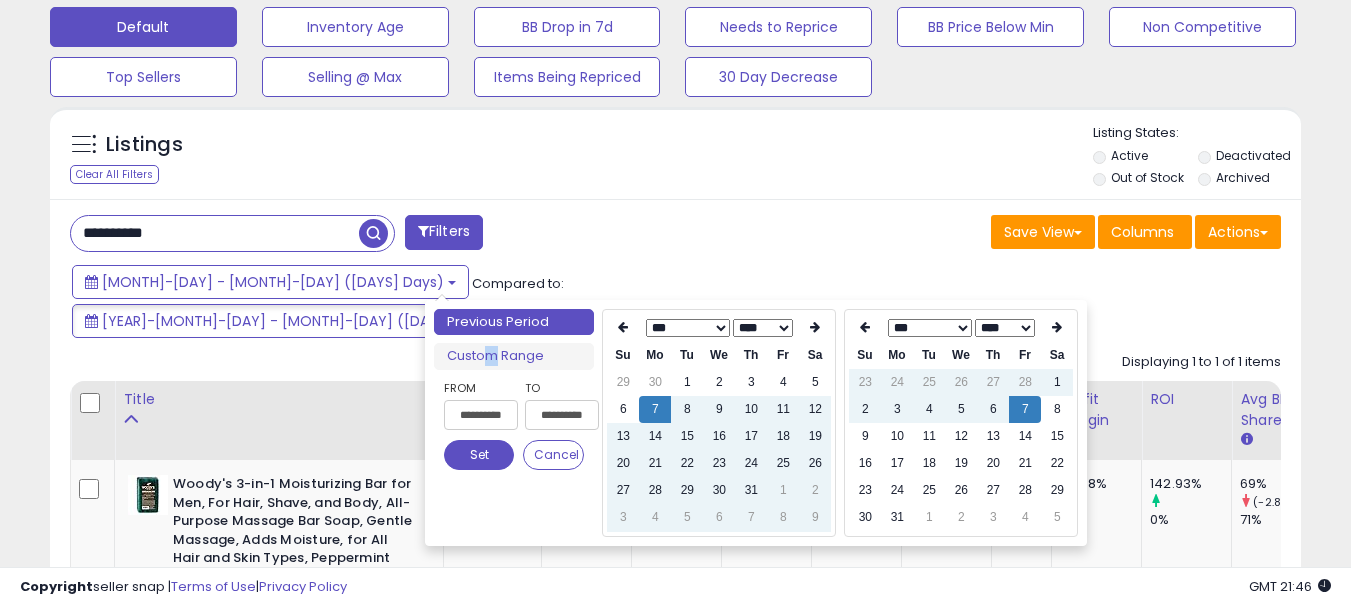 click on "*** *** *** *** *** *** *** ***" at bounding box center (930, 328) 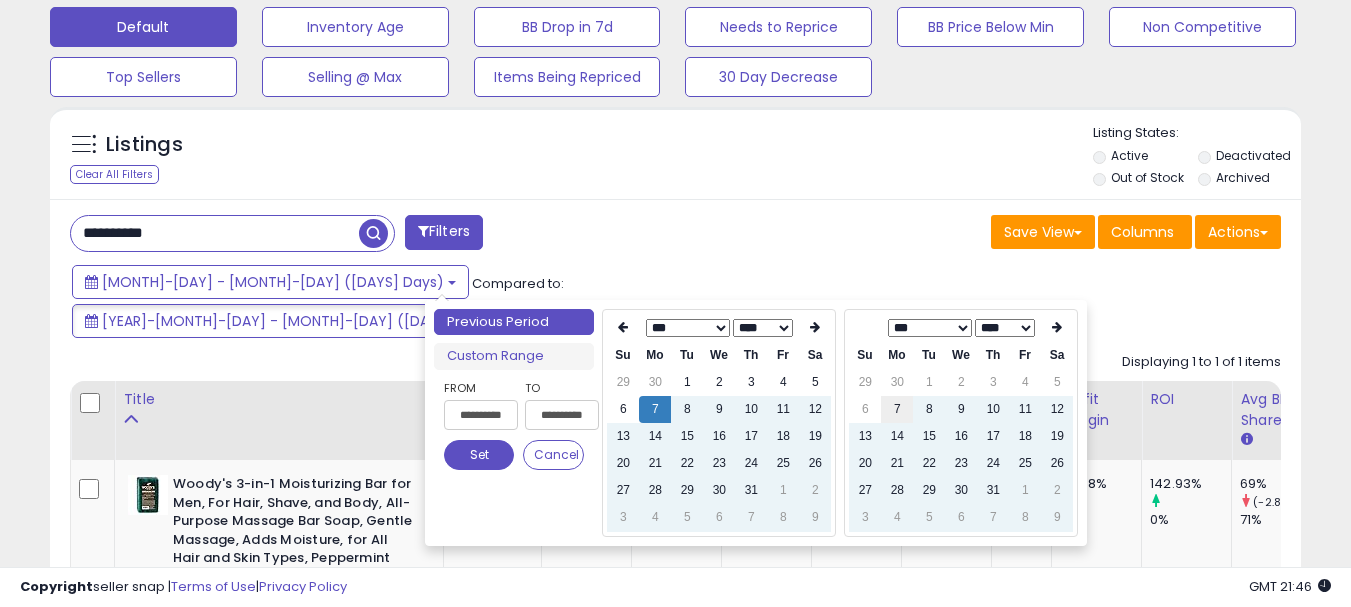 click on "7" at bounding box center (897, 409) 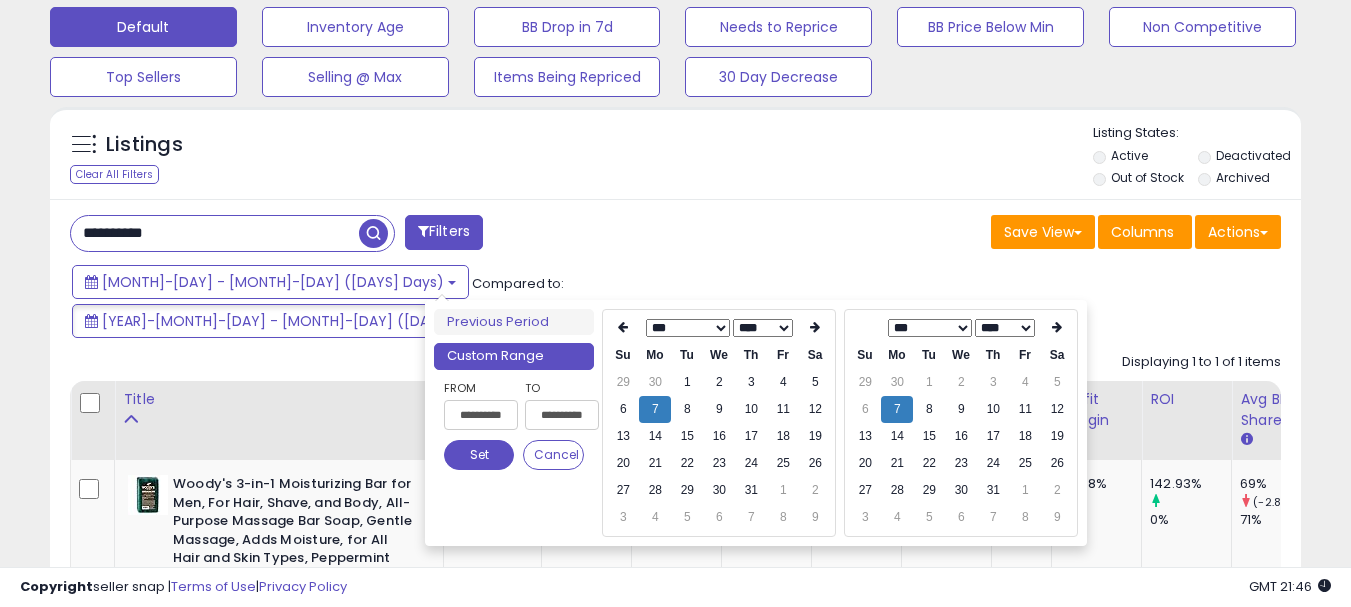 click on "Set" at bounding box center (479, 455) 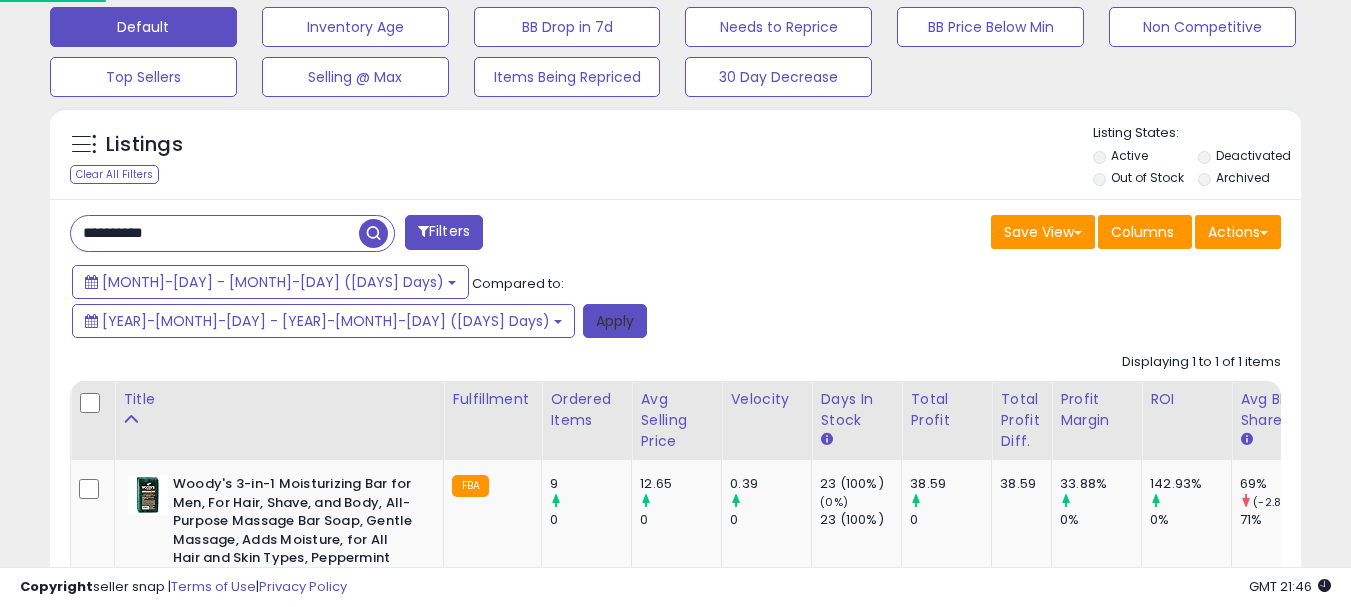 click on "Apply" at bounding box center (615, 321) 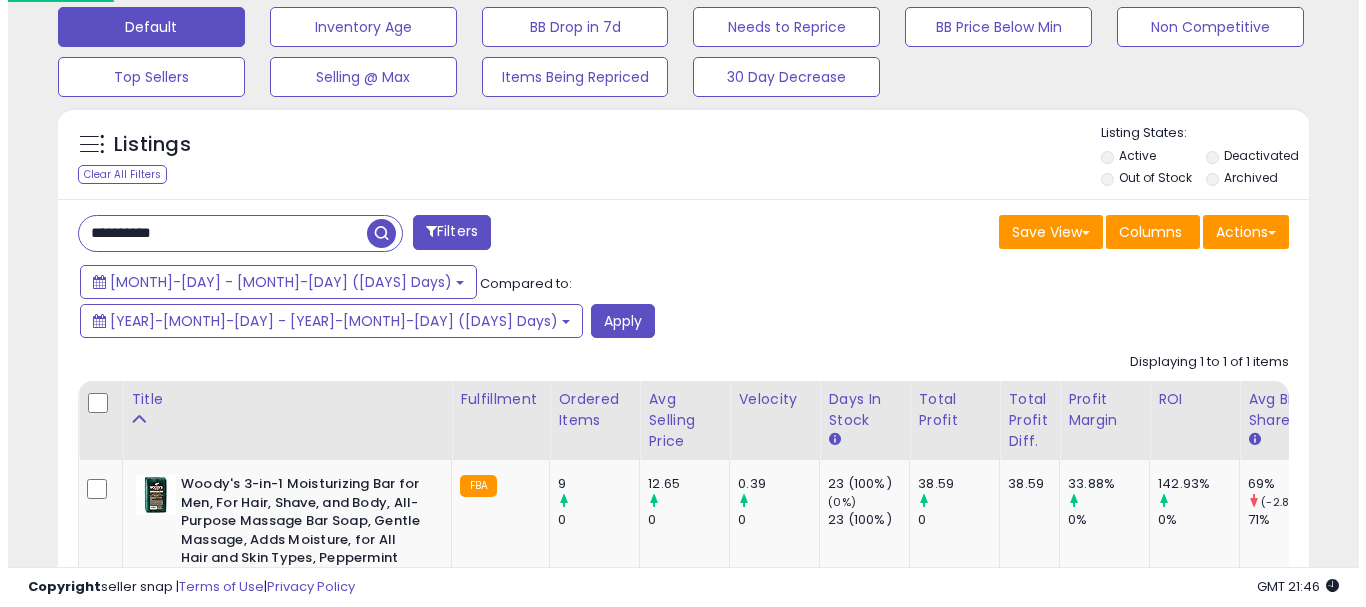 scroll, scrollTop: 595, scrollLeft: 0, axis: vertical 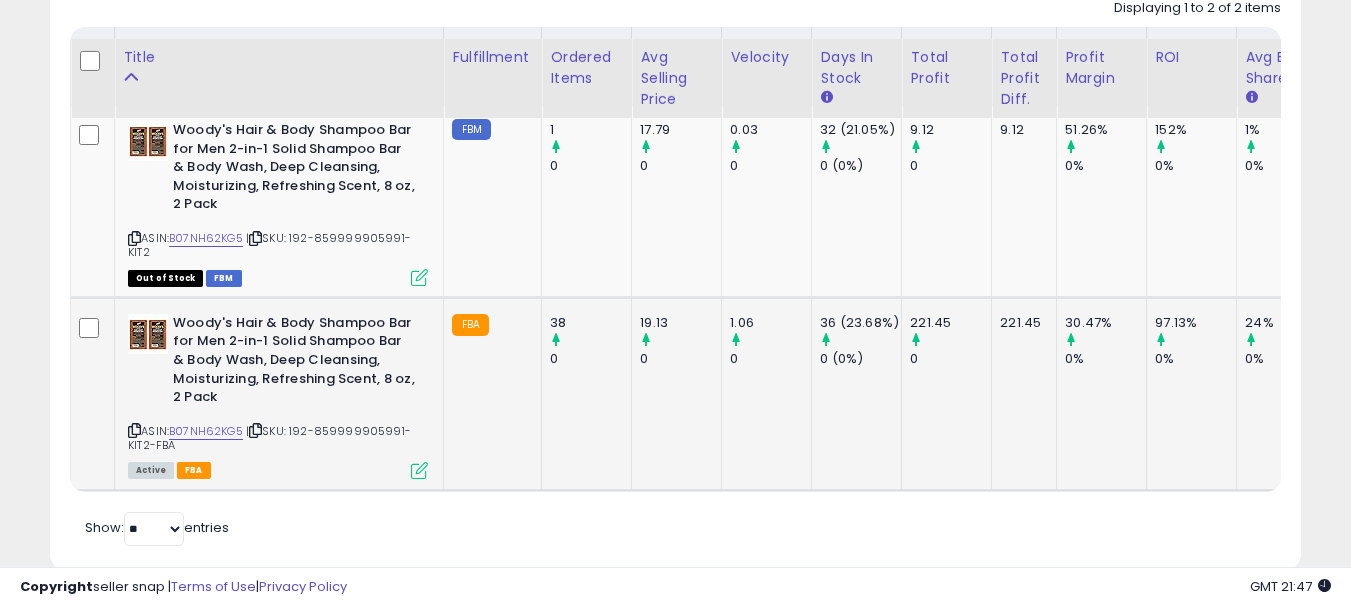 drag, startPoint x: 295, startPoint y: 378, endPoint x: 316, endPoint y: 385, distance: 22.135944 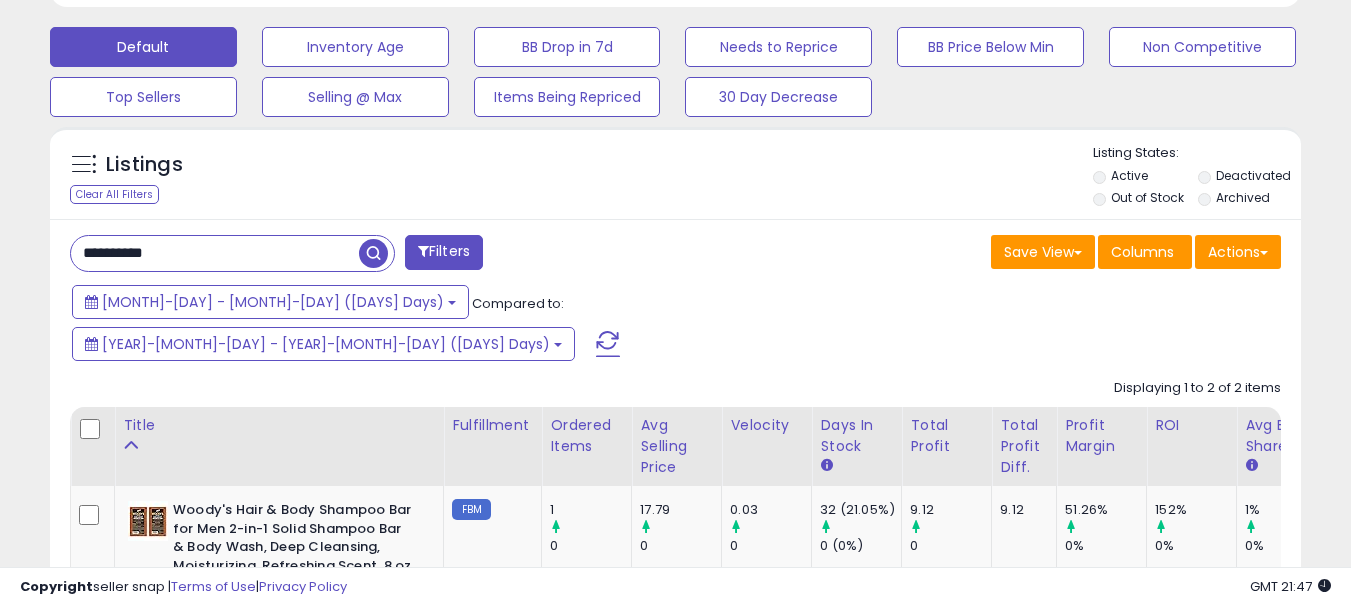 scroll, scrollTop: 483, scrollLeft: 0, axis: vertical 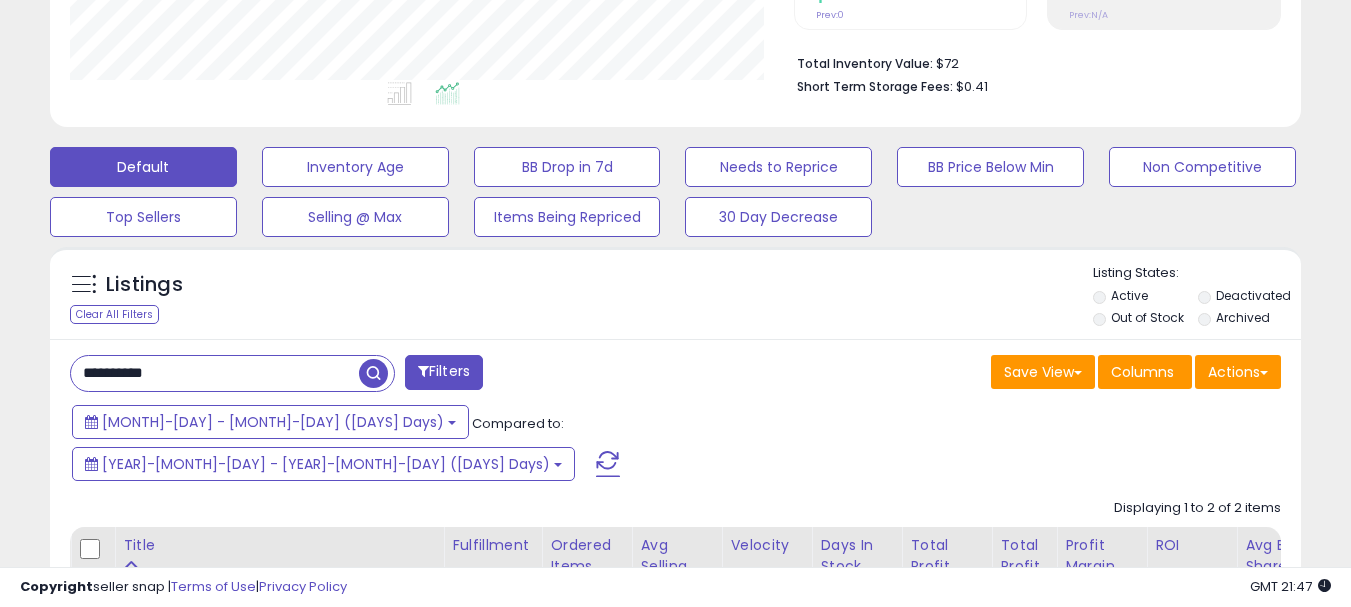 click on "**********" at bounding box center (215, 373) 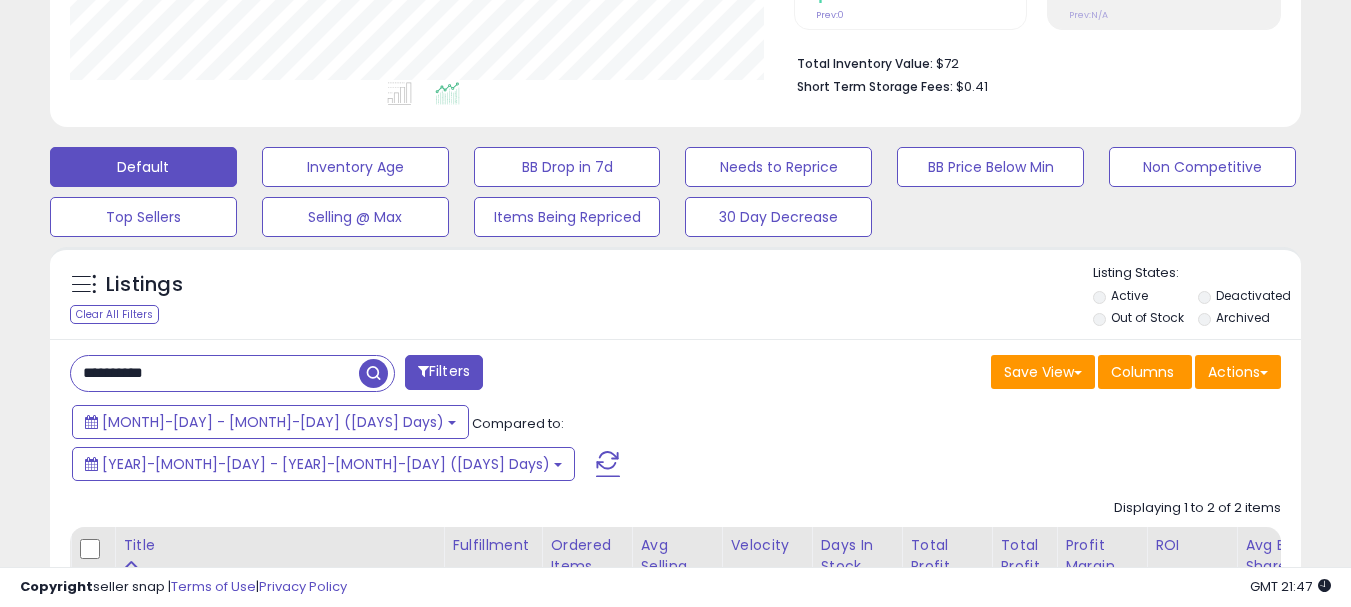 click on "**********" at bounding box center (215, 373) 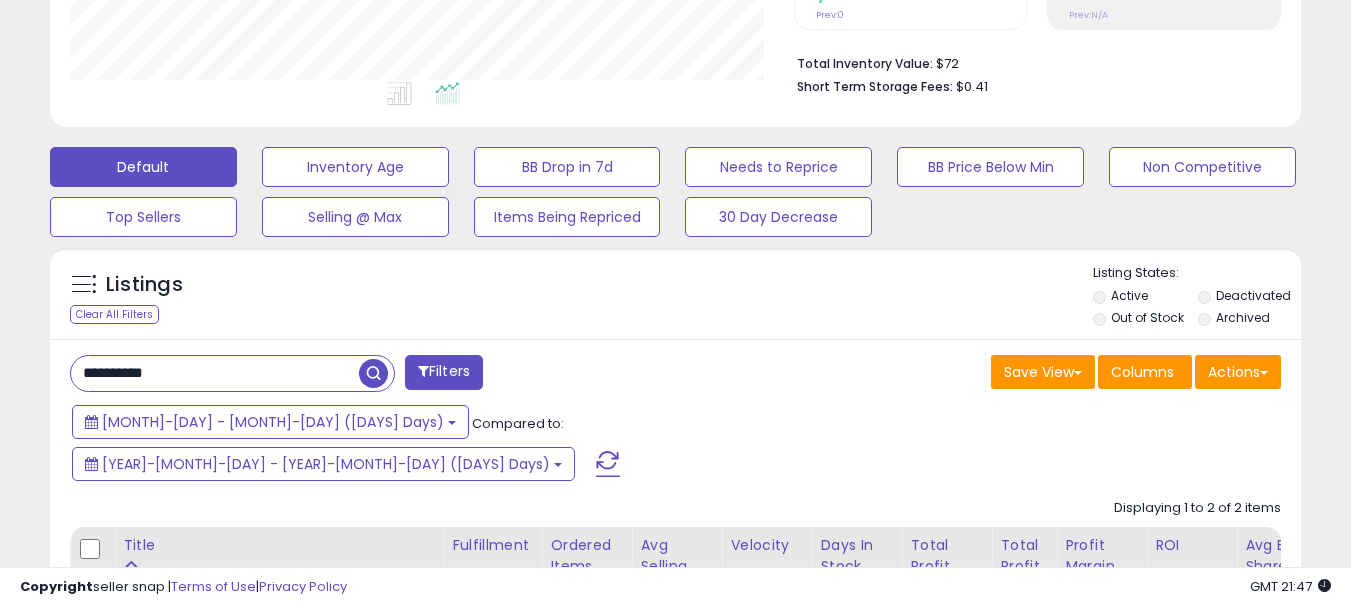 paste on "**********" 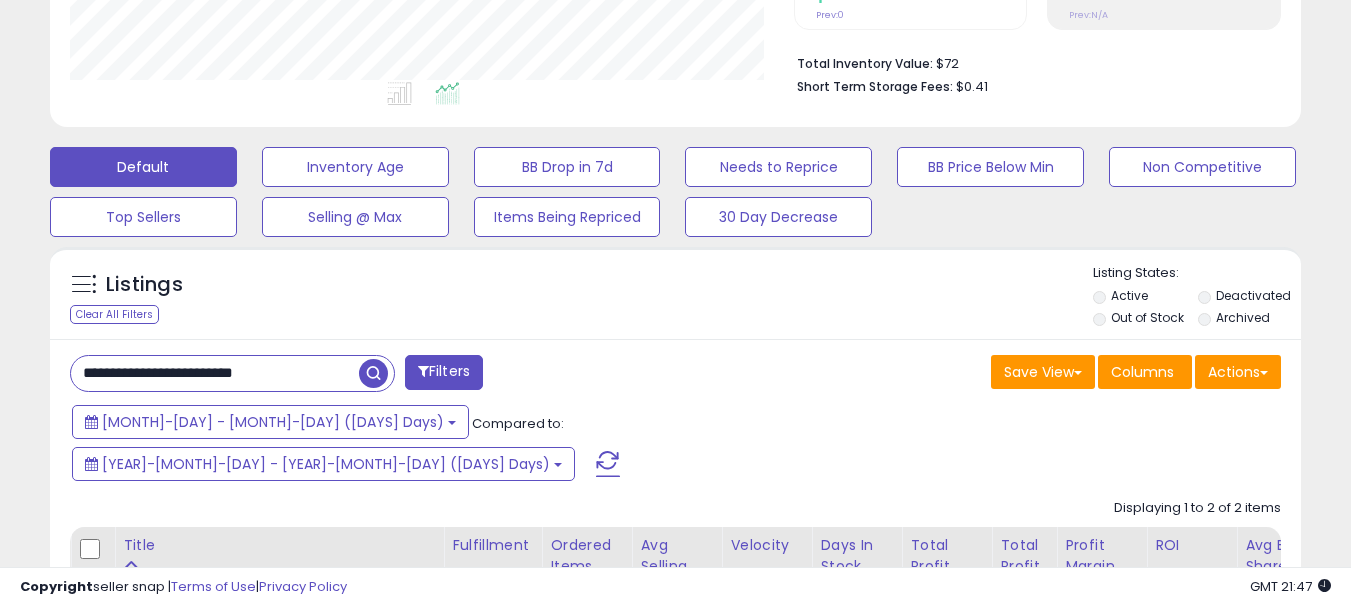click at bounding box center [373, 373] 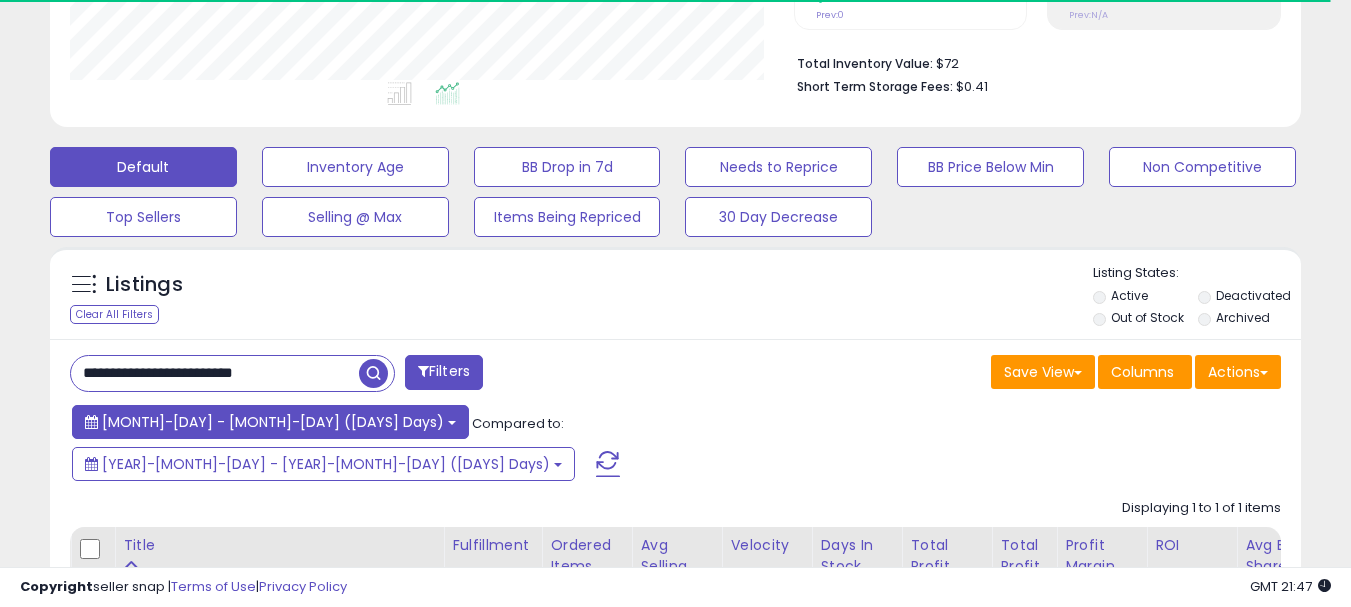 scroll, scrollTop: 410, scrollLeft: 724, axis: both 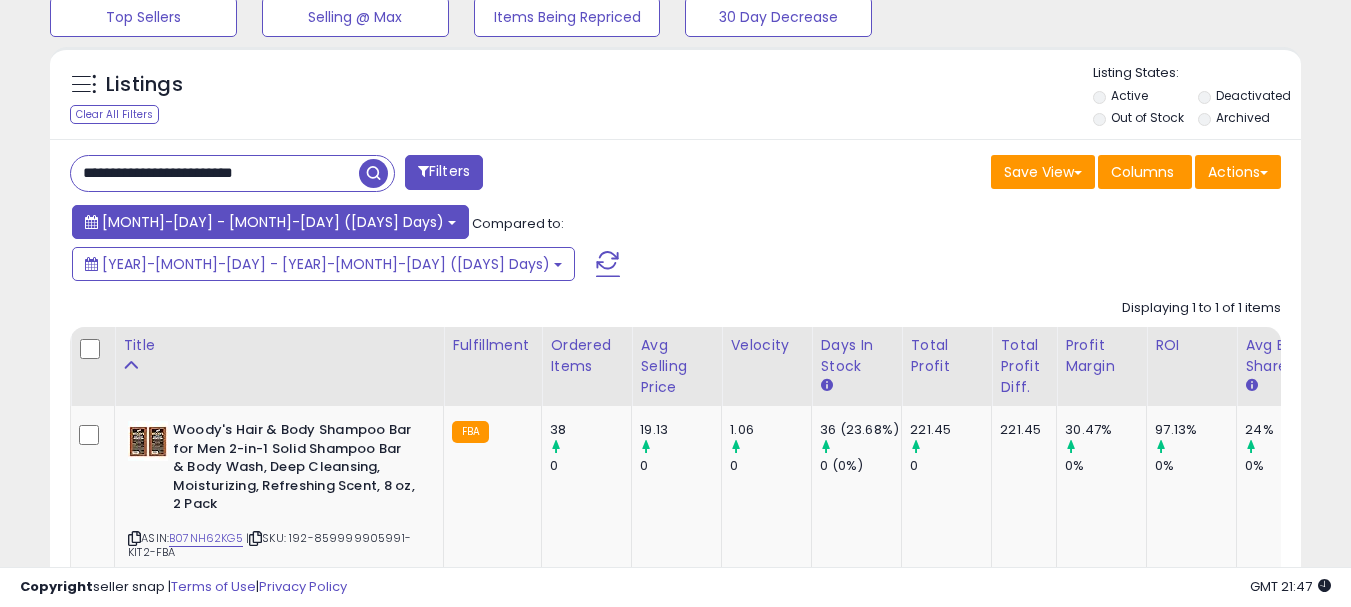 click on "[MONTH]-[DAY] - [MONTH]-[DAY] ([DAYS] Days)" at bounding box center (270, 222) 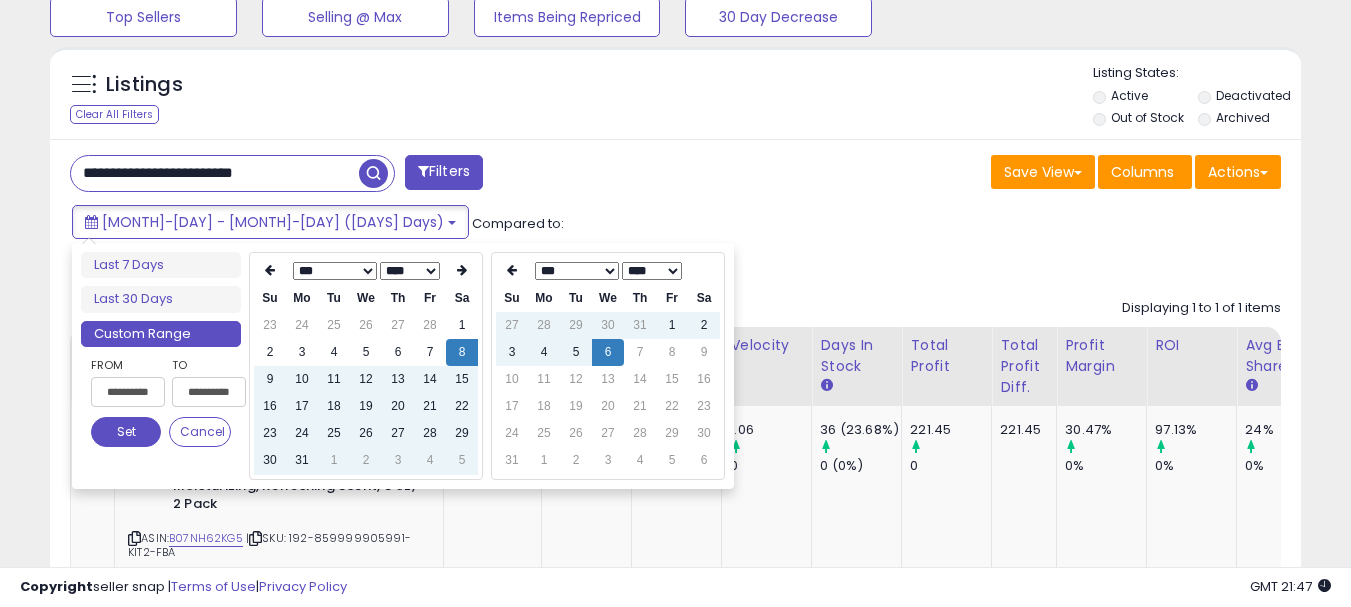 click on "*** *** *** *** *** *** *** ***" at bounding box center (335, 271) 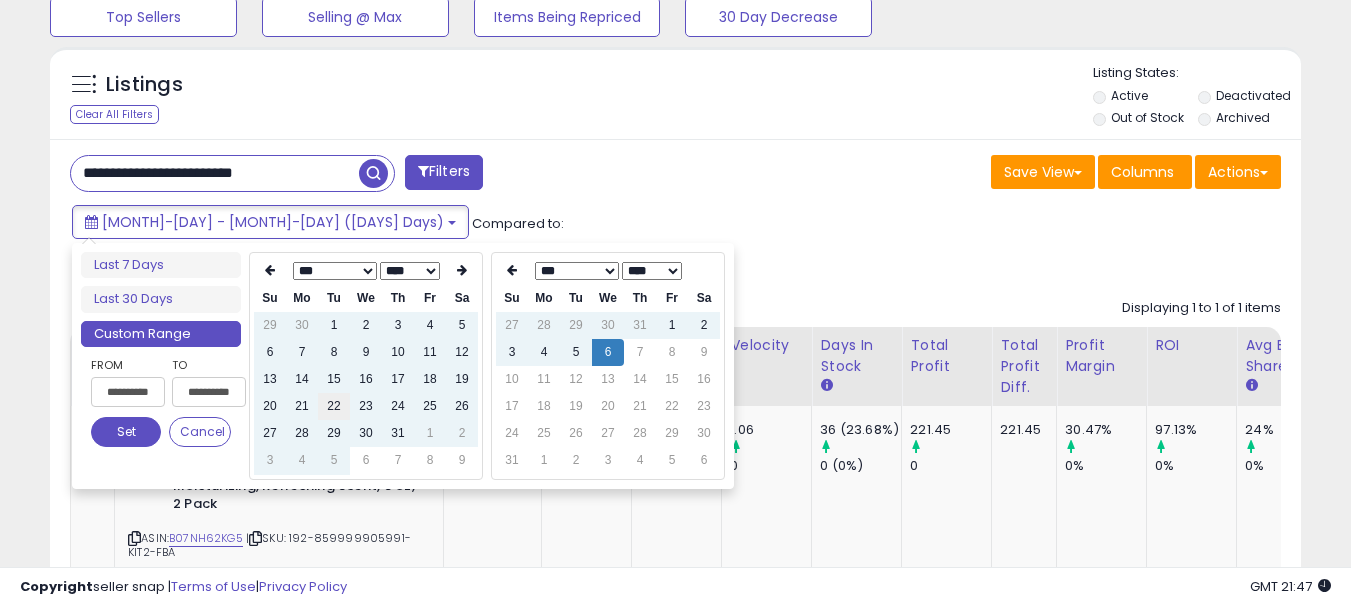 click on "22" at bounding box center [334, 406] 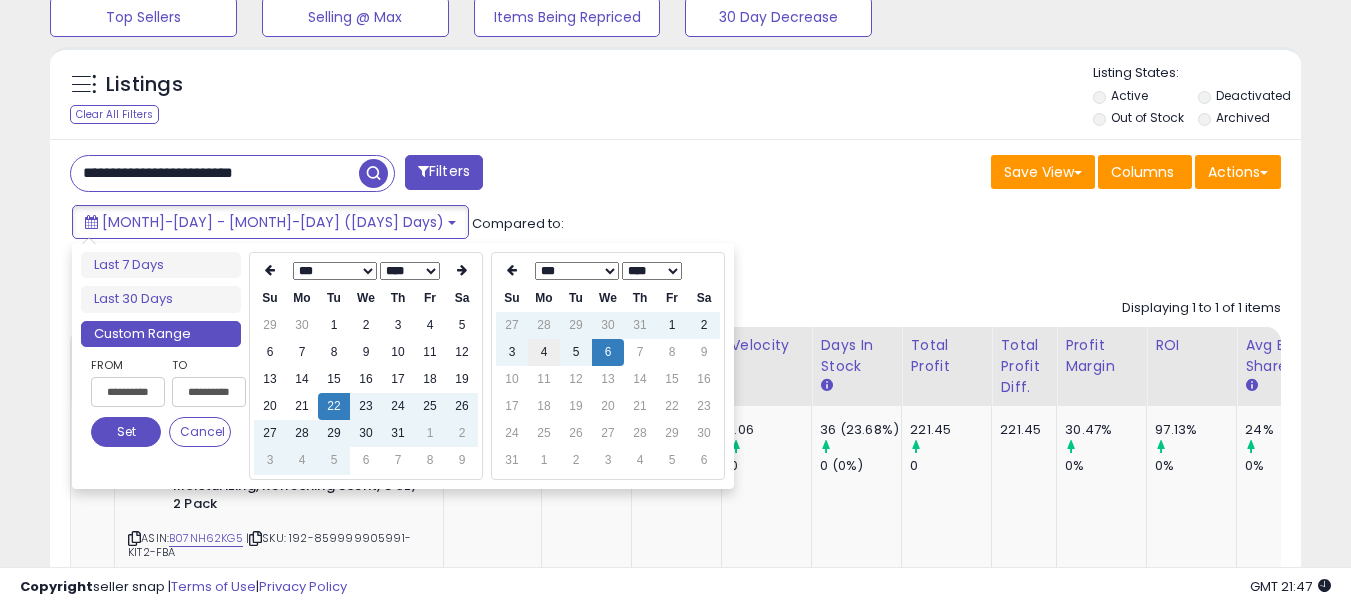 click on "4" at bounding box center (544, 352) 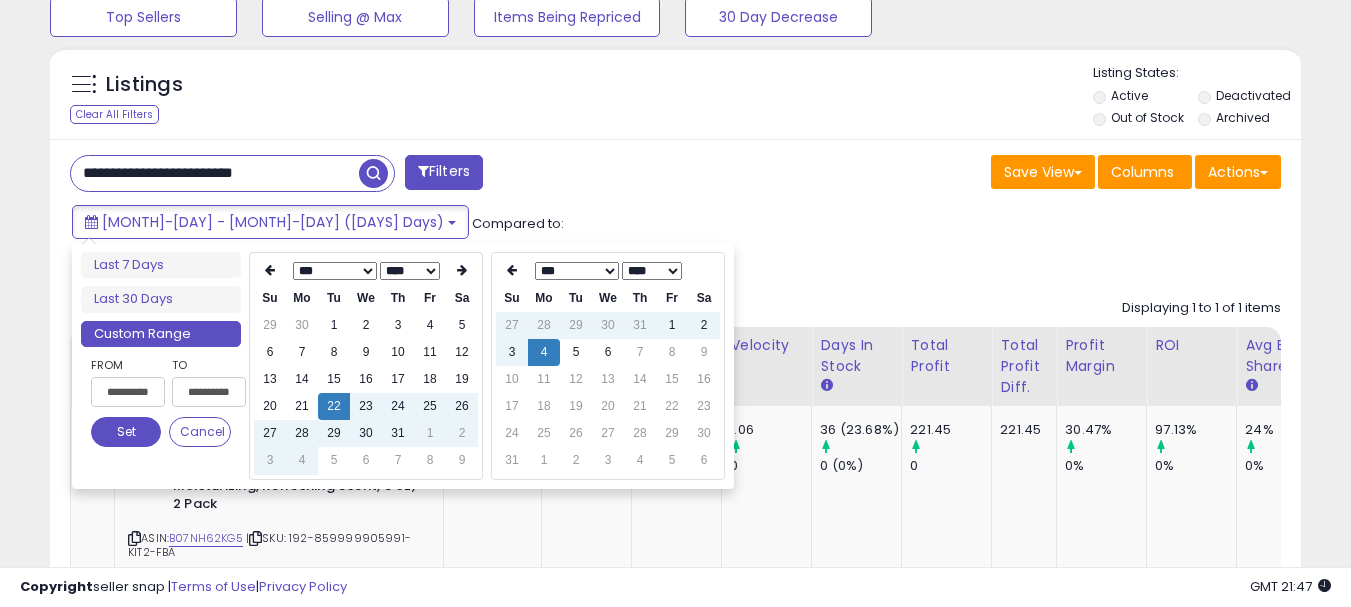 click on "Set" at bounding box center [126, 432] 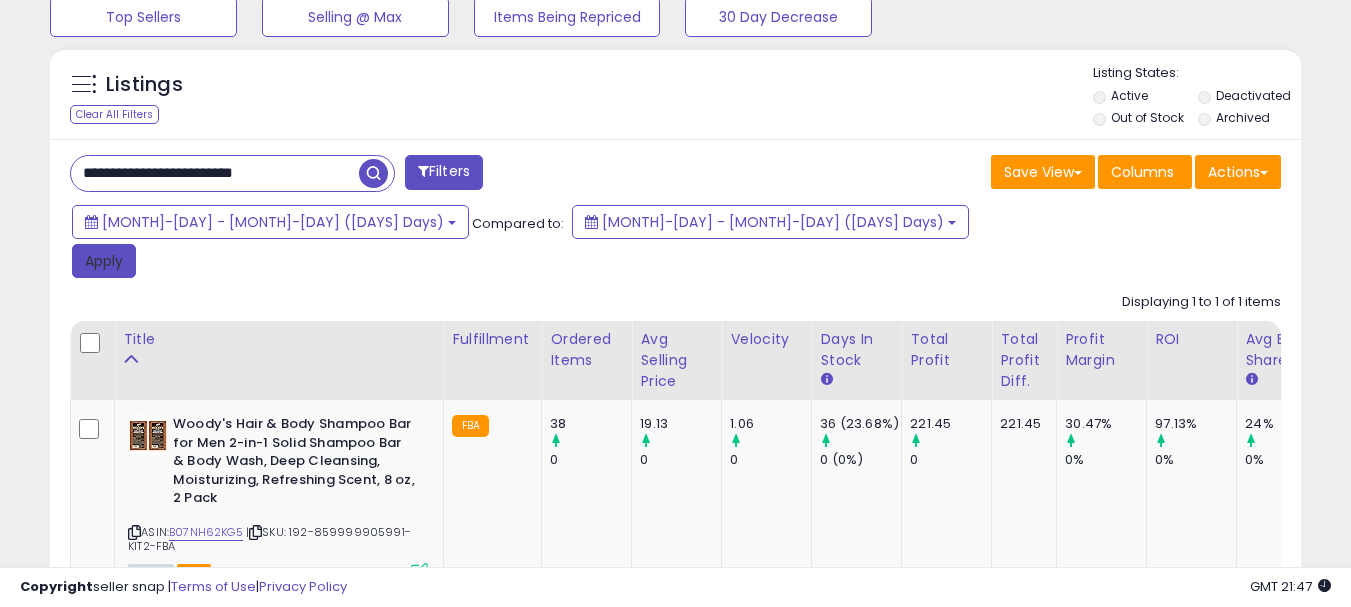 click on "Apply" at bounding box center (104, 261) 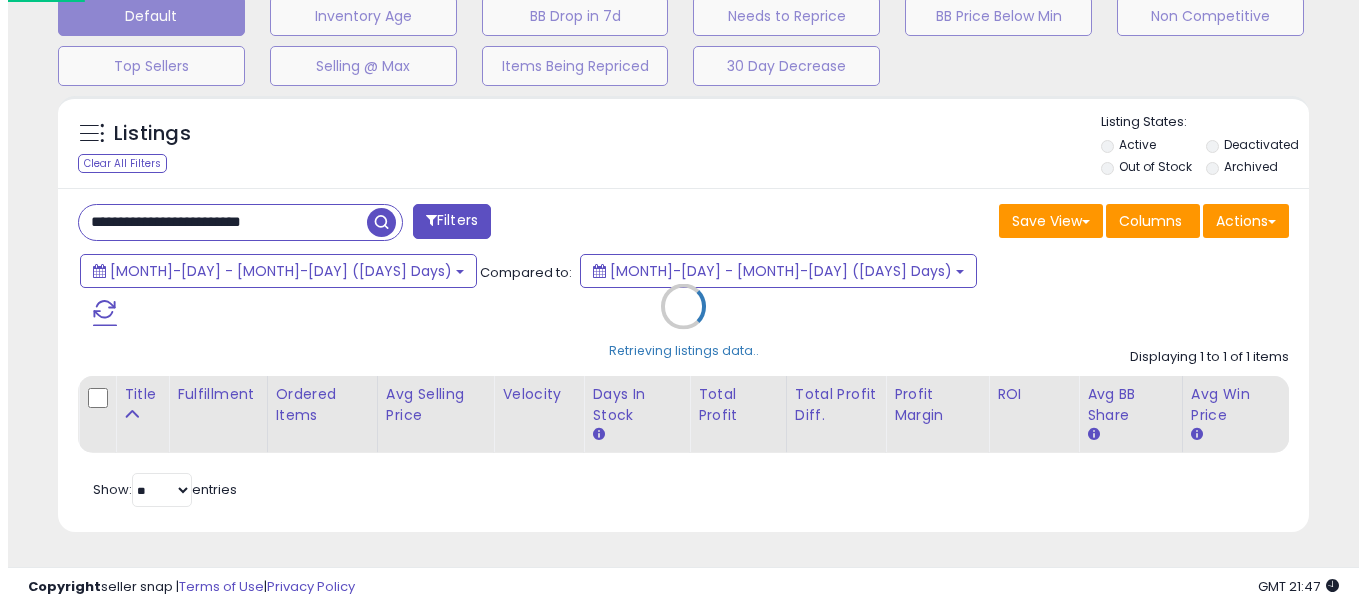 scroll, scrollTop: 595, scrollLeft: 0, axis: vertical 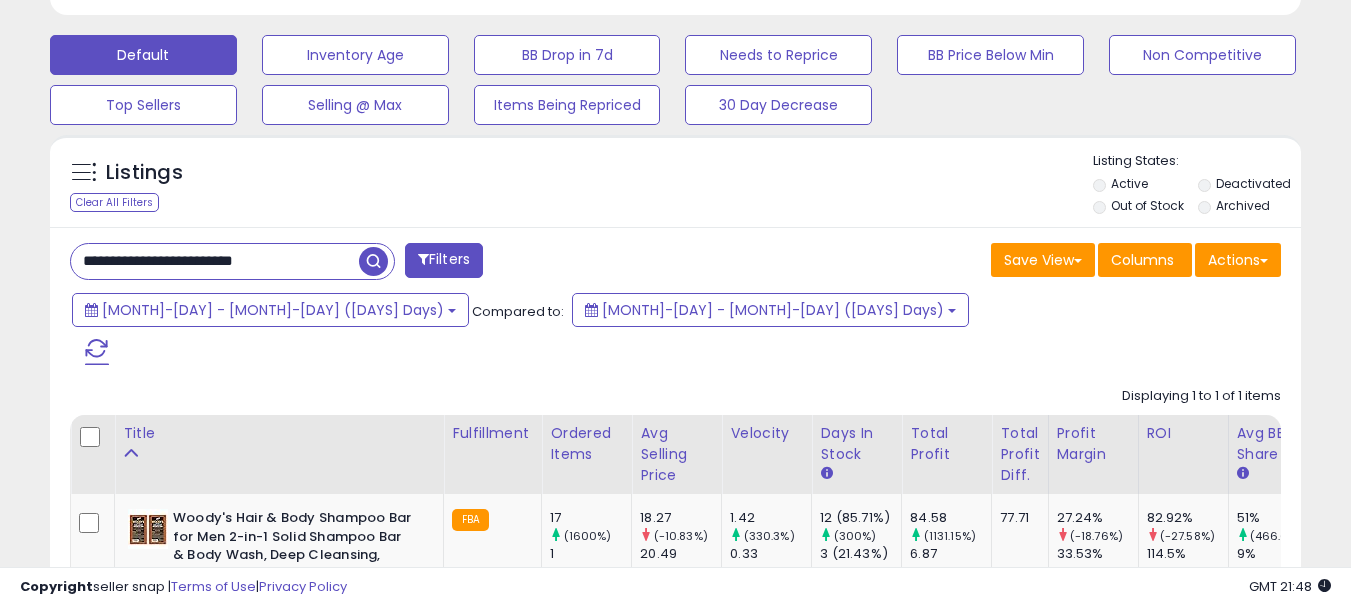 drag, startPoint x: 306, startPoint y: 263, endPoint x: 61, endPoint y: 268, distance: 245.05101 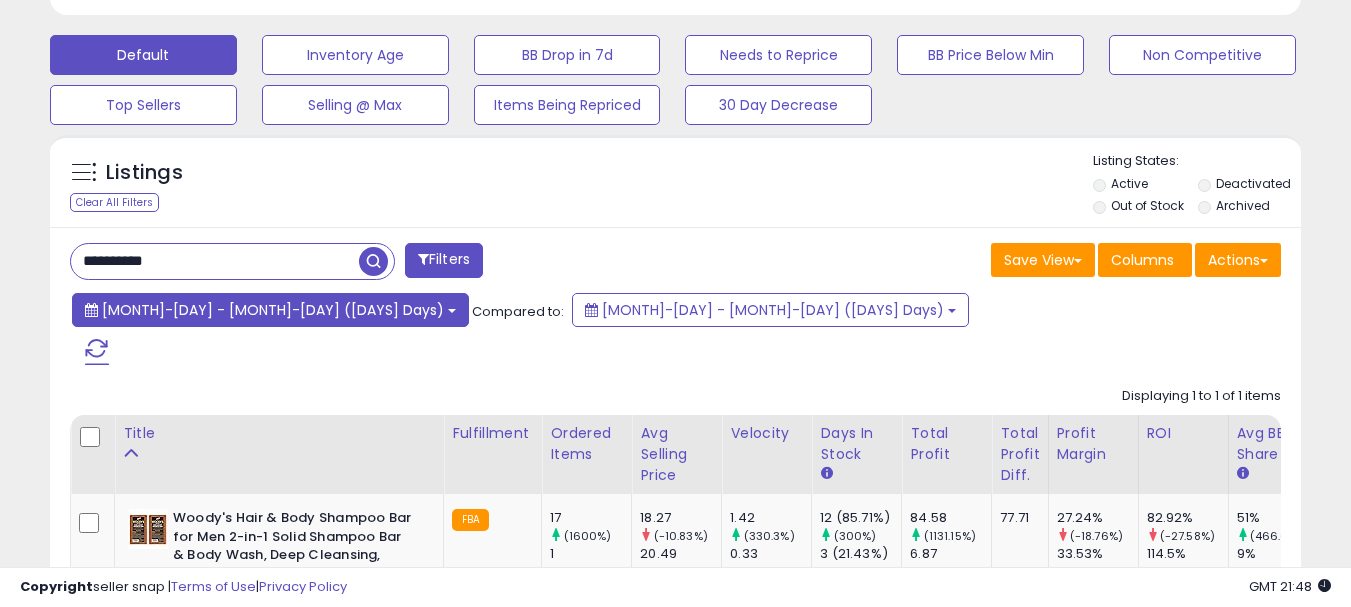 click on "[MONTH]-[DAY] - [MONTH]-[DAY] ([DAYS] Days)" at bounding box center [273, 310] 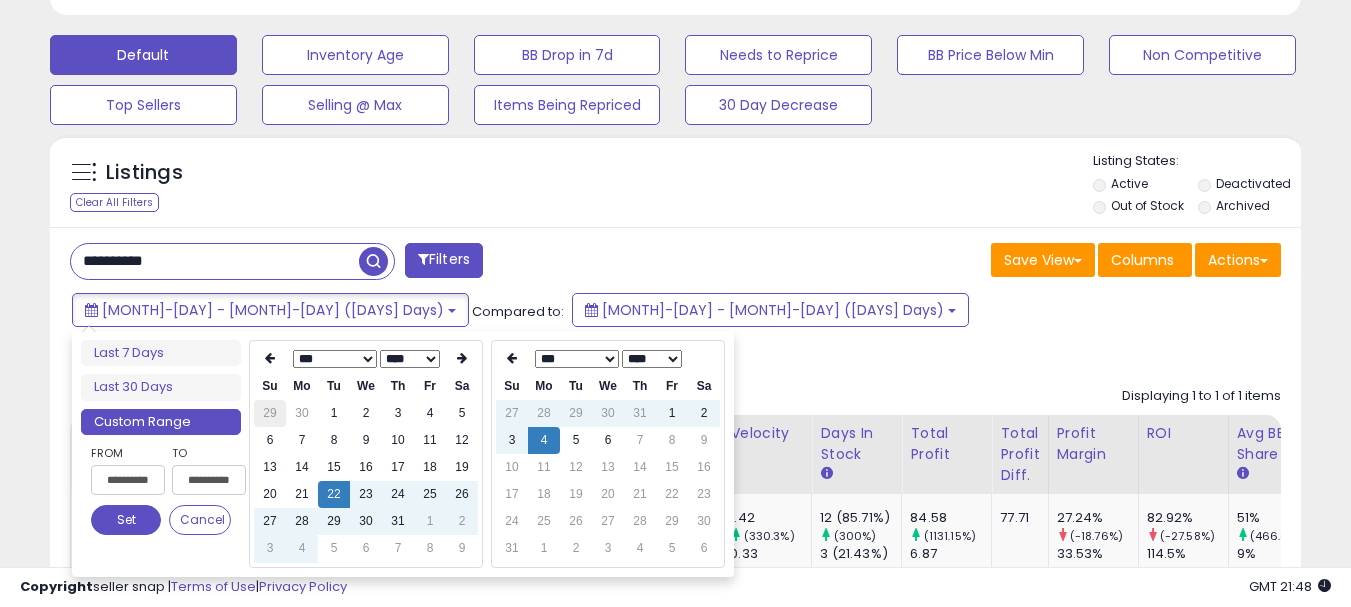 click on "29" at bounding box center (270, 413) 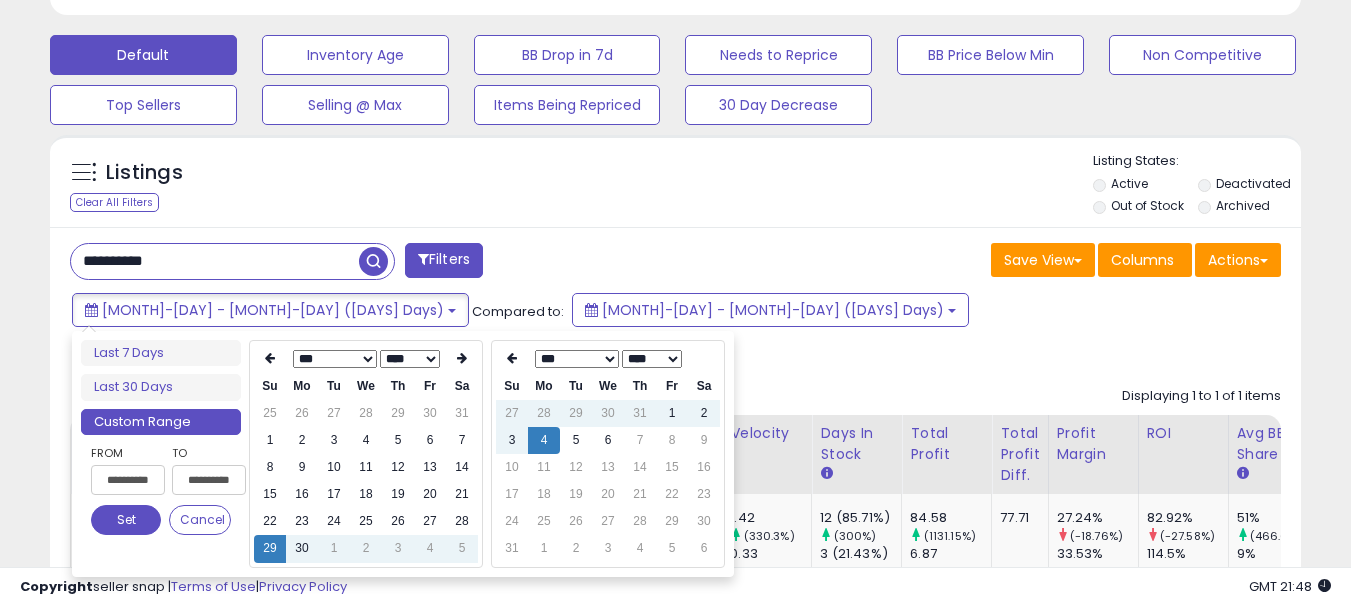 click on "25" at bounding box center [270, 413] 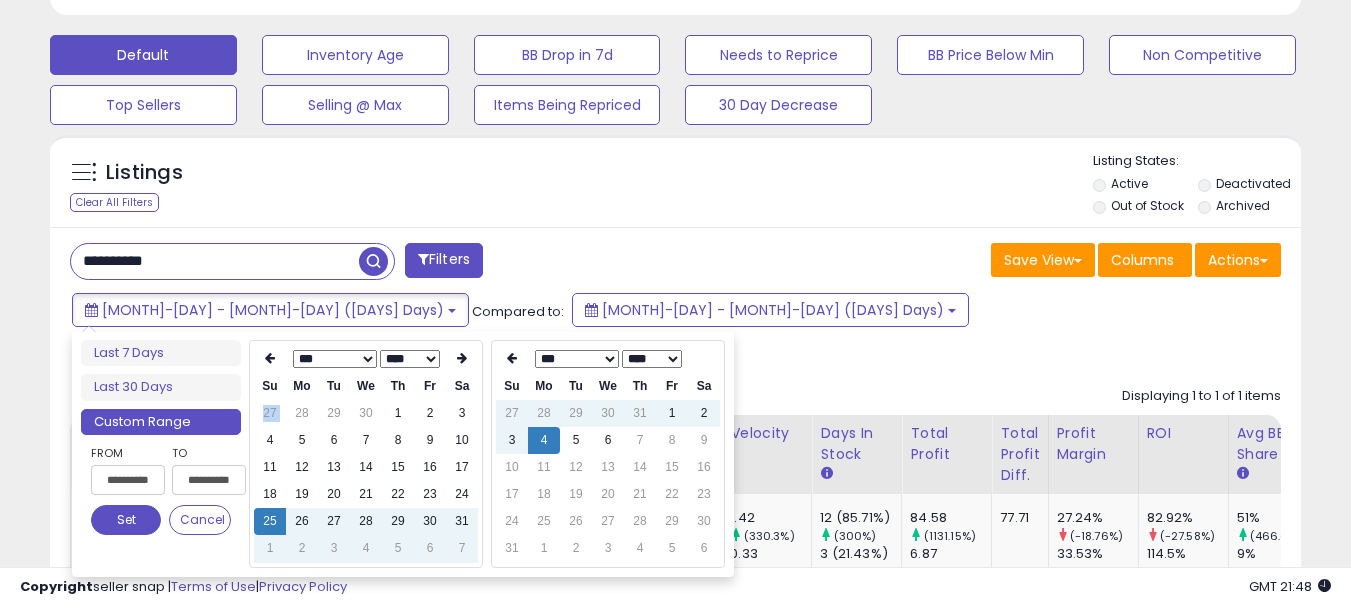 click on "27" at bounding box center (270, 413) 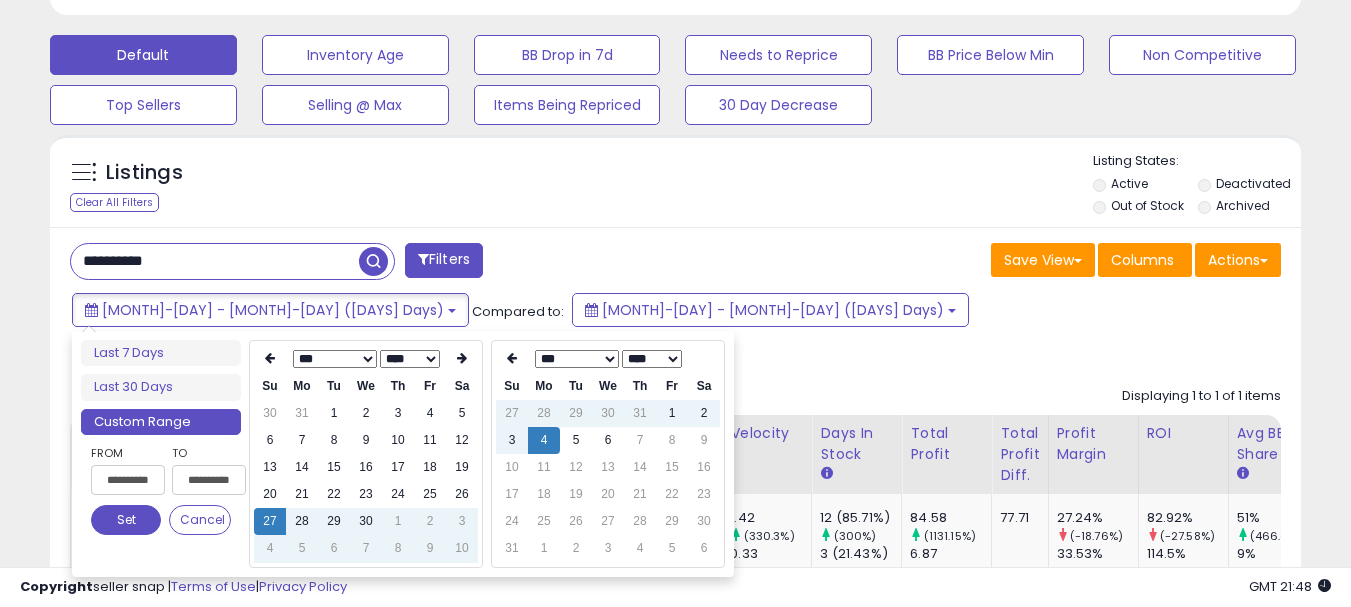 click on "30" at bounding box center [270, 413] 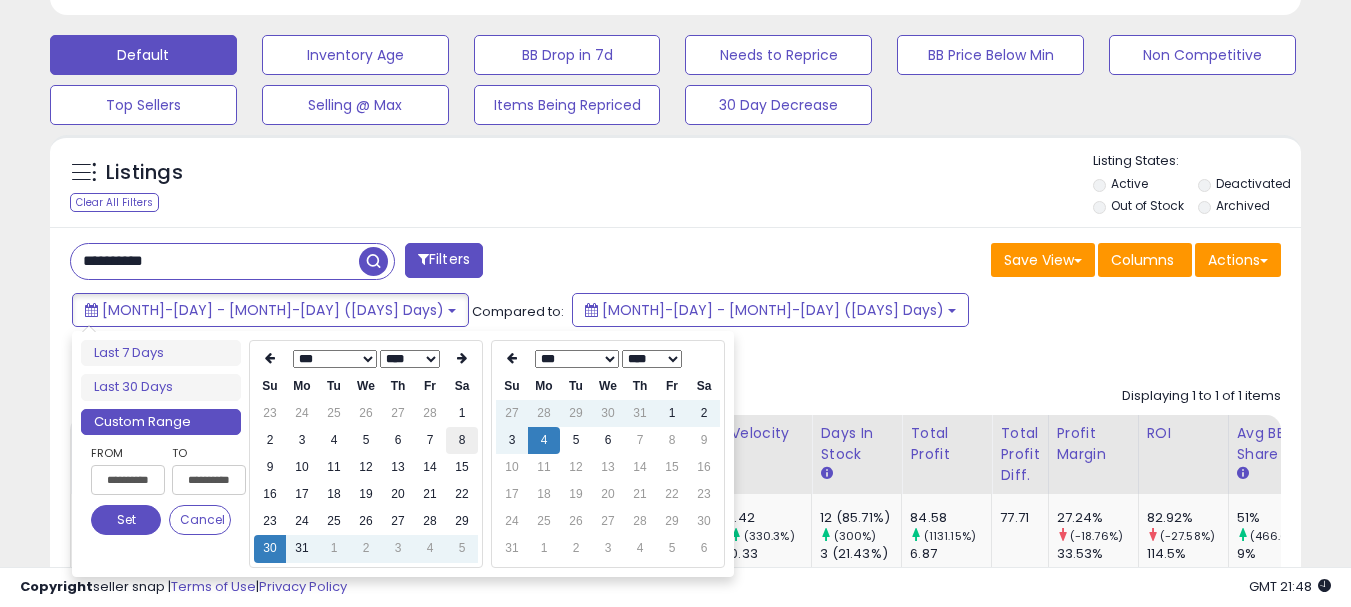 click on "8" at bounding box center (462, 440) 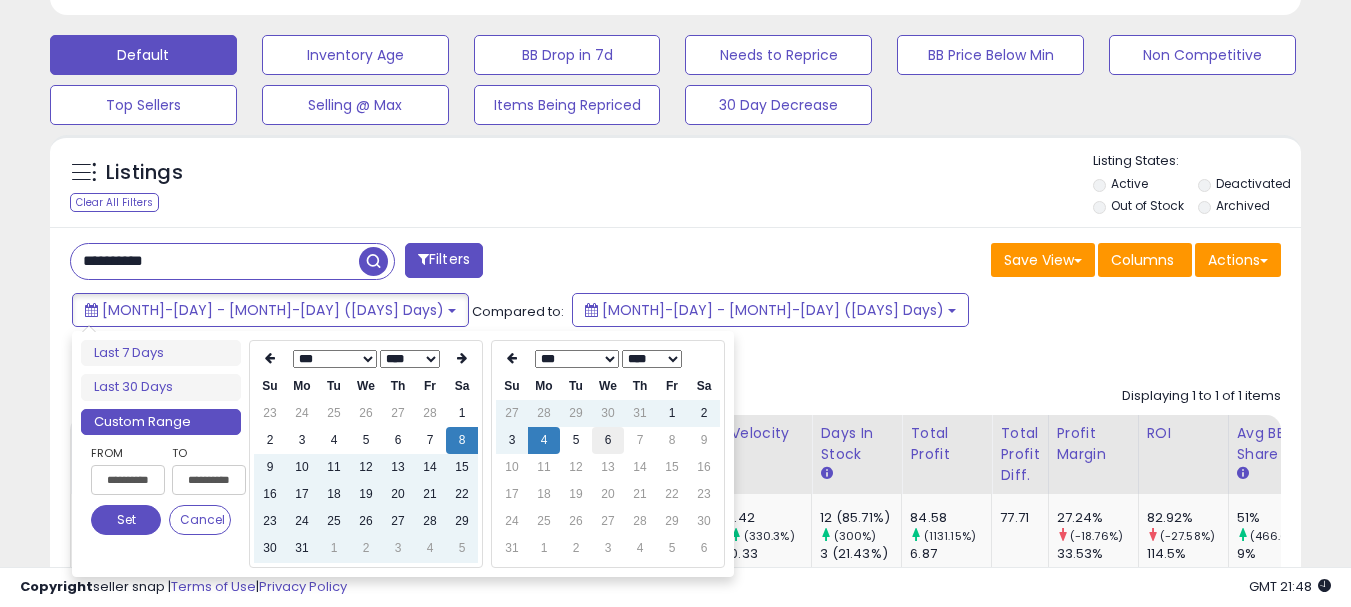 click on "6" at bounding box center (608, 440) 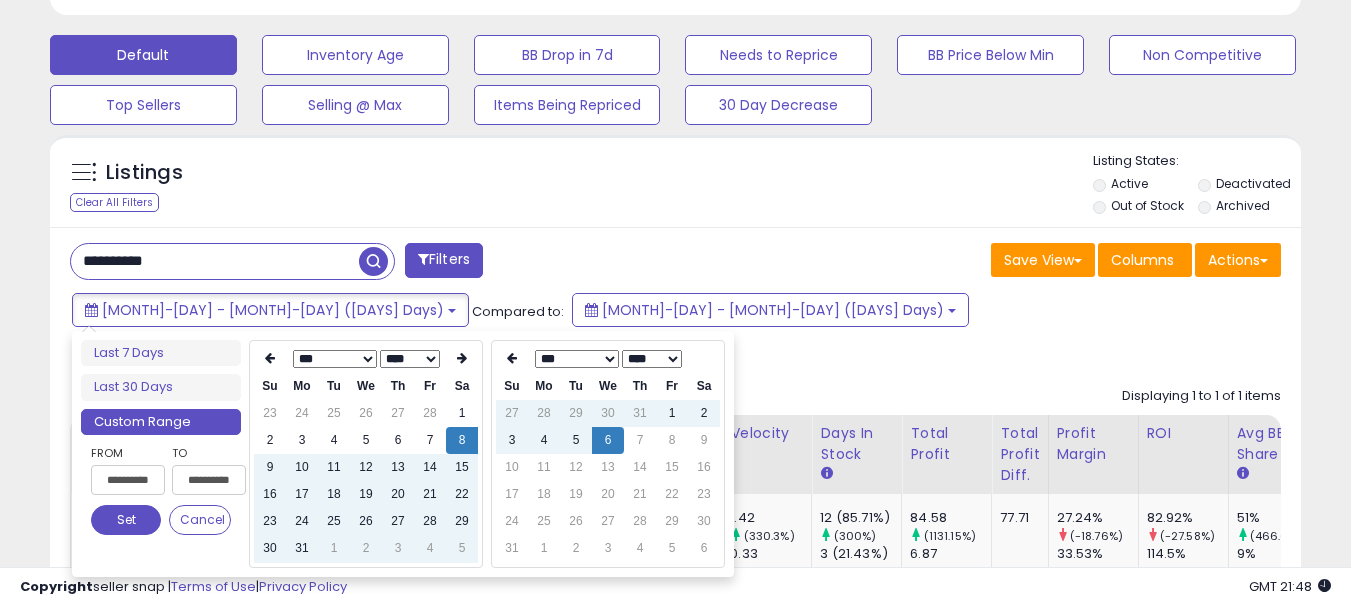 click on "Set" at bounding box center [126, 520] 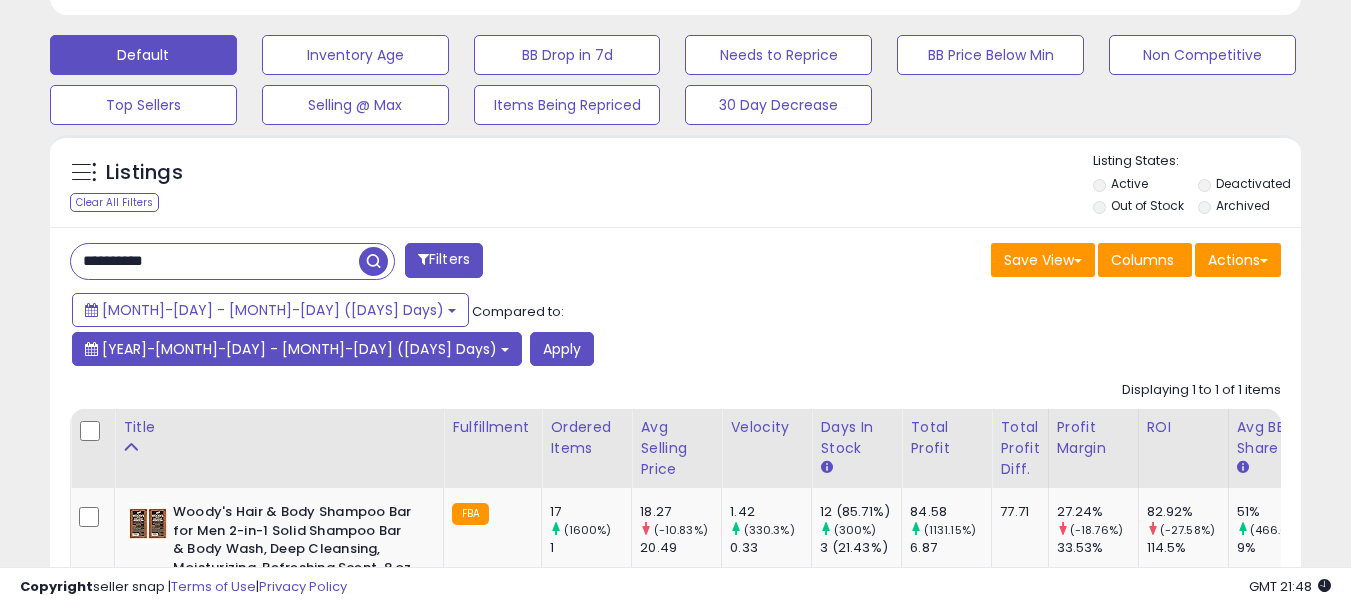 click on "[YEAR]-[MONTH]-[DAY] - [MONTH]-[DAY] ([DAYS] Days)" at bounding box center [299, 349] 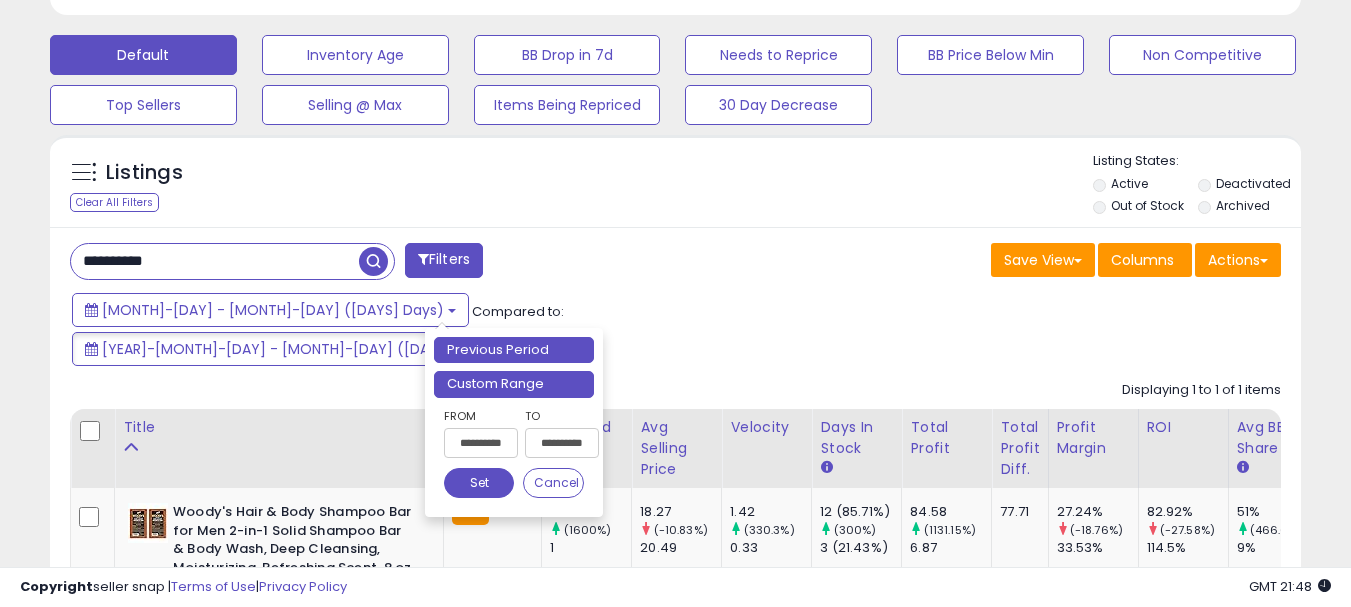 drag, startPoint x: 497, startPoint y: 378, endPoint x: 566, endPoint y: 395, distance: 71.063354 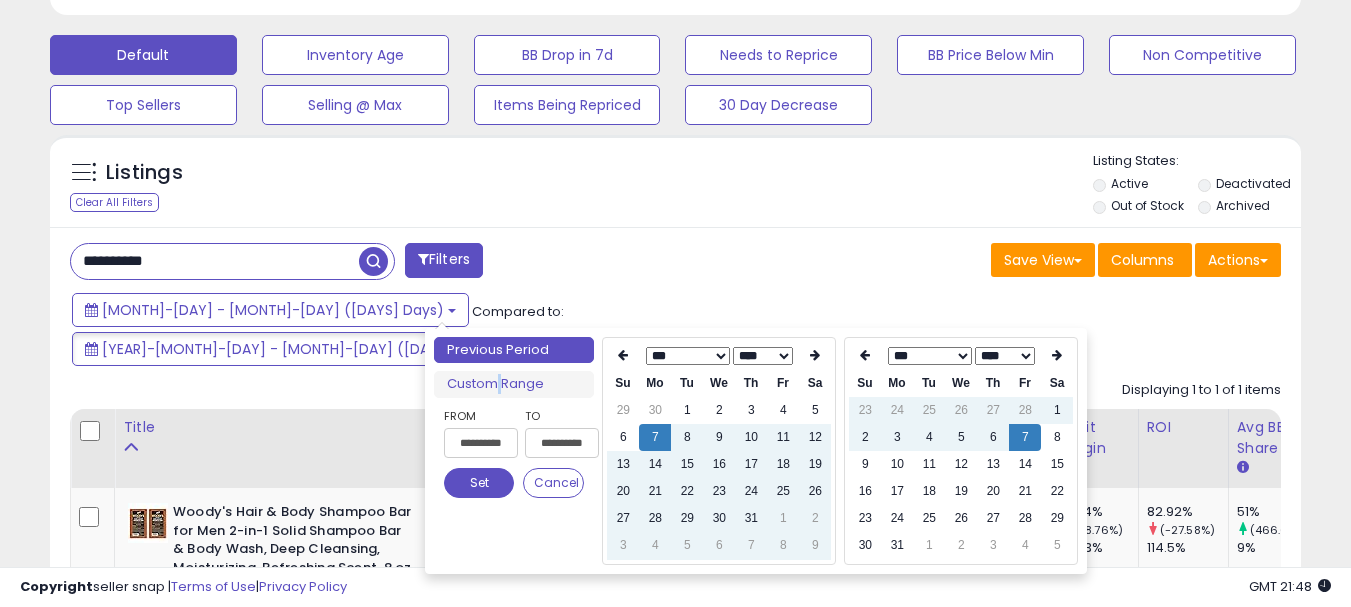 click on "**** ****" at bounding box center (1005, 356) 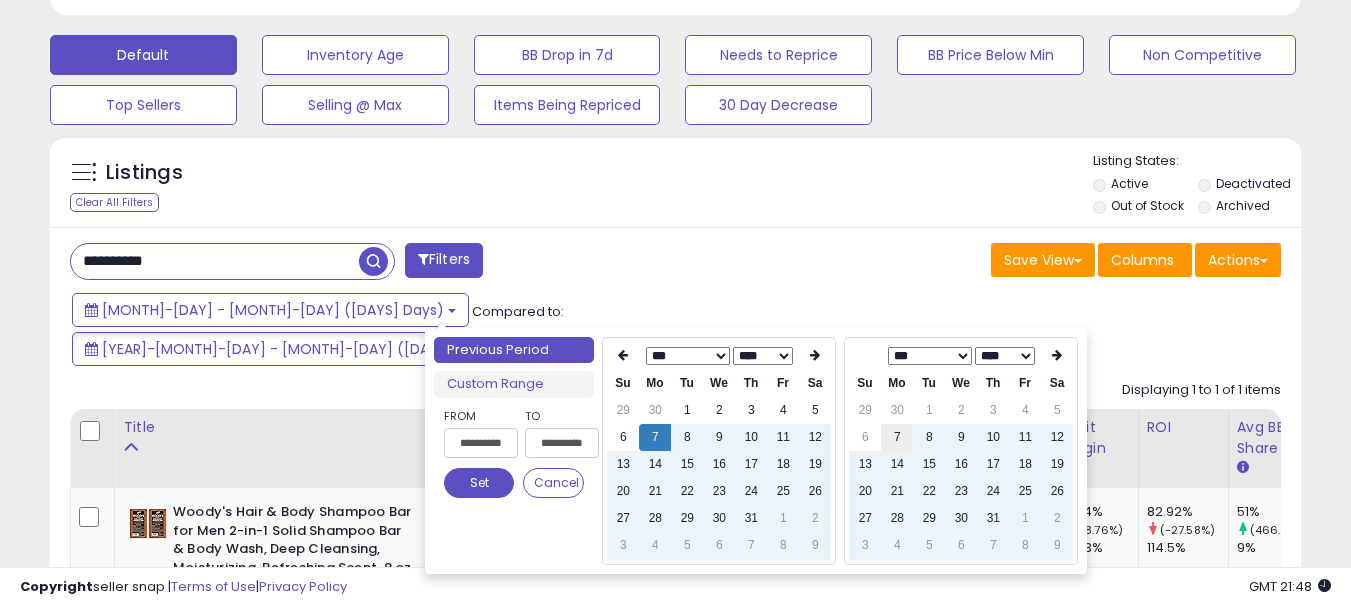 click on "7" at bounding box center [897, 437] 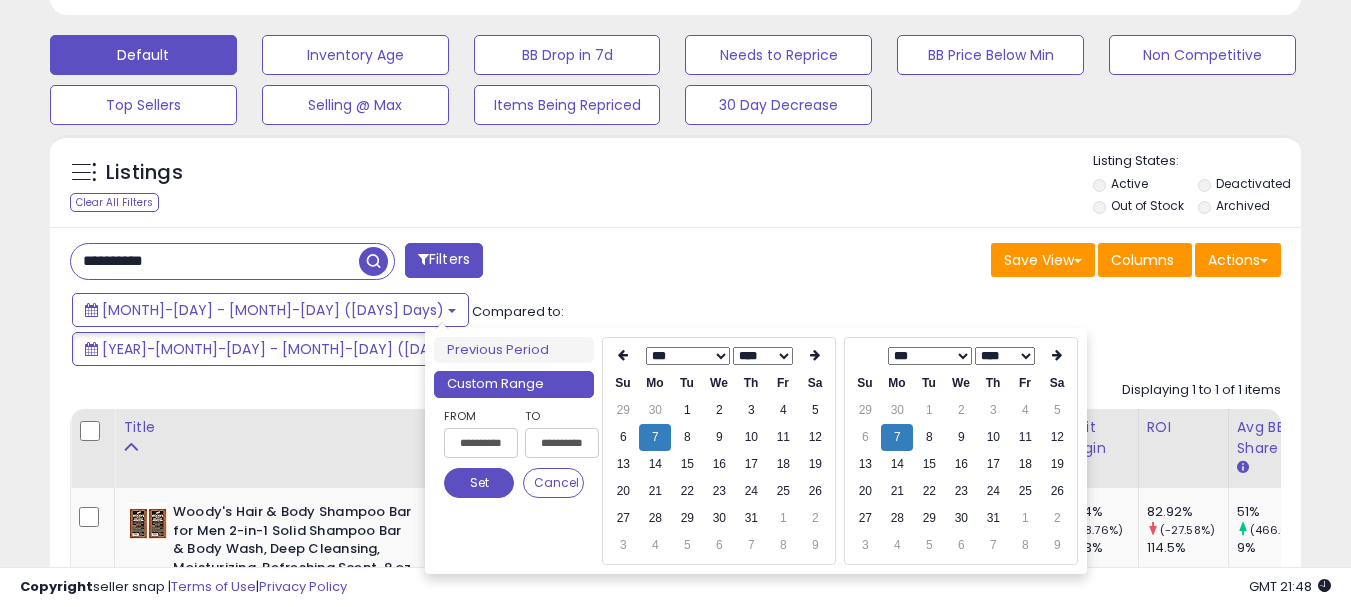 click on "Set" at bounding box center [479, 483] 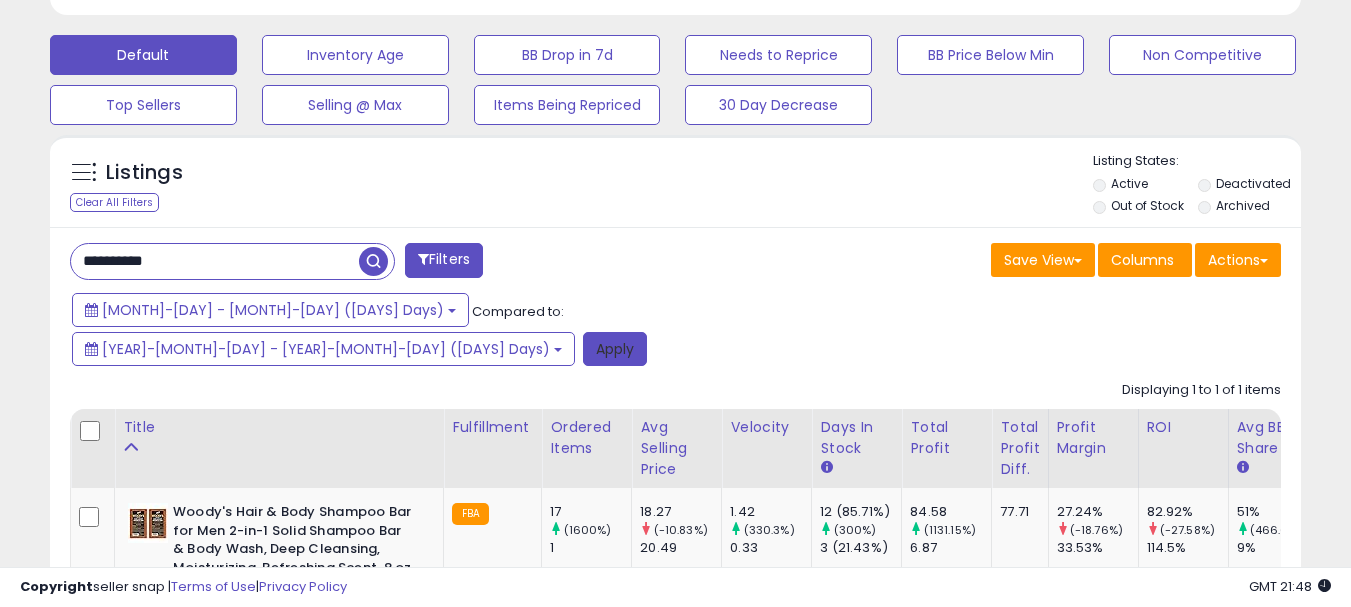 click on "Apply" at bounding box center [615, 349] 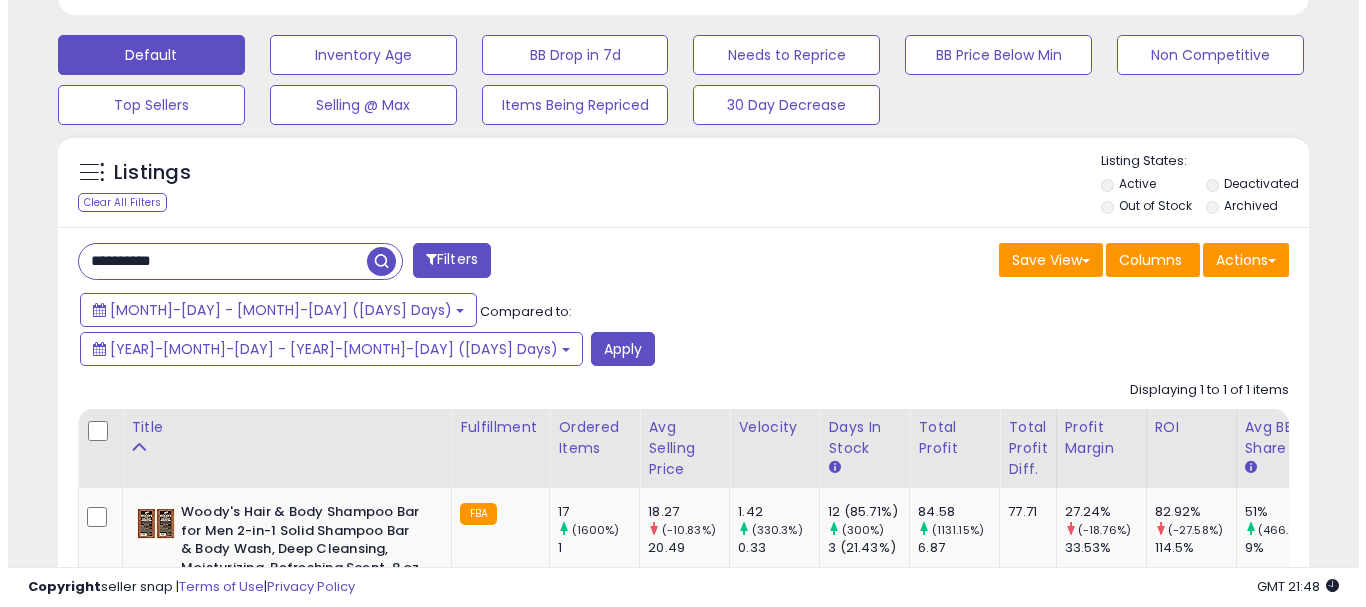 scroll, scrollTop: 999590, scrollLeft: 999267, axis: both 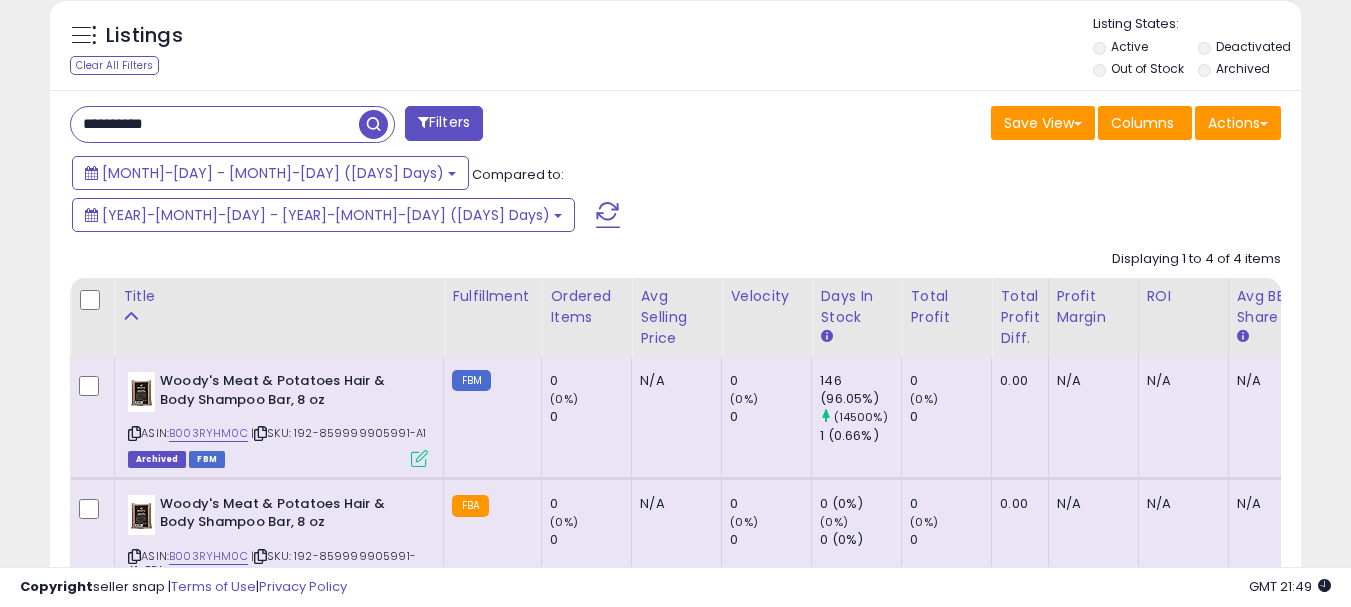 drag, startPoint x: 194, startPoint y: 121, endPoint x: 65, endPoint y: 147, distance: 131.59407 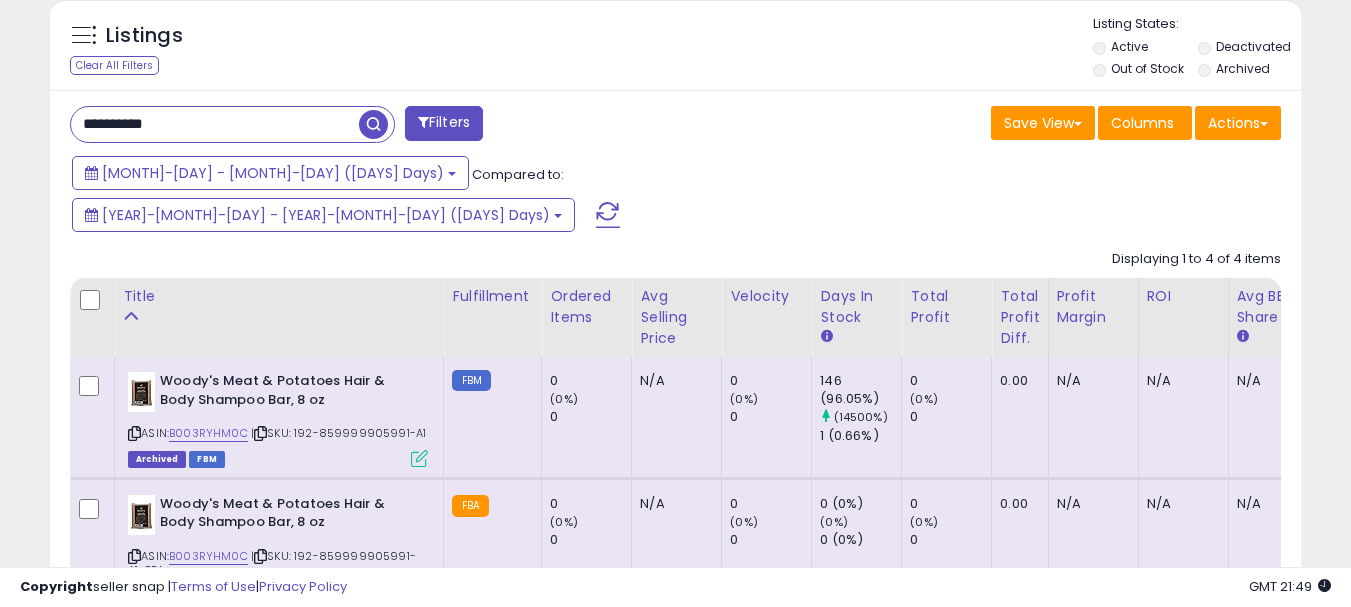 drag, startPoint x: 124, startPoint y: 98, endPoint x: 93, endPoint y: 120, distance: 38.013157 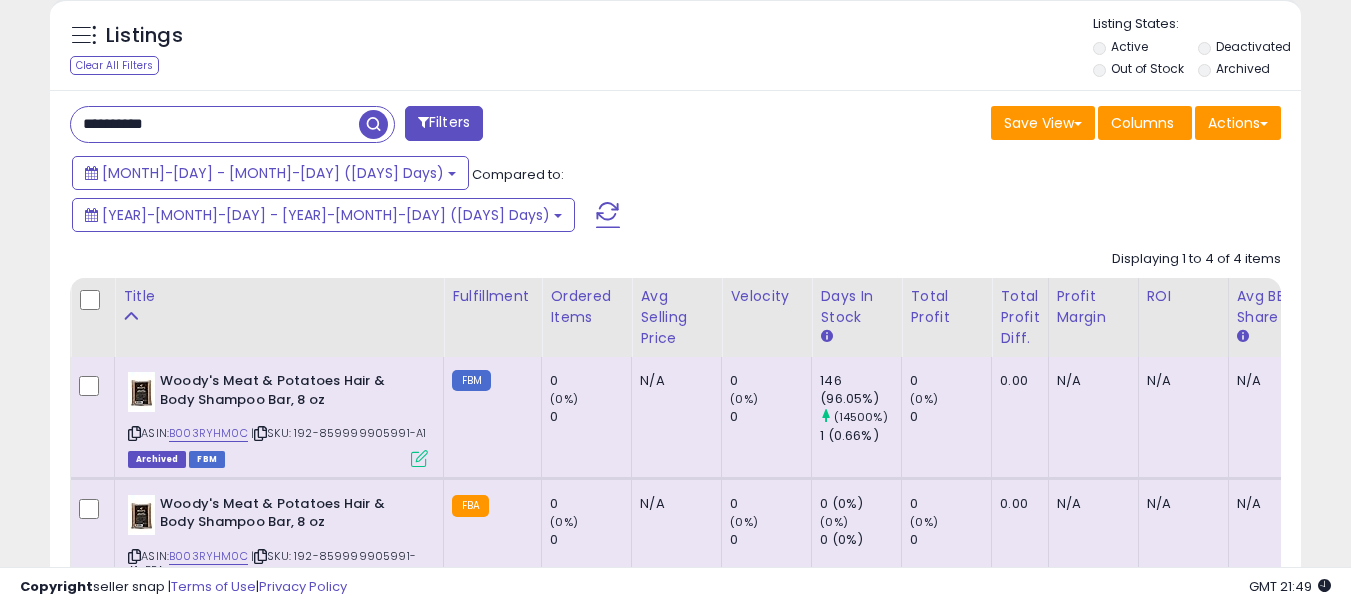 paste 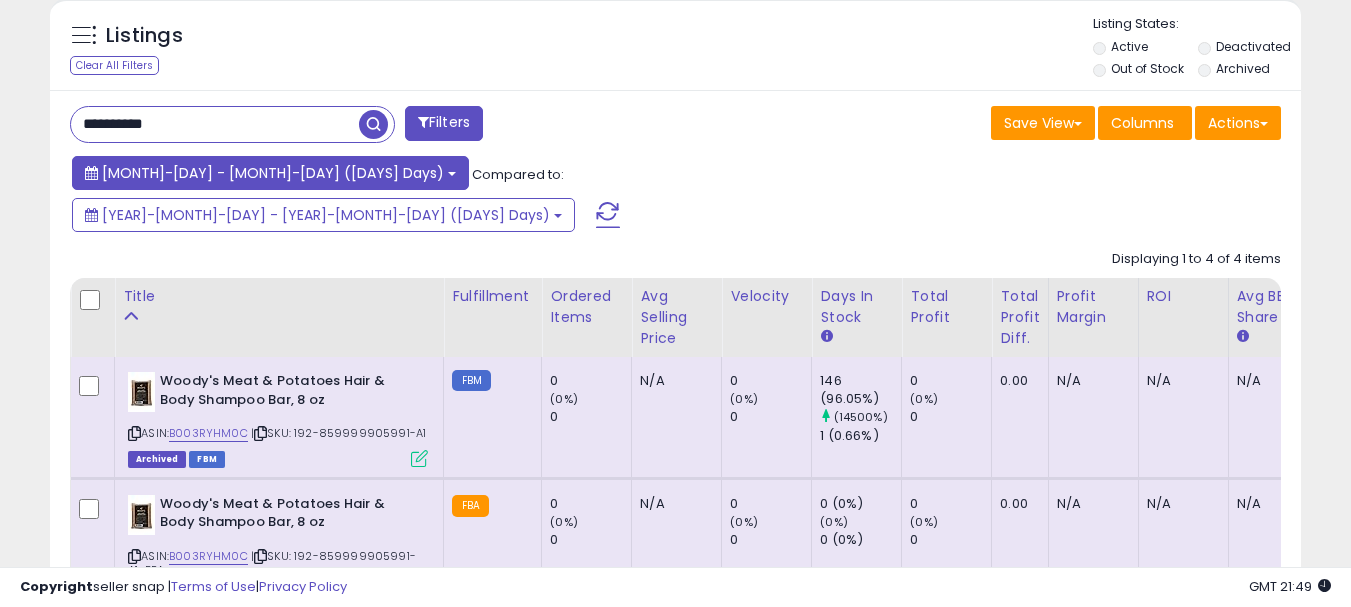 click on "[MONTH]-[DAY] - [MONTH]-[DAY] ([DAYS] Days)" at bounding box center [273, 173] 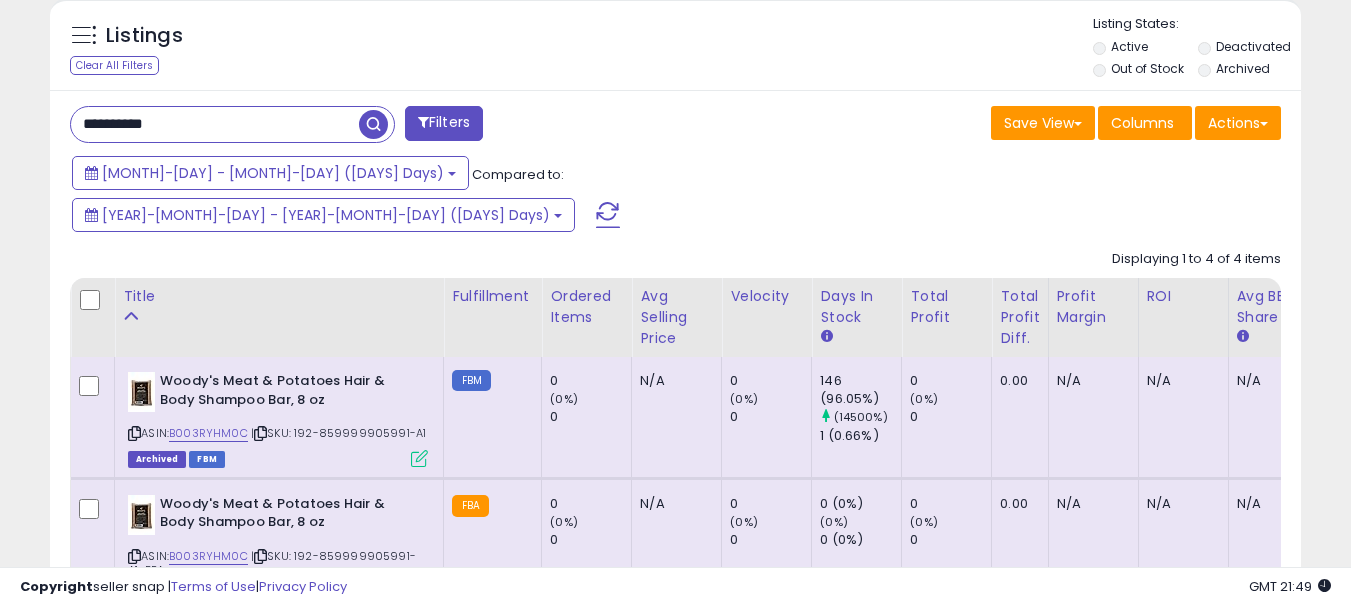 click at bounding box center [373, 124] 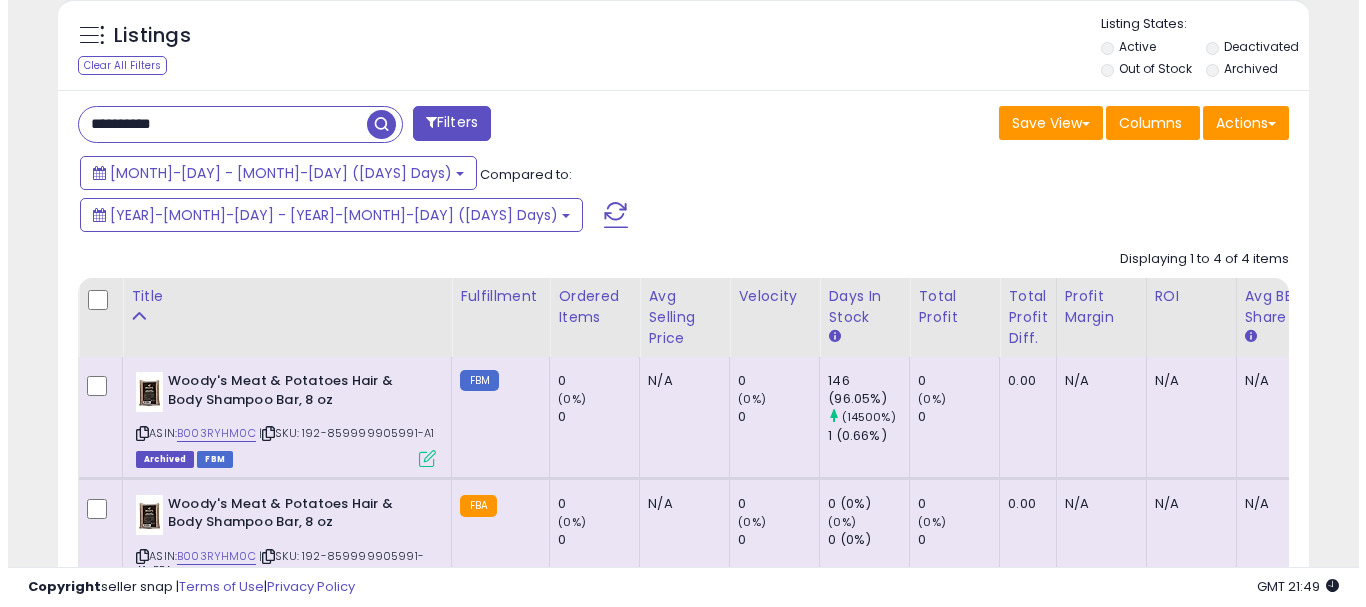 scroll, scrollTop: 595, scrollLeft: 0, axis: vertical 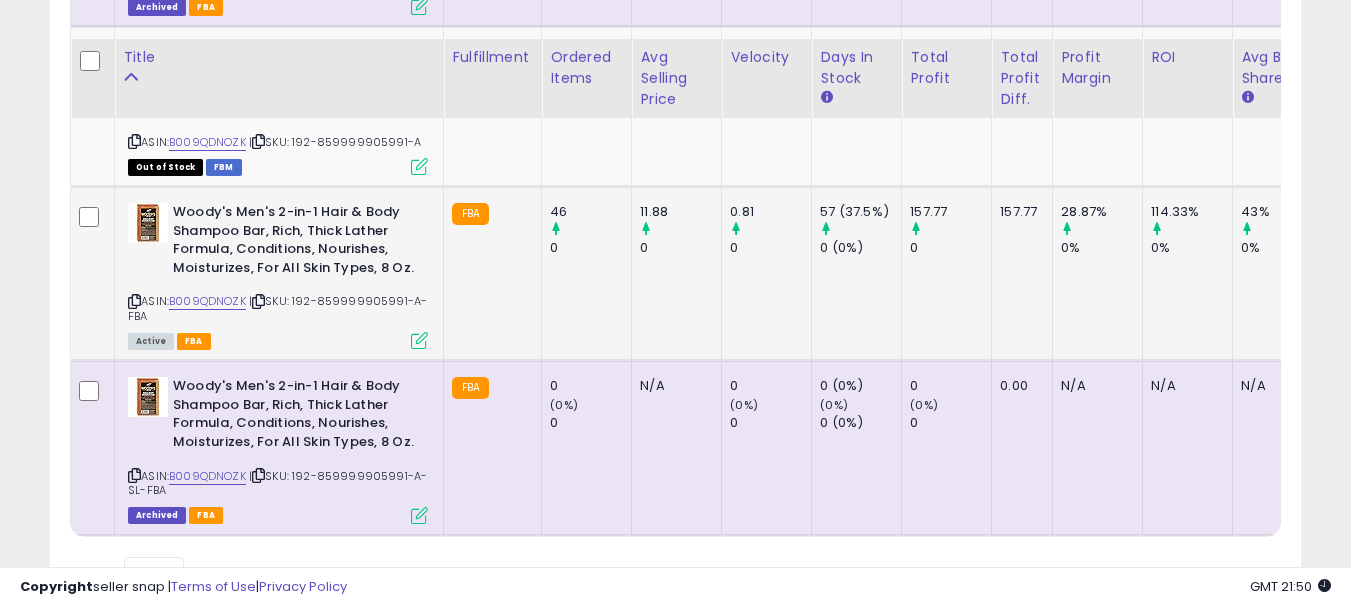click on "ASIN:  B009QDNOZK    |   SKU: 192-859999905991-A-FBA Active FBA" at bounding box center [278, 275] 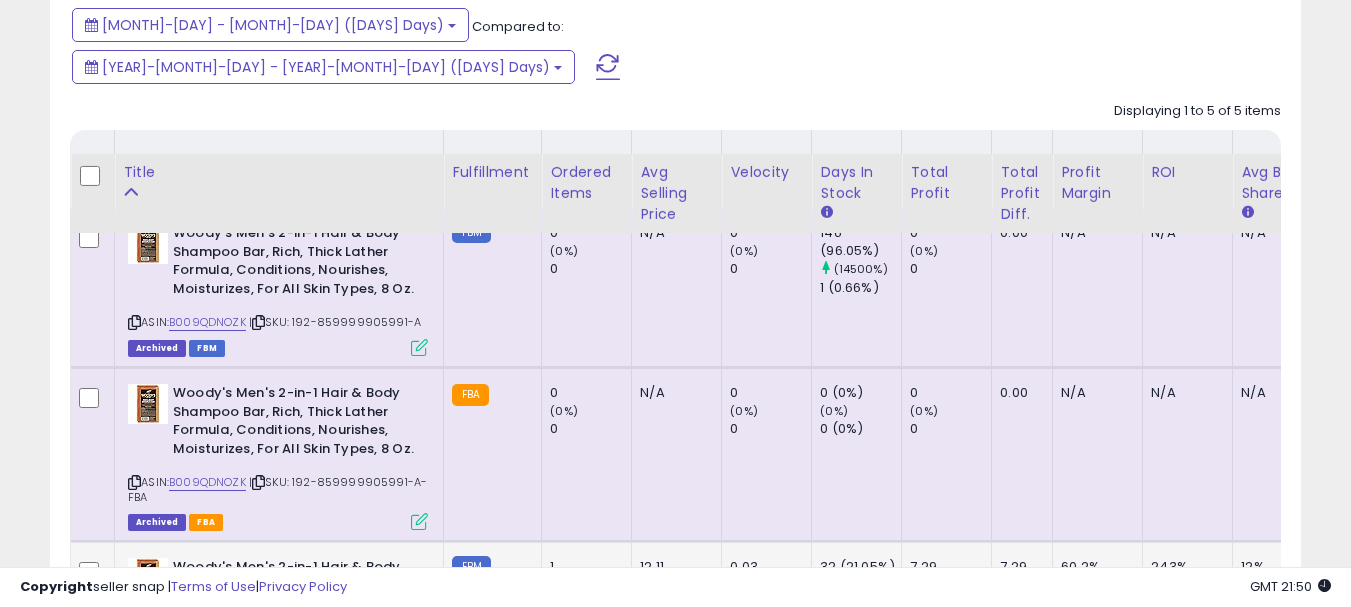 scroll, scrollTop: 695, scrollLeft: 0, axis: vertical 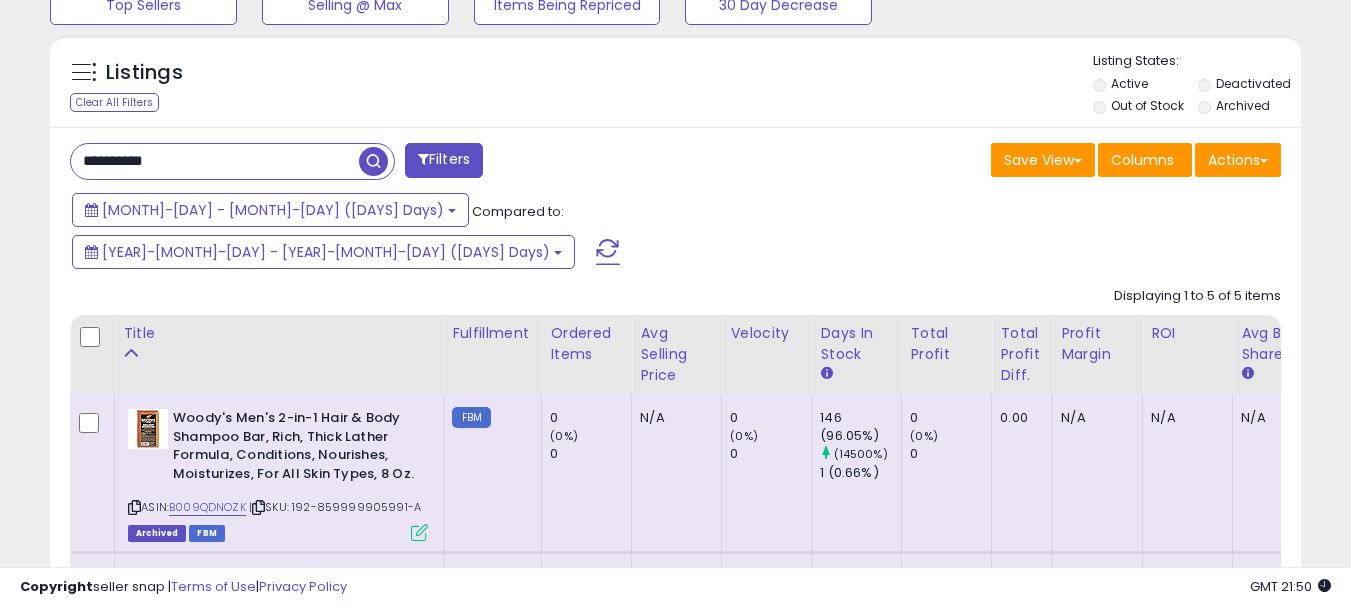 click on "**********" at bounding box center [215, 161] 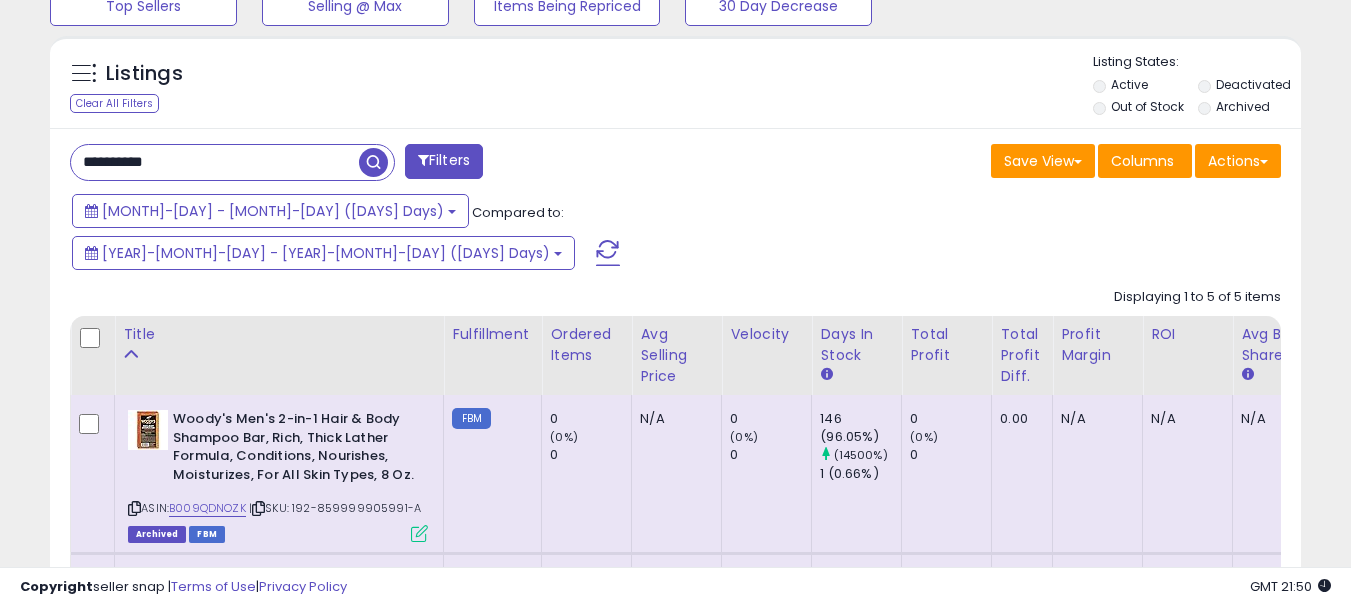 scroll, scrollTop: 595, scrollLeft: 0, axis: vertical 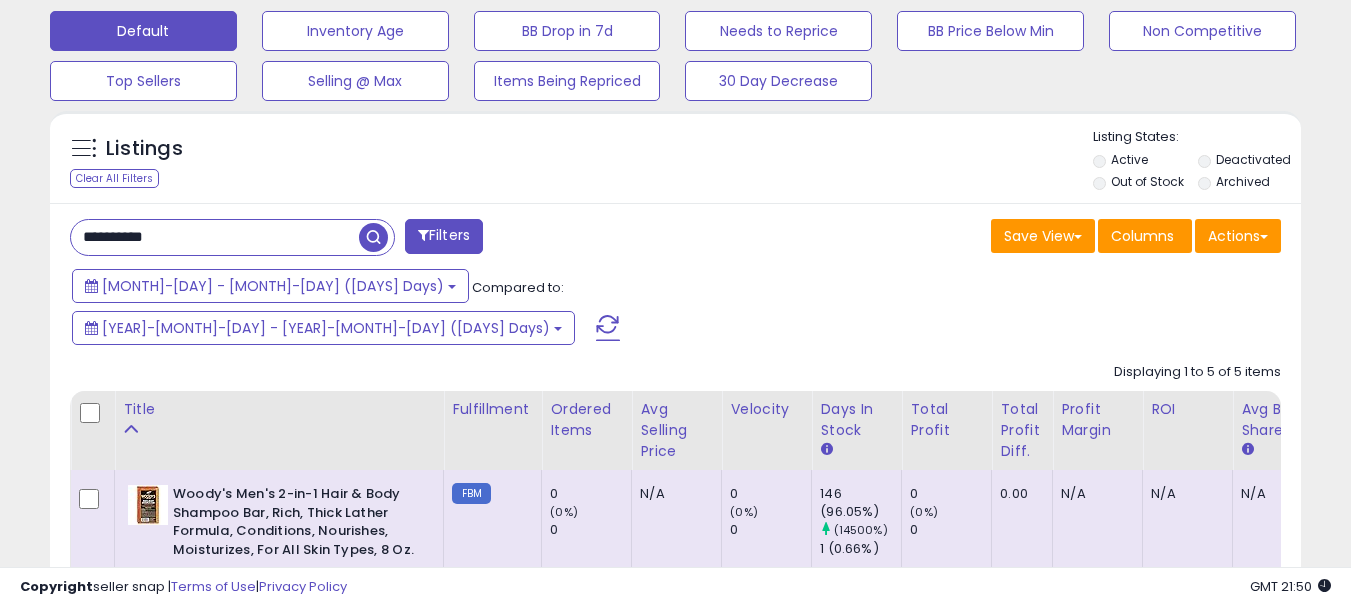 click on "Listings
Clear All Filters
Active" at bounding box center (675, 751) 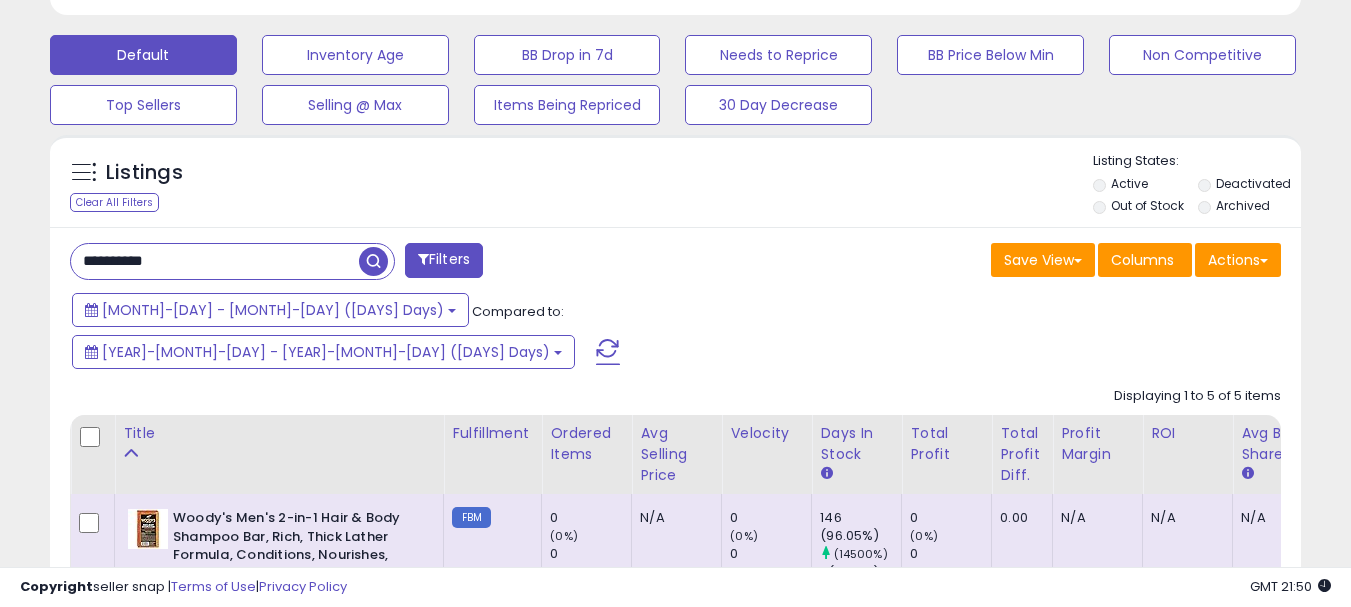 drag, startPoint x: 186, startPoint y: 157, endPoint x: 140, endPoint y: 253, distance: 106.451866 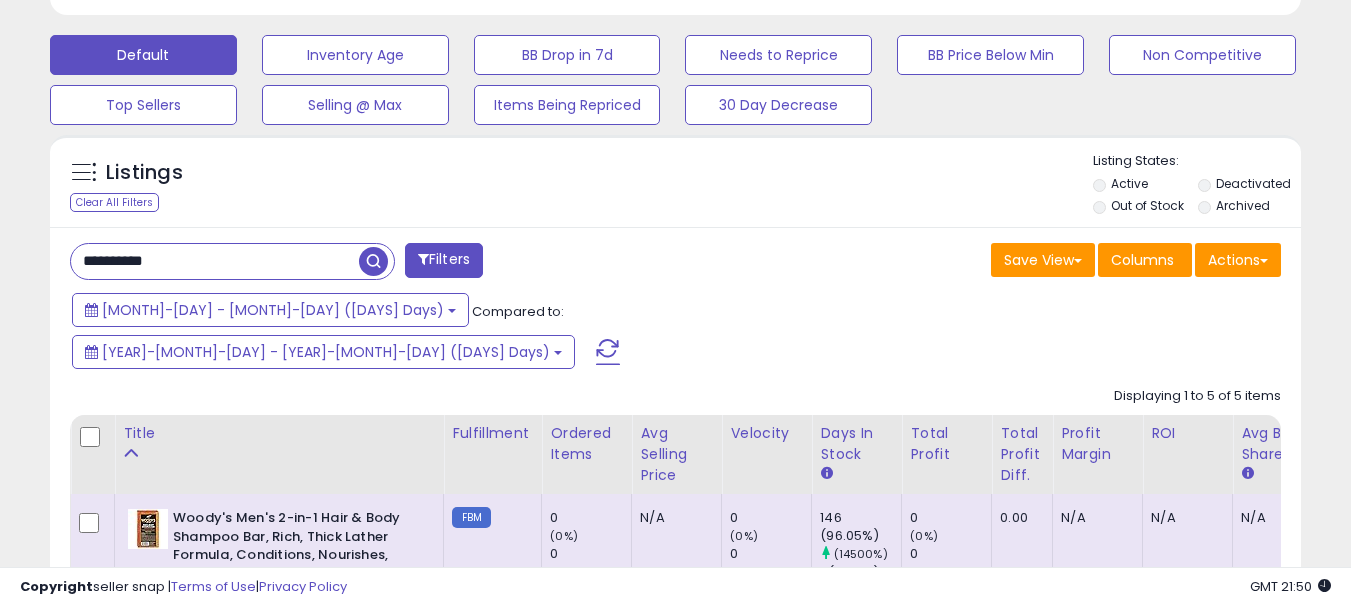 click on "**********" at bounding box center [215, 261] 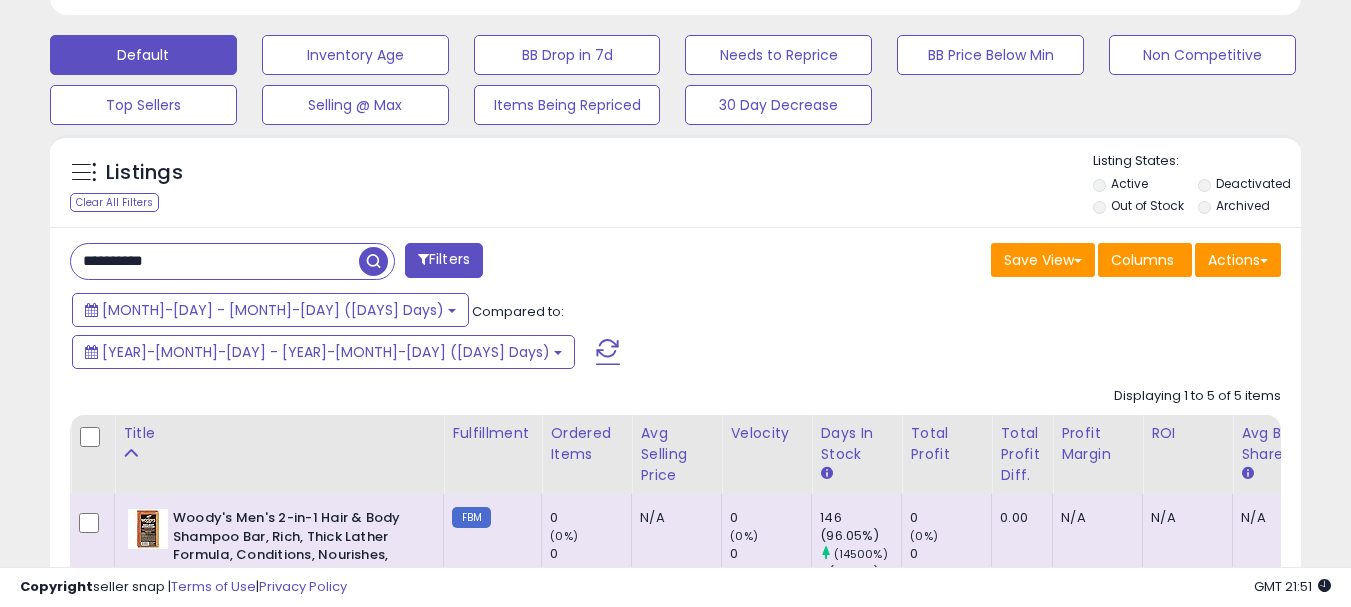 click on "**********" at bounding box center (215, 261) 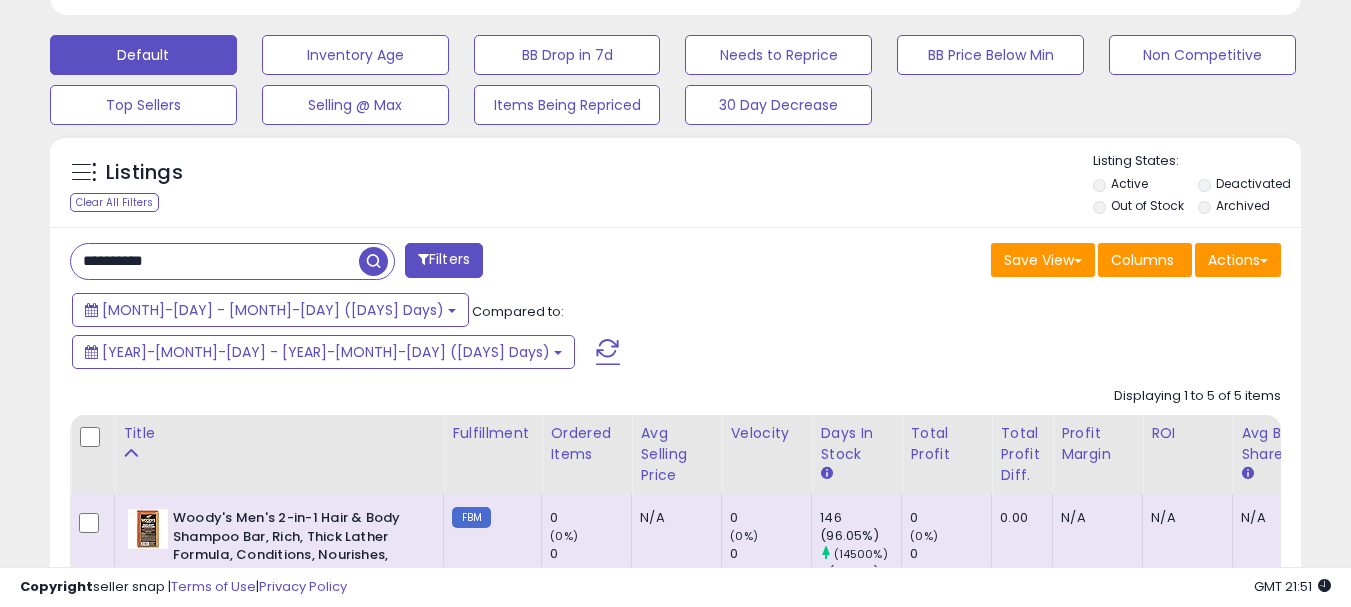 paste on "**********" 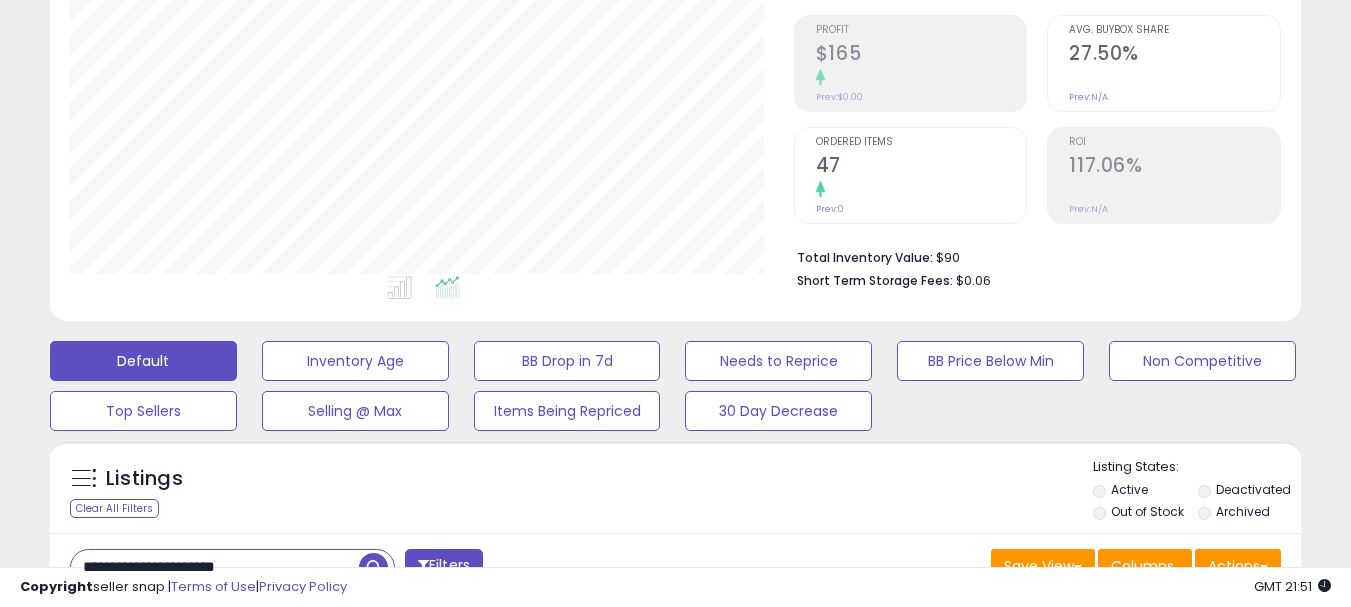 scroll, scrollTop: 495, scrollLeft: 0, axis: vertical 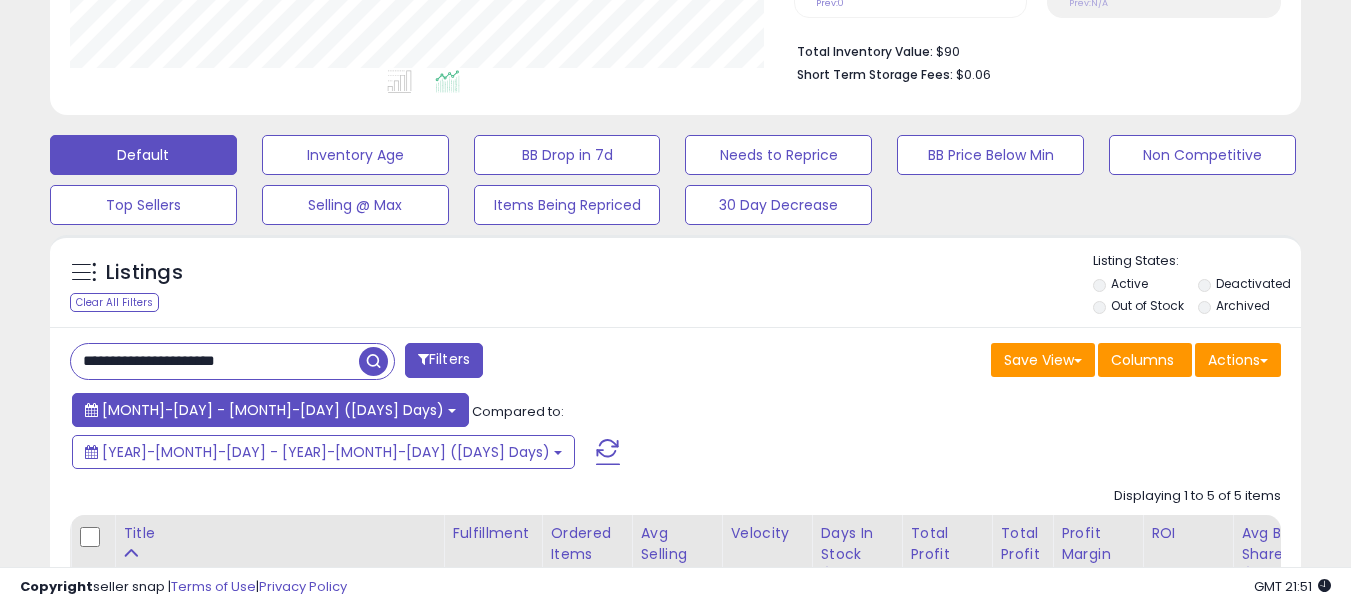 click on "[MONTH]-[DAY] - [MONTH]-[DAY] ([DAYS] Days)" at bounding box center (270, 410) 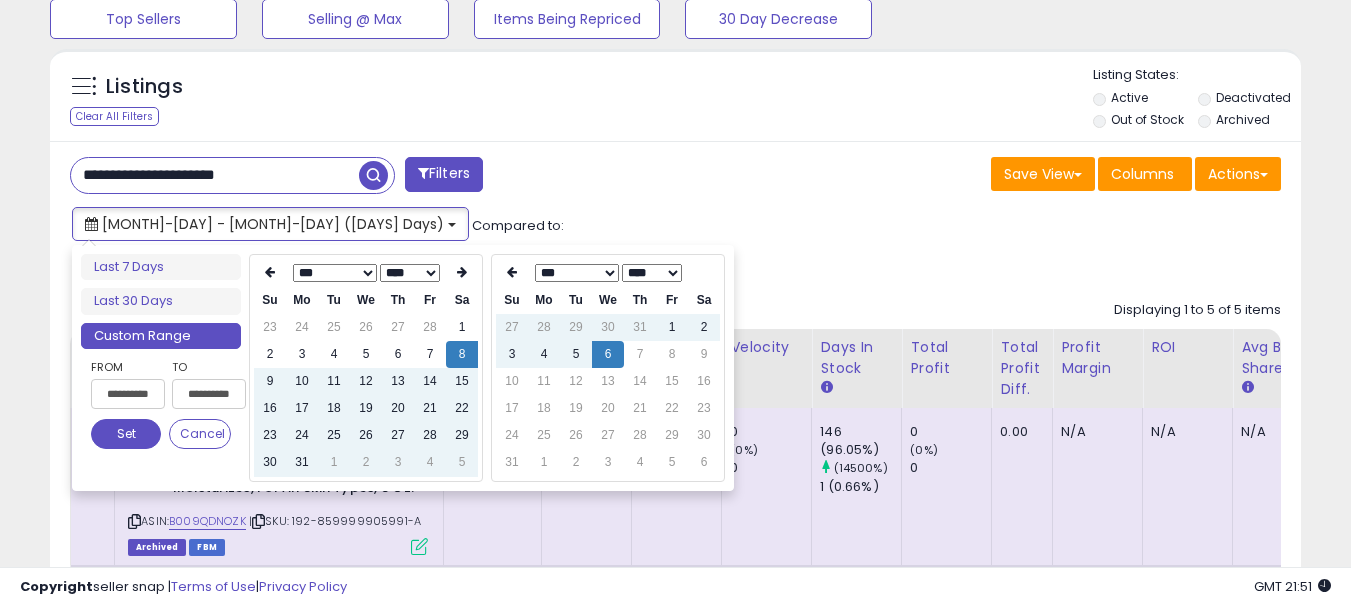 scroll, scrollTop: 795, scrollLeft: 0, axis: vertical 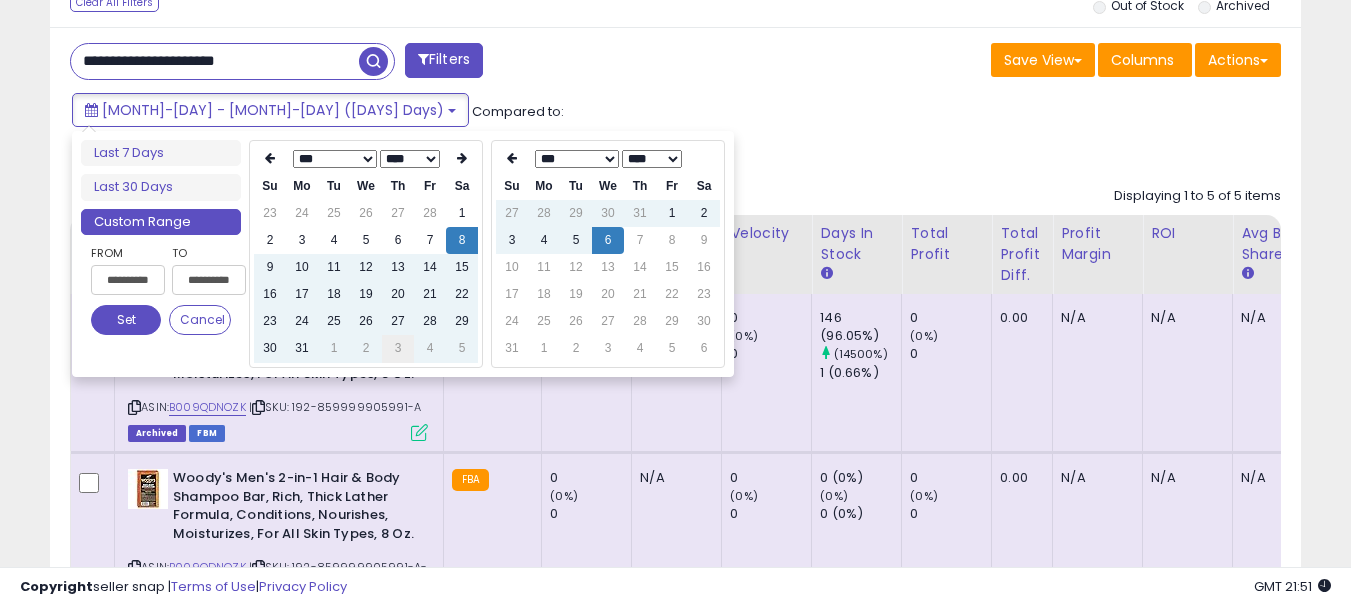 click on "3" at bounding box center [398, 348] 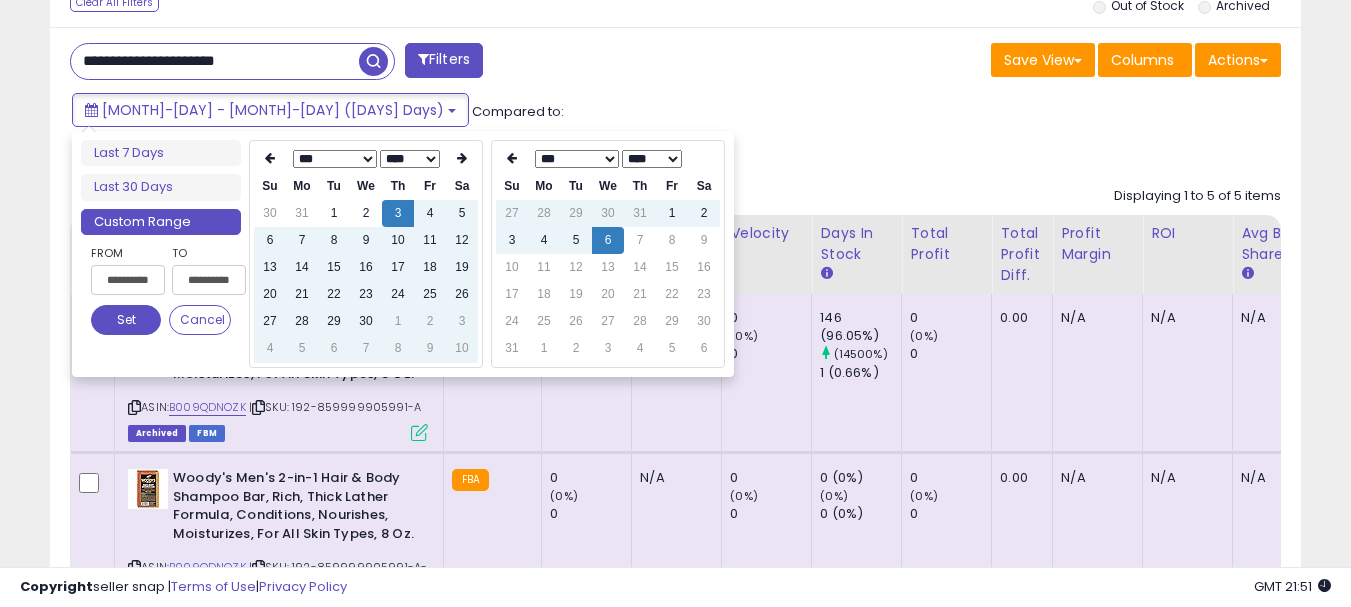 click on "8" at bounding box center [398, 348] 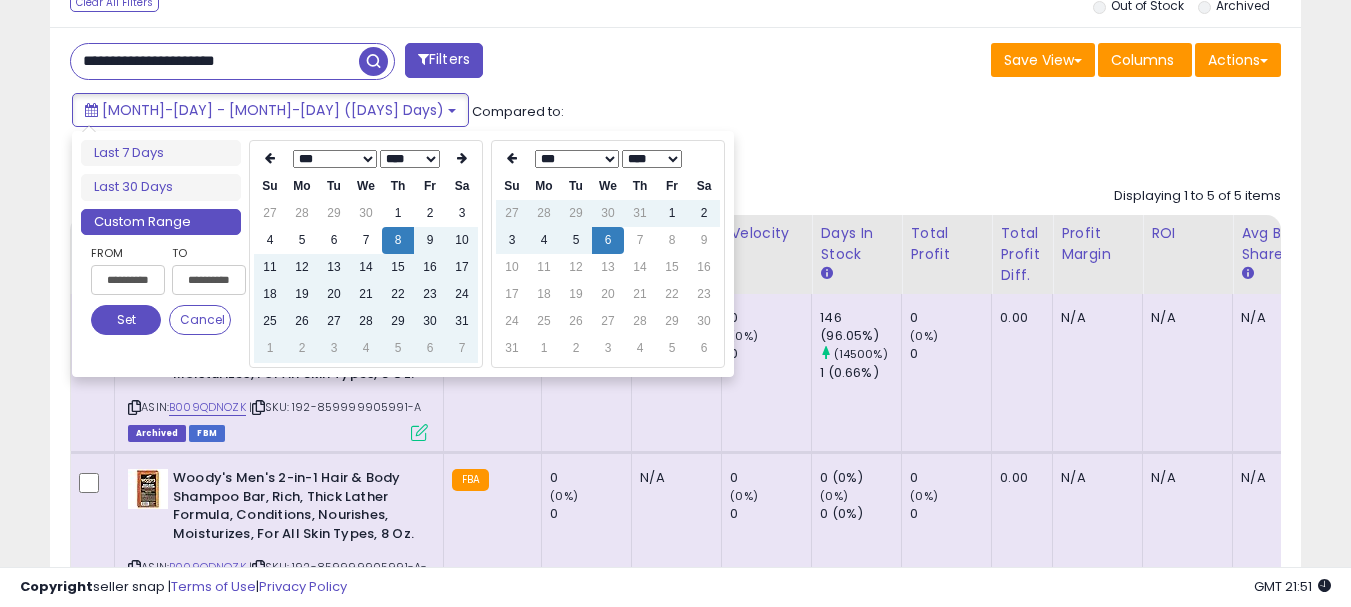 click on "5" at bounding box center [398, 348] 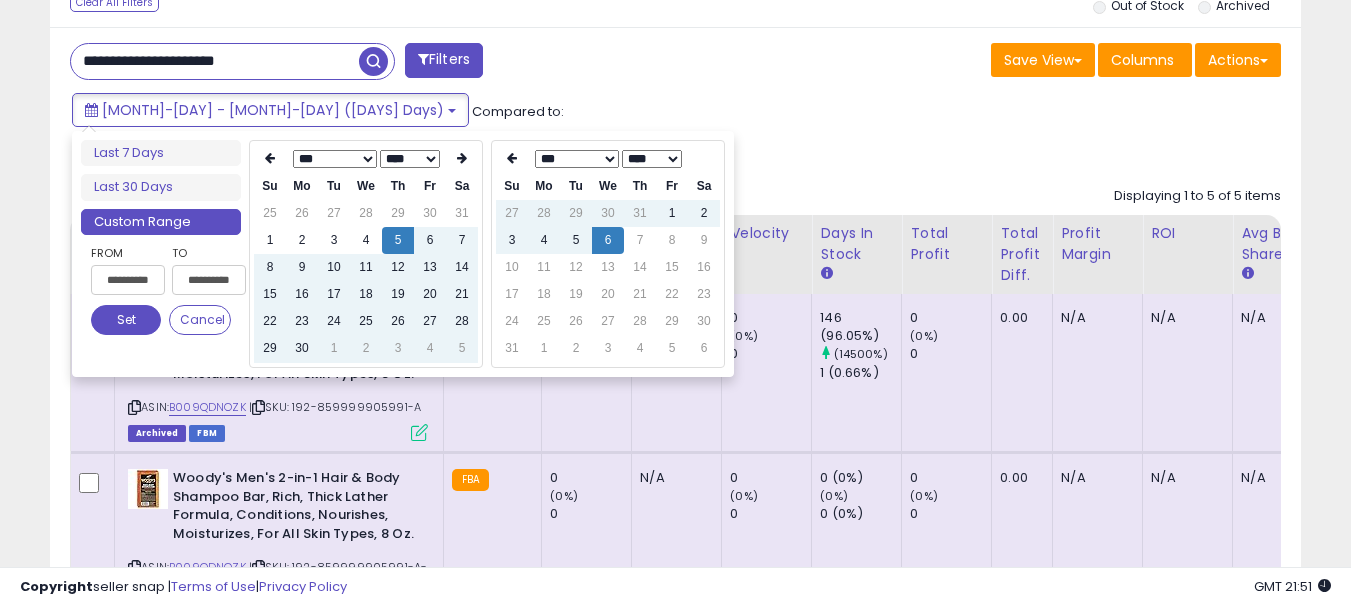 click on "3" at bounding box center (398, 348) 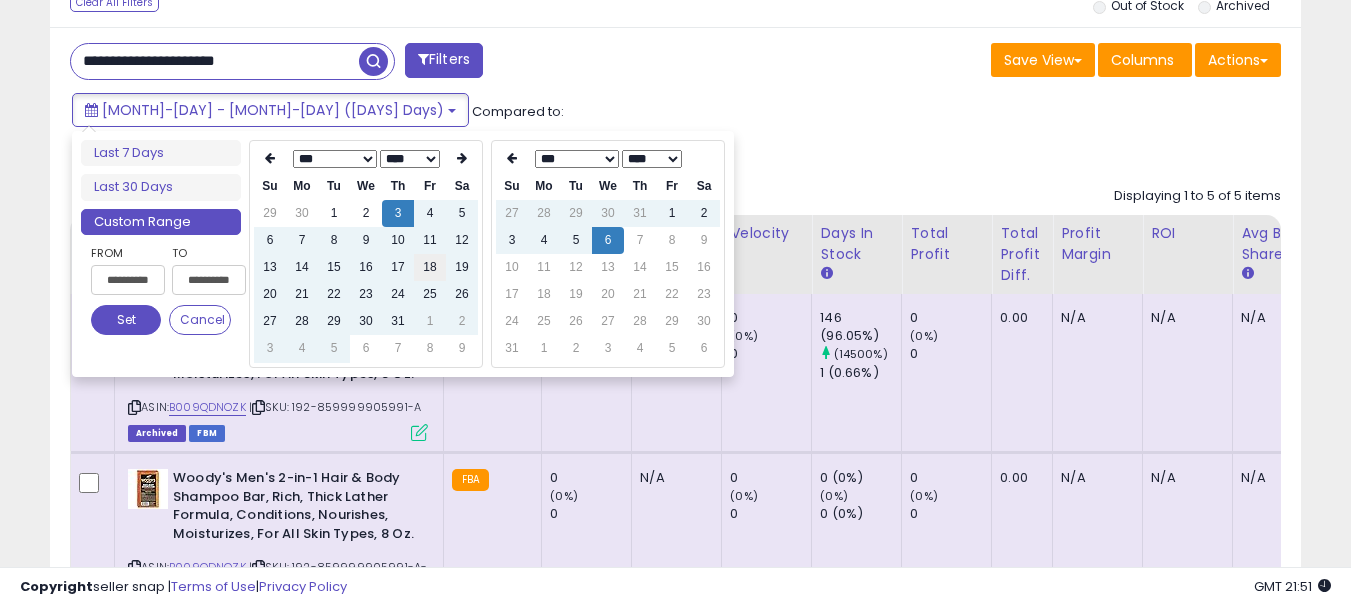 click on "18" at bounding box center (430, 267) 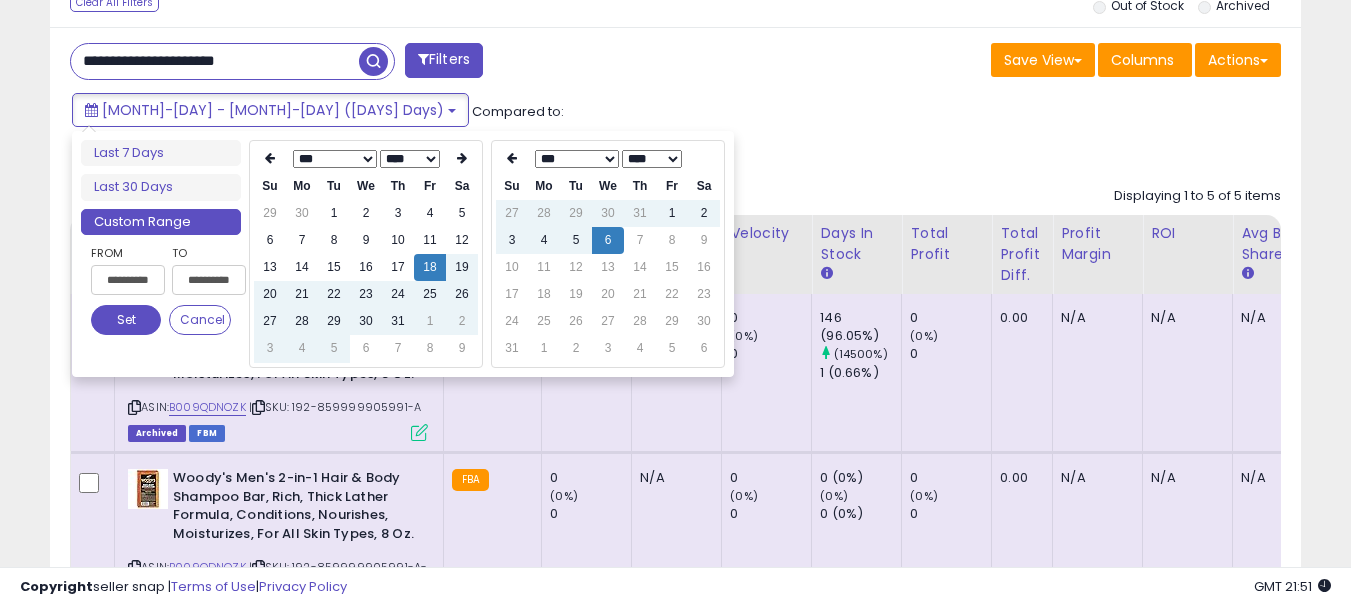 click on "Set" at bounding box center [126, 320] 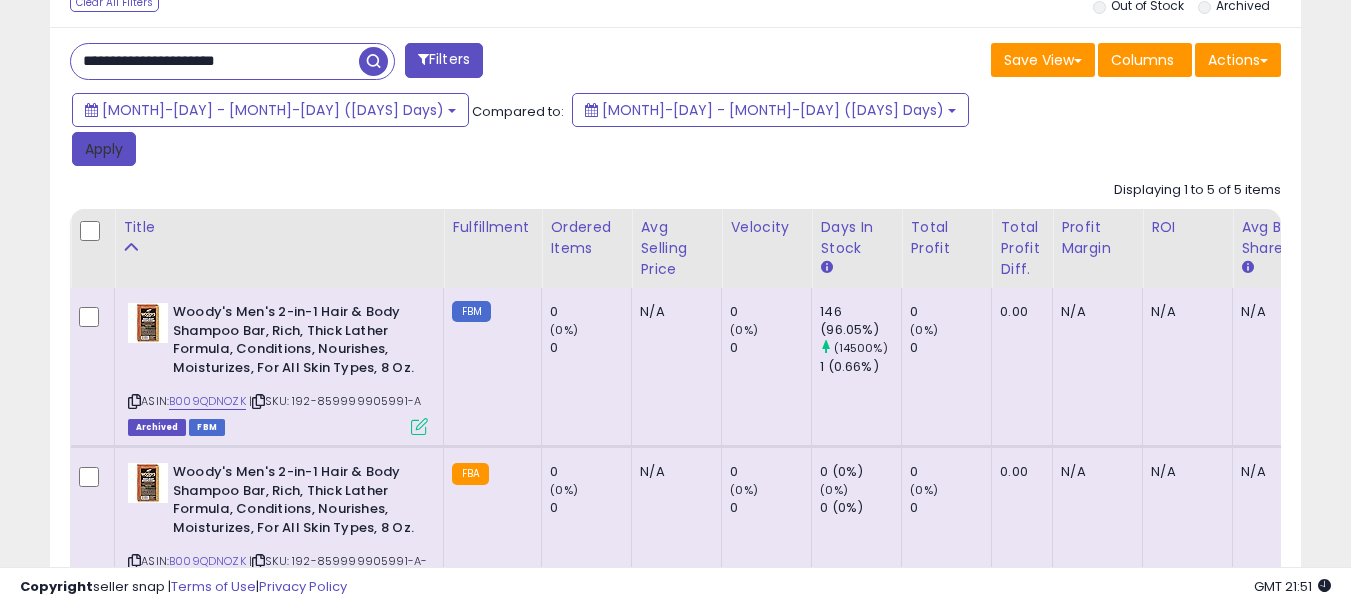 click on "Apply" at bounding box center (104, 149) 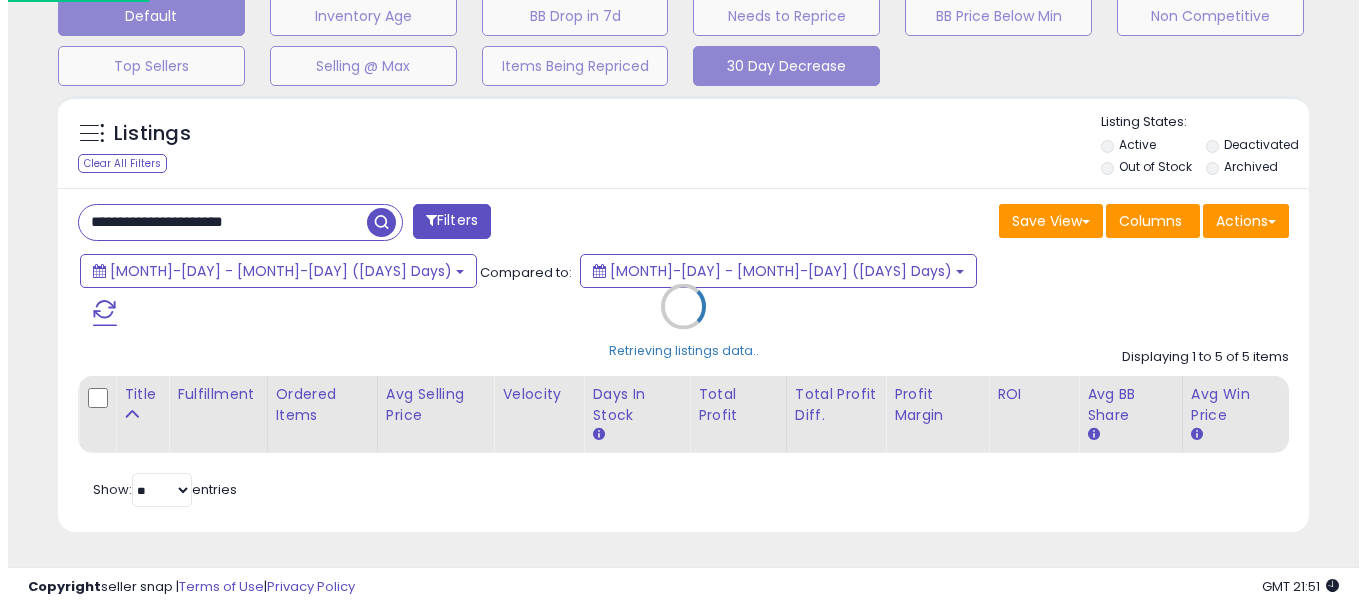 scroll, scrollTop: 595, scrollLeft: 0, axis: vertical 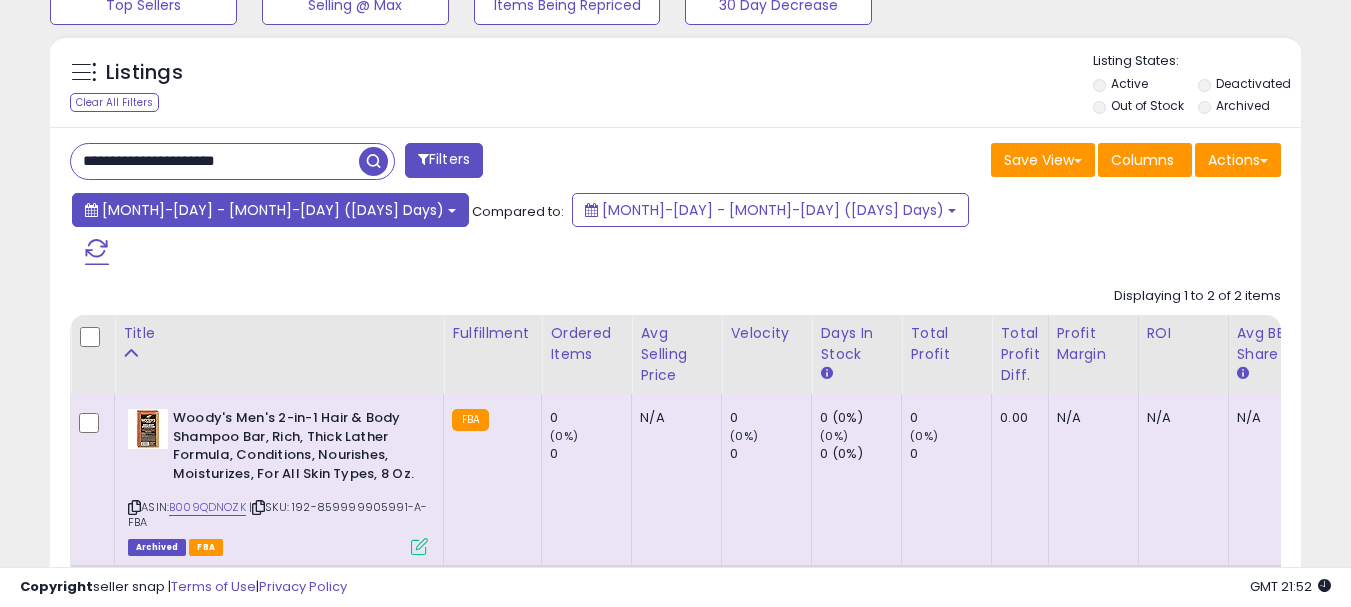 click on "[MONTH]-[DAY] - [MONTH]-[DAY] ([DAYS] Days)" at bounding box center [273, 210] 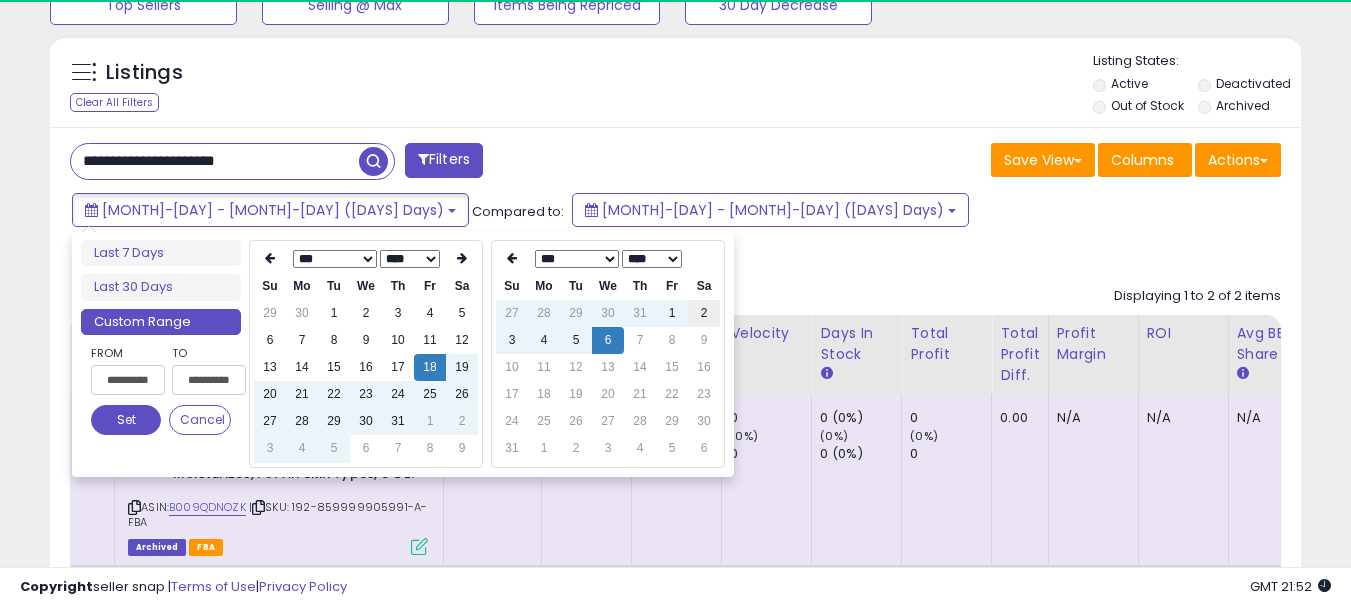 click on "2" at bounding box center (704, 313) 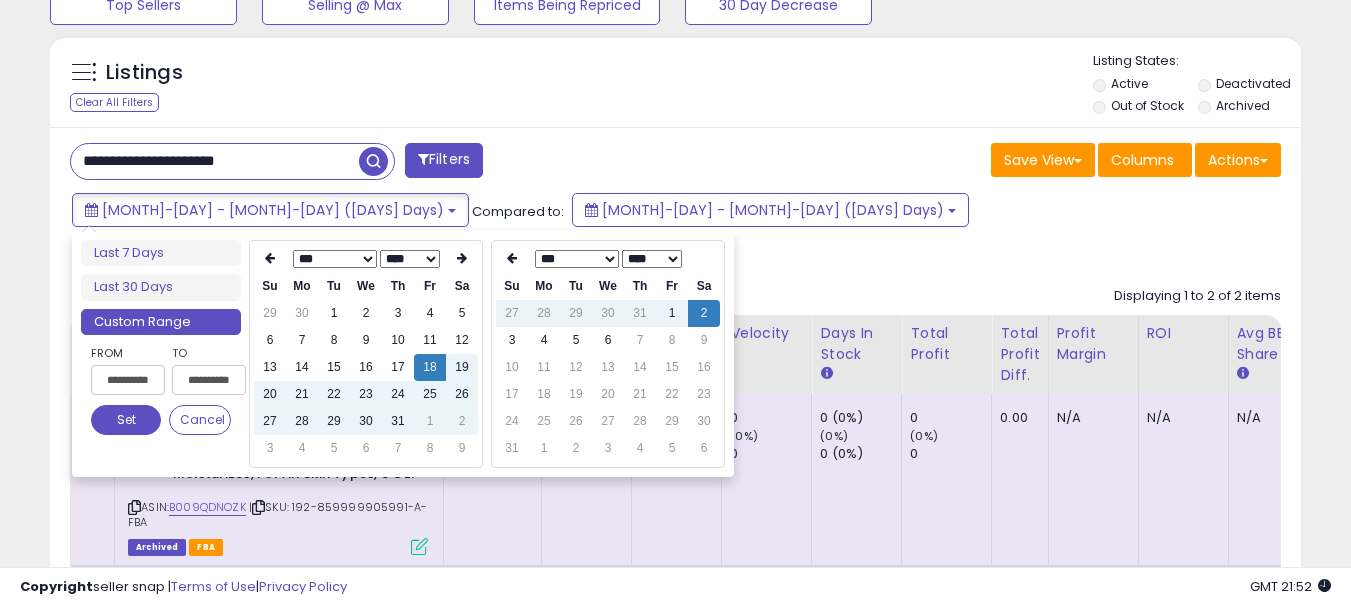 click on "Set" at bounding box center [126, 420] 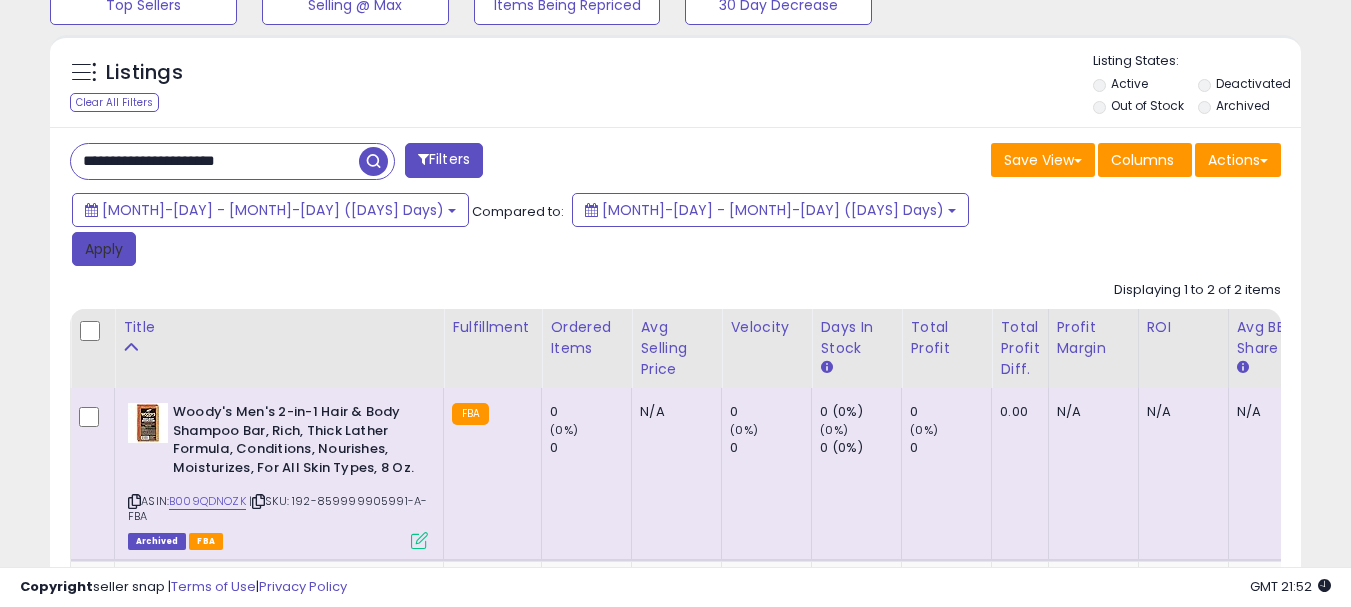 click on "Apply" at bounding box center (104, 249) 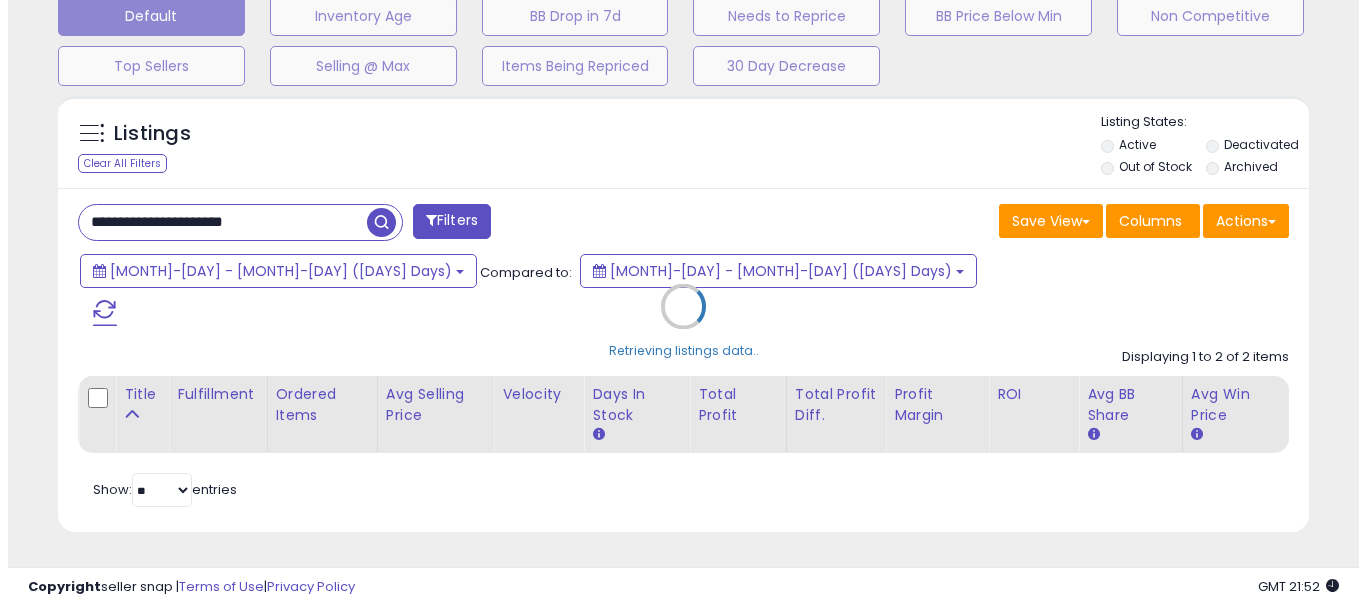 scroll, scrollTop: 595, scrollLeft: 0, axis: vertical 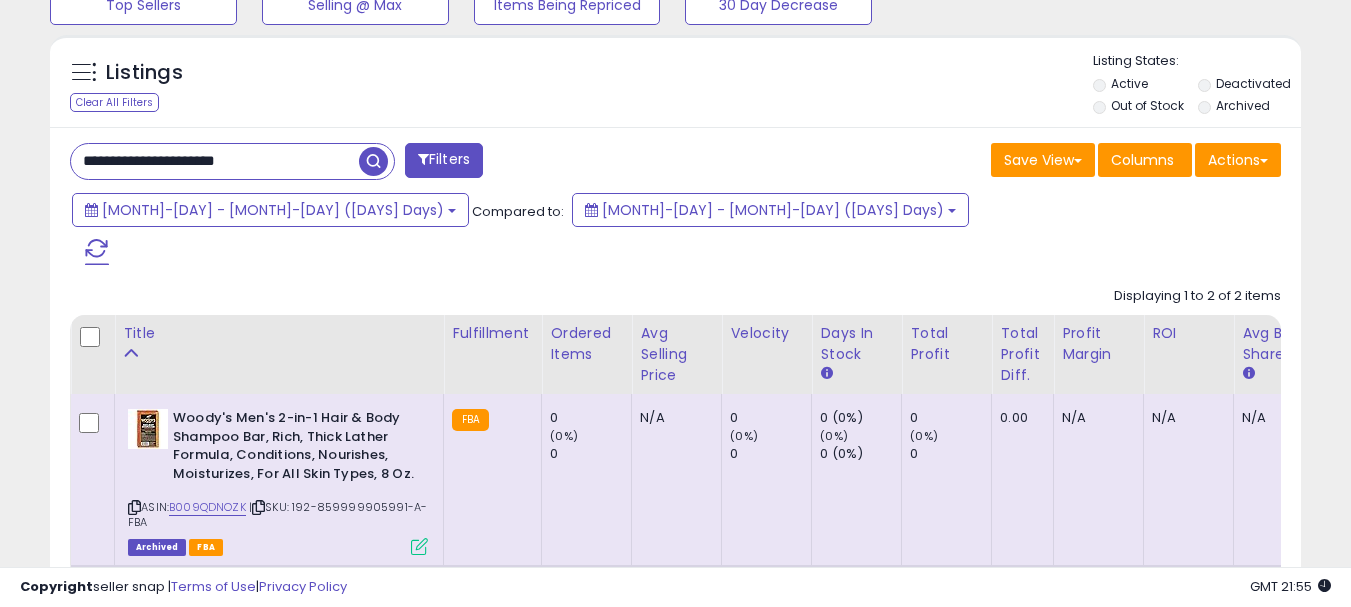 drag, startPoint x: 290, startPoint y: 162, endPoint x: 56, endPoint y: 162, distance: 234 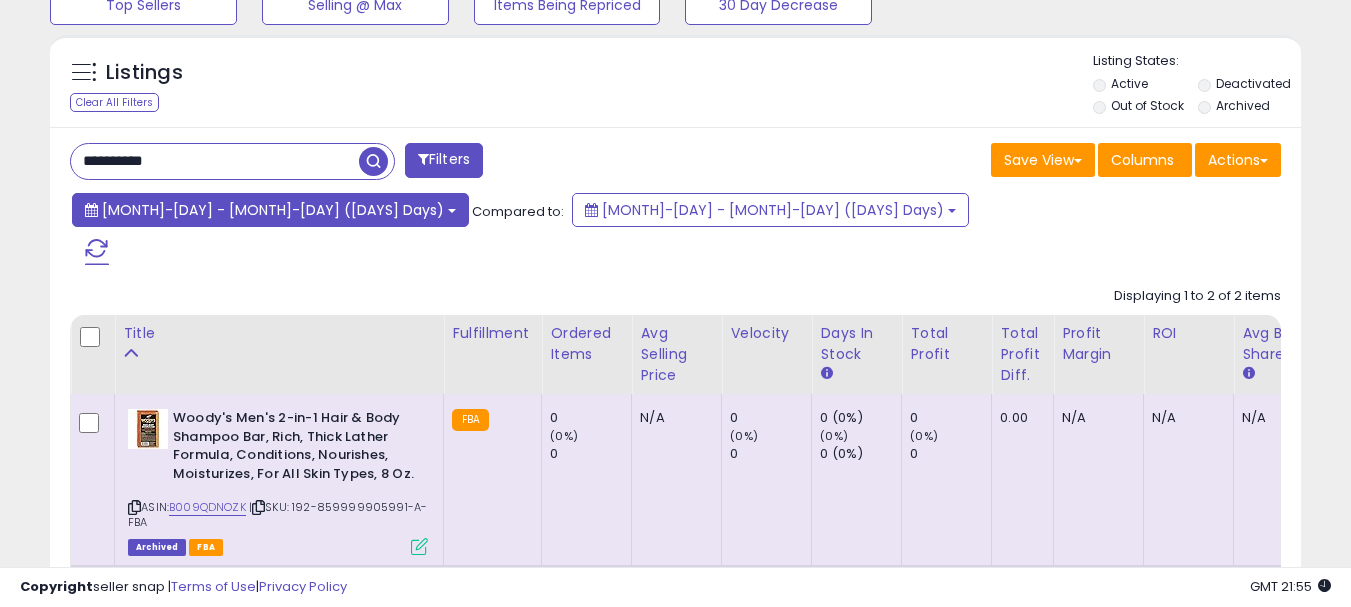 click on "[MONTH]-[DAY] - [MONTH]-[DAY] ([DAYS] Days)" at bounding box center (270, 210) 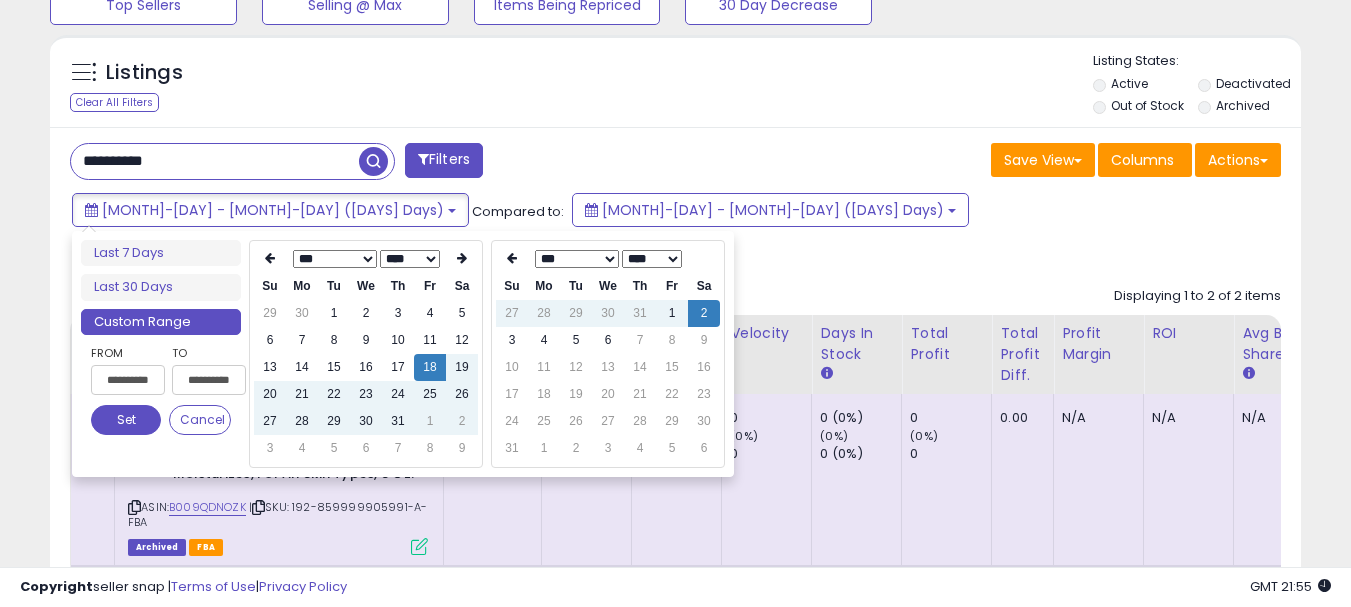 click on "*** *** *** *** *** *** *** ***" at bounding box center (335, 259) 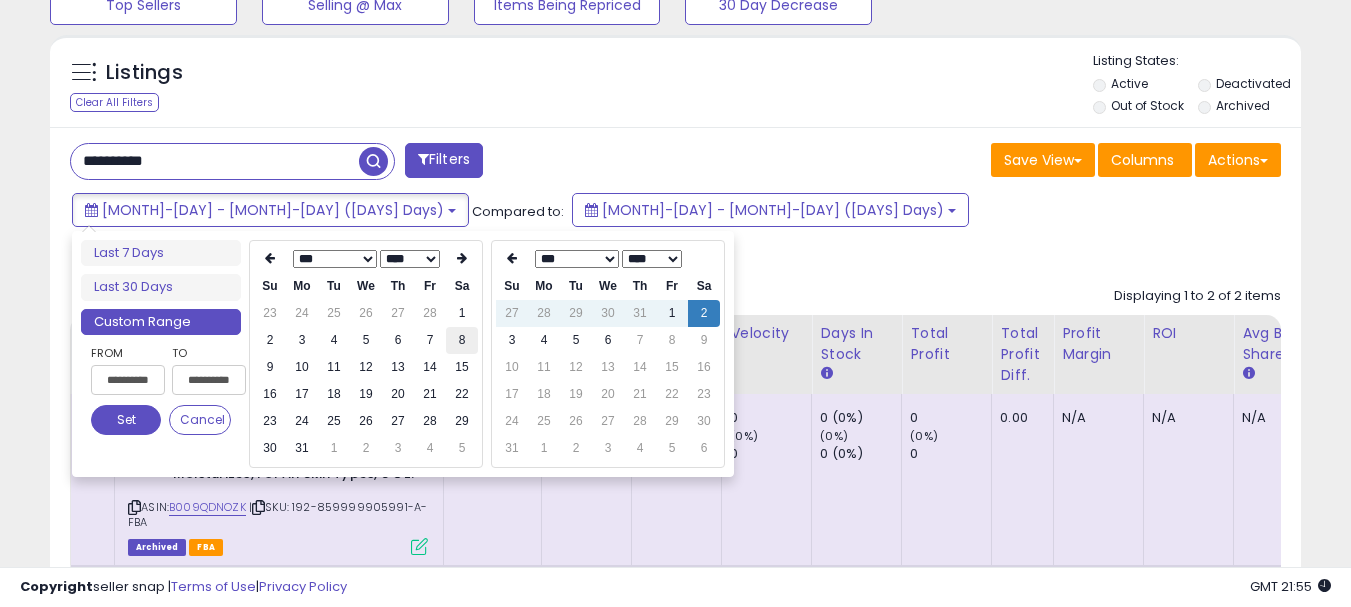 click on "8" at bounding box center (462, 340) 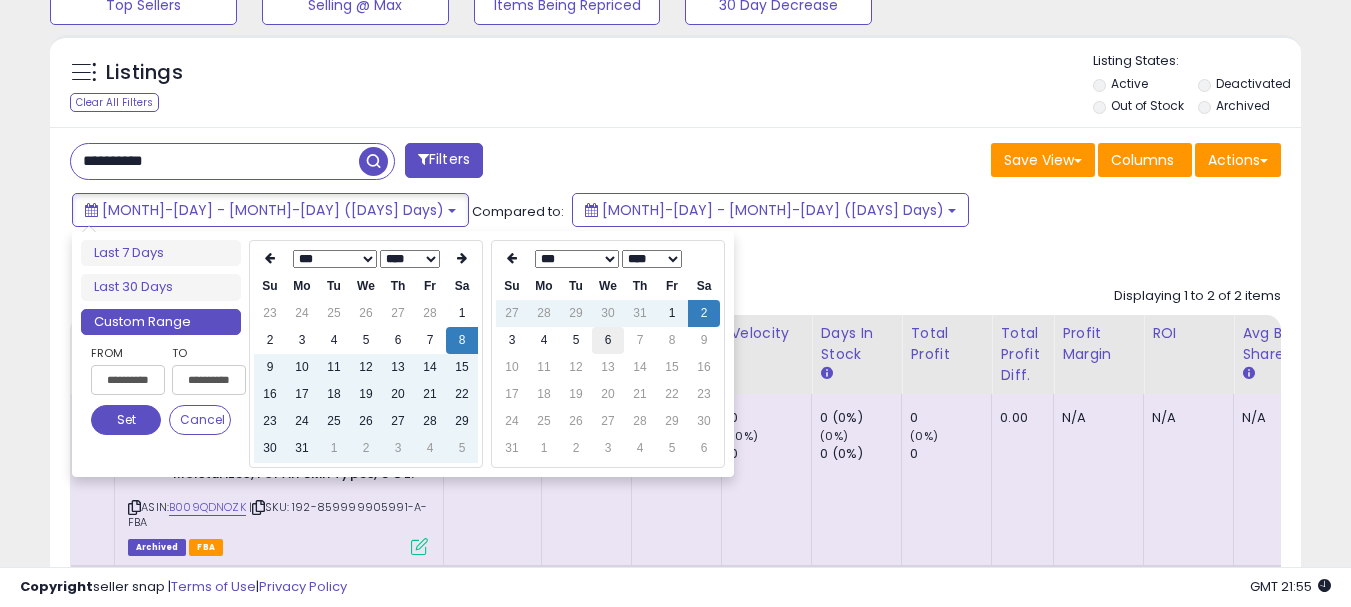 click on "6" at bounding box center [608, 340] 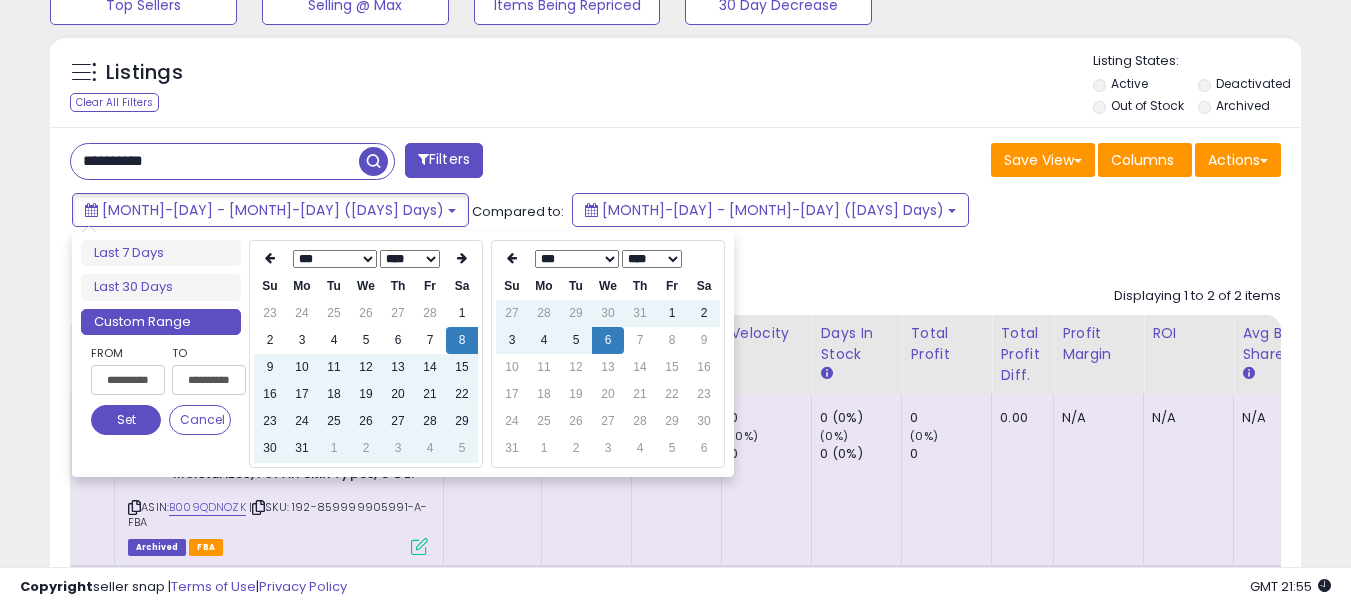 click on "Set" at bounding box center [126, 420] 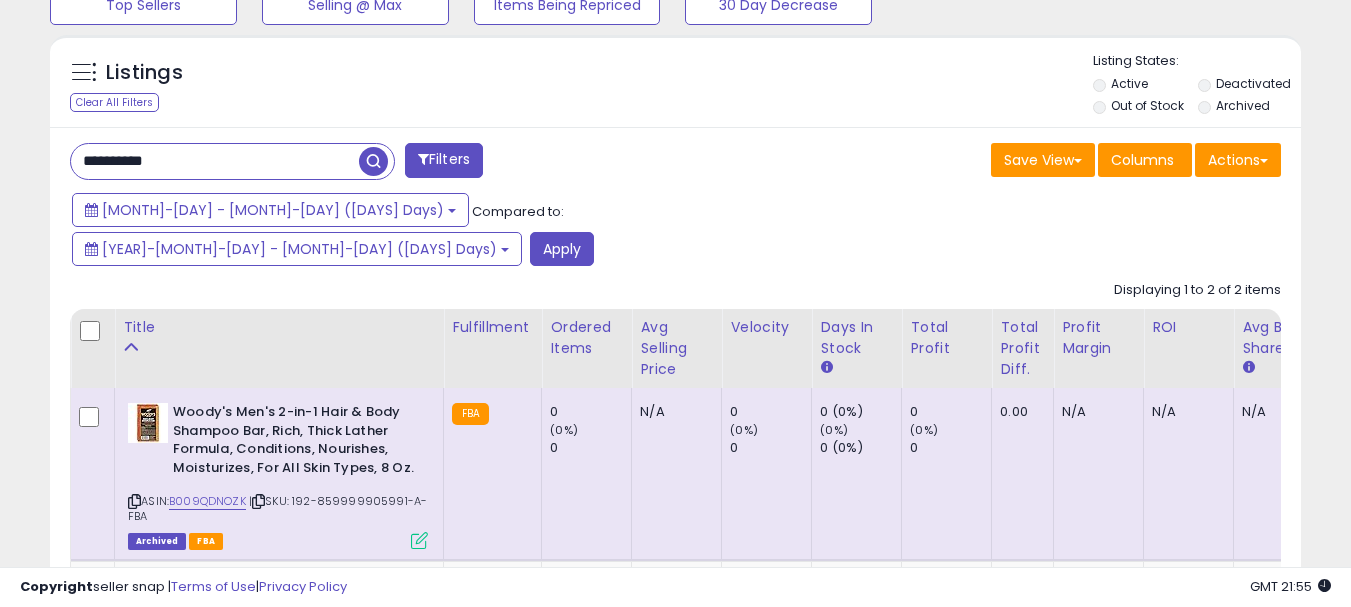 click on "Displaying 1 to 2 of 2 items
Title
Fulfillment" 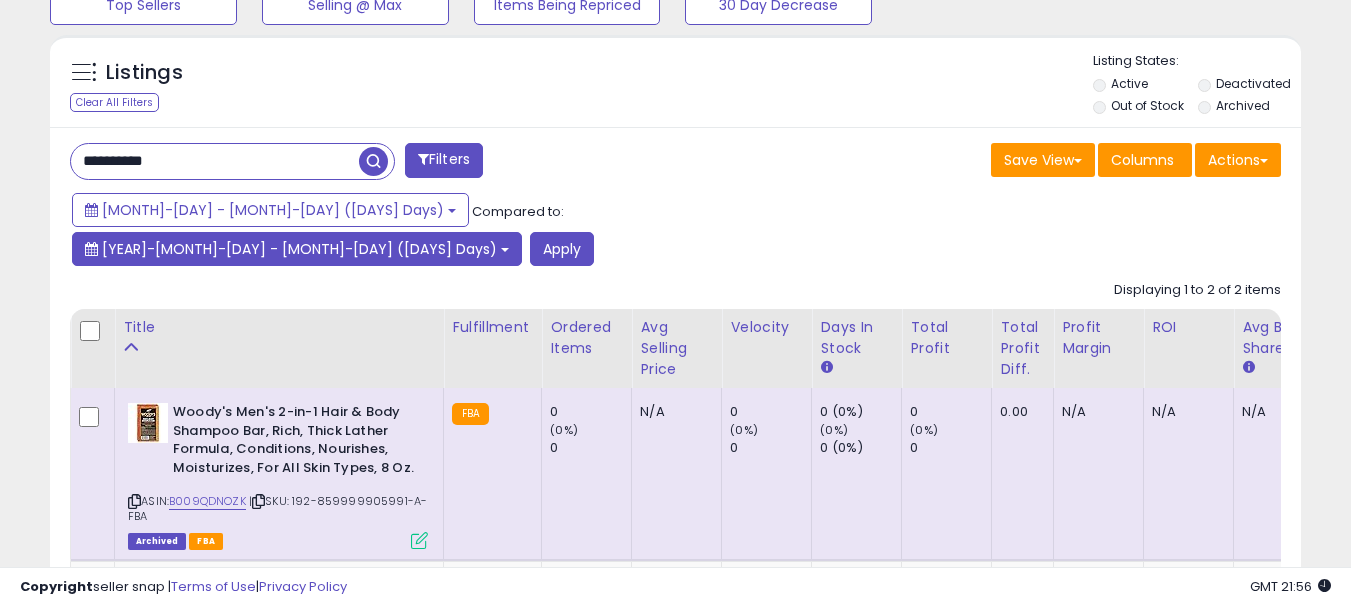 click on "[YEAR]-[MONTH]-[DAY] - [MONTH]-[DAY] ([DAYS] Days)" at bounding box center (297, 249) 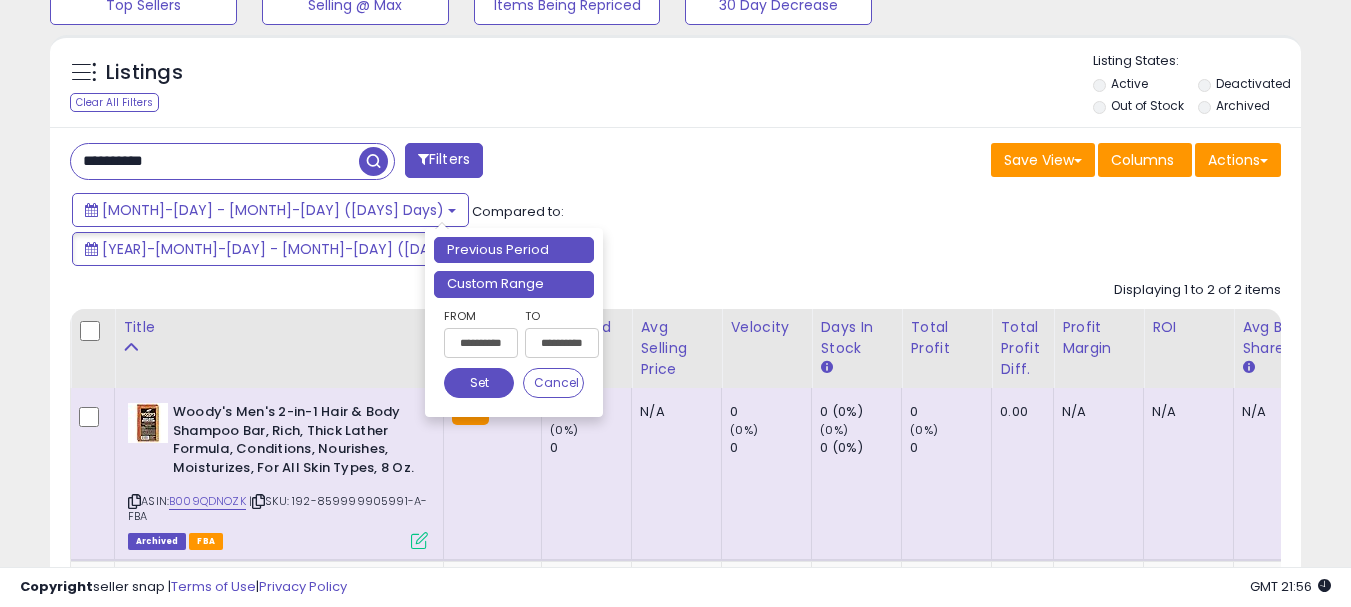 click on "Custom Range" at bounding box center [514, 284] 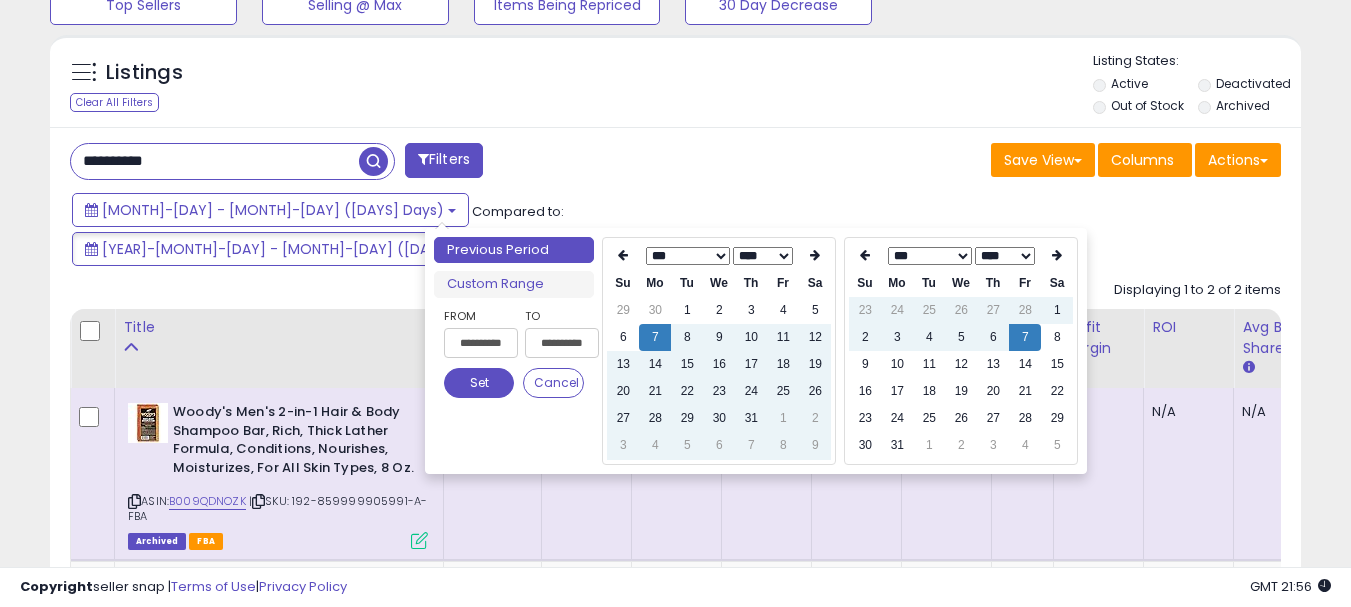 click on "**** ****" at bounding box center [1005, 256] 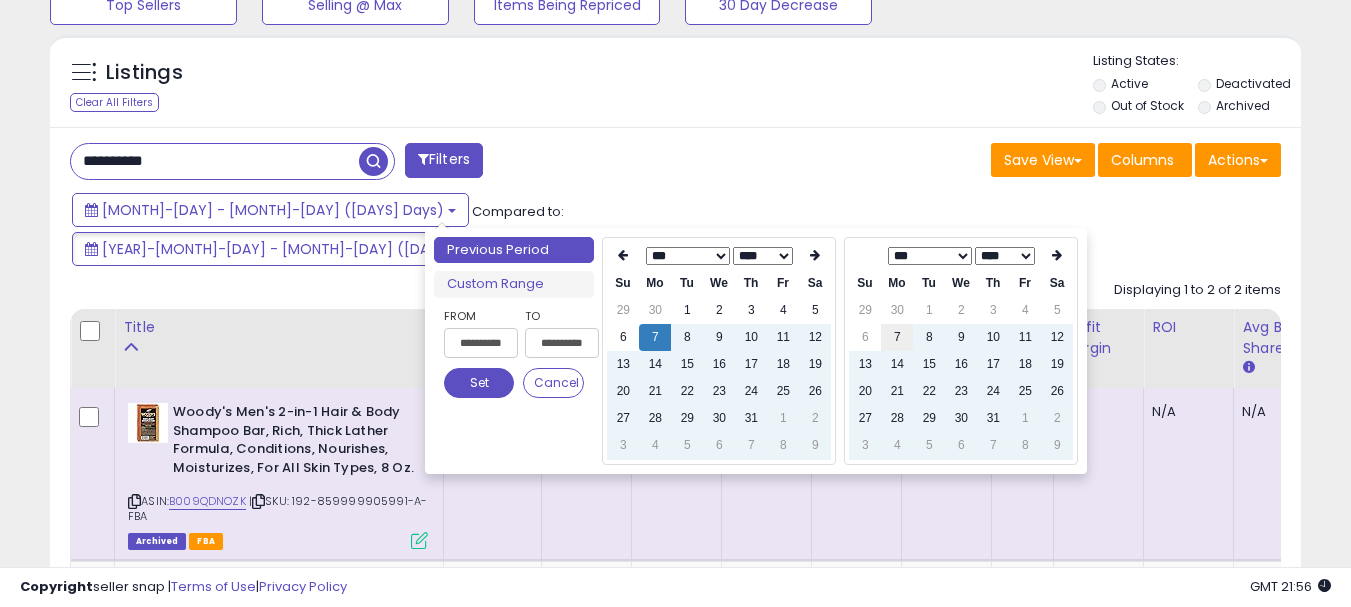 click on "7" at bounding box center [897, 337] 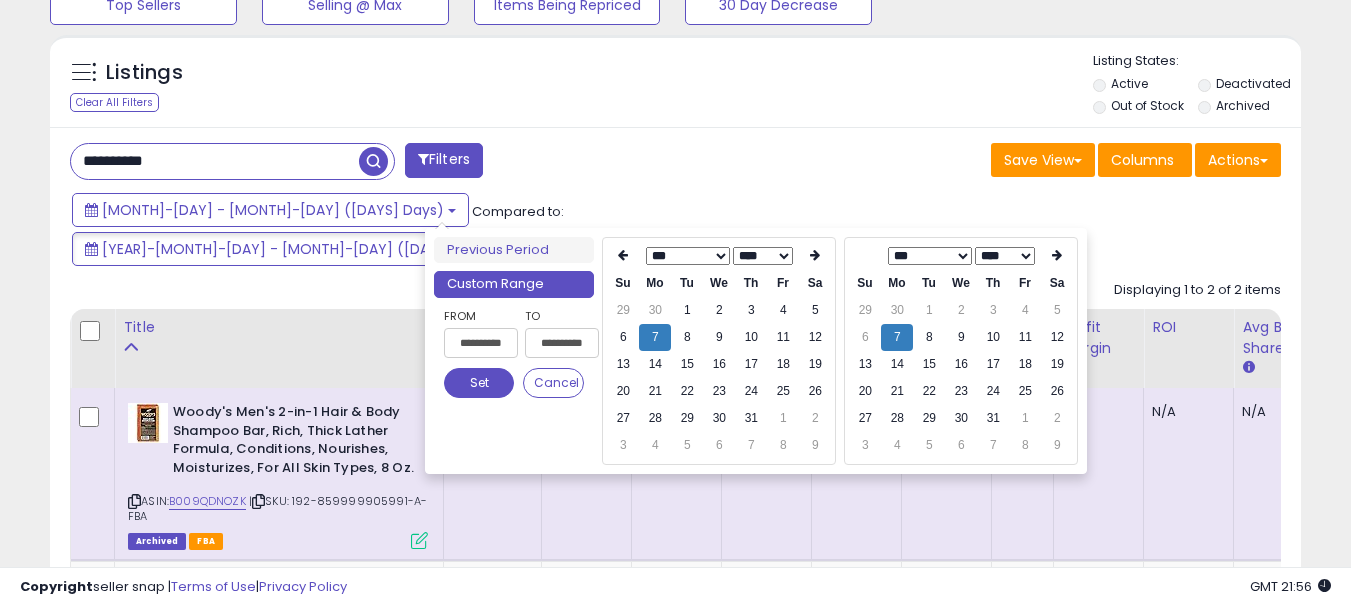 drag, startPoint x: 494, startPoint y: 382, endPoint x: 628, endPoint y: 316, distance: 149.37202 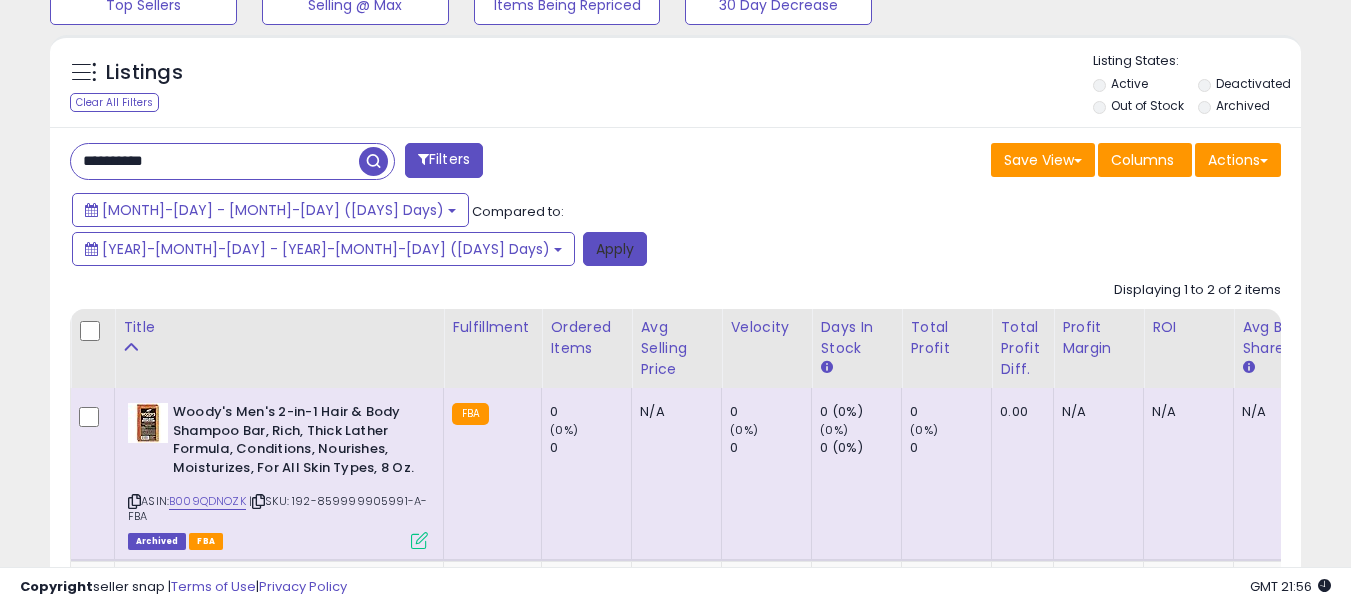 click on "Apply" at bounding box center [615, 249] 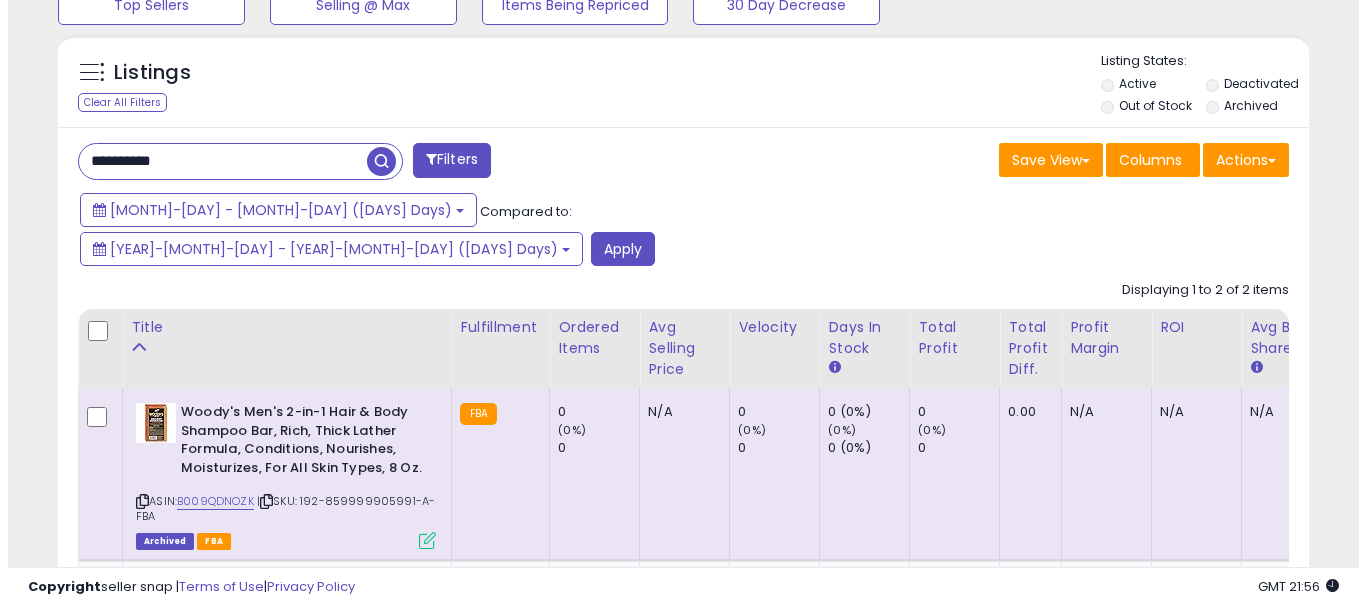 scroll, scrollTop: 595, scrollLeft: 0, axis: vertical 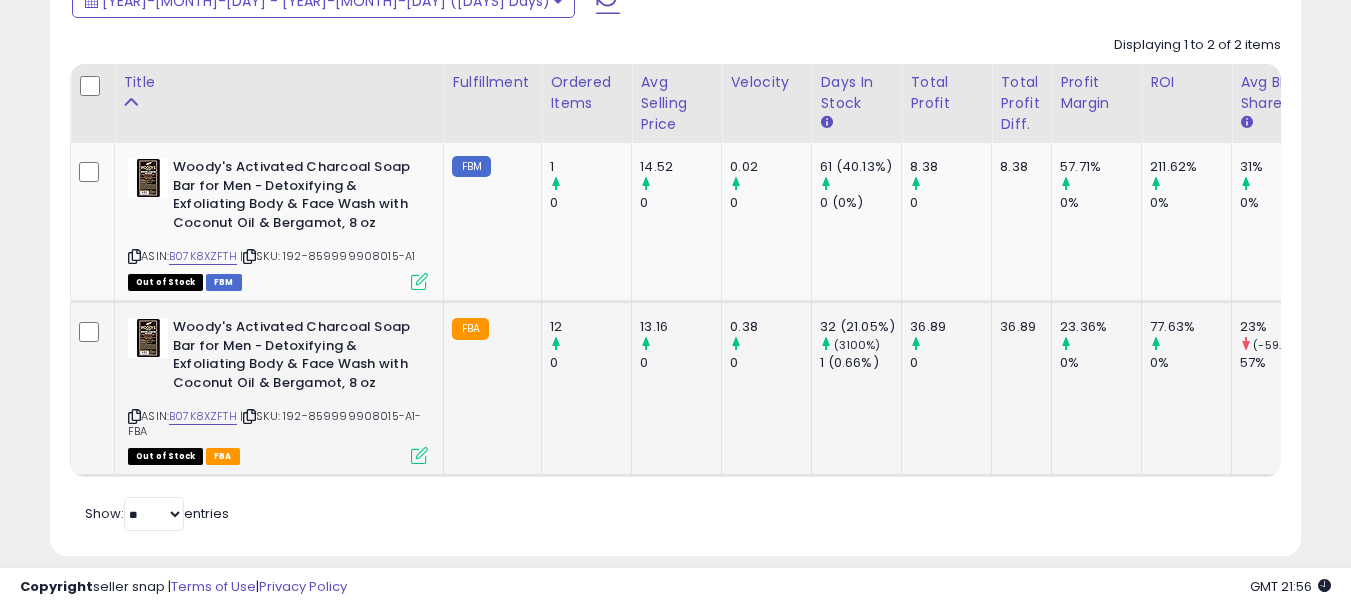 click on "|   SKU: 192-859999908015-A1-FBA" at bounding box center (275, 423) 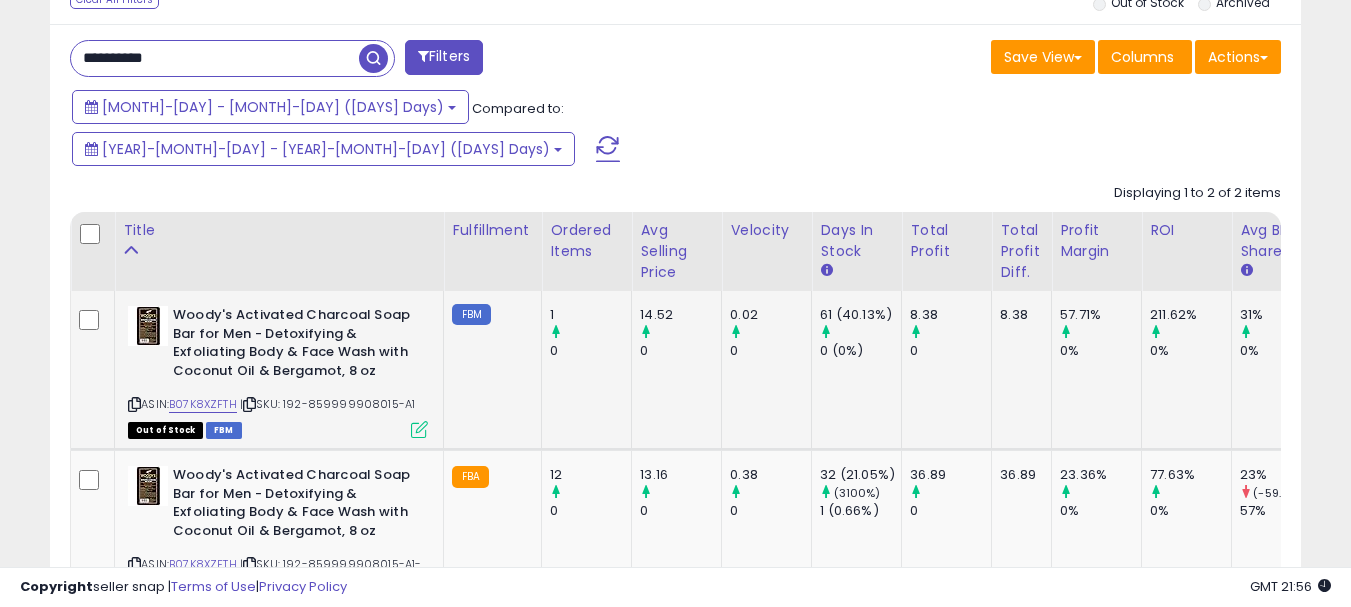 scroll, scrollTop: 646, scrollLeft: 0, axis: vertical 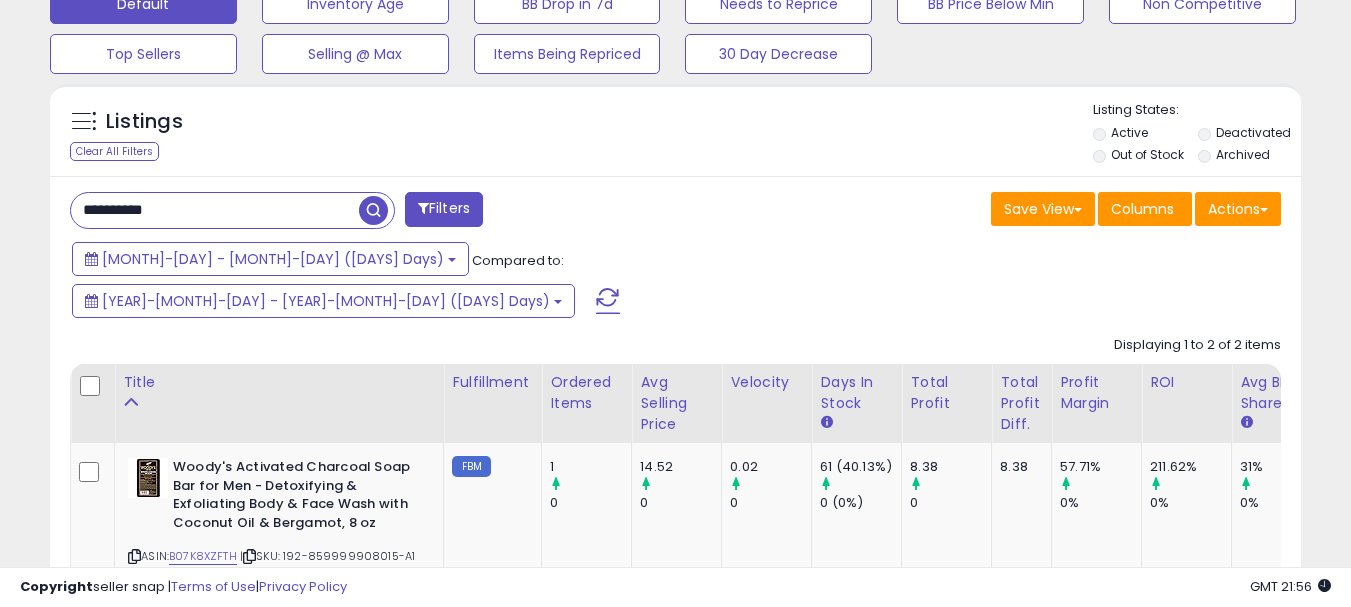 click on "**********" at bounding box center (215, 210) 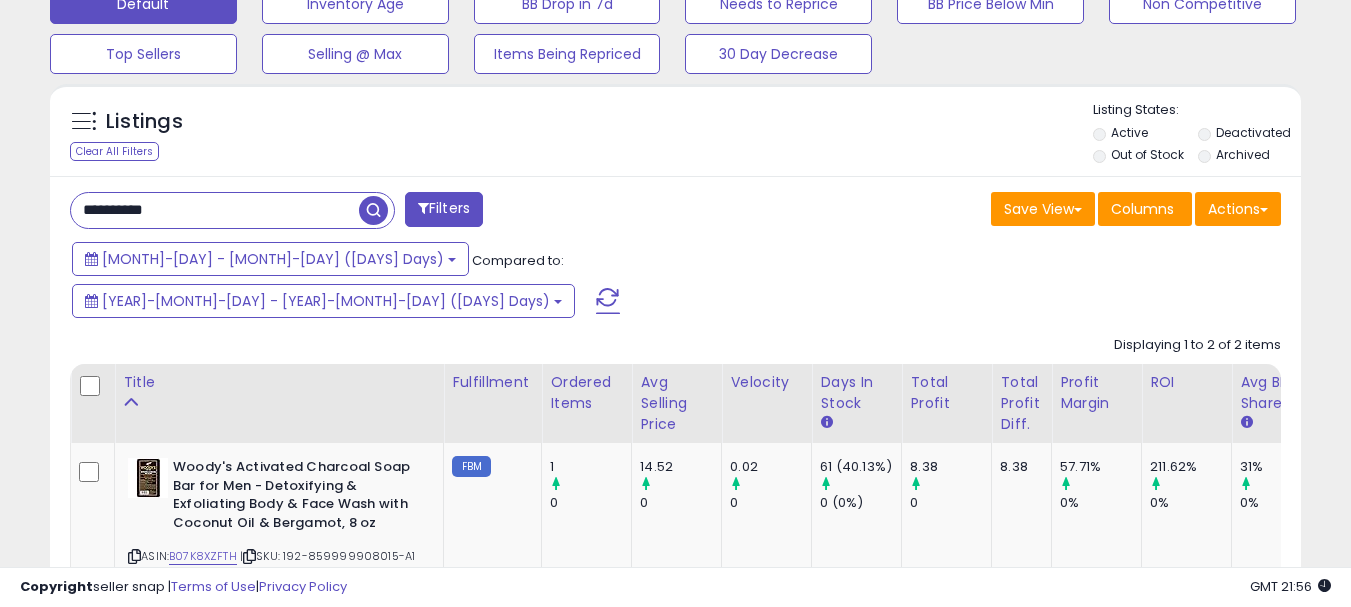 click on "**********" at bounding box center [215, 210] 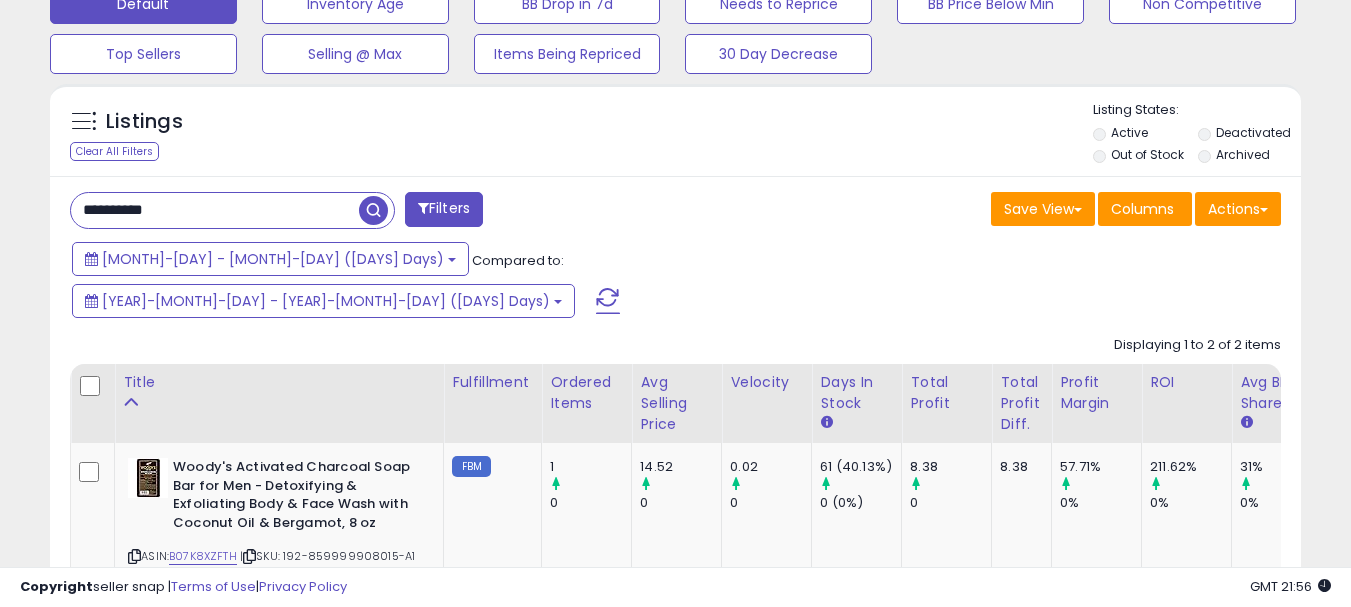 paste on "**********" 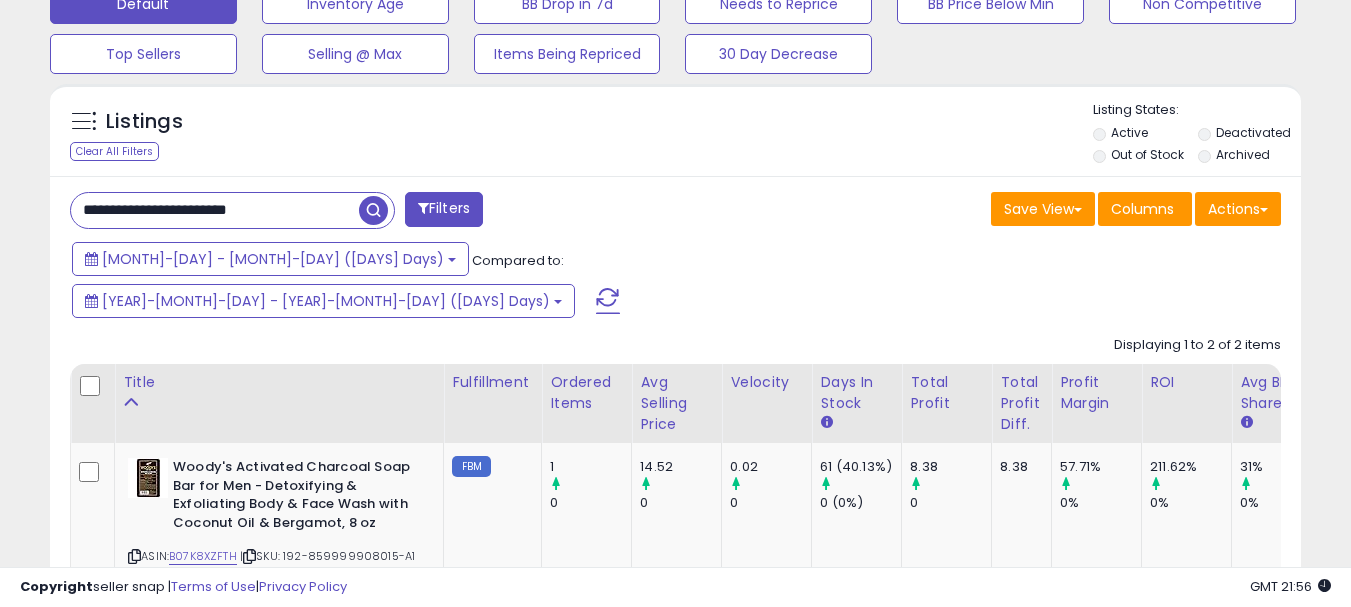 click at bounding box center (373, 210) 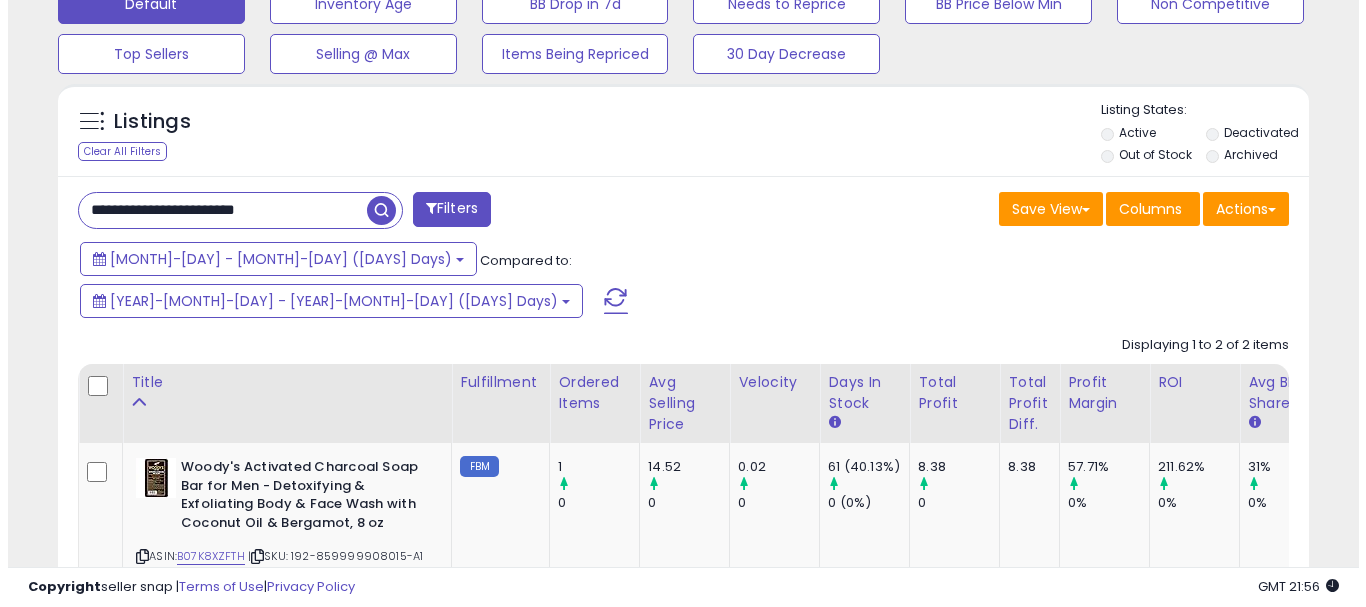 scroll, scrollTop: 595, scrollLeft: 0, axis: vertical 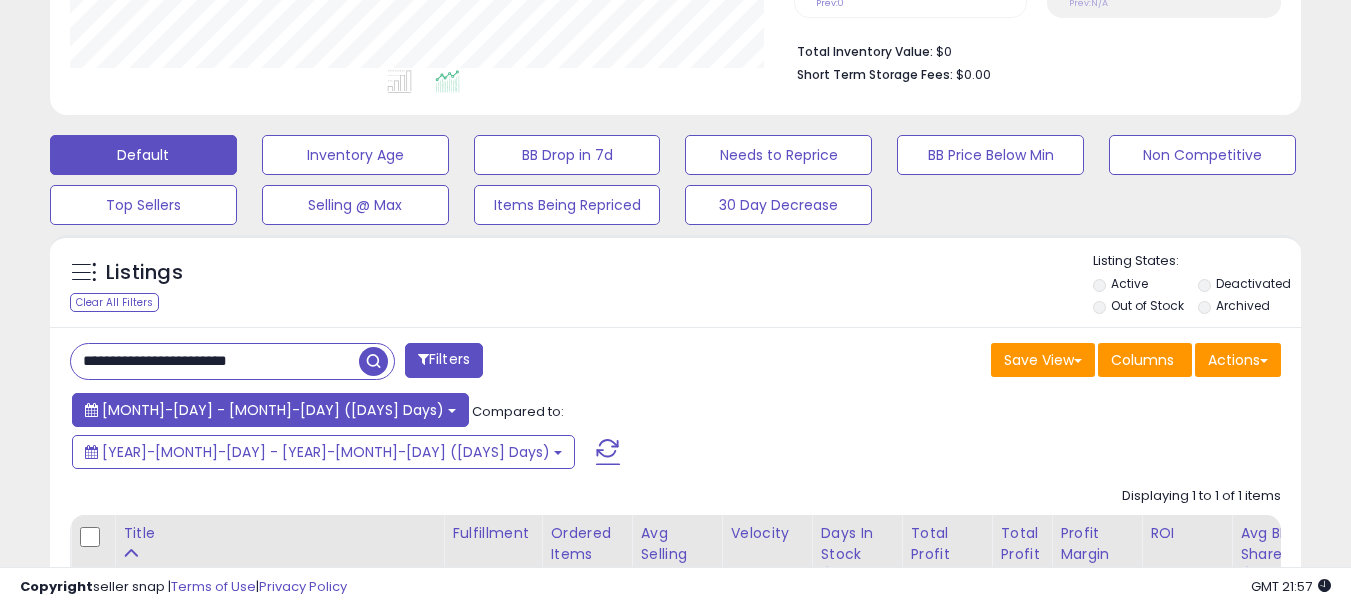 click on "[MONTH]-[DAY] - [MONTH]-[DAY] ([DAYS] Days)" at bounding box center (273, 410) 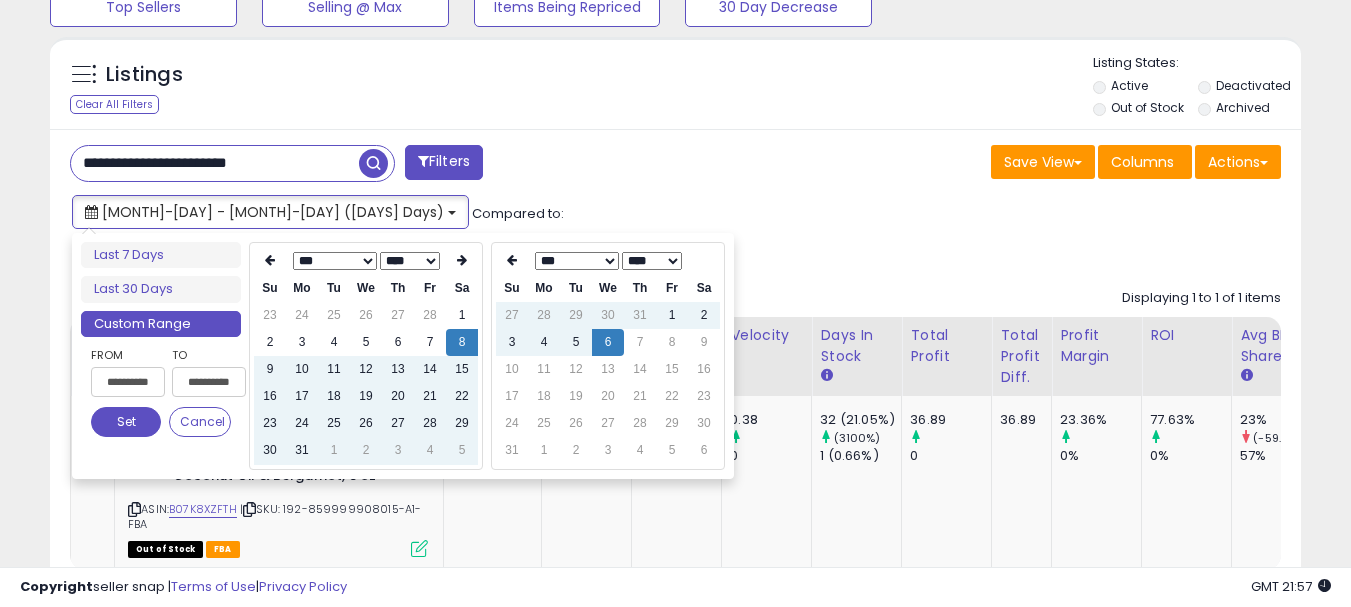scroll, scrollTop: 695, scrollLeft: 0, axis: vertical 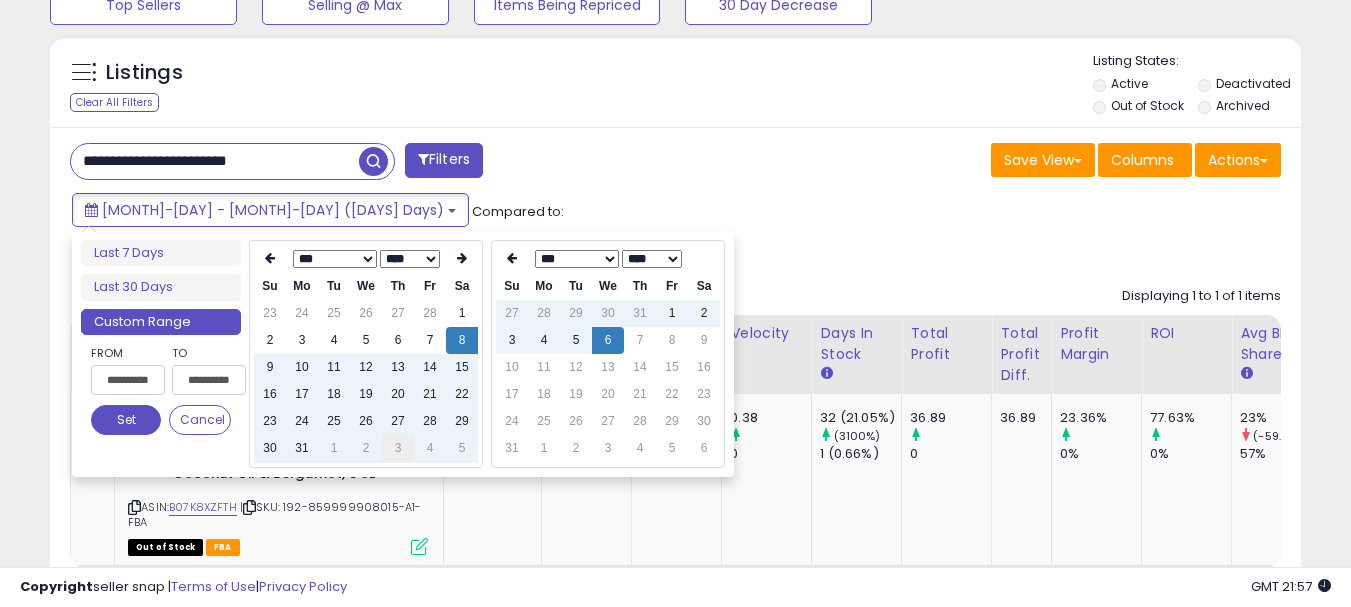 click on "3" at bounding box center [398, 448] 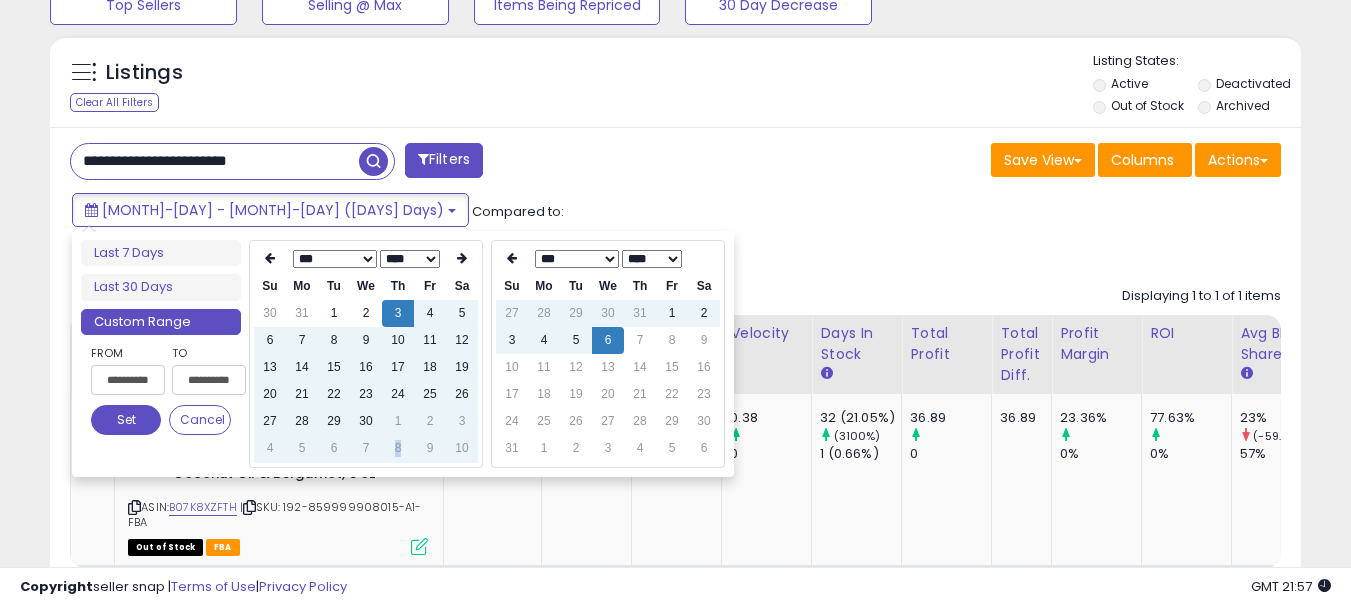 click on "8" at bounding box center [398, 448] 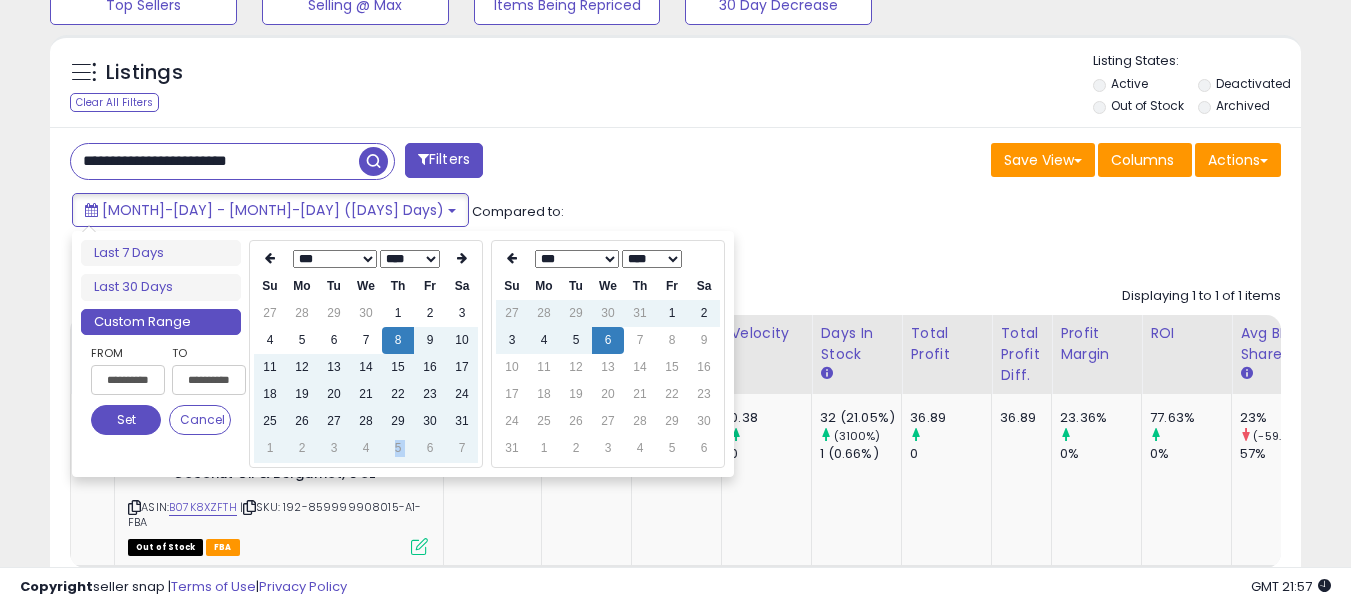 click on "5" at bounding box center [398, 448] 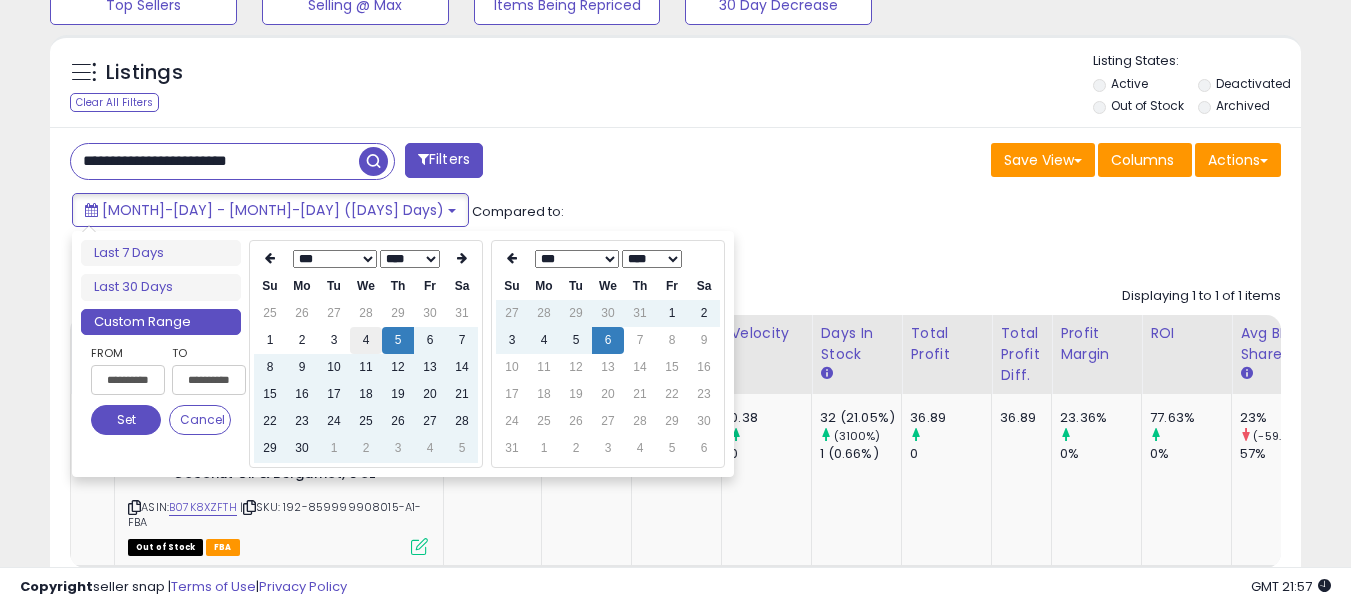 click on "4" at bounding box center (366, 340) 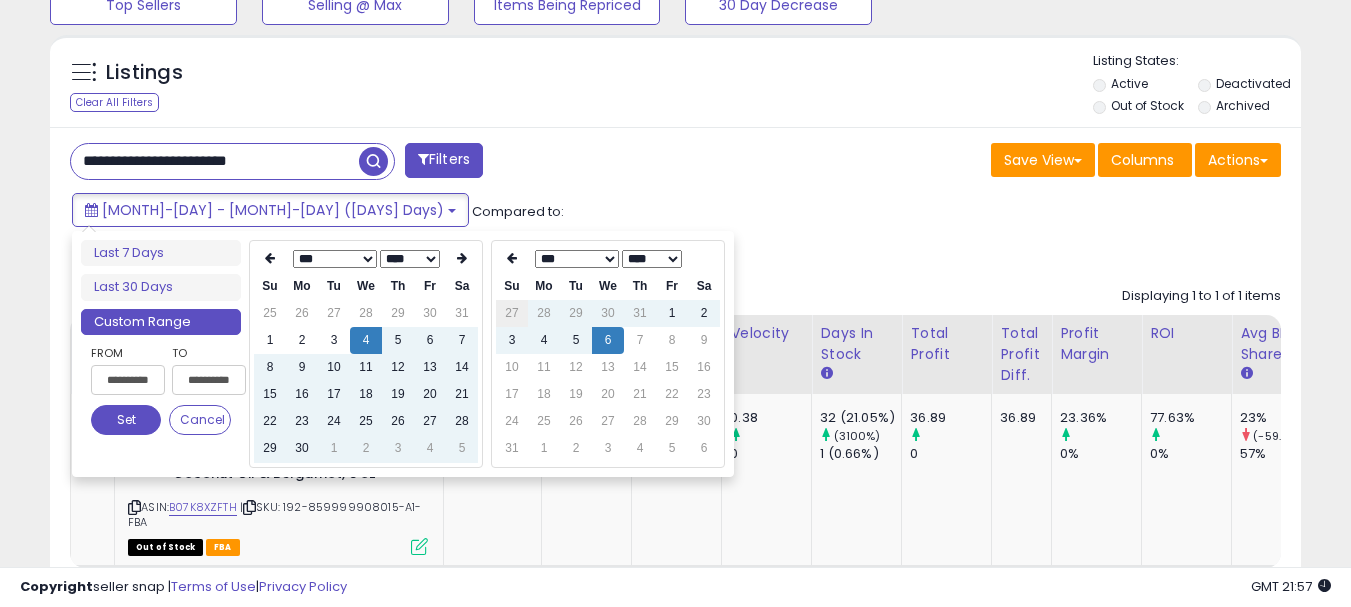 click on "27" at bounding box center [512, 313] 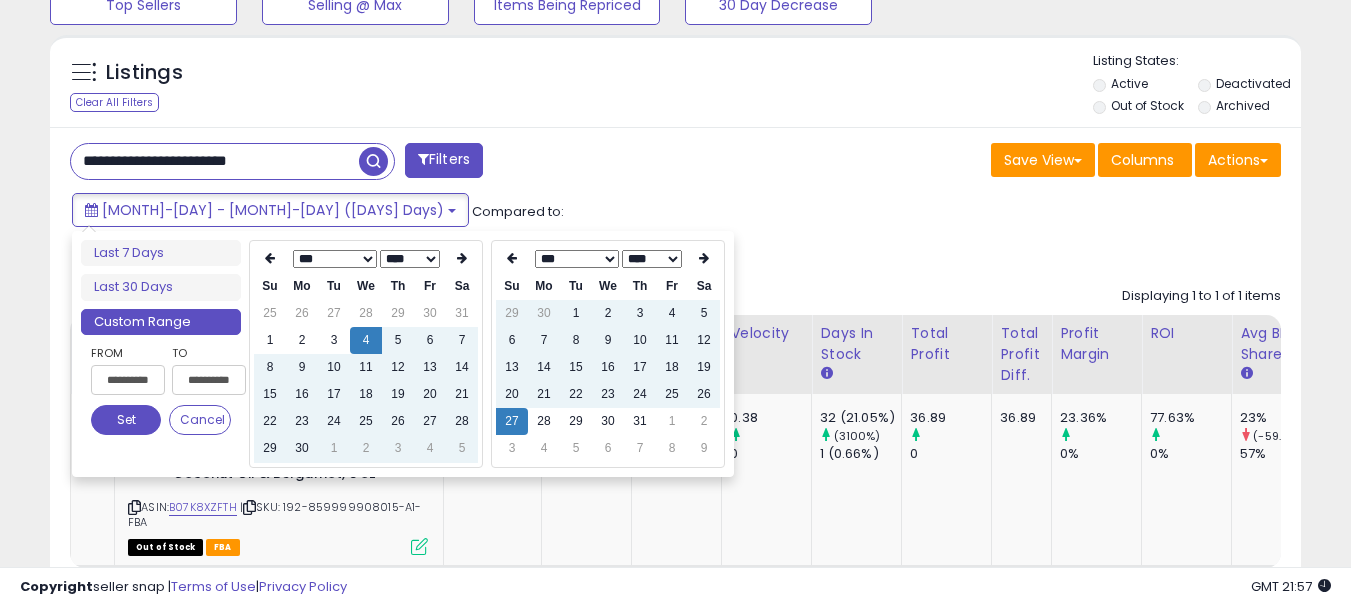 click on "29" at bounding box center (512, 313) 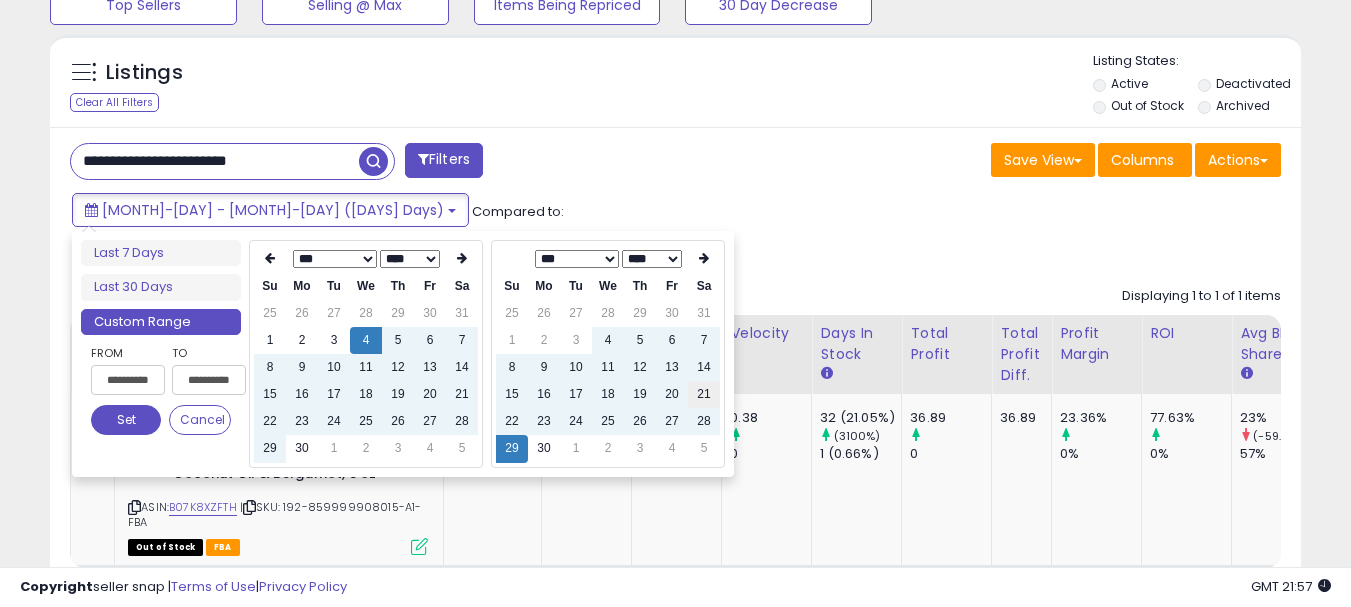 click on "21" at bounding box center (704, 394) 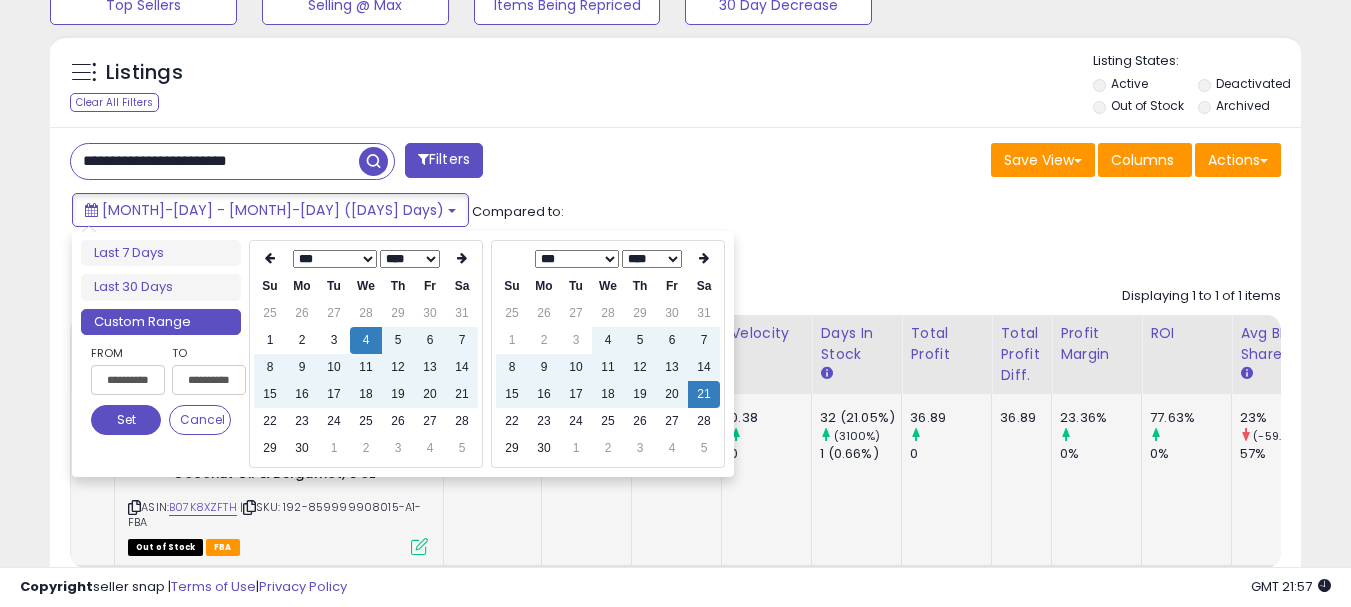 click on "Set" at bounding box center [126, 420] 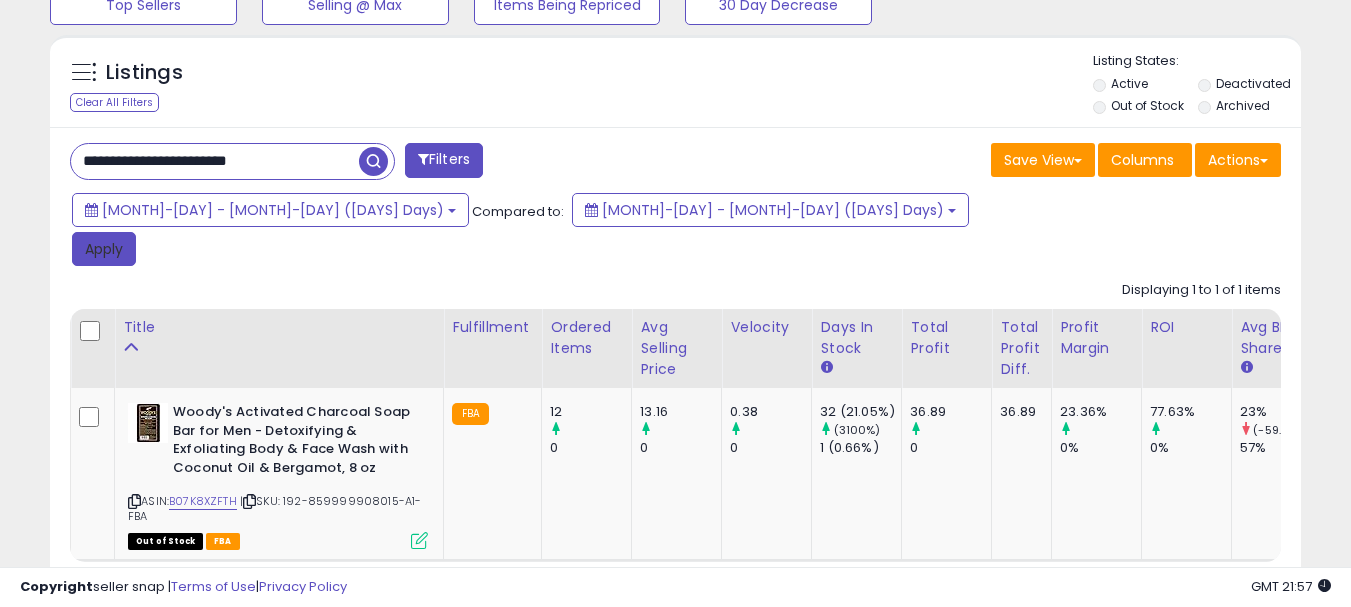 click on "Apply" at bounding box center (104, 249) 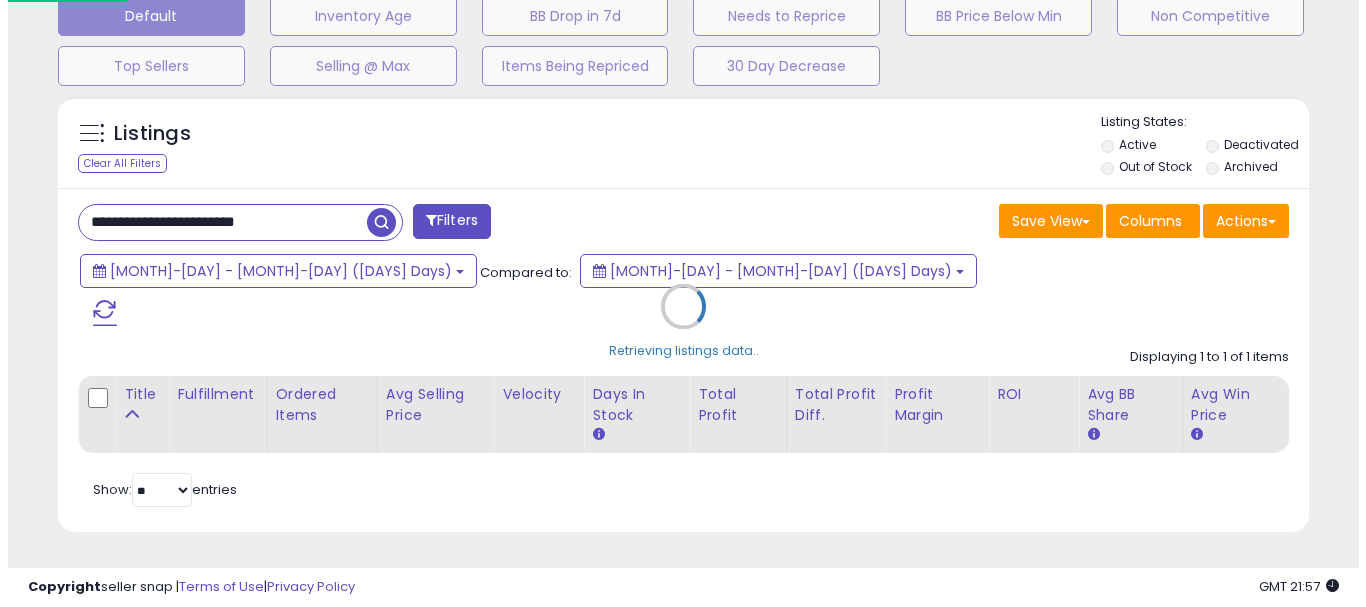 scroll, scrollTop: 595, scrollLeft: 0, axis: vertical 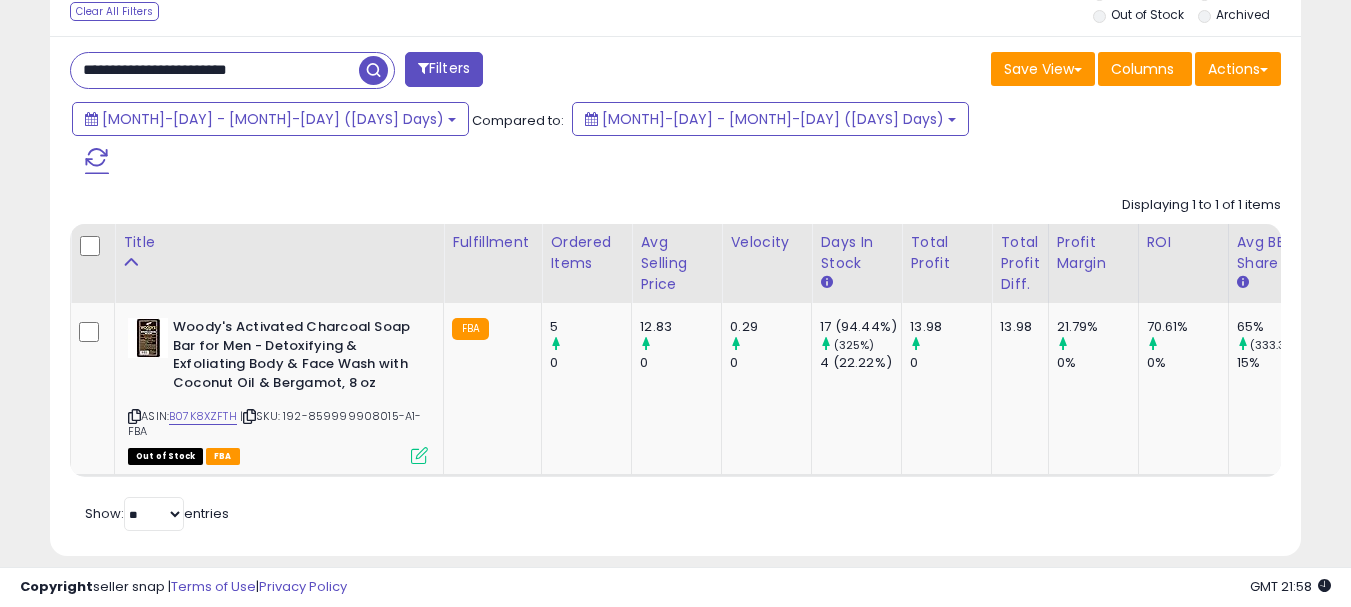 drag, startPoint x: 302, startPoint y: 73, endPoint x: 44, endPoint y: 75, distance: 258.00775 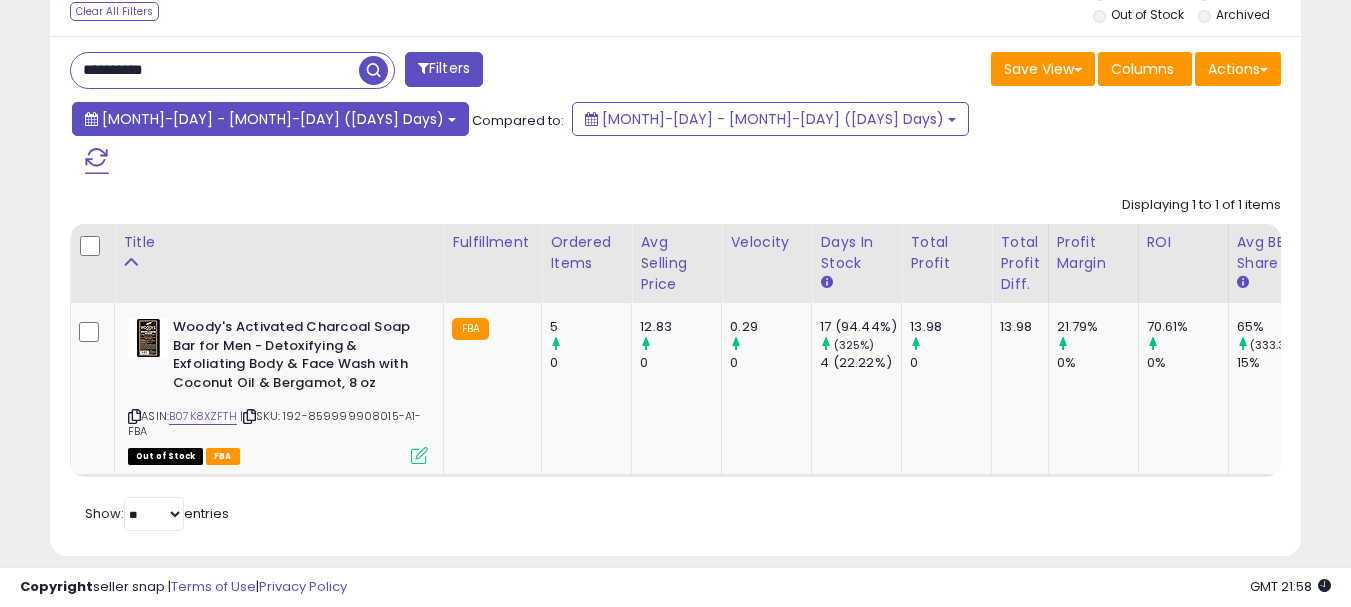 click on "[MONTH]-[DAY] - [MONTH]-[DAY] ([DAYS] Days)" at bounding box center (273, 119) 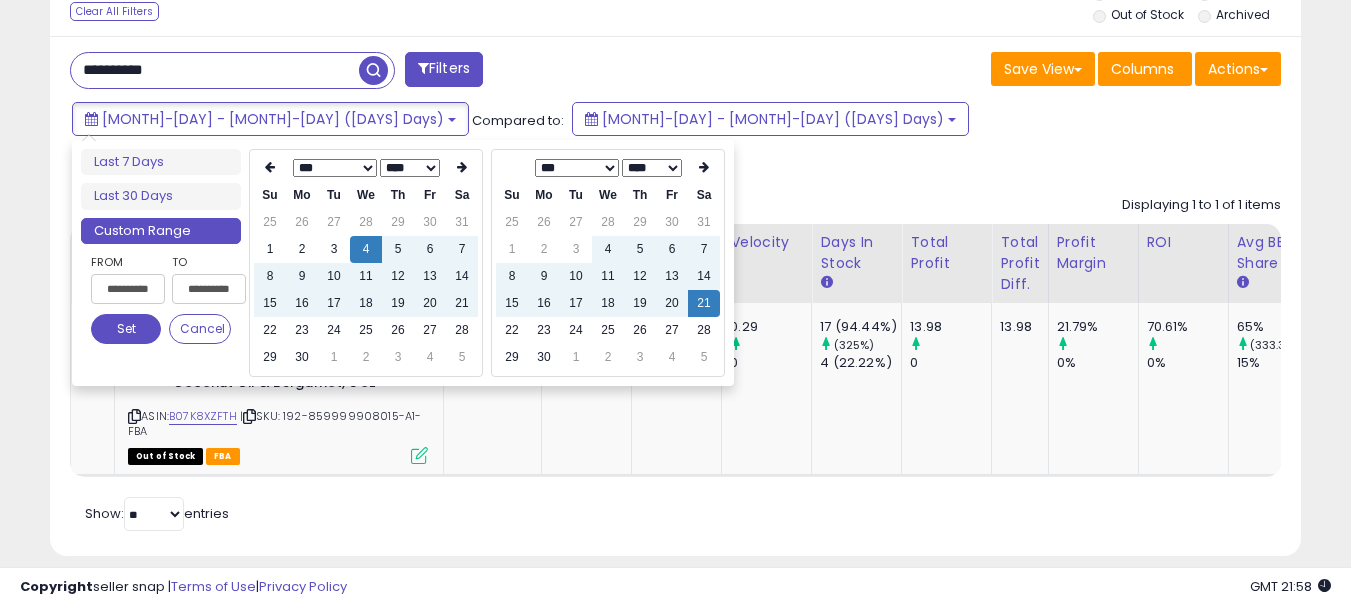 click on "*** *** *** *** *** *** *** ***" at bounding box center (335, 168) 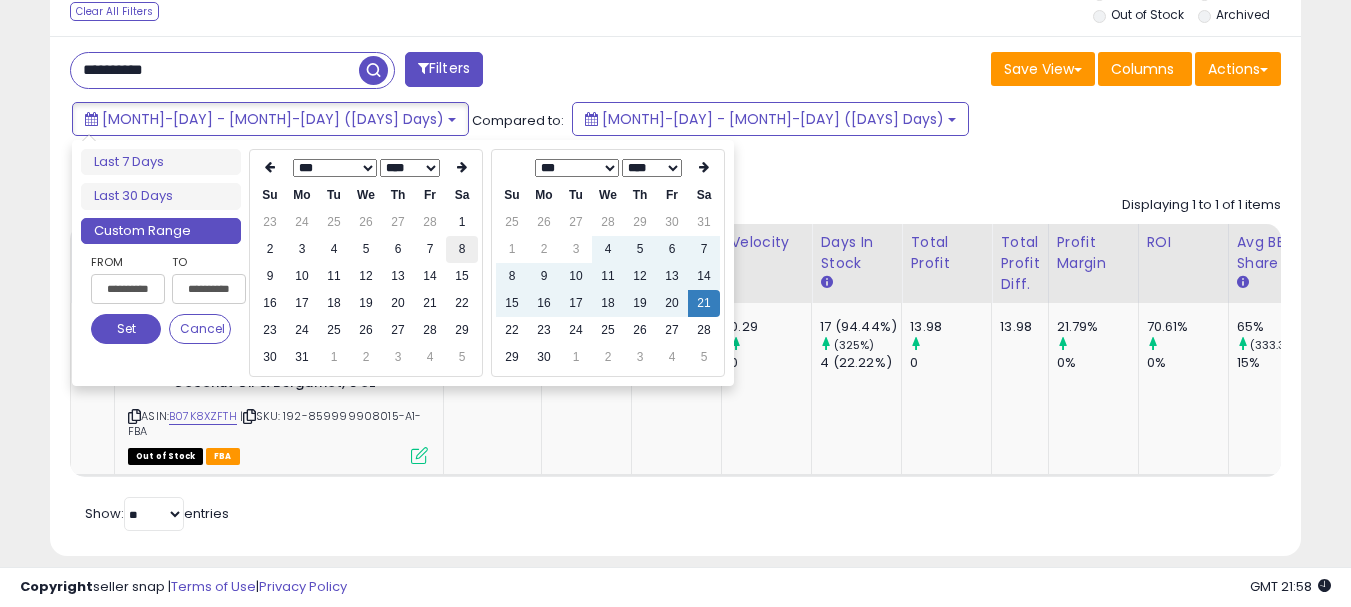 click on "8" at bounding box center [462, 249] 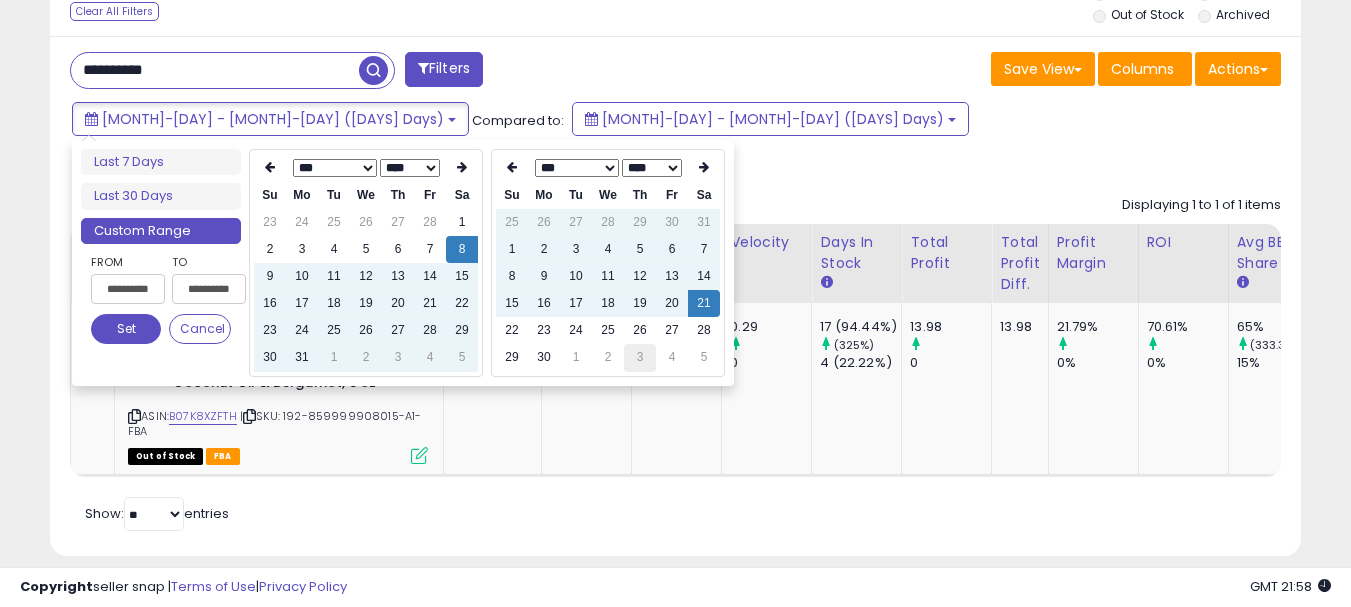 click on "3" at bounding box center (640, 357) 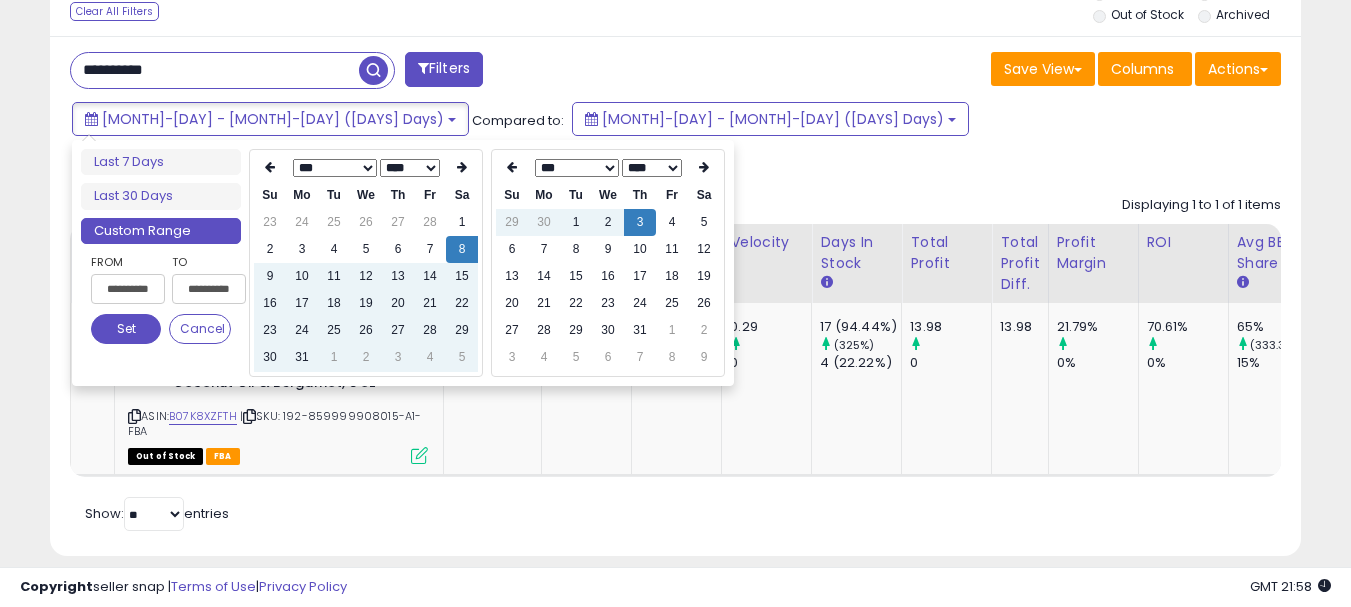 click on "7" at bounding box center [640, 357] 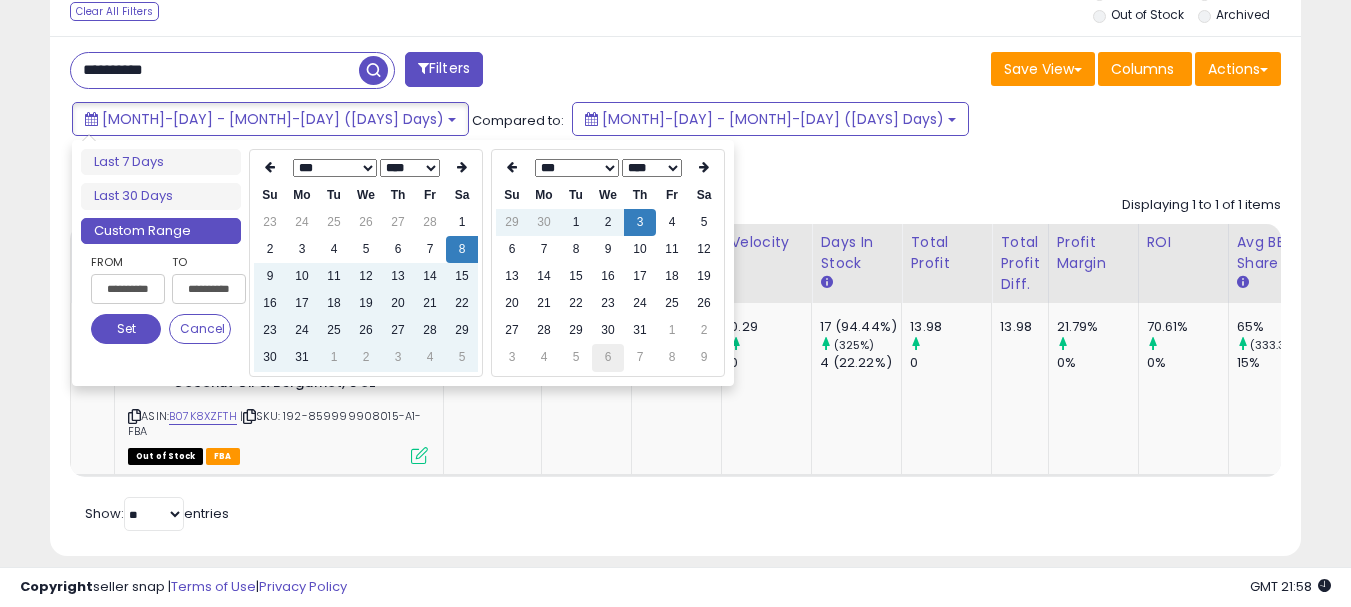 click on "6" at bounding box center [608, 357] 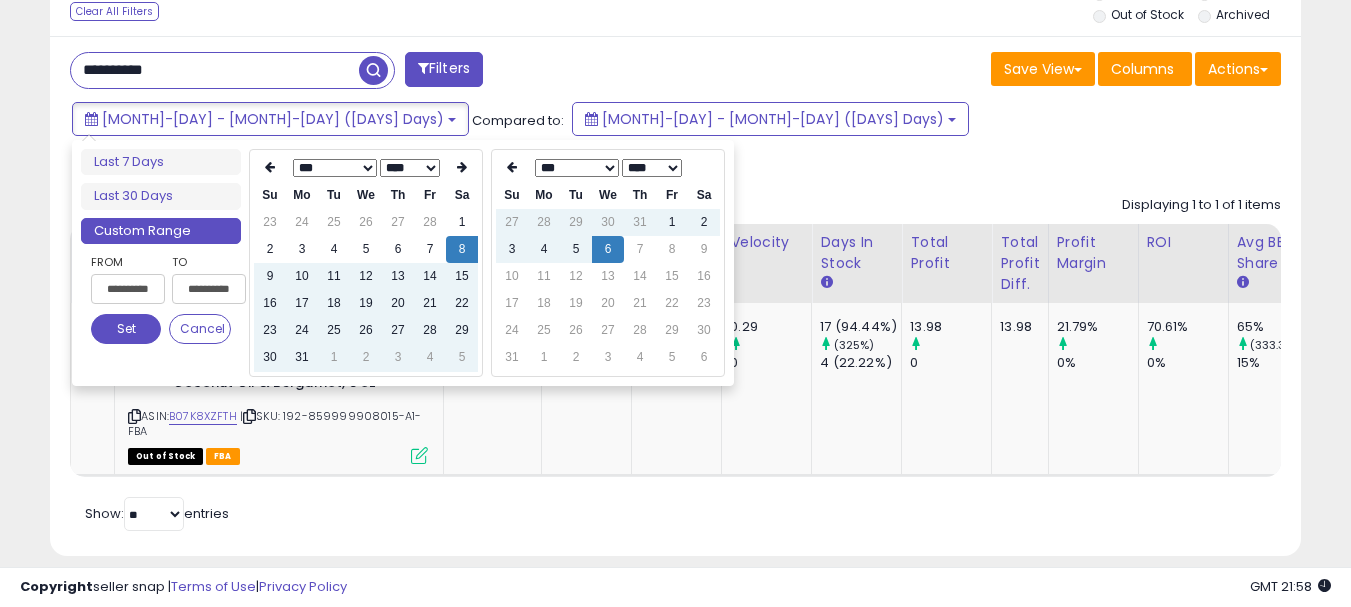 click on "Set" at bounding box center [126, 329] 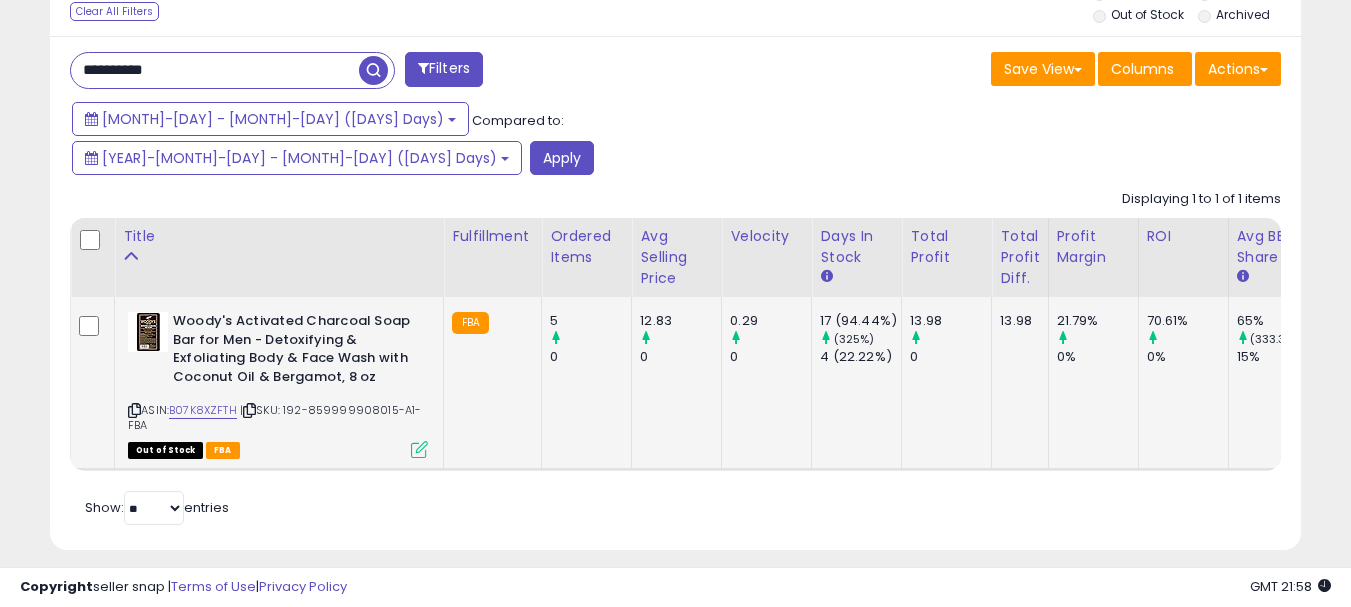 scroll, scrollTop: 780, scrollLeft: 0, axis: vertical 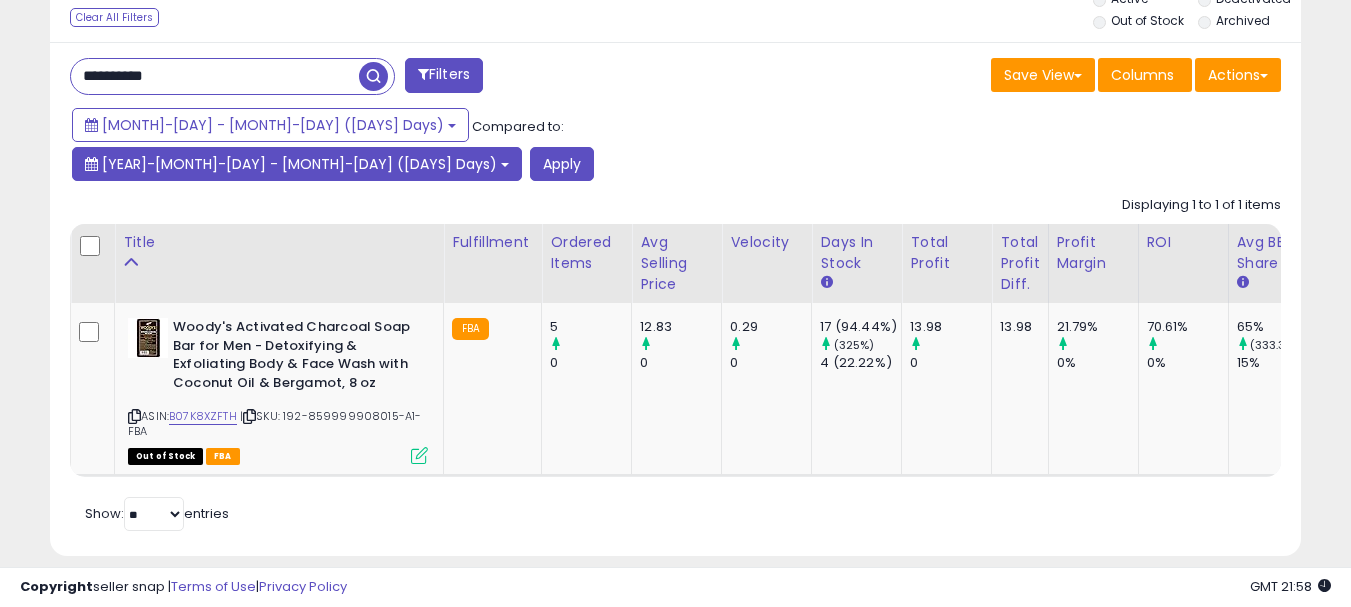 click on "[YEAR]-[MONTH]-[DAY] - [MONTH]-[DAY] ([DAYS] Days)" at bounding box center [299, 164] 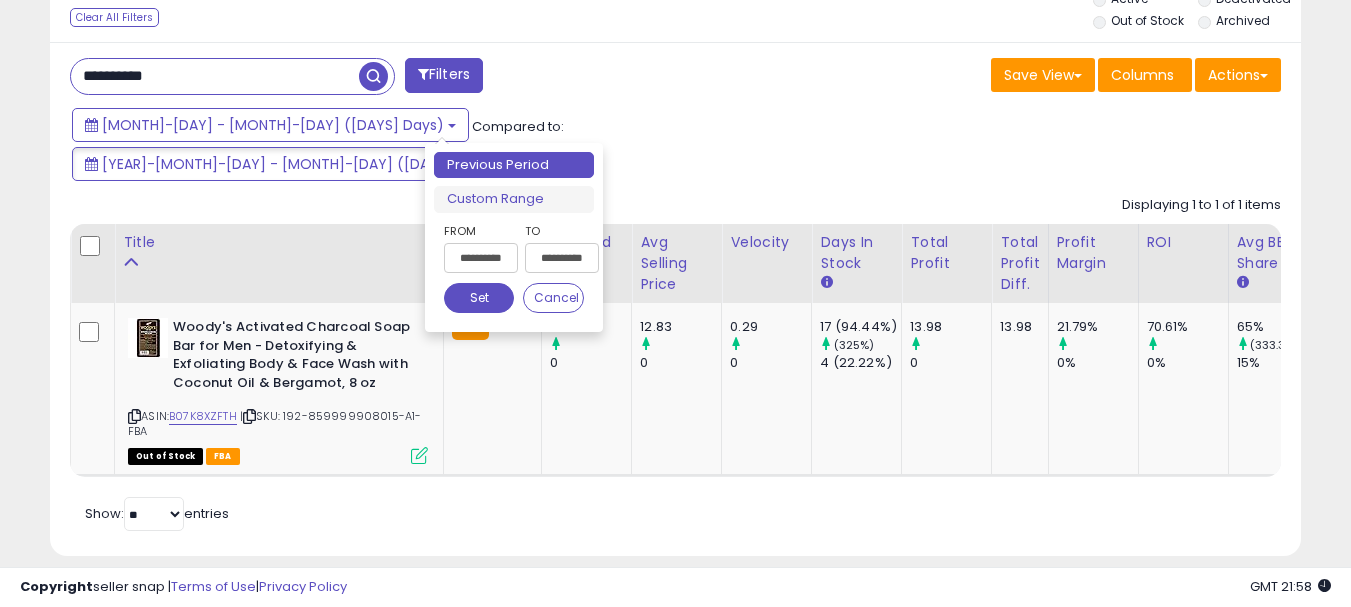 drag, startPoint x: 483, startPoint y: 195, endPoint x: 1082, endPoint y: 198, distance: 599.0075 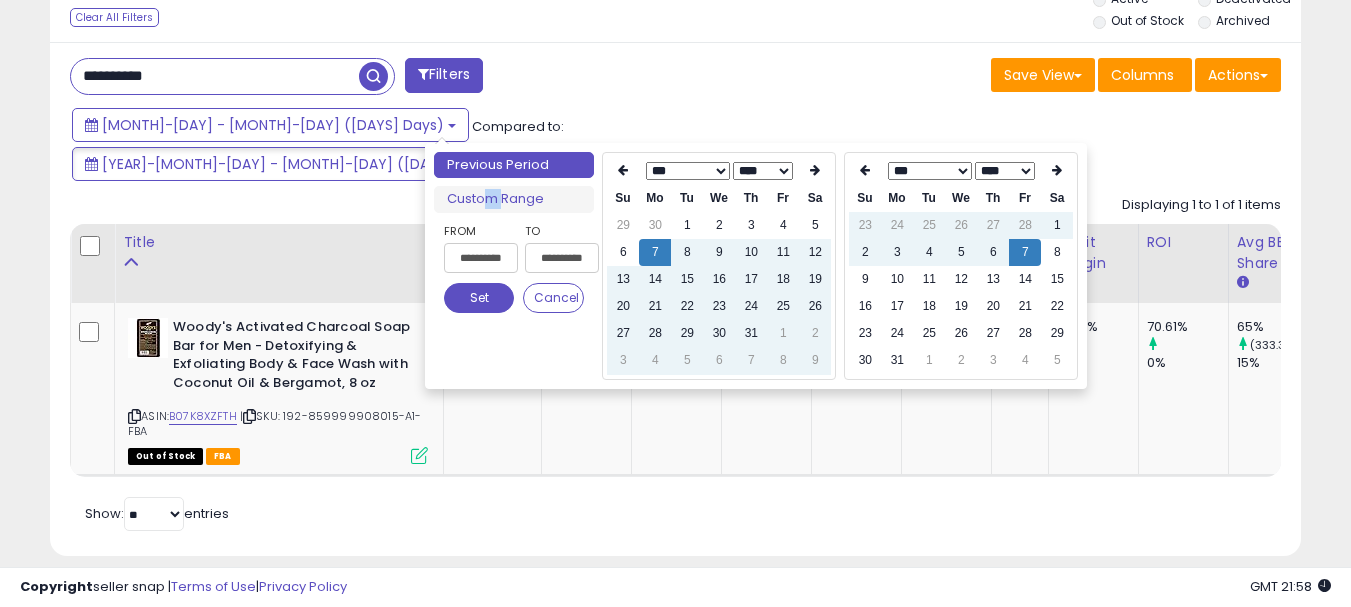 click on "*** *** *** *** *** *** *** ***" at bounding box center (930, 171) 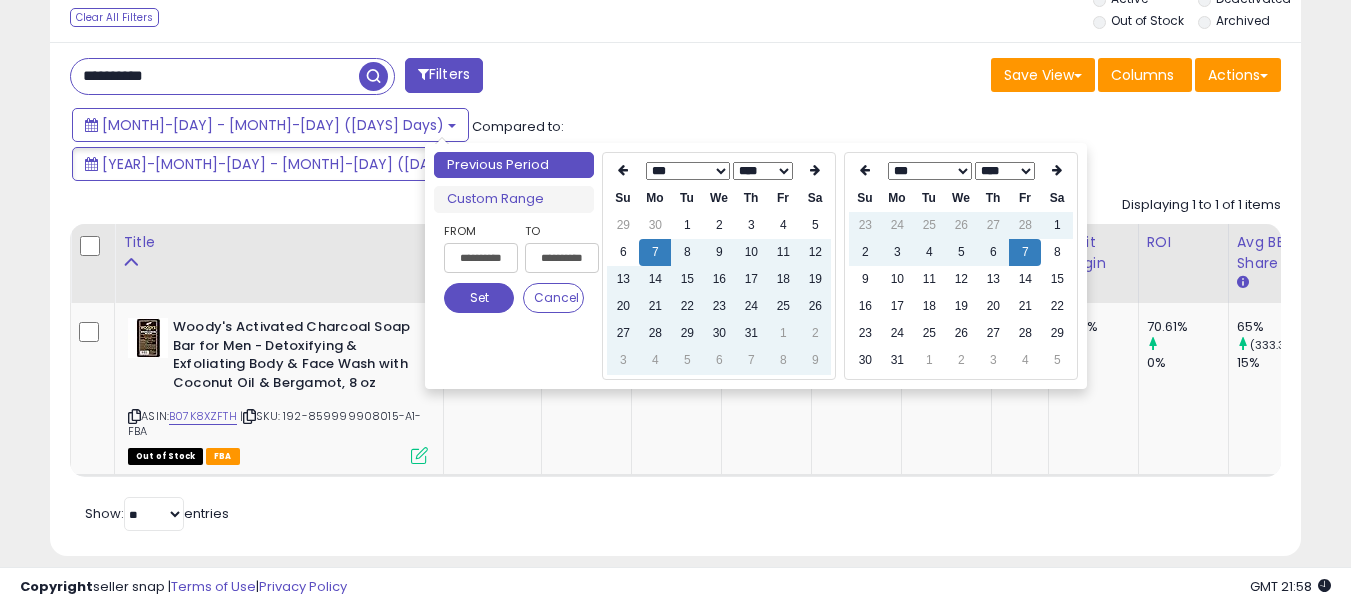 click on "*** *** *** *** *** *** *** *** **** **** Su Mo Tu We Th Fr Sa 23 24 25 26 27 28 1 2 3 4 5 6 7 8 9 10 11 12 13 14 15 16 17 18 19 20 21 22 23 24 25 26 27 28 29 30 31 1 2 3 4 5" at bounding box center (961, 266) 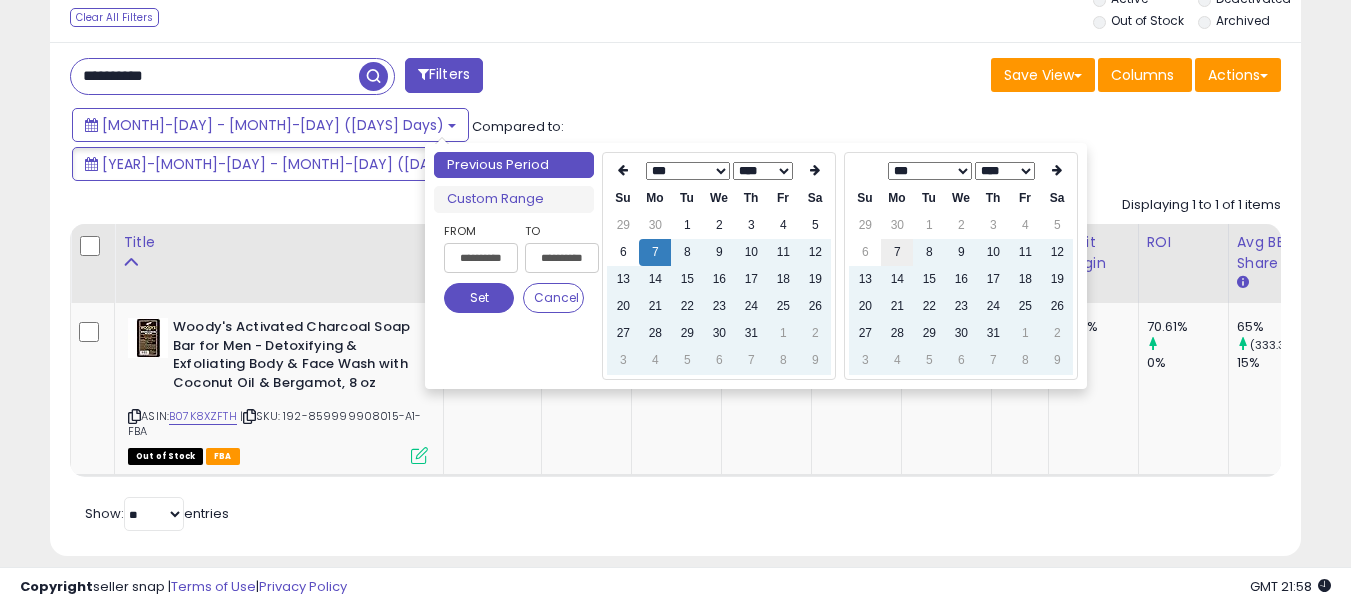 click on "7" at bounding box center (897, 252) 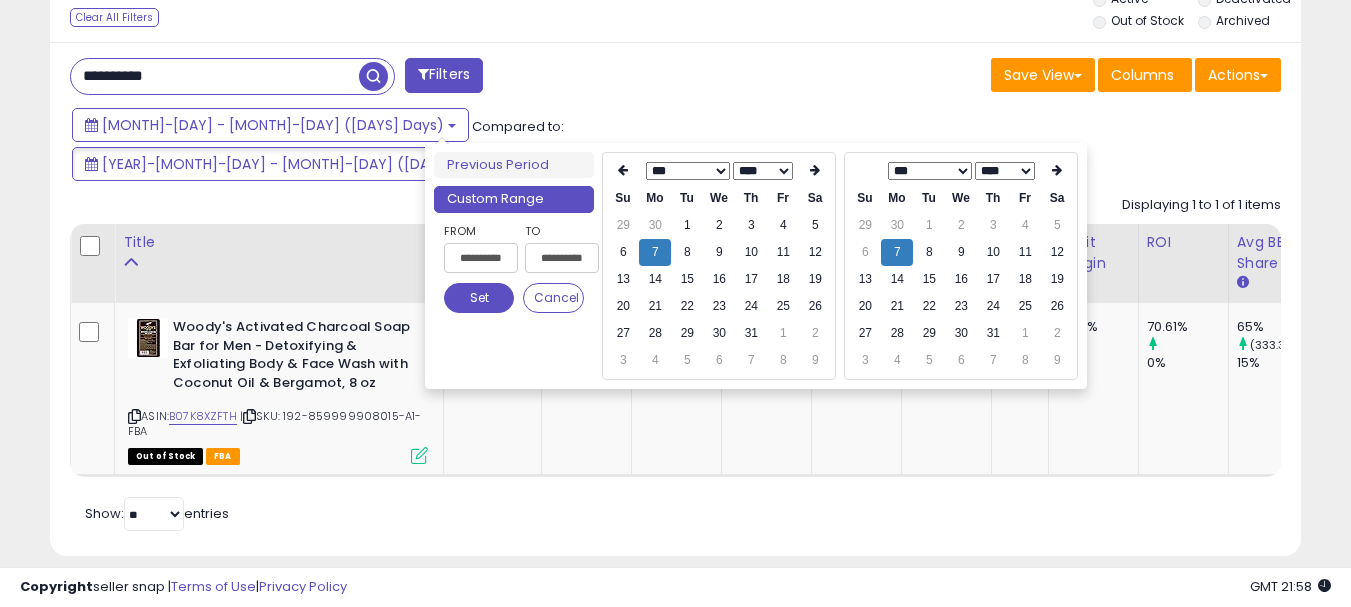 click on "Set" at bounding box center (479, 298) 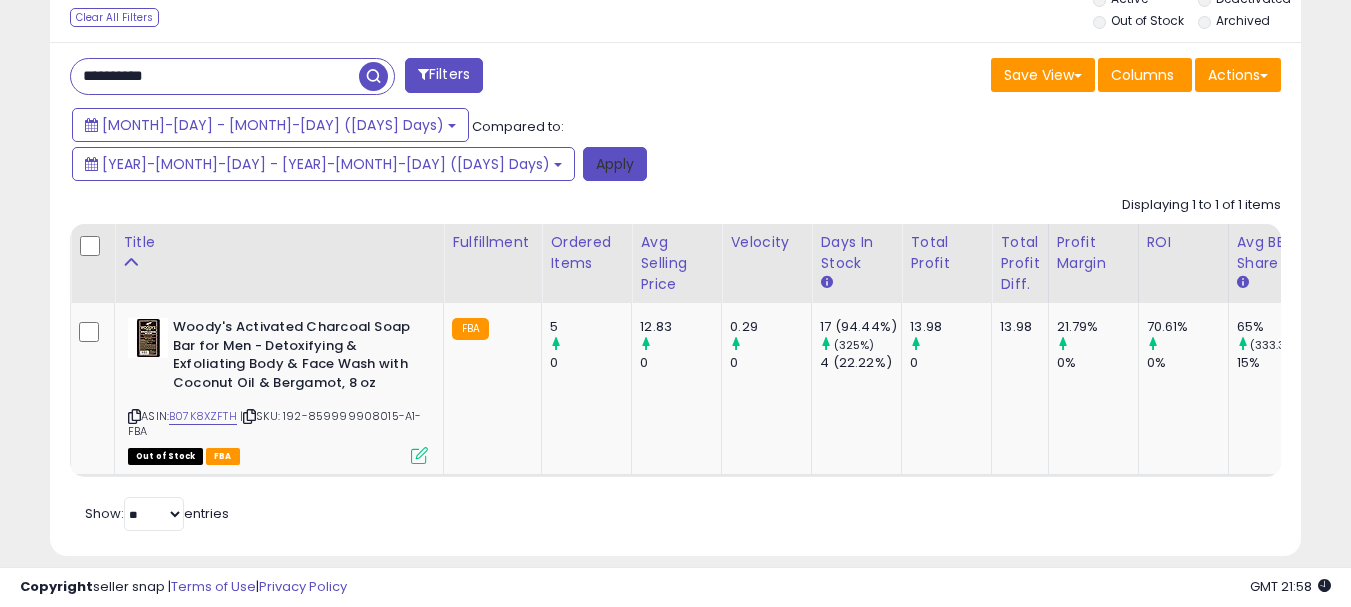 click on "Apply" at bounding box center (615, 164) 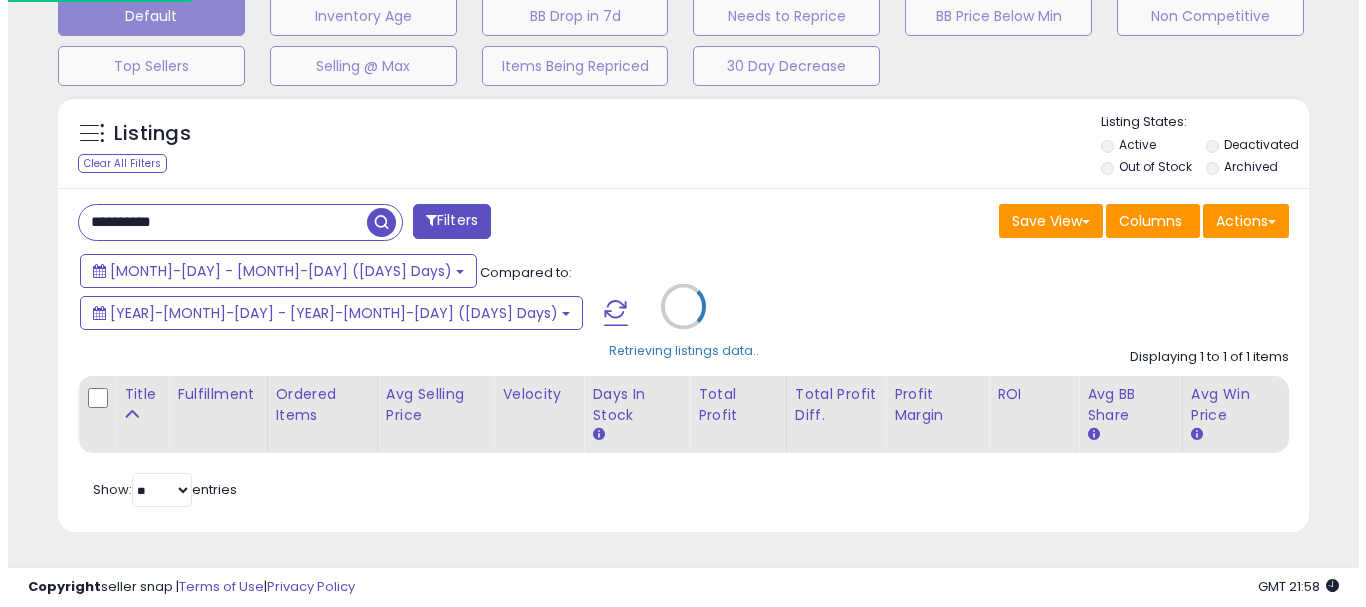 scroll, scrollTop: 595, scrollLeft: 0, axis: vertical 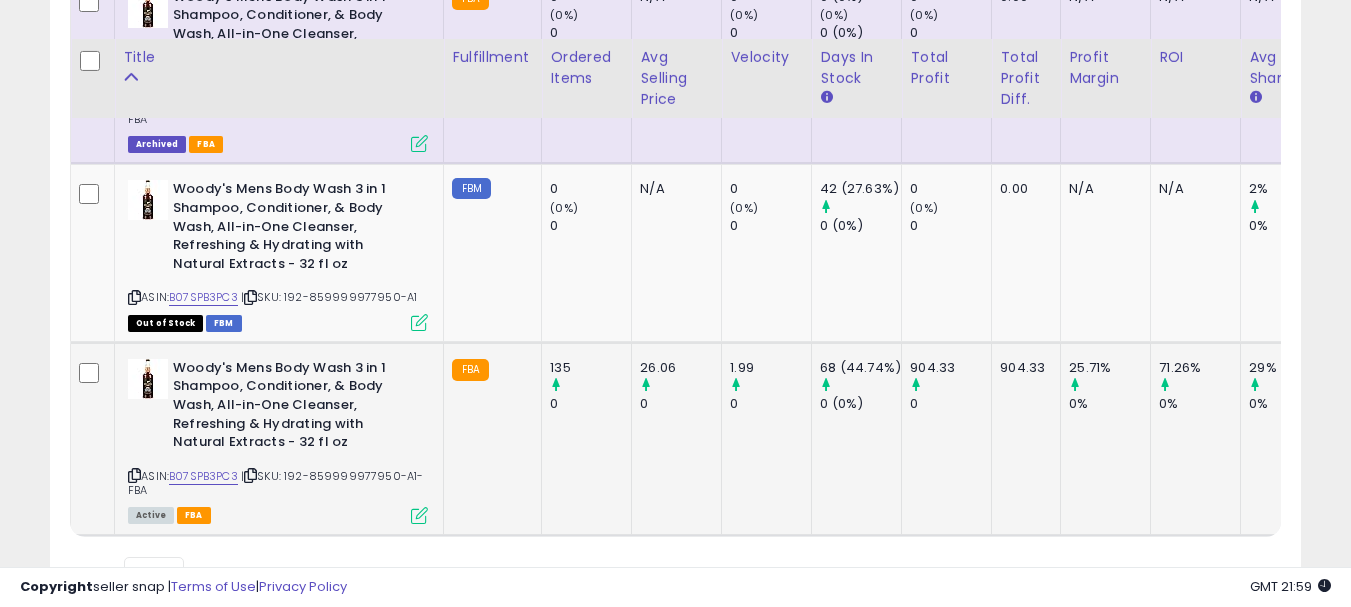 drag, startPoint x: 291, startPoint y: 436, endPoint x: 316, endPoint y: 447, distance: 27.313 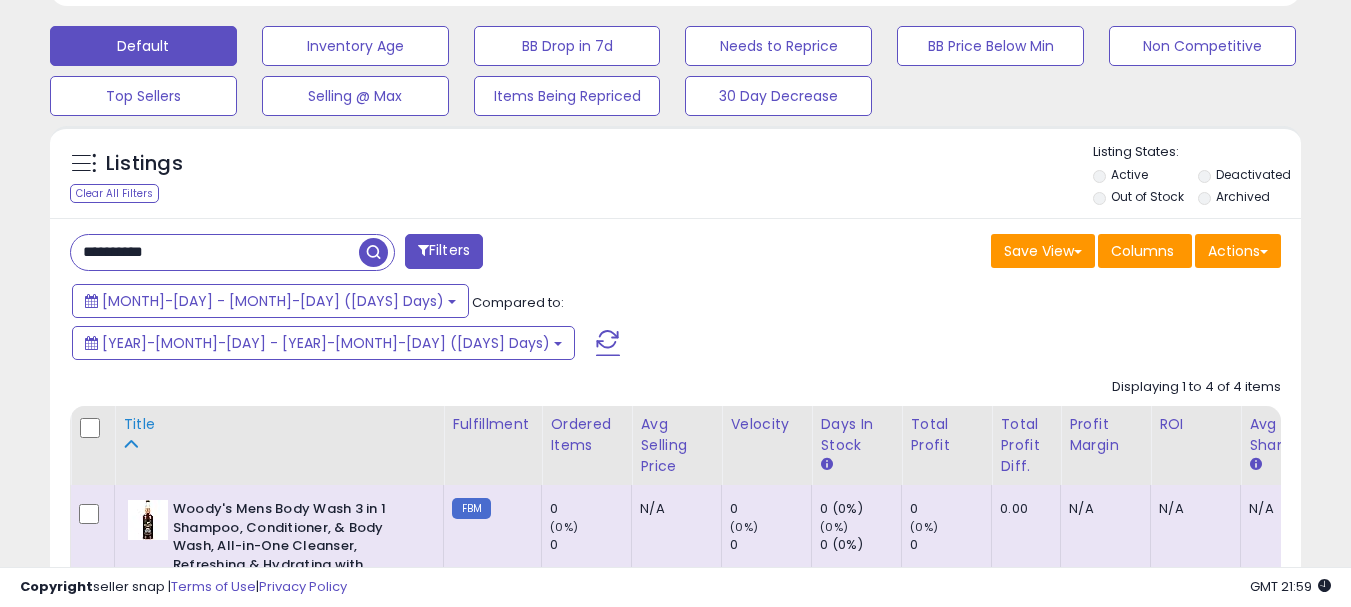 scroll, scrollTop: 595, scrollLeft: 0, axis: vertical 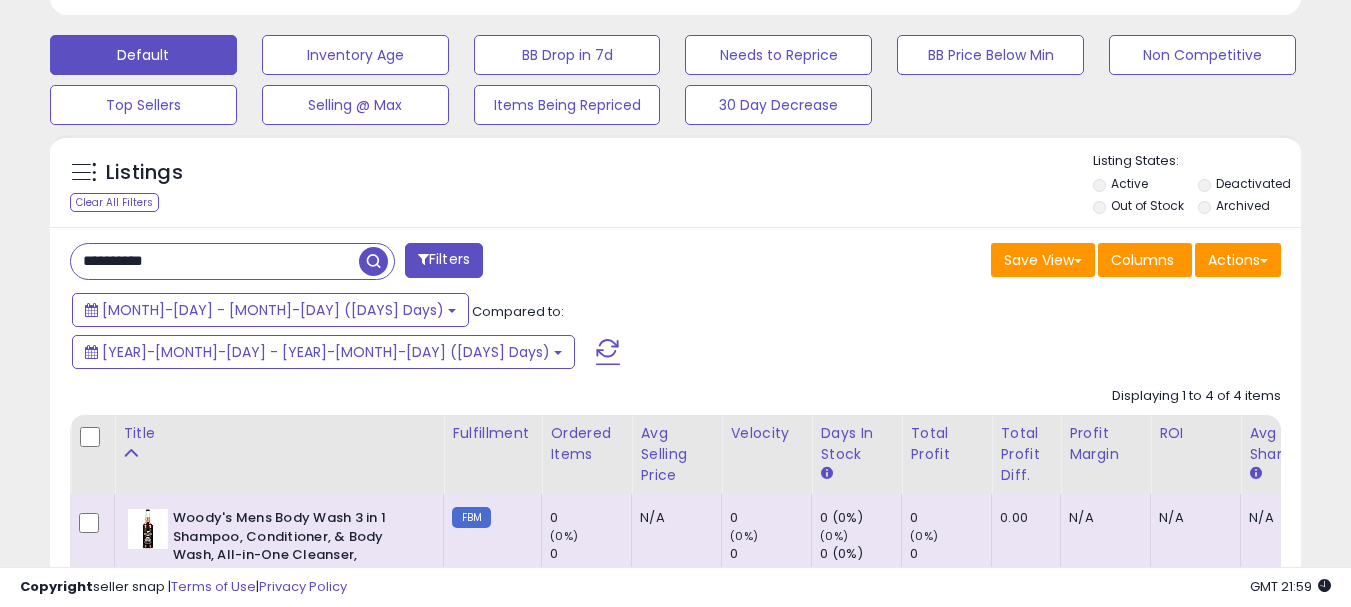 click on "**********" at bounding box center [215, 261] 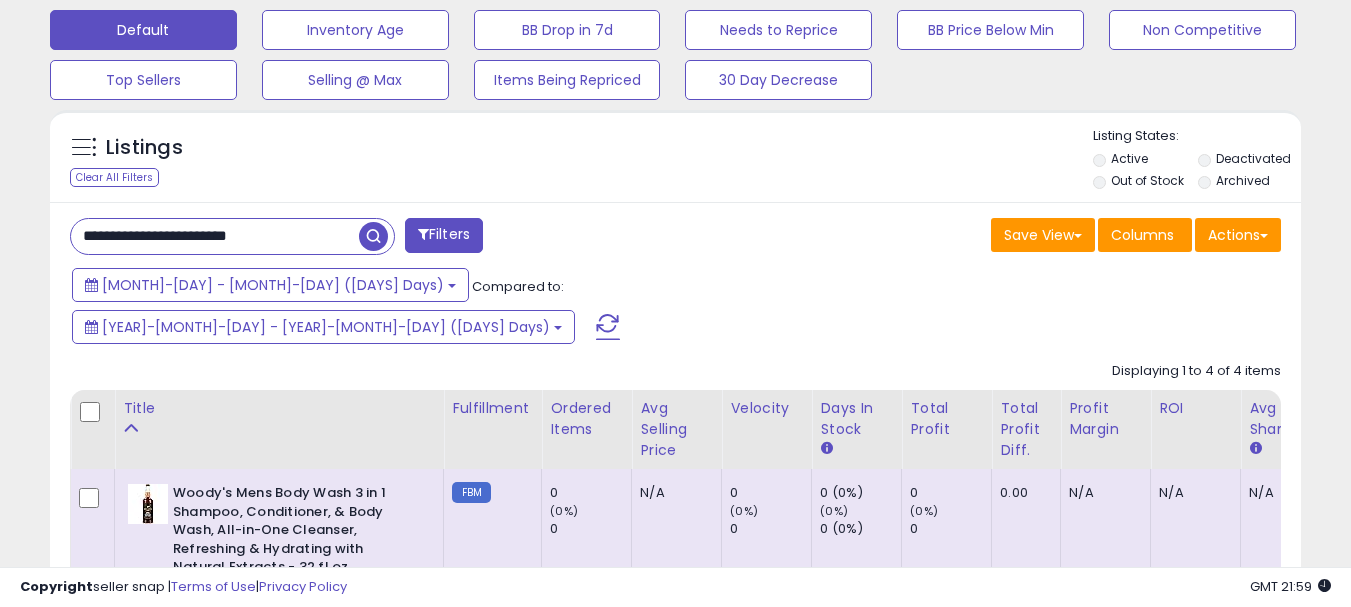 scroll, scrollTop: 795, scrollLeft: 0, axis: vertical 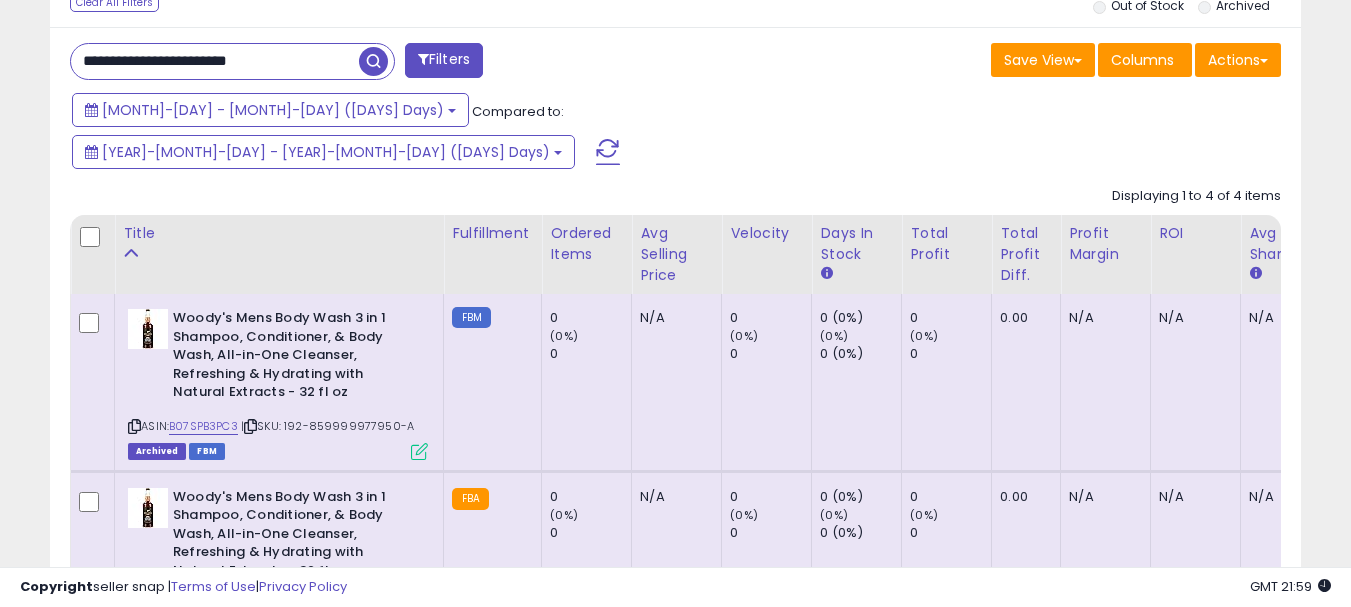 click at bounding box center (373, 61) 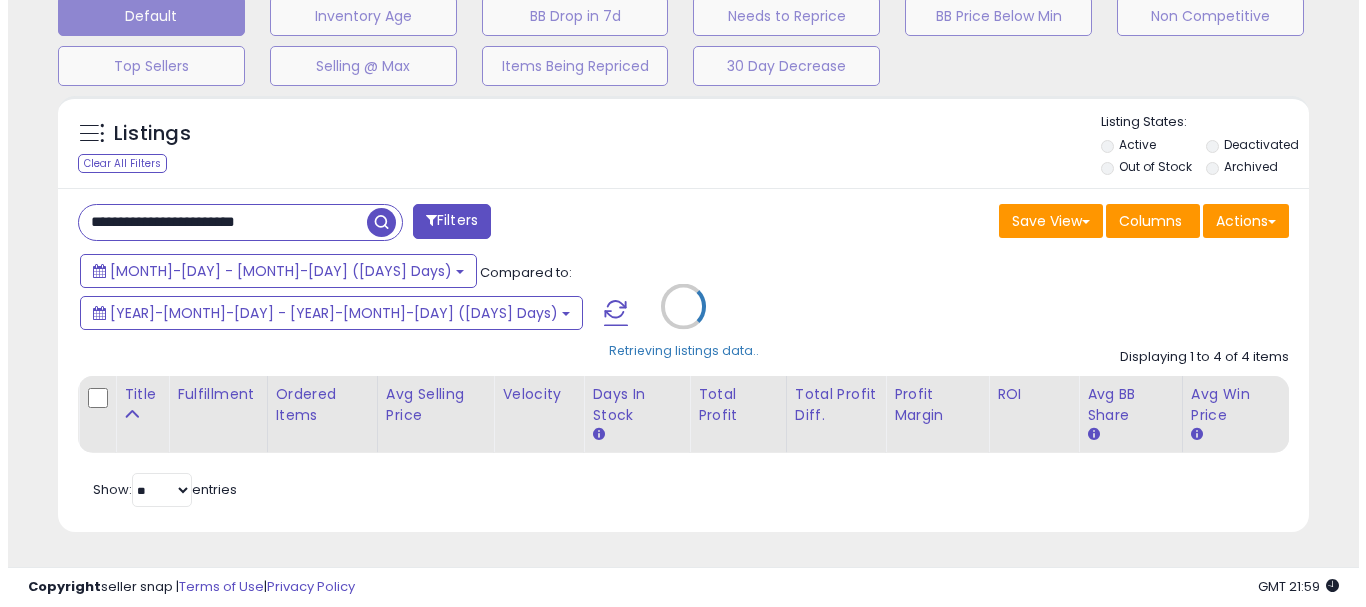 scroll, scrollTop: 595, scrollLeft: 0, axis: vertical 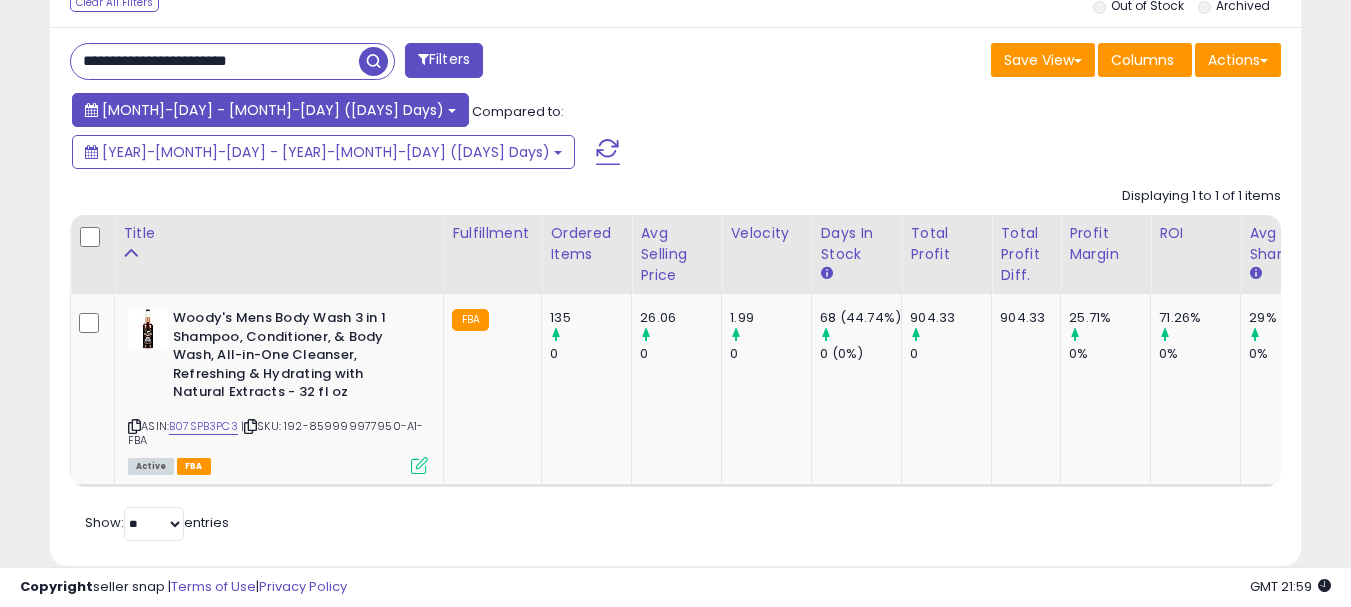 click on "[MONTH]-[DAY] - [MONTH]-[DAY] ([DAYS] Days)" at bounding box center (273, 110) 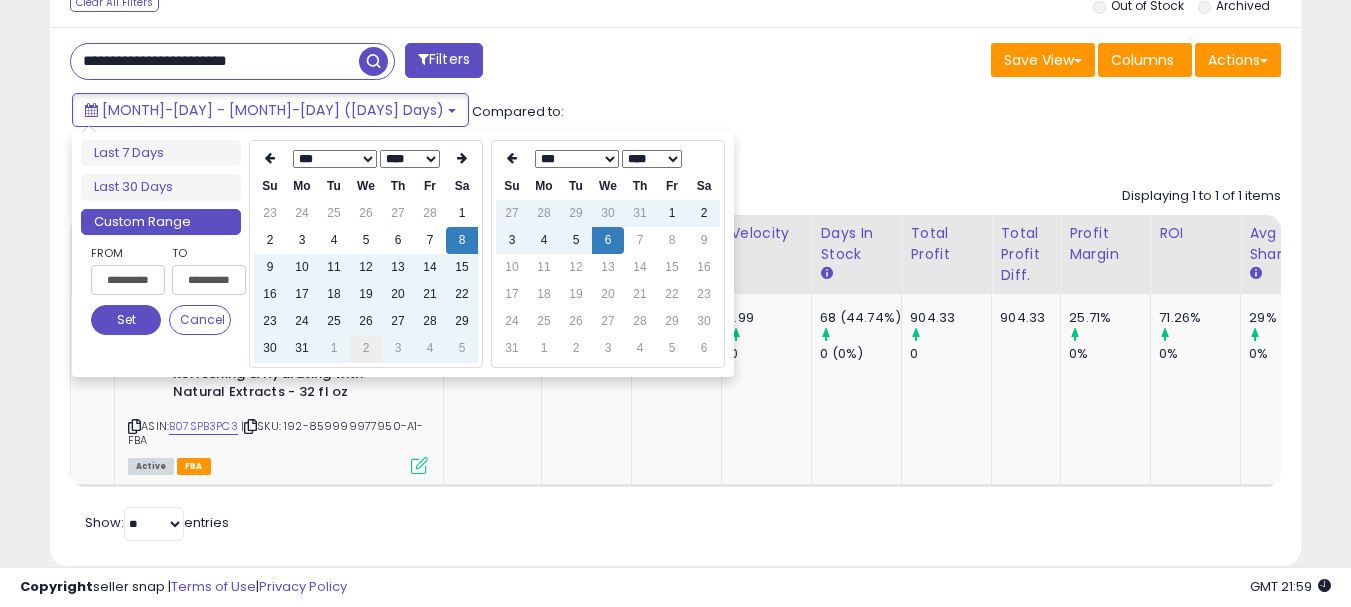 click on "2" at bounding box center [366, 348] 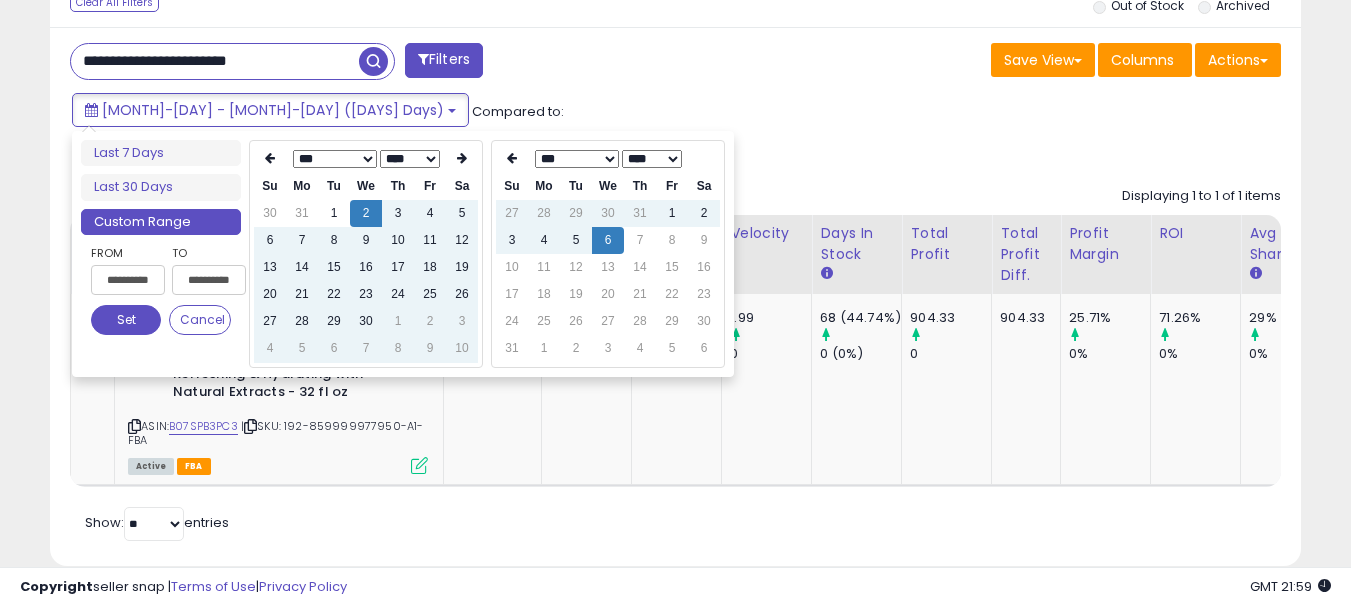 click on "7" at bounding box center (366, 348) 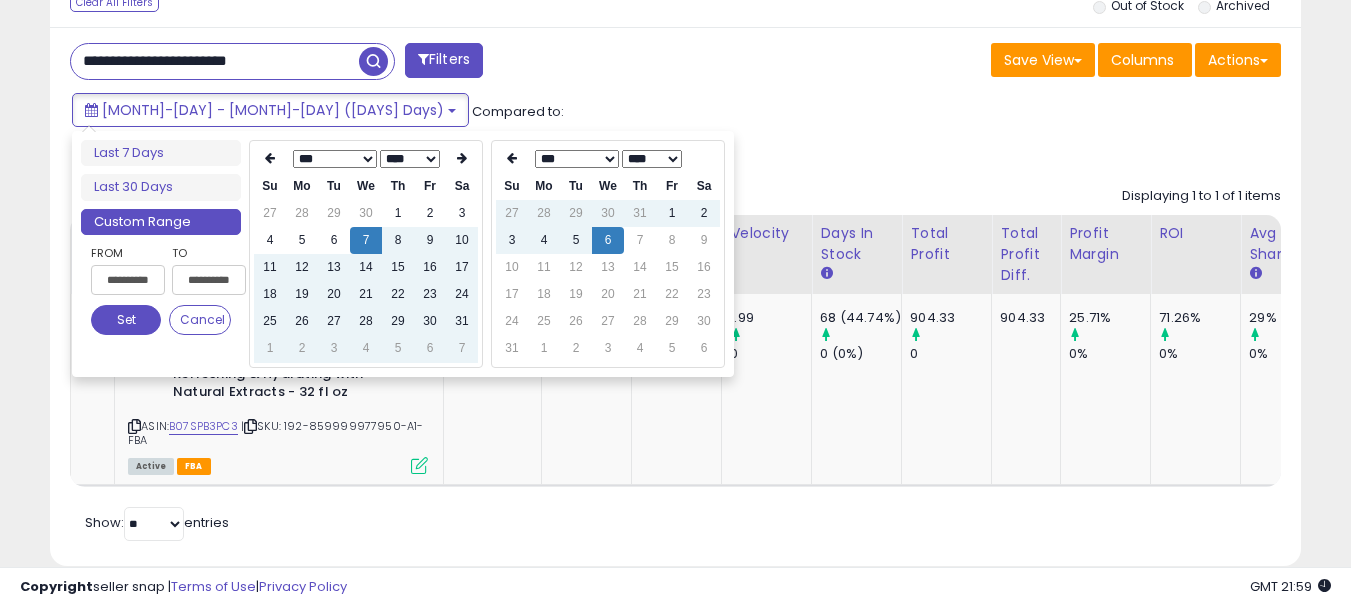 click on "4" at bounding box center [366, 348] 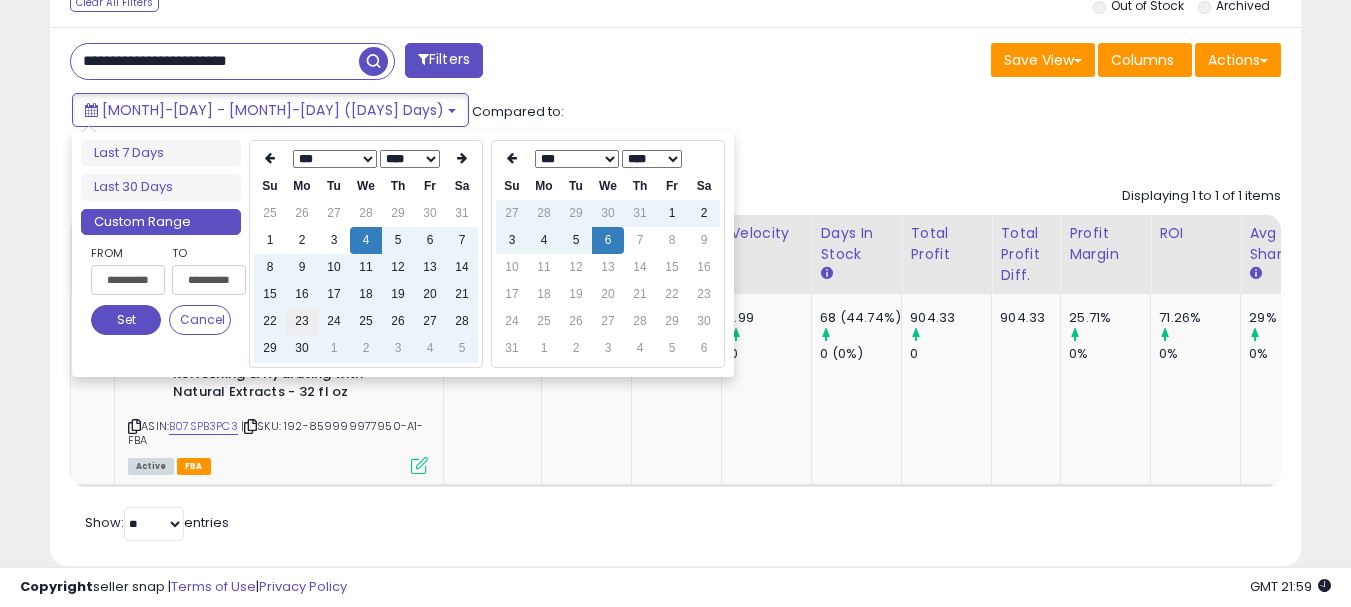 click on "23" at bounding box center (302, 321) 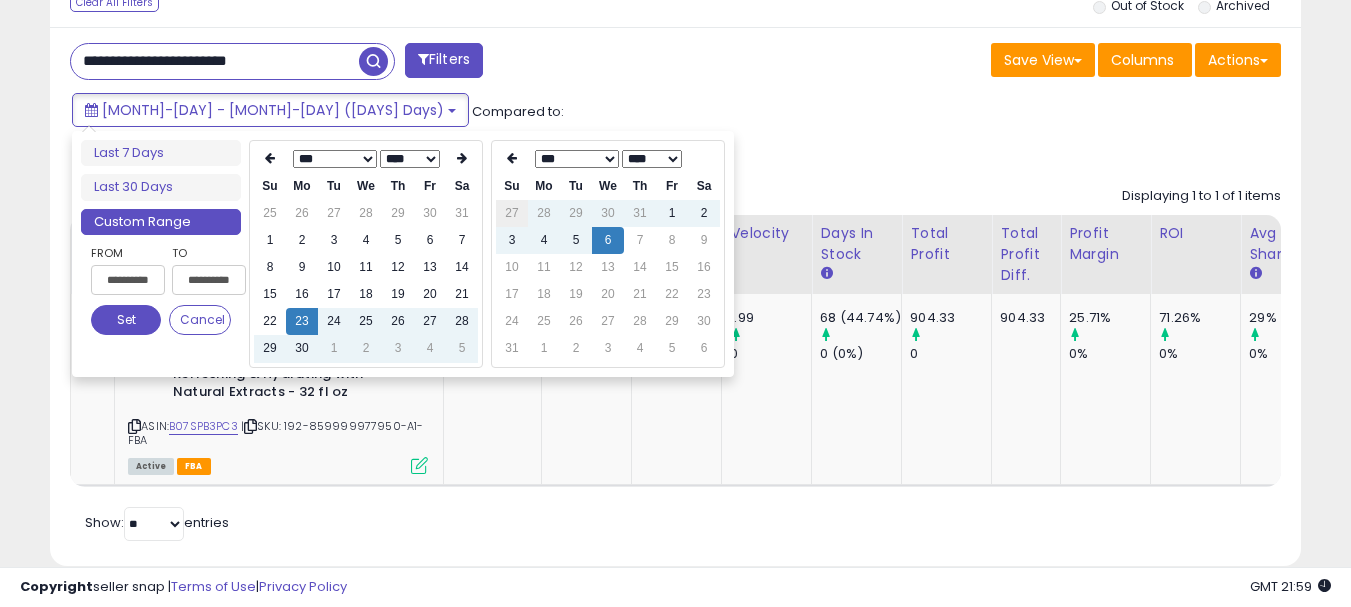 click on "27" at bounding box center [512, 213] 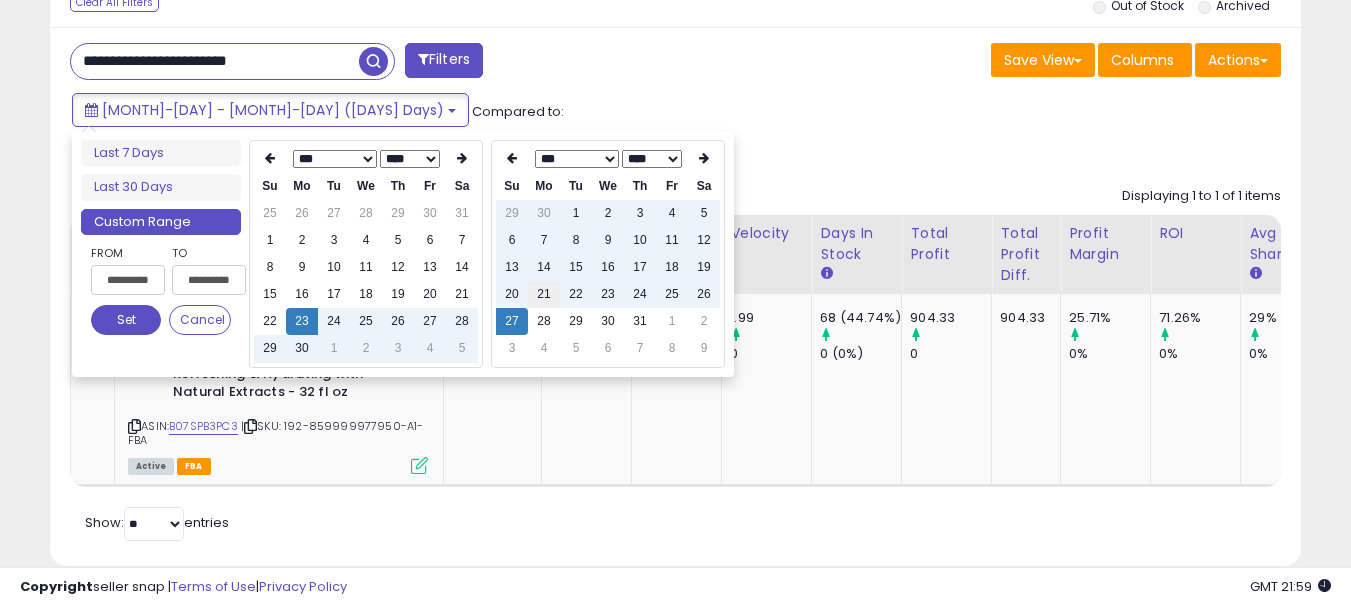 click on "21" at bounding box center (544, 294) 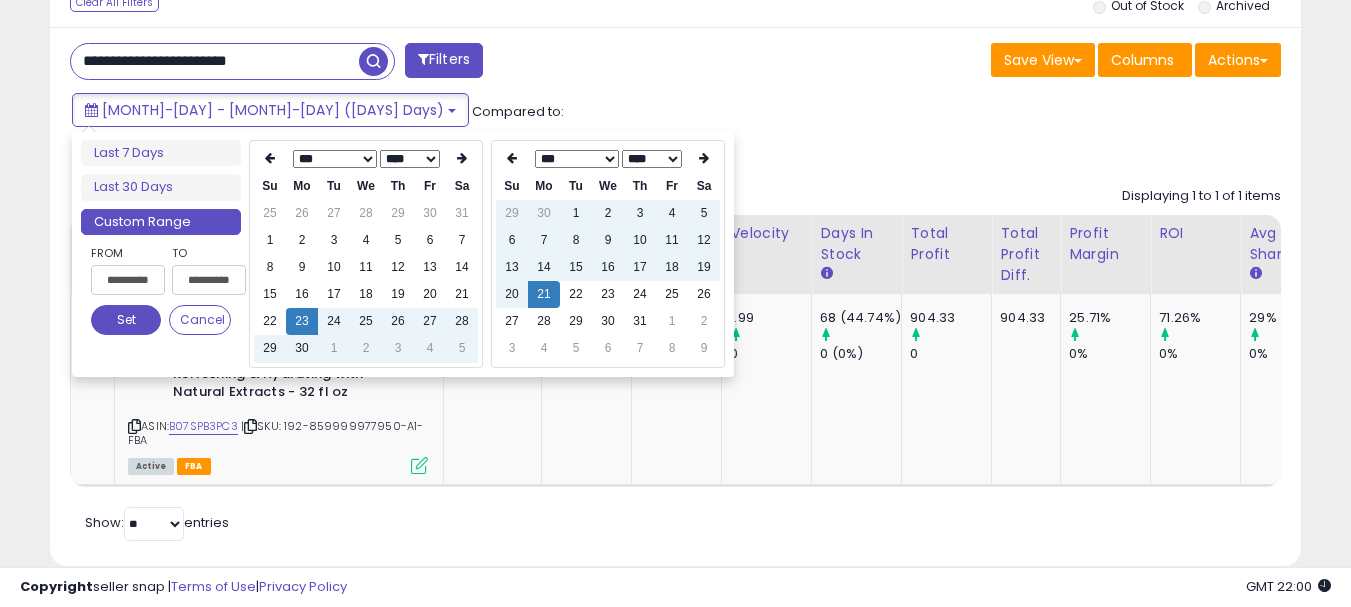 click on "Set" at bounding box center [126, 320] 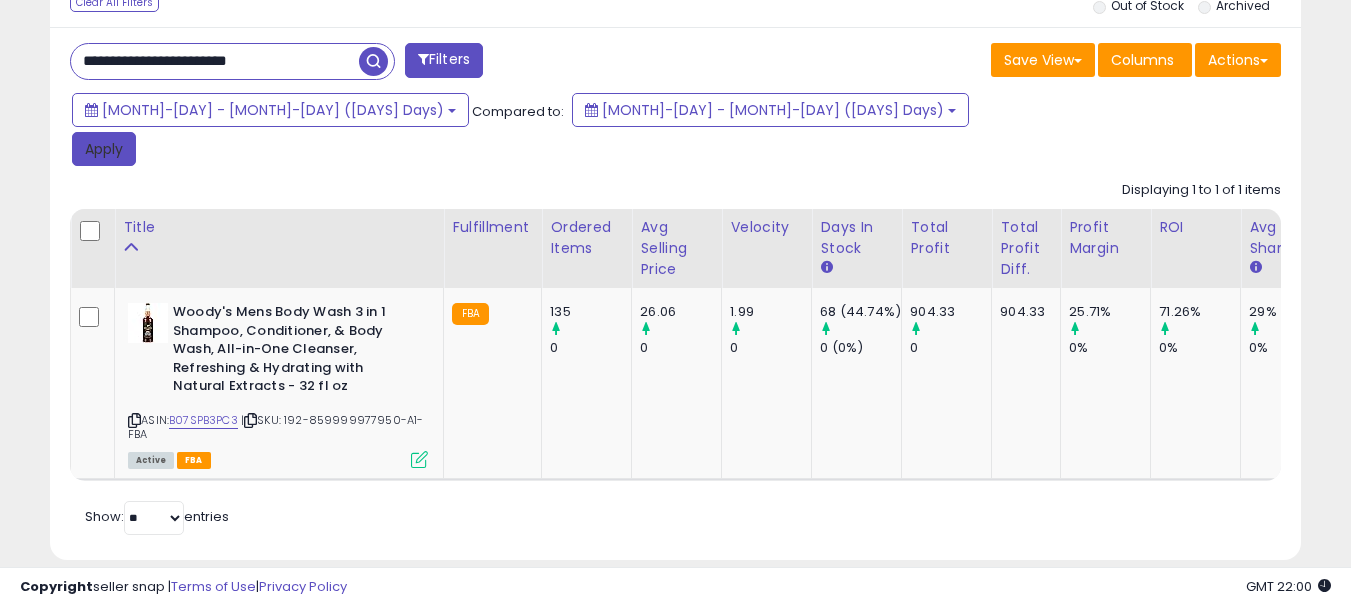 click on "Apply" at bounding box center [104, 149] 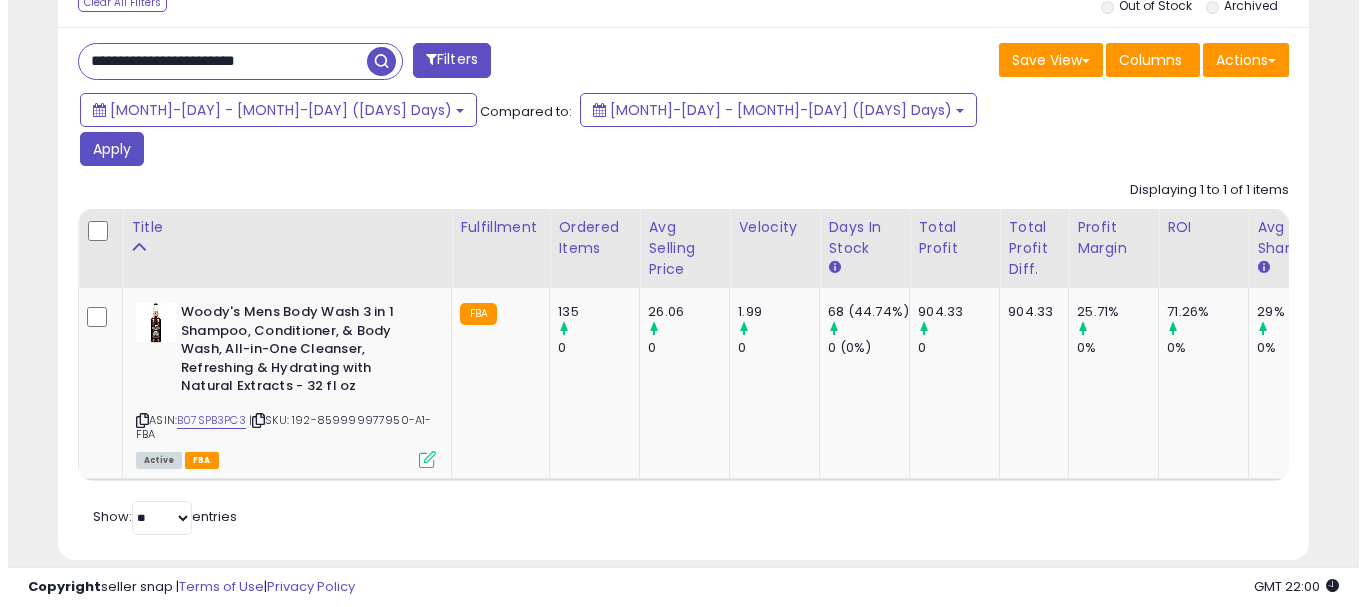 scroll, scrollTop: 595, scrollLeft: 0, axis: vertical 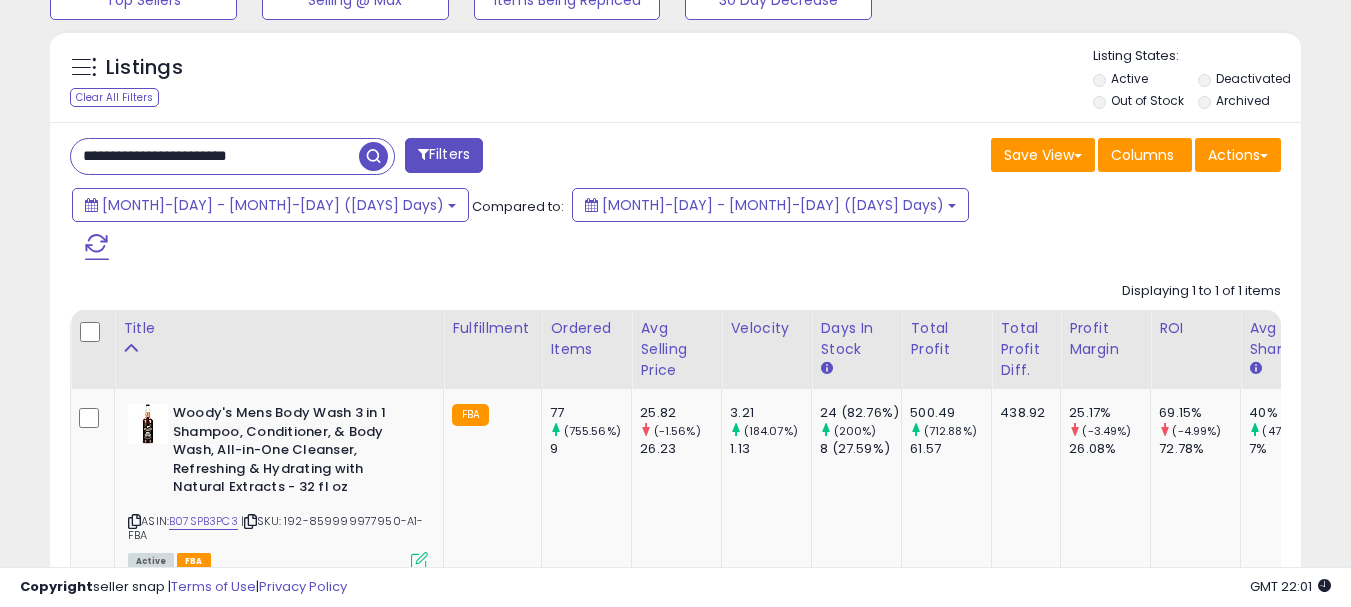 drag, startPoint x: 309, startPoint y: 162, endPoint x: 47, endPoint y: 159, distance: 262.01718 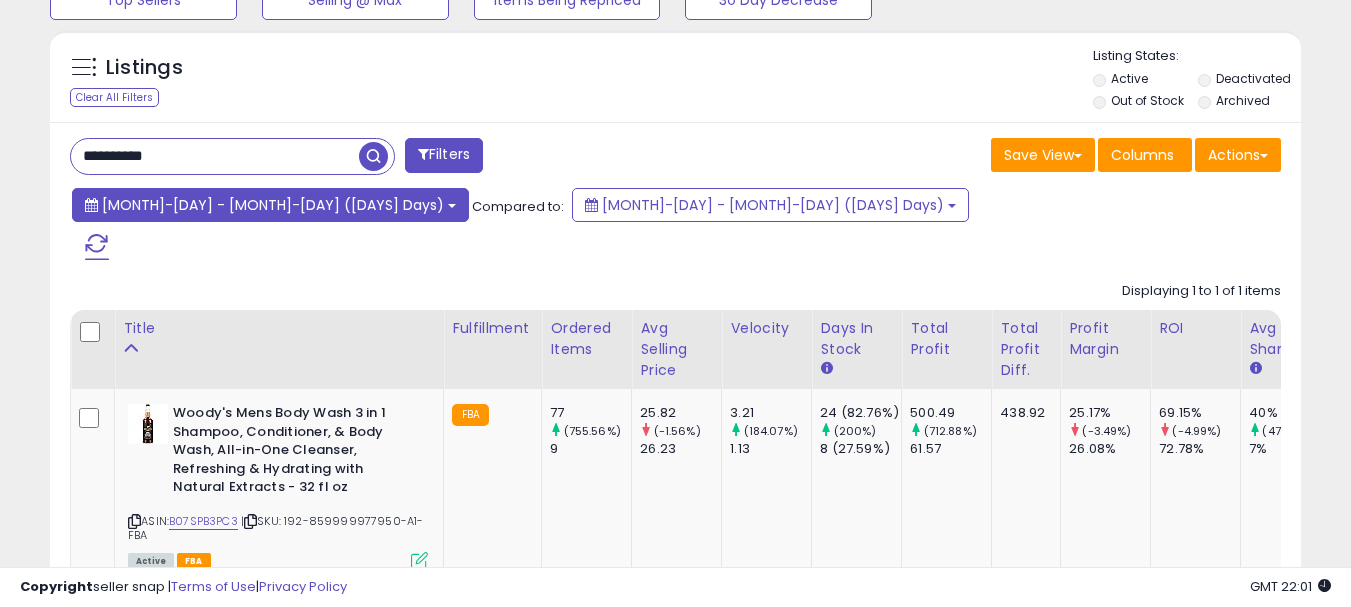 click on "[MONTH]-[DAY] - [MONTH]-[DAY] ([DAYS] Days)" at bounding box center (273, 205) 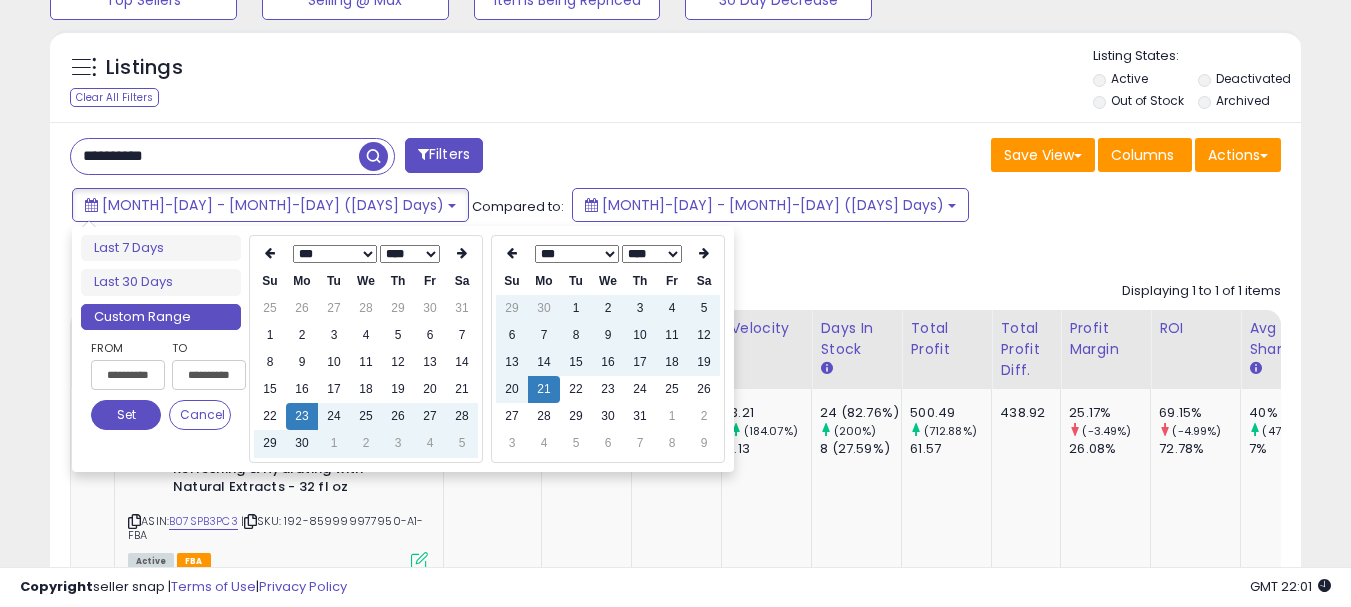 click on "*** *** *** *** *** *** *** *** **** **** **** **** **** **** **** **** **** **** **** **** **** **** **** **** **** **** **** **** **** **** **** **** **** **** **** **** **** **** **** **** **** **** **** **** **** **** **** **** **** **** **** **** **** **** **** **** **** **** ****" at bounding box center [366, 254] 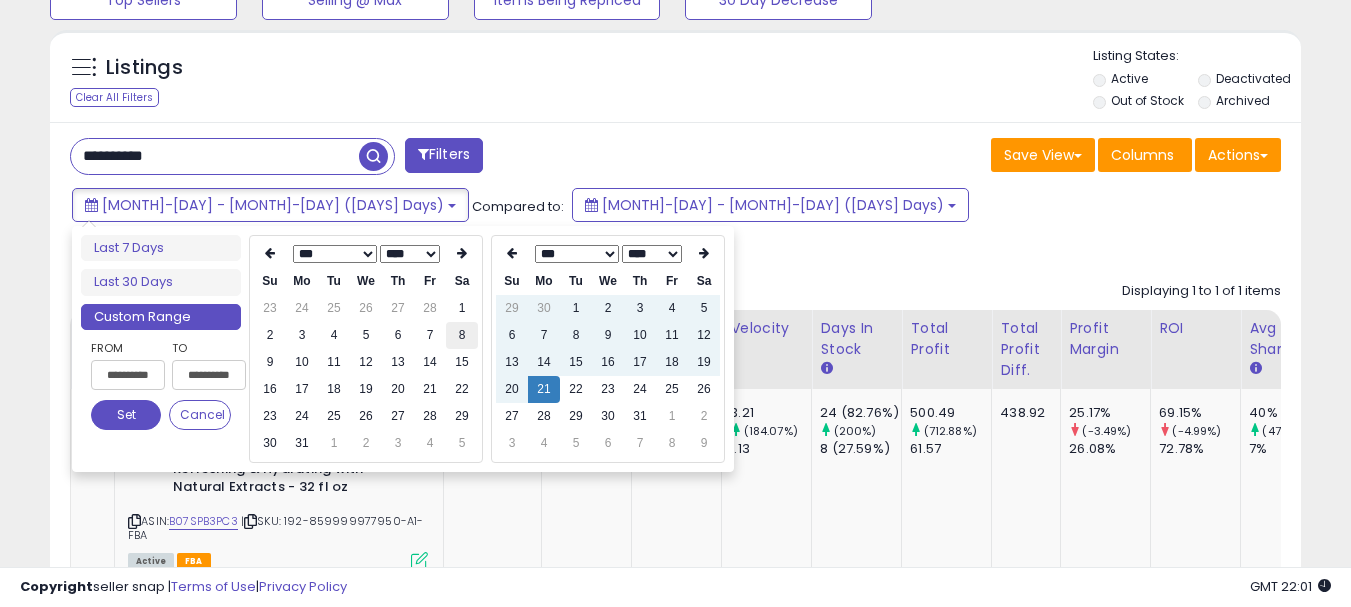 click on "8" at bounding box center [462, 335] 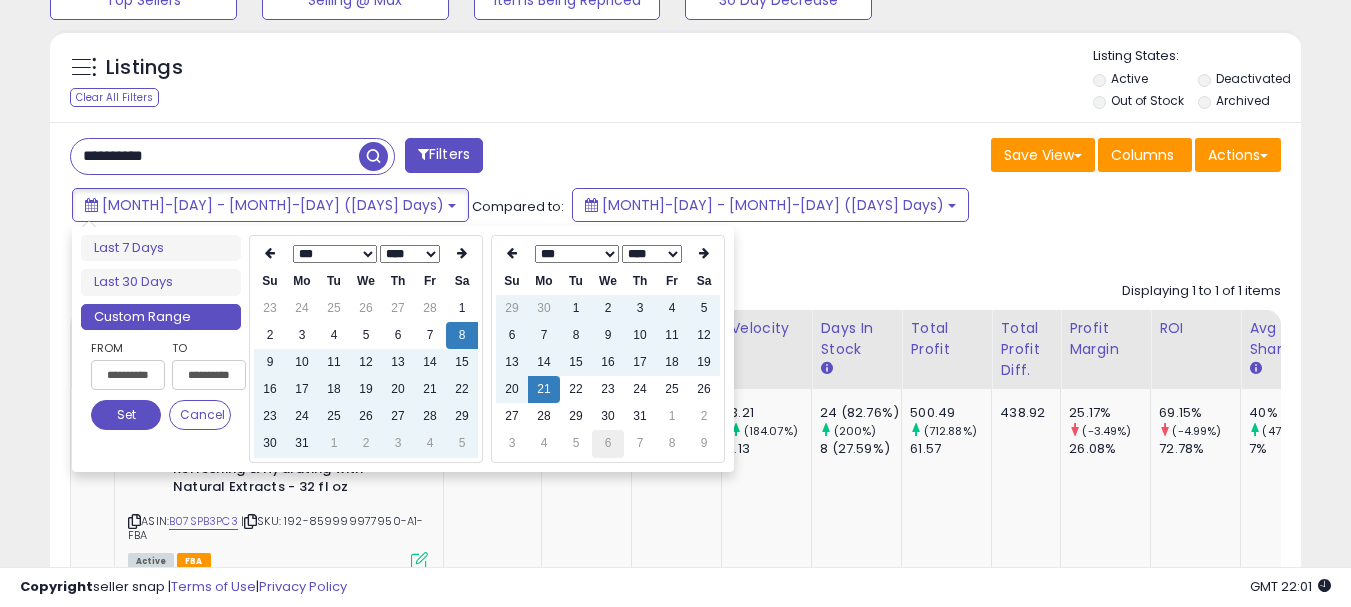 click on "6" at bounding box center (608, 443) 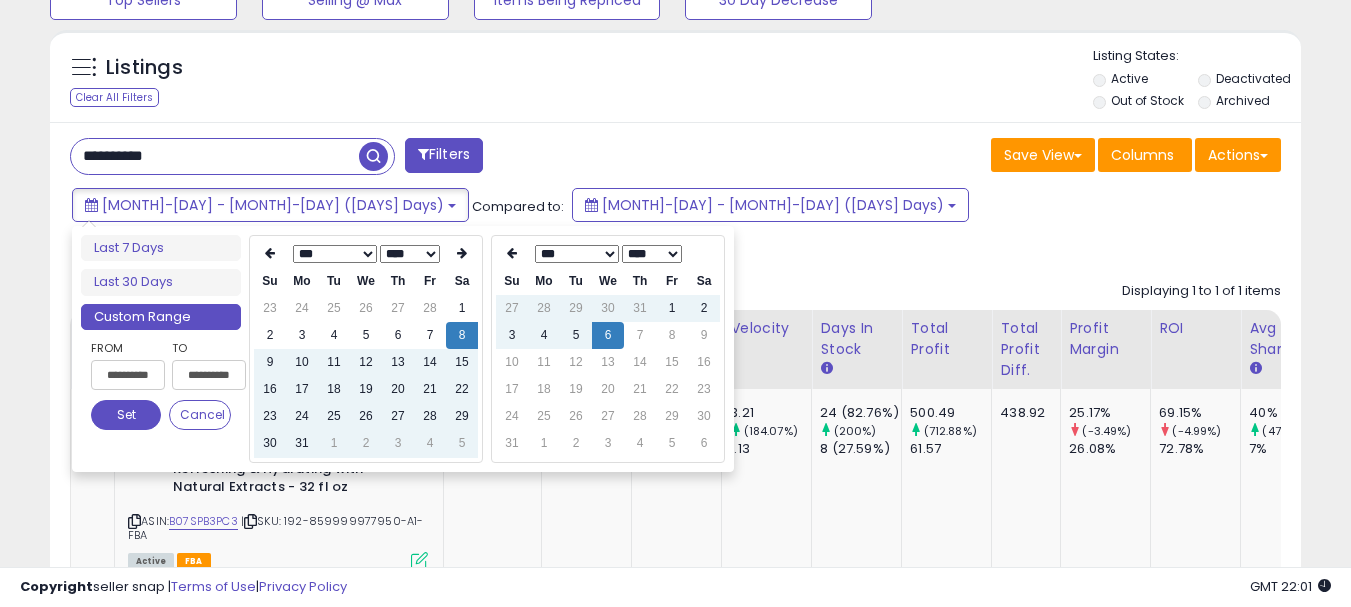 click on "Set" at bounding box center [126, 415] 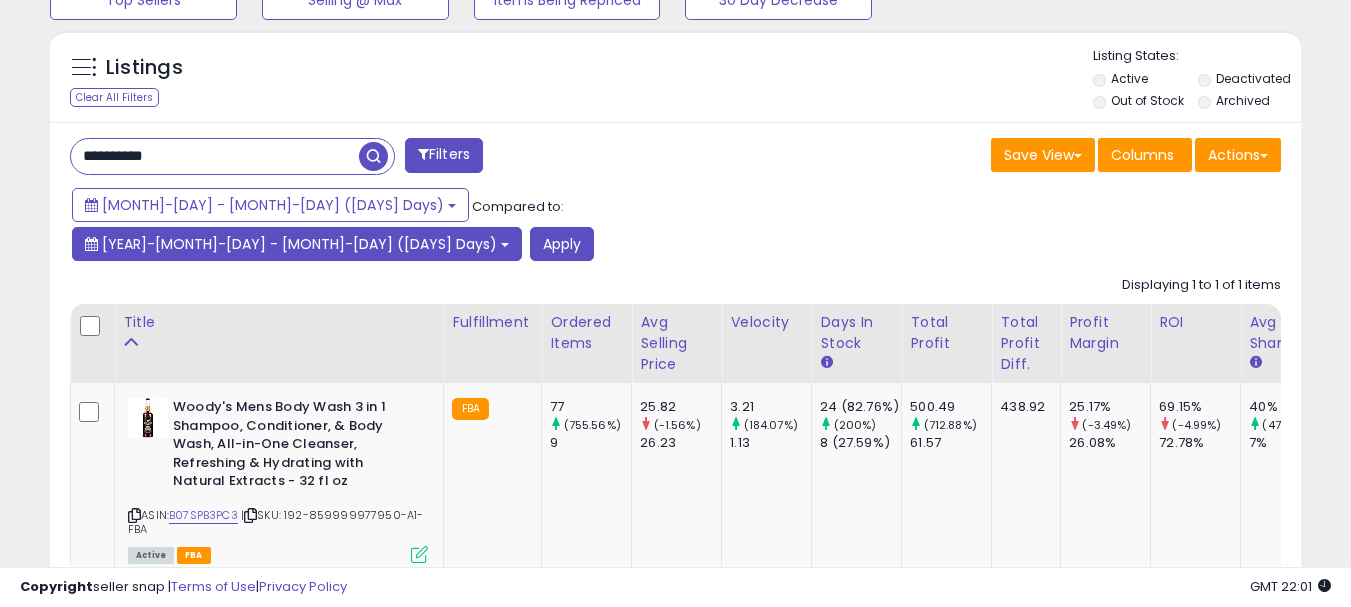 click on "[YEAR]-[MONTH]-[DAY] - [MONTH]-[DAY] ([DAYS] Days)" at bounding box center [299, 244] 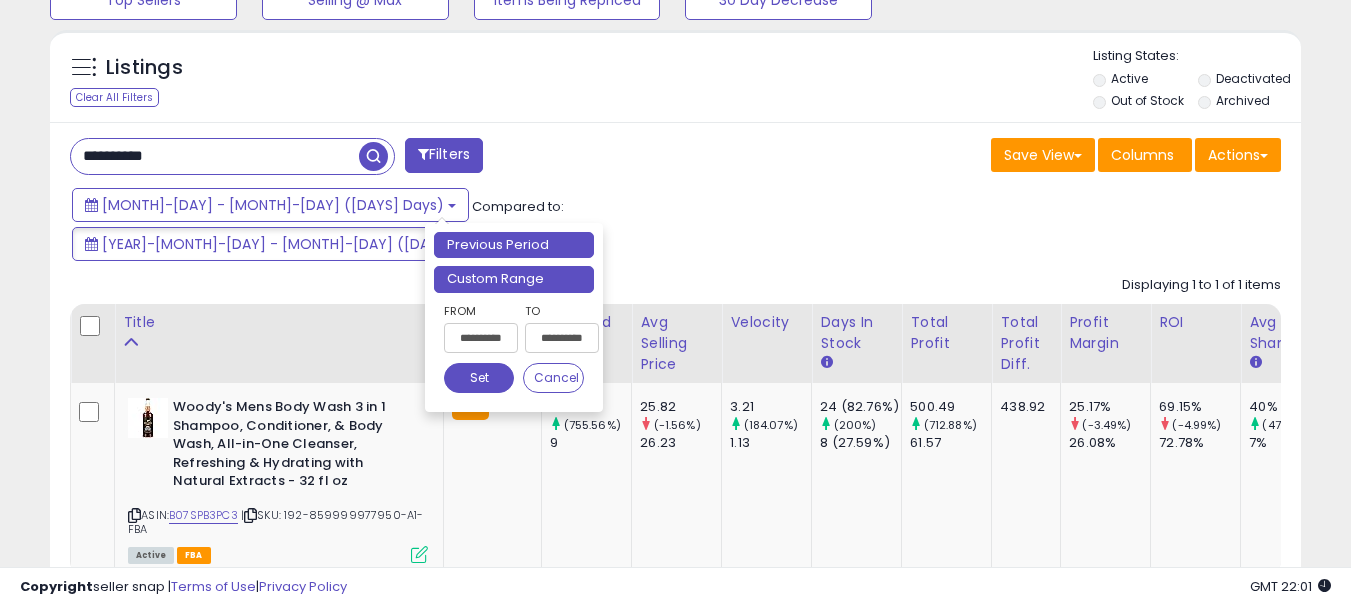 click on "Custom Range" at bounding box center (514, 279) 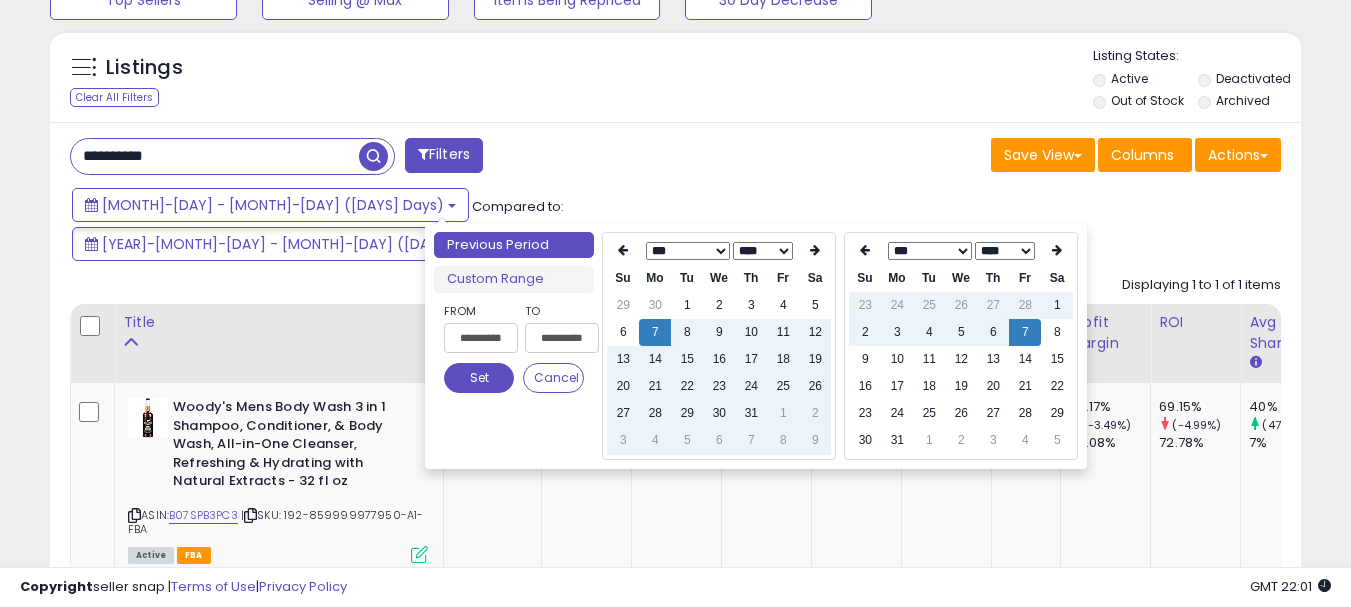 click on "**** ****" at bounding box center [1005, 251] 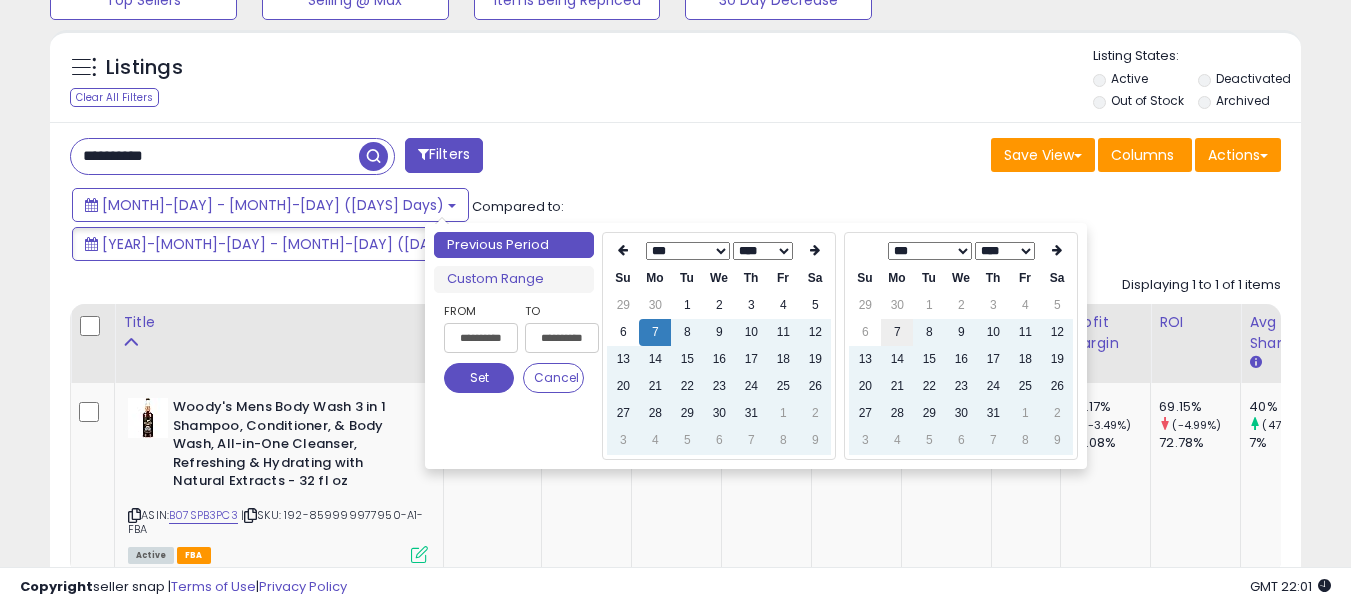 click on "7" at bounding box center [897, 332] 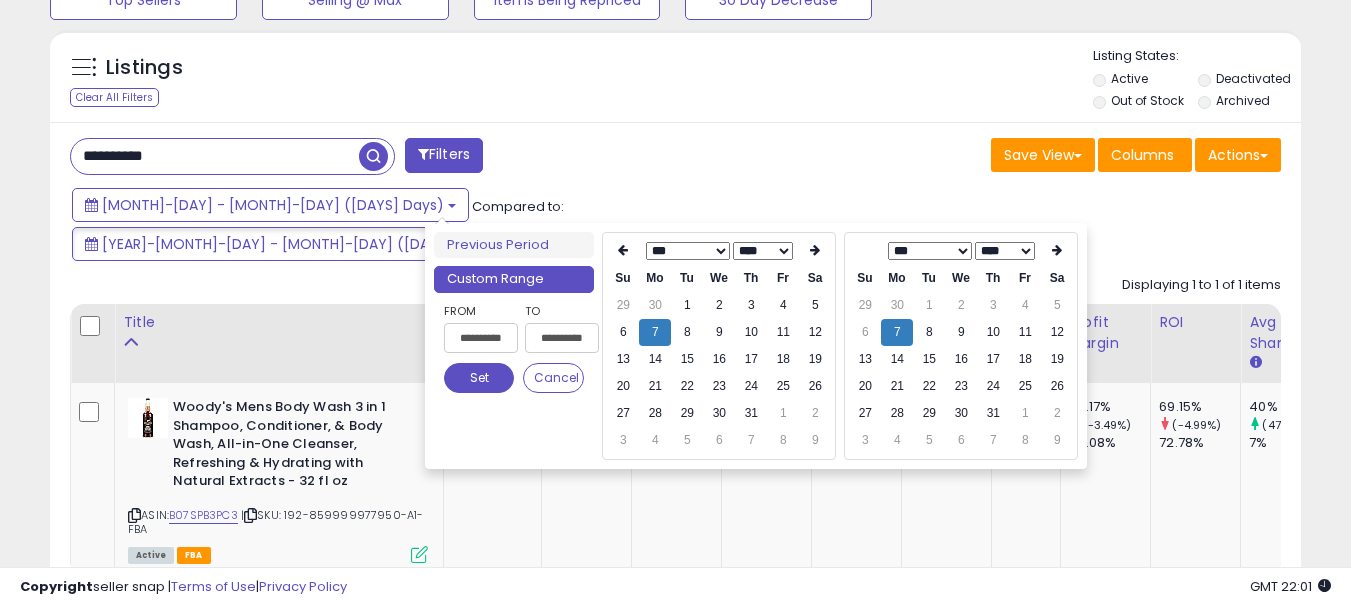 click on "Set" at bounding box center [479, 378] 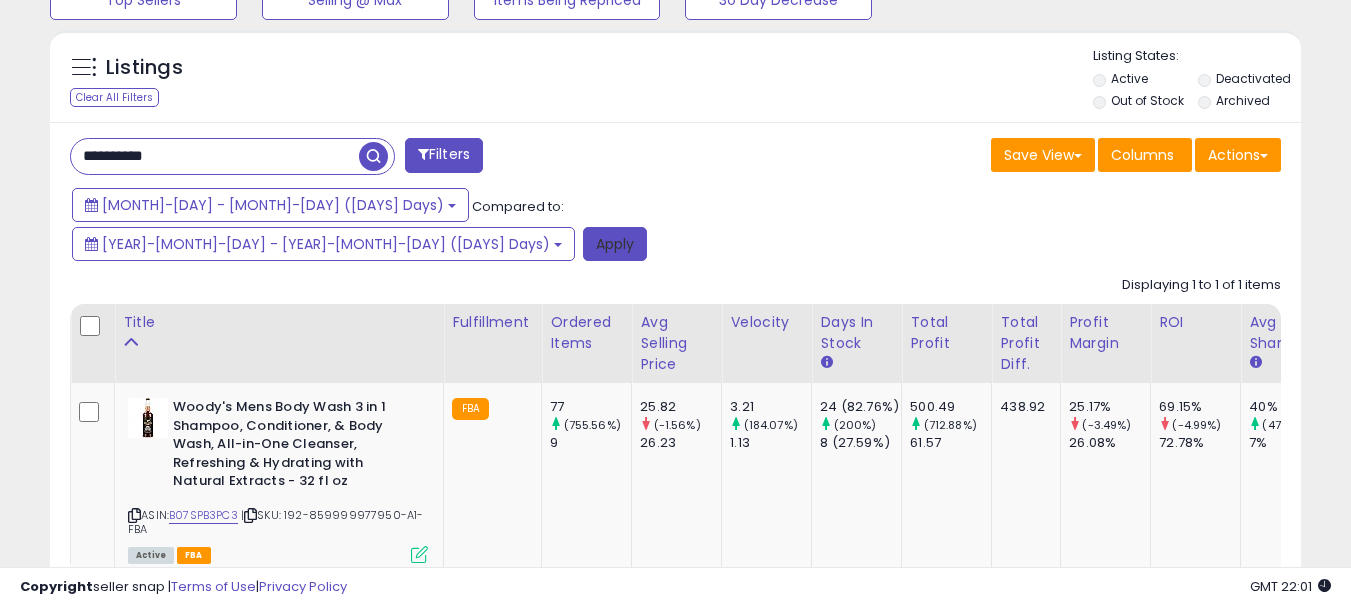 click on "Apply" at bounding box center [615, 244] 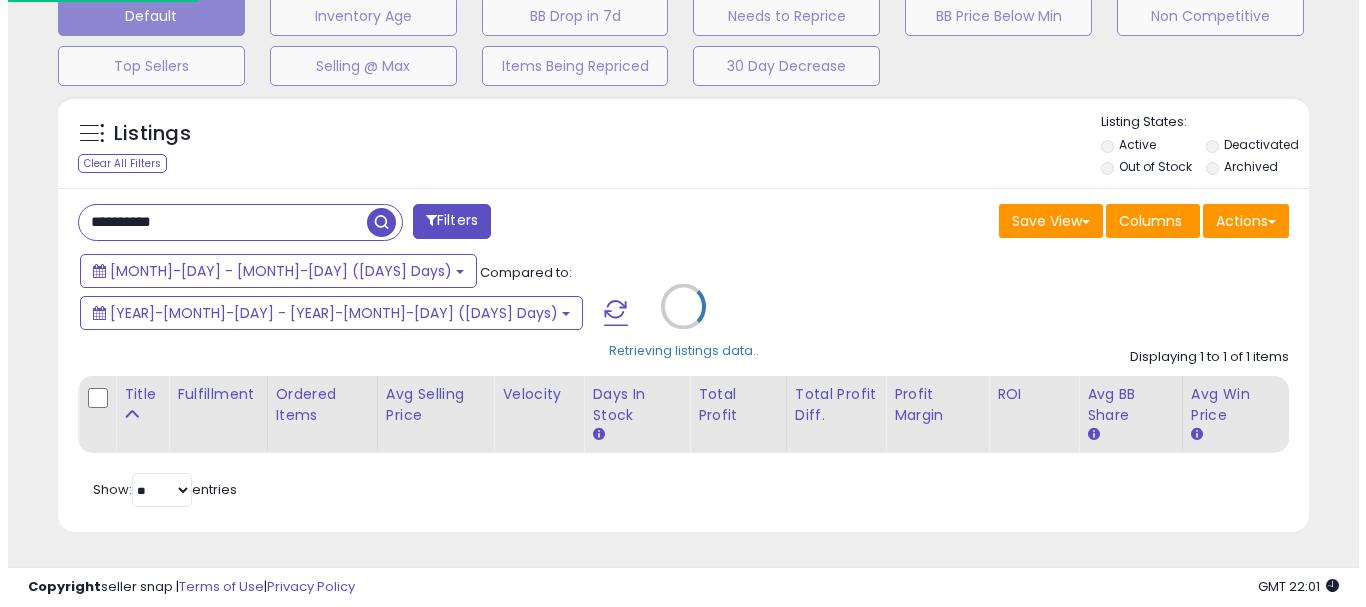 scroll, scrollTop: 595, scrollLeft: 0, axis: vertical 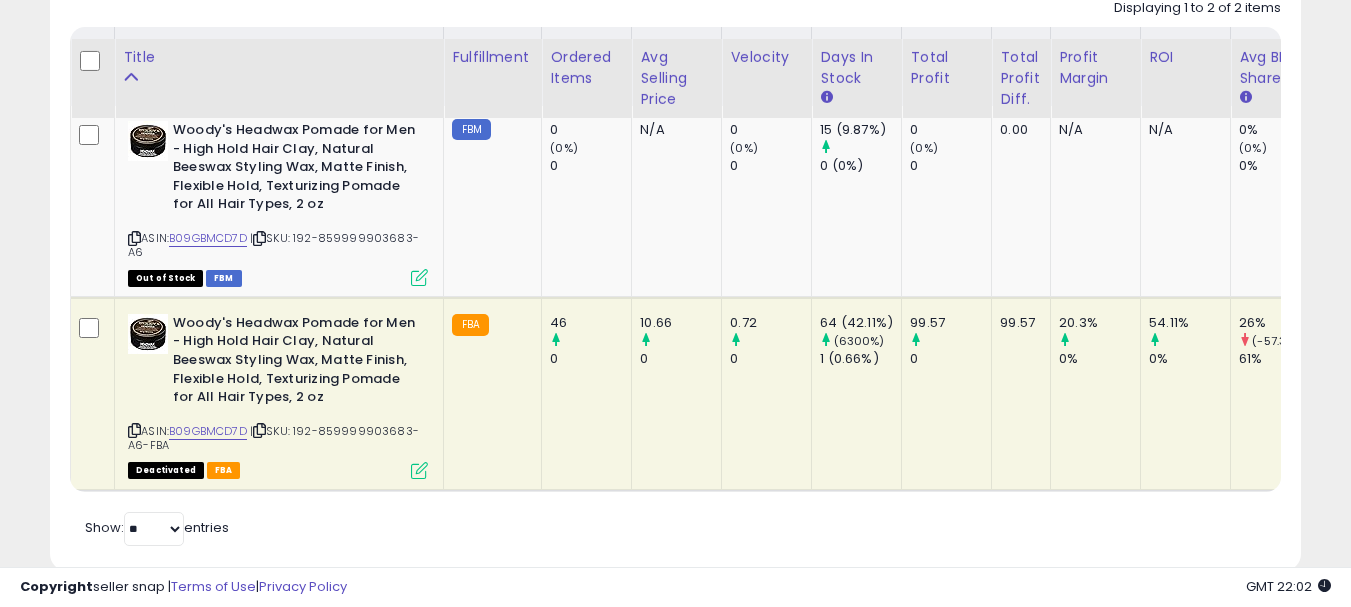 drag, startPoint x: 299, startPoint y: 379, endPoint x: 331, endPoint y: 394, distance: 35.341194 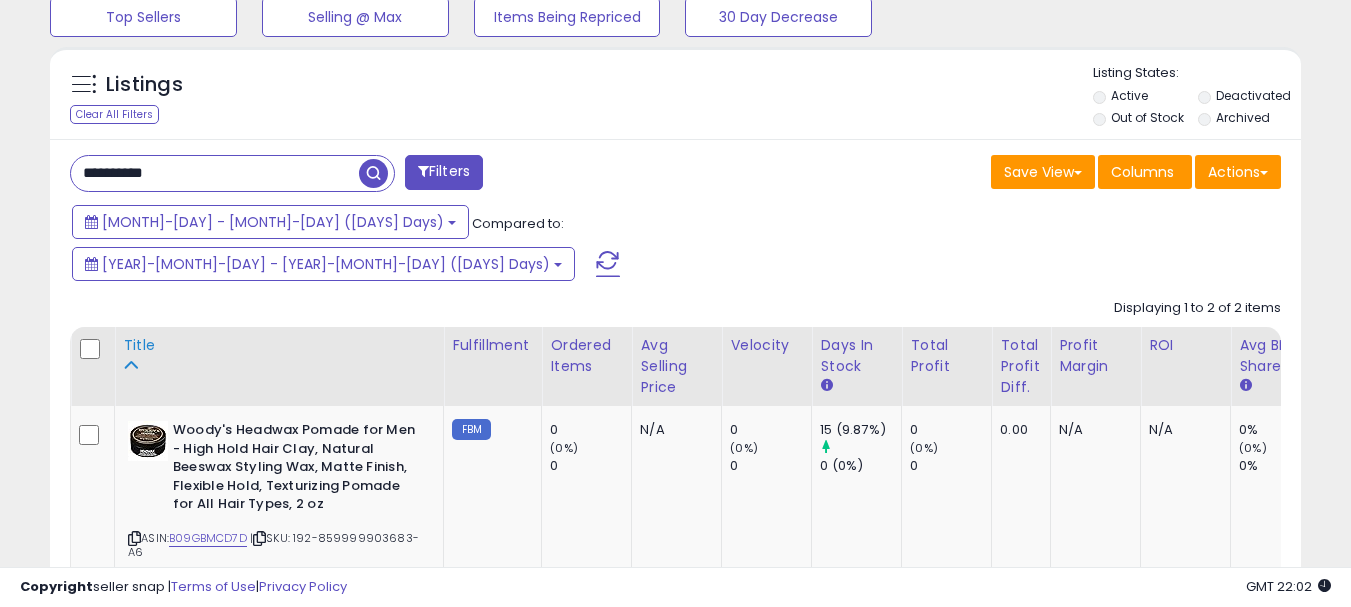 scroll, scrollTop: 483, scrollLeft: 0, axis: vertical 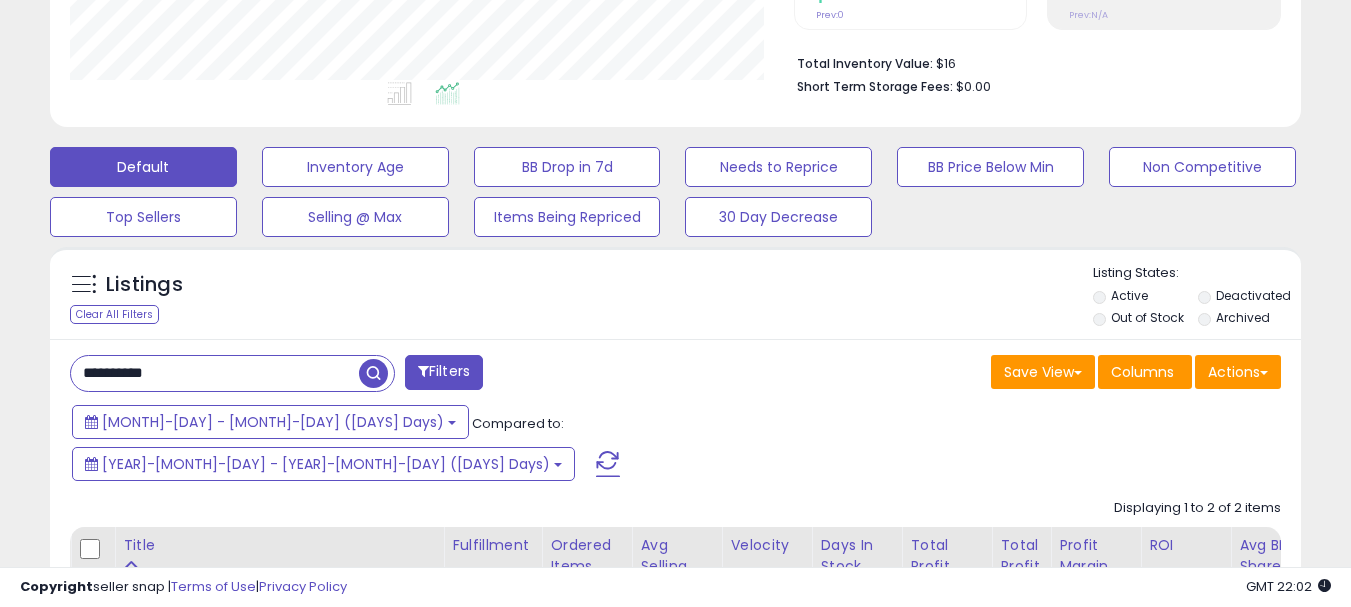 click on "**********" at bounding box center [215, 373] 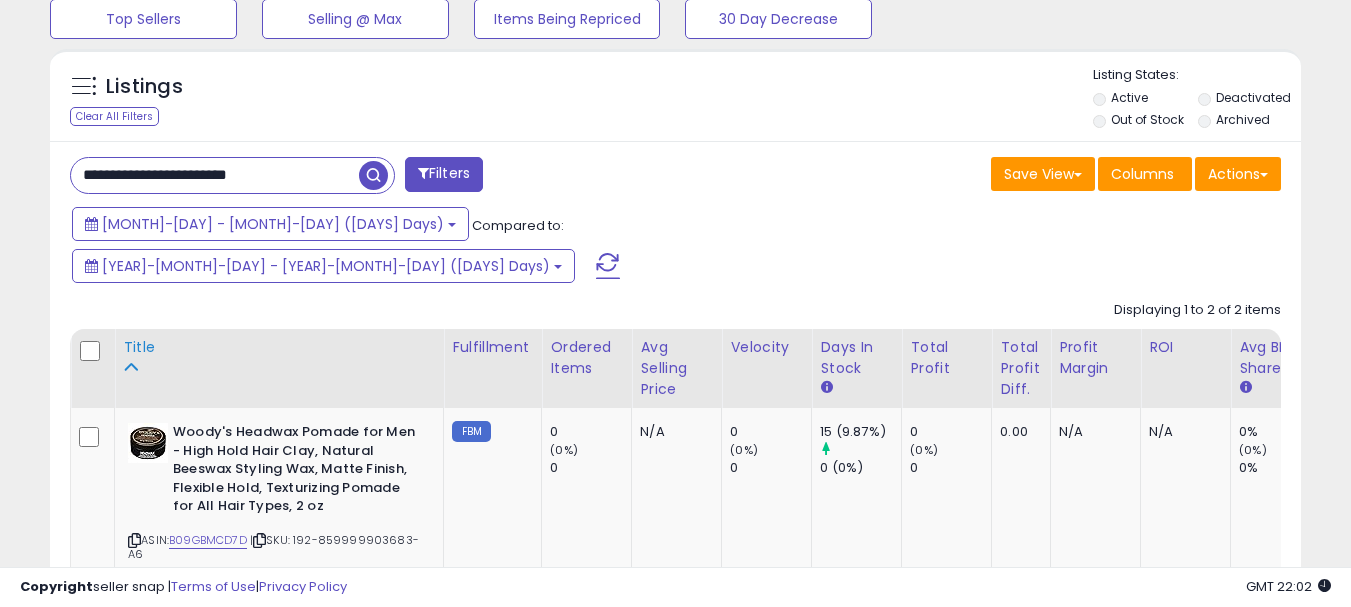 scroll, scrollTop: 683, scrollLeft: 0, axis: vertical 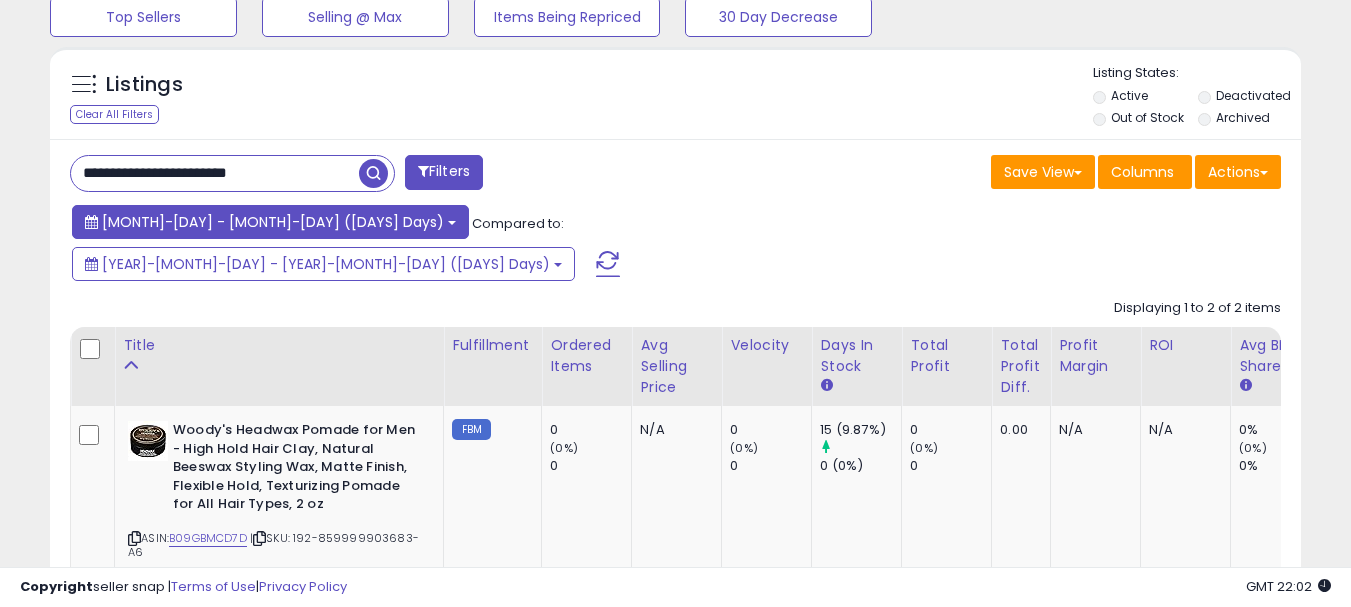 click on "[MONTH]-[DAY] - [MONTH]-[DAY] ([DAYS] Days)" at bounding box center (273, 222) 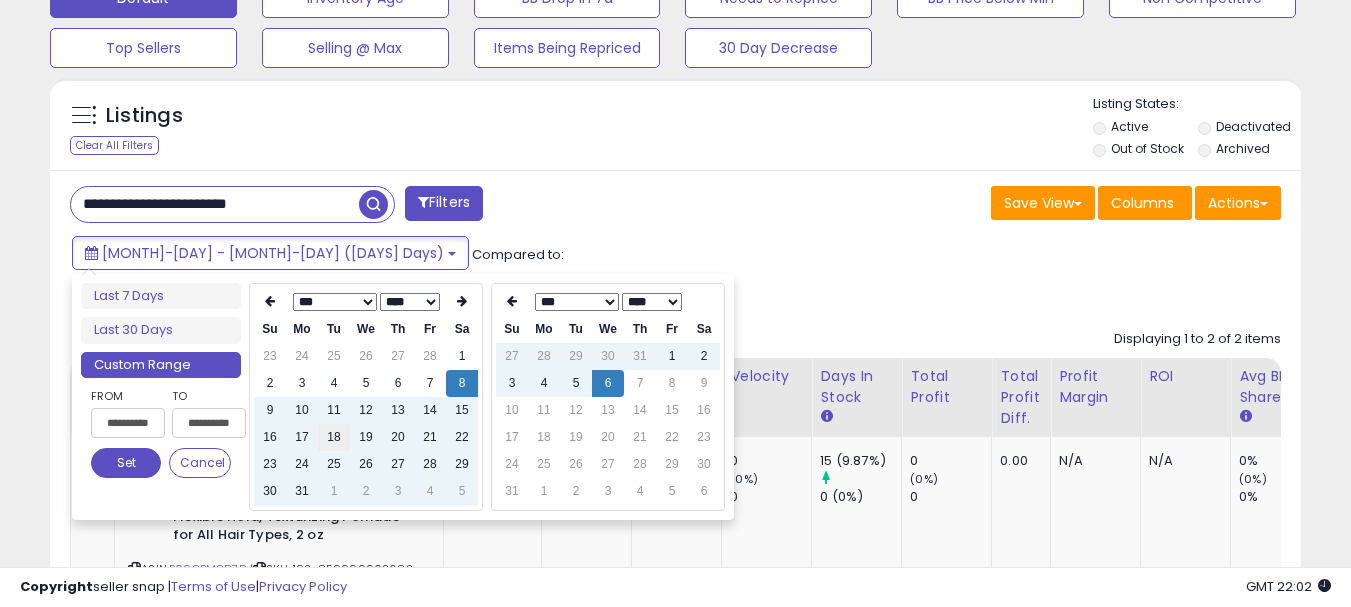 scroll, scrollTop: 683, scrollLeft: 0, axis: vertical 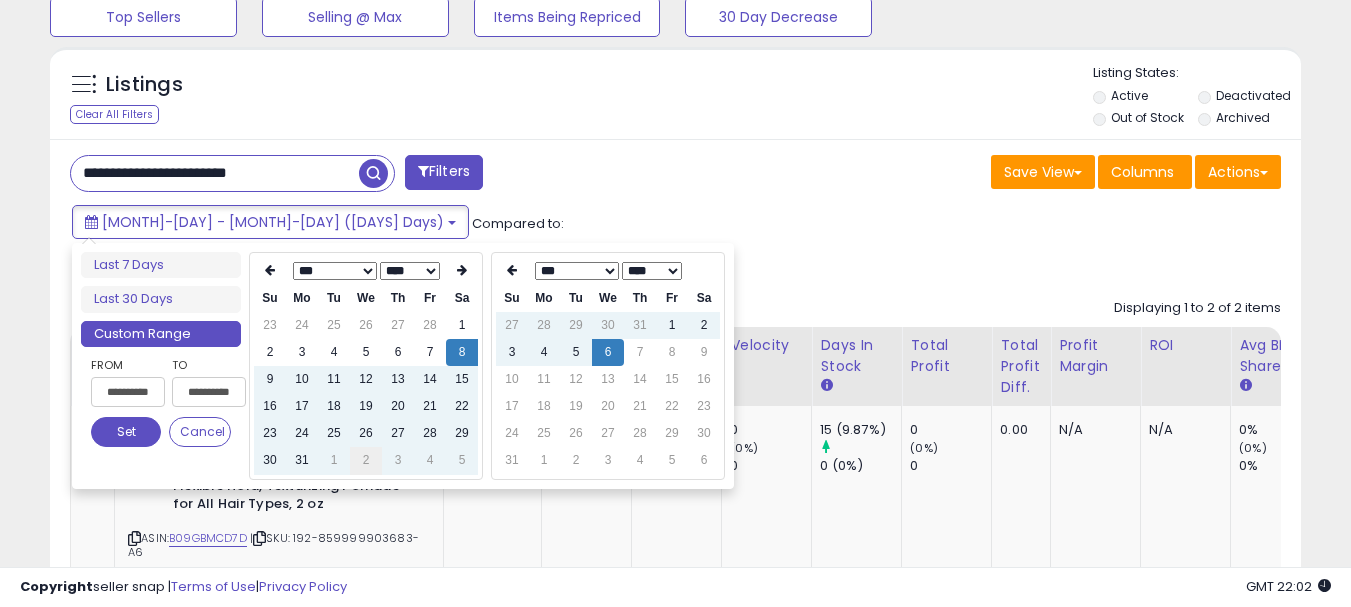 click on "2" at bounding box center (366, 460) 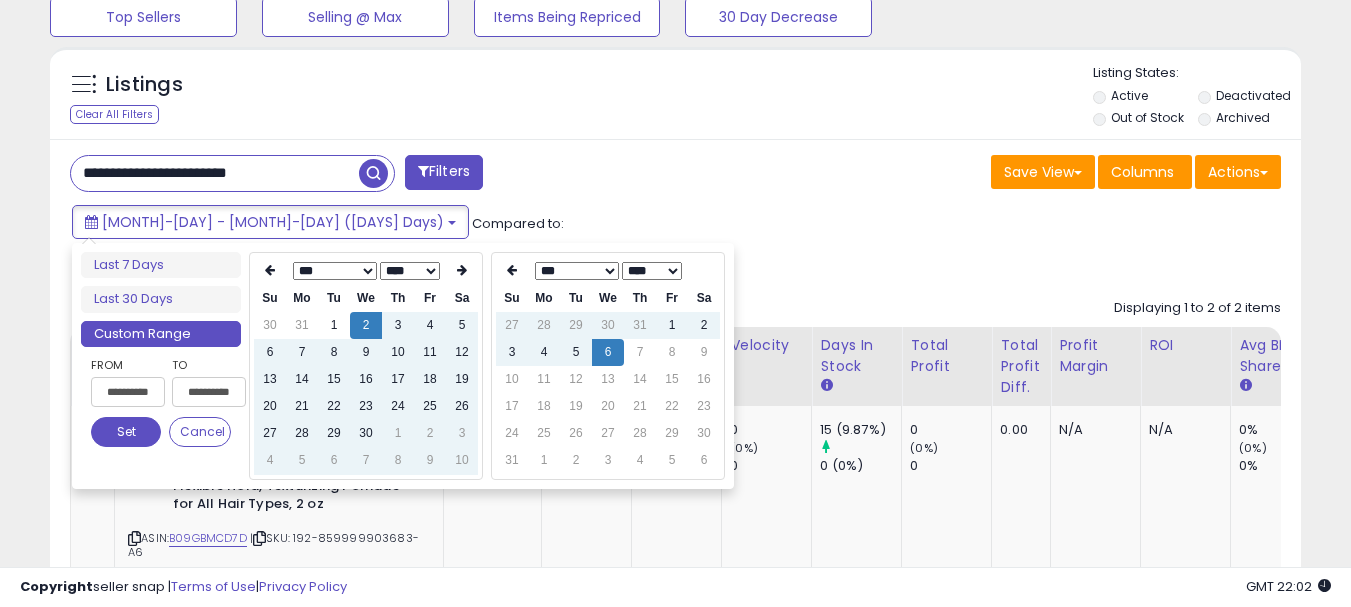 click on "7" at bounding box center [366, 460] 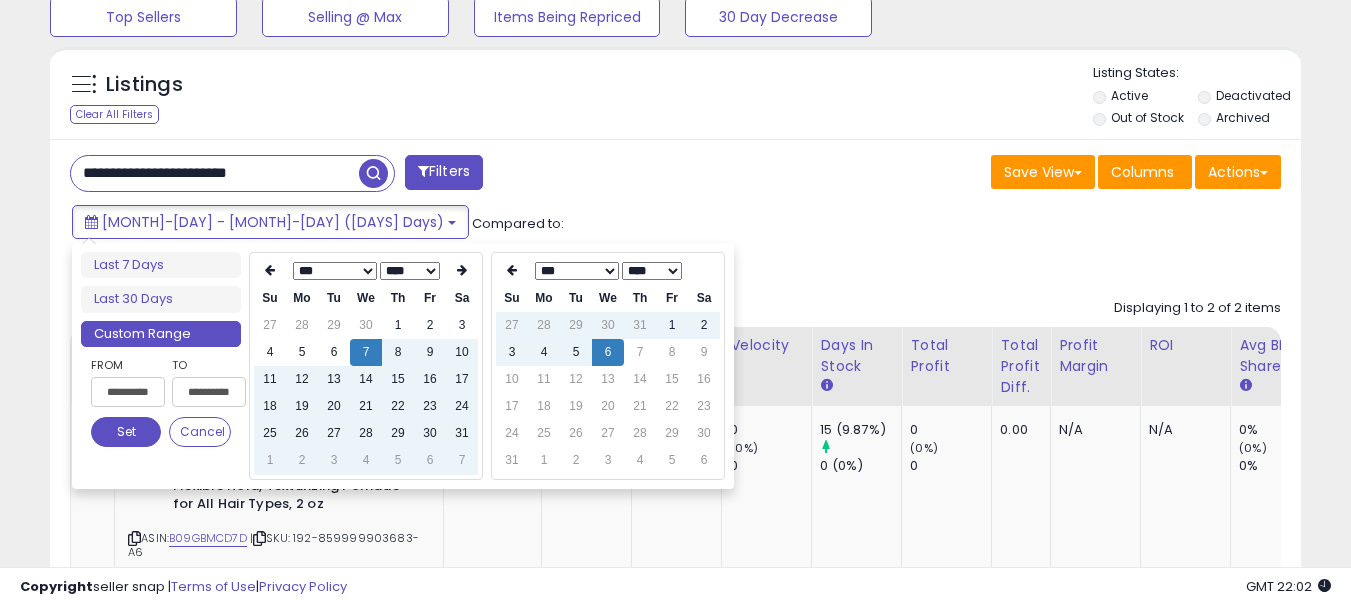 click on "4" at bounding box center [366, 460] 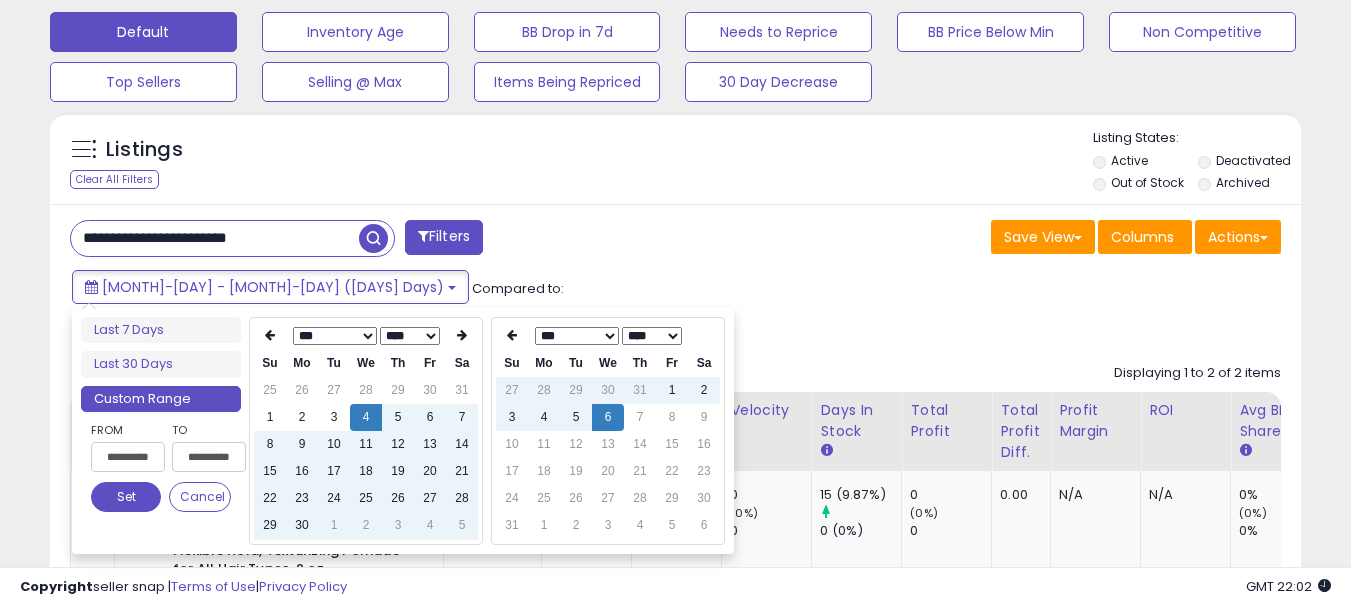 scroll, scrollTop: 783, scrollLeft: 0, axis: vertical 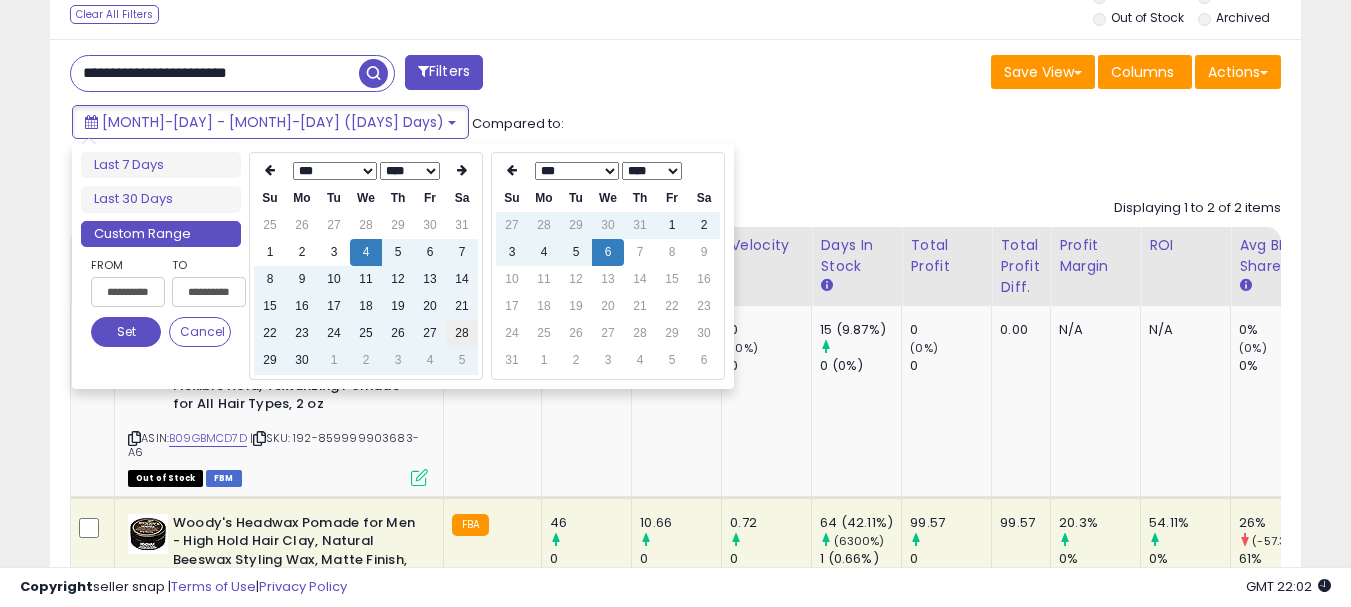 click on "28" at bounding box center (462, 333) 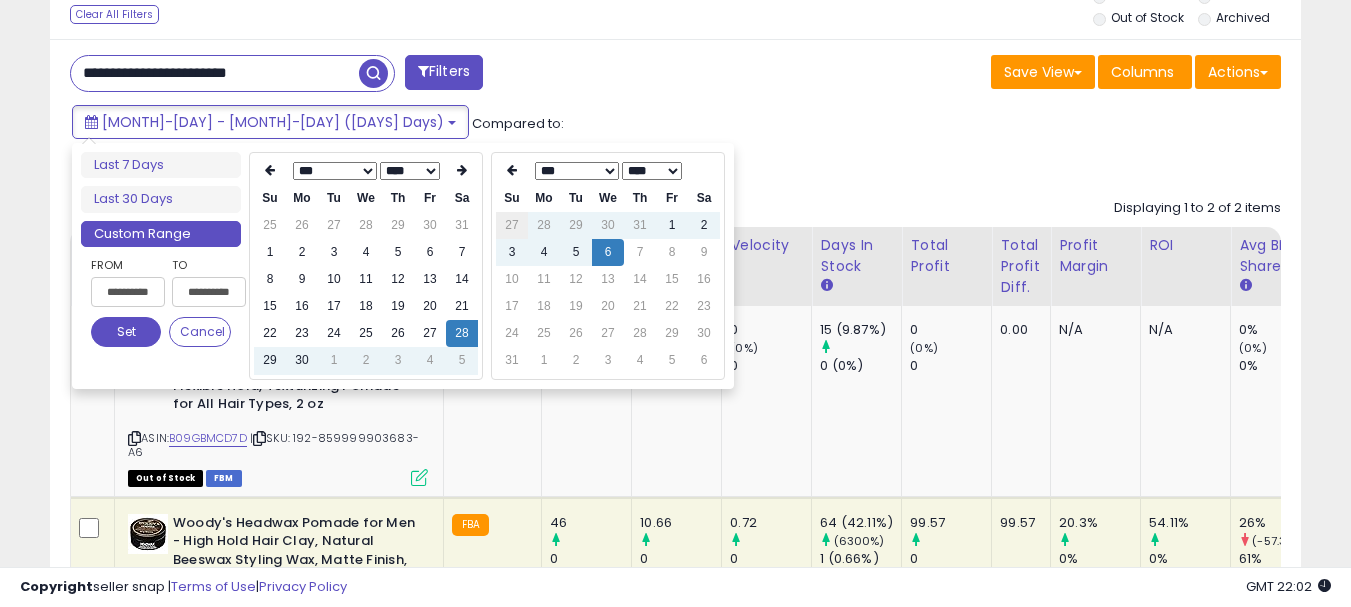click on "27" at bounding box center (512, 225) 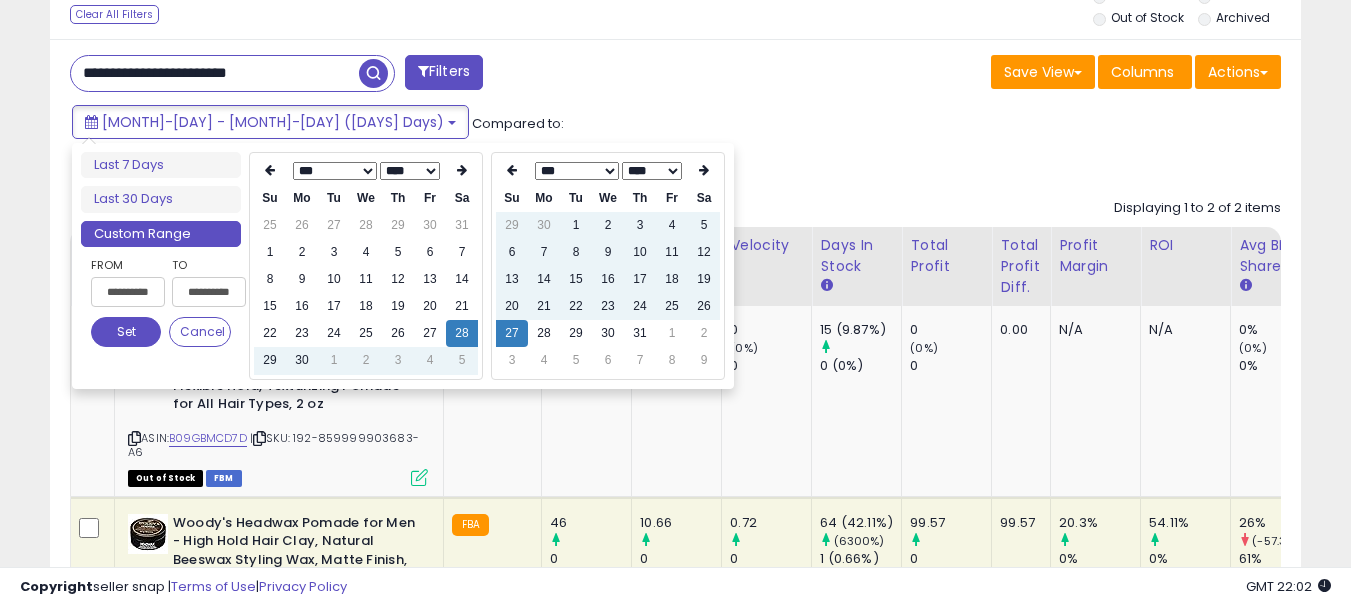 click on "Set" at bounding box center (126, 332) 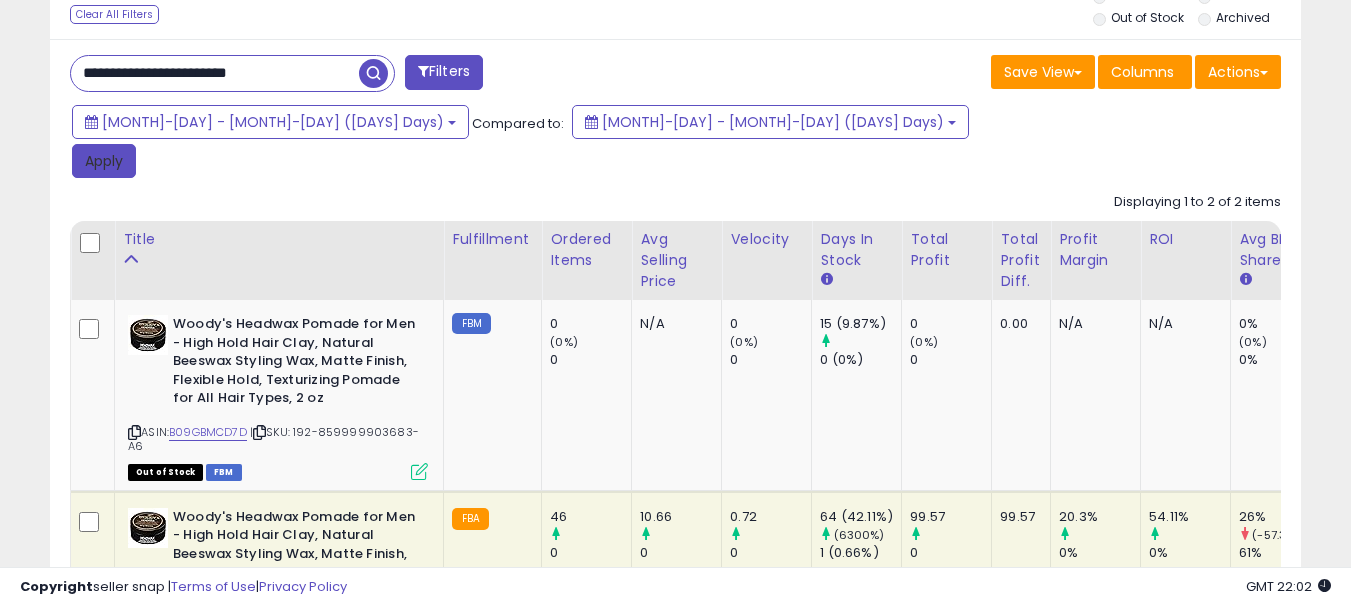 click on "Apply" at bounding box center (104, 161) 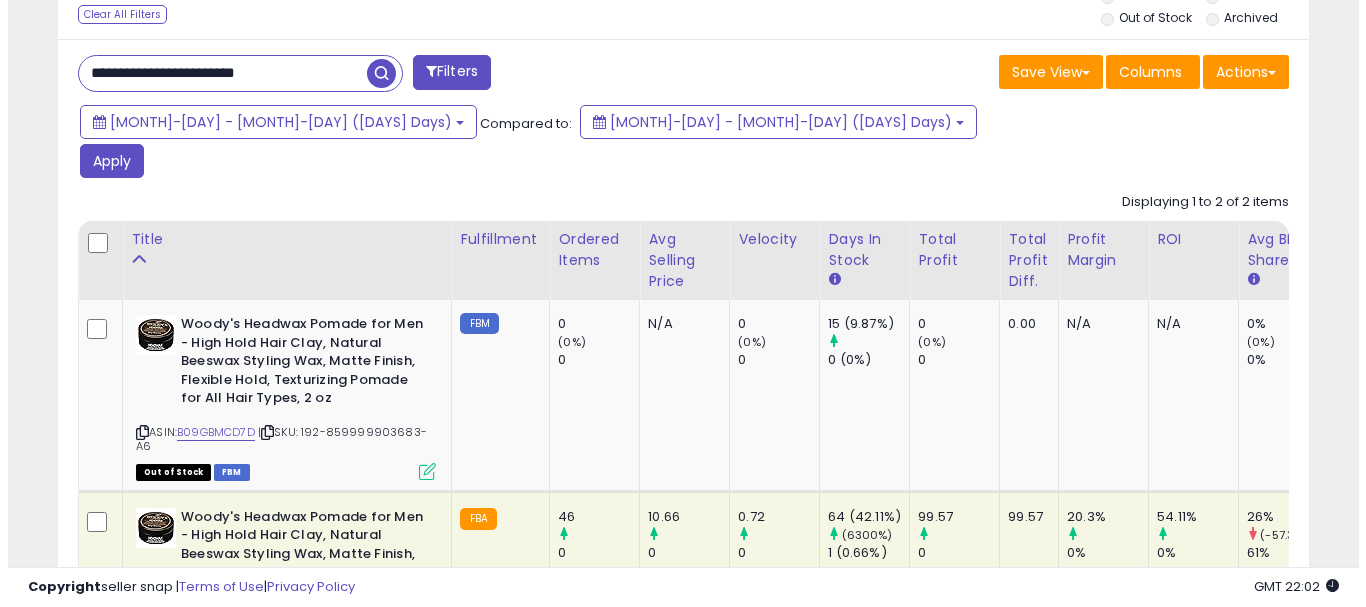 scroll, scrollTop: 595, scrollLeft: 0, axis: vertical 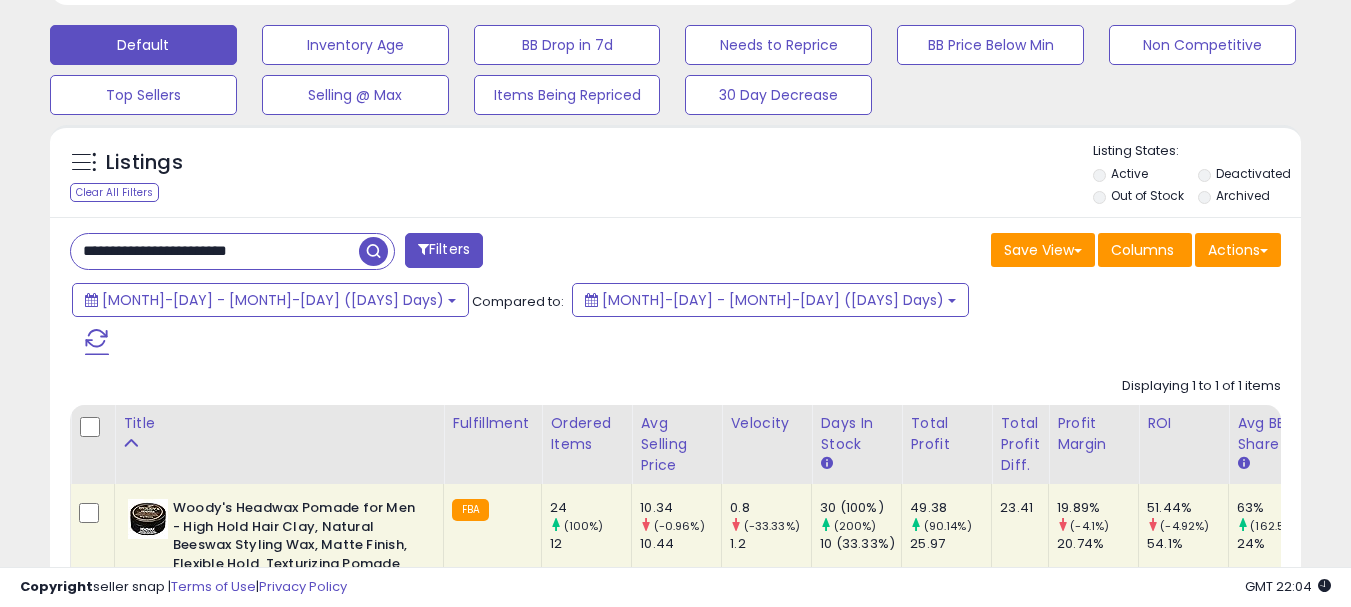 drag, startPoint x: 314, startPoint y: 261, endPoint x: 38, endPoint y: 270, distance: 276.1467 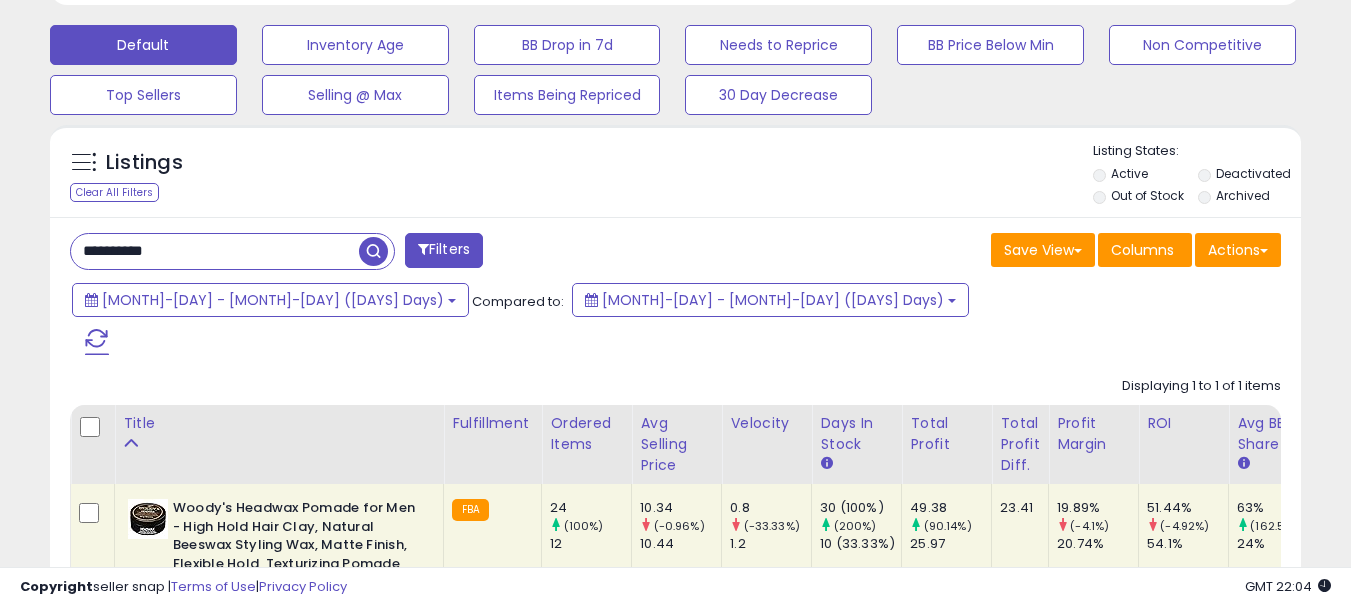 click on "[MONTH]-[DAY] - [MONTH]-[DAY] ([DAYS] Days)
Compared to:
[MONTH]-[DAY] - [MONTH]-[DAY] ([DAYS] Days)" at bounding box center (521, 325) 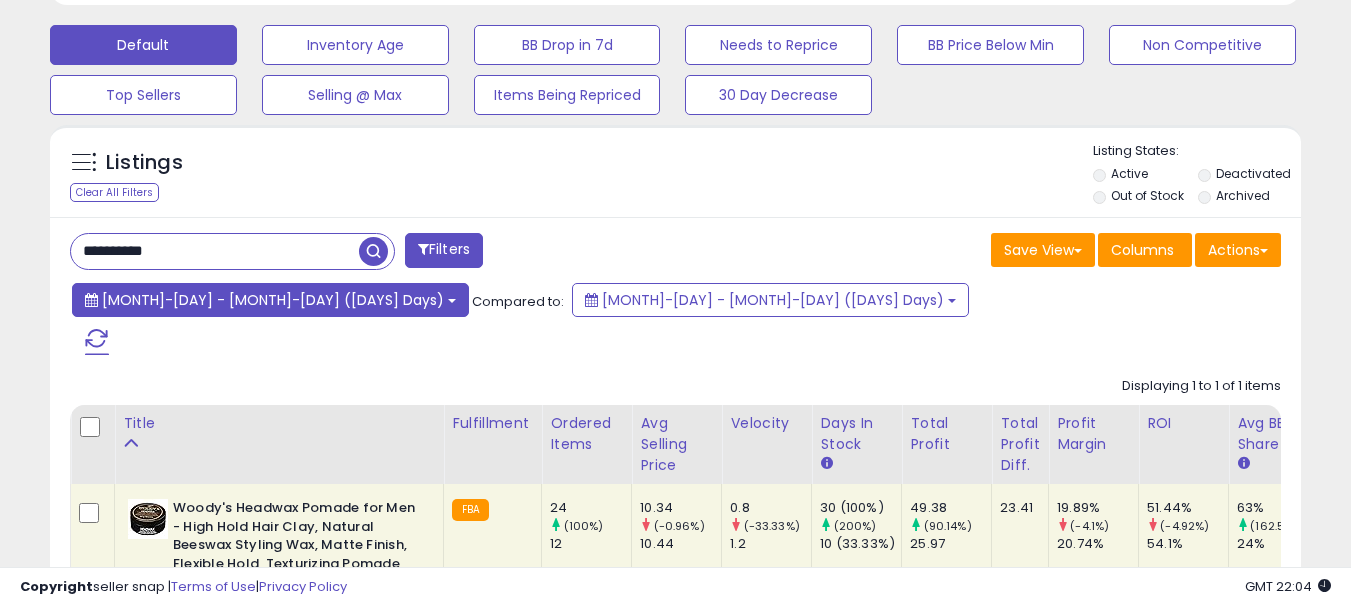 click on "[MONTH]-[DAY] - [MONTH]-[DAY] ([DAYS] Days)" at bounding box center (273, 300) 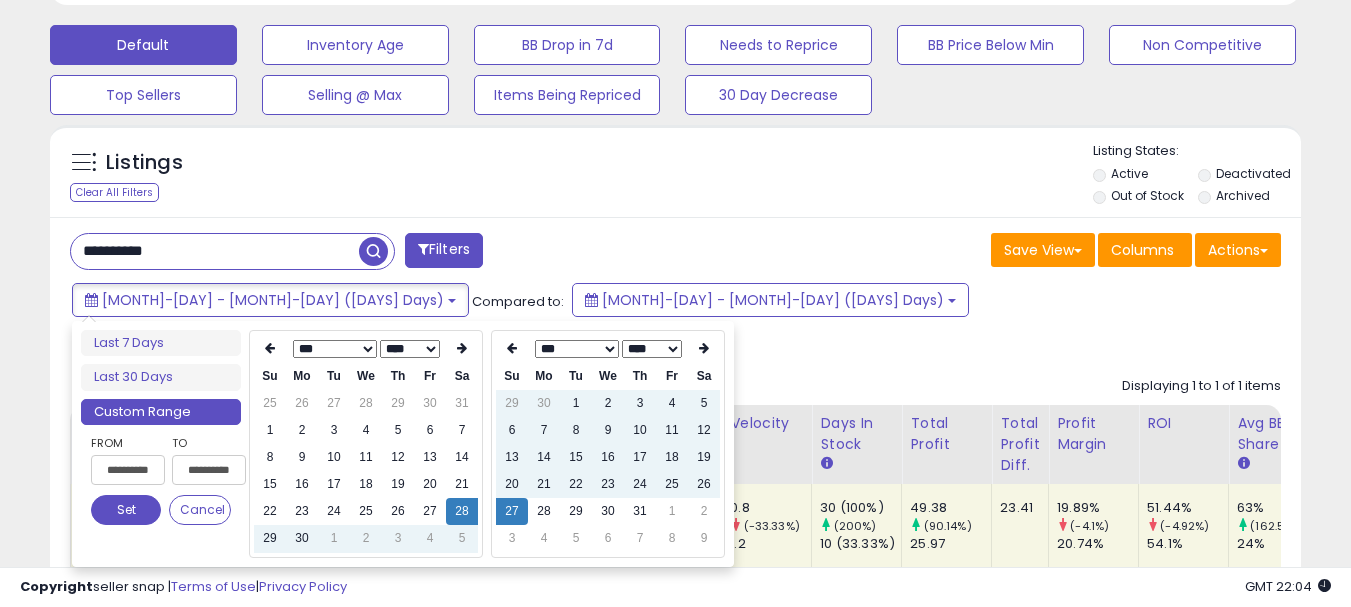 click on "*** *** *** *** *** *** *** ***" at bounding box center [335, 349] 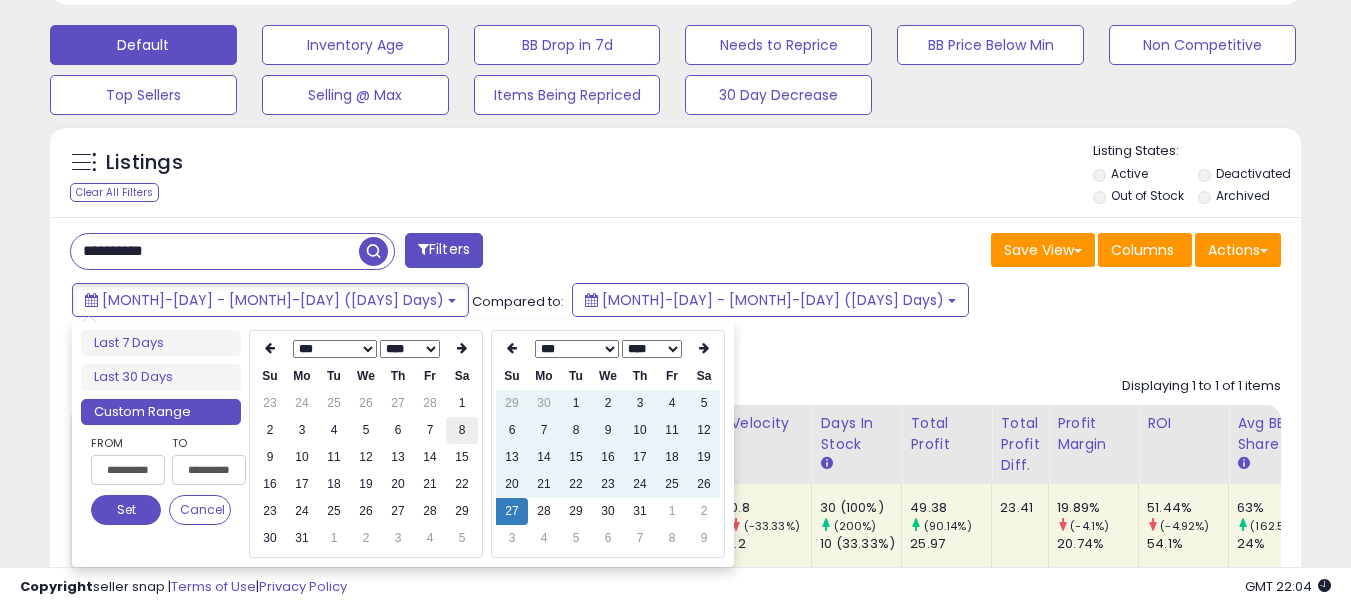 click on "8" at bounding box center [462, 430] 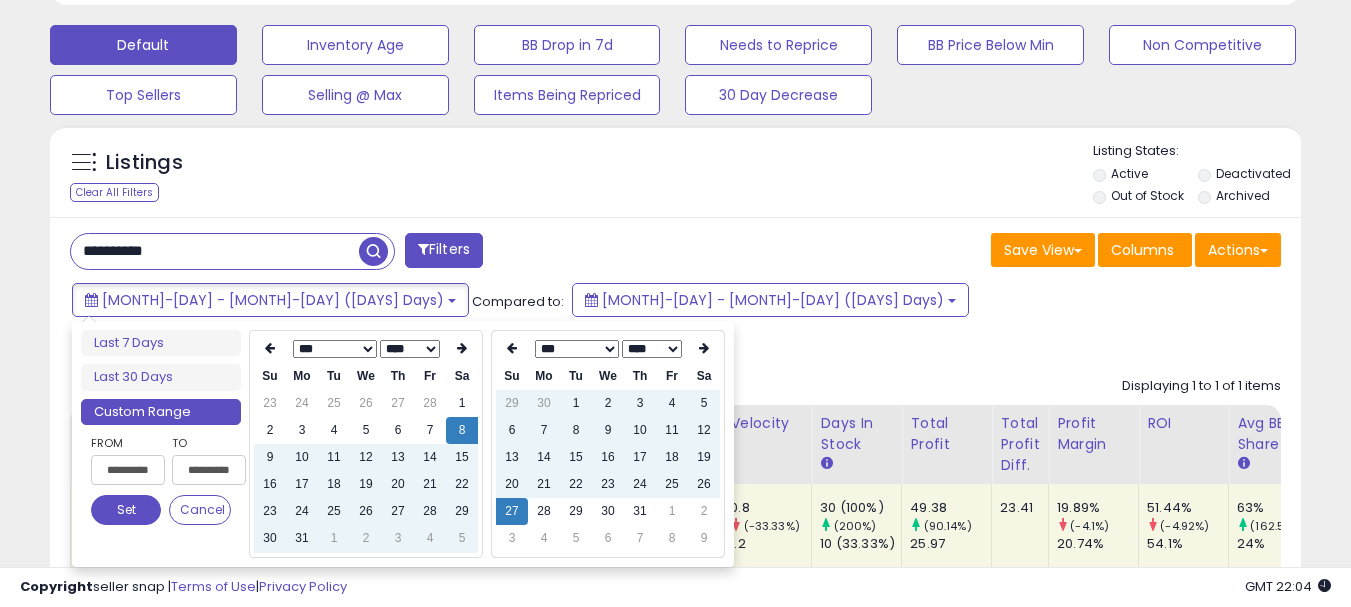 click on "8" at bounding box center (672, 538) 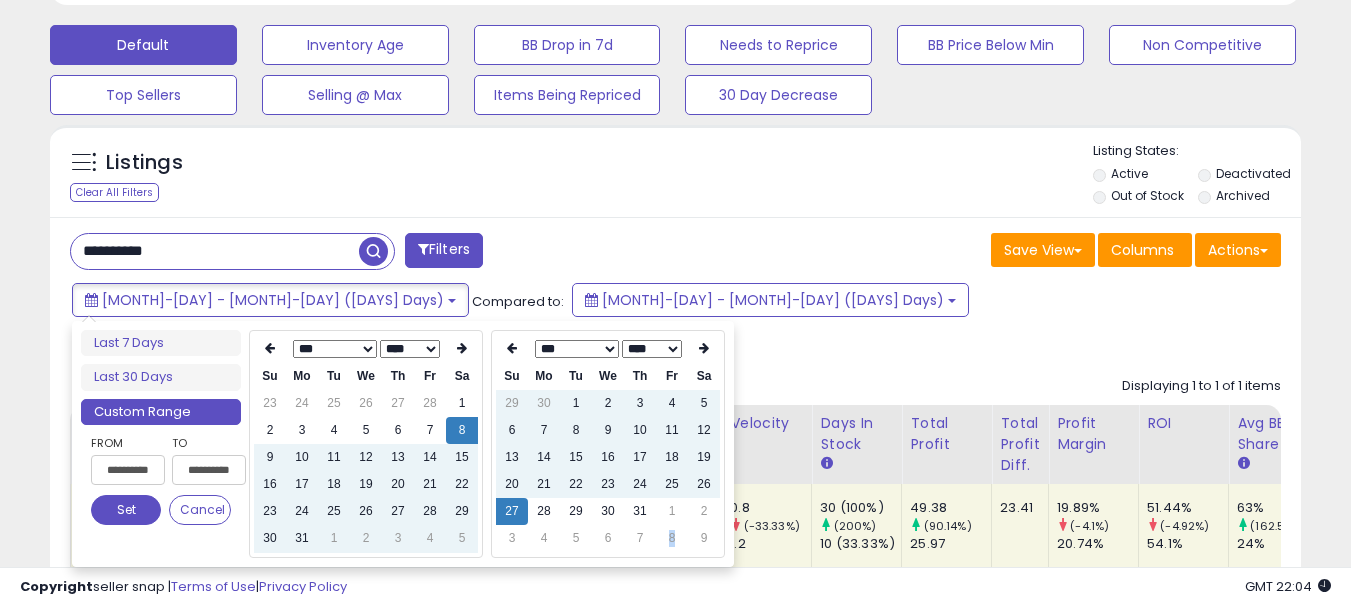 click on "8" at bounding box center (672, 538) 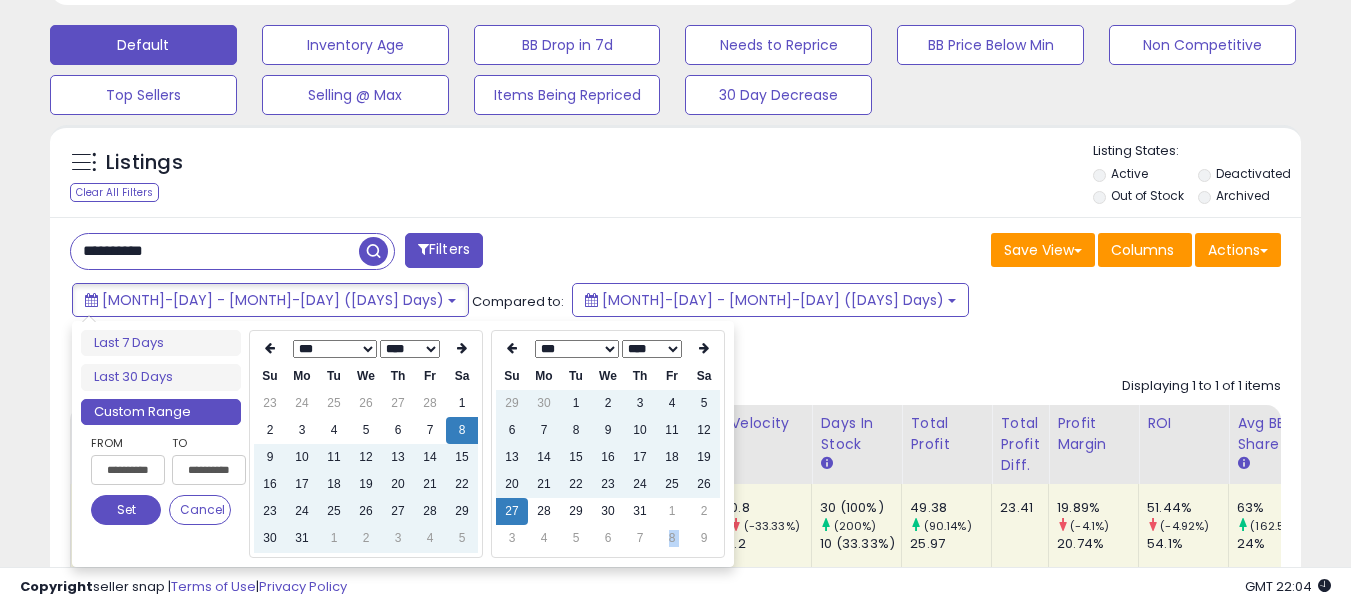 click on "8" at bounding box center [672, 538] 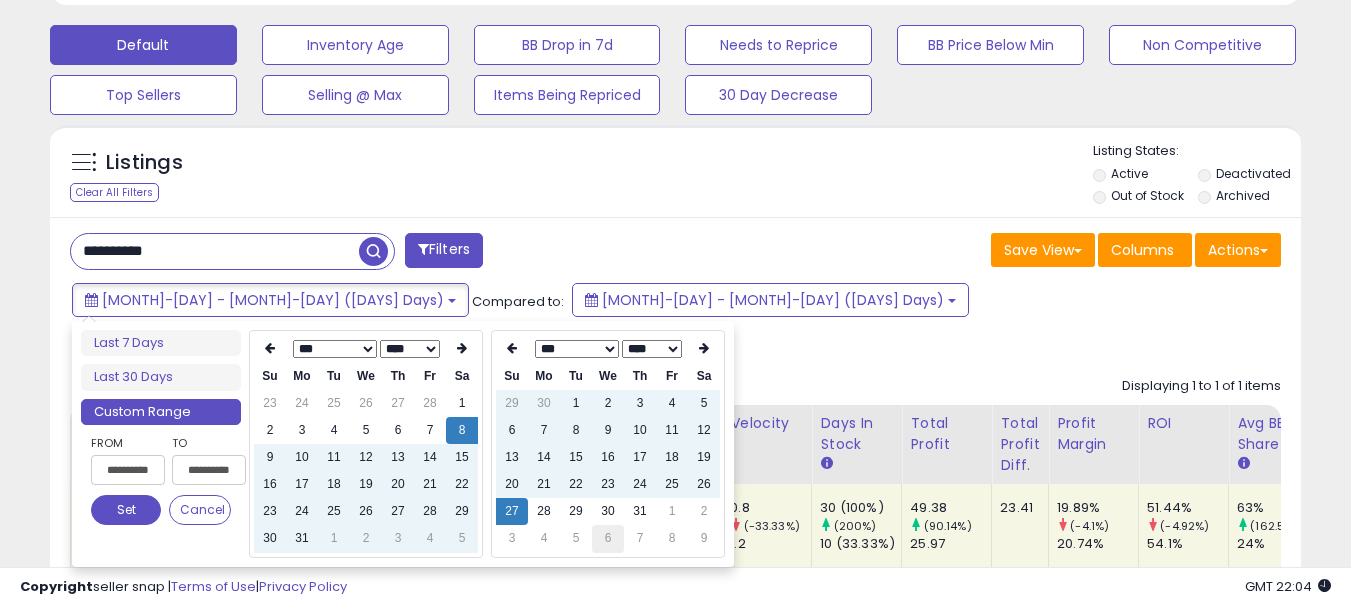 click on "6" at bounding box center [608, 538] 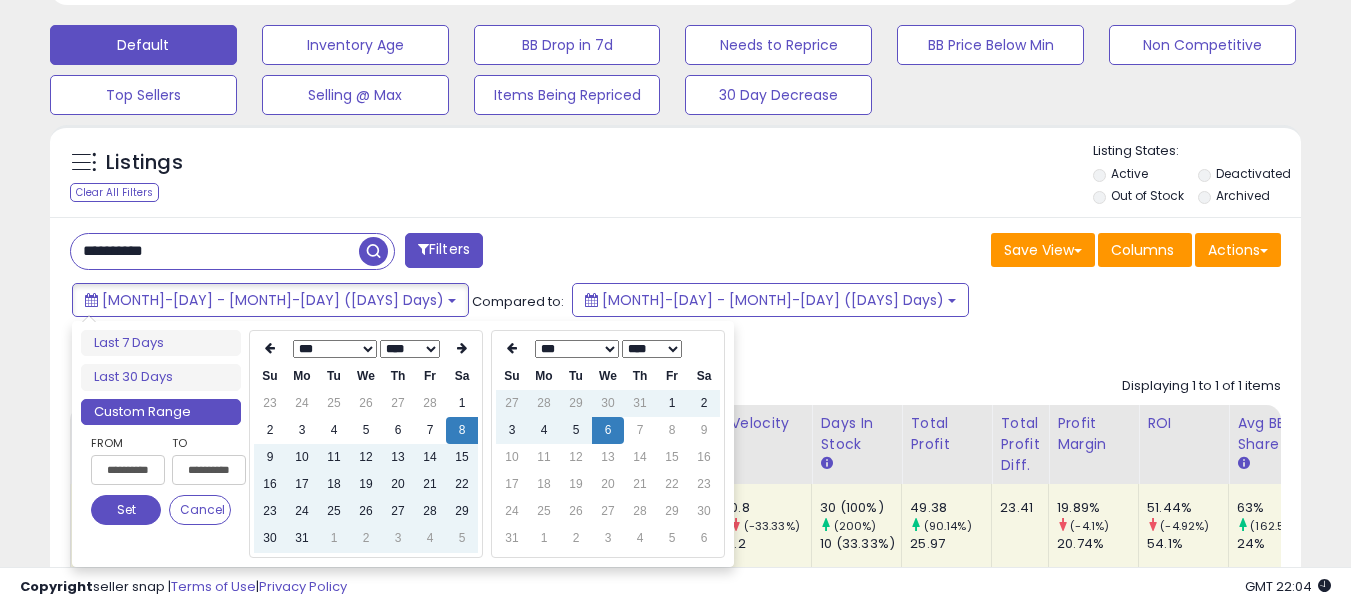 click on "Set" at bounding box center (126, 510) 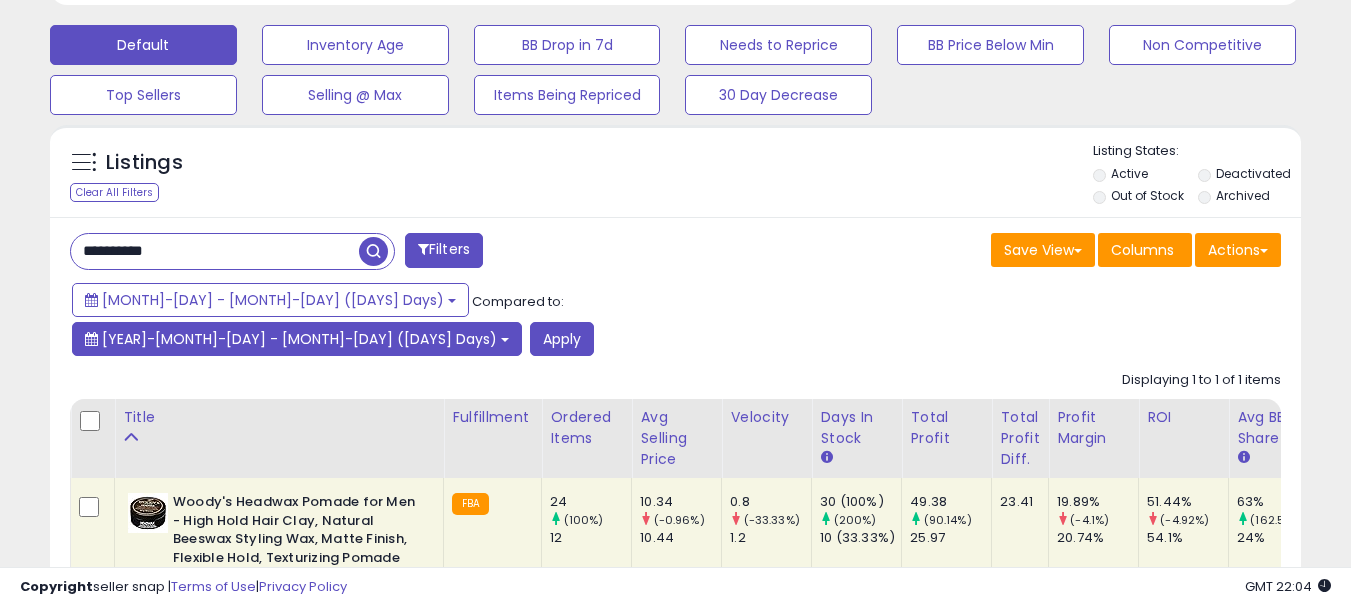 click on "[YEAR]-[MONTH]-[DAY] - [MONTH]-[DAY] ([DAYS] Days)" at bounding box center [299, 339] 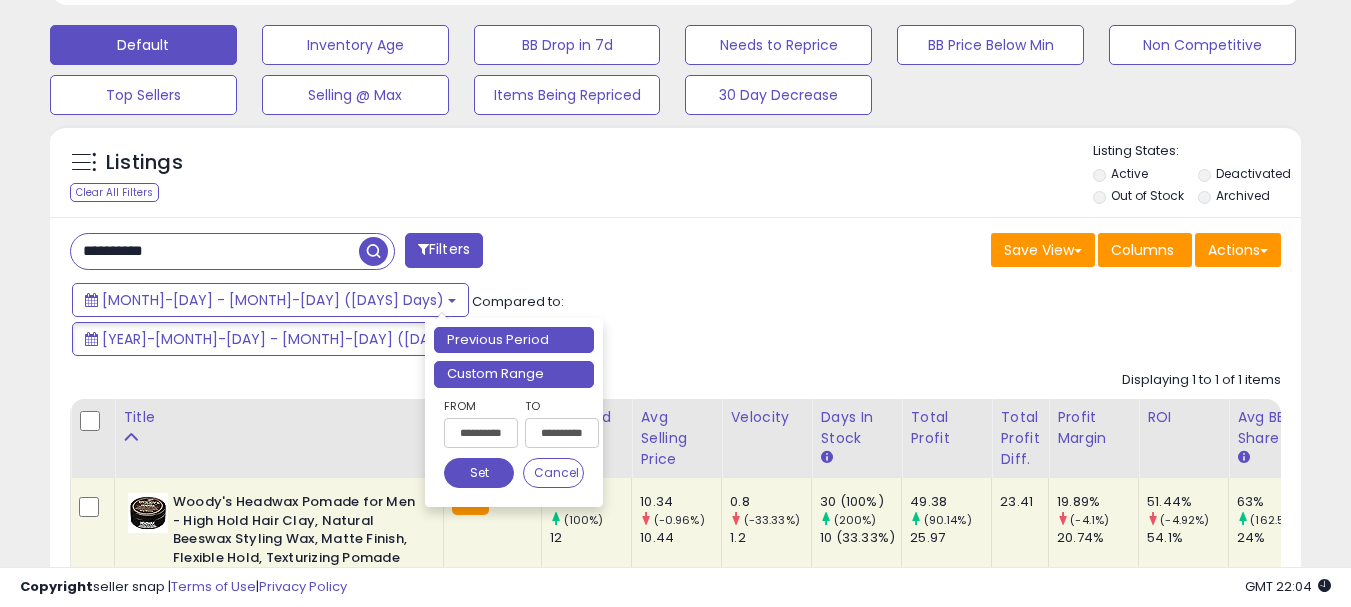 click on "Custom Range" at bounding box center (514, 374) 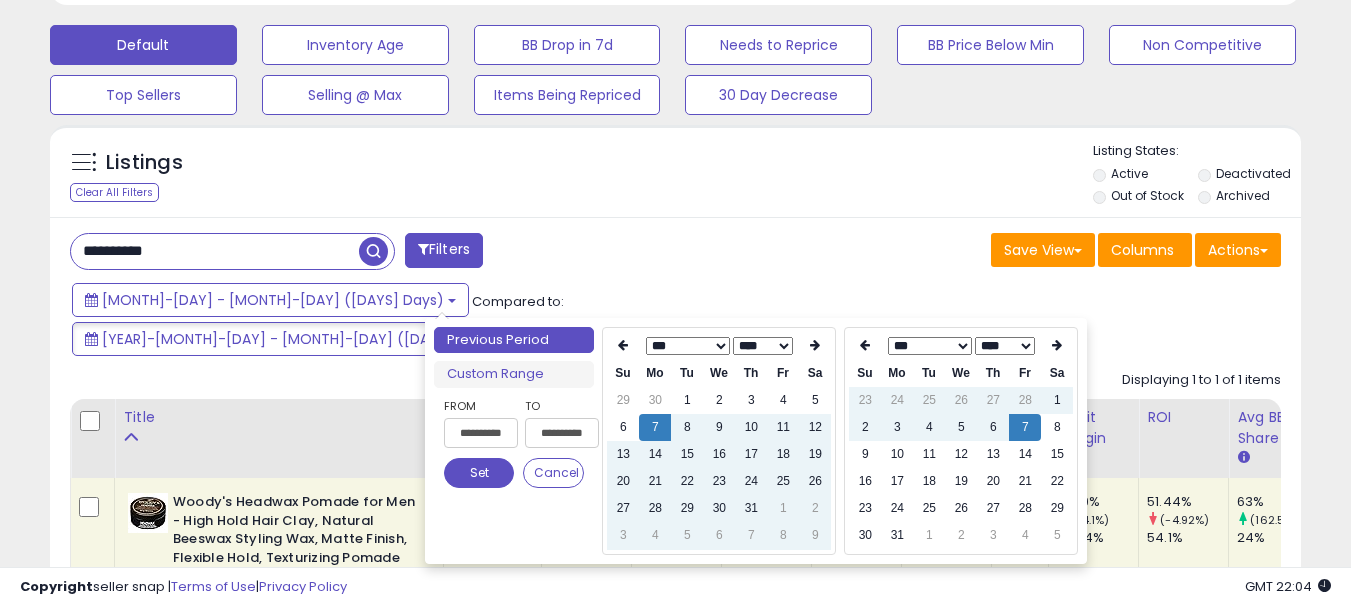 click on "**** ****" at bounding box center [1005, 346] 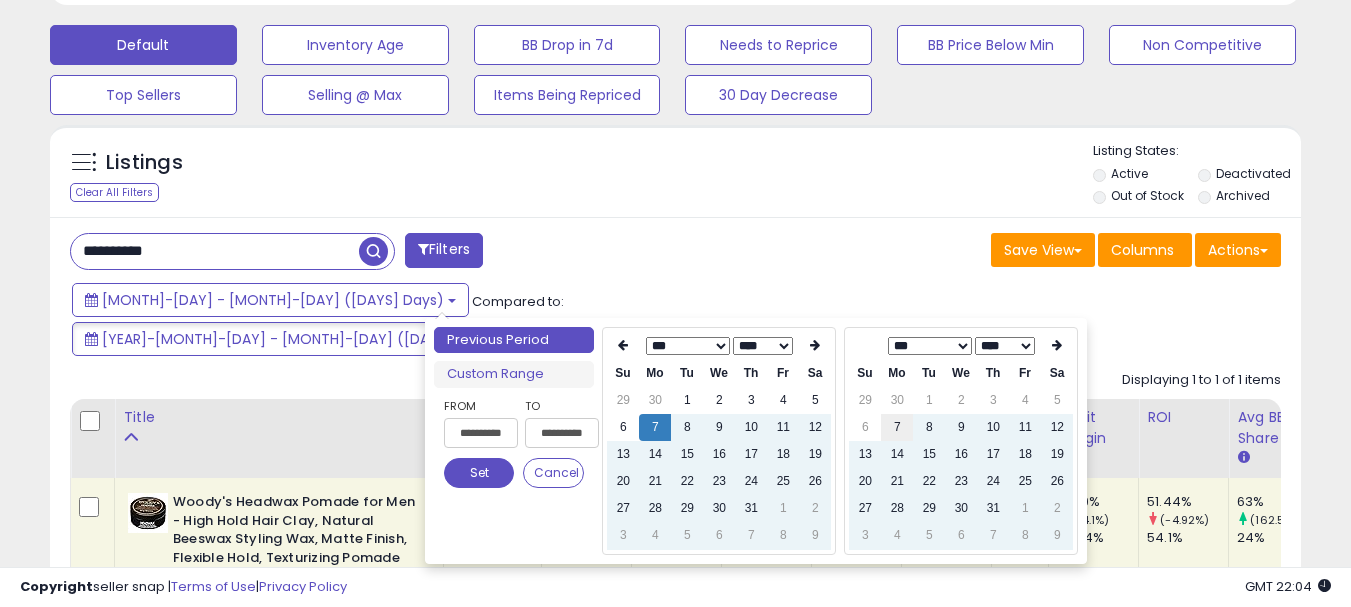 click on "7" at bounding box center (897, 427) 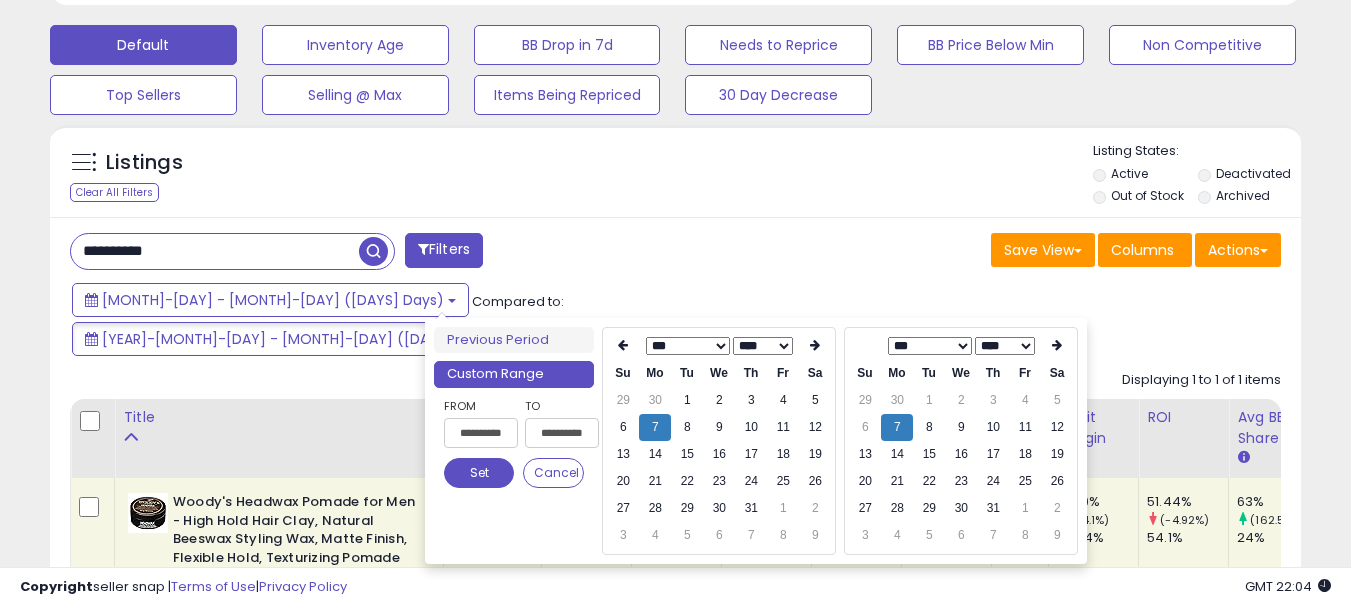 click on "**********" at bounding box center (514, 447) 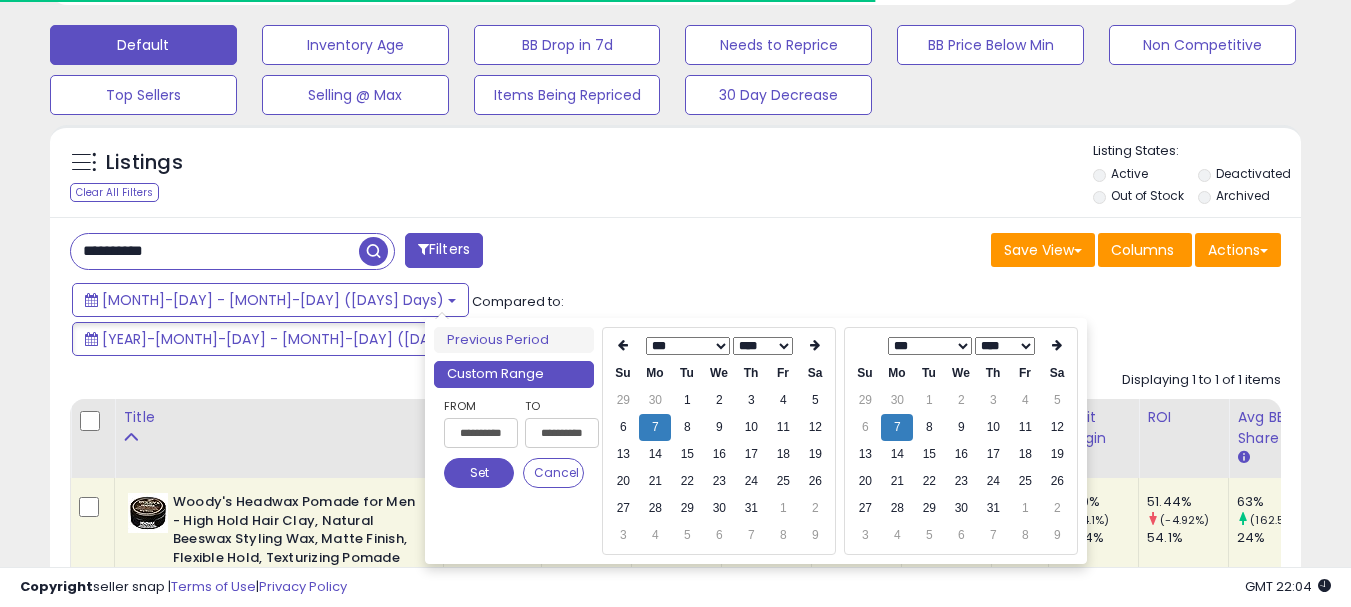 click on "Set" at bounding box center (479, 473) 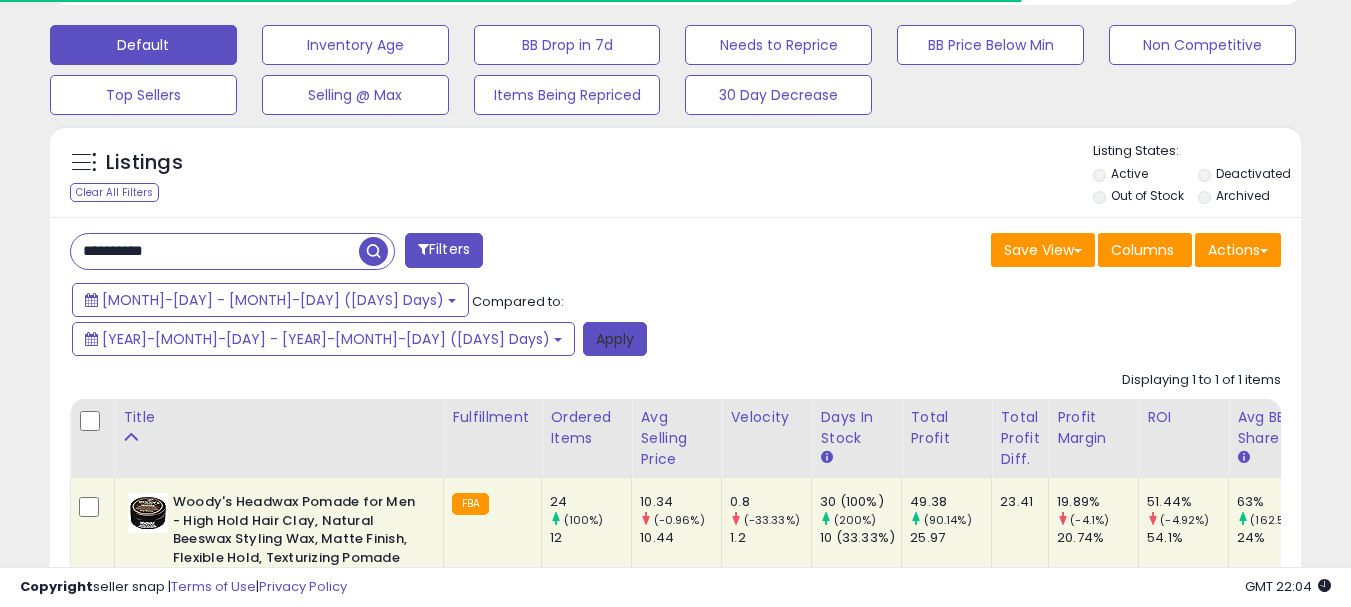 click on "Apply" at bounding box center [615, 339] 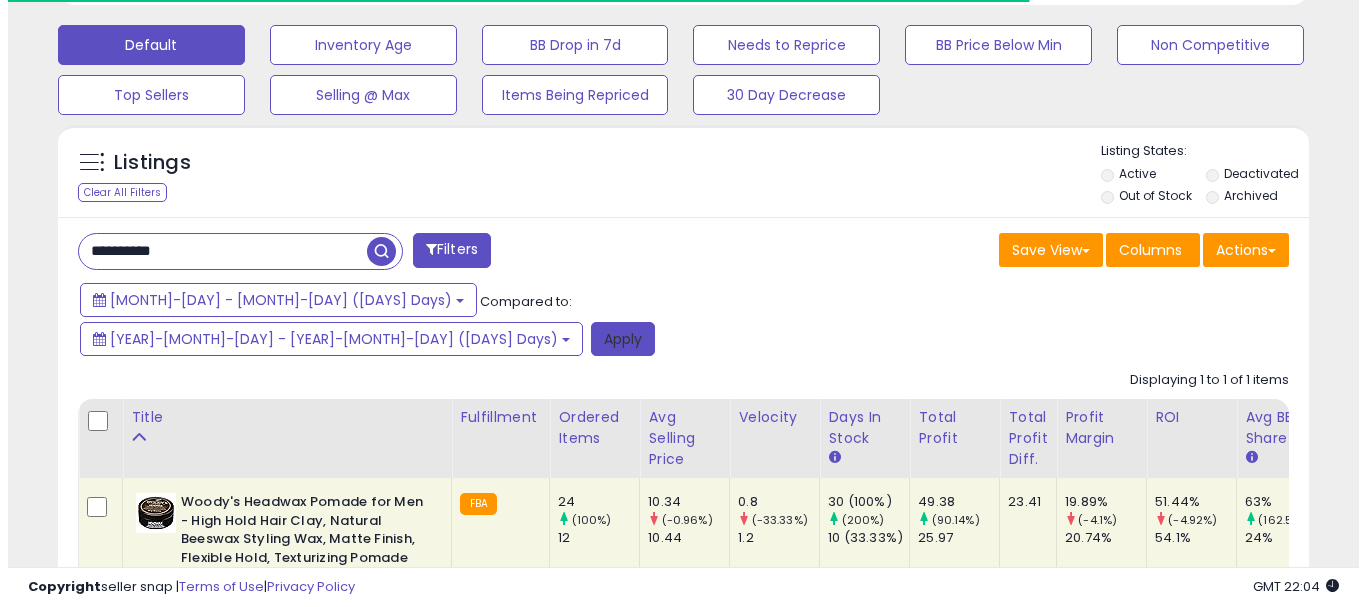 scroll, scrollTop: 595, scrollLeft: 0, axis: vertical 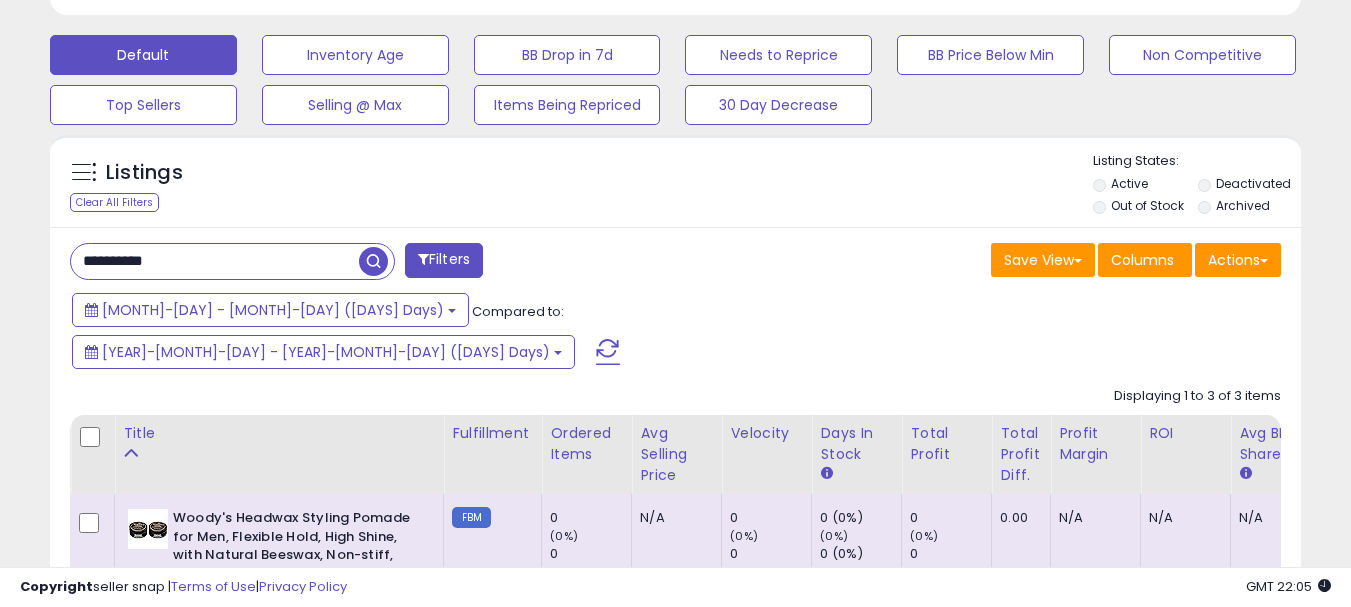 click on "**********" at bounding box center (215, 261) 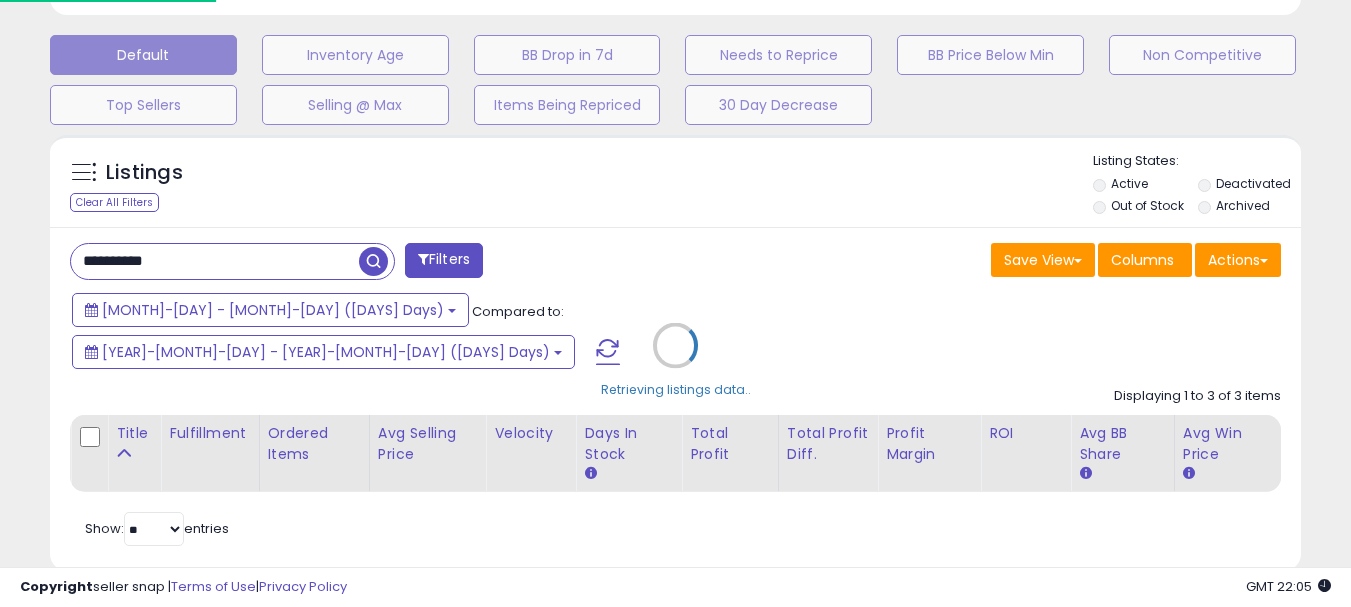 scroll, scrollTop: 999590, scrollLeft: 999267, axis: both 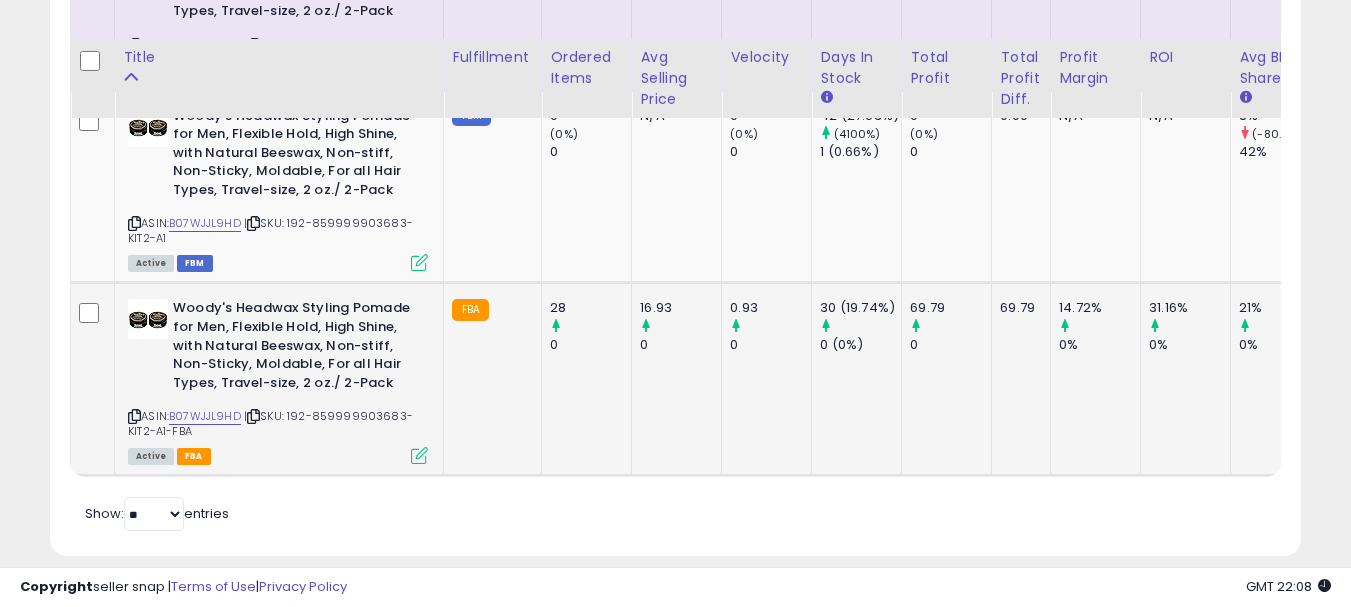 drag, startPoint x: 293, startPoint y: 377, endPoint x: 317, endPoint y: 386, distance: 25.632011 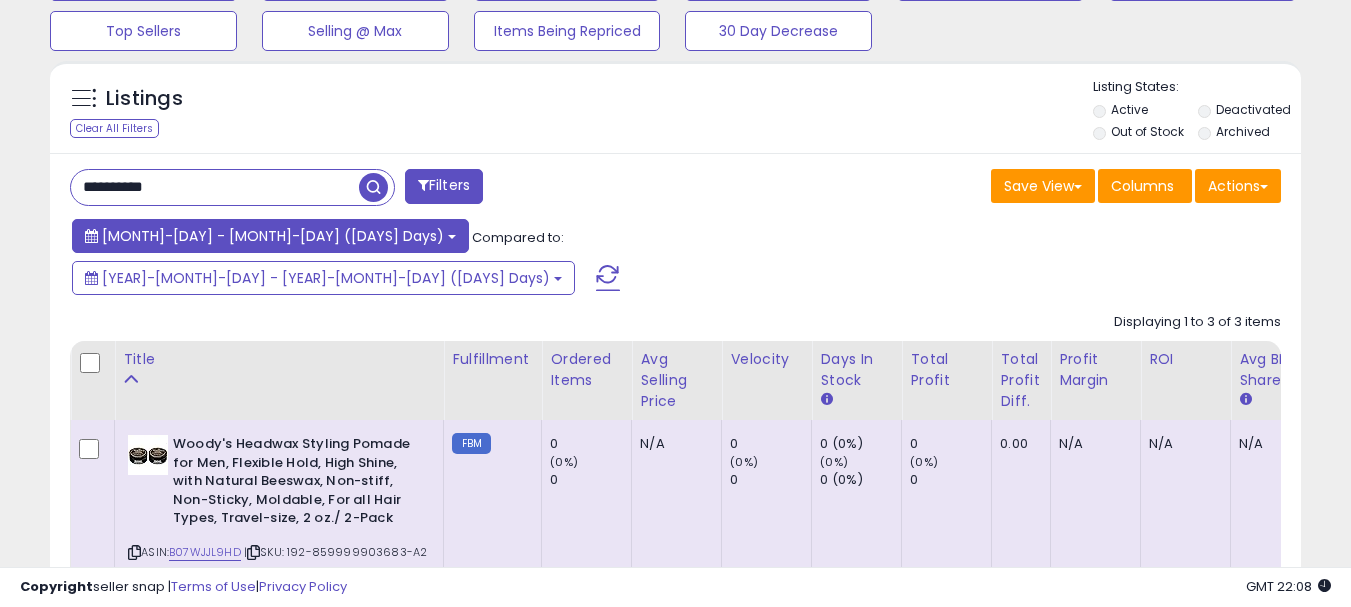 scroll, scrollTop: 676, scrollLeft: 0, axis: vertical 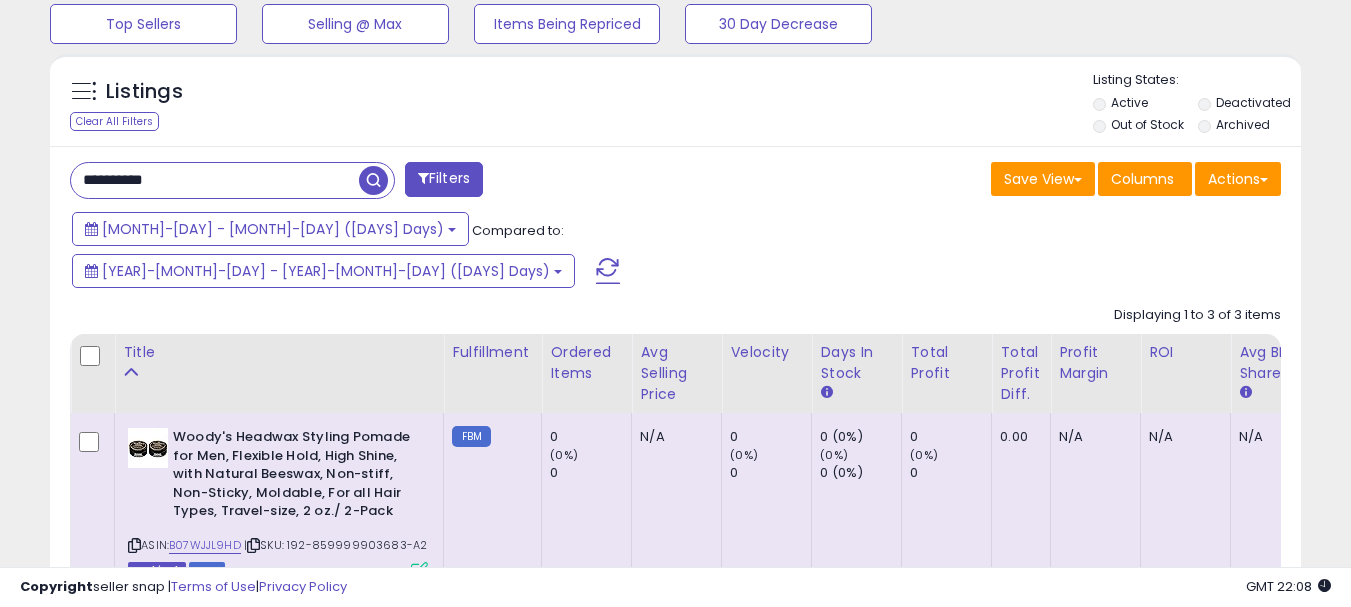click on "**********" at bounding box center (215, 180) 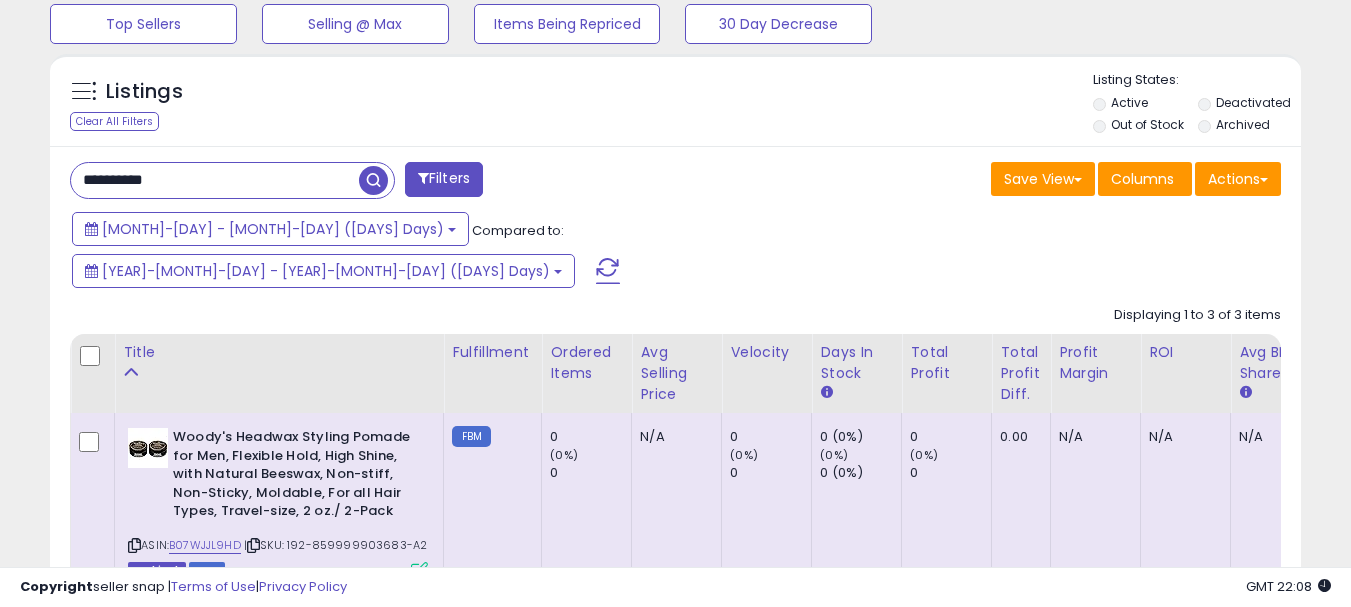 click on "**********" at bounding box center [215, 180] 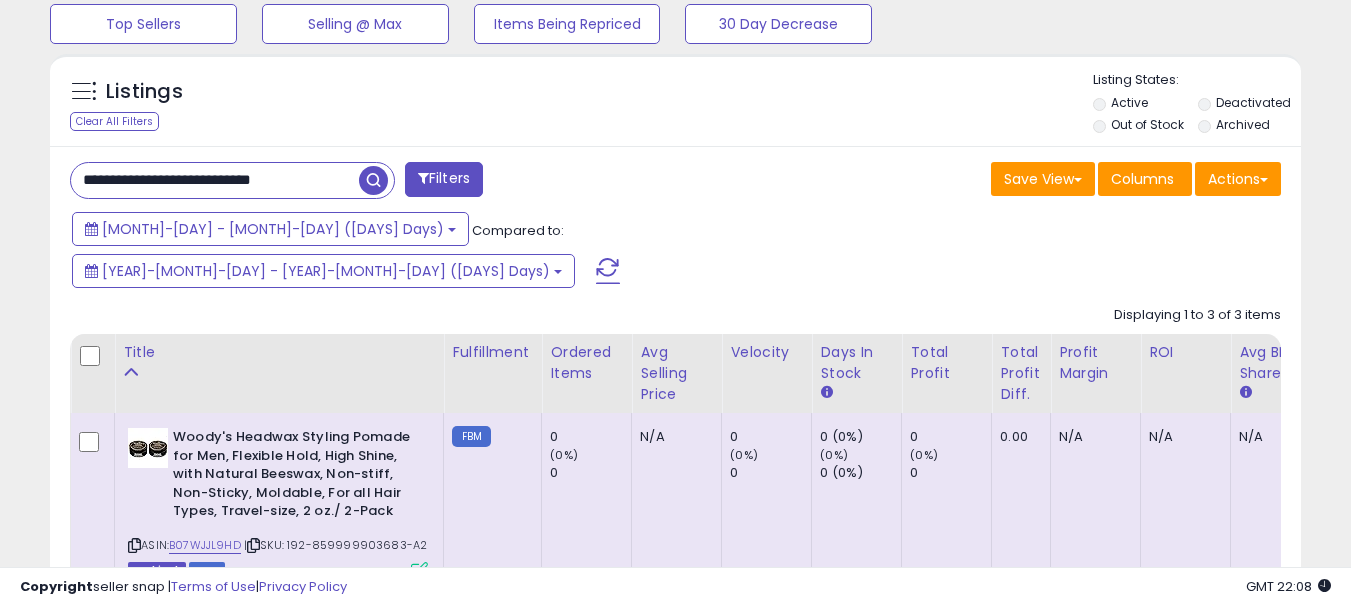 click at bounding box center [373, 180] 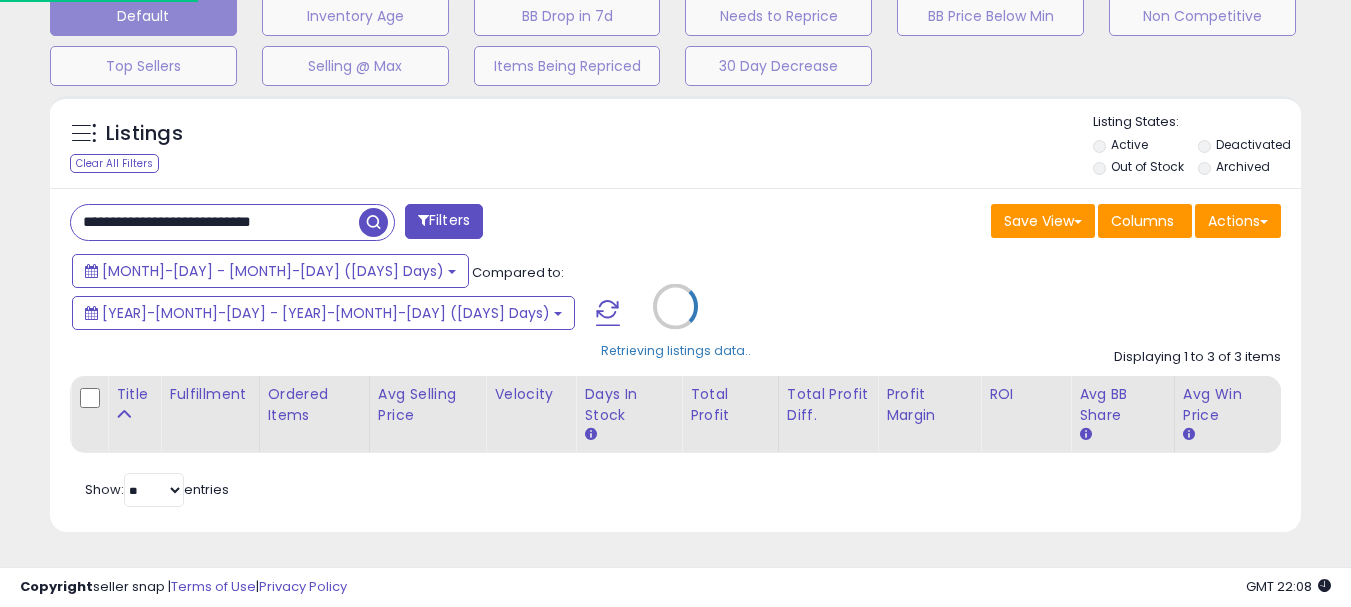 scroll, scrollTop: 999590, scrollLeft: 999267, axis: both 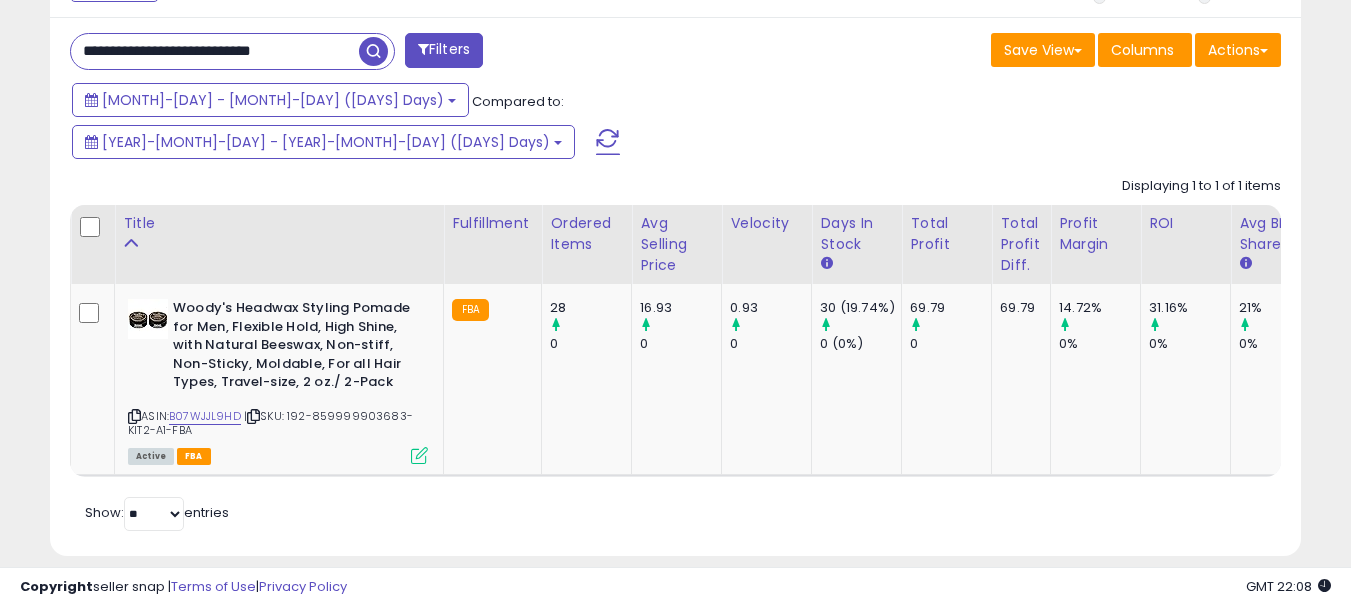 click on "[MONTH]-[DAY] - [MONTH]-[DAY] ([DAYS] Days)
Compared to:
[YEAR]-[MONTH]-[DAY] - [YEAR]-[MONTH]-[DAY] ([DAYS] Days)" at bounding box center (521, 125) 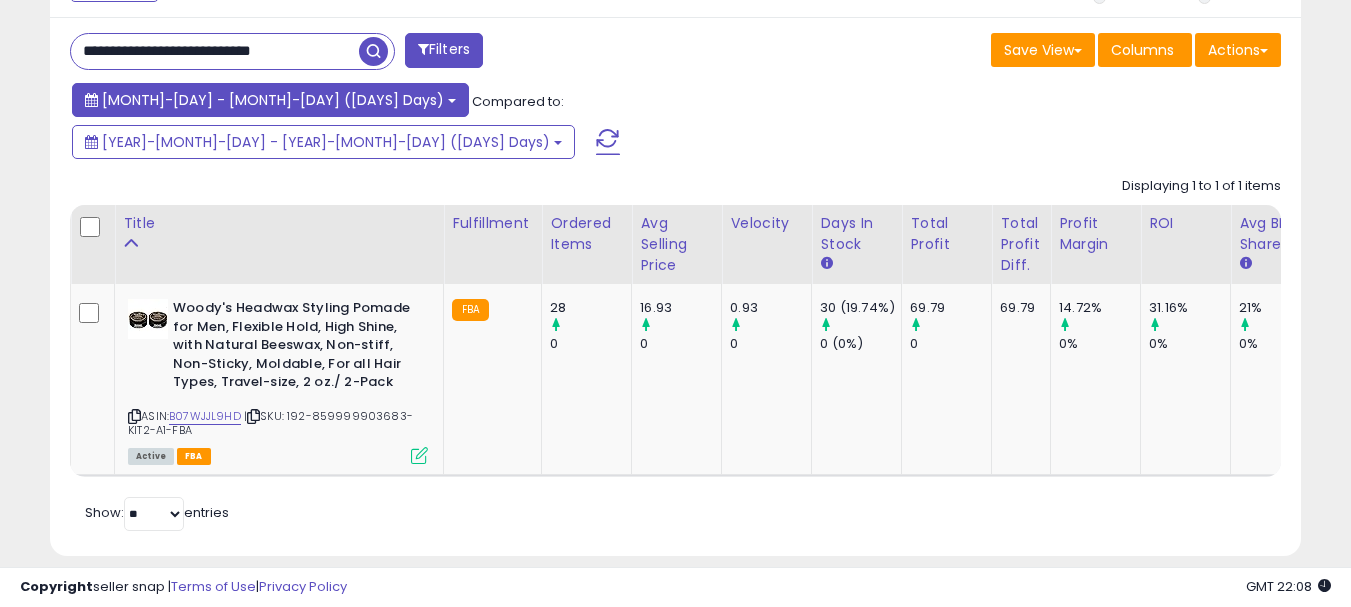 click on "[MONTH]-[DAY] - [MONTH]-[DAY] ([DAYS] Days)" at bounding box center [273, 100] 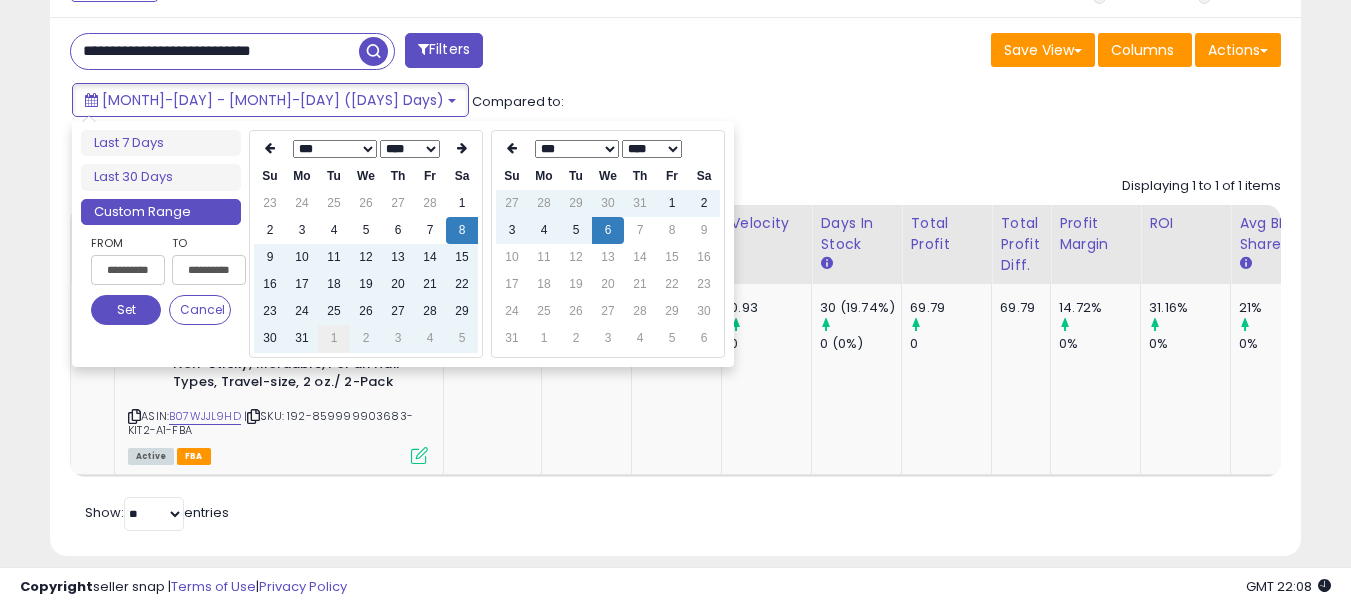 click on "1" at bounding box center [334, 338] 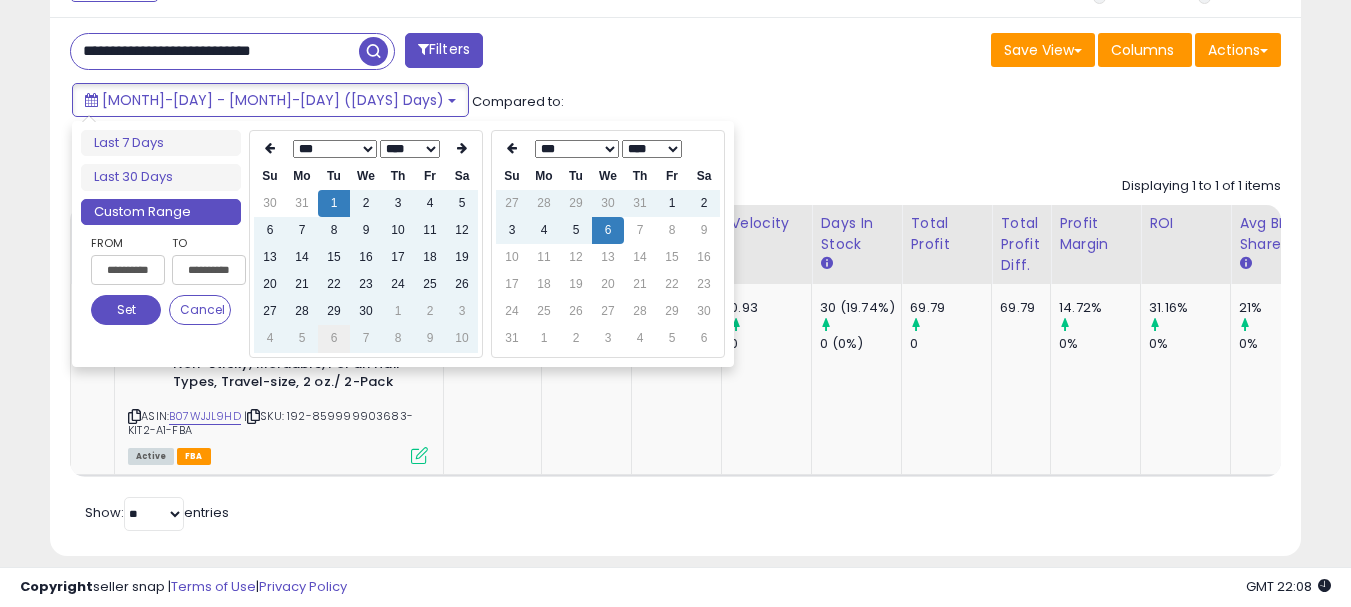click on "6" at bounding box center [334, 338] 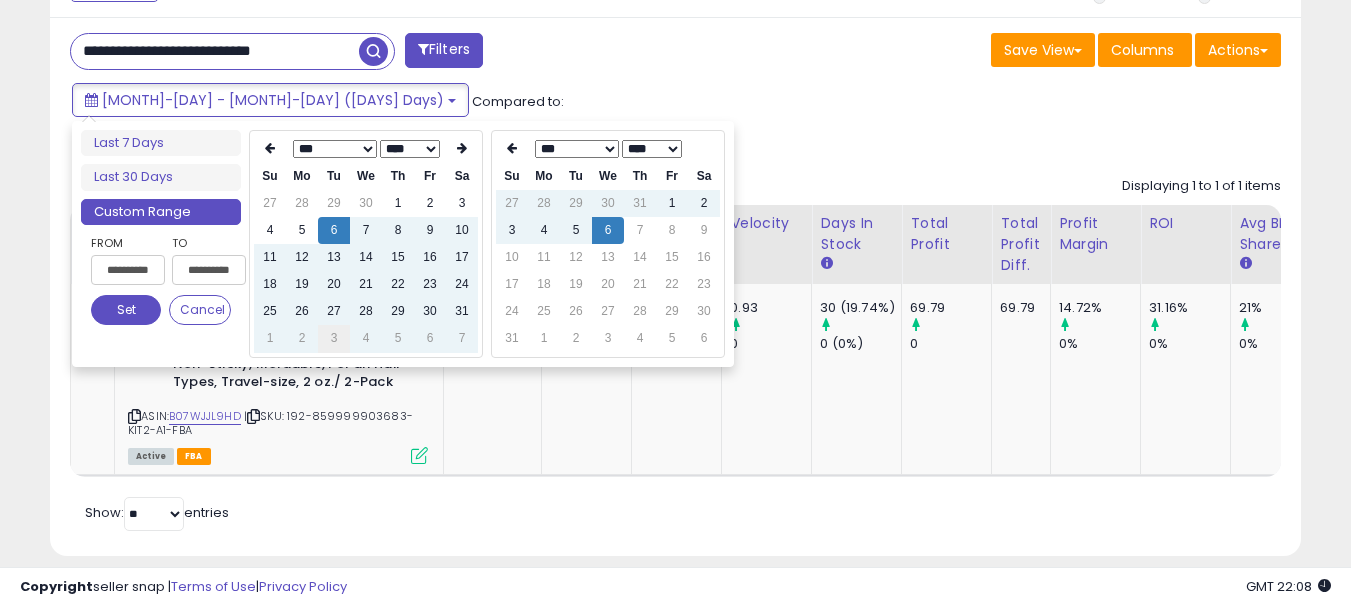 click on "3" at bounding box center [334, 338] 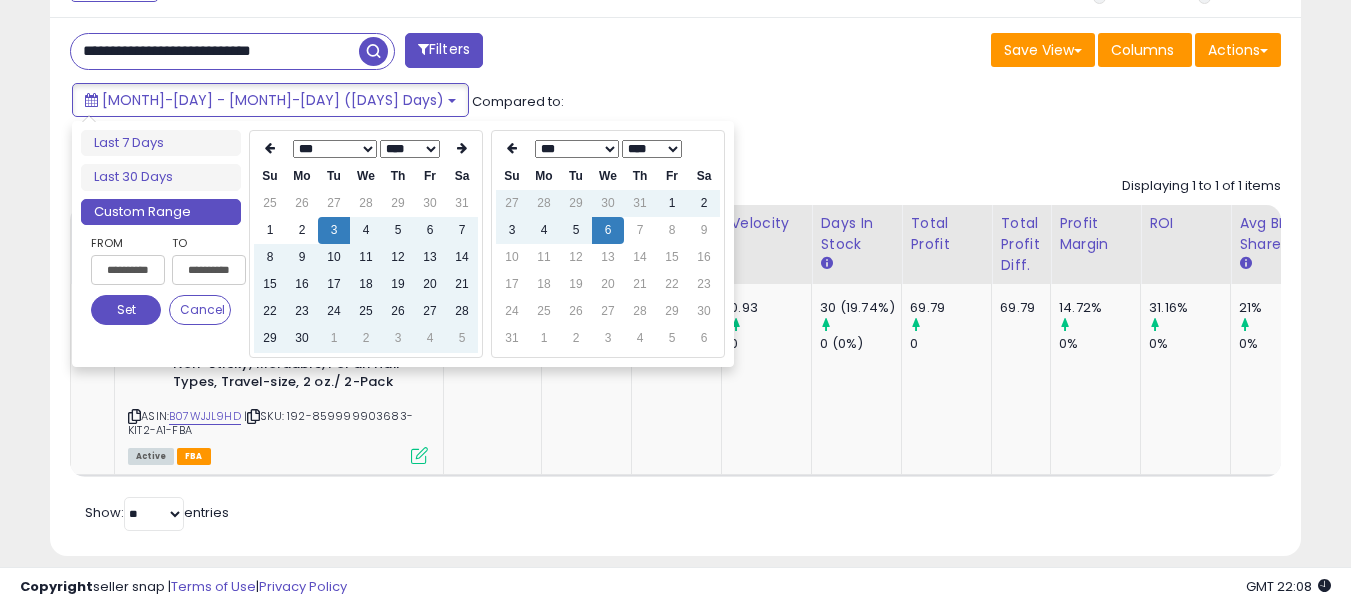 drag, startPoint x: 425, startPoint y: 311, endPoint x: 499, endPoint y: 365, distance: 91.60786 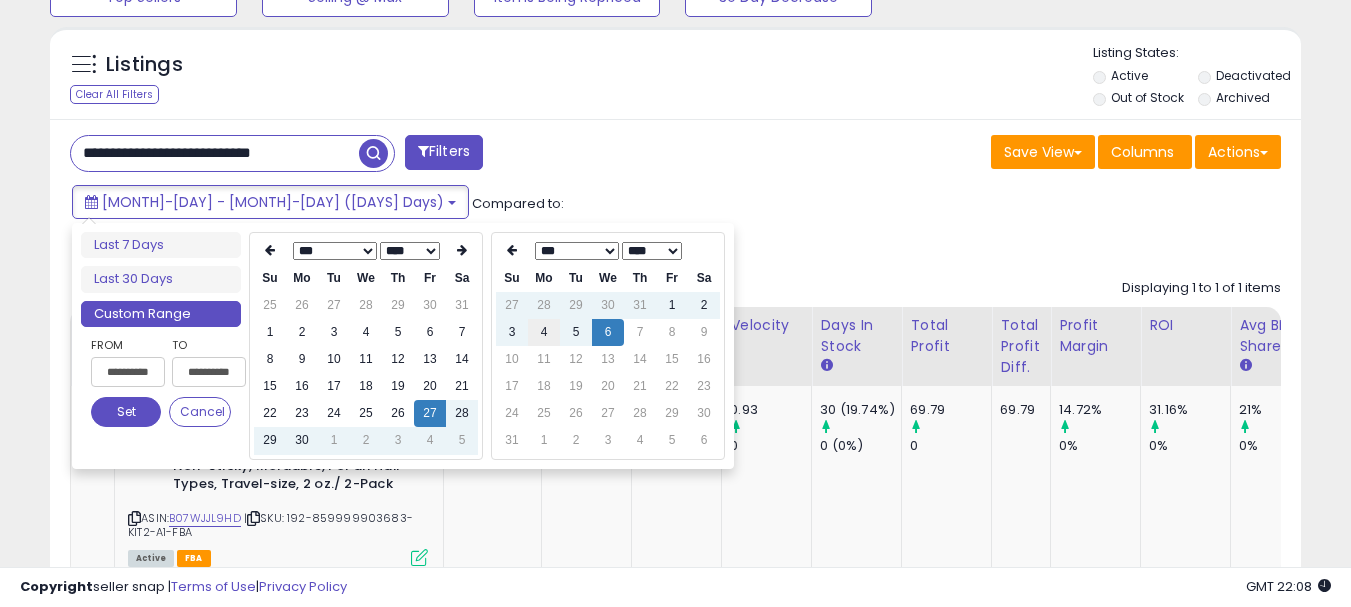scroll, scrollTop: 705, scrollLeft: 0, axis: vertical 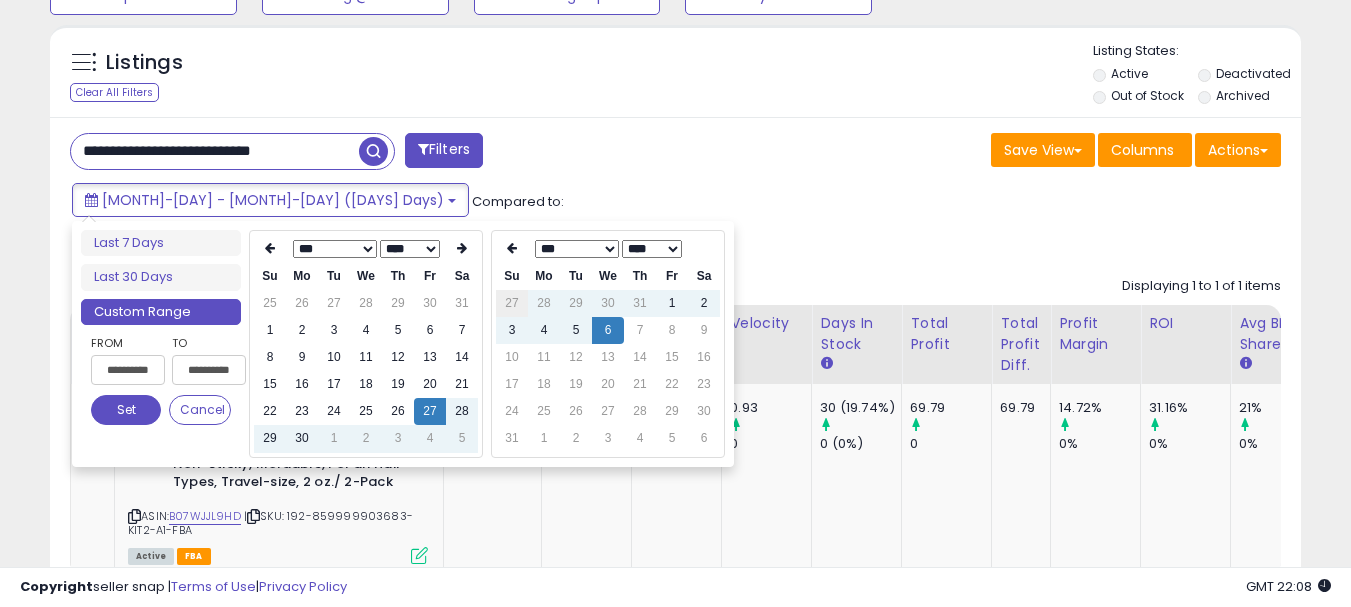 click on "27" at bounding box center (512, 303) 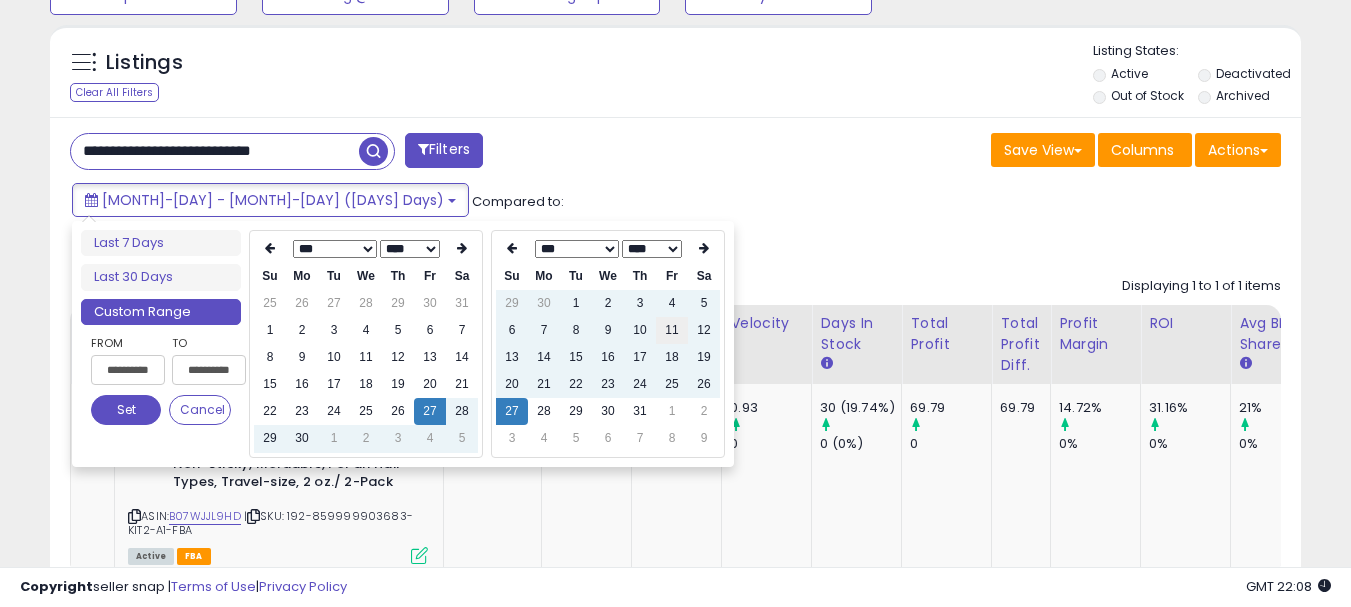 click on "11" at bounding box center [672, 330] 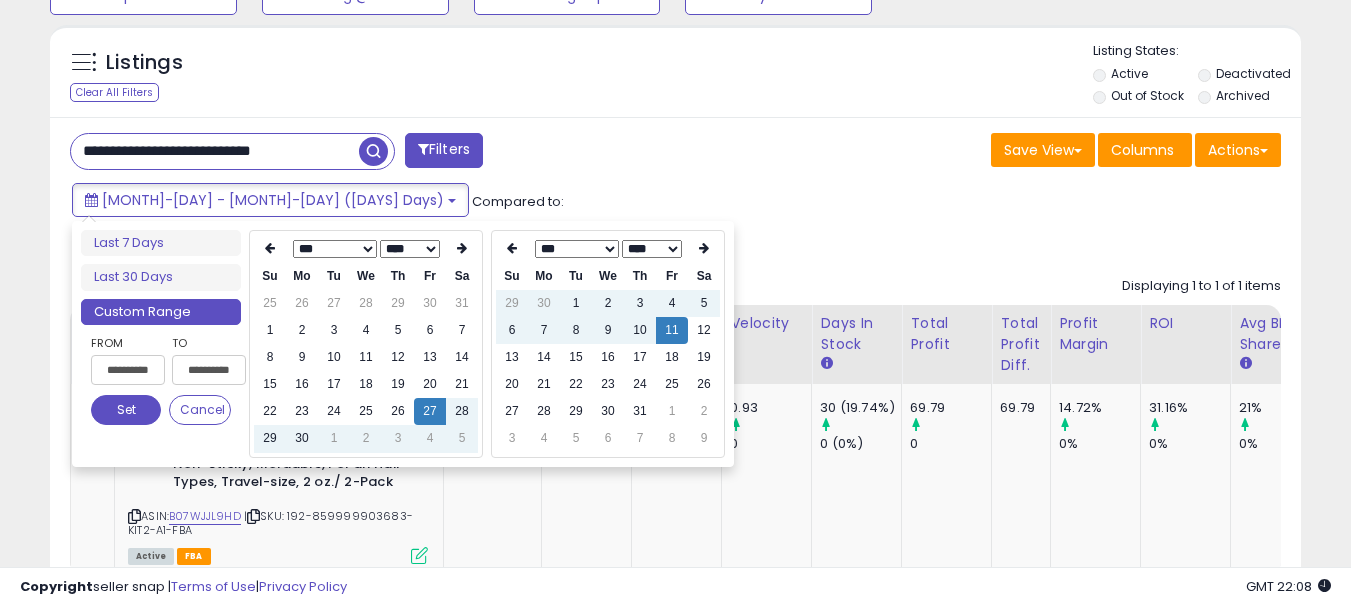 click on "Set" at bounding box center (126, 410) 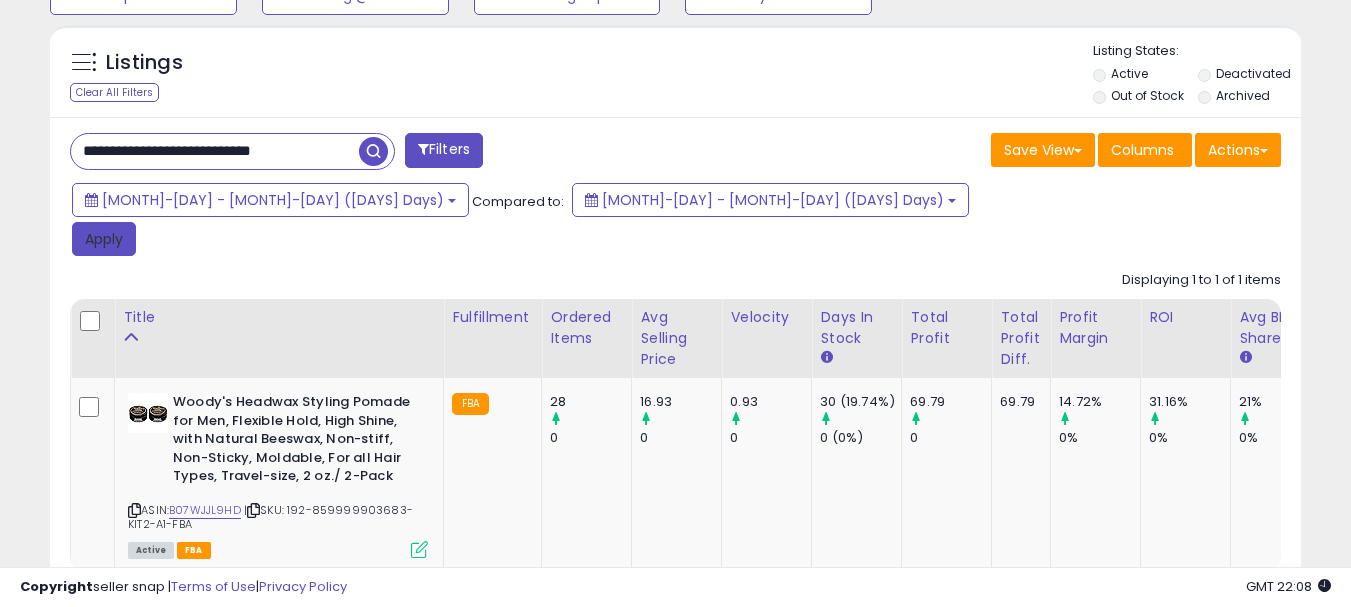 click on "Apply" at bounding box center (104, 239) 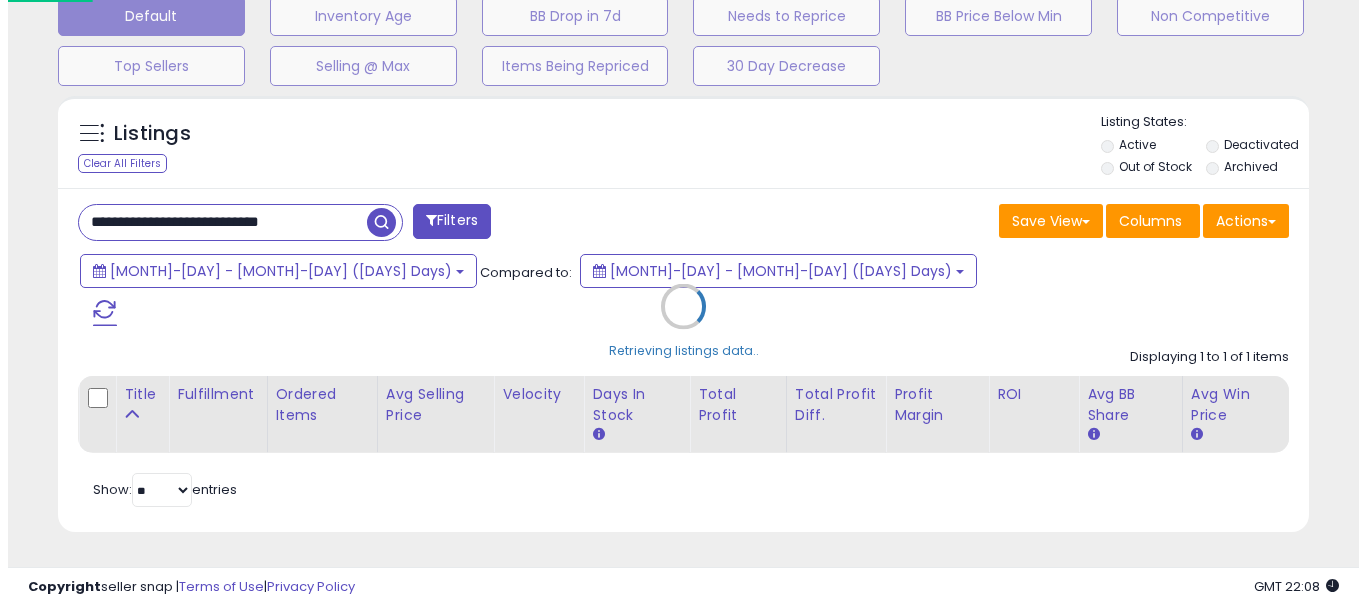 scroll, scrollTop: 595, scrollLeft: 0, axis: vertical 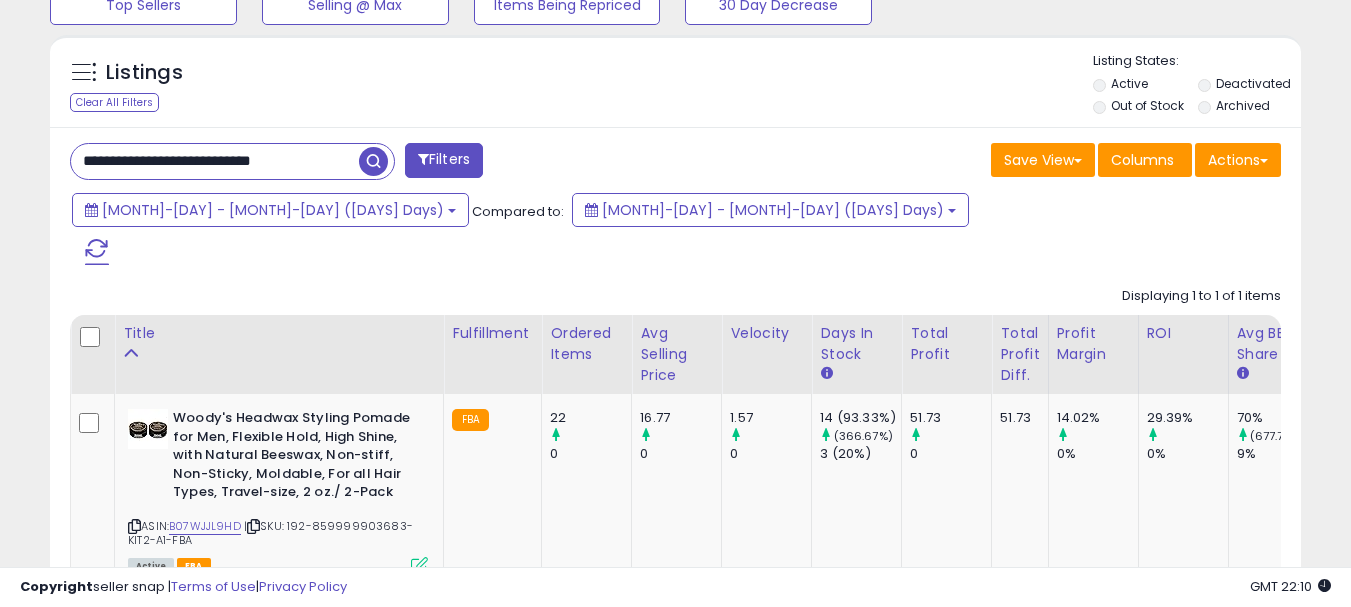 drag, startPoint x: 333, startPoint y: 159, endPoint x: 9, endPoint y: 172, distance: 324.2607 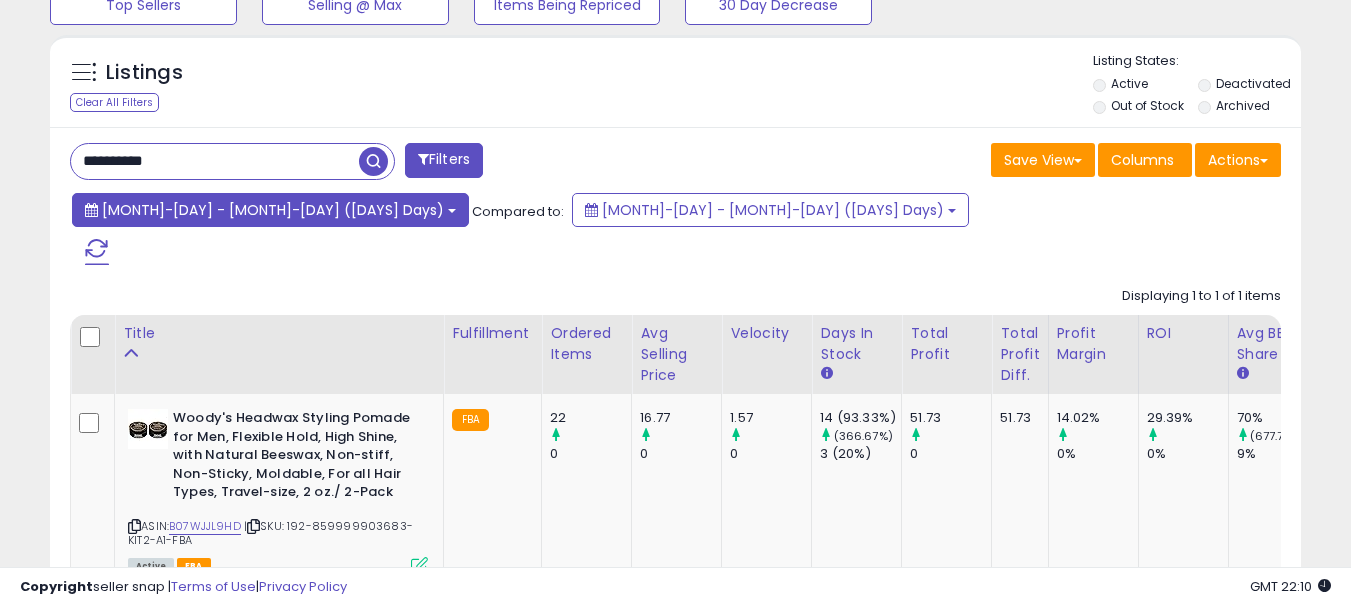 click on "[MONTH]-[DAY] - [MONTH]-[DAY] ([DAYS] Days)" at bounding box center (273, 210) 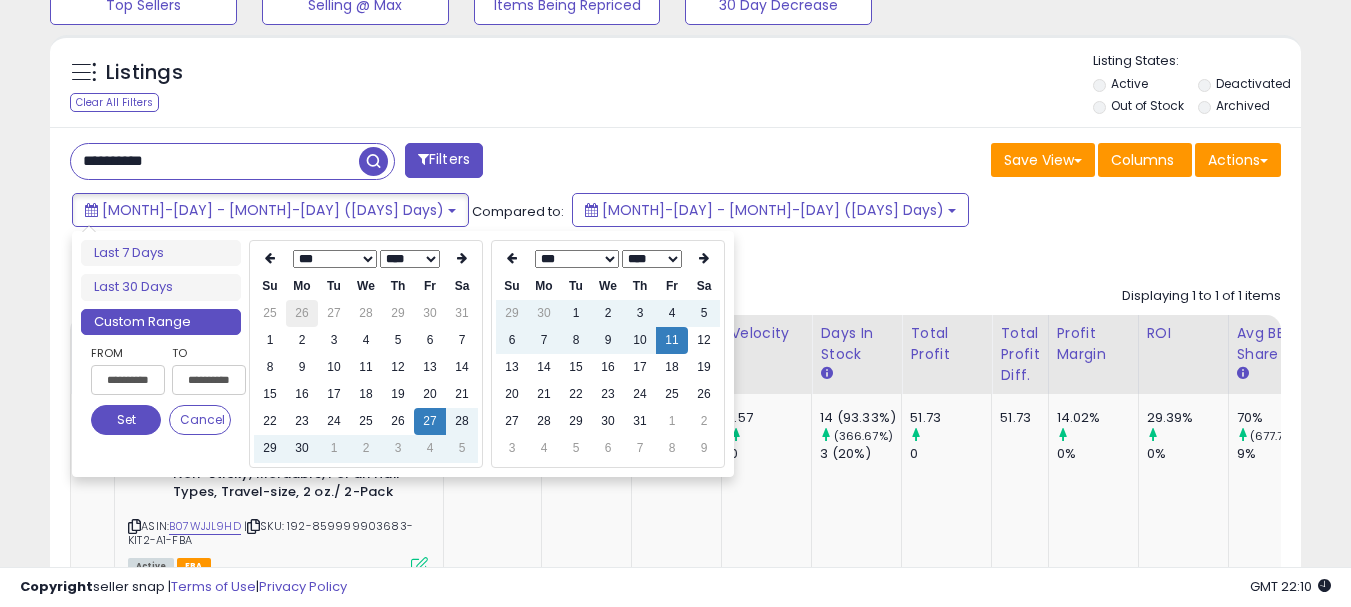 click on "26" at bounding box center (302, 313) 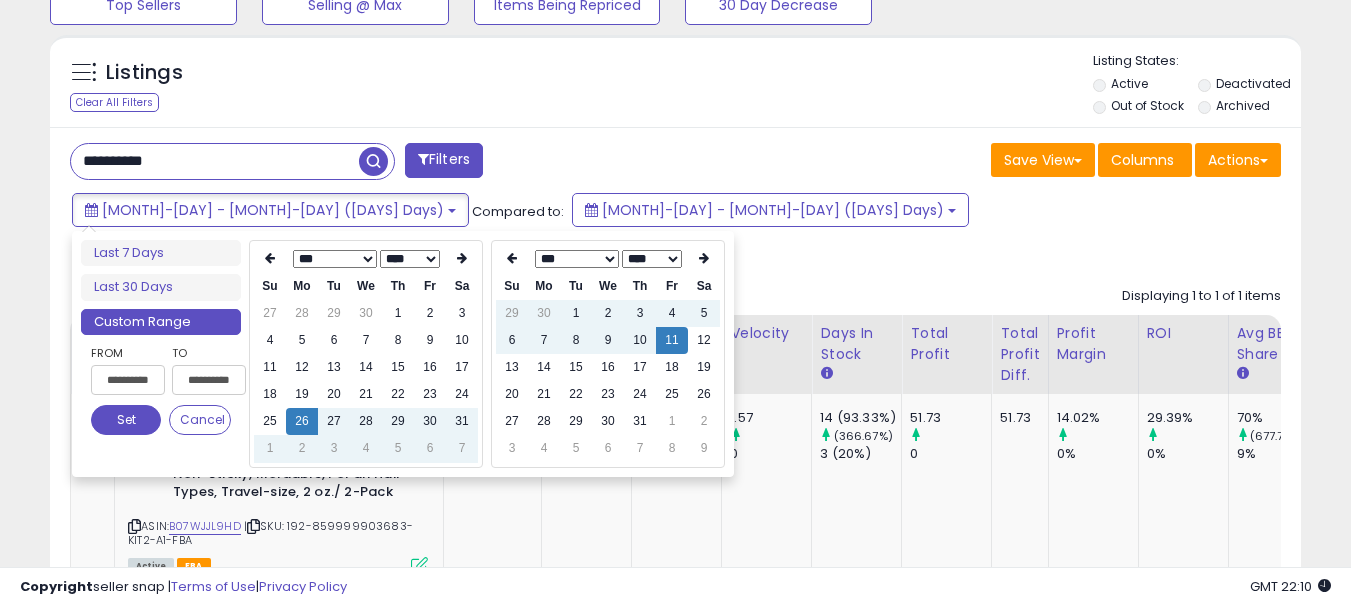 click on "28" at bounding box center [302, 313] 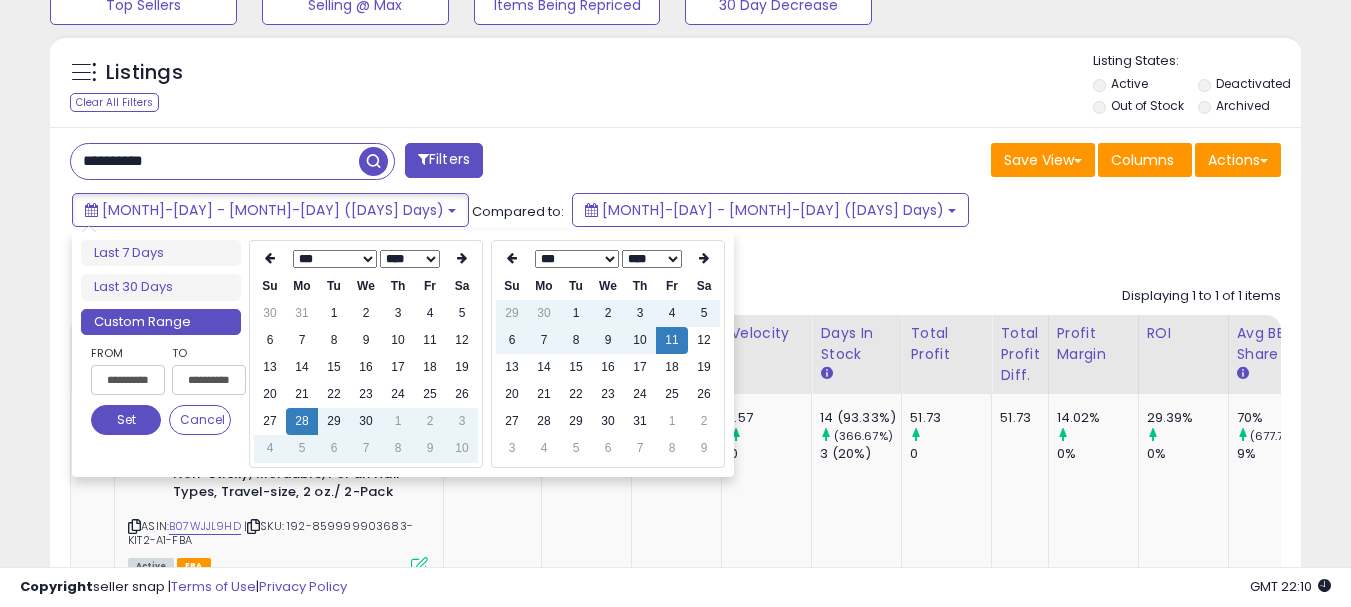 click on "31" at bounding box center (302, 313) 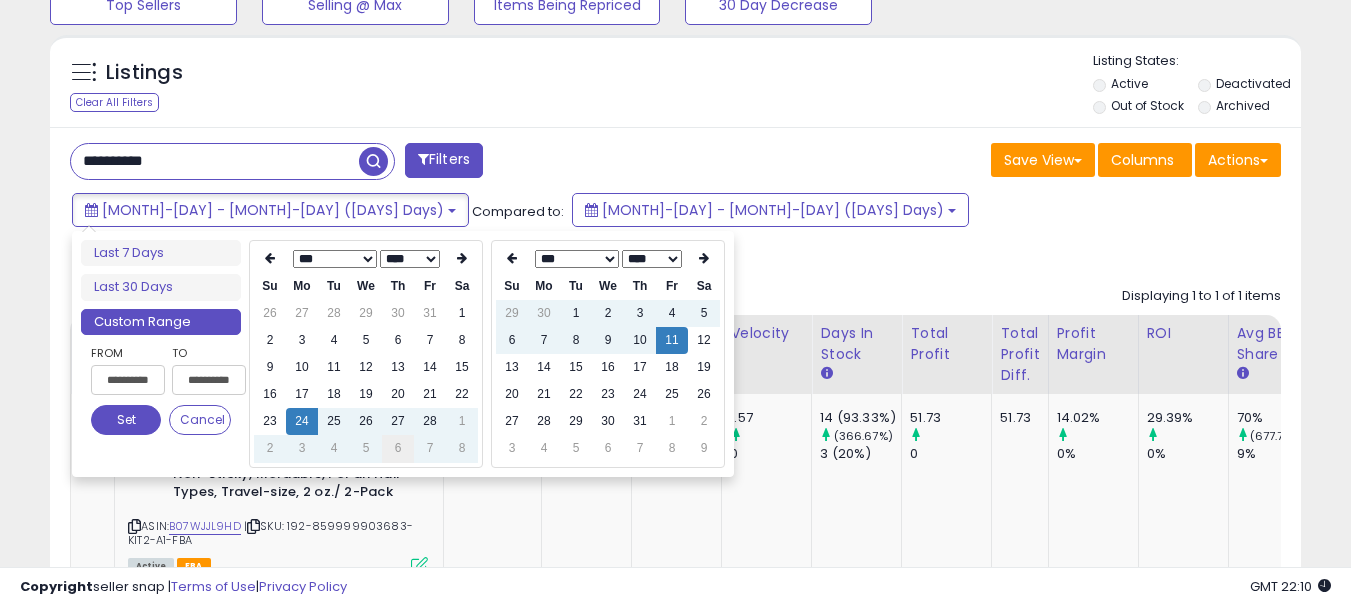 click on "6" at bounding box center (398, 448) 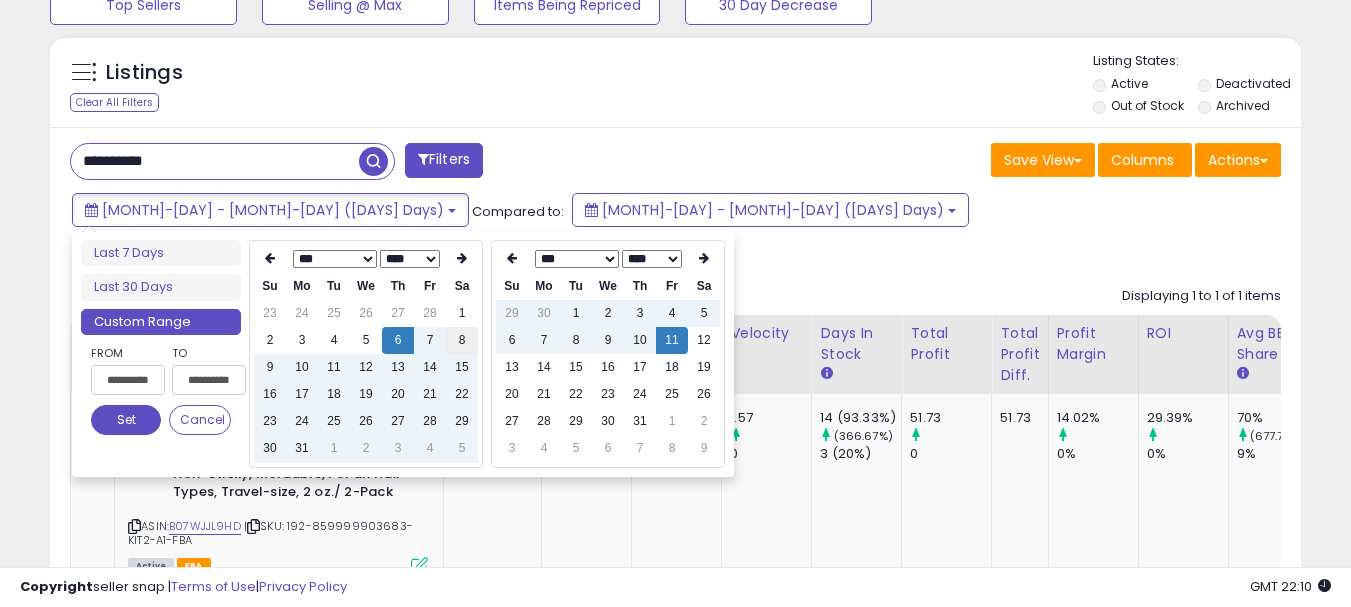 click on "8" at bounding box center [462, 340] 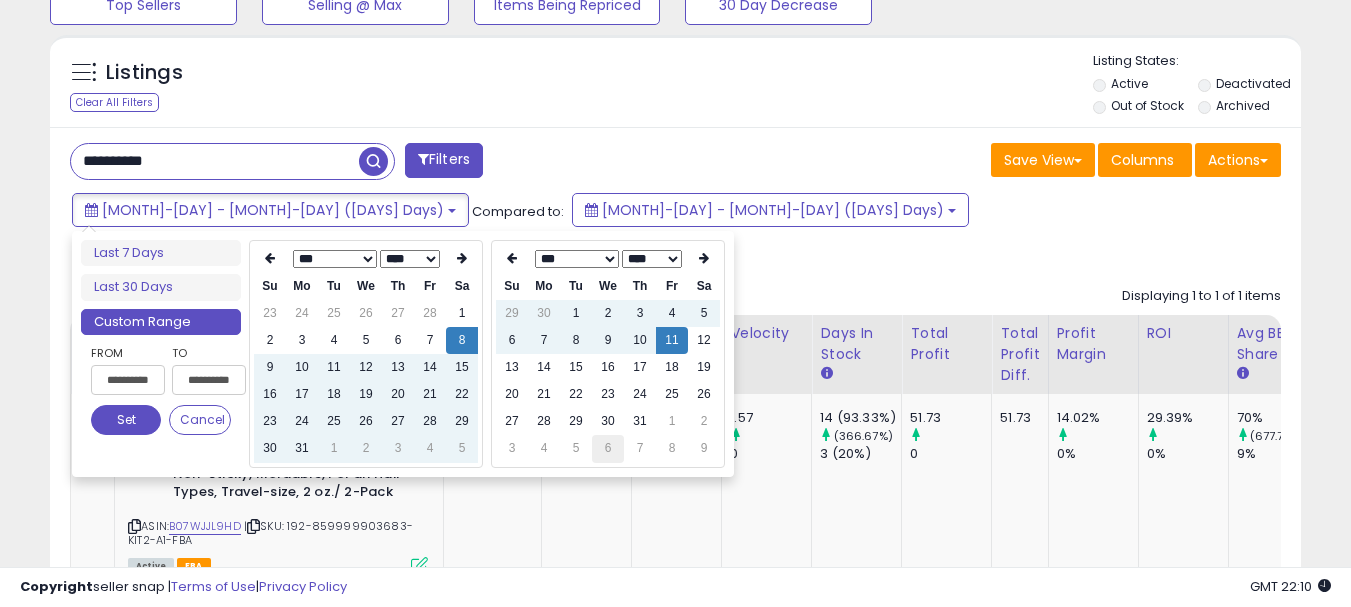 click on "6" at bounding box center (608, 448) 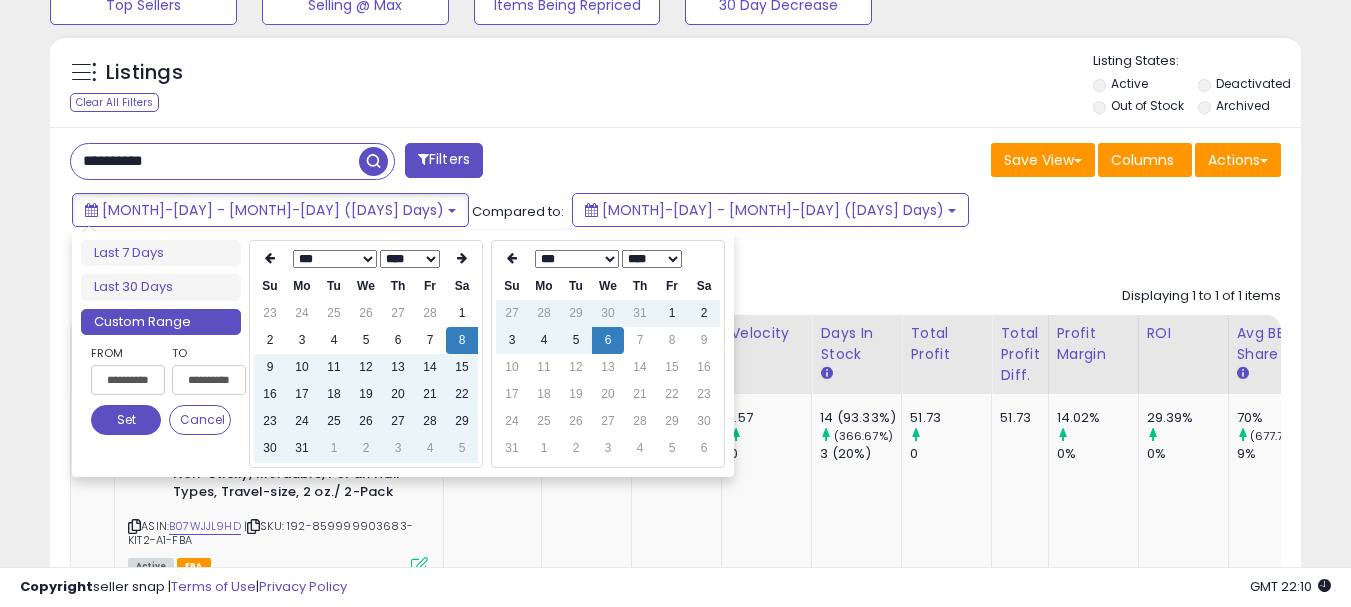 click on "Set" at bounding box center (126, 420) 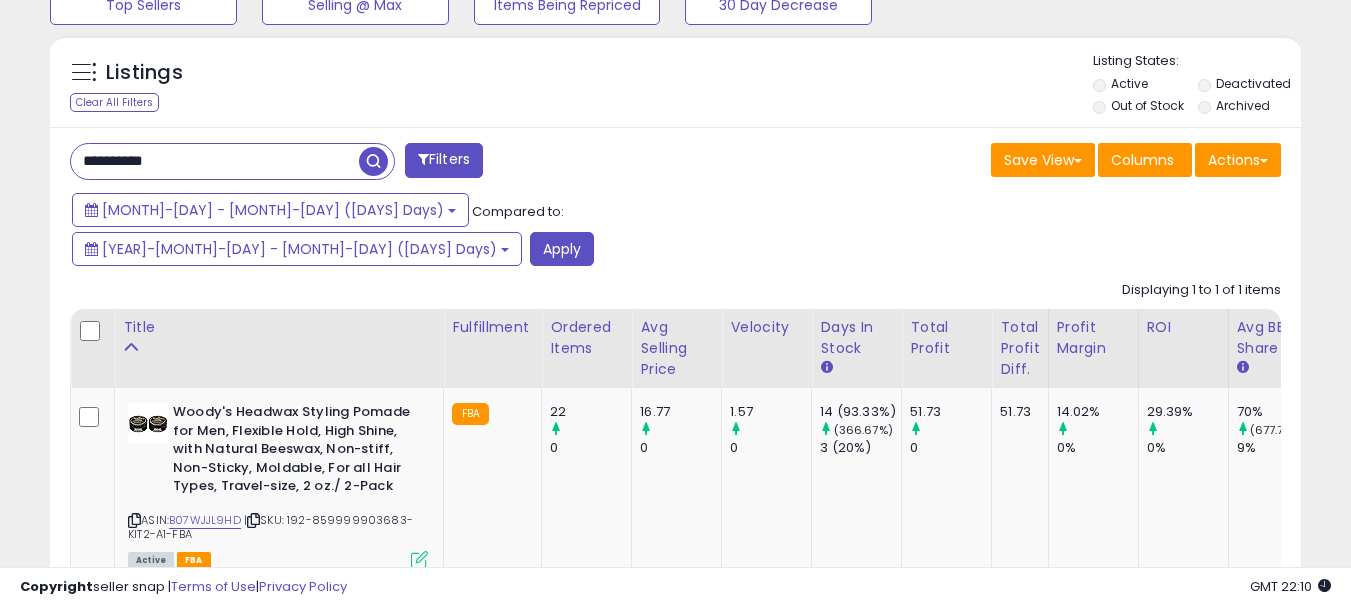 click on "[MONTH]-[DAY] - [MONTH]-[DAY] ([DAYS] Days)
Compared to:
[YEAR]-[MONTH]-[DAY] - [MONTH]-[DAY] ([DAYS] Days)
Apply" at bounding box center [521, 232] 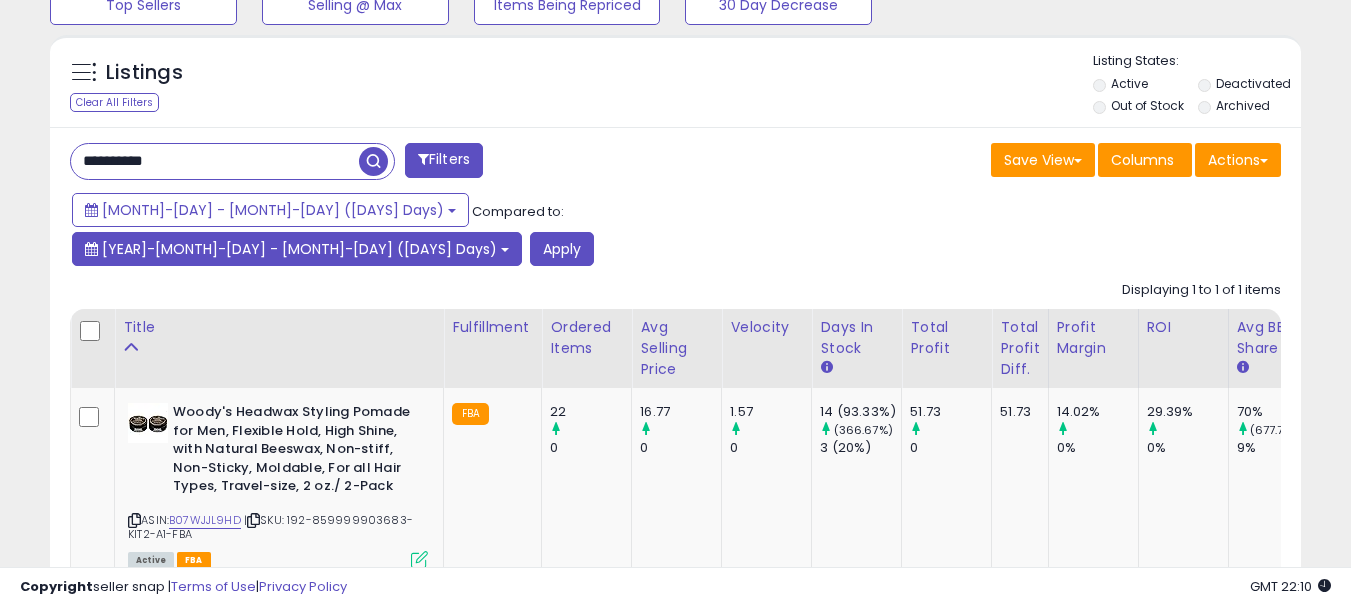 click on "[YEAR]-[MONTH]-[DAY] - [MONTH]-[DAY] ([DAYS] Days)" at bounding box center (297, 249) 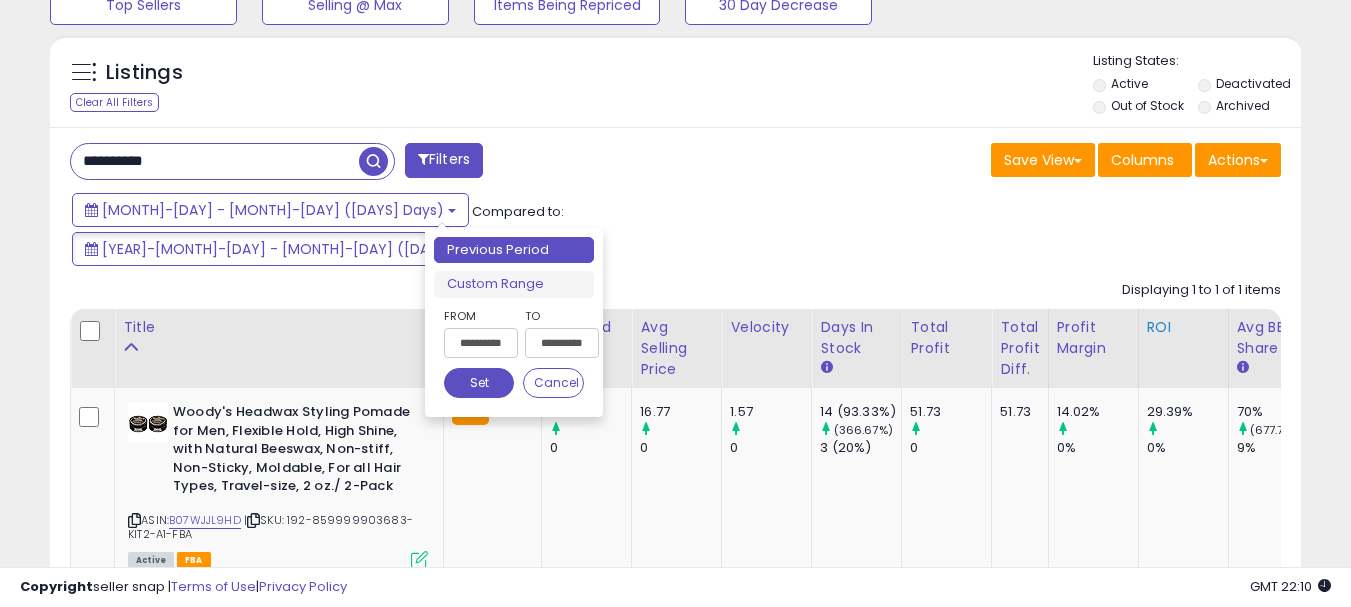 drag, startPoint x: 480, startPoint y: 280, endPoint x: 1159, endPoint y: 324, distance: 680.42413 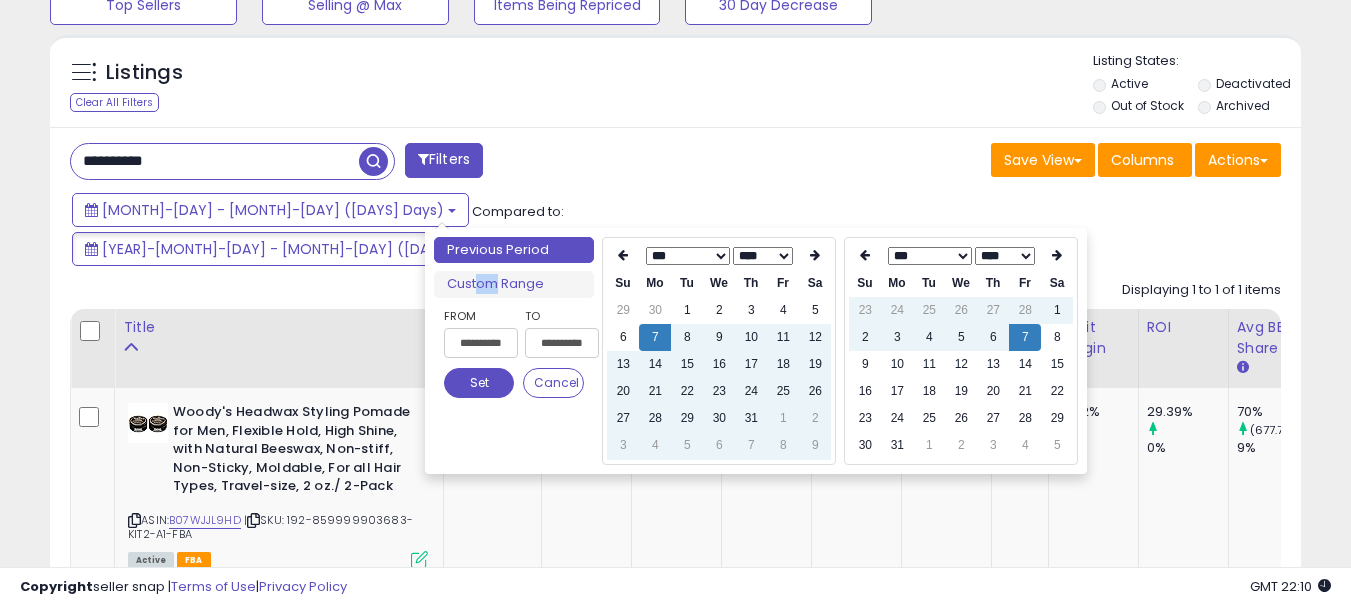 click on "**** ****" at bounding box center (1005, 256) 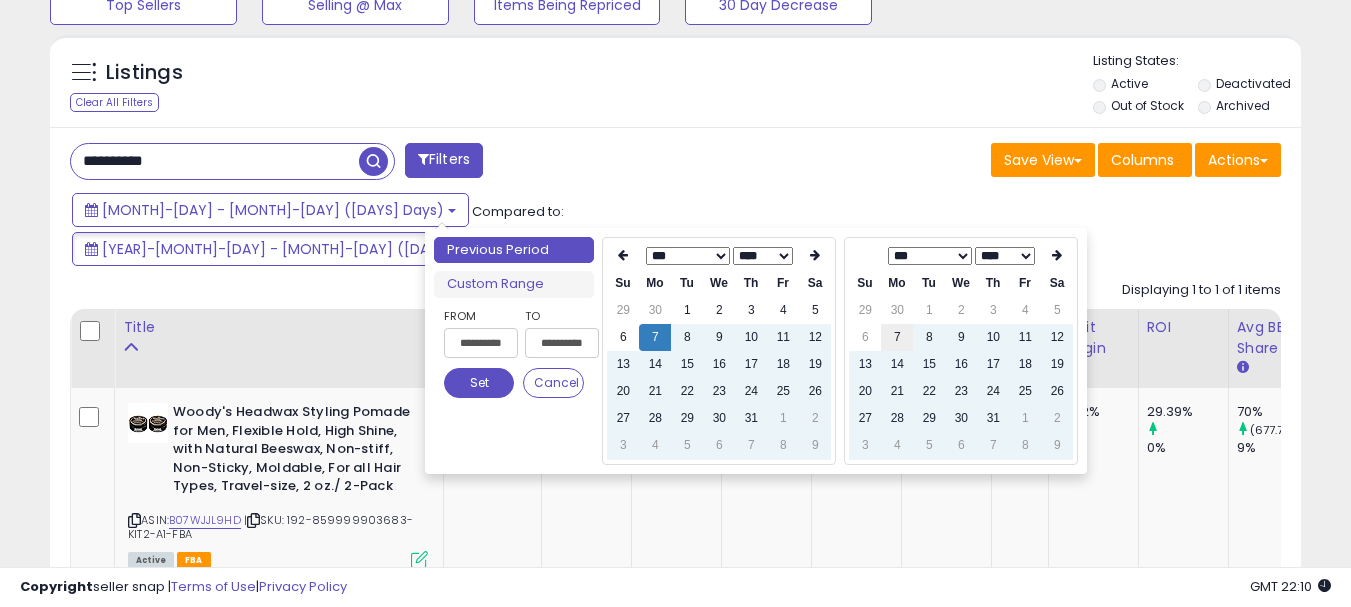 click on "7" at bounding box center (897, 337) 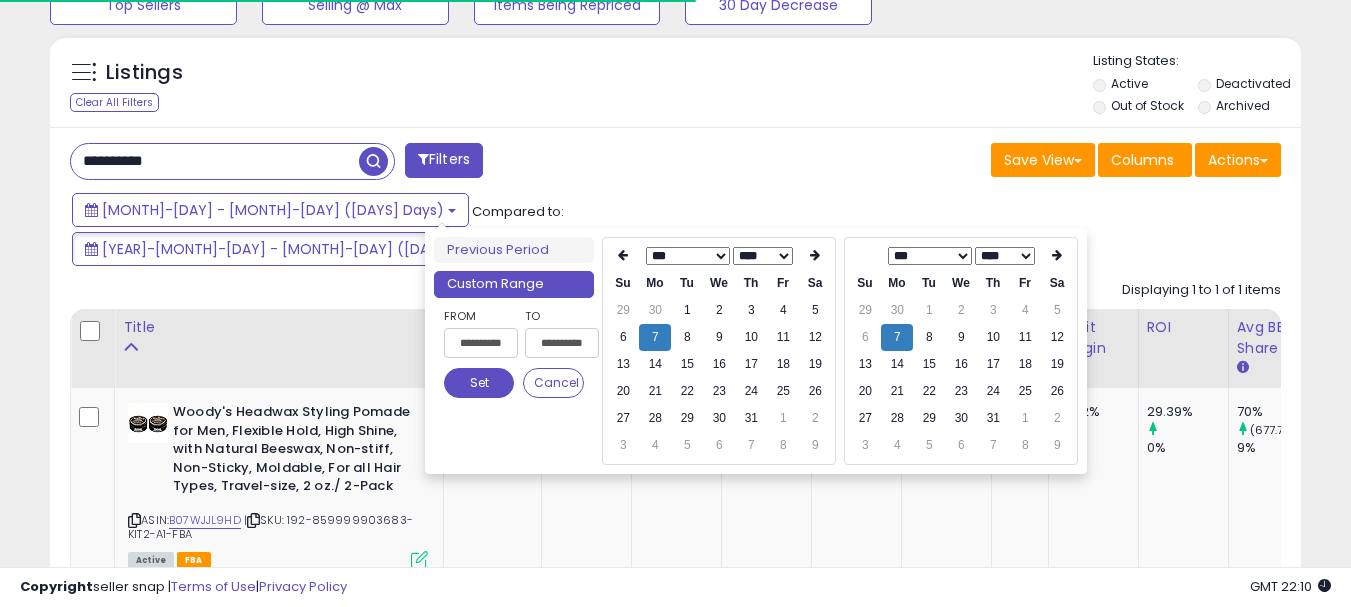 click on "Set" at bounding box center (479, 383) 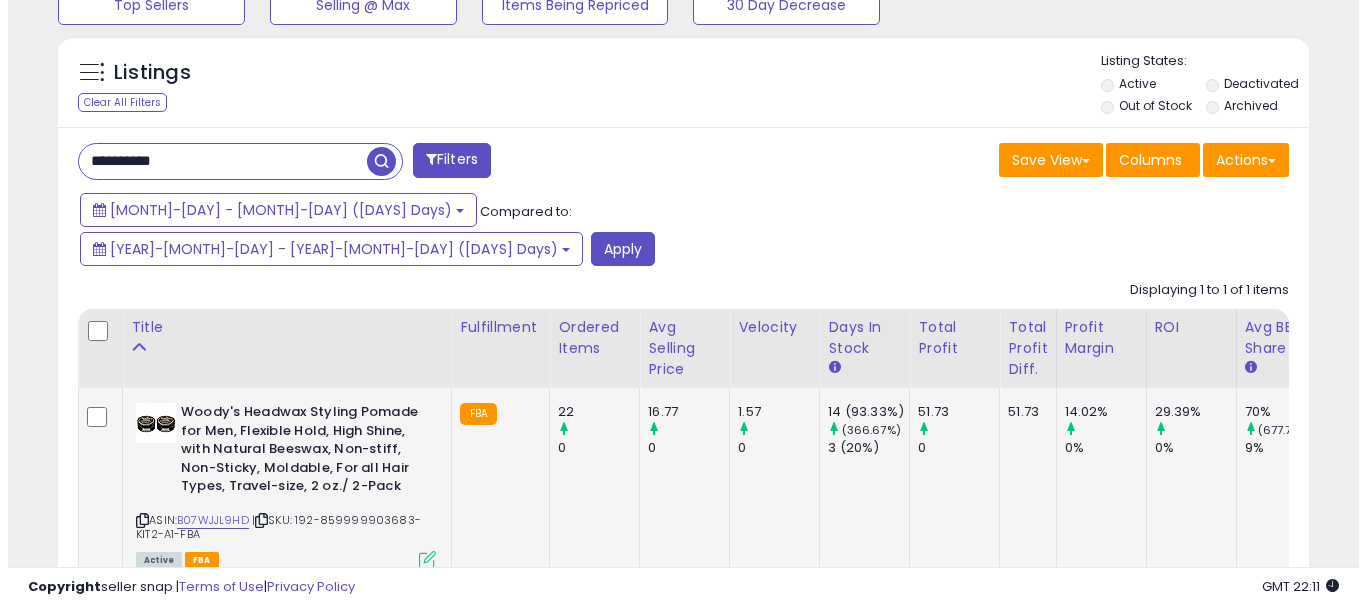 scroll, scrollTop: 595, scrollLeft: 0, axis: vertical 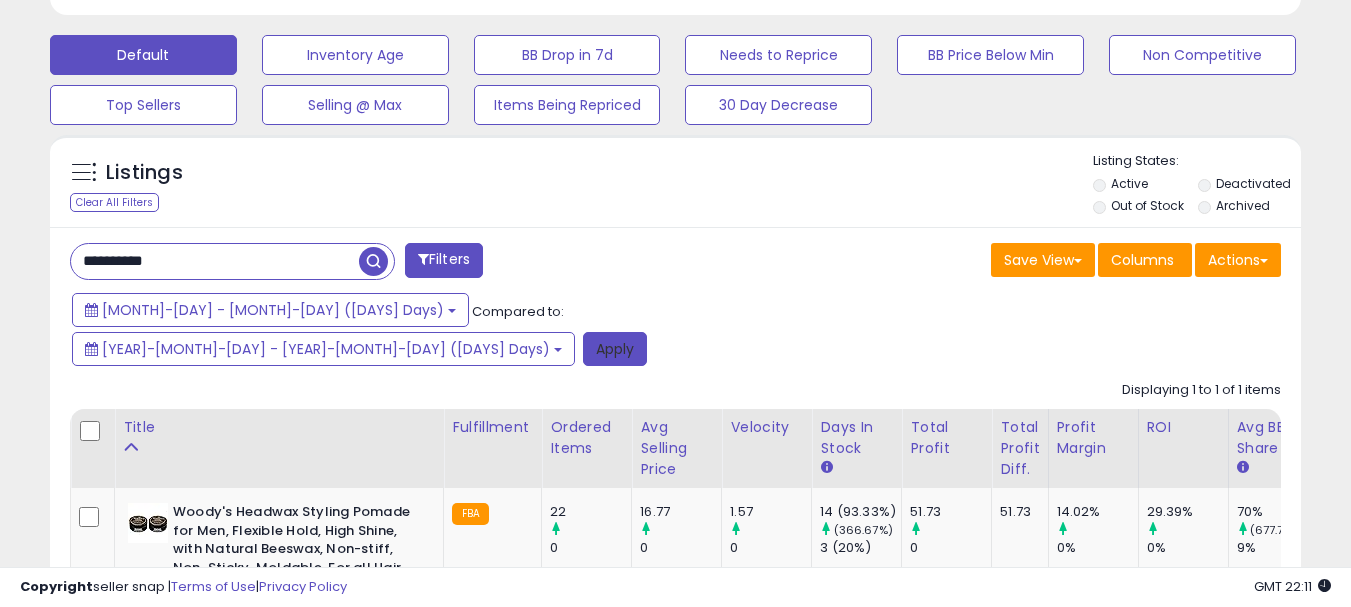 click on "Apply" at bounding box center (615, 349) 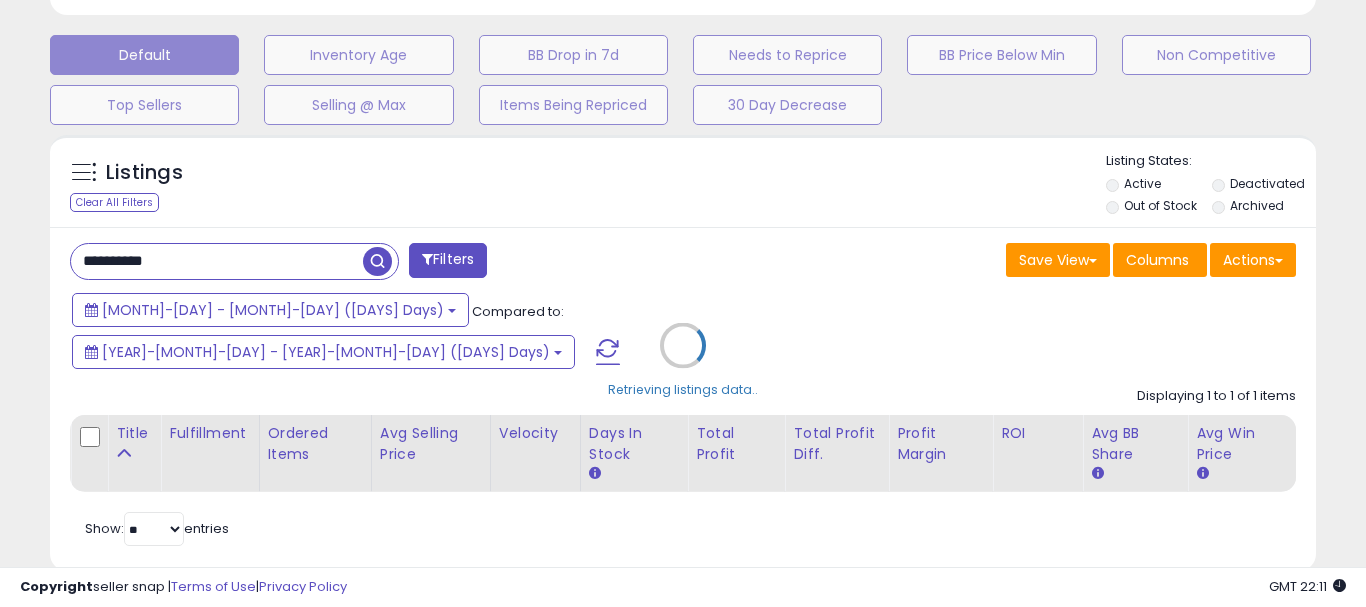 scroll, scrollTop: 999590, scrollLeft: 999267, axis: both 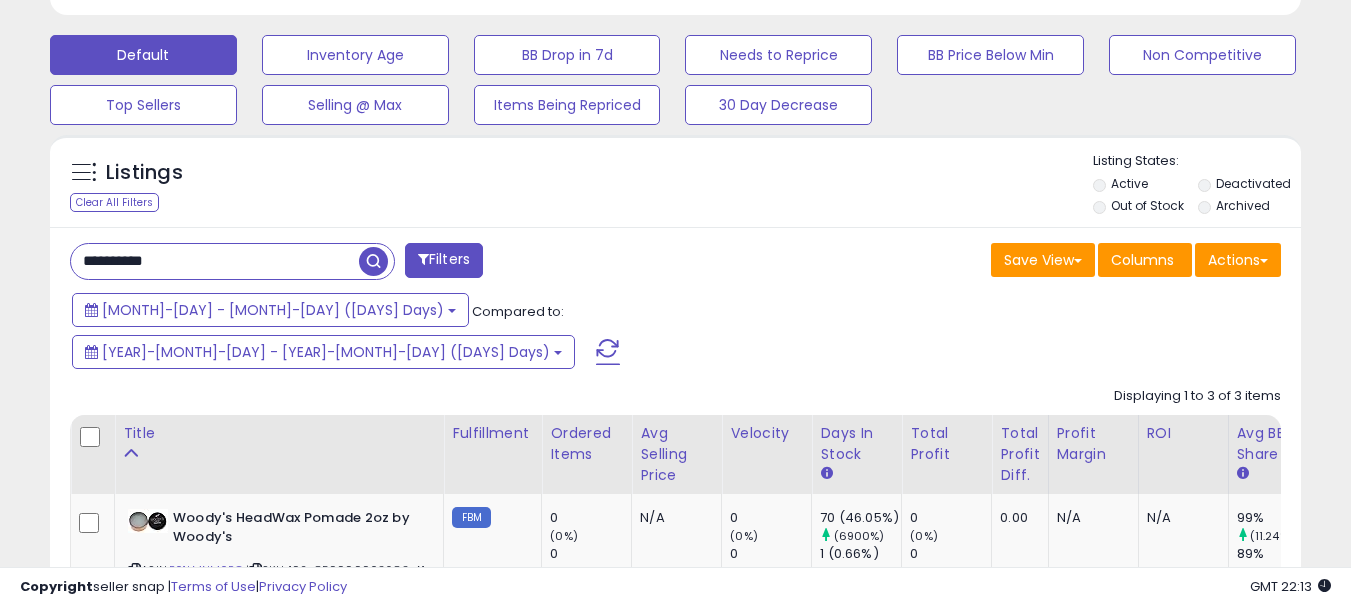 click on "**********" at bounding box center (215, 261) 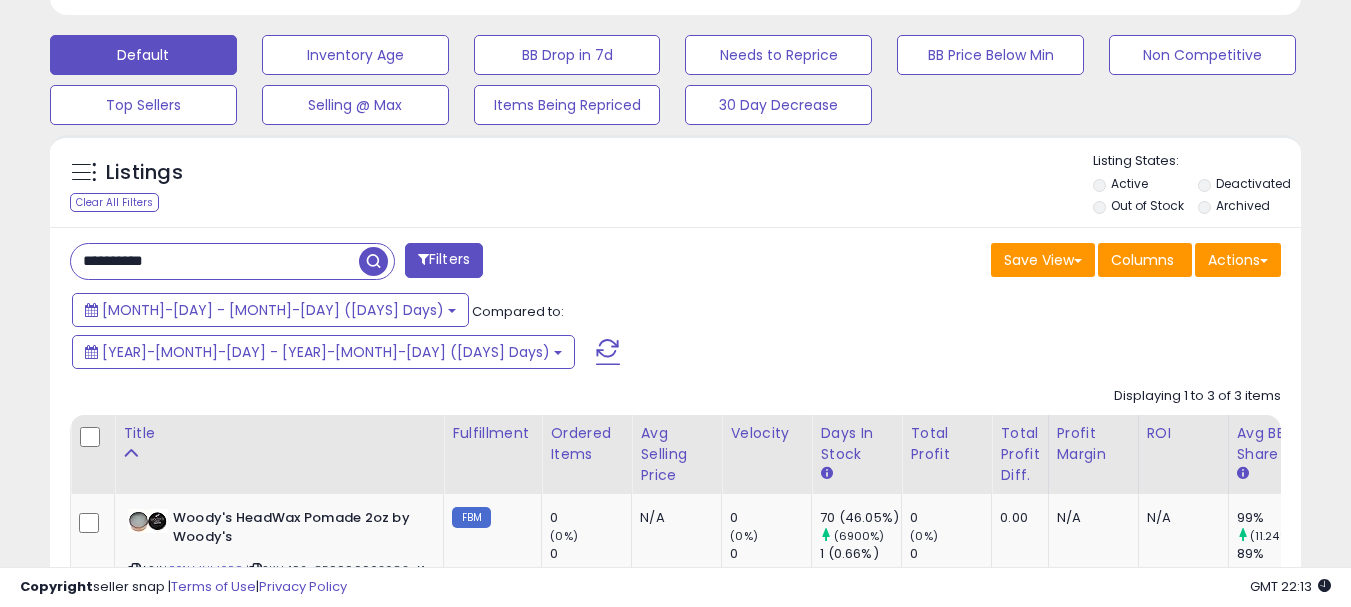 click on "**********" at bounding box center [215, 261] 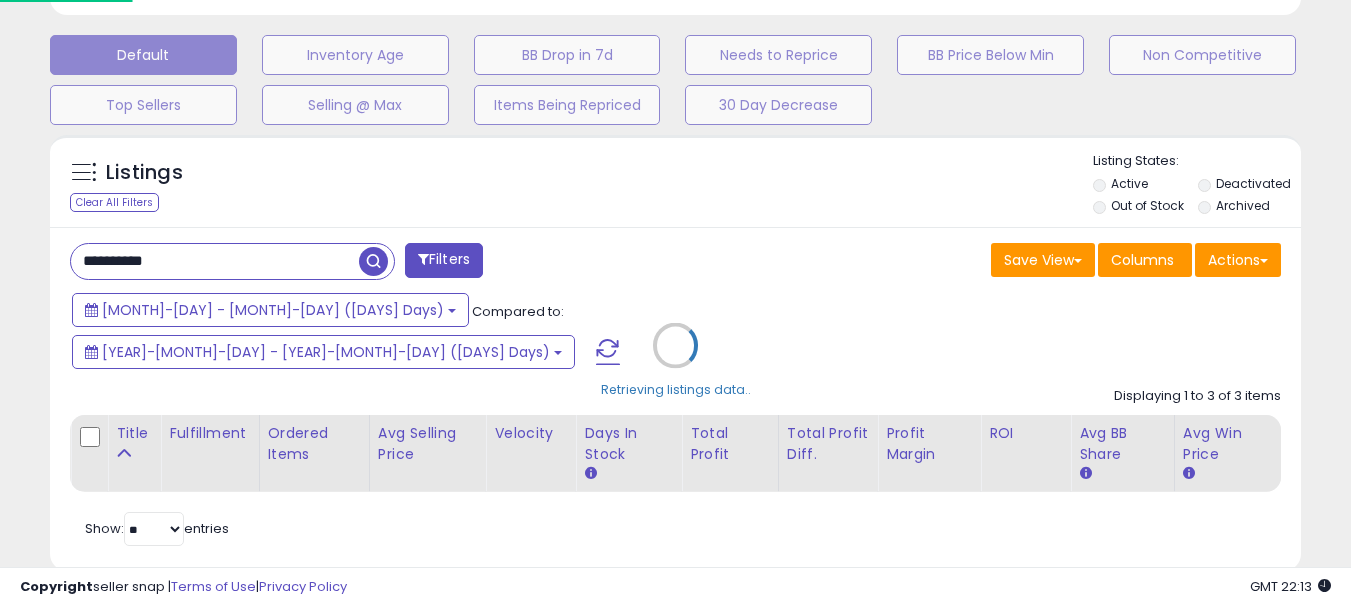 scroll, scrollTop: 999590, scrollLeft: 999267, axis: both 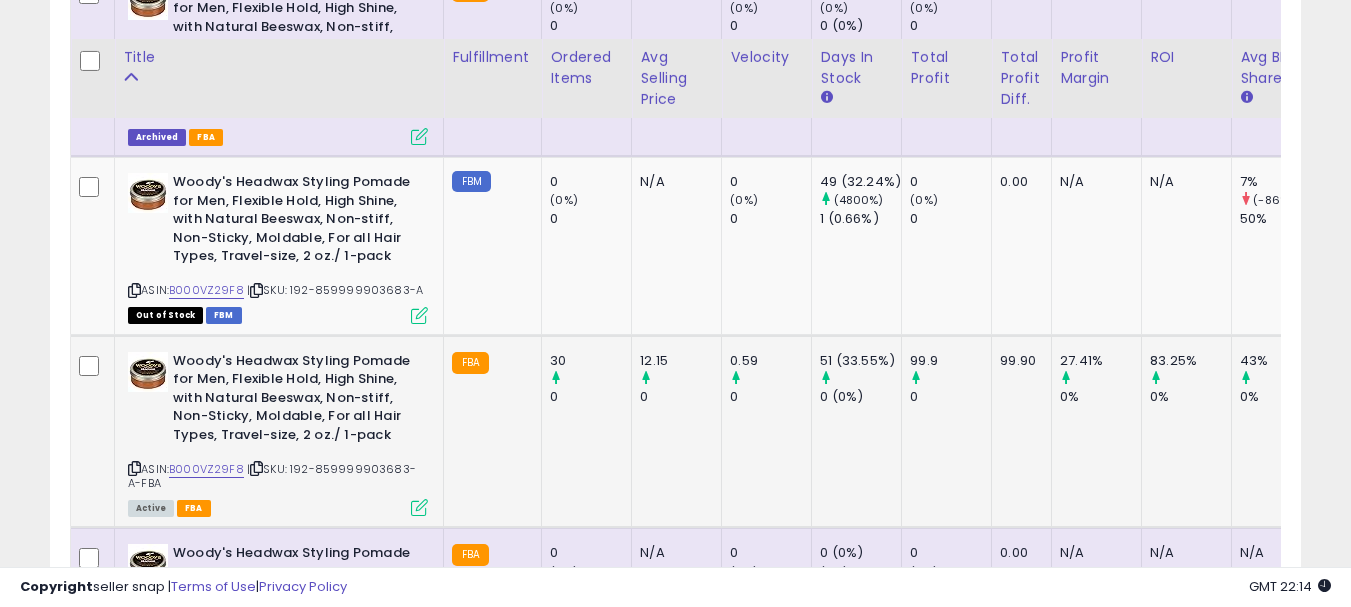 drag, startPoint x: 291, startPoint y: 430, endPoint x: 325, endPoint y: 438, distance: 34.928497 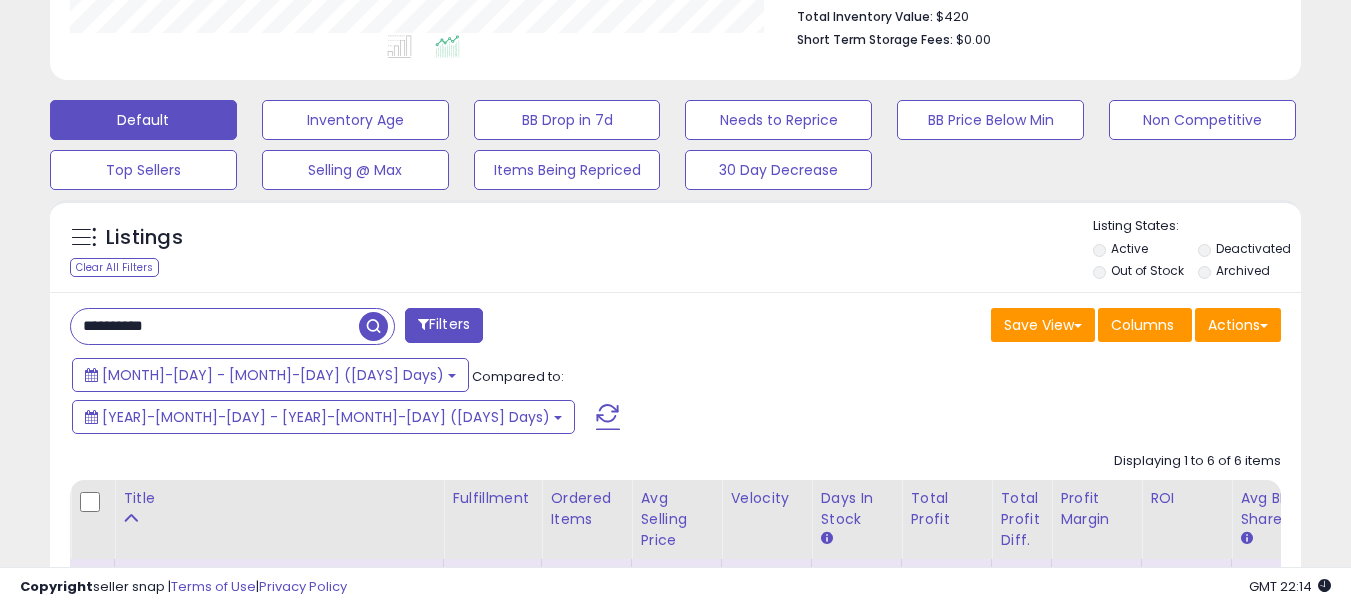 scroll, scrollTop: 495, scrollLeft: 0, axis: vertical 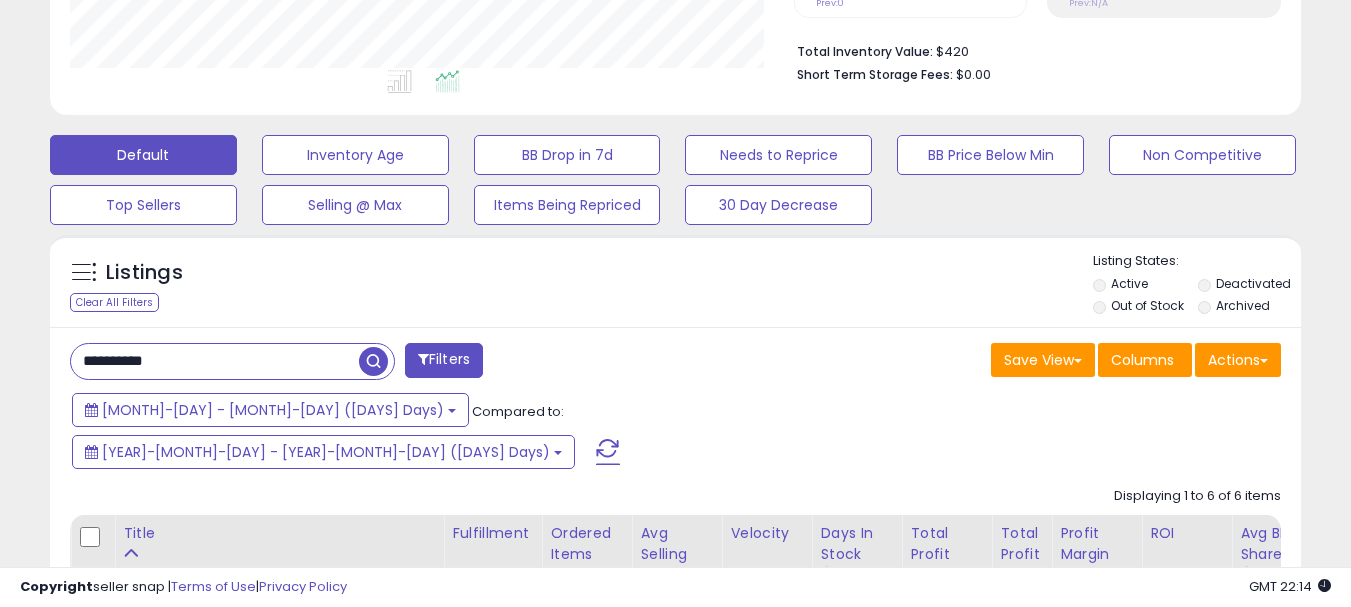 click on "**********" at bounding box center [215, 361] 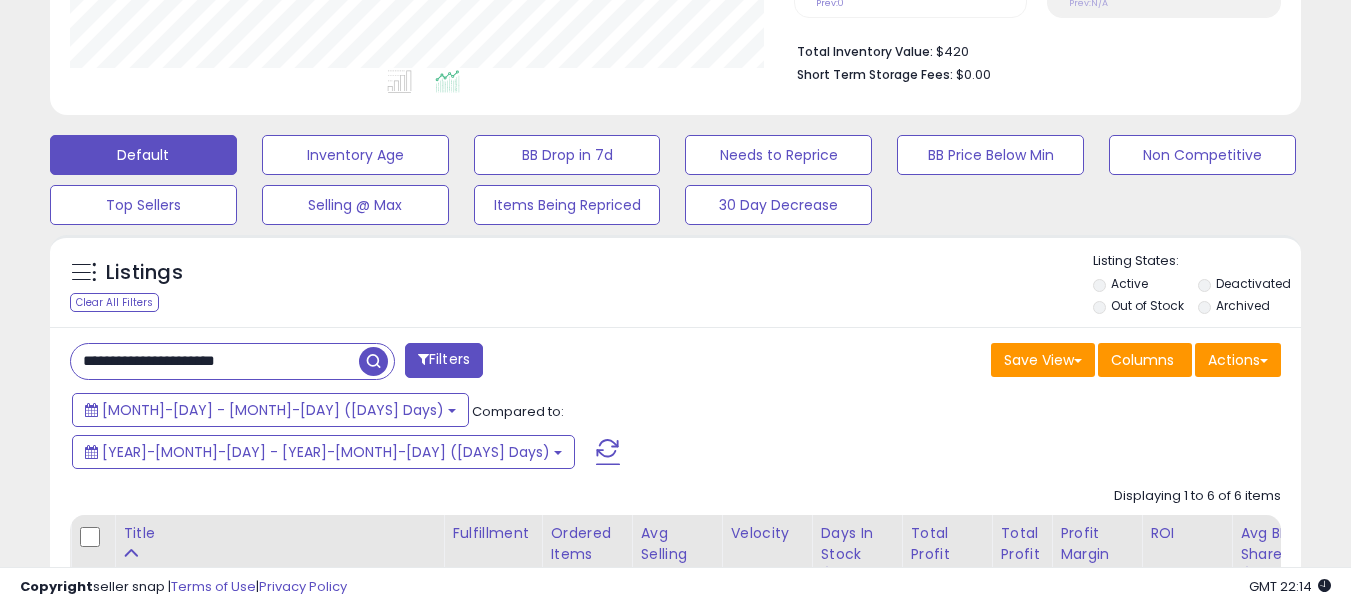 click at bounding box center (373, 361) 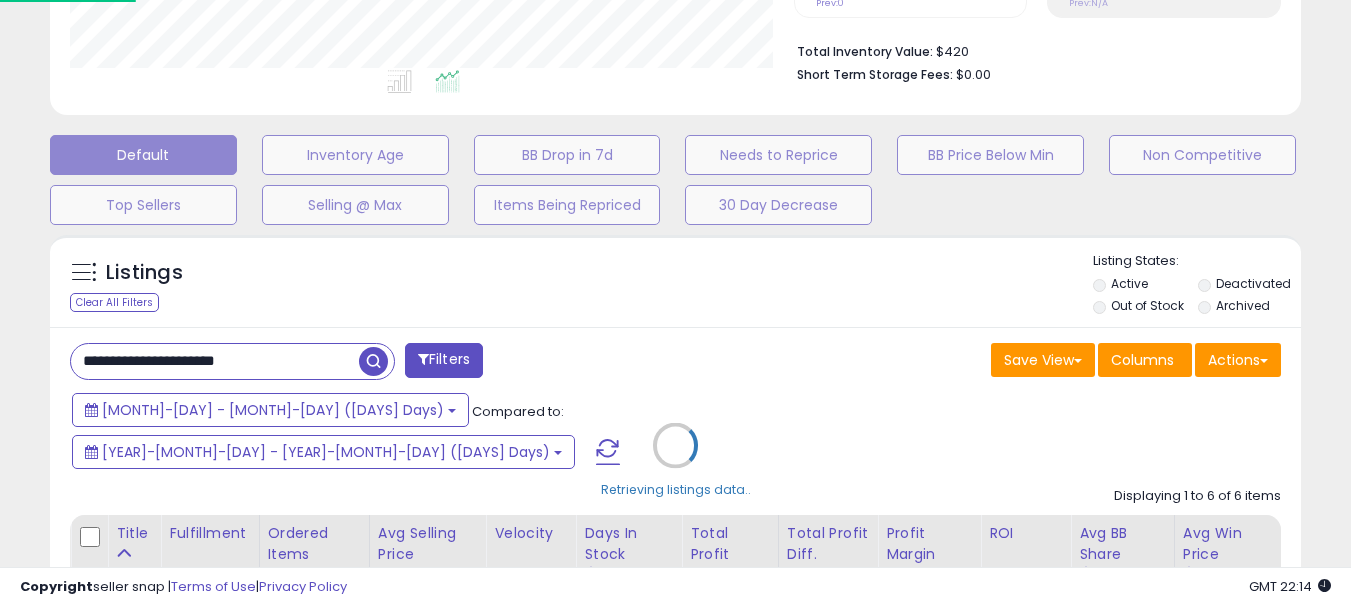 scroll, scrollTop: 999590, scrollLeft: 999267, axis: both 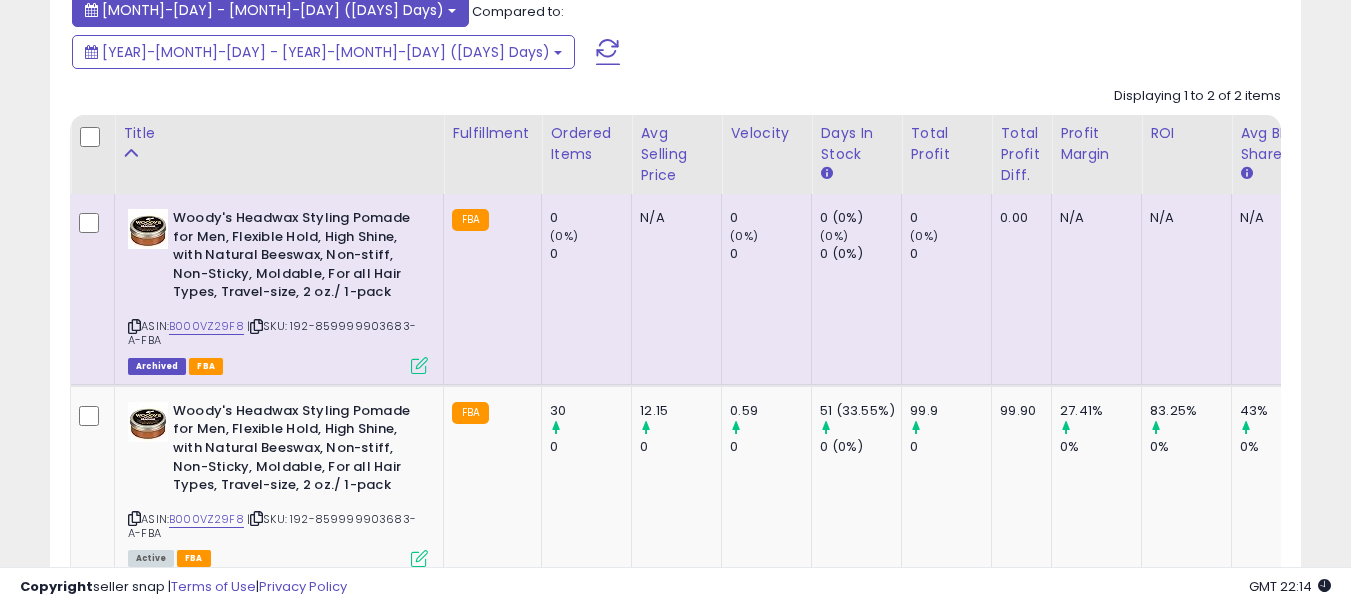 click on "[MONTH]-[DAY] - [MONTH]-[DAY] ([DAYS] Days)" at bounding box center [273, 10] 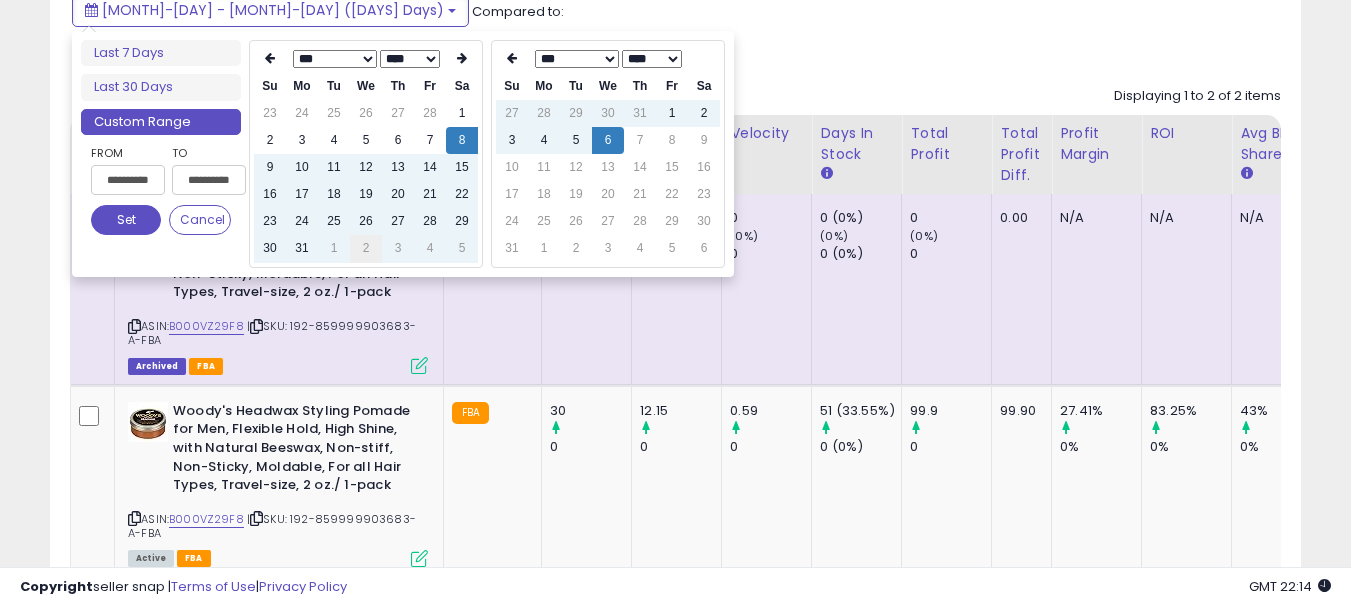 click on "2" at bounding box center [366, 248] 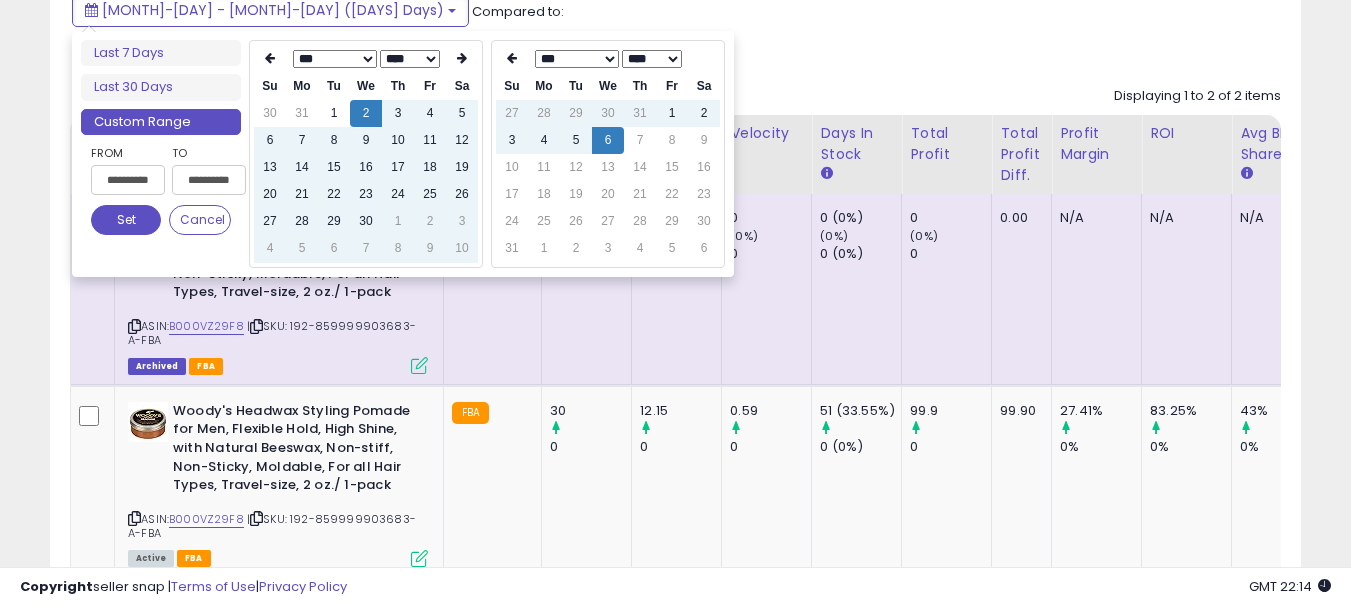 click on "7" at bounding box center [366, 248] 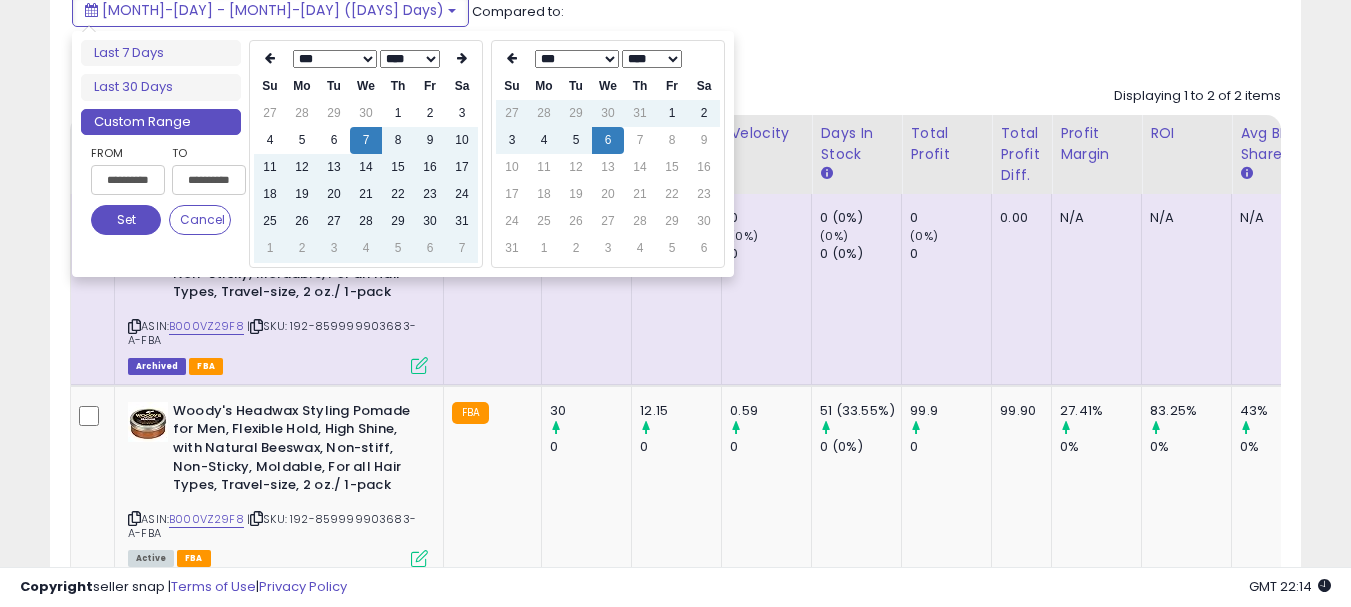 click on "4" at bounding box center [366, 248] 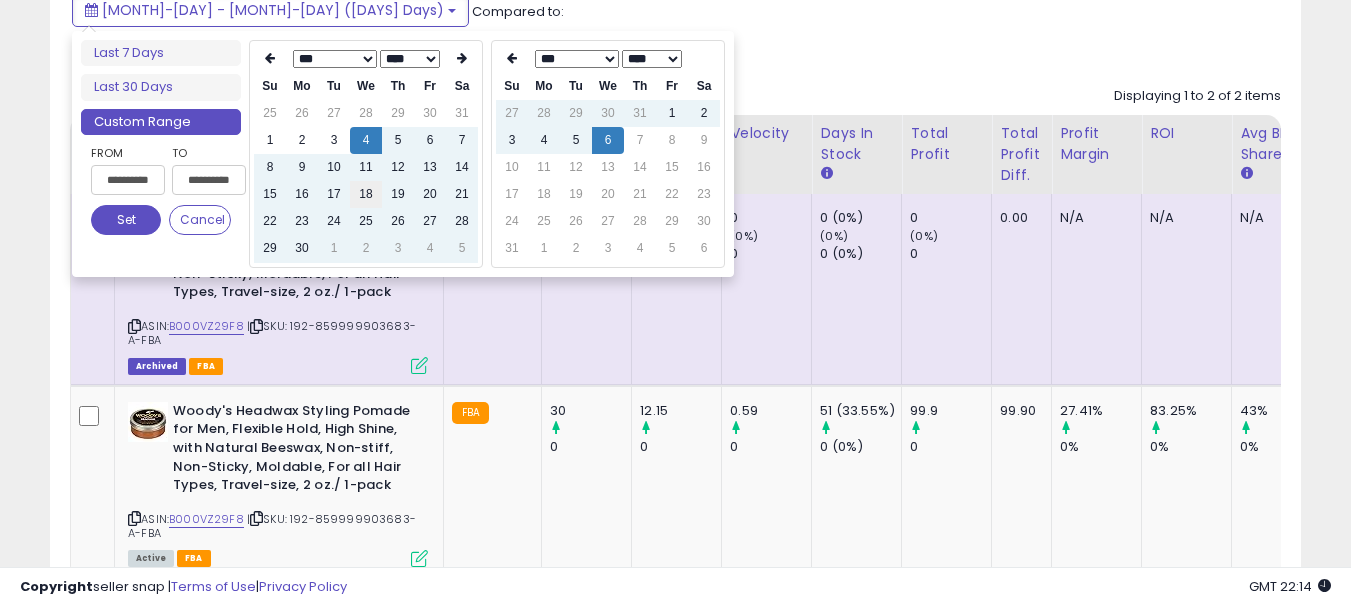 click on "18" at bounding box center (366, 194) 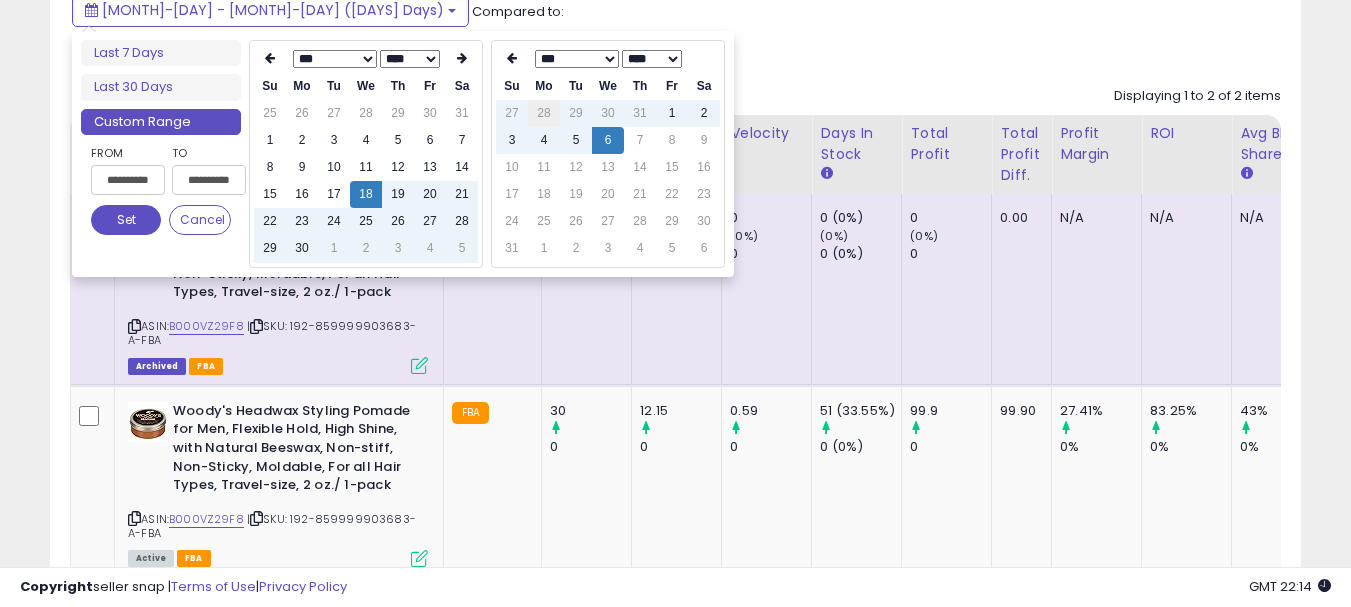 click on "28" at bounding box center (544, 113) 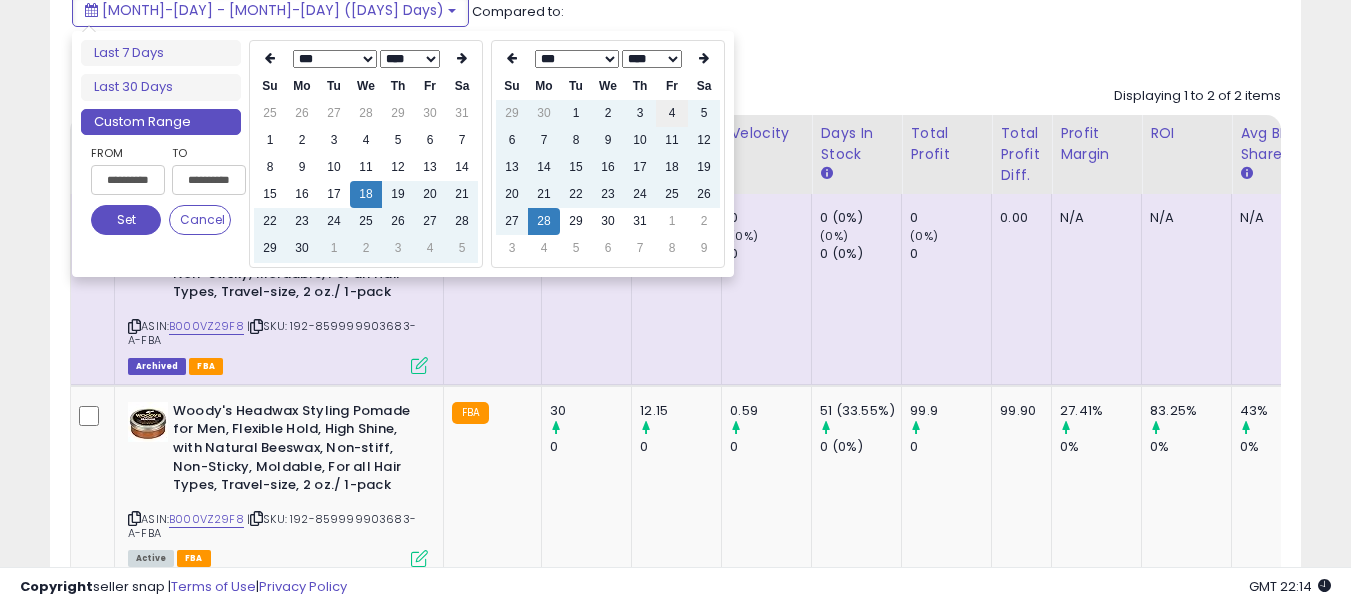 click on "4" at bounding box center [672, 113] 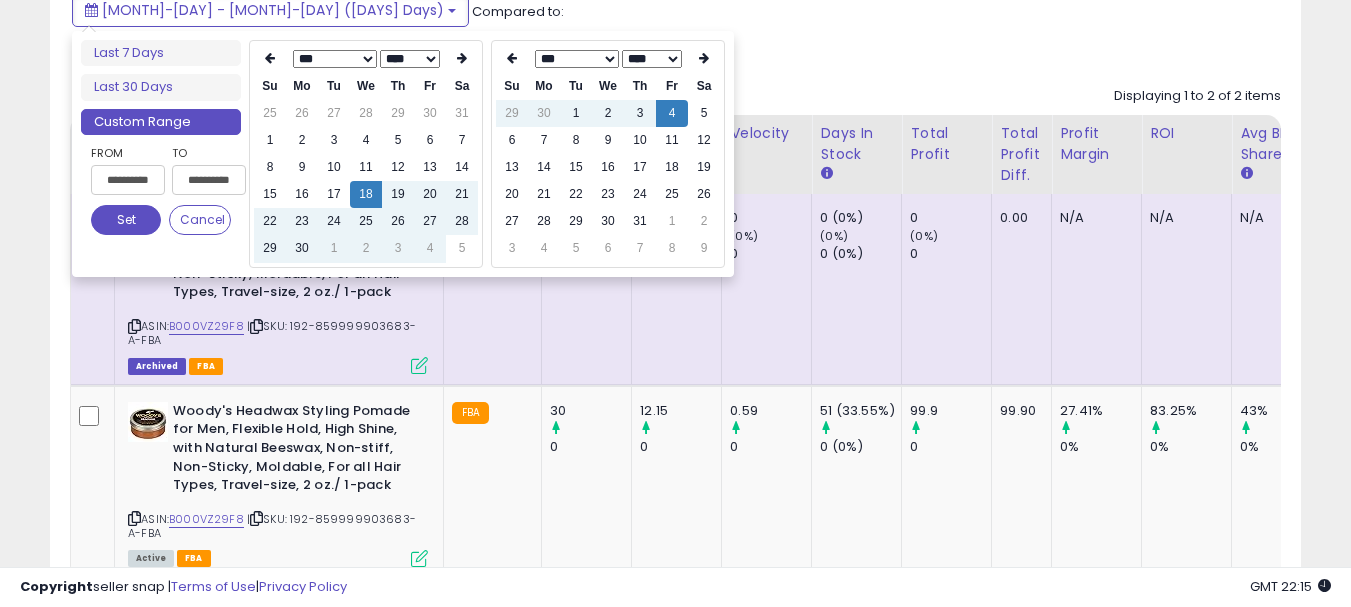 click on "Set" at bounding box center [126, 220] 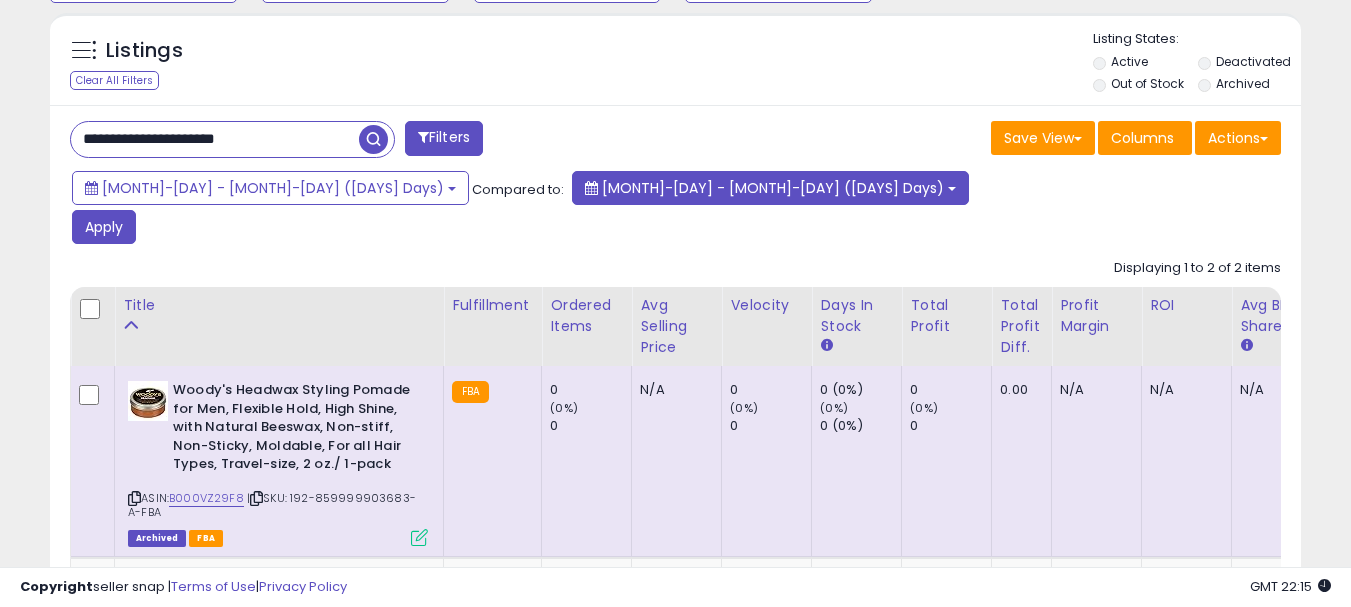 scroll, scrollTop: 692, scrollLeft: 0, axis: vertical 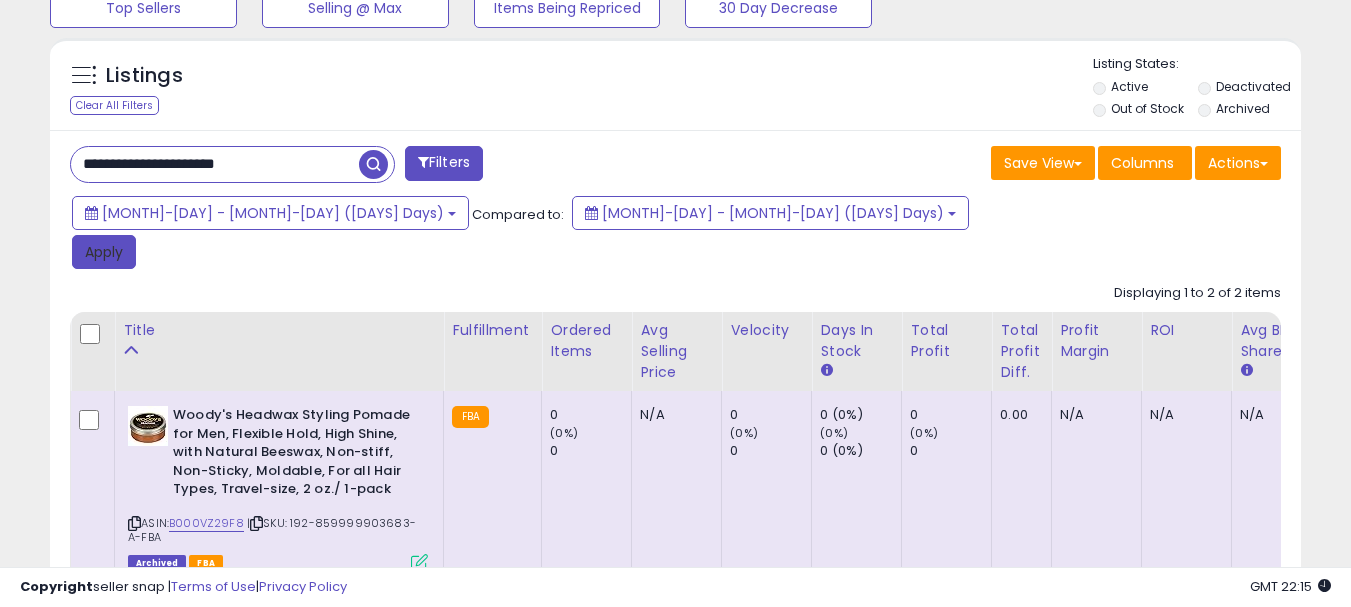 drag, startPoint x: 654, startPoint y: 213, endPoint x: 30, endPoint y: 350, distance: 638.86224 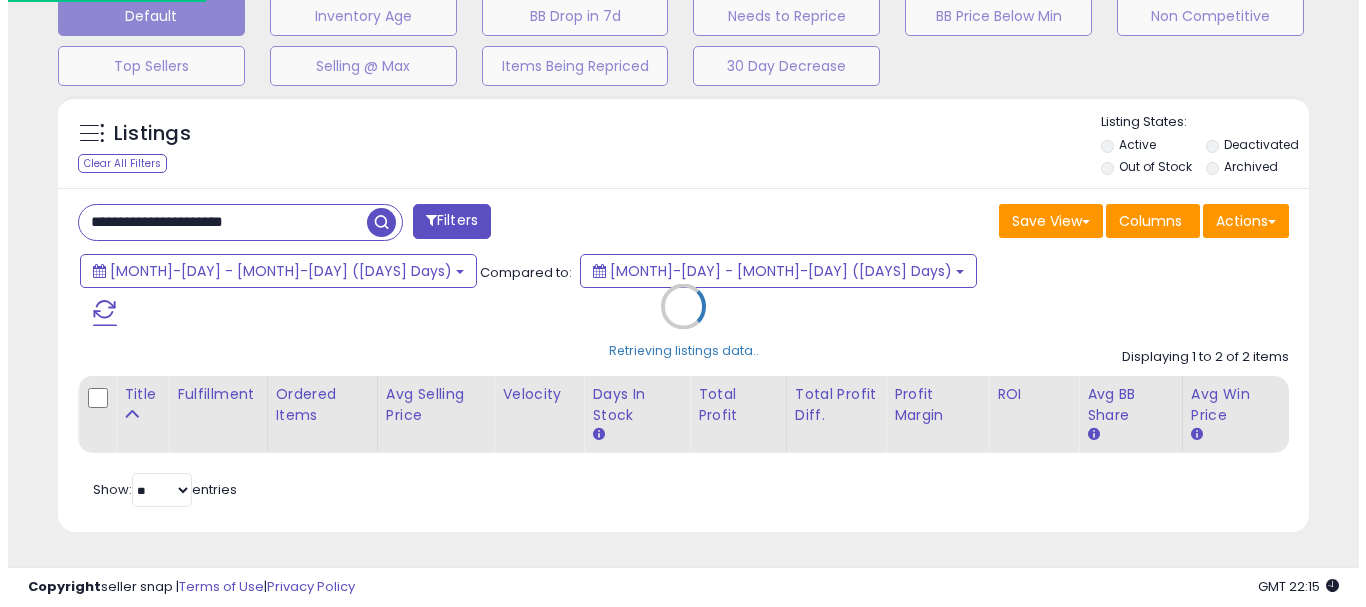 scroll, scrollTop: 595, scrollLeft: 0, axis: vertical 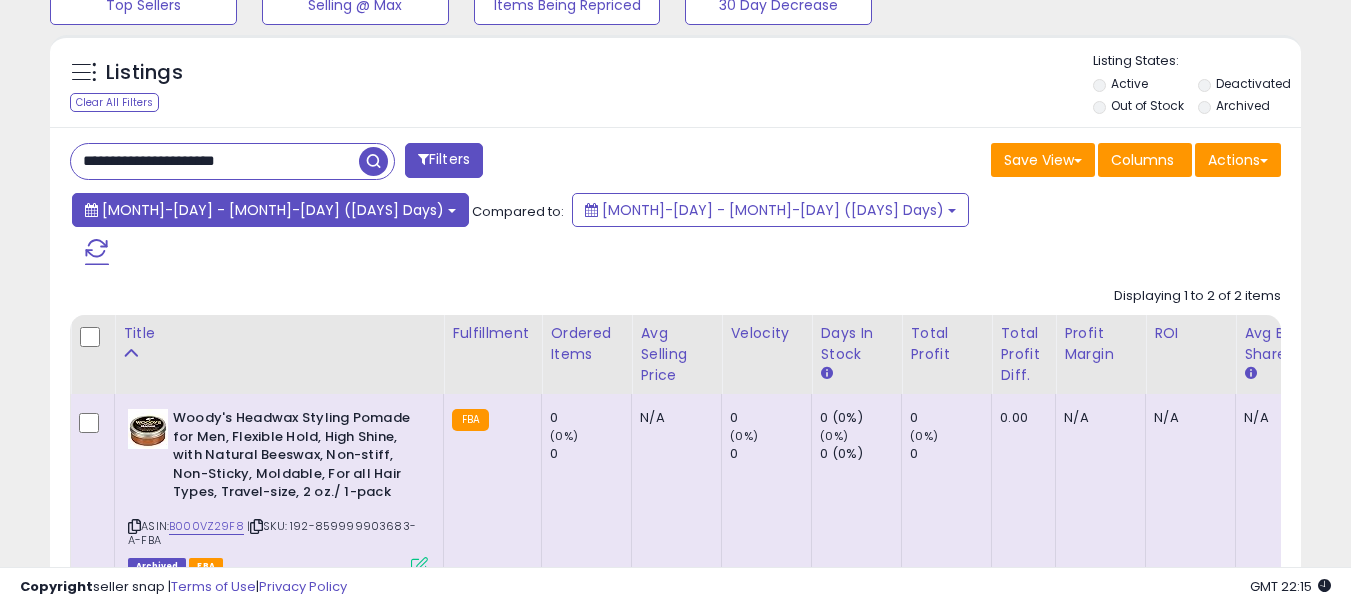 click on "[MONTH]-[DAY] - [MONTH]-[DAY] ([DAYS] Days)" at bounding box center (273, 210) 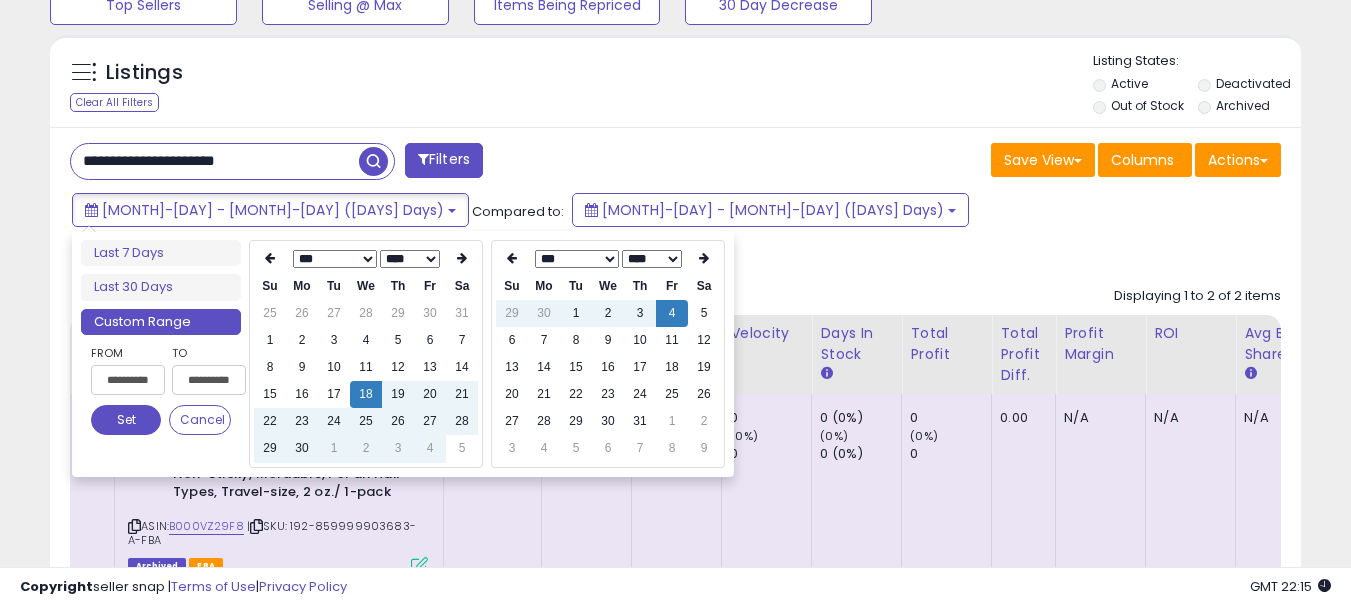 click on "*** *** *** *** *** *** *** ***" at bounding box center [335, 259] 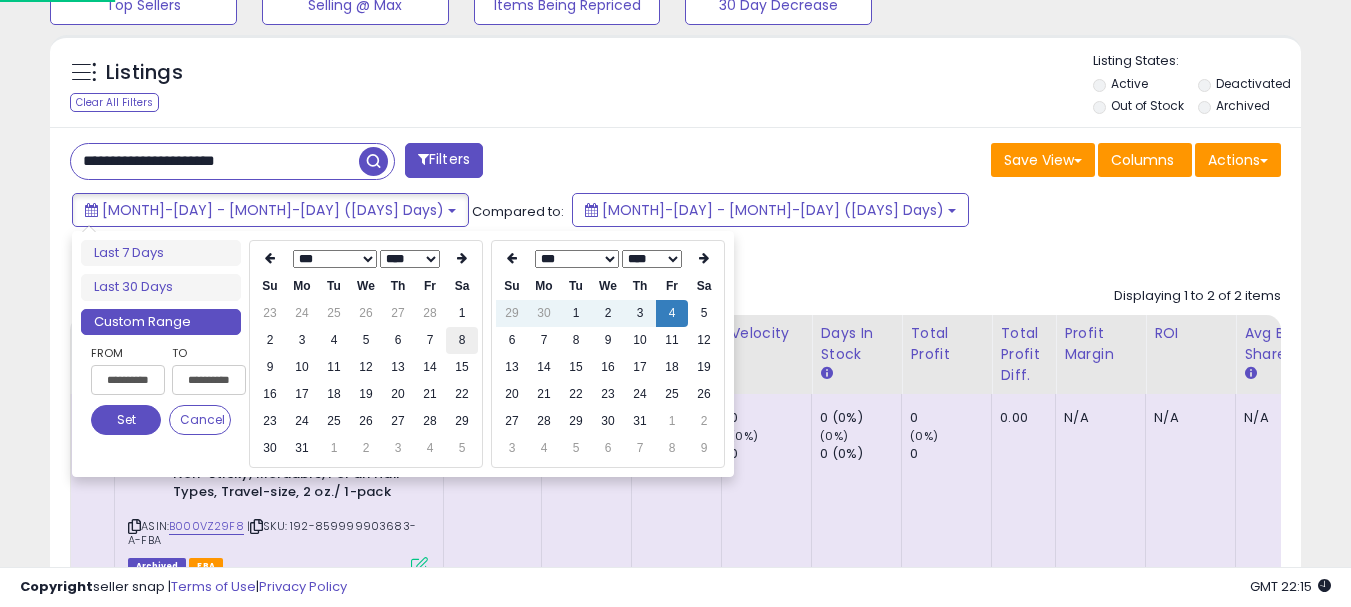 click on "8" at bounding box center (462, 340) 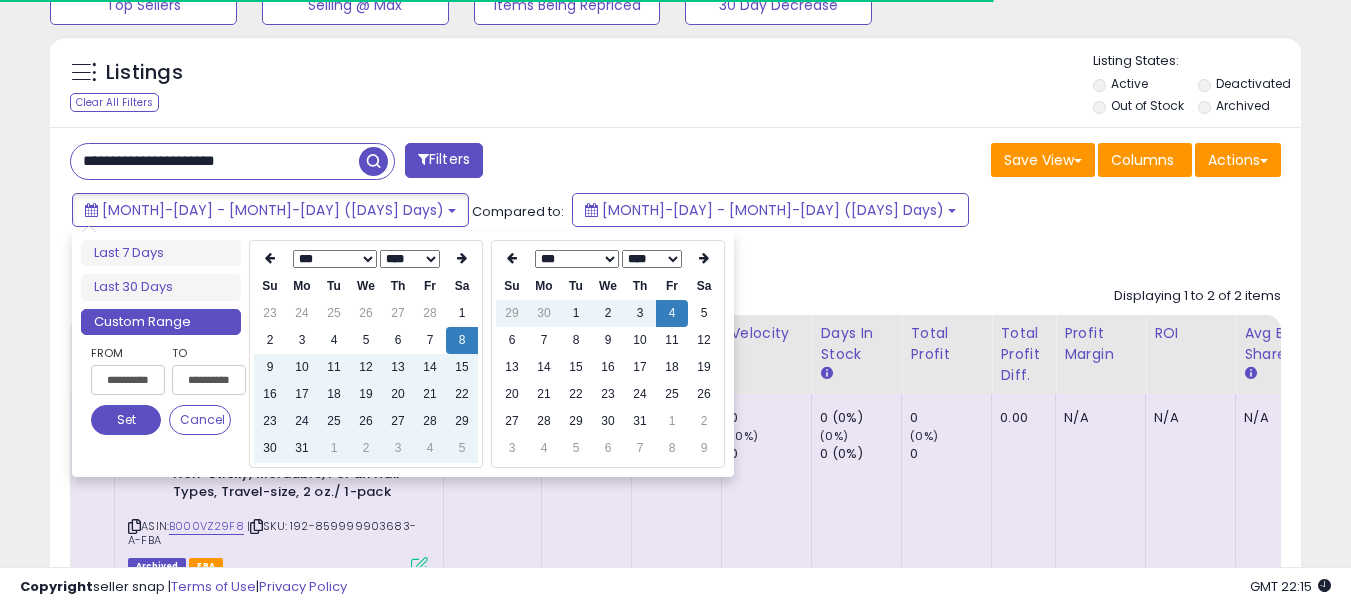 click on "7" at bounding box center (640, 448) 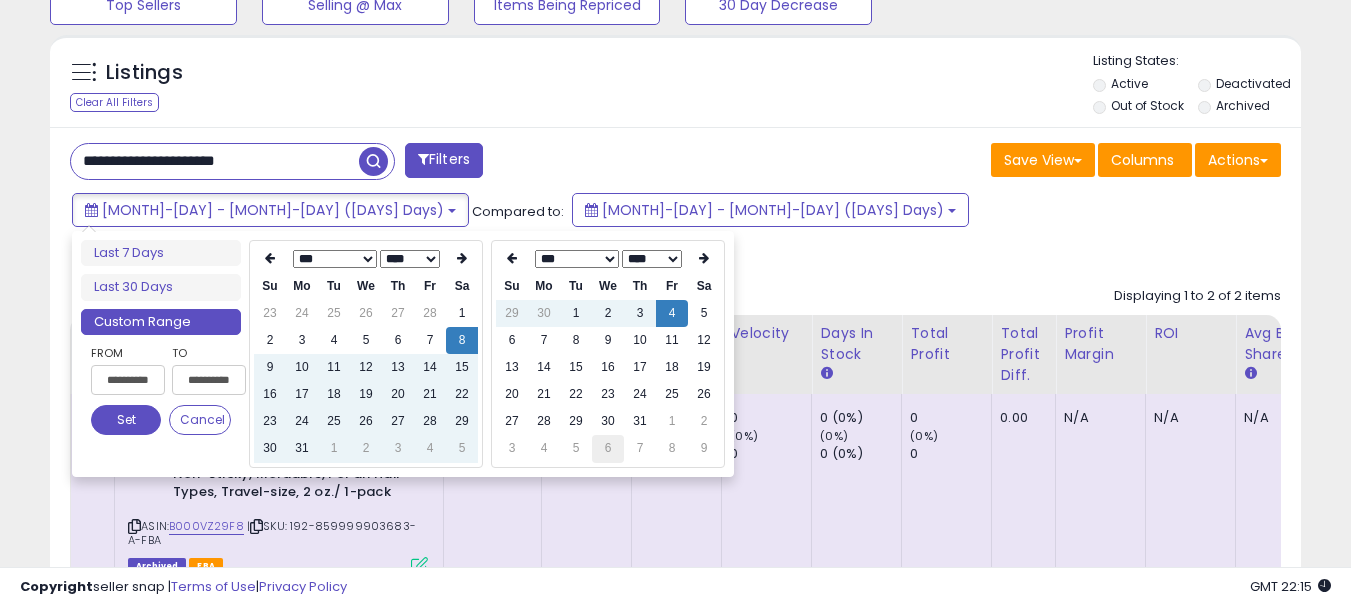 click on "6" at bounding box center (608, 448) 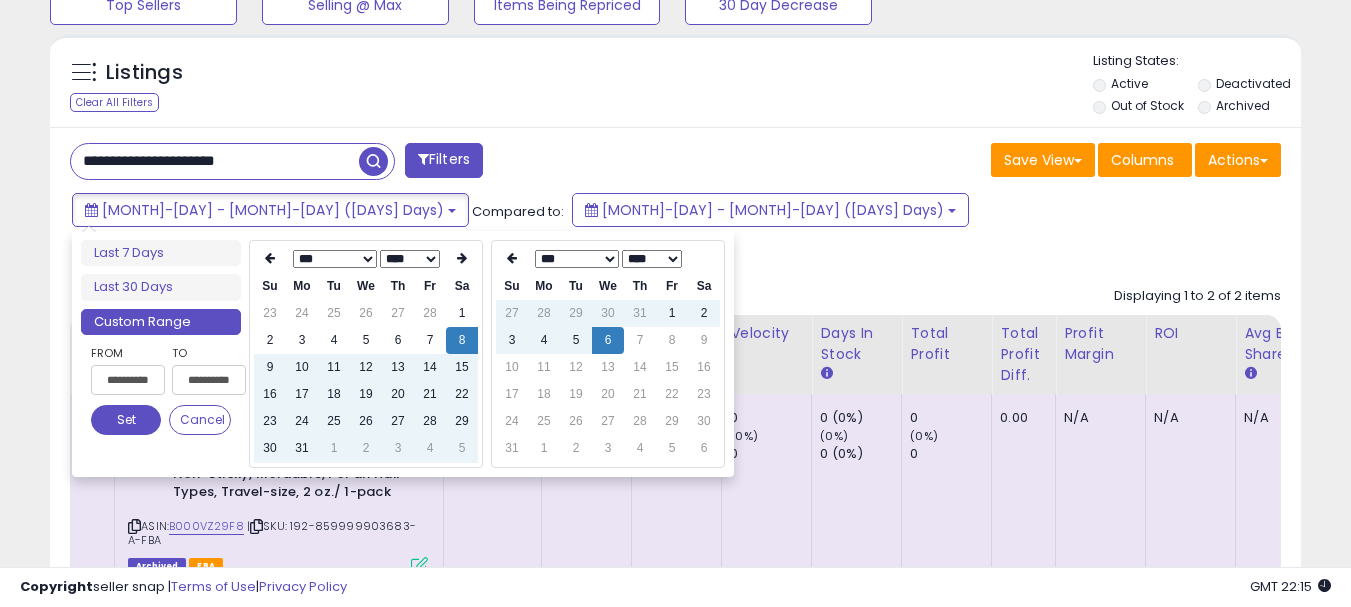 drag, startPoint x: 112, startPoint y: 423, endPoint x: 286, endPoint y: 388, distance: 177.48521 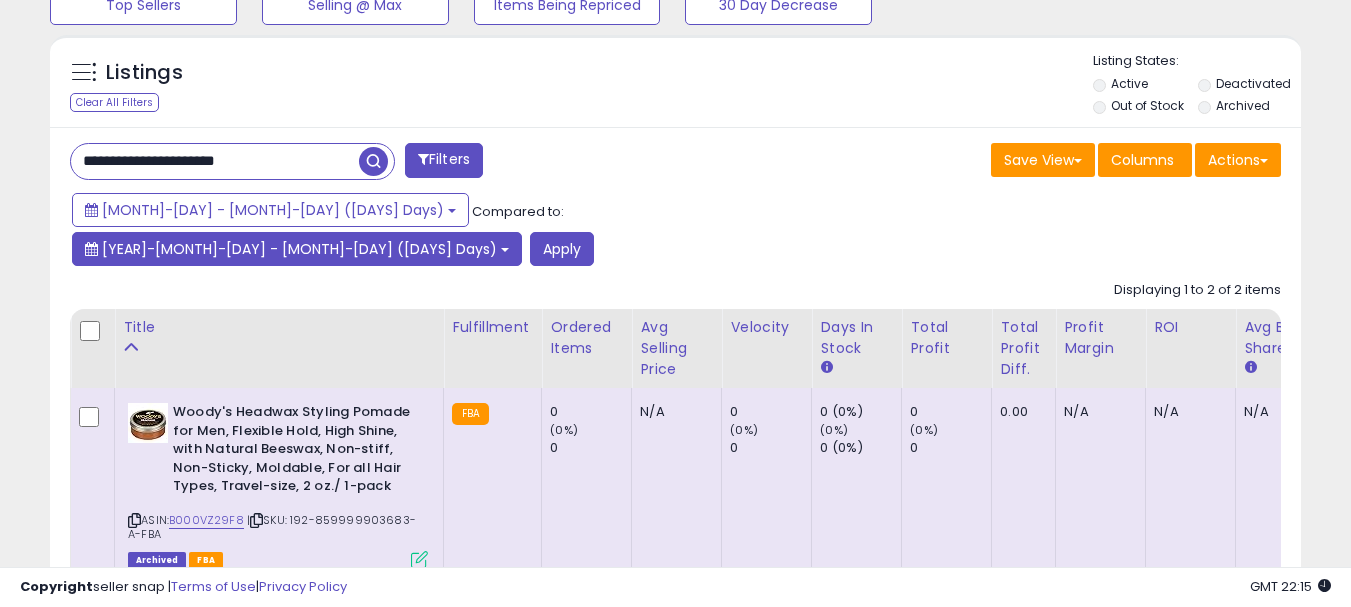 click on "[YEAR]-[MONTH]-[DAY] - [MONTH]-[DAY] ([DAYS] Days)" at bounding box center [297, 249] 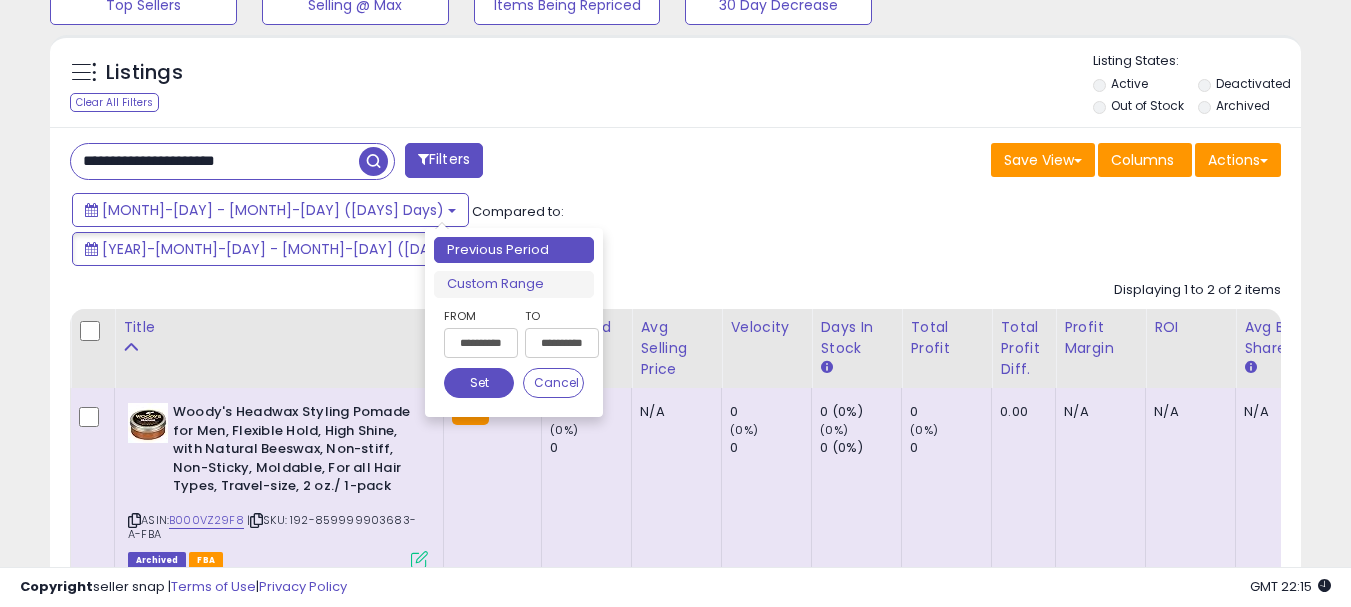 drag, startPoint x: 512, startPoint y: 296, endPoint x: 828, endPoint y: 249, distance: 319.47614 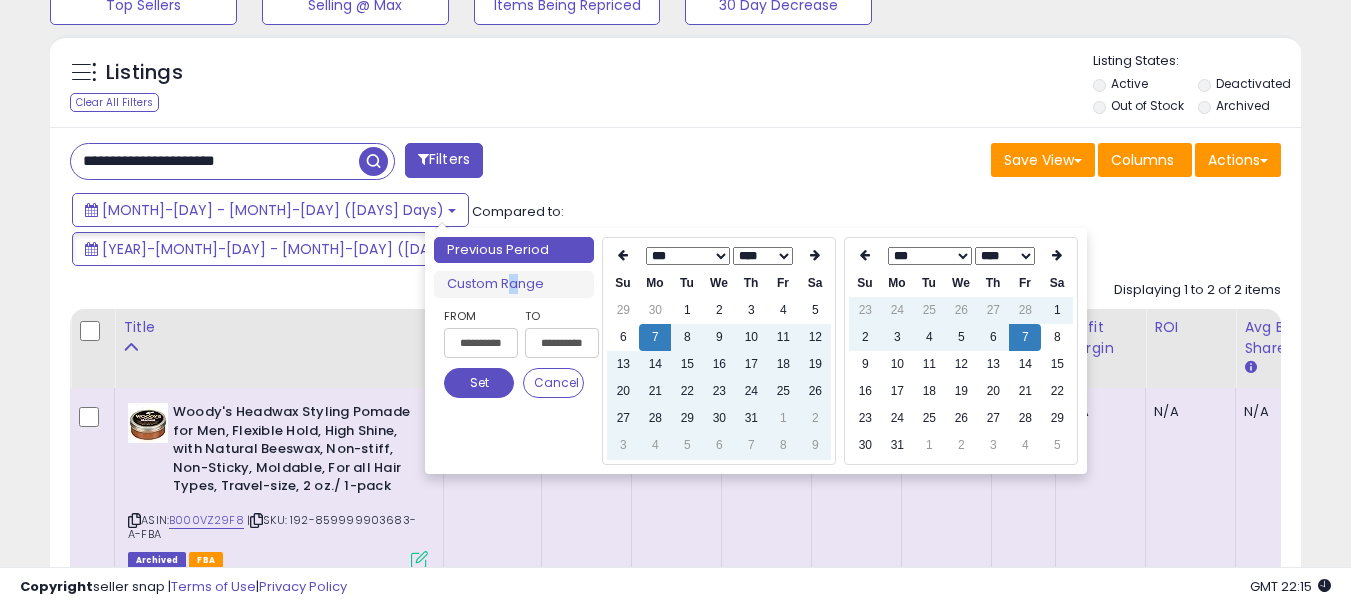 click on "**** ****" at bounding box center (1005, 256) 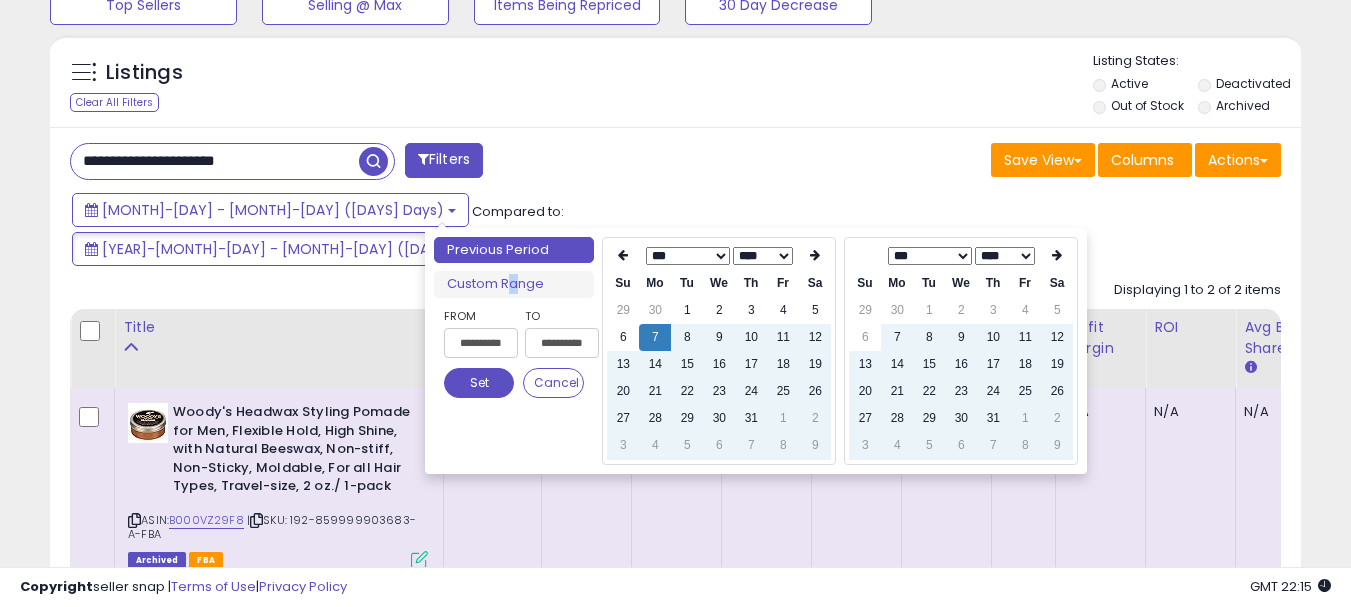 click on "*** *** ***" at bounding box center [930, 256] 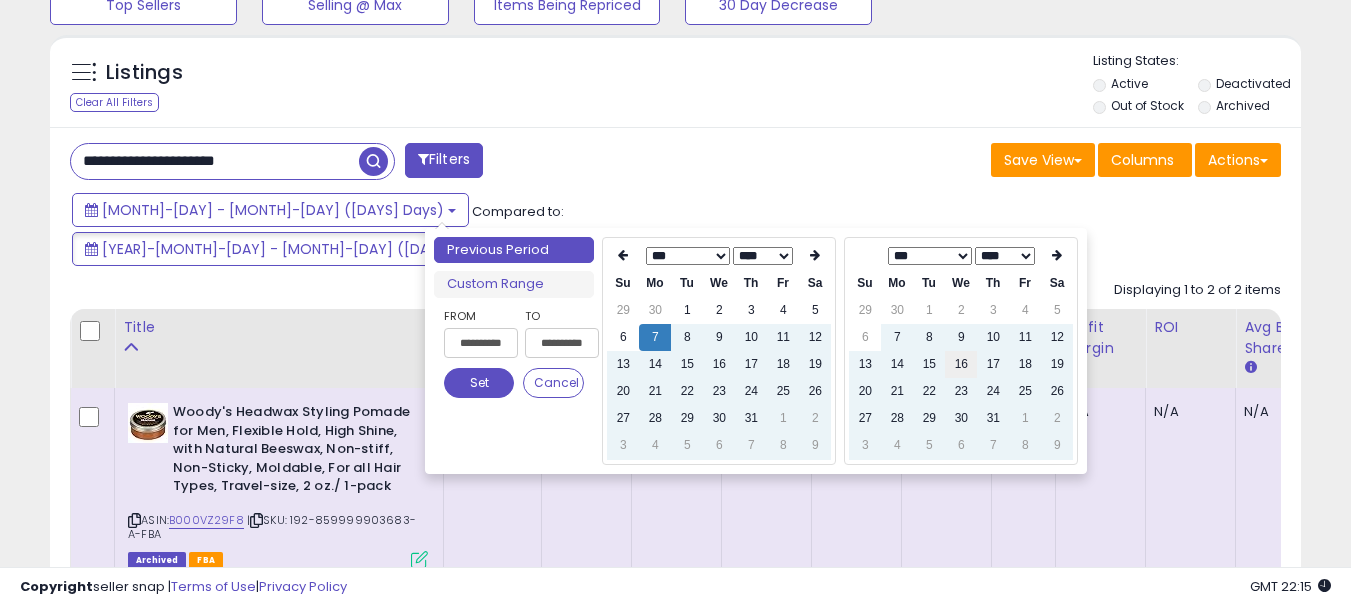click on "16" at bounding box center (961, 364) 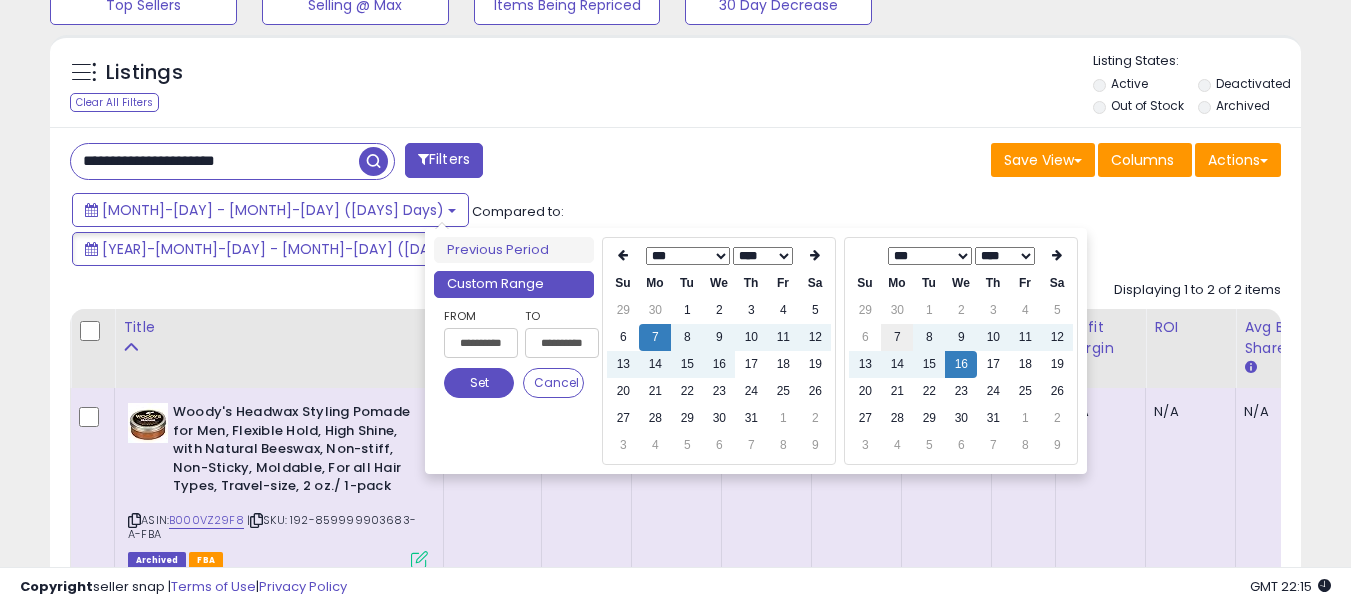 click on "7" at bounding box center [897, 337] 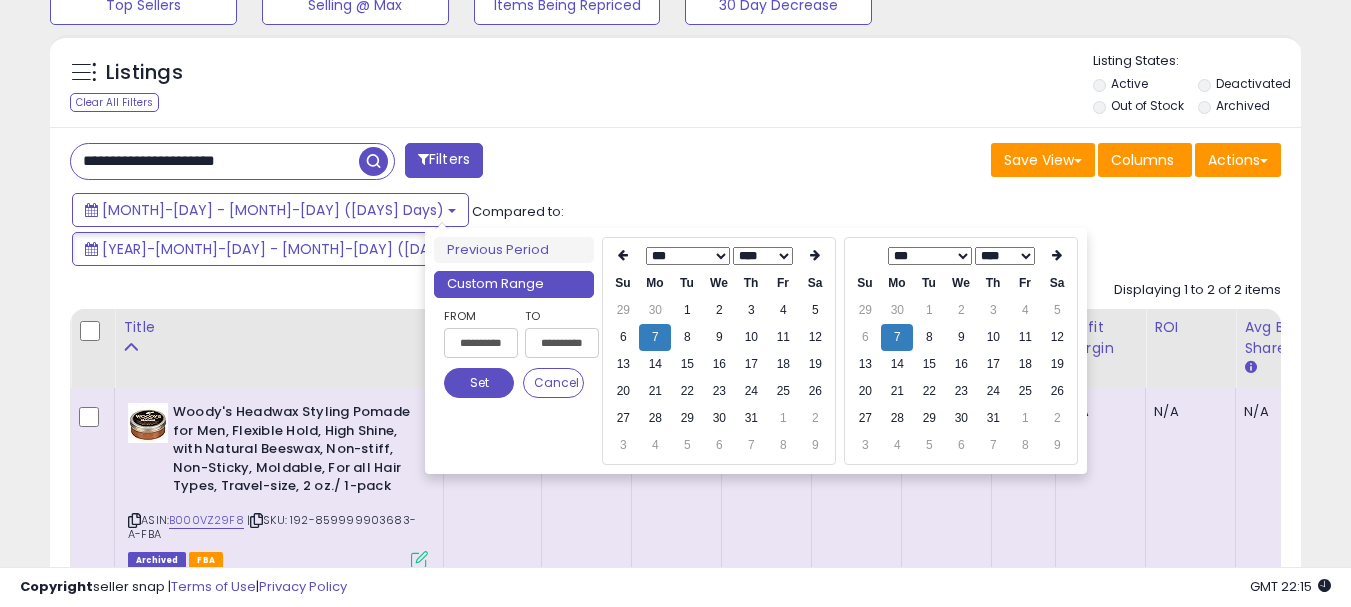 click on "Set" at bounding box center (479, 383) 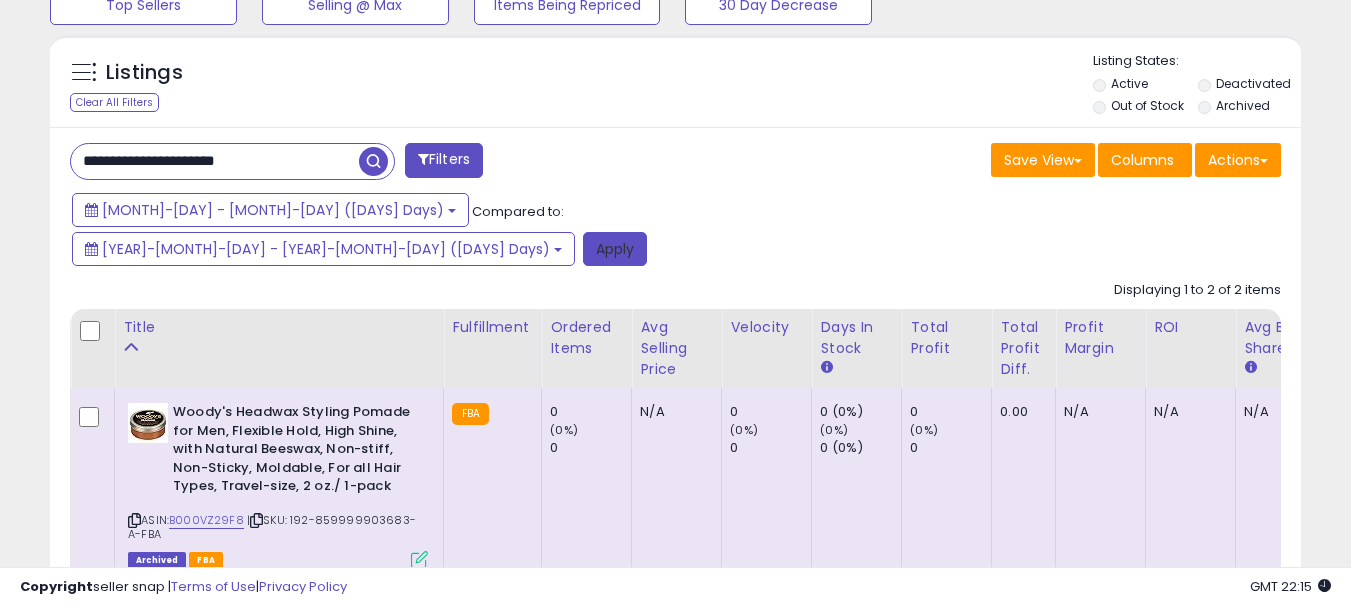 click on "Apply" at bounding box center [615, 249] 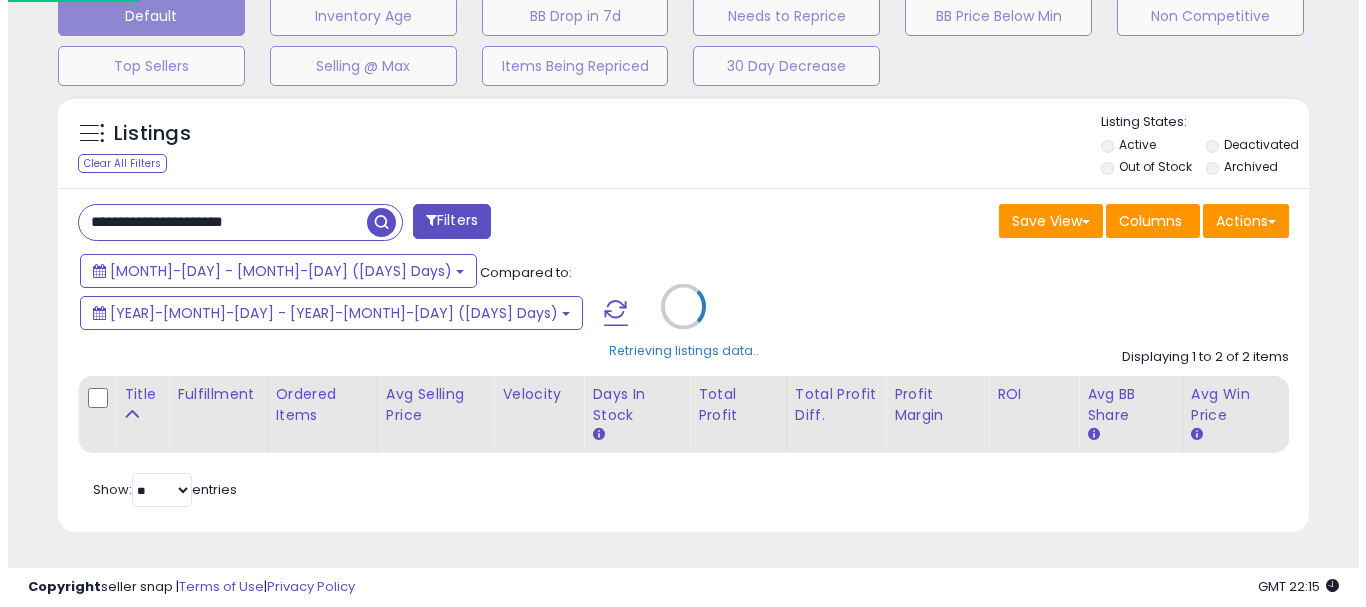 scroll, scrollTop: 595, scrollLeft: 0, axis: vertical 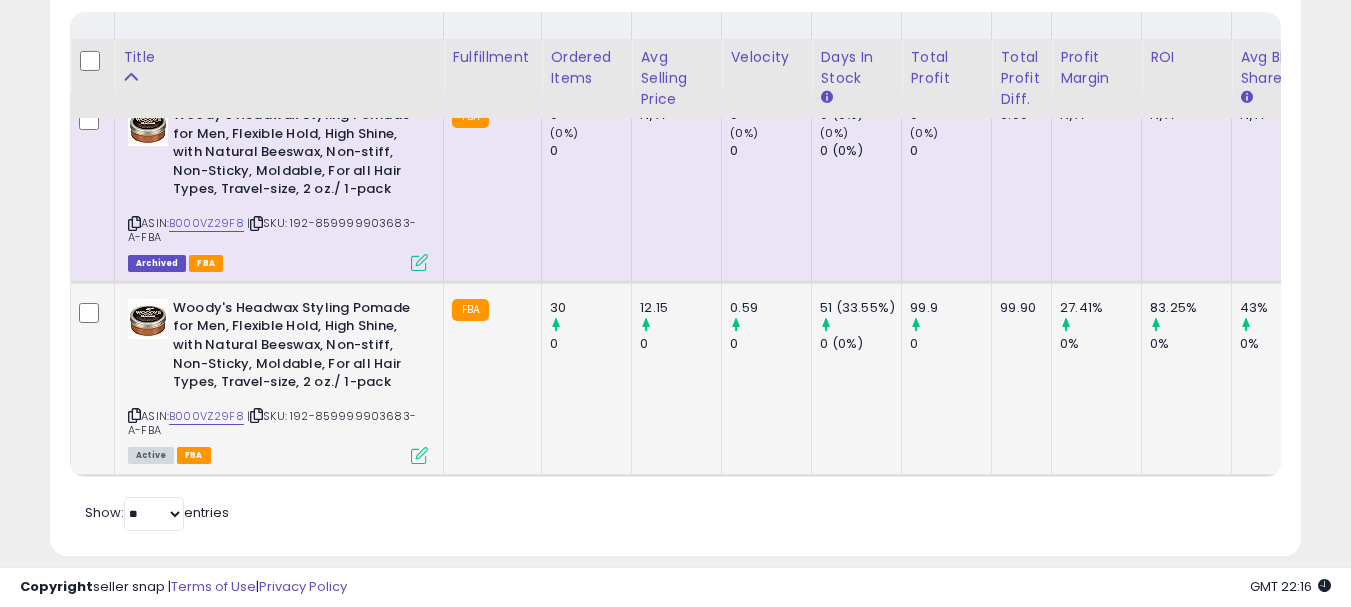 drag, startPoint x: 294, startPoint y: 372, endPoint x: 363, endPoint y: 392, distance: 71.8401 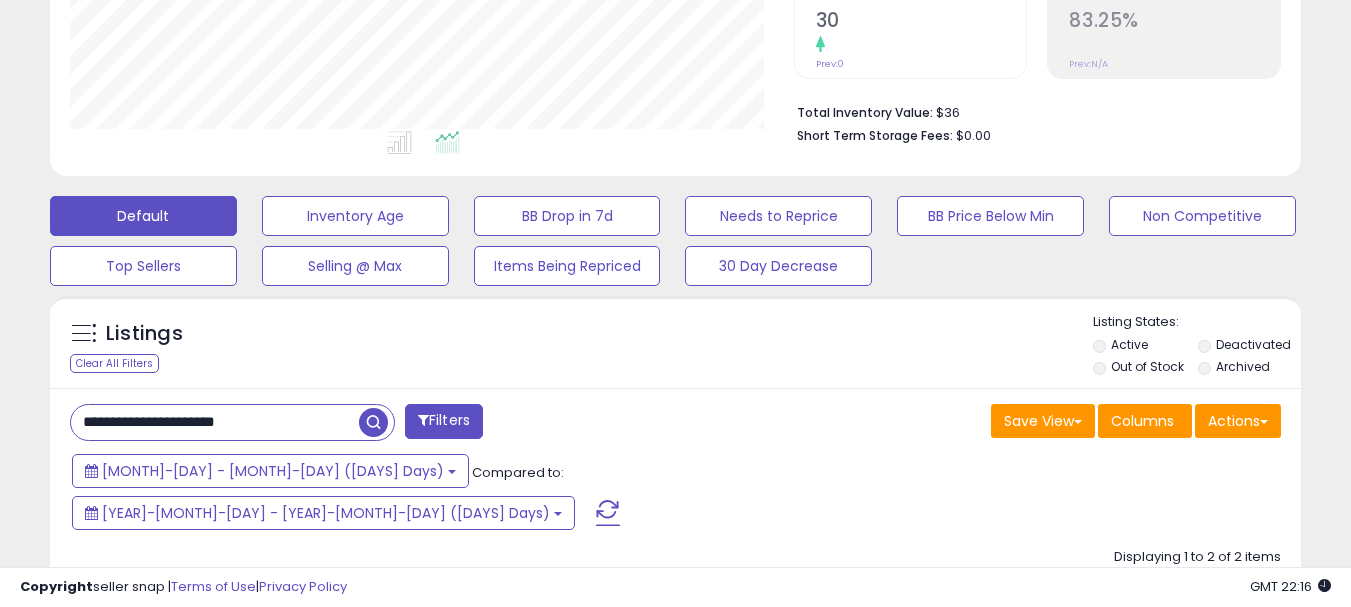 scroll, scrollTop: 398, scrollLeft: 0, axis: vertical 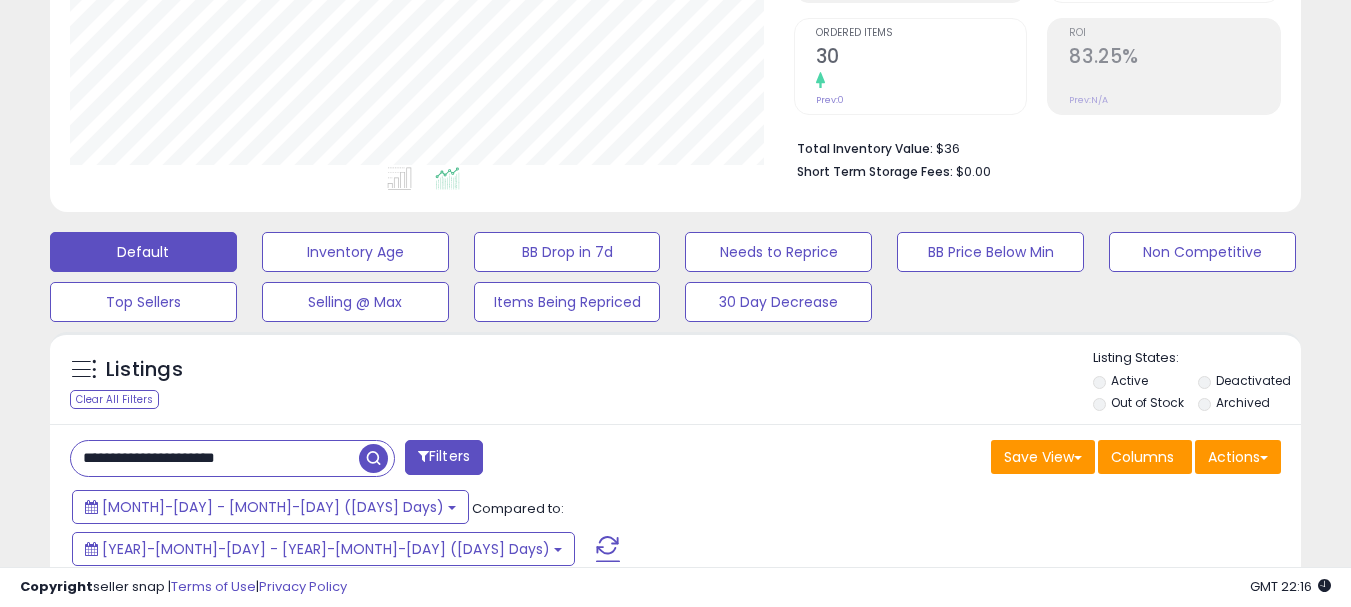 drag, startPoint x: 290, startPoint y: 460, endPoint x: 69, endPoint y: 473, distance: 221.38202 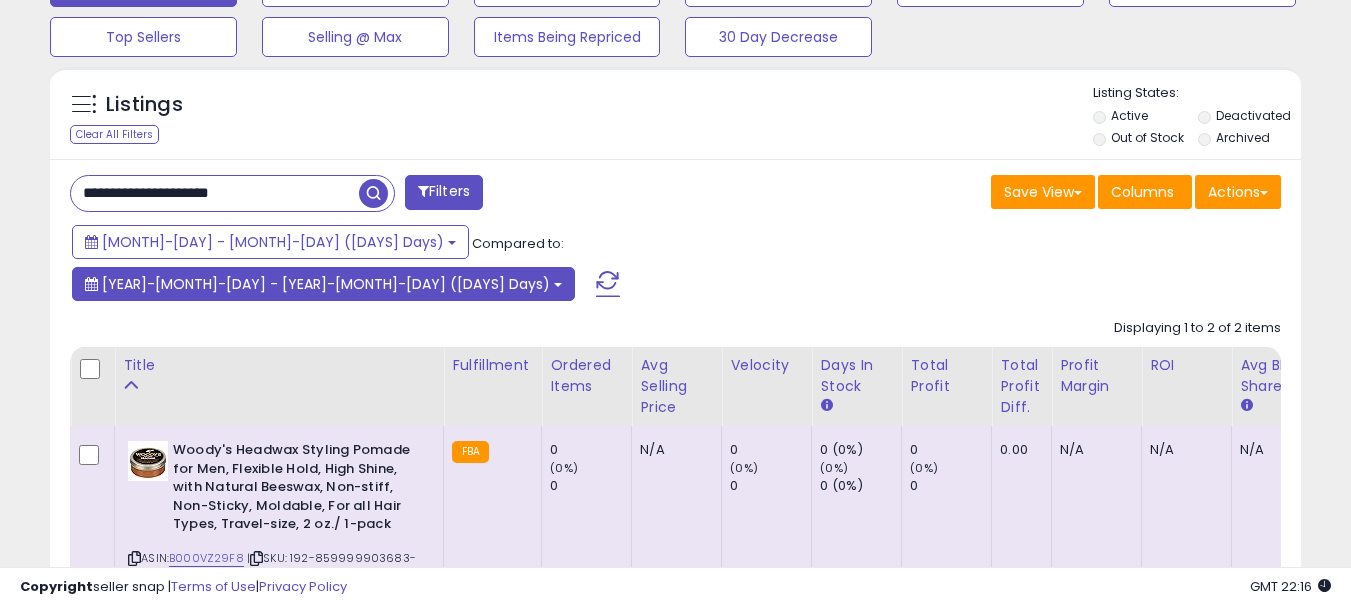 scroll, scrollTop: 698, scrollLeft: 0, axis: vertical 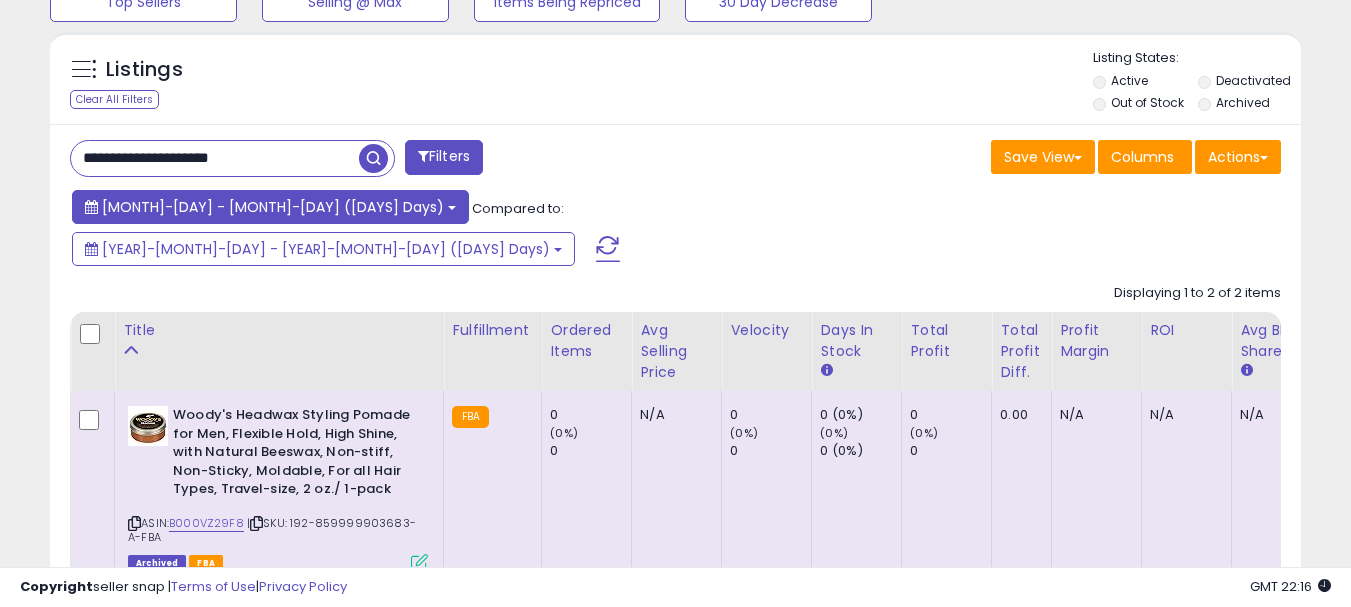 click on "[MONTH]-[DAY] - [MONTH]-[DAY] ([DAYS] Days)" at bounding box center (270, 207) 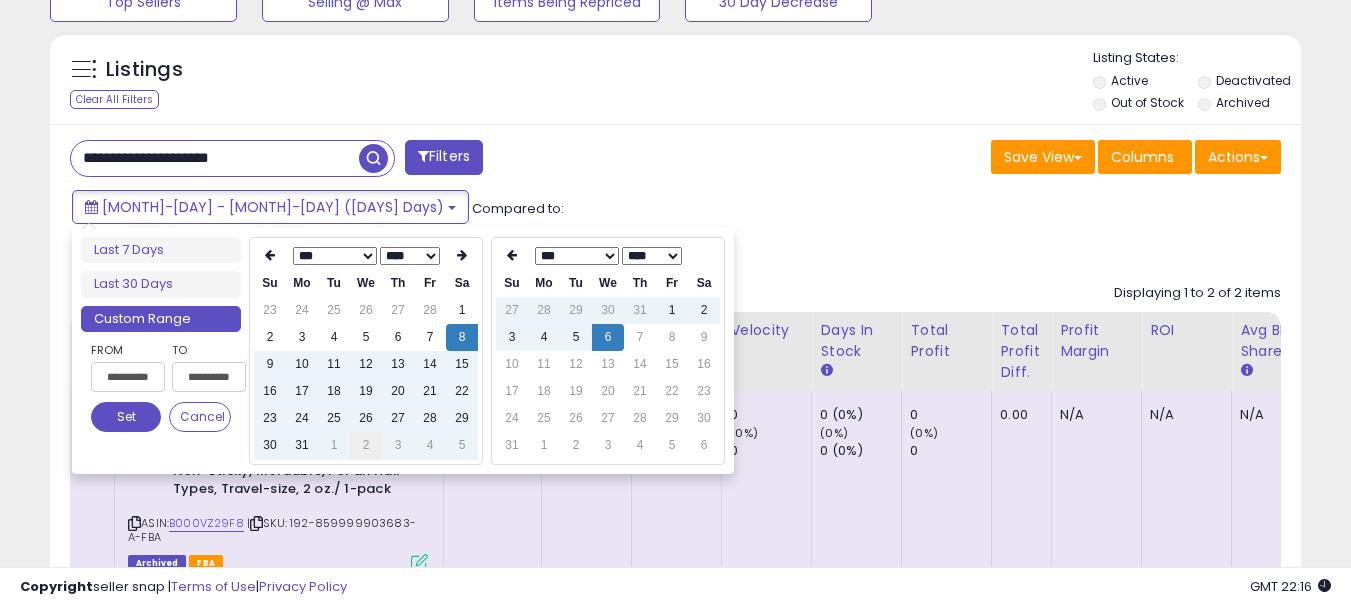 click on "2" at bounding box center (366, 445) 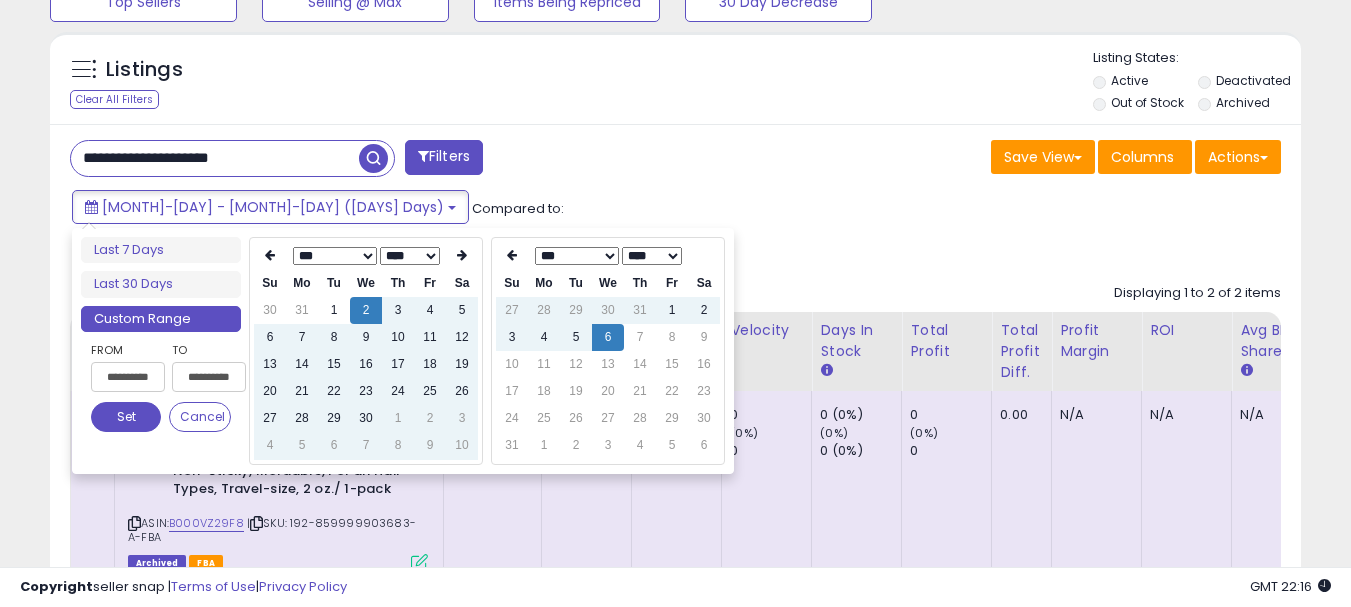 click on "7" at bounding box center [366, 445] 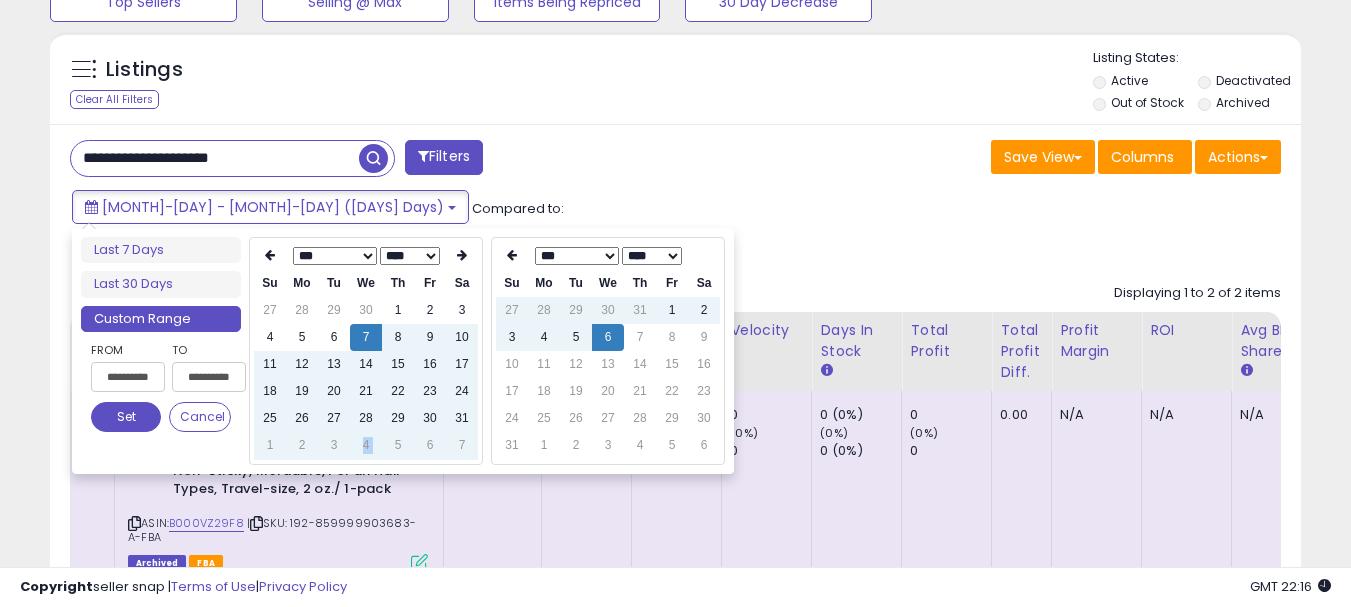click on "4" at bounding box center (366, 445) 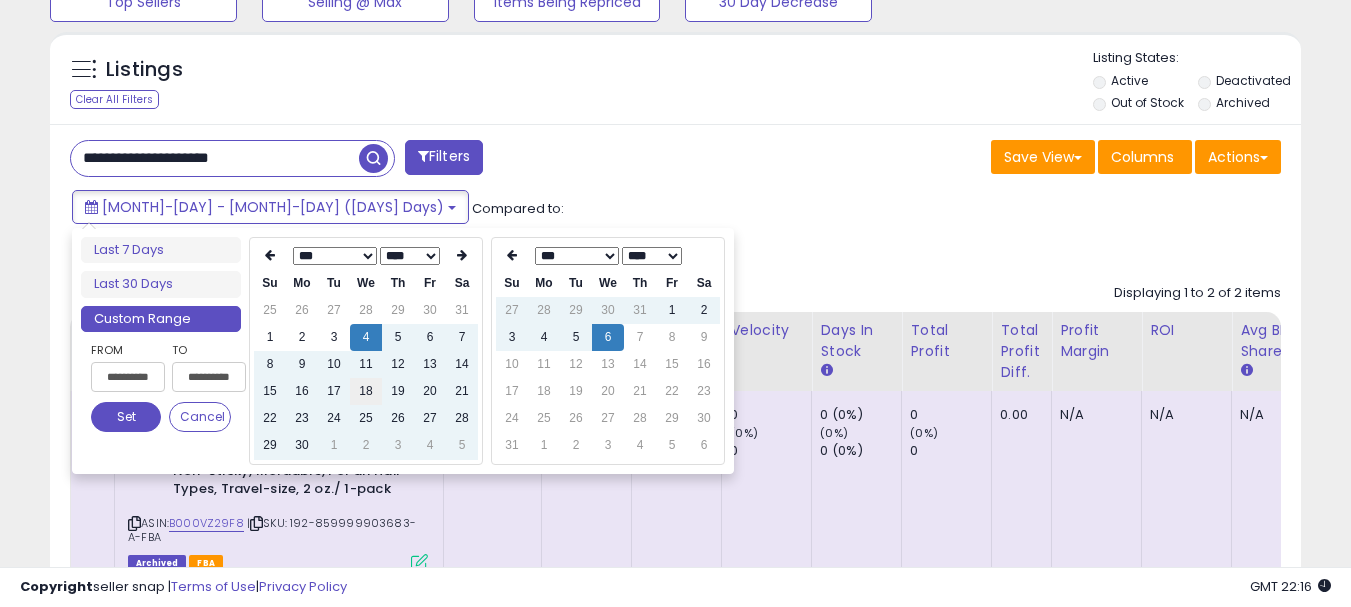 click on "18" at bounding box center (366, 391) 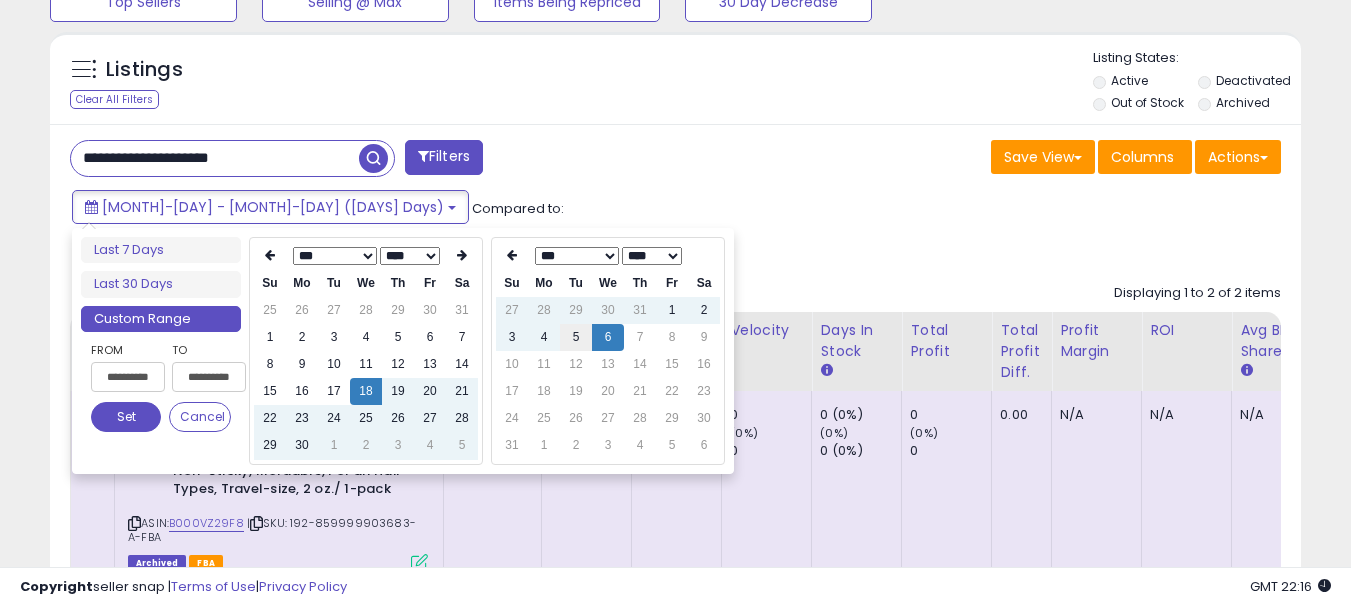 click on "5" at bounding box center [576, 337] 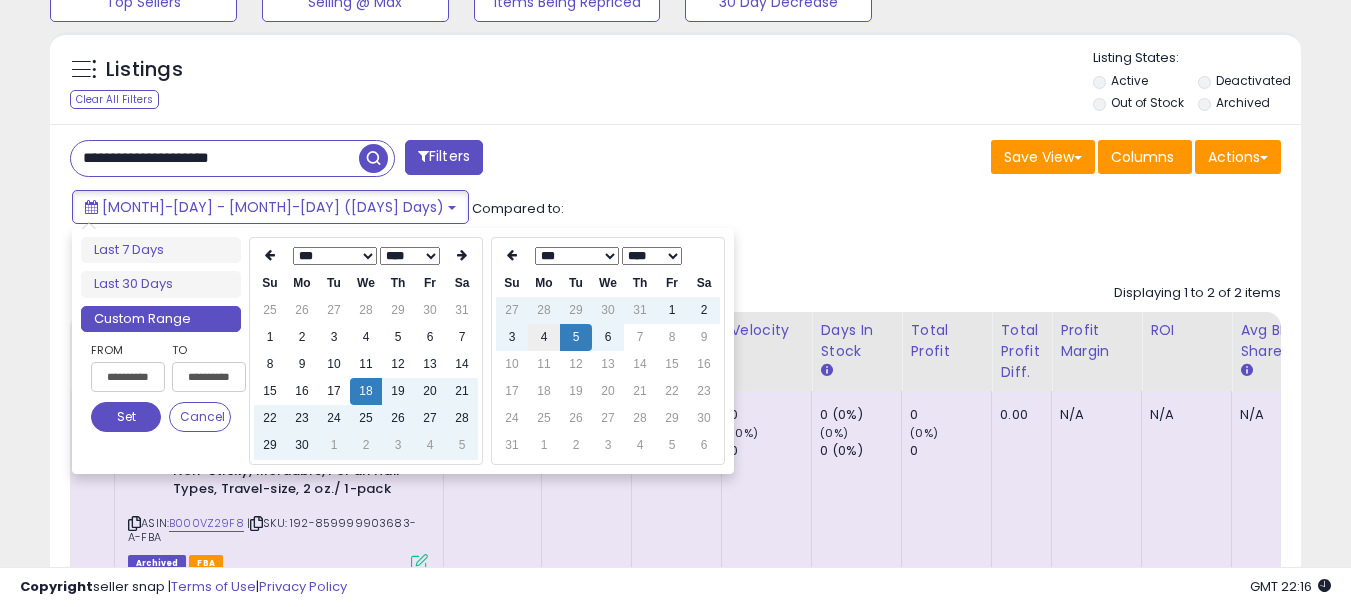 click on "4" at bounding box center [544, 337] 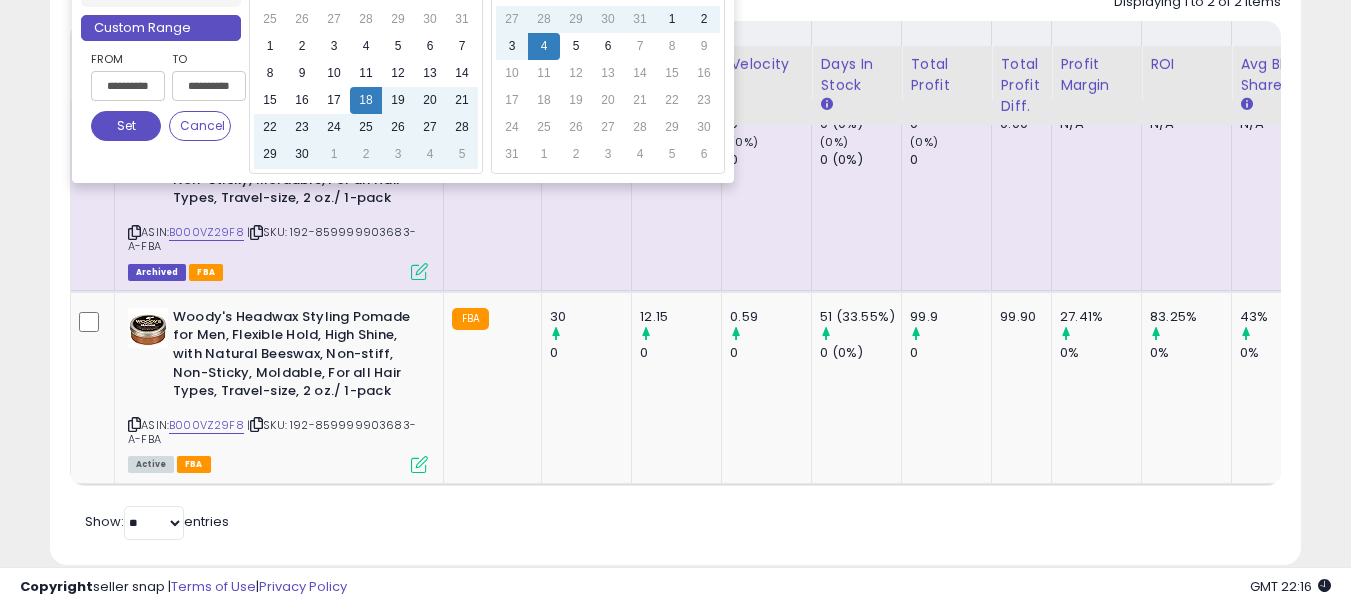 scroll, scrollTop: 998, scrollLeft: 0, axis: vertical 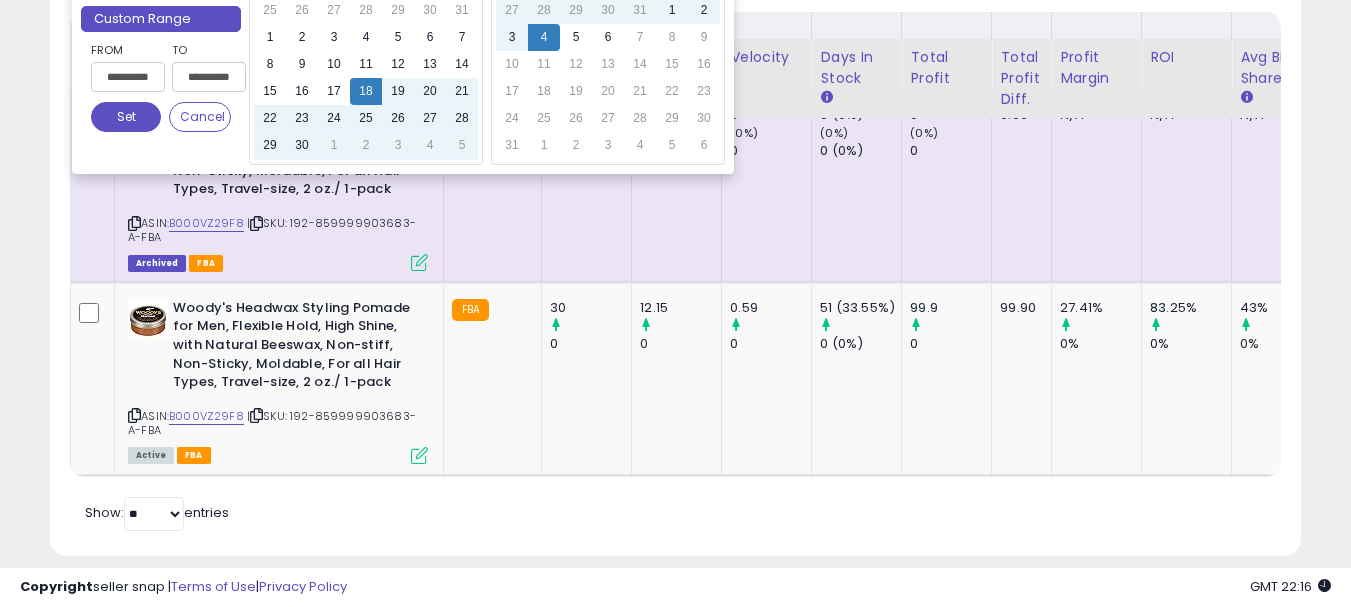 click on "Set" at bounding box center [126, 117] 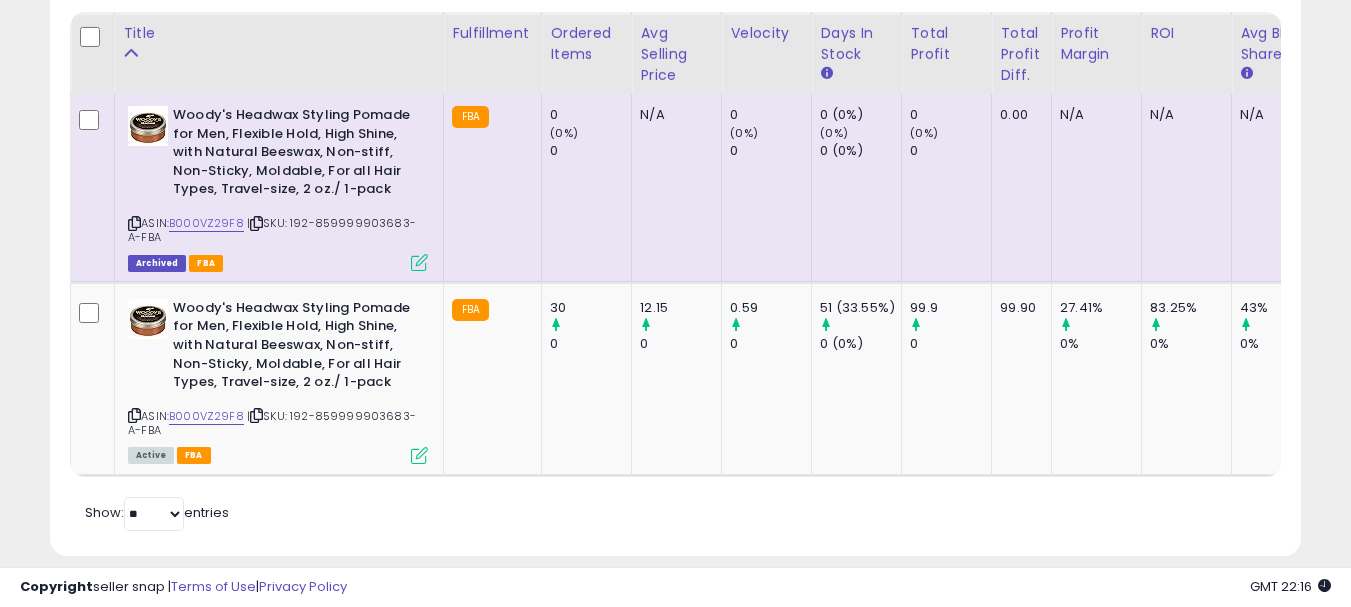scroll, scrollTop: 792, scrollLeft: 0, axis: vertical 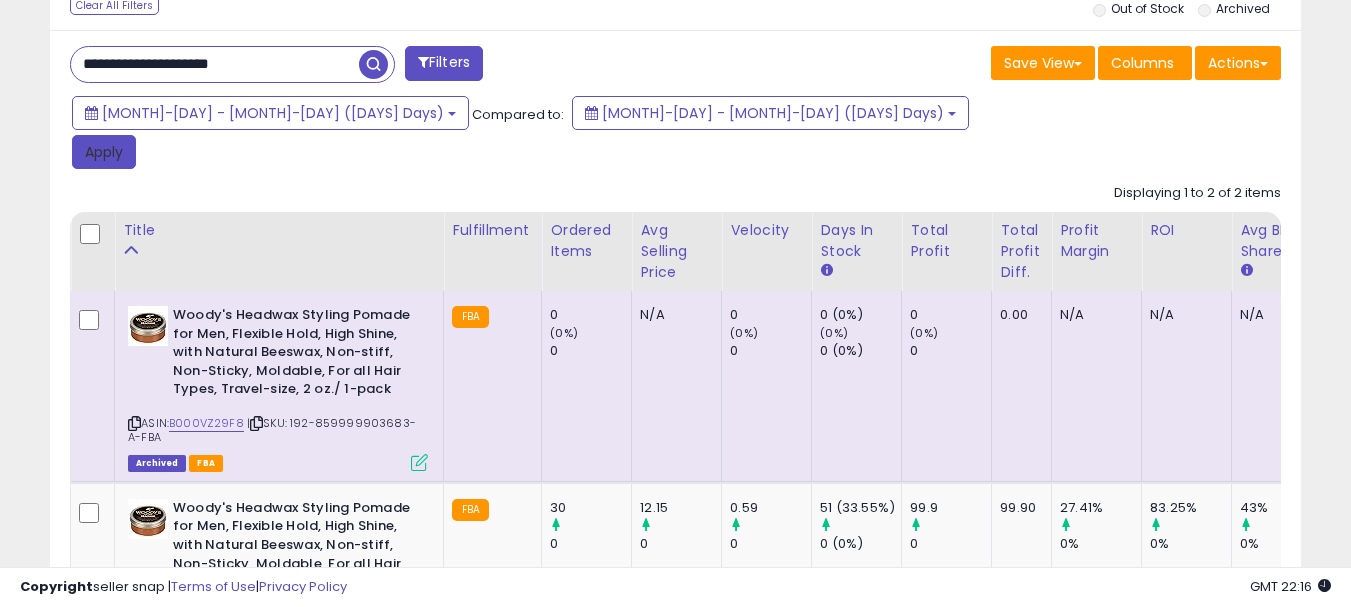 click on "Apply" at bounding box center [104, 152] 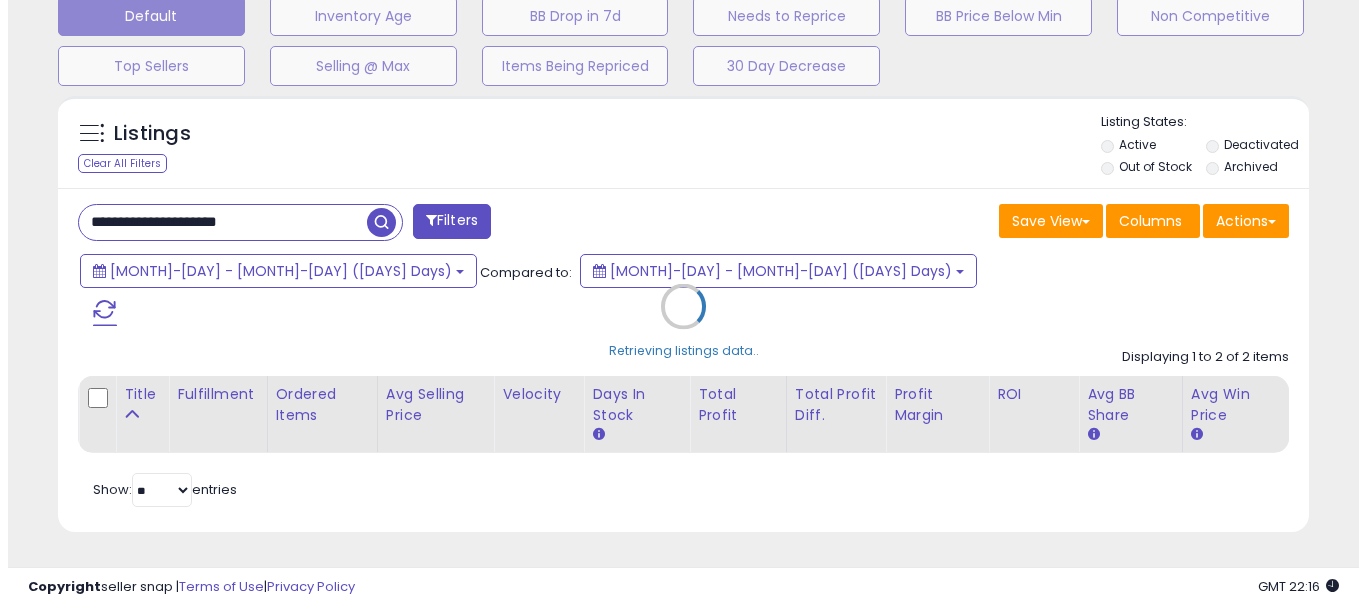 scroll, scrollTop: 595, scrollLeft: 0, axis: vertical 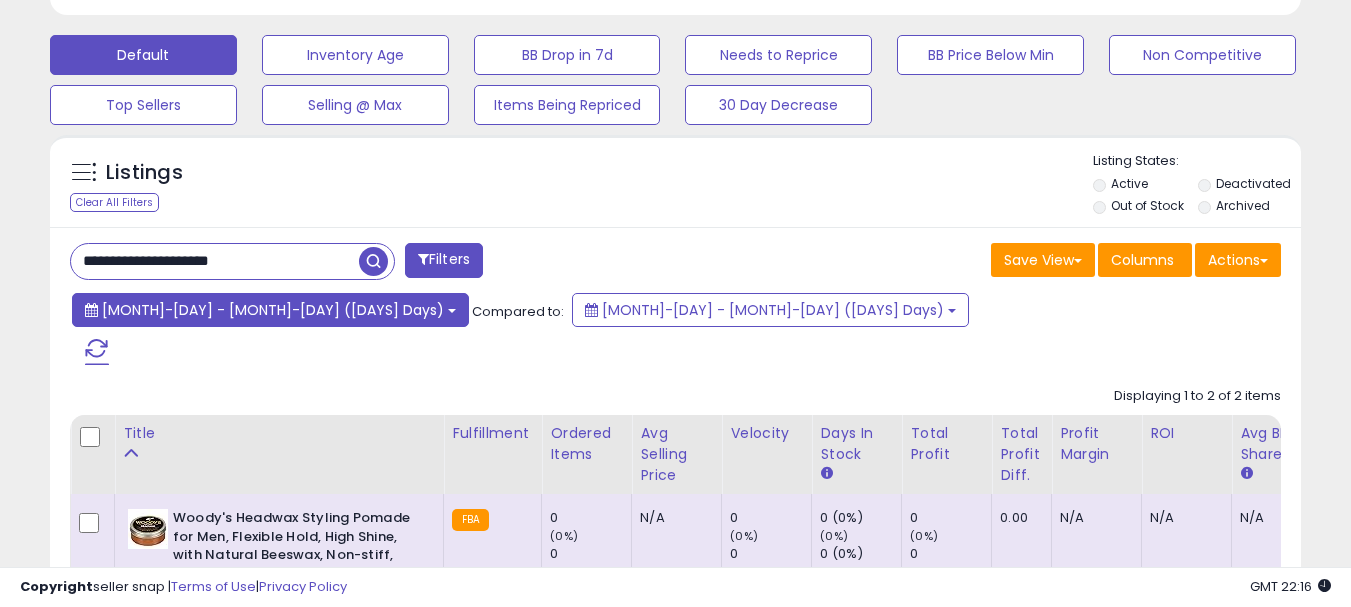 click on "[MONTH]-[DAY] - [MONTH]-[DAY] ([DAYS] Days)" at bounding box center [270, 310] 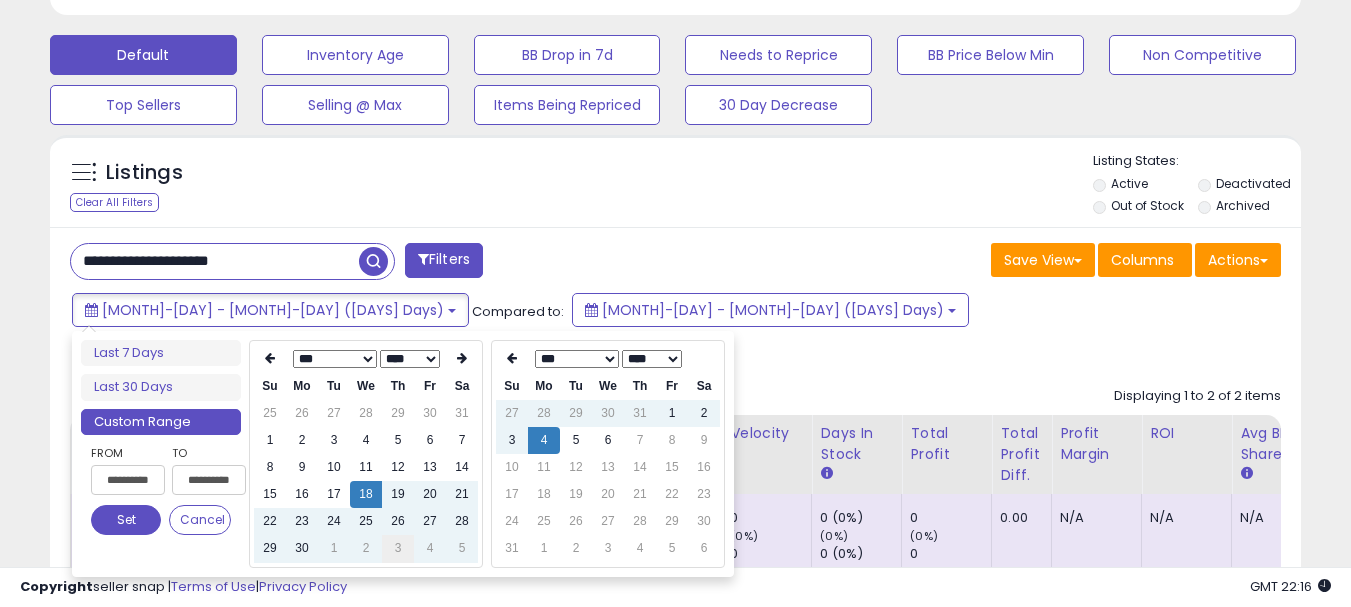 click on "3" at bounding box center [398, 548] 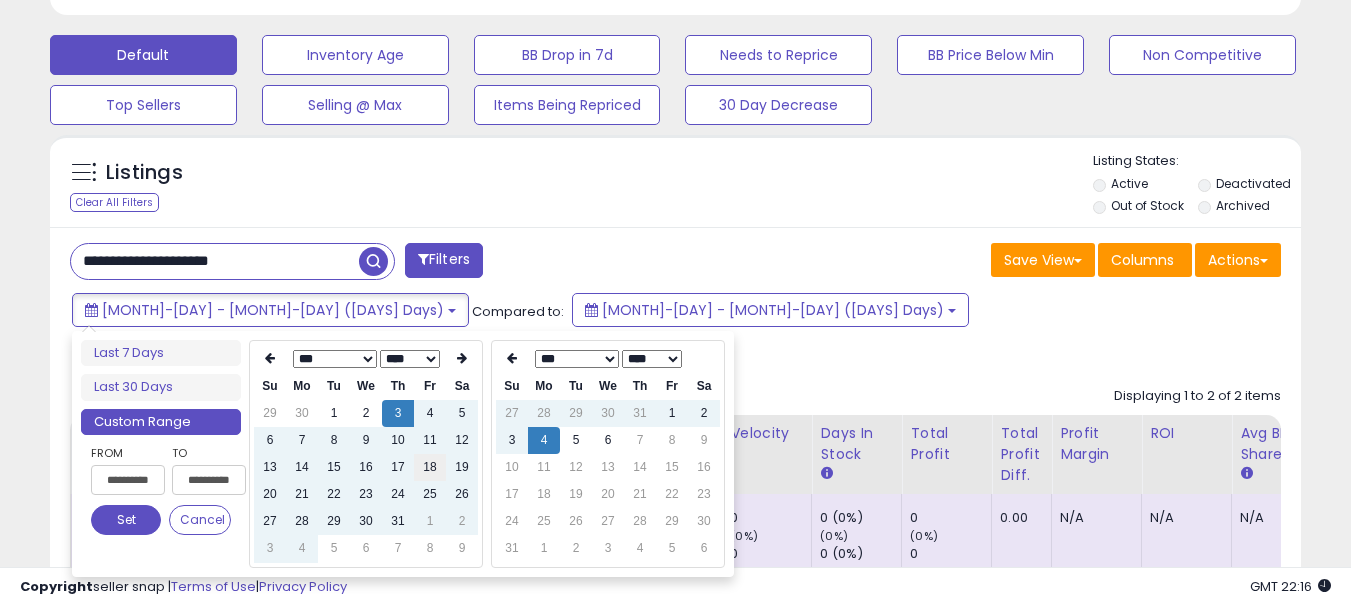 click on "18" at bounding box center (430, 467) 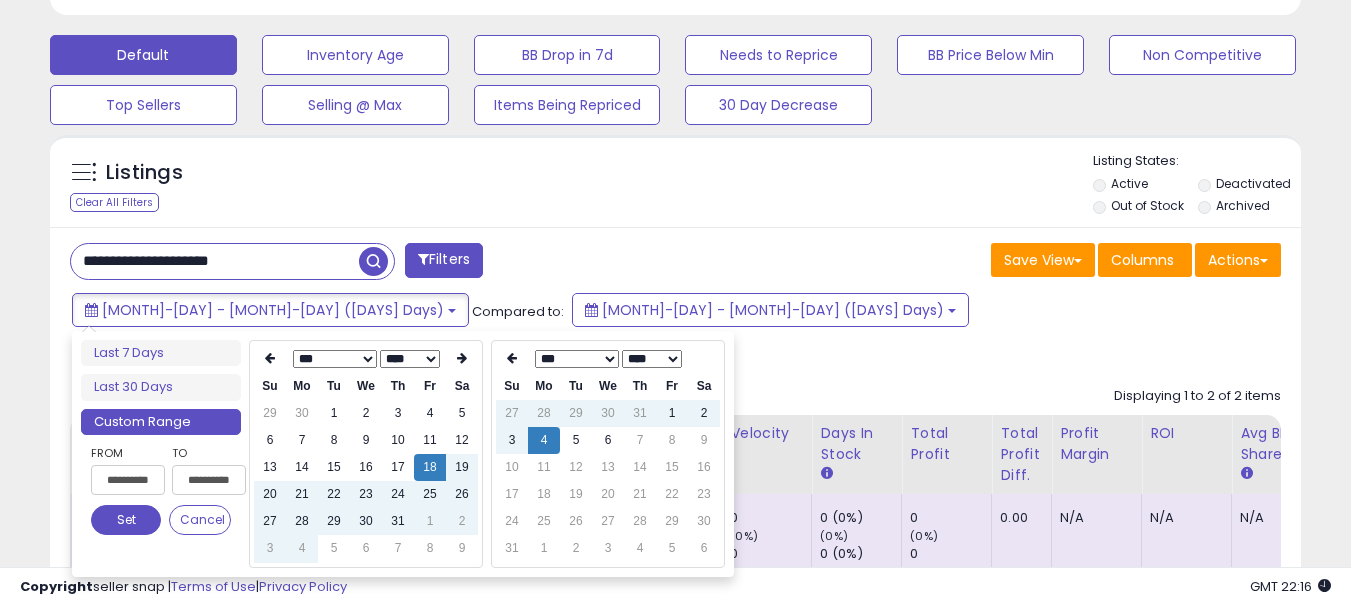 click on "Set" at bounding box center (126, 520) 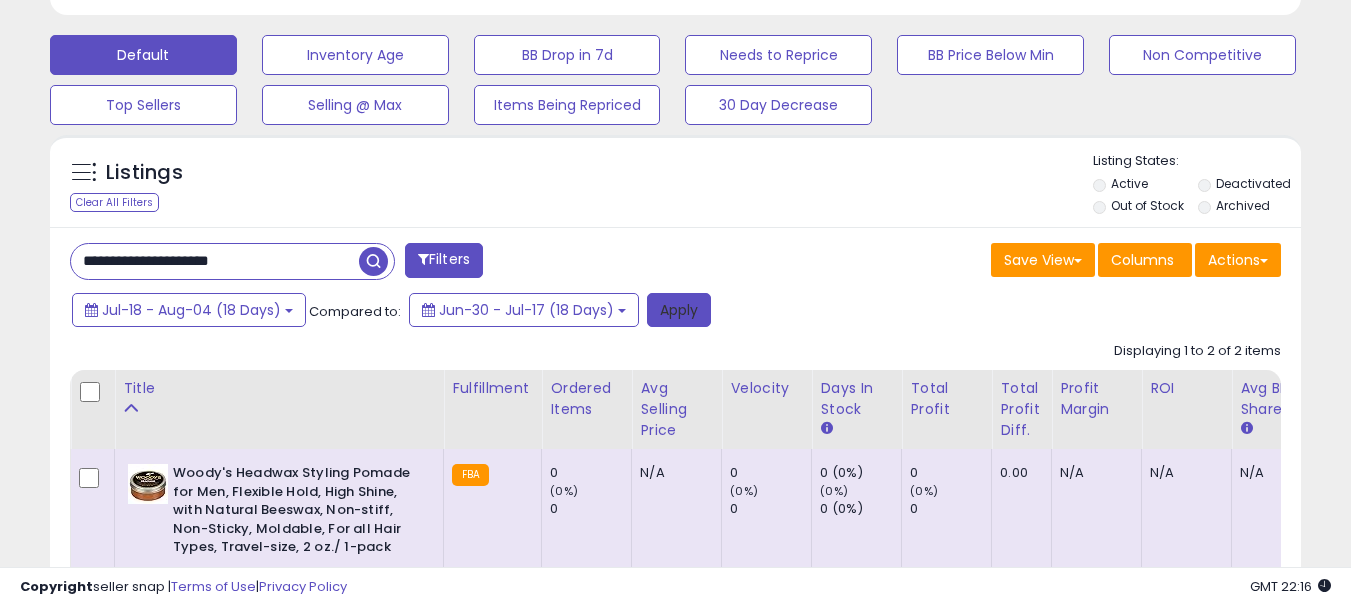 click on "Apply" at bounding box center (679, 310) 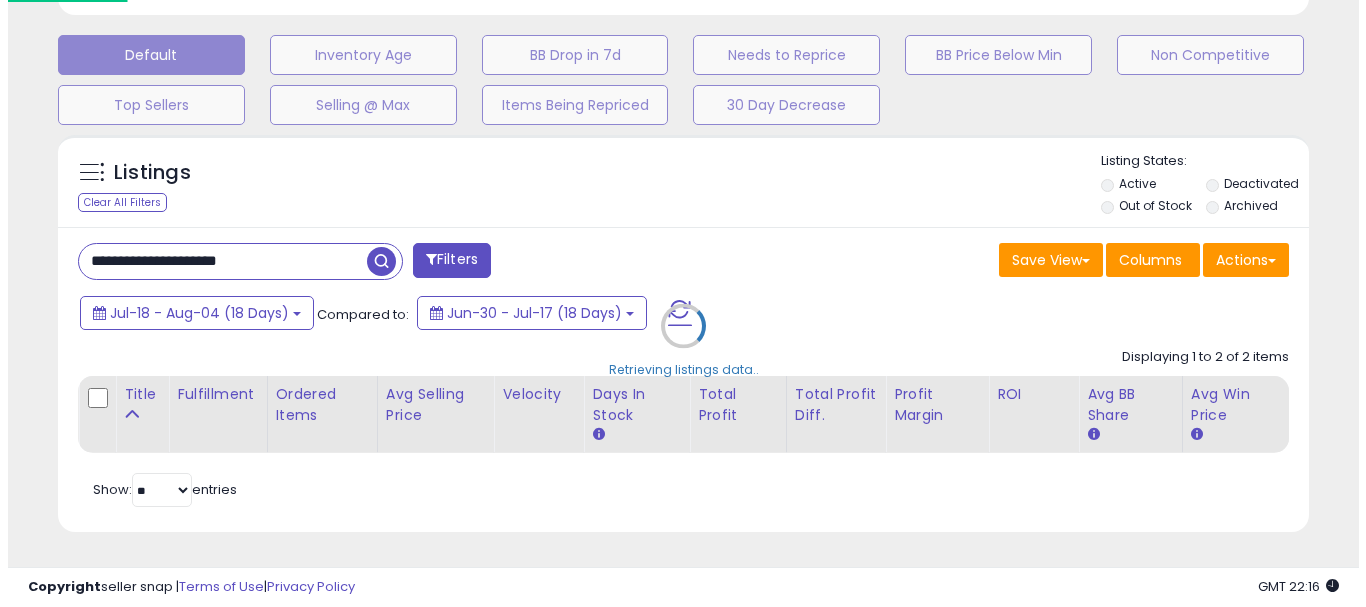 scroll, scrollTop: 999590, scrollLeft: 999267, axis: both 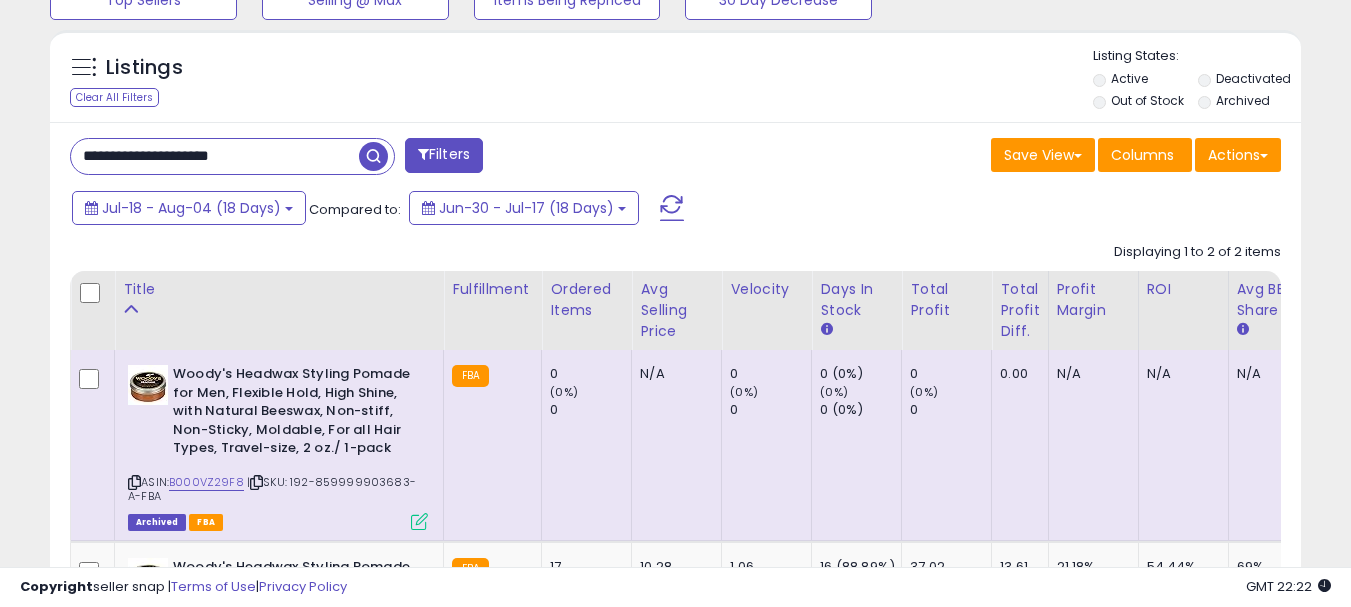 drag, startPoint x: 305, startPoint y: 155, endPoint x: 53, endPoint y: 159, distance: 252.03174 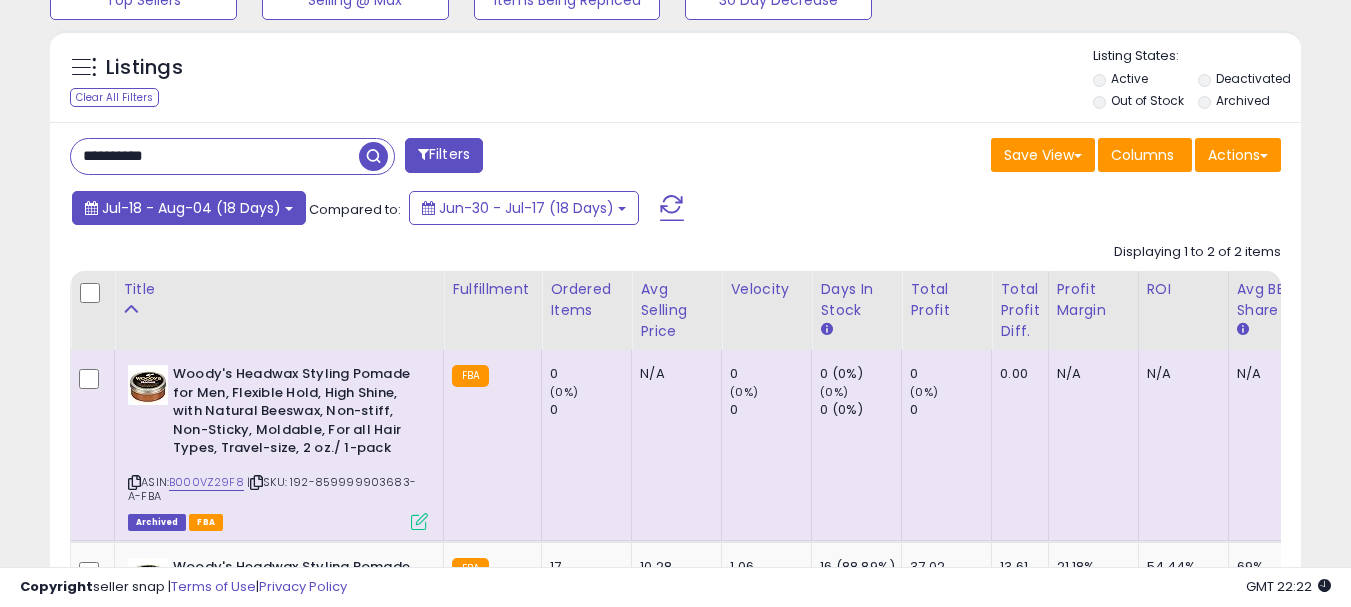 click on "Jul-18 - Aug-04 (18 Days)" at bounding box center (189, 208) 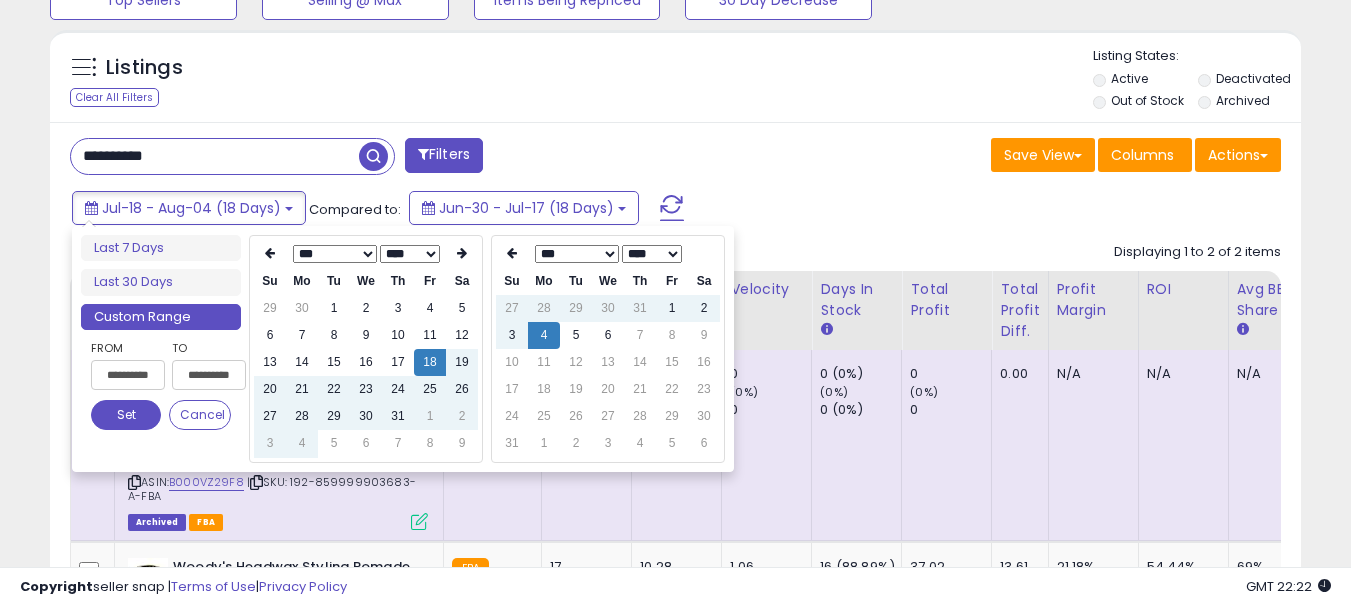 click on "*** *** *** *** *** *** *** ***" at bounding box center [335, 254] 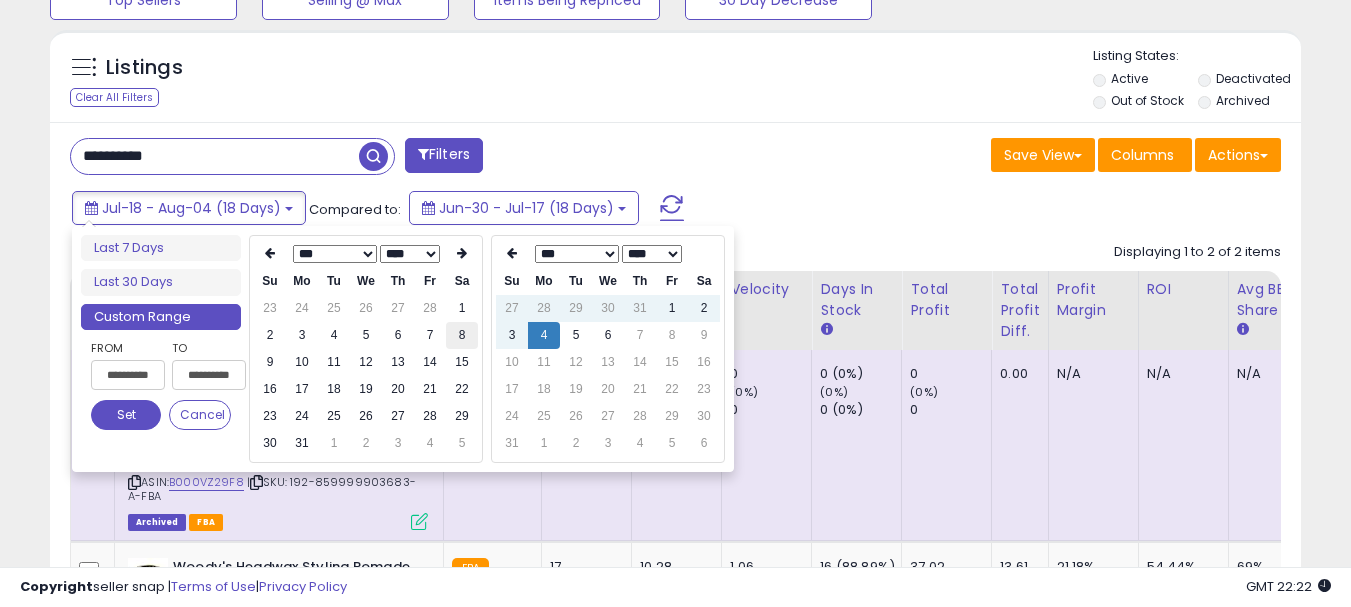 click on "8" at bounding box center [462, 335] 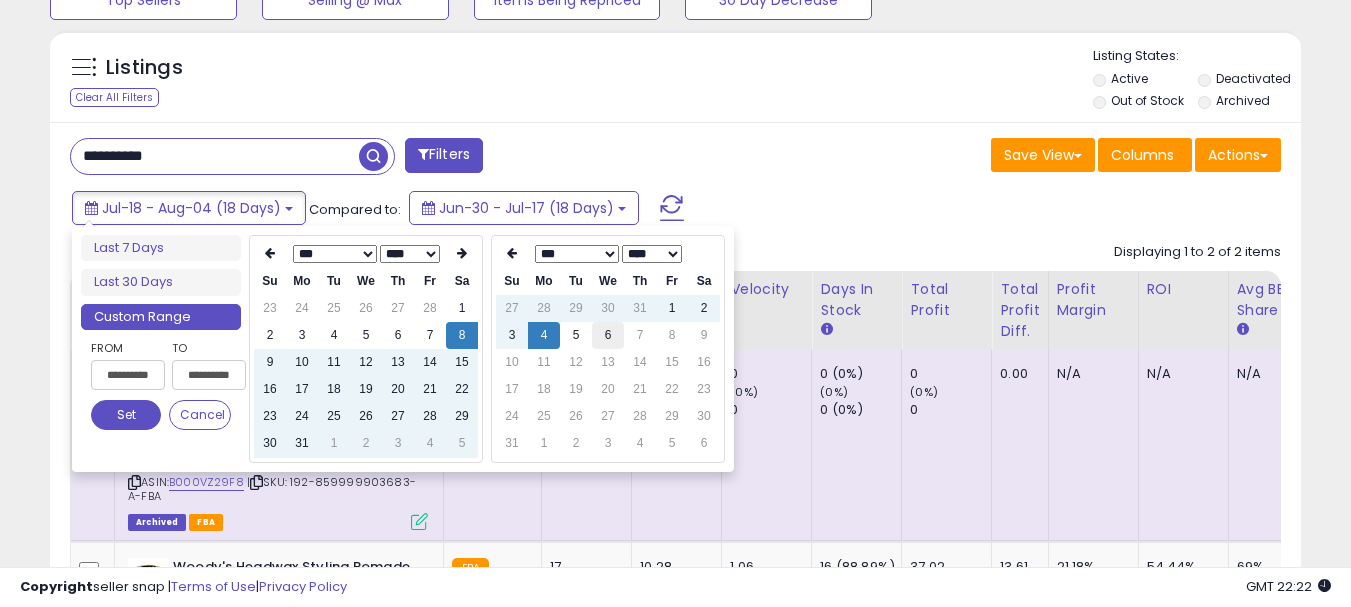 click on "6" at bounding box center [608, 335] 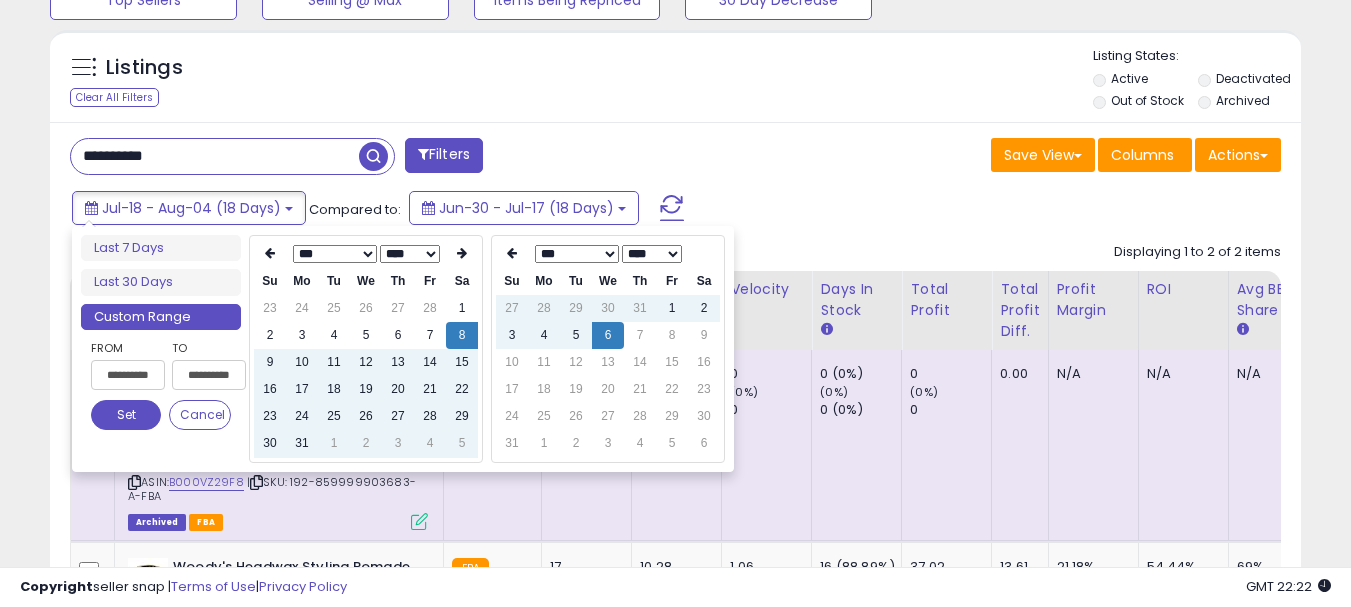 click on "Set" at bounding box center (126, 415) 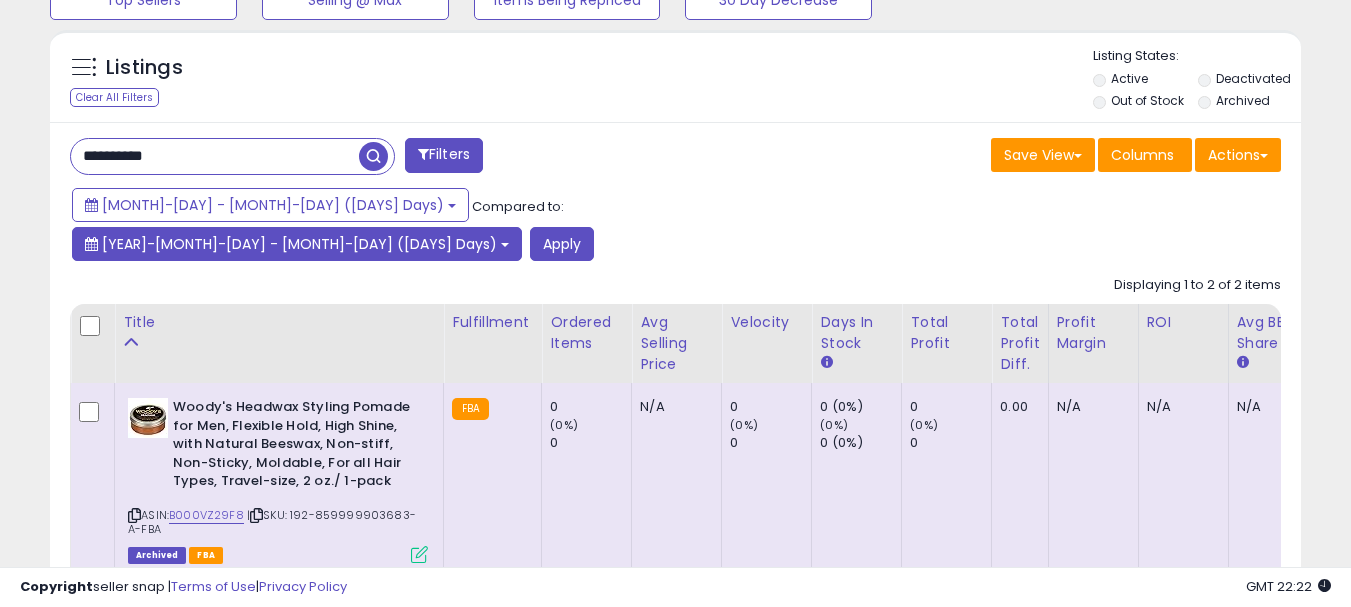 click on "[YEAR]-[MONTH]-[DAY] - [MONTH]-[DAY] ([DAYS] Days)" at bounding box center (297, 244) 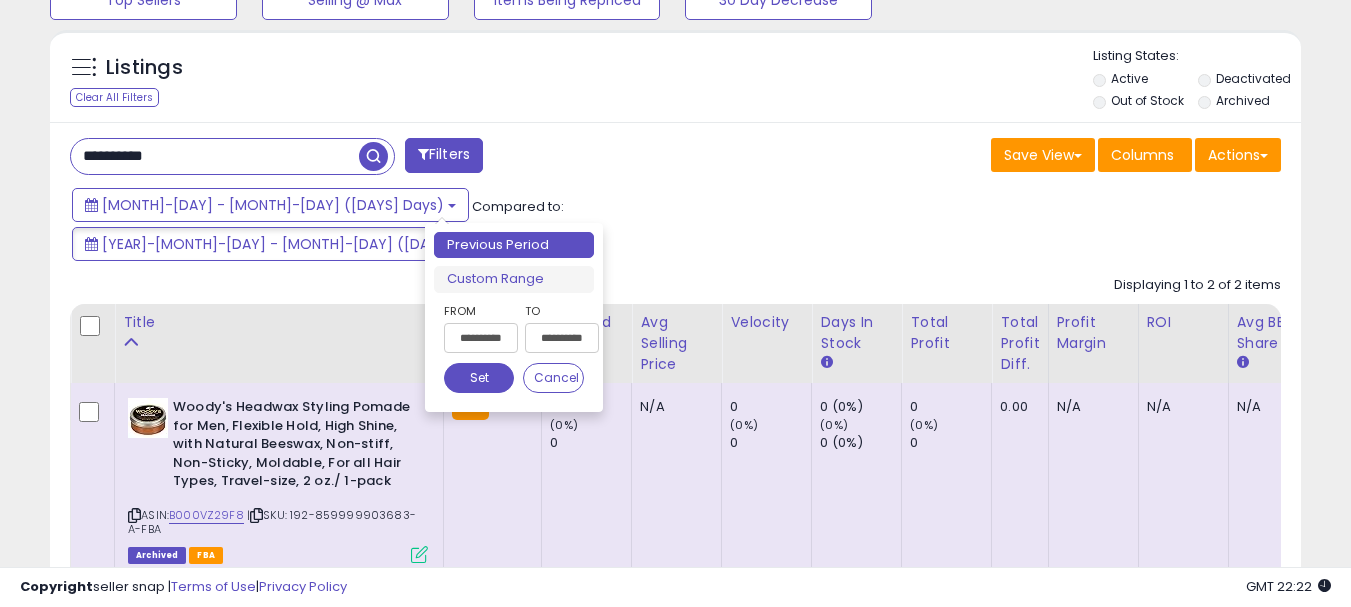 drag, startPoint x: 508, startPoint y: 280, endPoint x: 677, endPoint y: 280, distance: 169 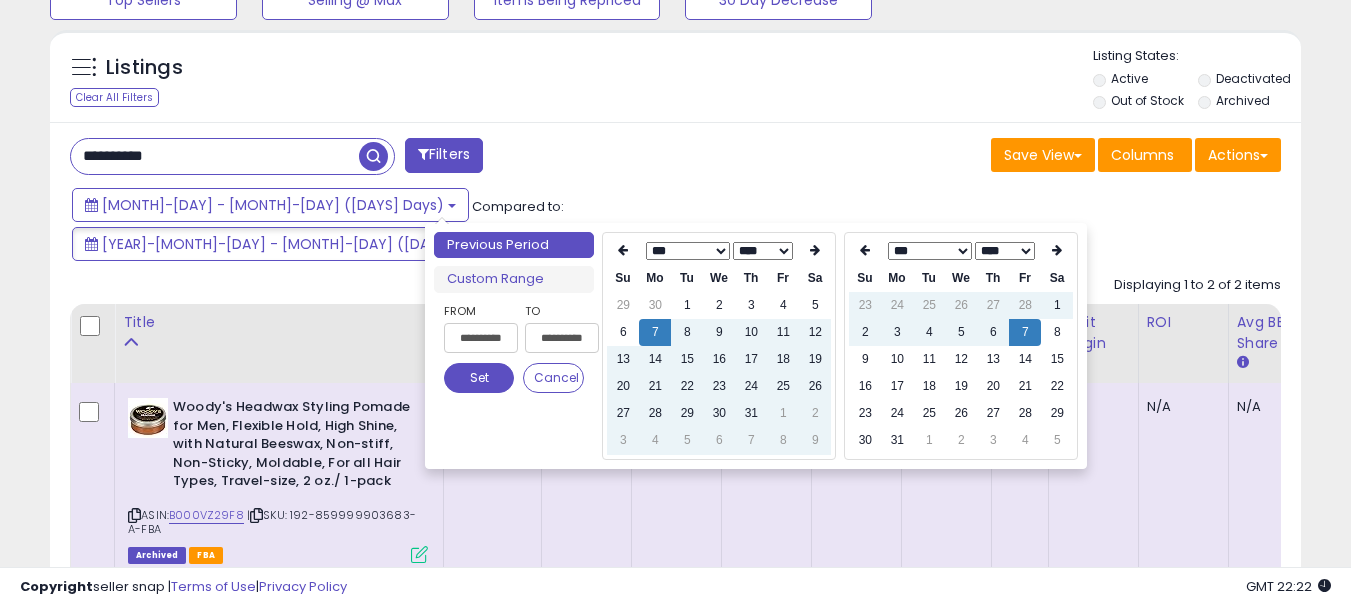 click on "**** ****" at bounding box center (1005, 251) 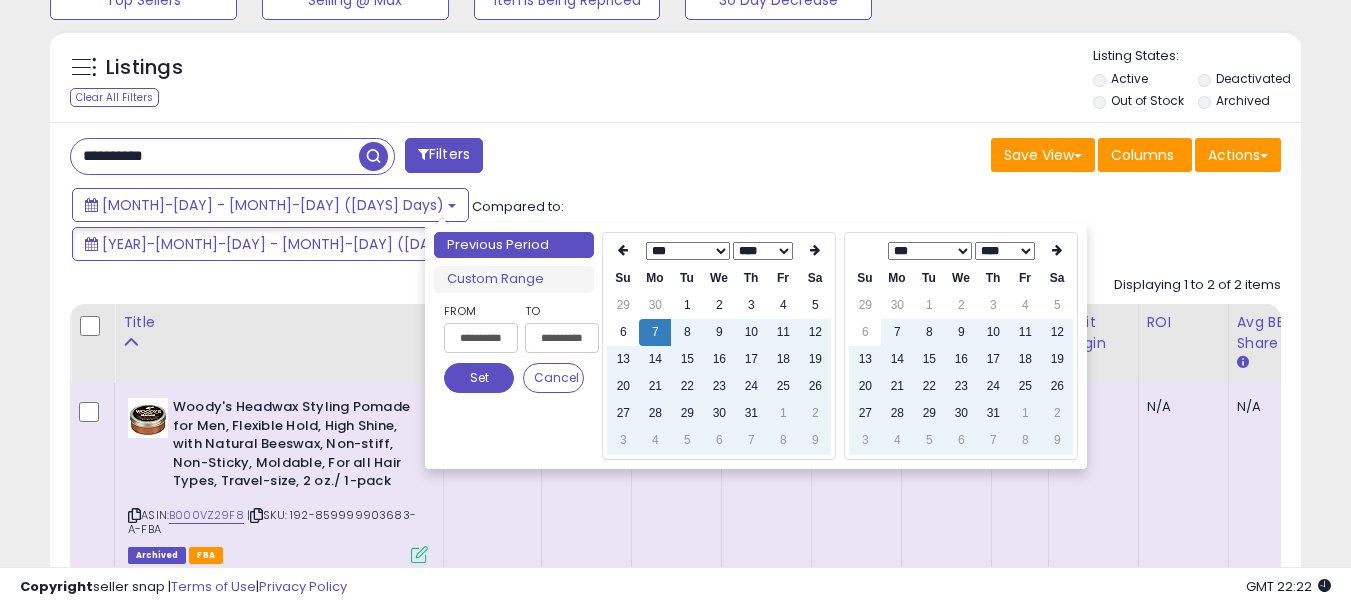 click on "6" at bounding box center [865, 332] 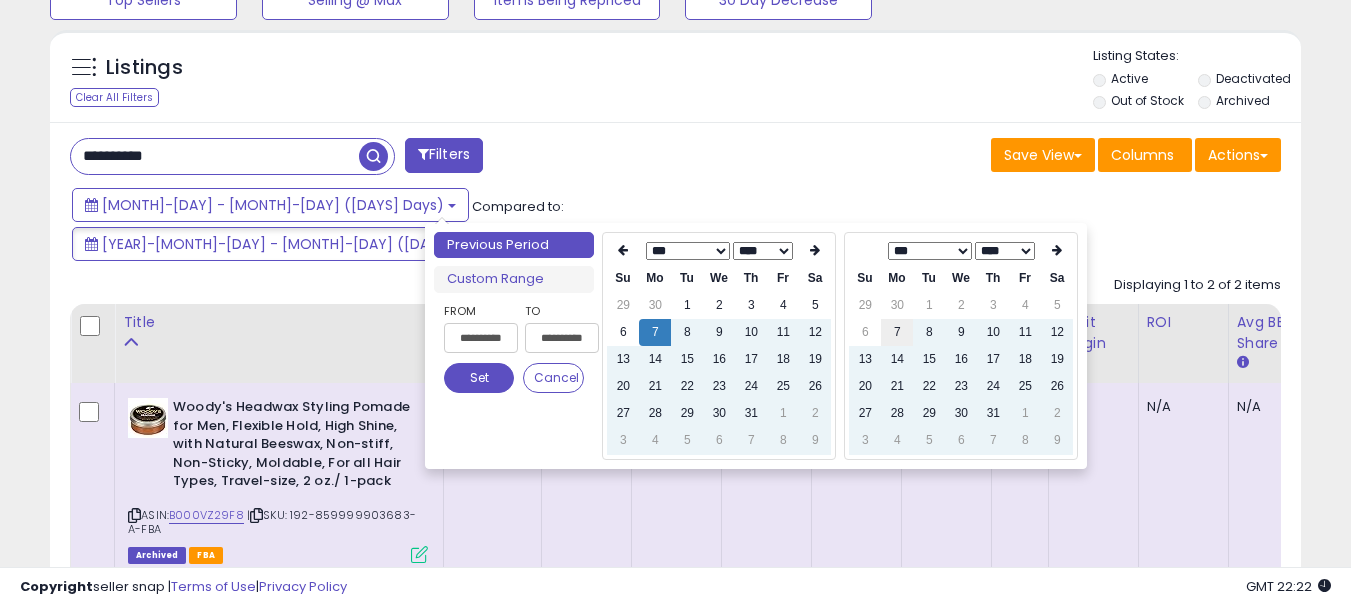 click on "7" at bounding box center [897, 332] 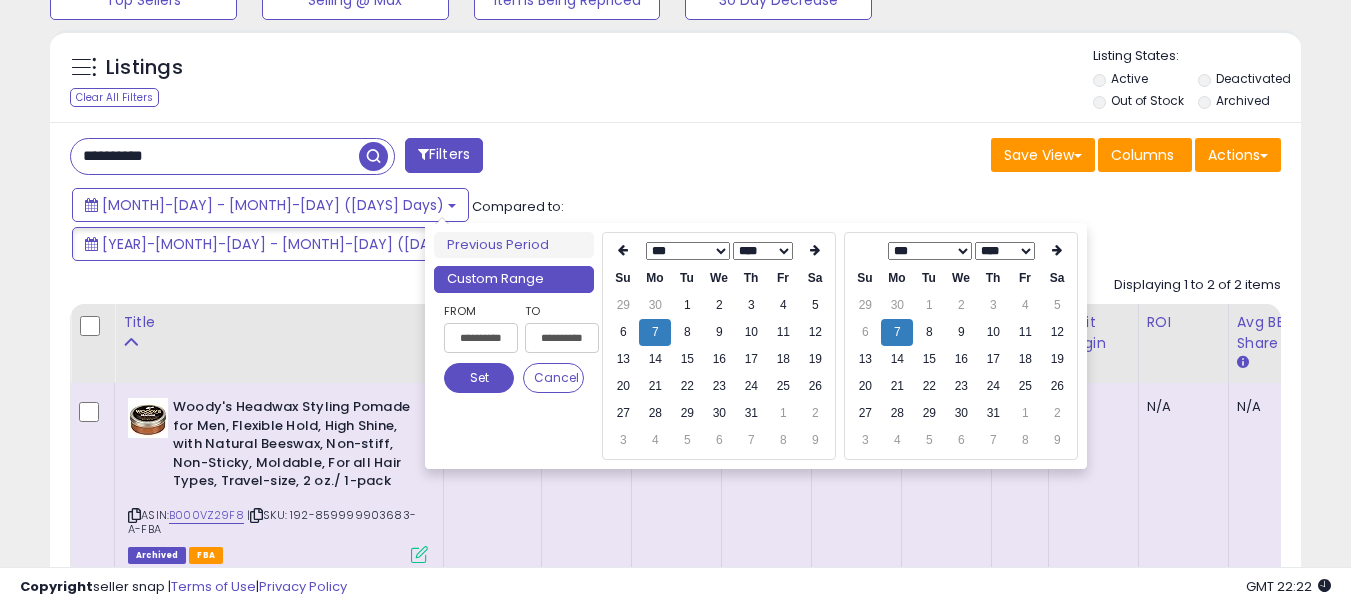 click on "Set" at bounding box center [479, 378] 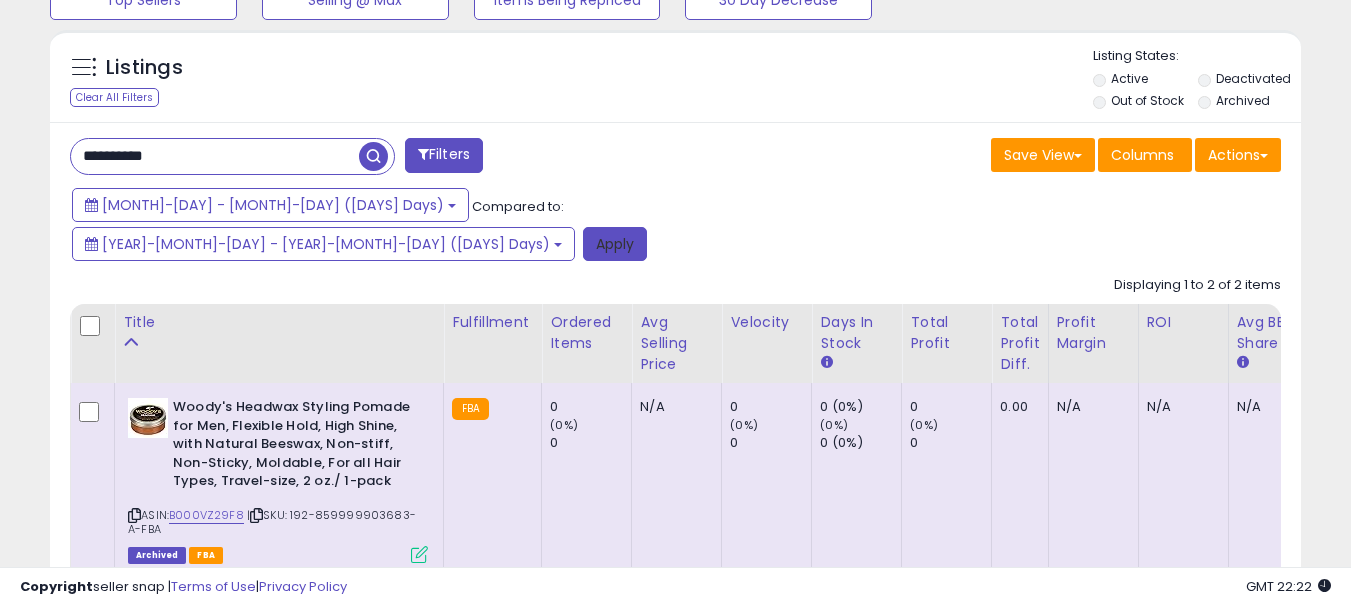 click on "Apply" at bounding box center (615, 244) 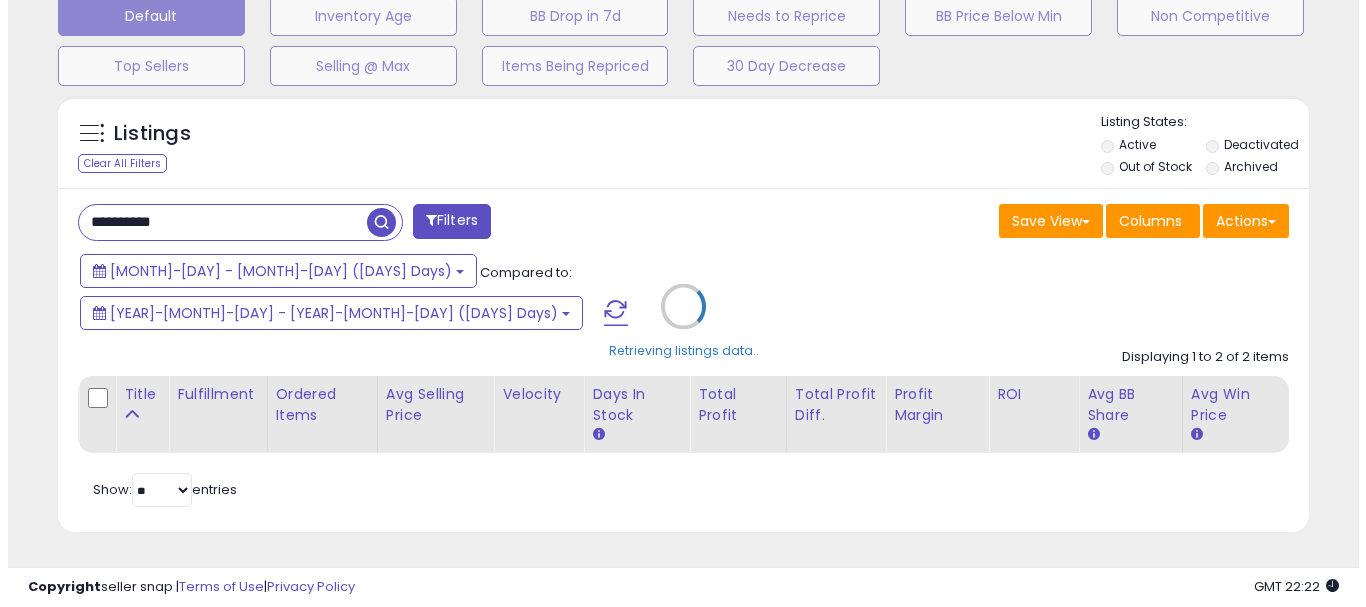 scroll, scrollTop: 595, scrollLeft: 0, axis: vertical 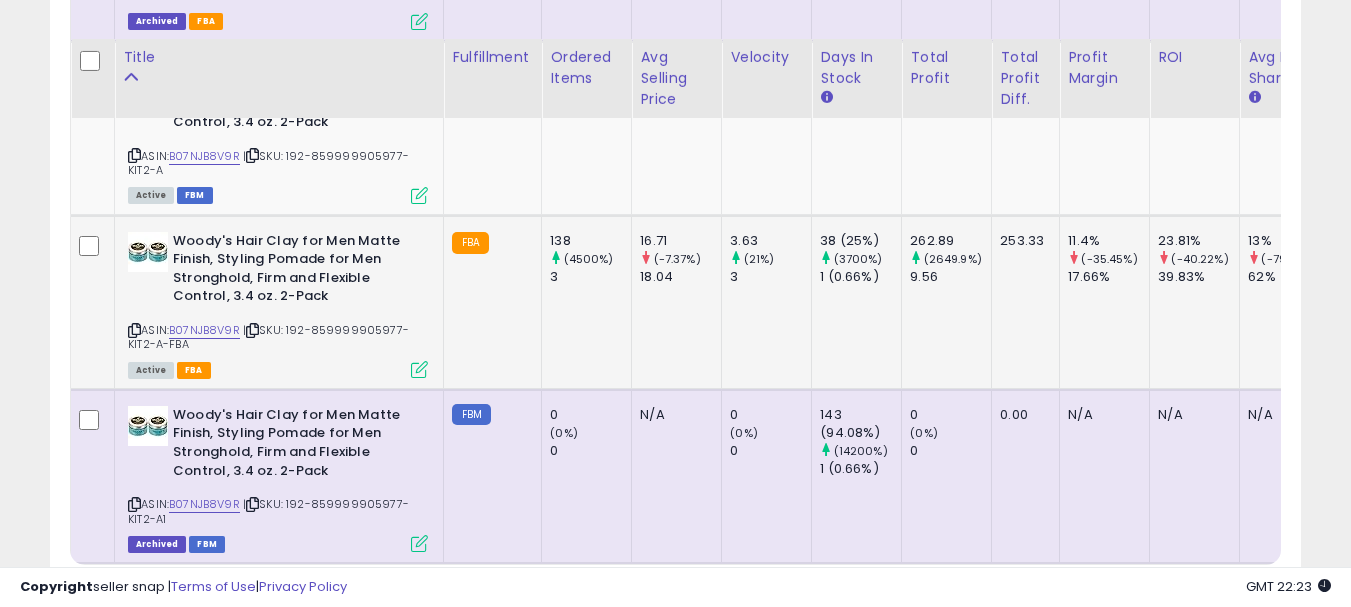 drag, startPoint x: 293, startPoint y: 291, endPoint x: 328, endPoint y: 303, distance: 37 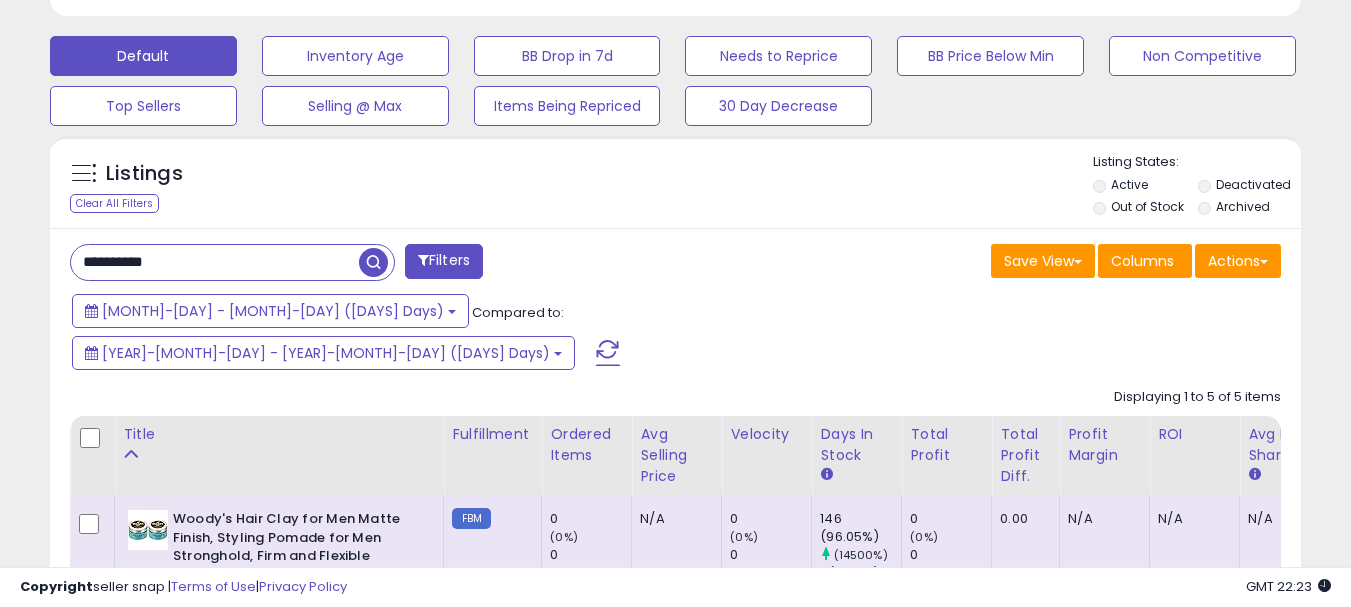 scroll, scrollTop: 595, scrollLeft: 0, axis: vertical 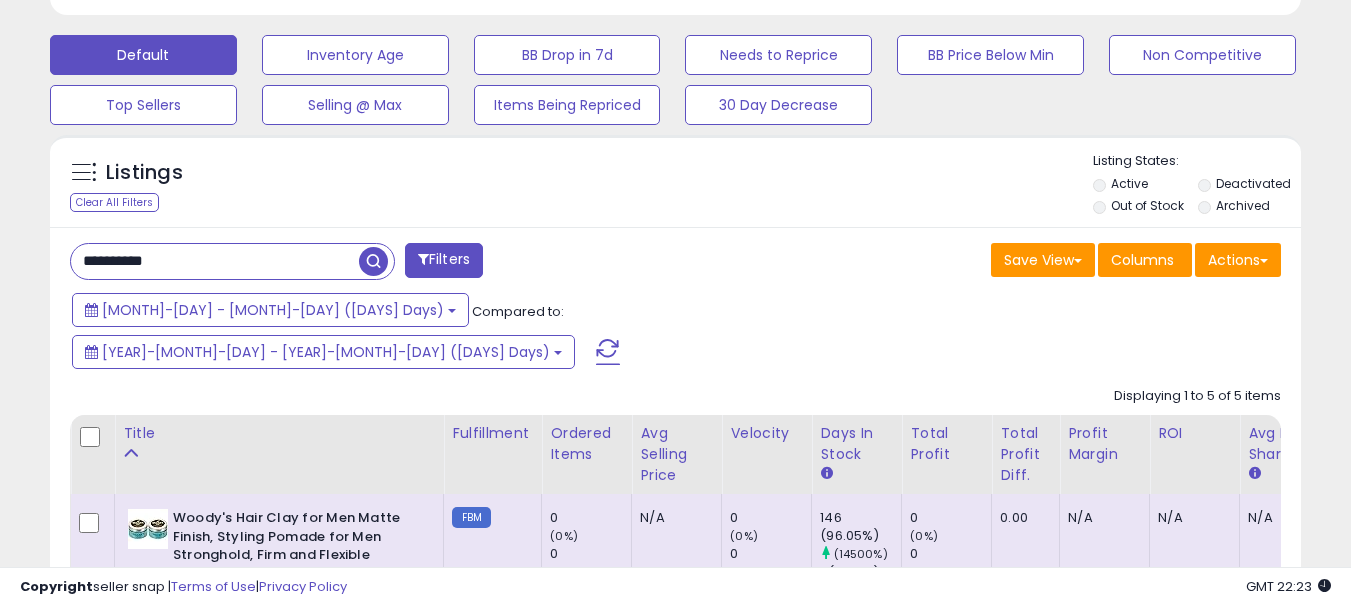 click on "**********" at bounding box center [215, 261] 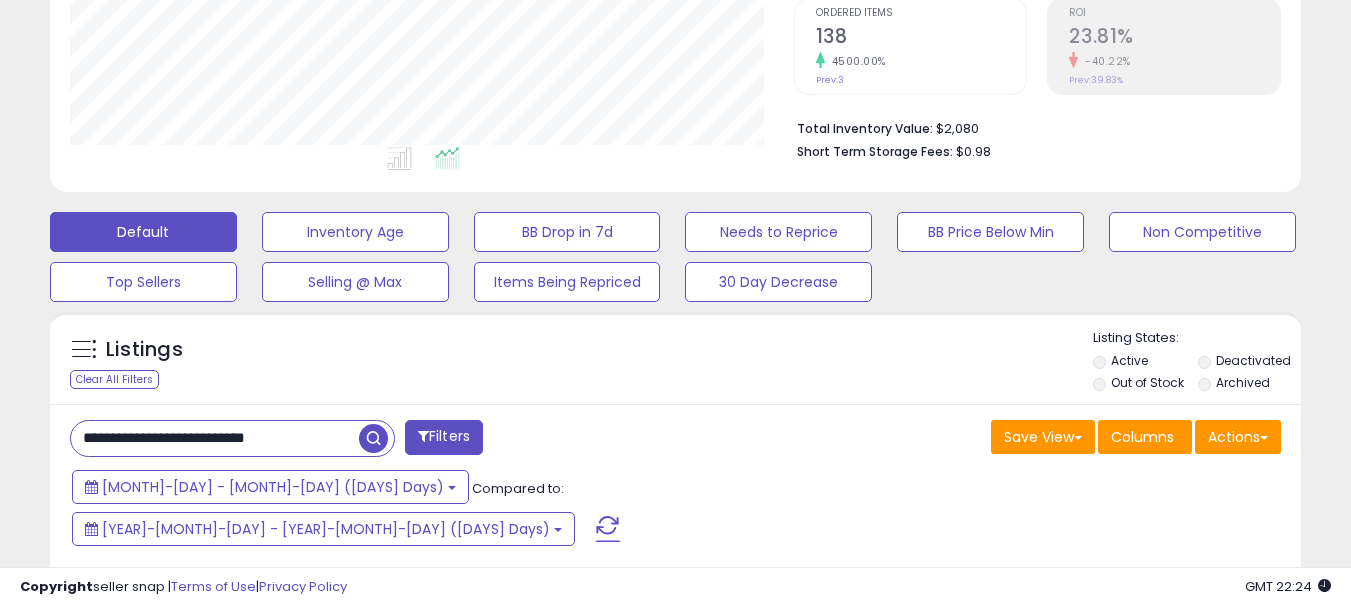 scroll, scrollTop: 595, scrollLeft: 0, axis: vertical 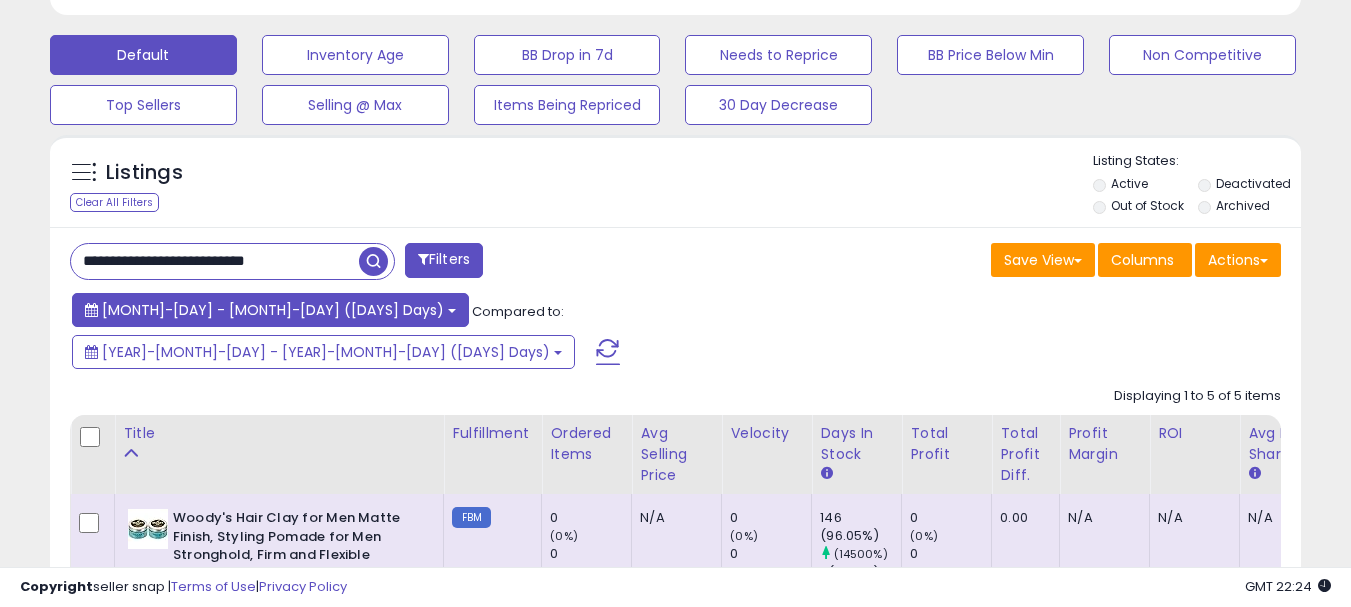 click on "[MONTH]-[DAY] - [MONTH]-[DAY] ([DAYS] Days)" at bounding box center [273, 310] 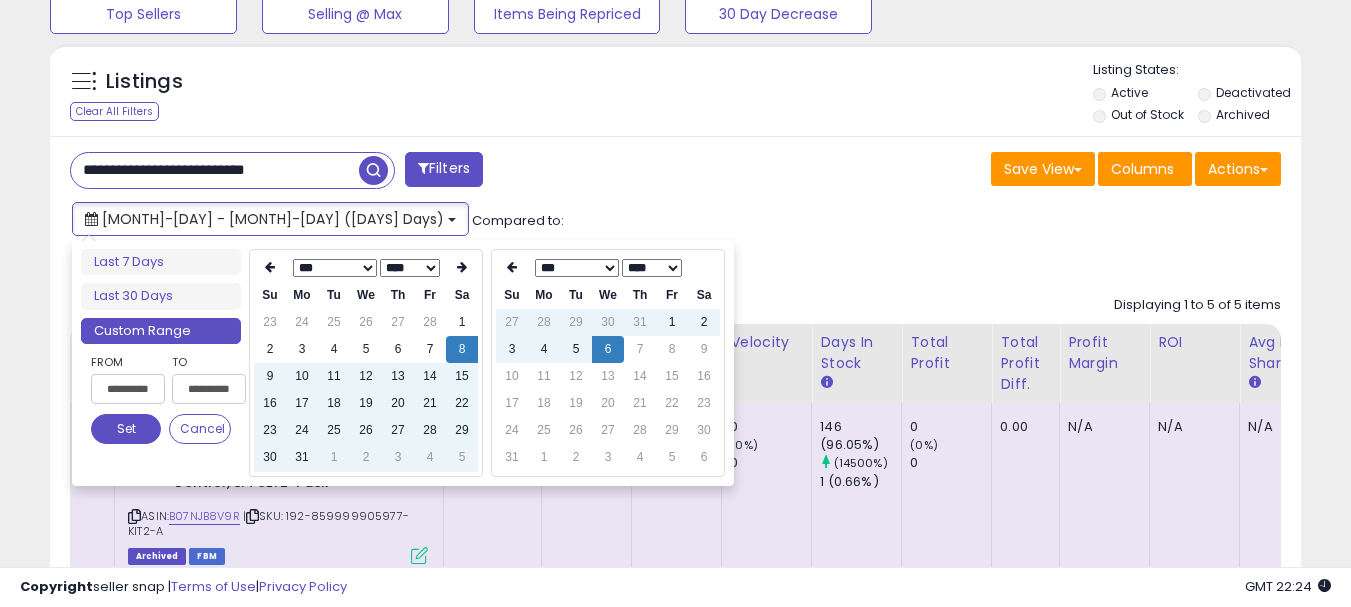 scroll, scrollTop: 795, scrollLeft: 0, axis: vertical 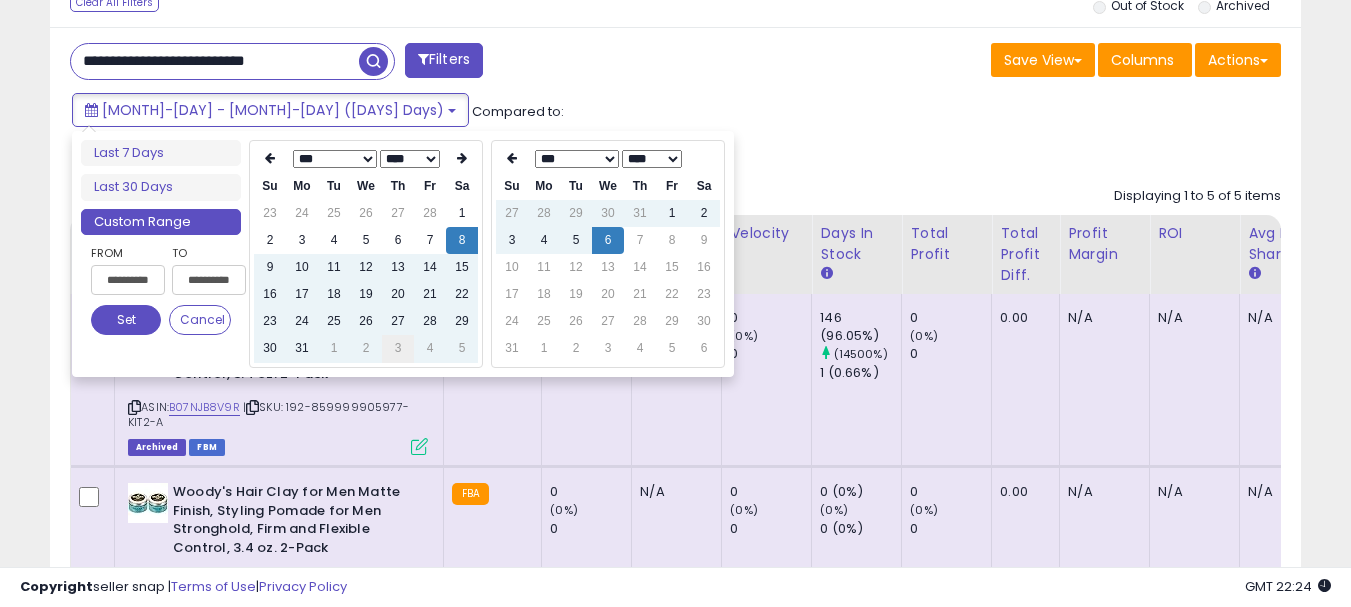 click on "3" at bounding box center (398, 348) 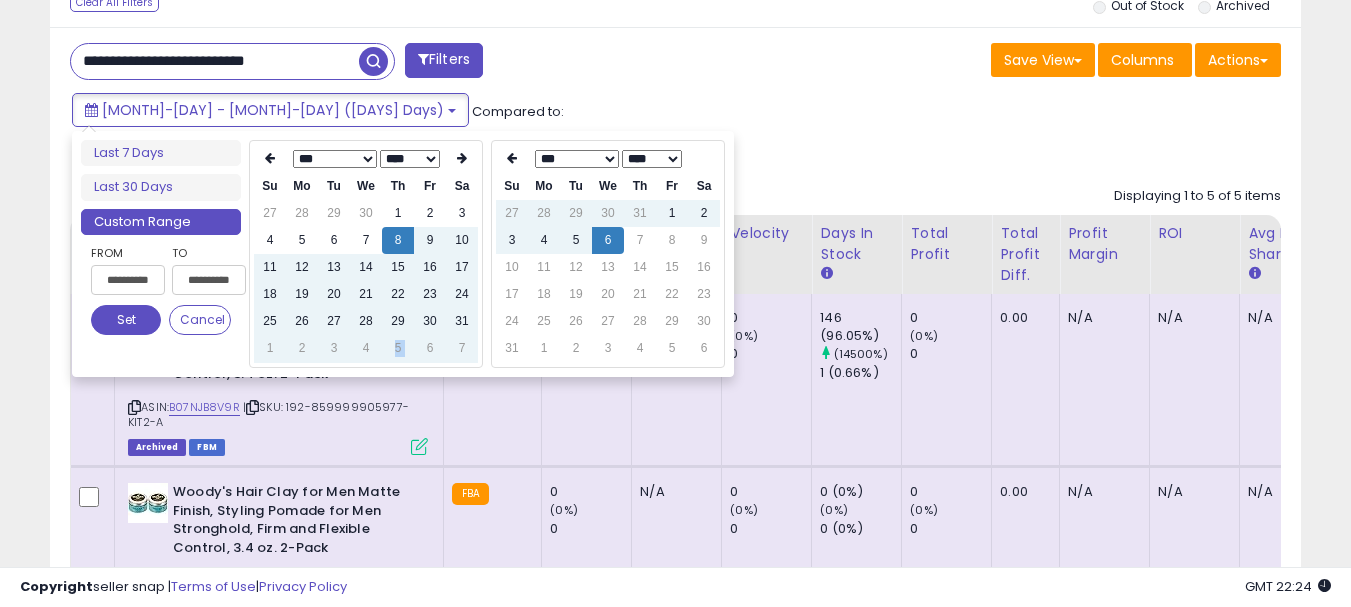 click on "5" at bounding box center (398, 348) 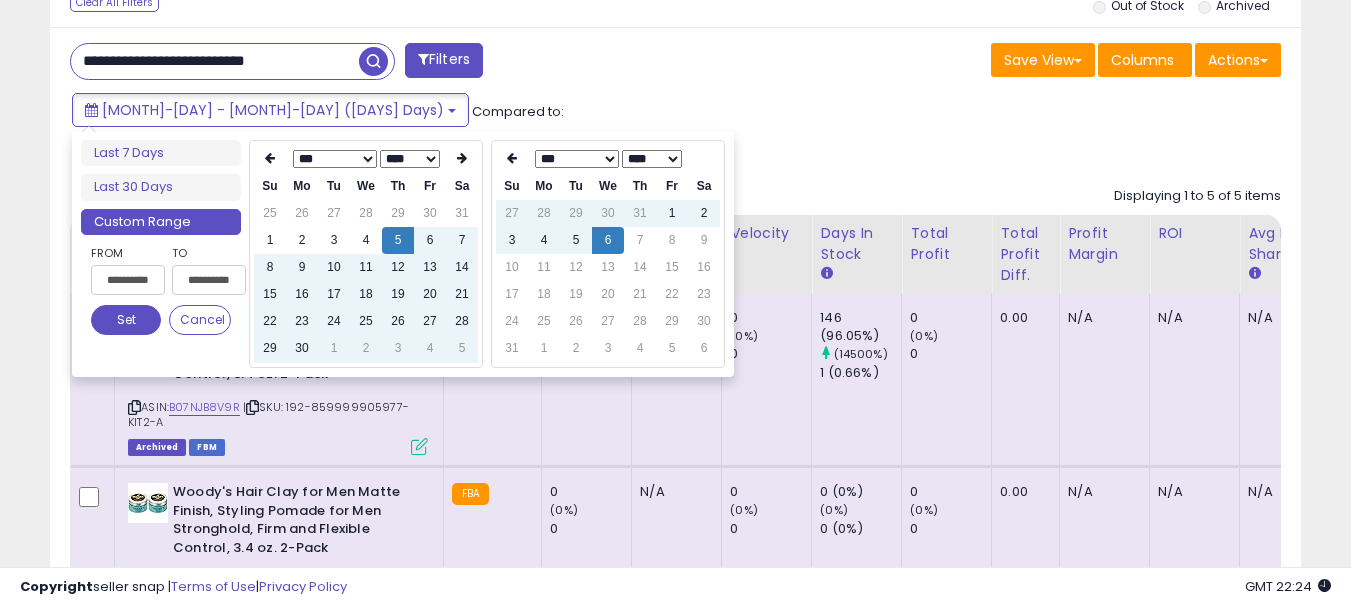 click on "3" at bounding box center [398, 348] 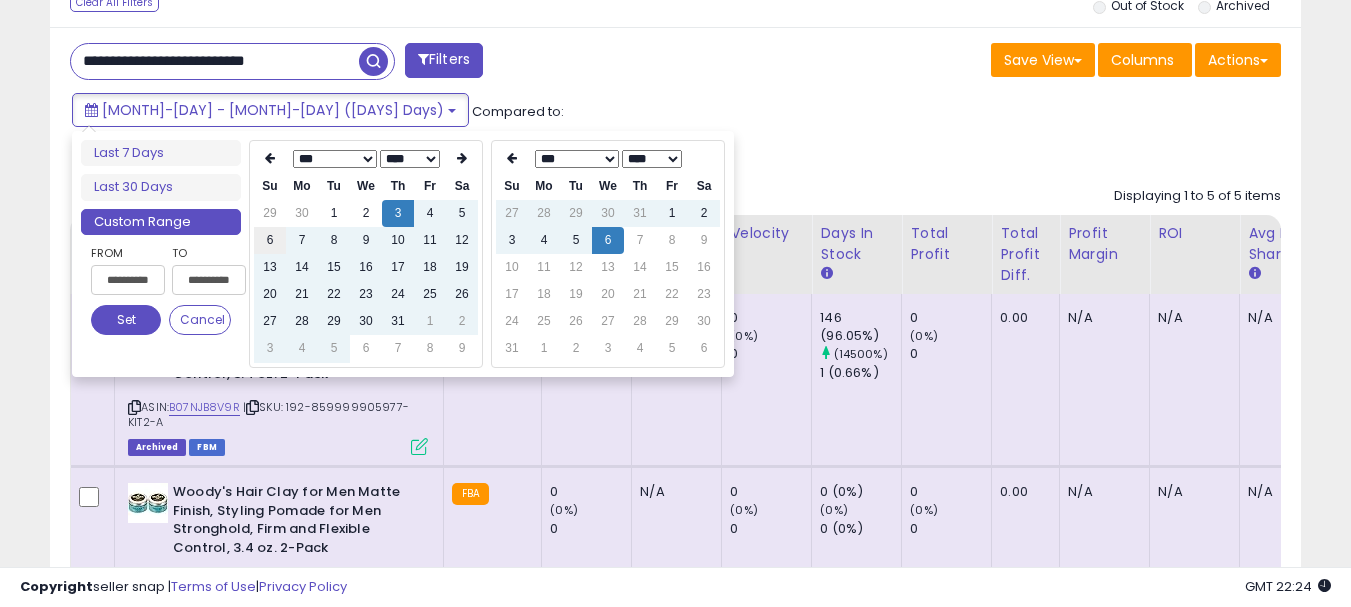 click on "6" at bounding box center (270, 240) 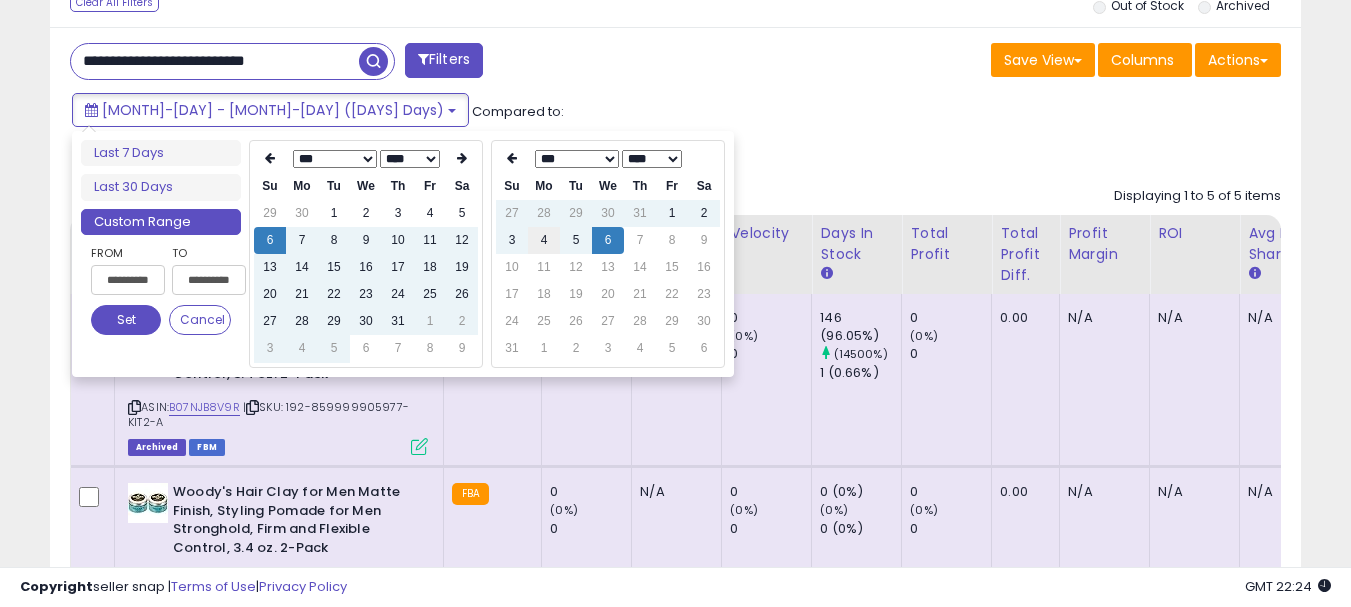 click on "4" at bounding box center [544, 240] 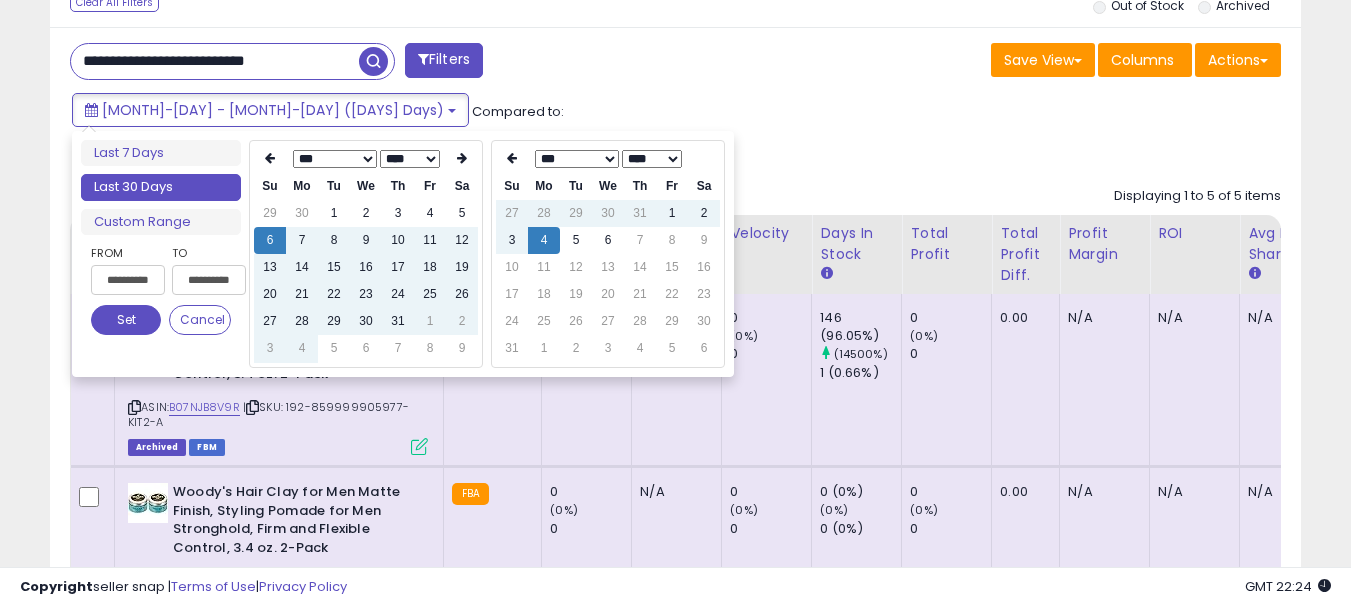 click on "Set" at bounding box center (126, 320) 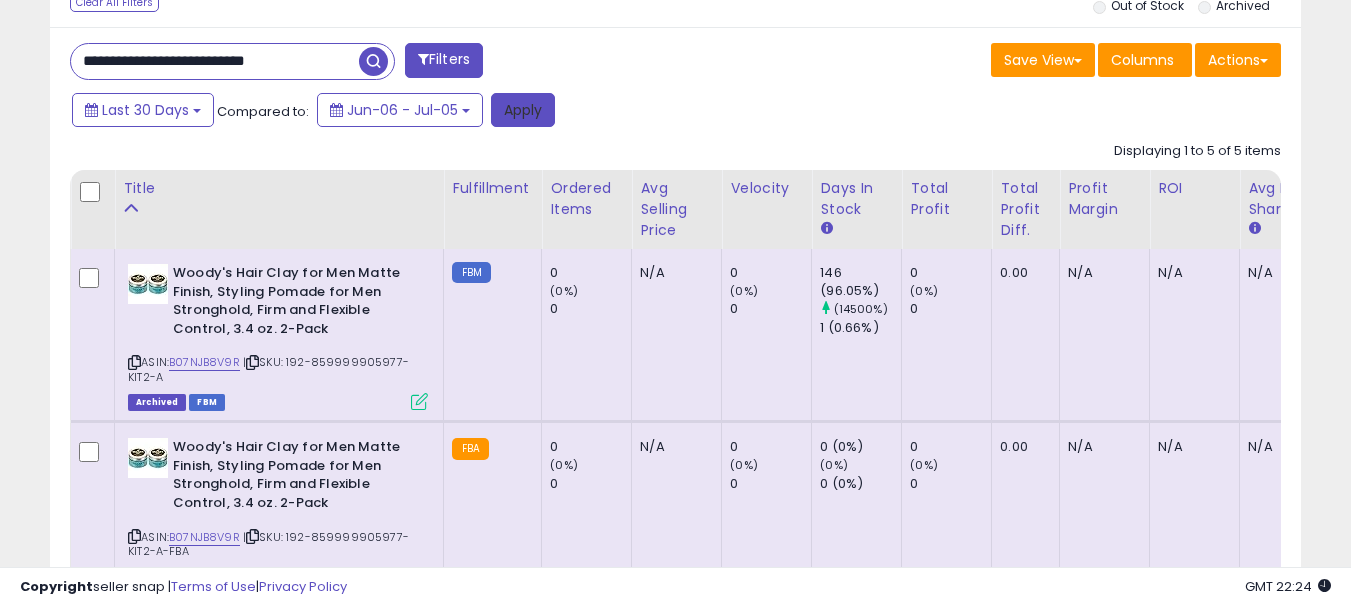 click on "Apply" at bounding box center [523, 110] 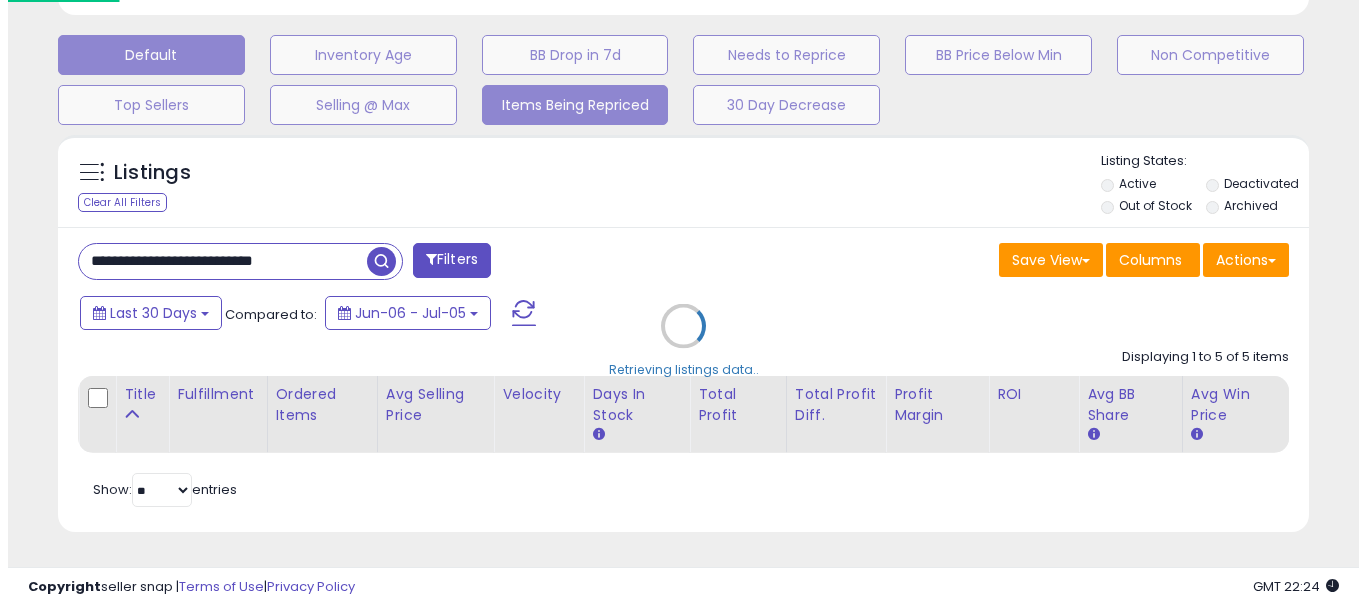 scroll, scrollTop: 595, scrollLeft: 0, axis: vertical 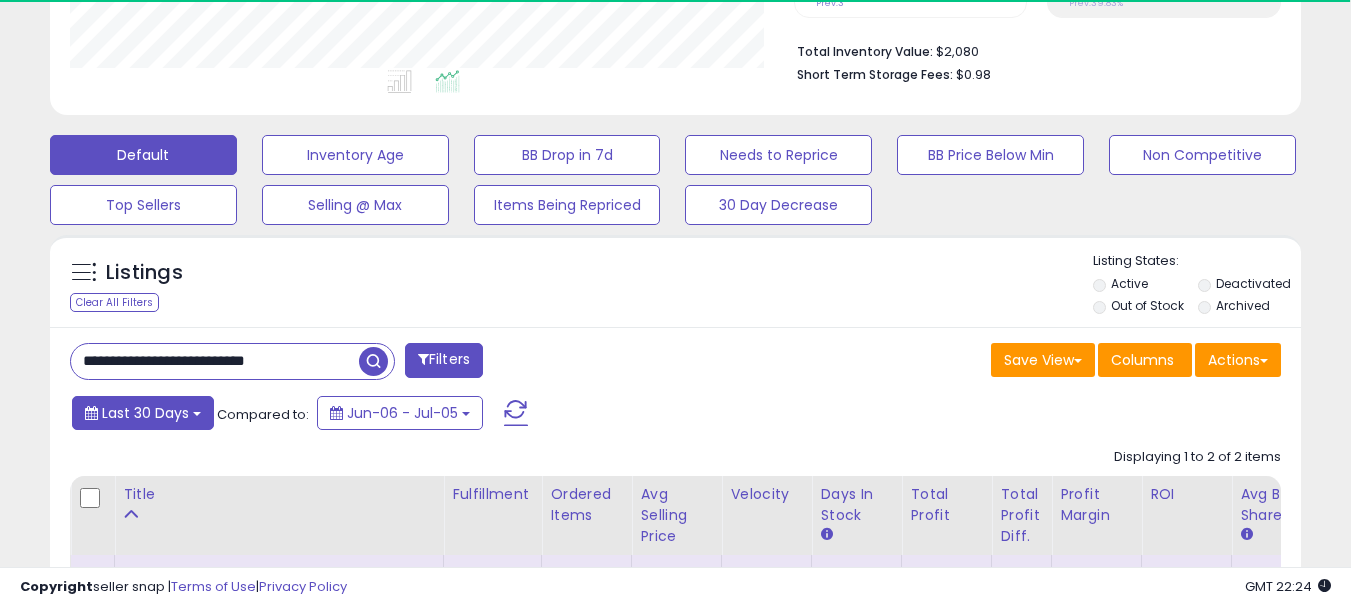 click on "Last 30 Days" at bounding box center [143, 413] 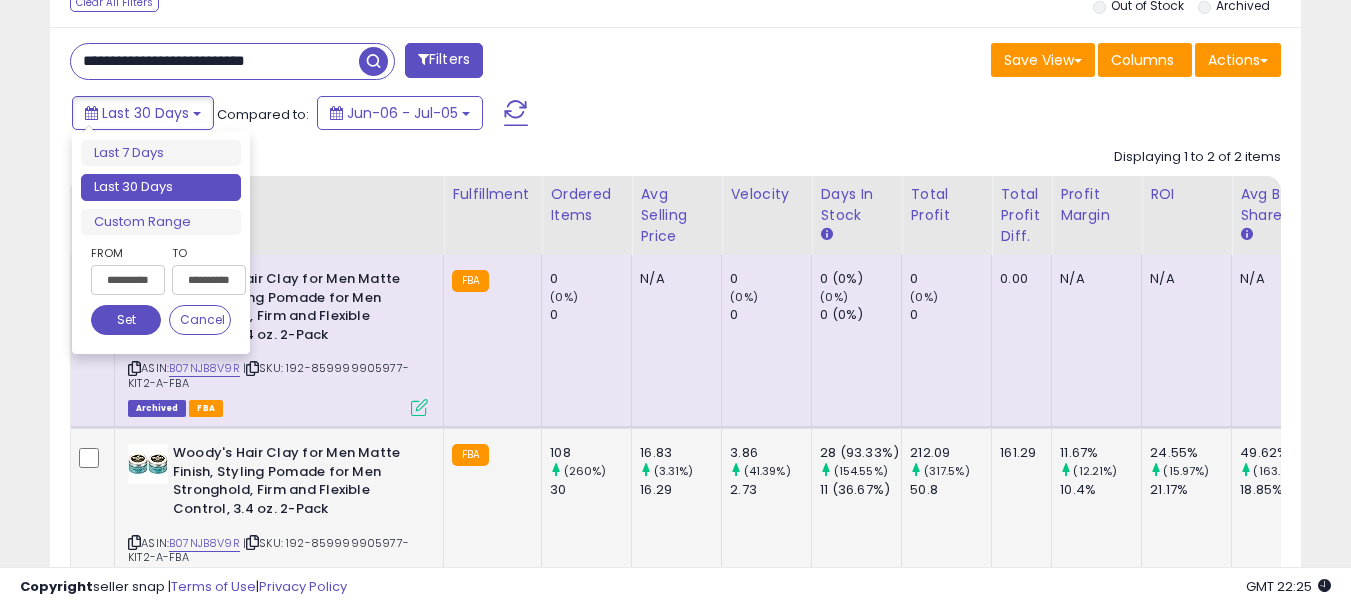 scroll, scrollTop: 695, scrollLeft: 0, axis: vertical 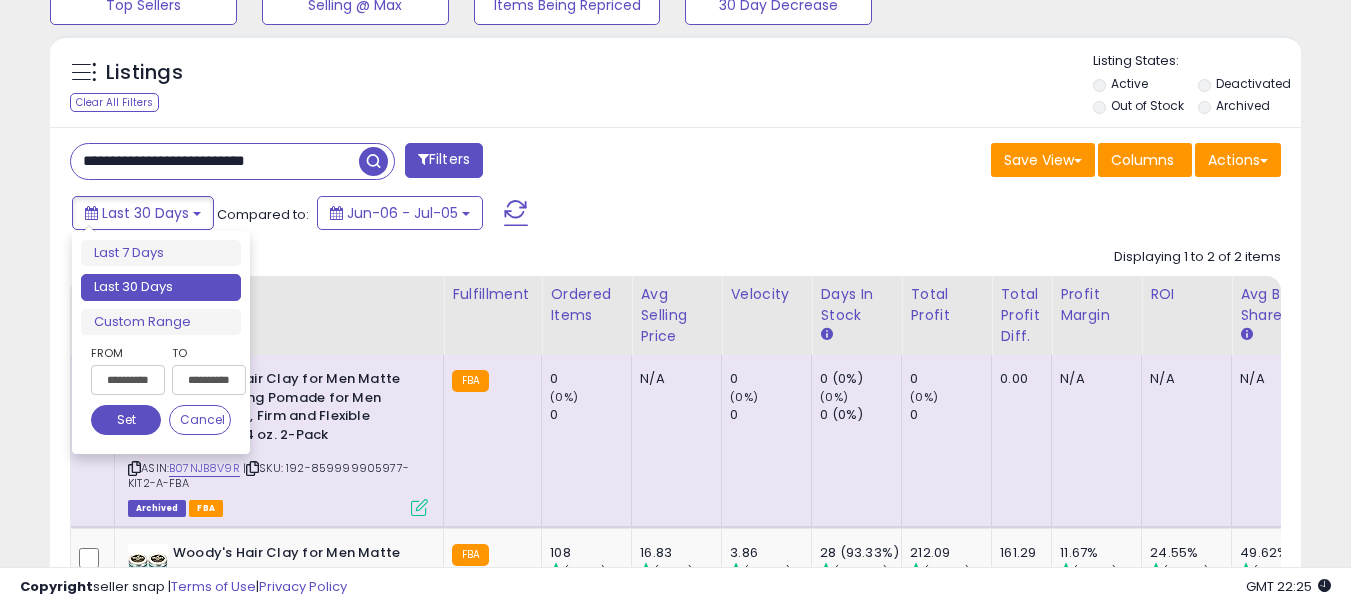 click on "Last 30 Days
Compared to:
Jun-06 - Jul-05" at bounding box center (521, 215) 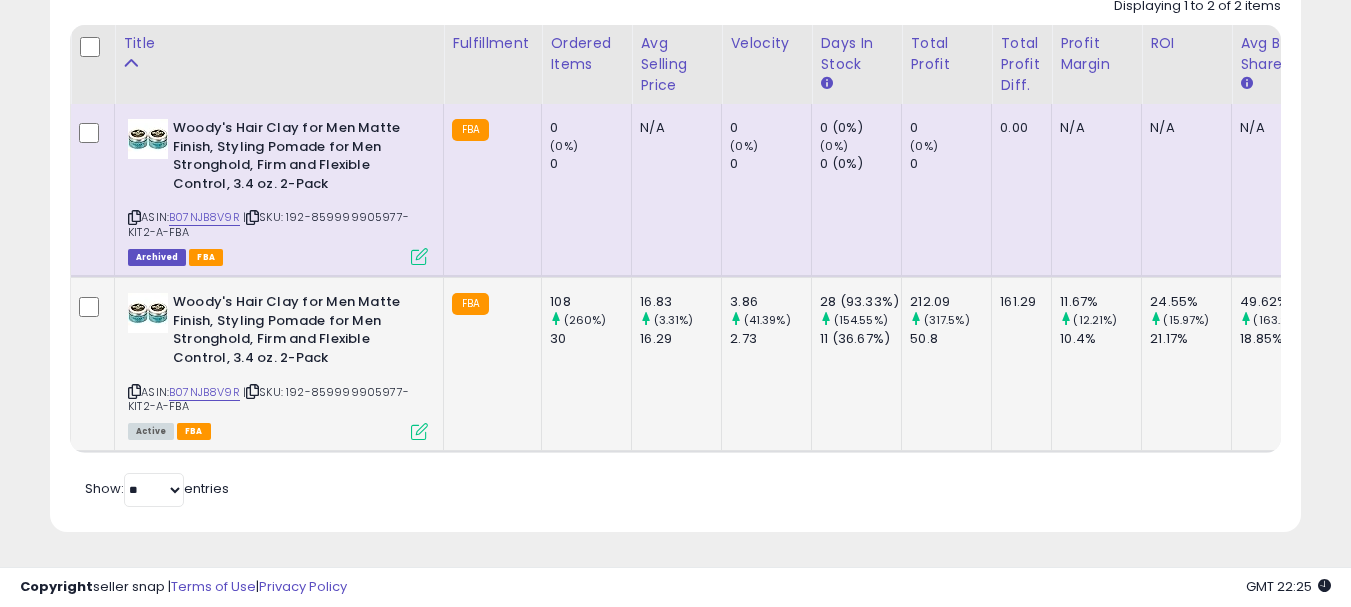 scroll, scrollTop: 961, scrollLeft: 0, axis: vertical 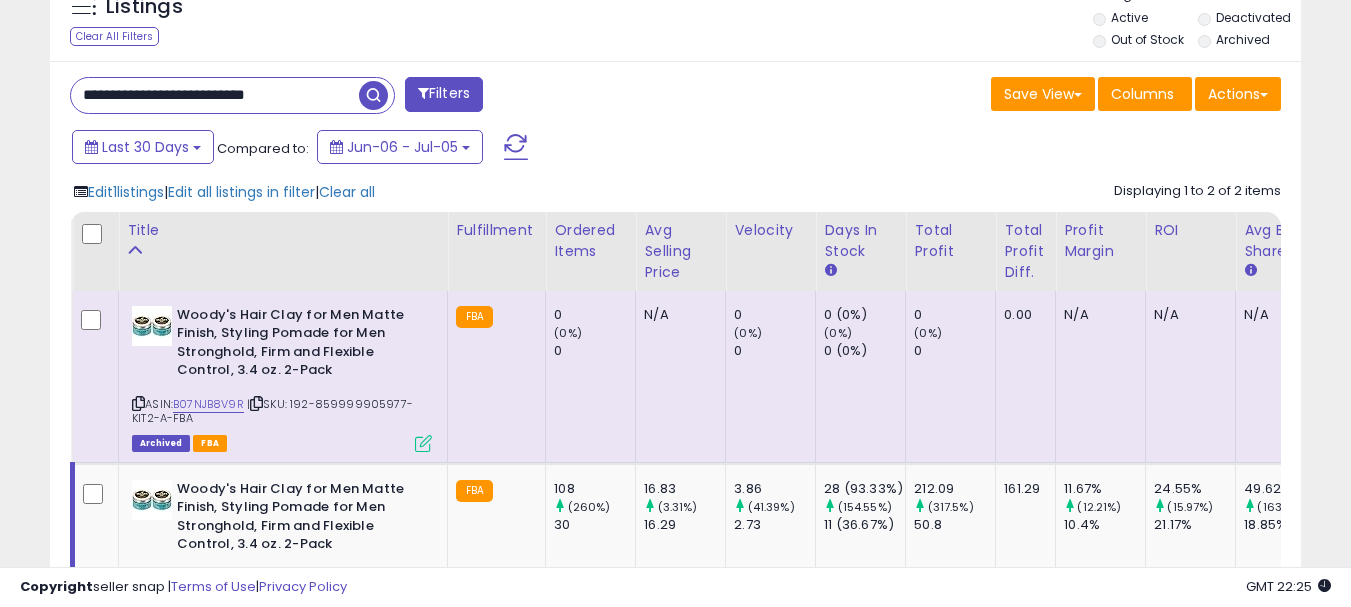click on "Last 30 Days
Compared to:
Jun-06 - Jul-05" at bounding box center (521, 149) 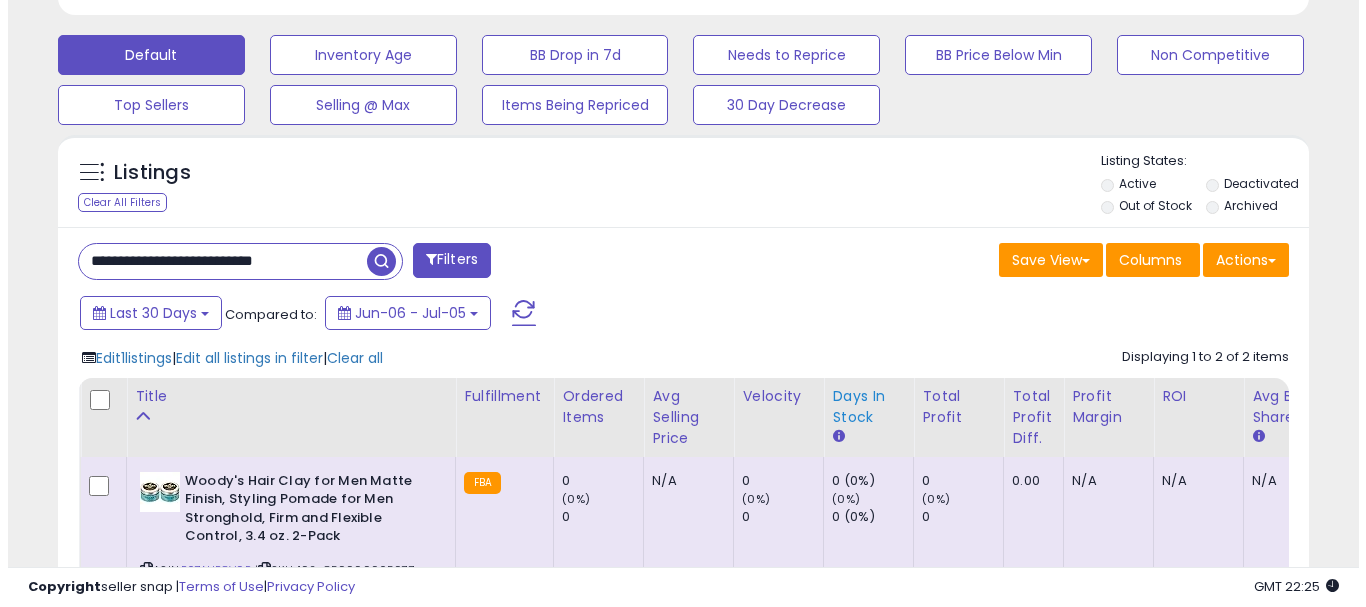 scroll, scrollTop: 562, scrollLeft: 0, axis: vertical 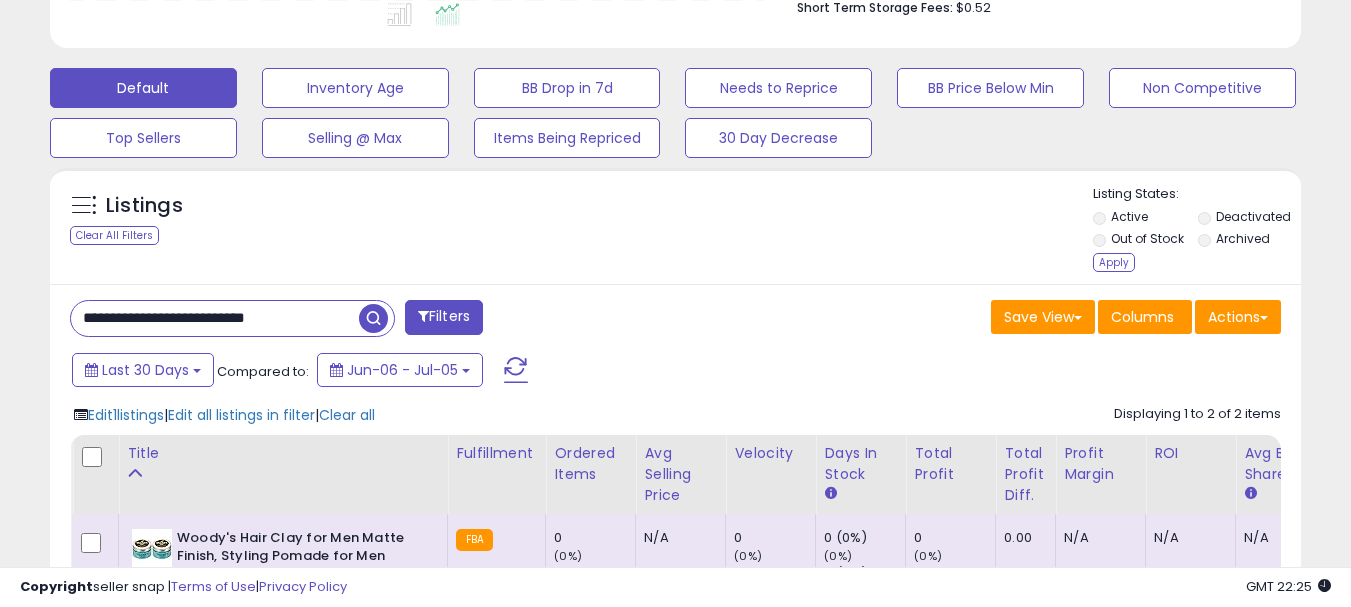 click at bounding box center (373, 318) 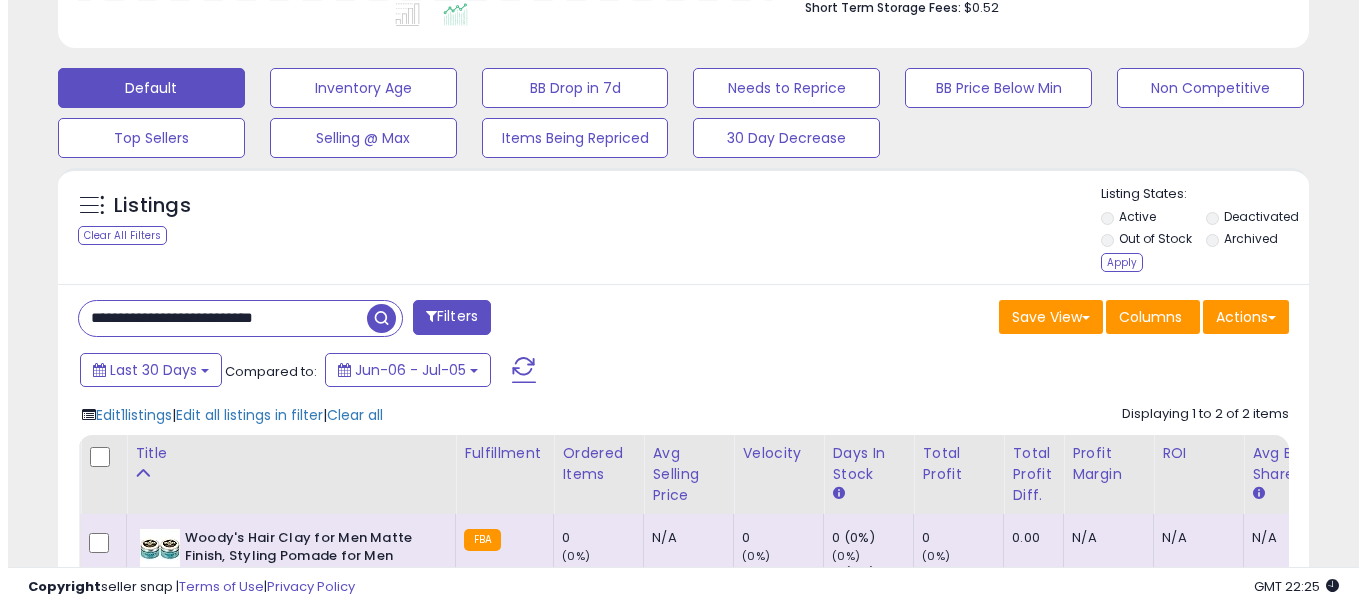 scroll, scrollTop: 999590, scrollLeft: 999267, axis: both 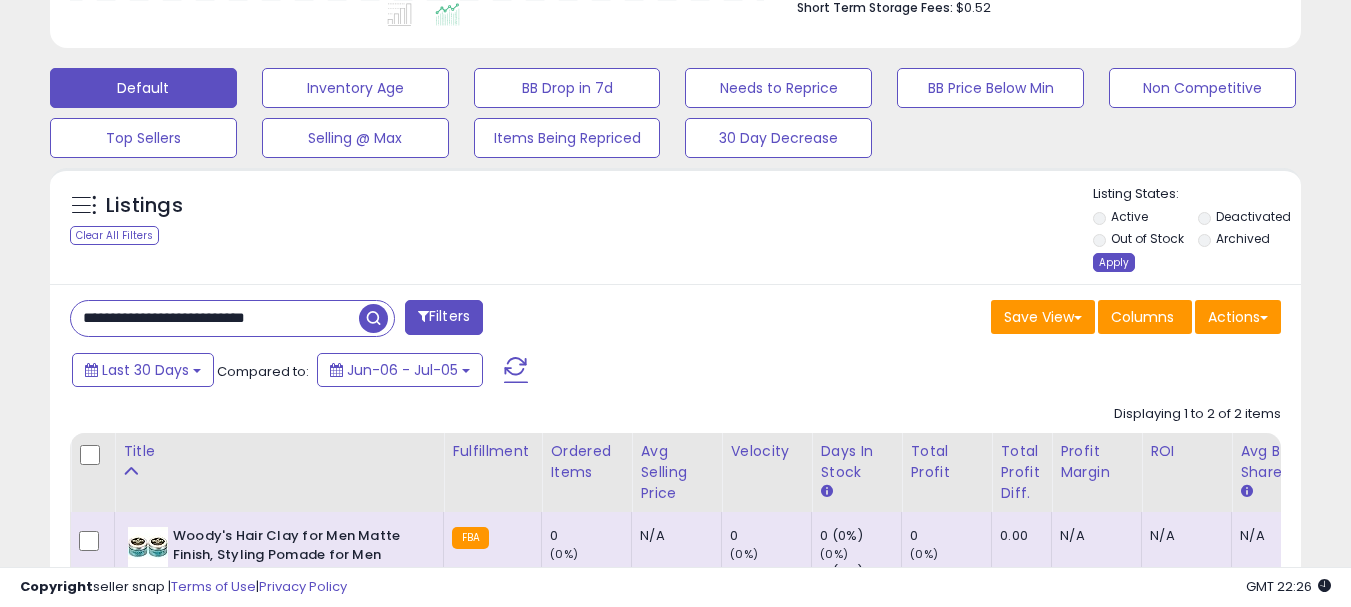 click on "Apply" at bounding box center [1114, 262] 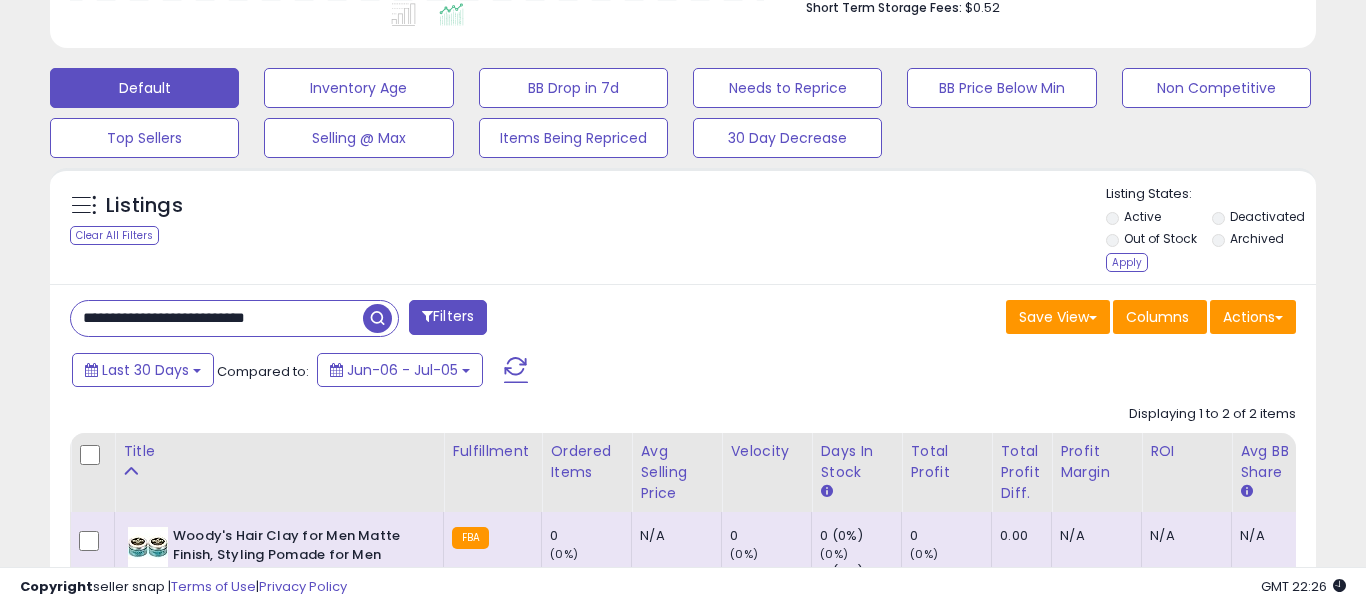 scroll, scrollTop: 999590, scrollLeft: 999267, axis: both 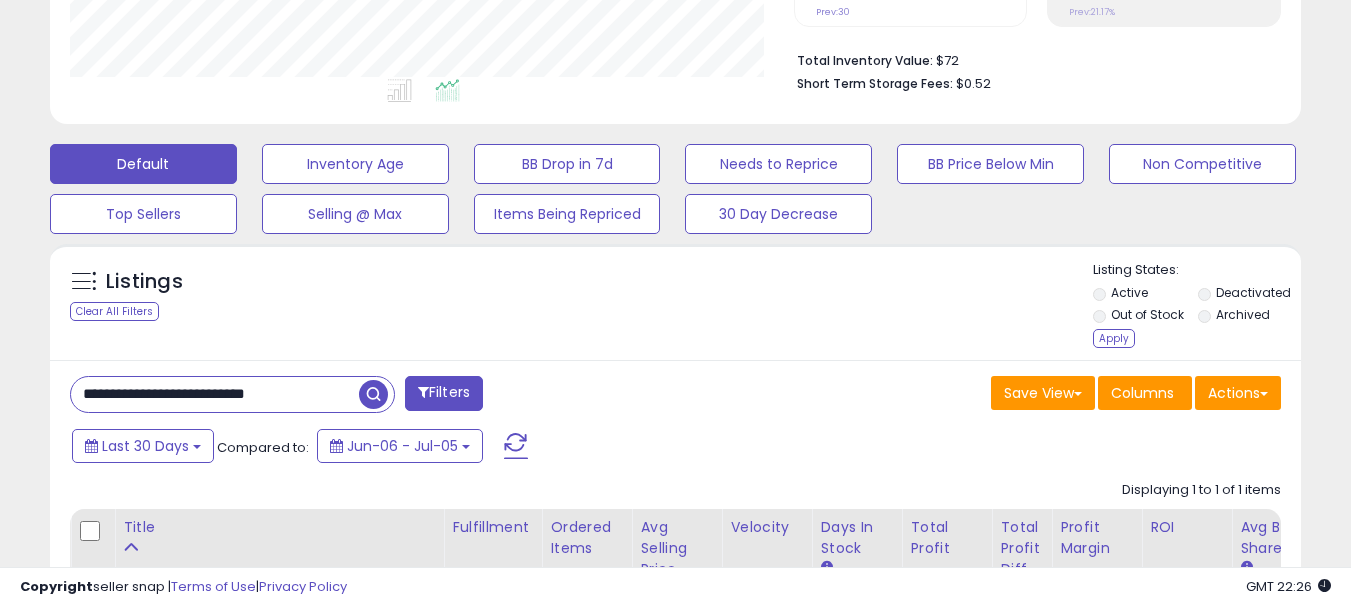 click on "Listing States:
Active
Deactivated
Out of Stock
Archived
Apply" at bounding box center [1197, 307] 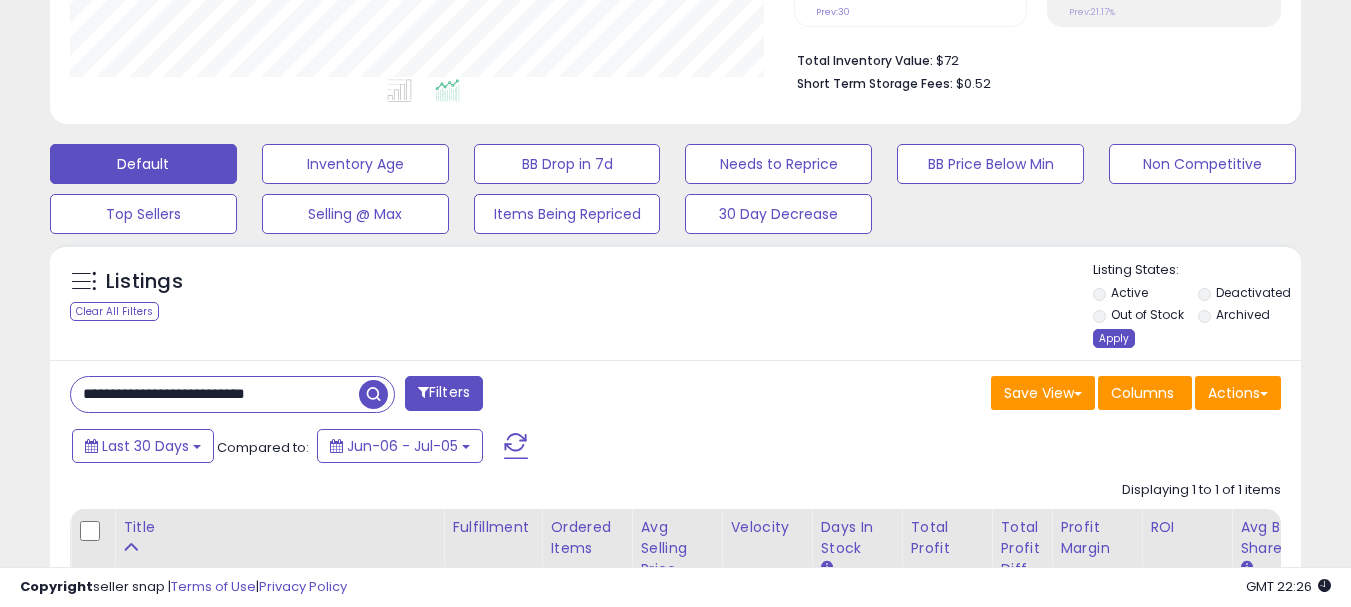 click on "Apply" at bounding box center (1114, 338) 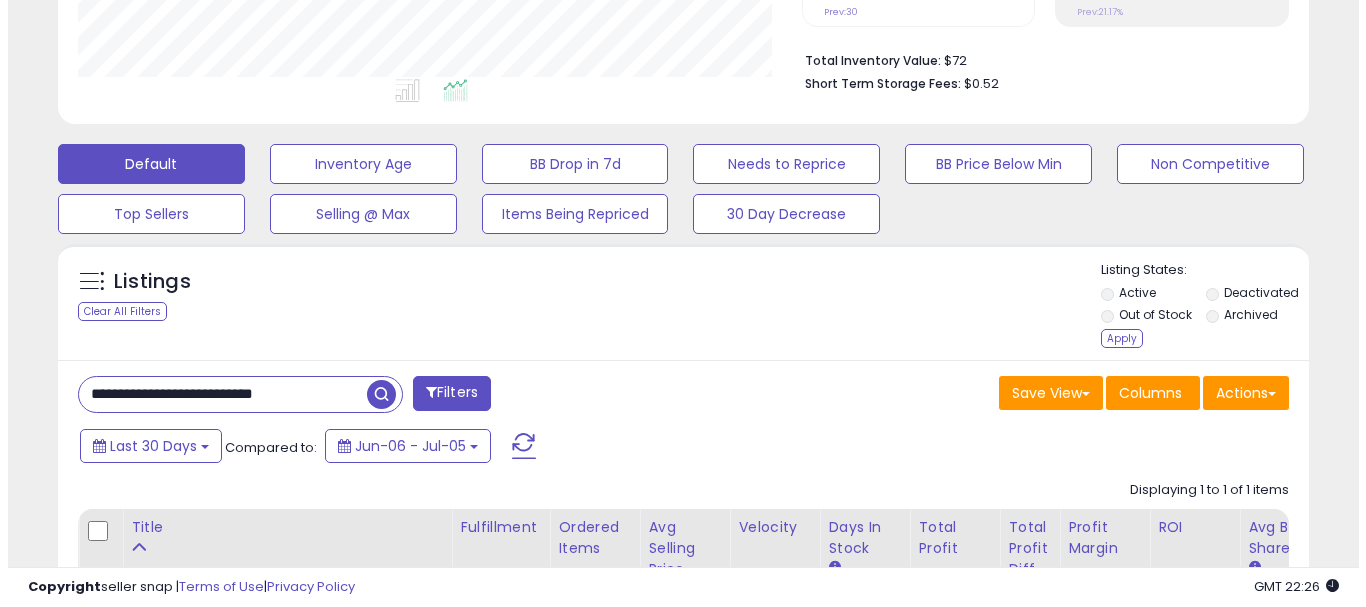 scroll, scrollTop: 999590, scrollLeft: 999267, axis: both 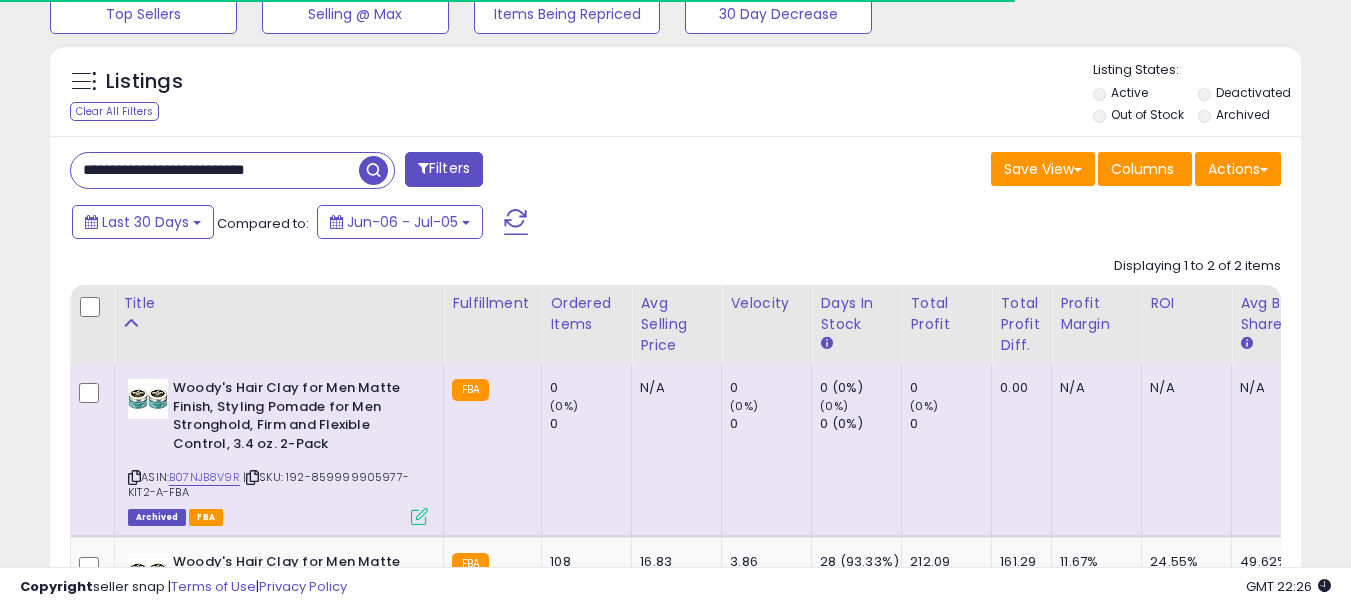 drag, startPoint x: 337, startPoint y: 168, endPoint x: -15, endPoint y: 197, distance: 353.1926 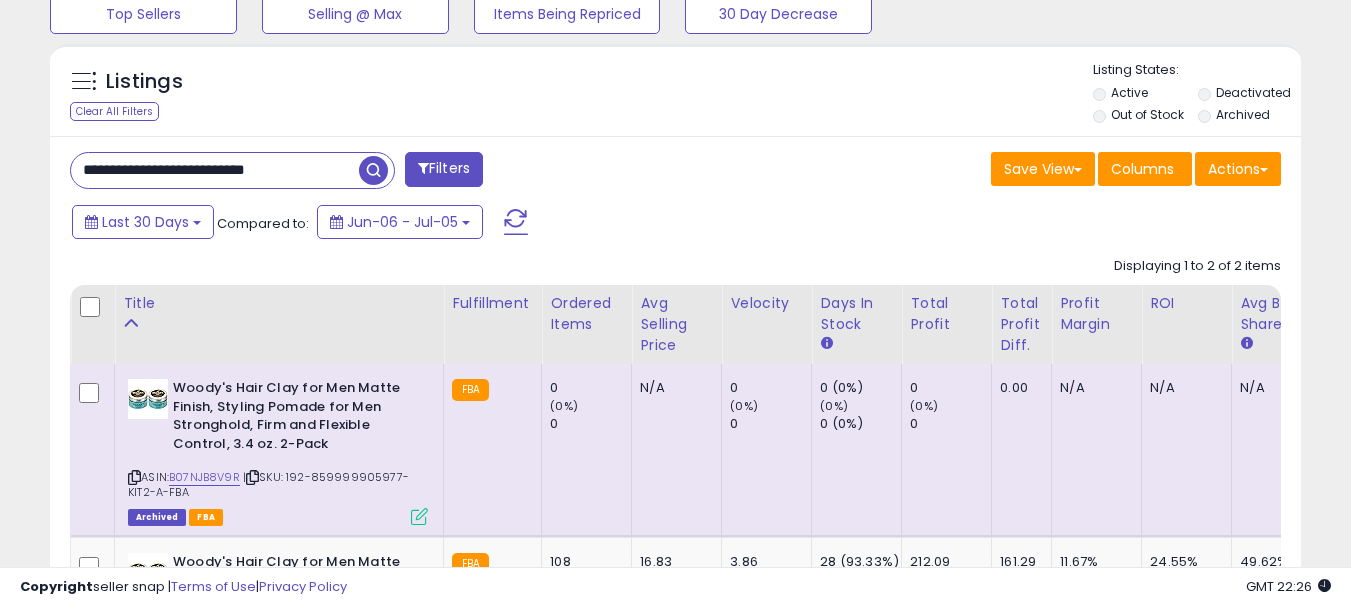 paste 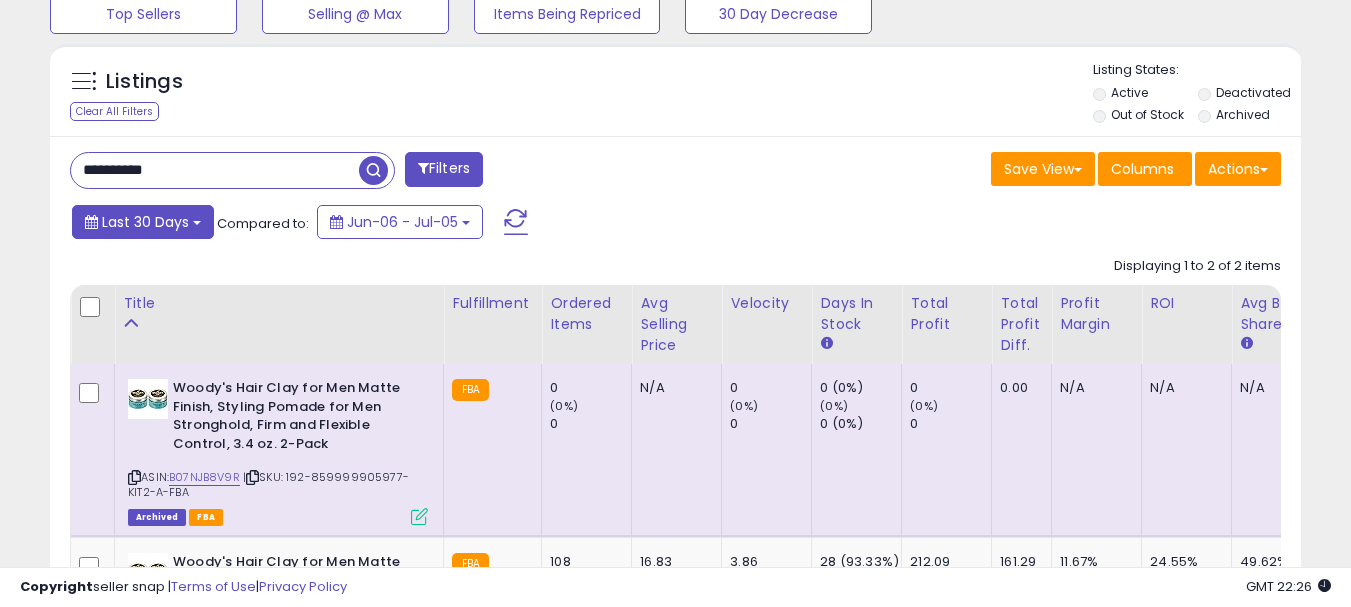 click on "Last 30 Days" at bounding box center (145, 222) 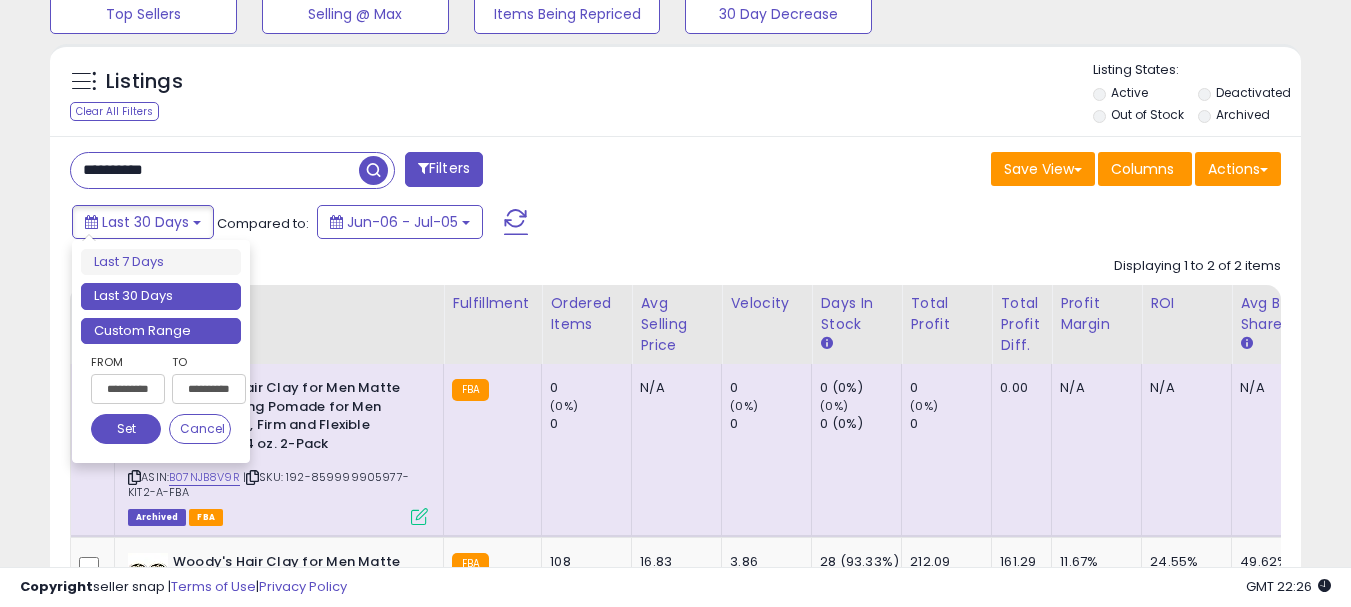 click on "Custom Range" at bounding box center [161, 331] 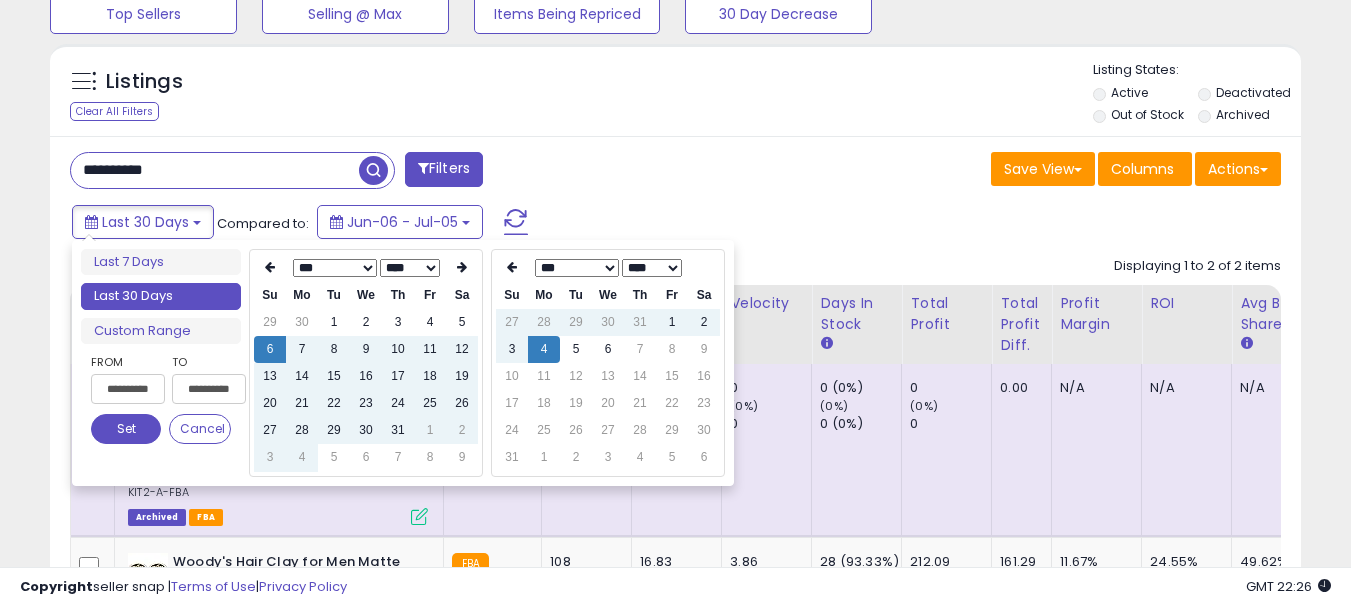 click on "*** *** *** *** *** *** *** ***" at bounding box center [335, 268] 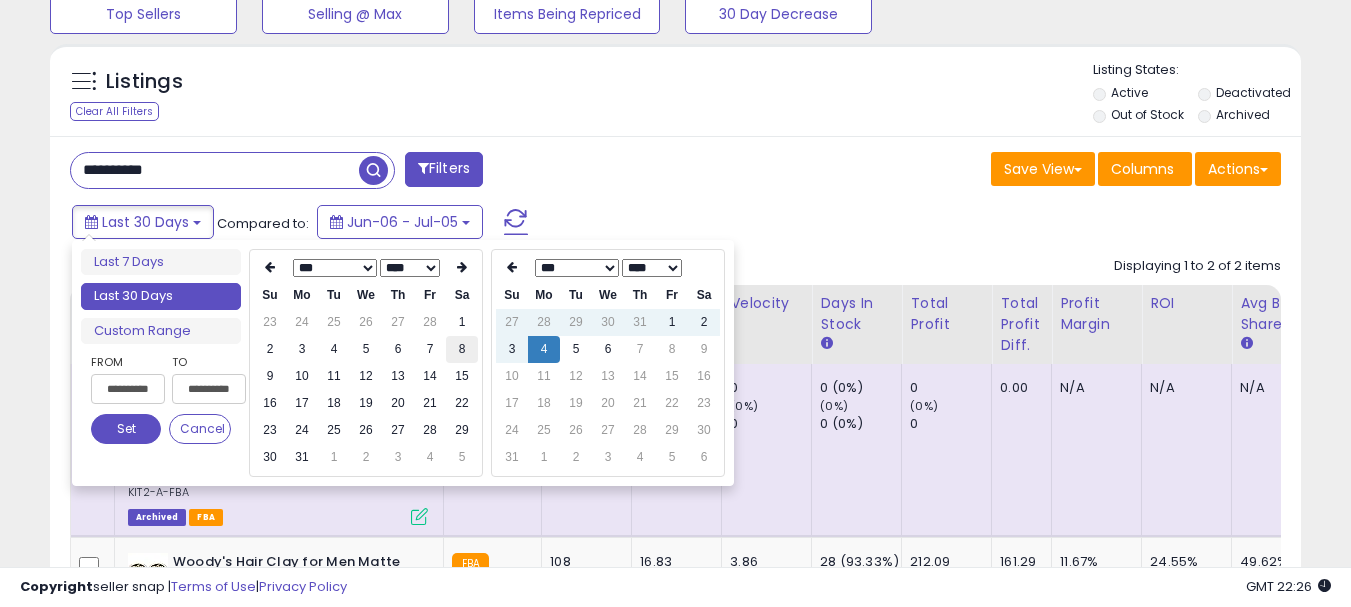 click on "8" at bounding box center (462, 349) 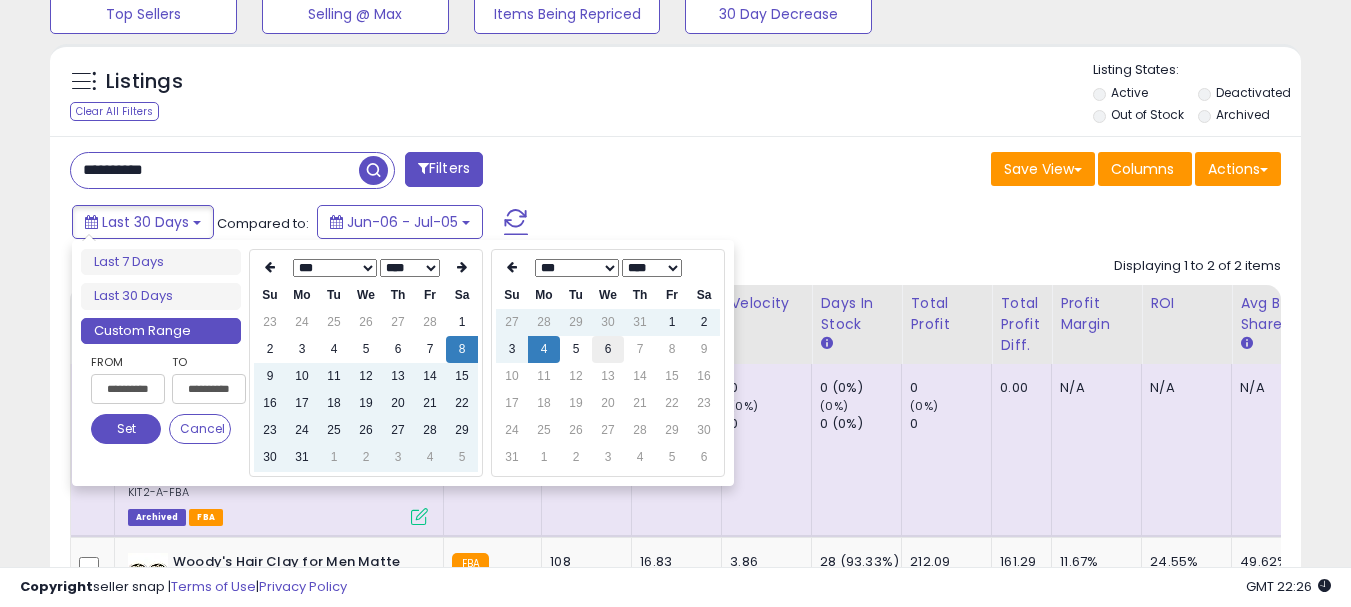 click on "6" at bounding box center [608, 349] 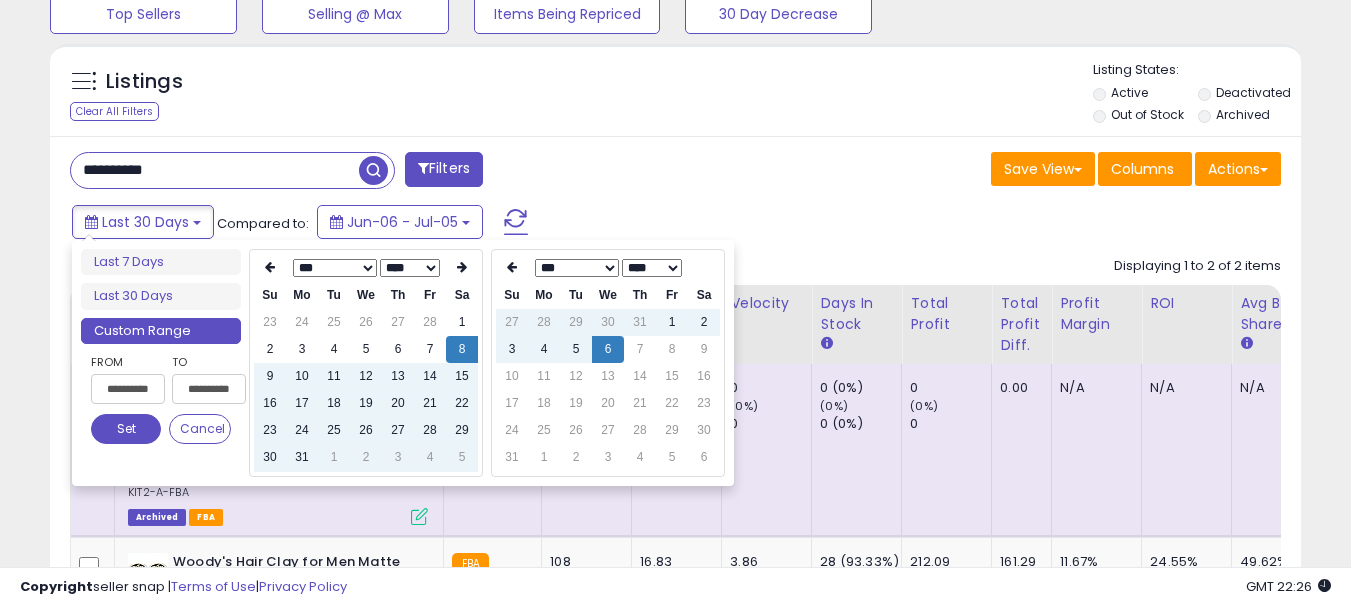 drag, startPoint x: 133, startPoint y: 416, endPoint x: 286, endPoint y: 362, distance: 162.2498 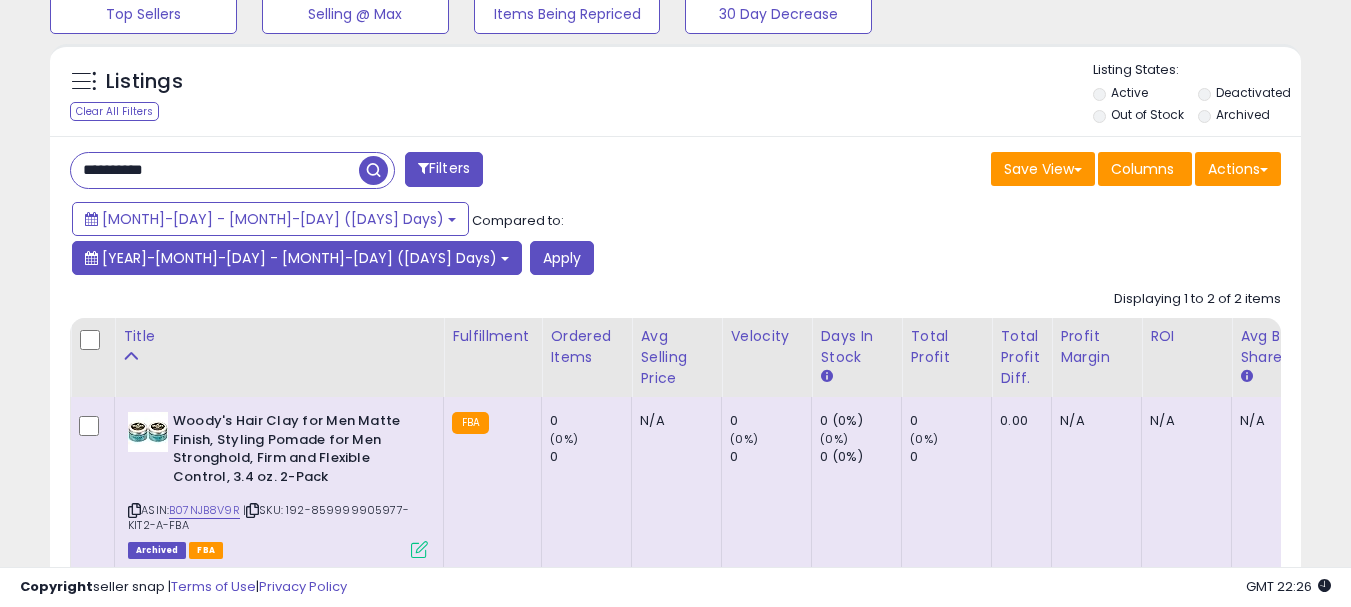 click on "[YEAR]-[MONTH]-[DAY] - [MONTH]-[DAY] ([DAYS] Days)" at bounding box center [299, 258] 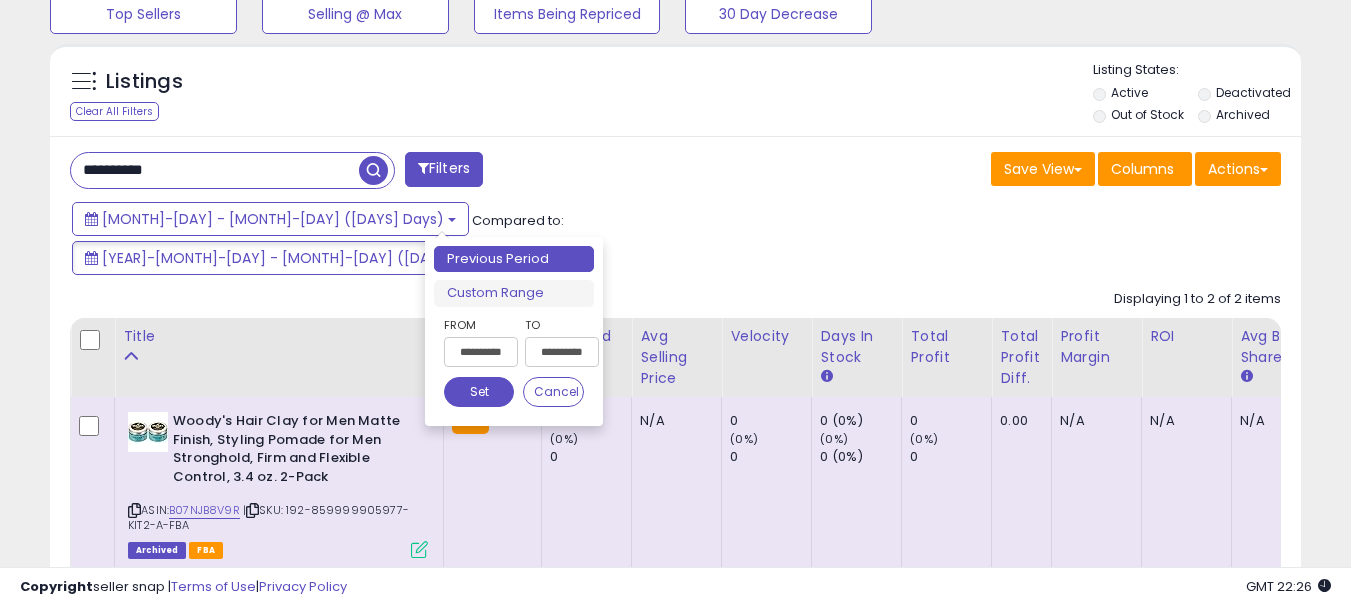 drag, startPoint x: 546, startPoint y: 288, endPoint x: 599, endPoint y: 289, distance: 53.009434 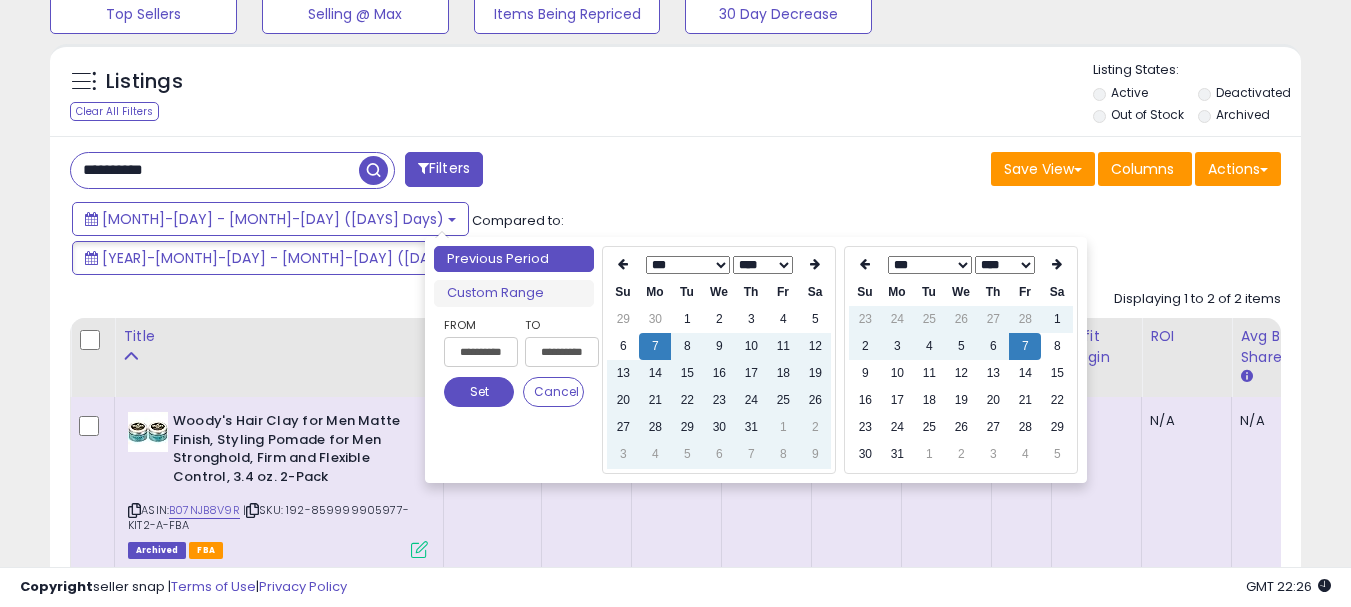 click on "**** ****" at bounding box center (1005, 265) 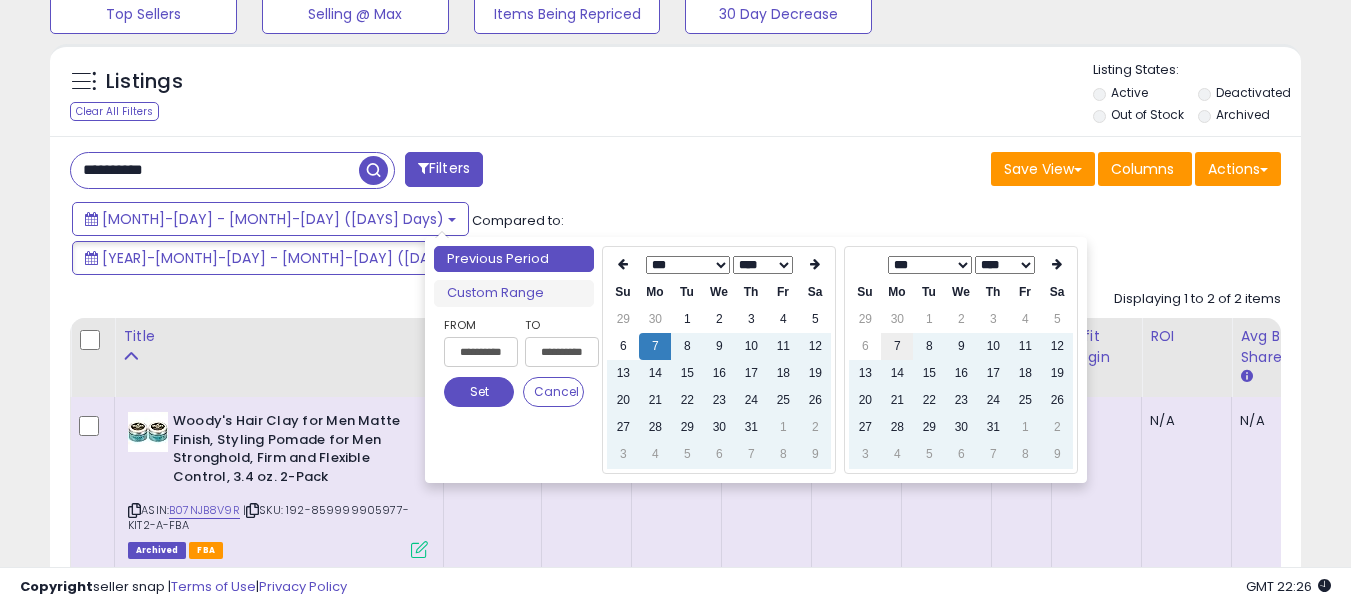 click on "7" at bounding box center (897, 346) 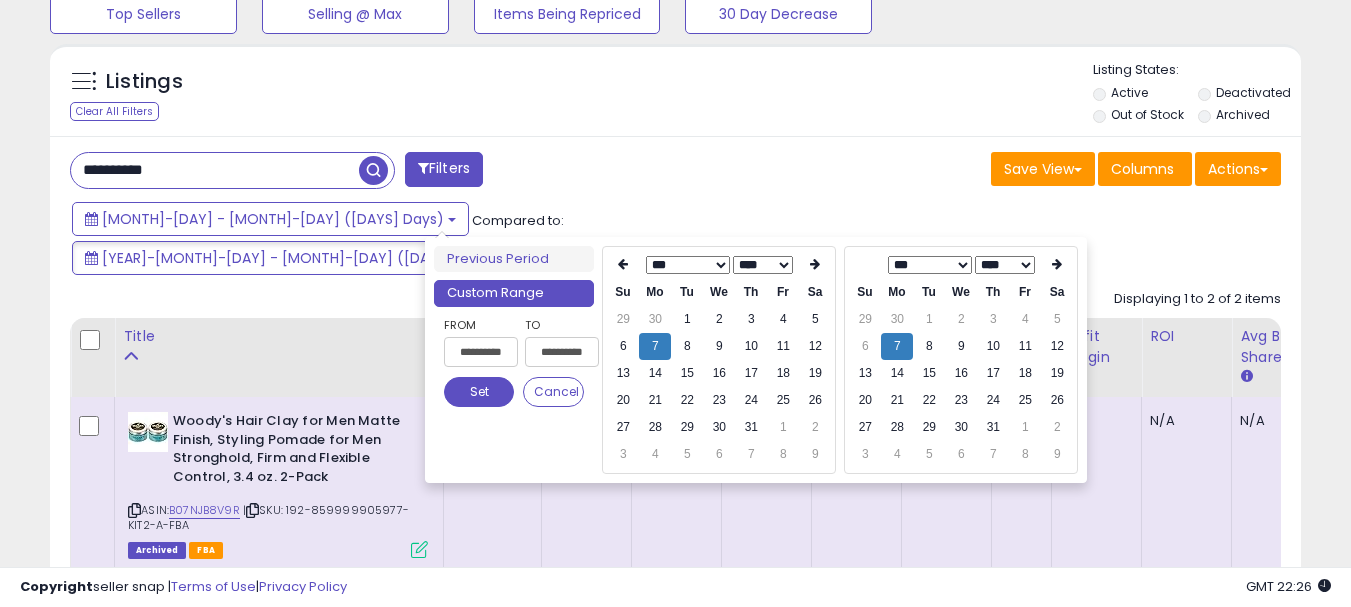 drag, startPoint x: 472, startPoint y: 383, endPoint x: 468, endPoint y: 398, distance: 15.524175 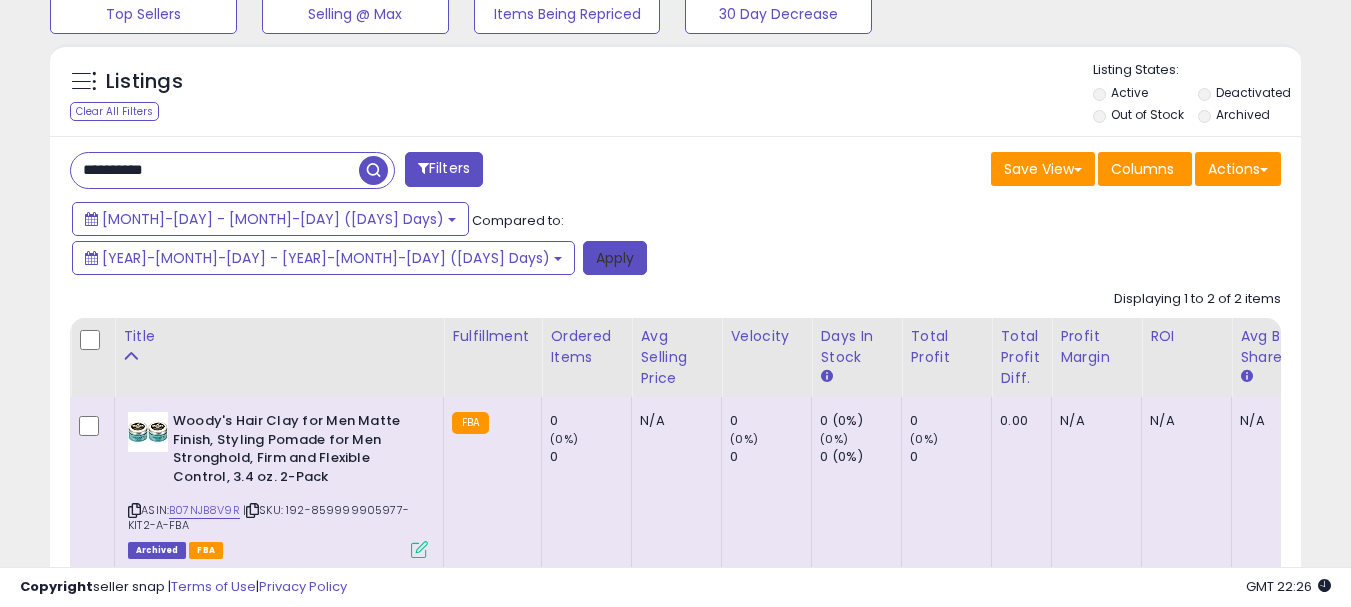 click on "Apply" at bounding box center (615, 258) 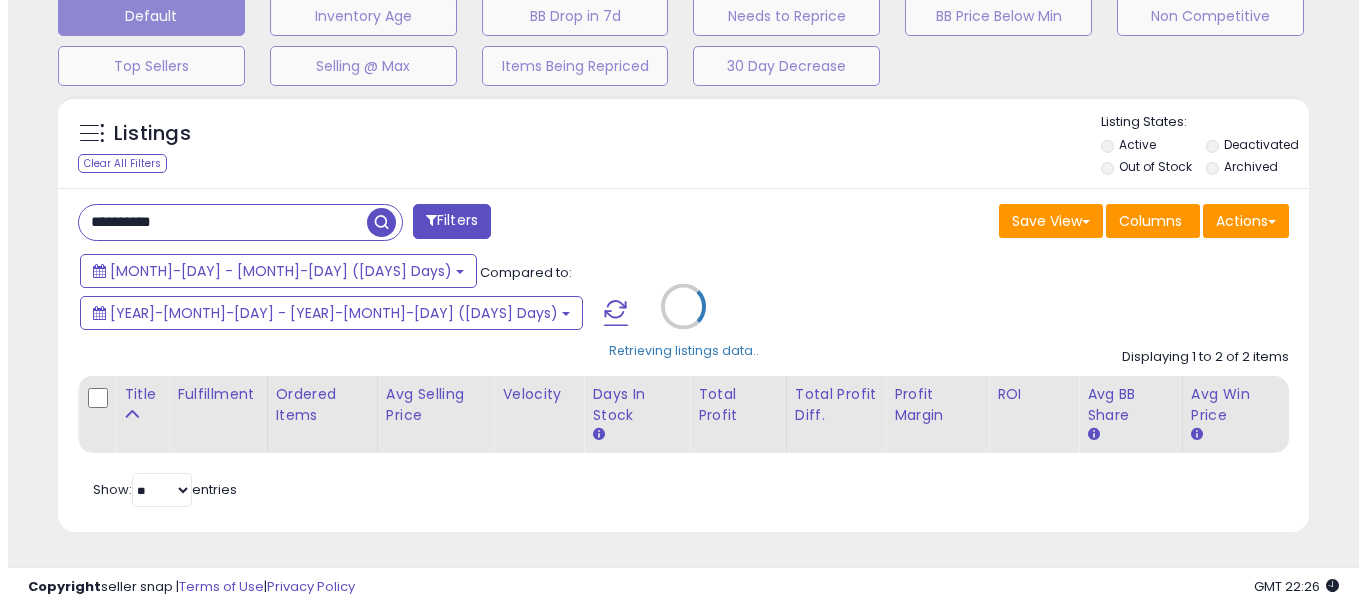 scroll, scrollTop: 595, scrollLeft: 0, axis: vertical 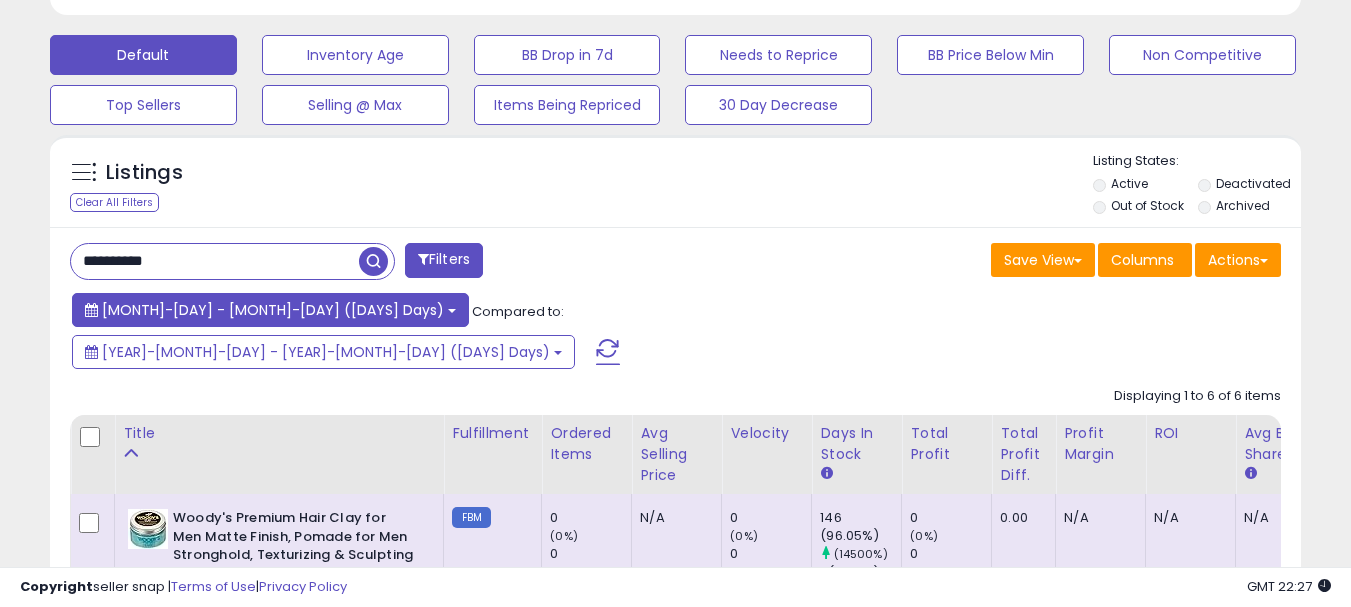 click on "[MONTH]-[DAY] - [MONTH]-[DAY] ([DAYS] Days)" at bounding box center (270, 310) 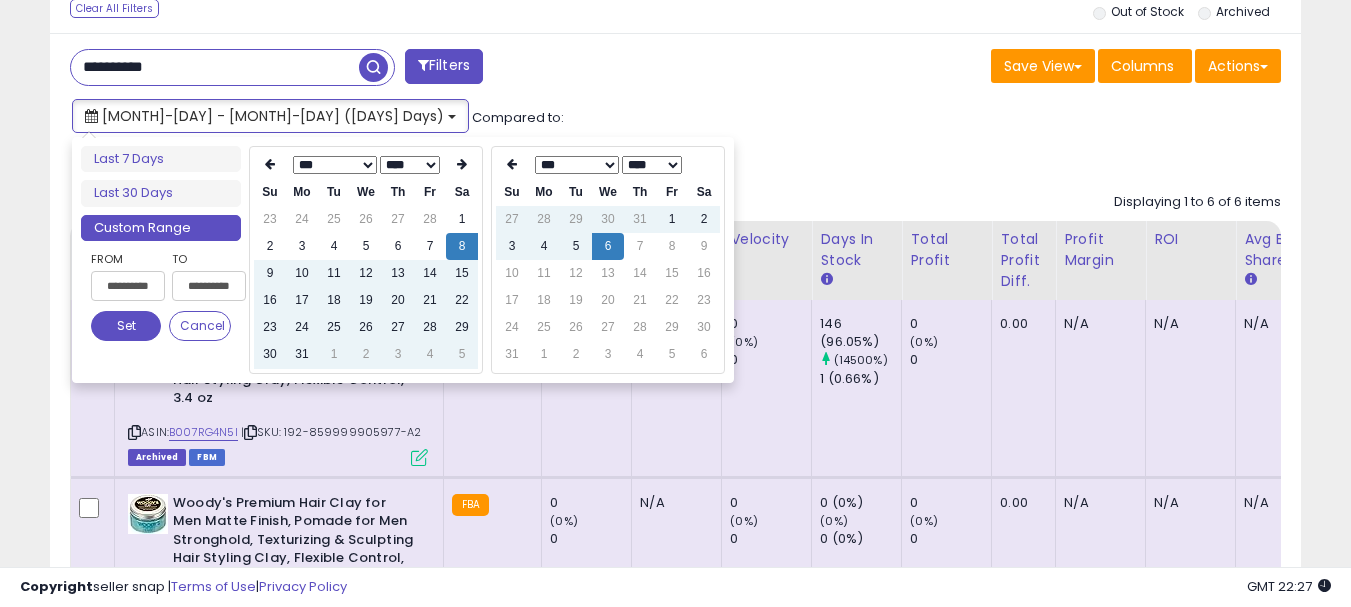 scroll, scrollTop: 795, scrollLeft: 0, axis: vertical 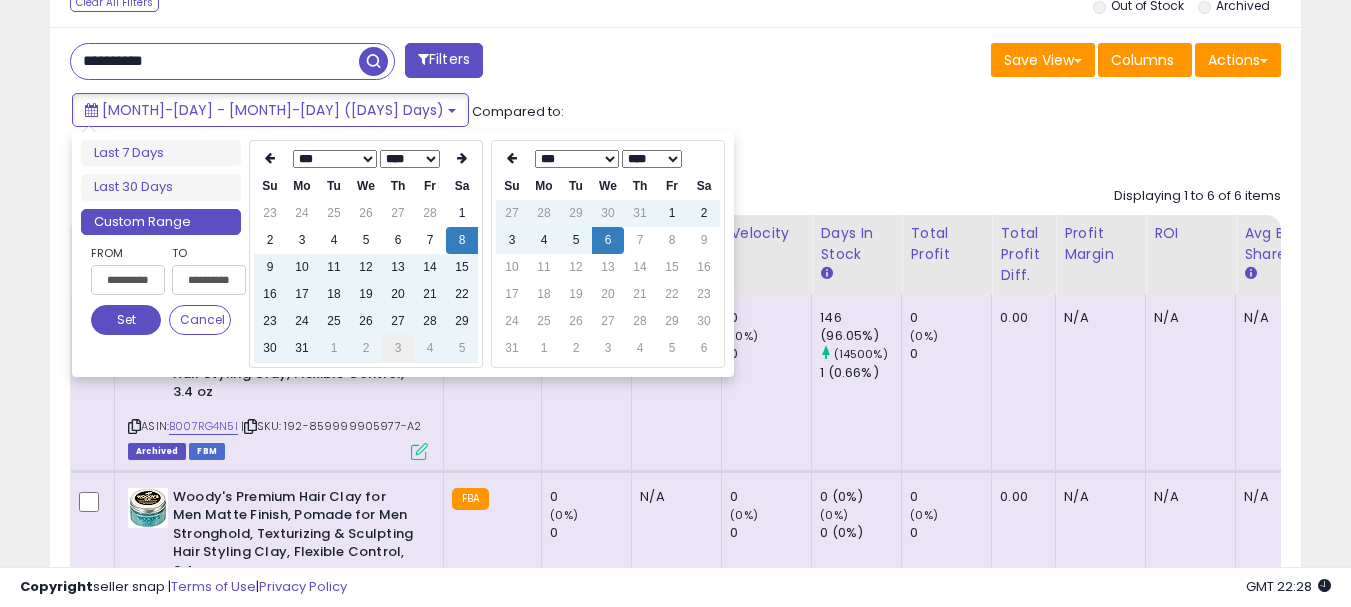 click on "3" at bounding box center [398, 348] 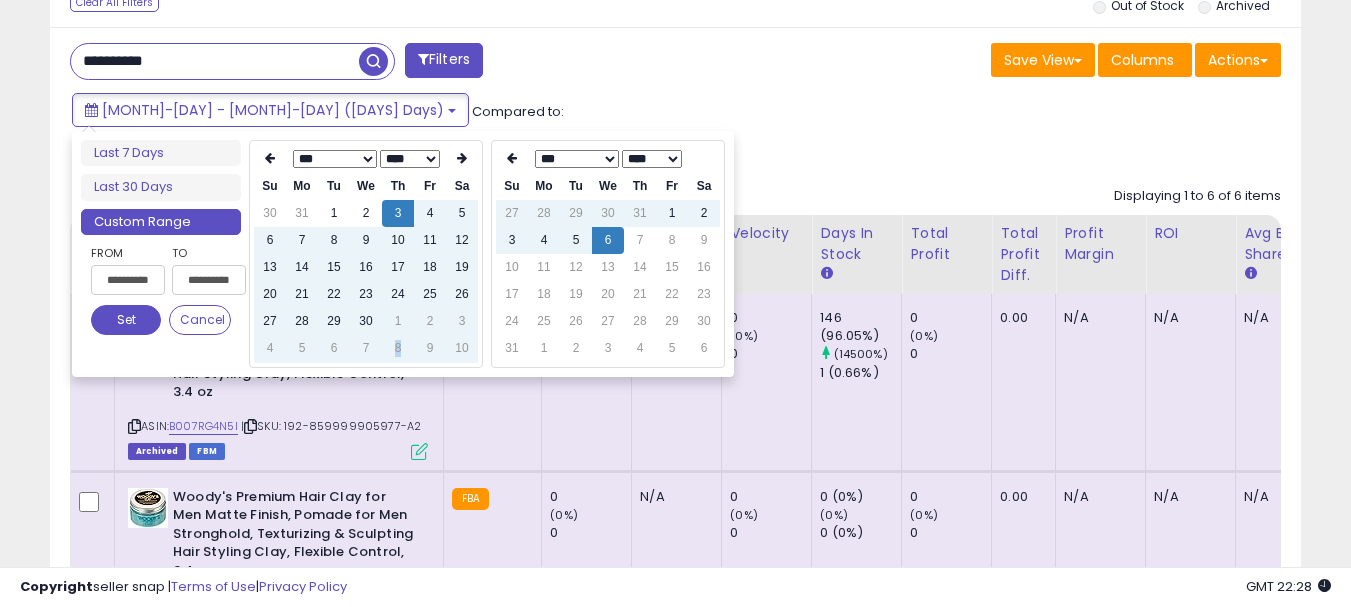 click on "8" at bounding box center [398, 348] 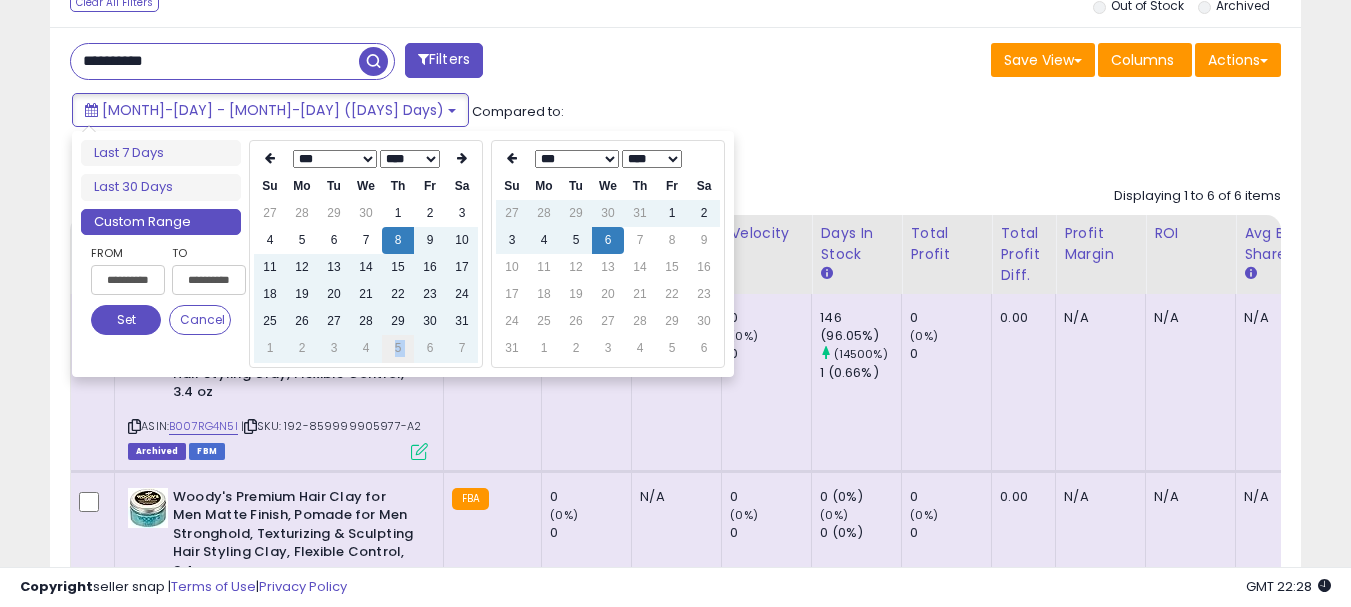 click on "5" at bounding box center [398, 348] 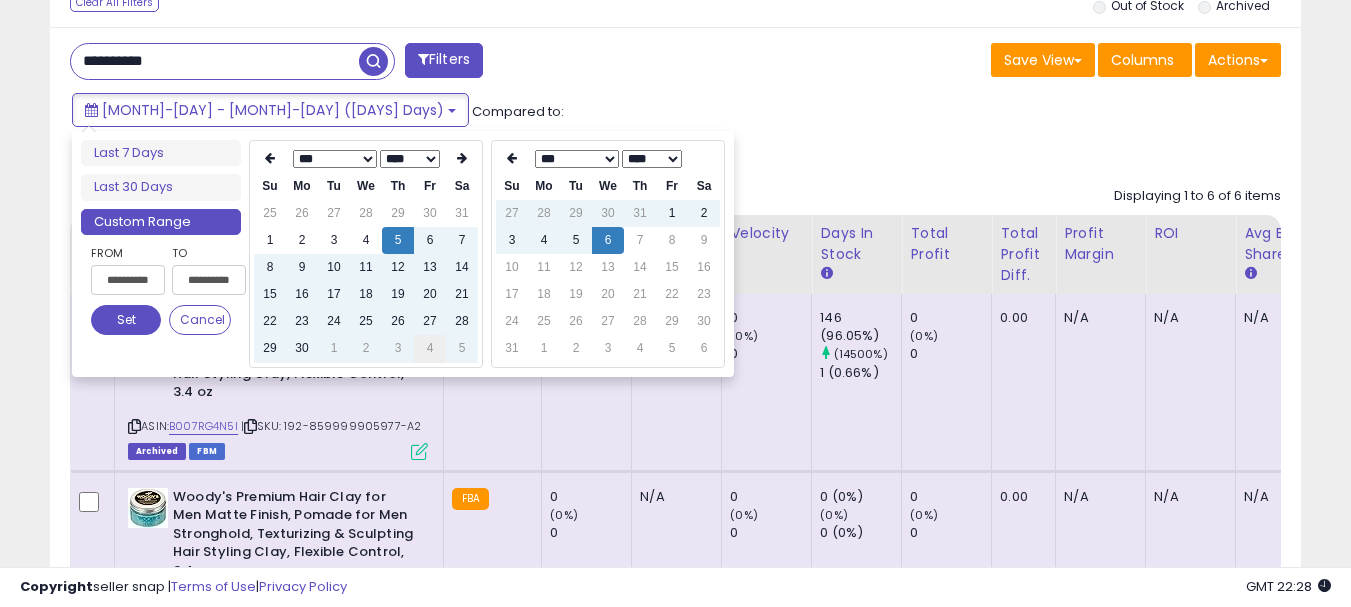 click on "4" at bounding box center (430, 348) 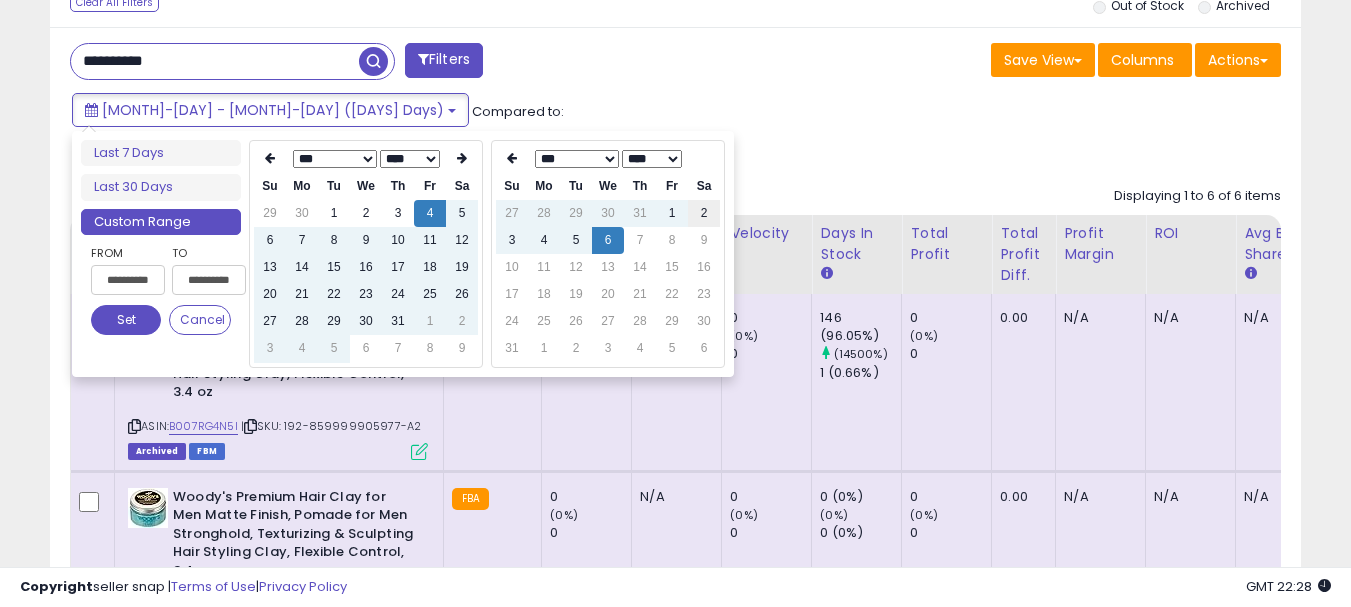 click on "2" at bounding box center (704, 213) 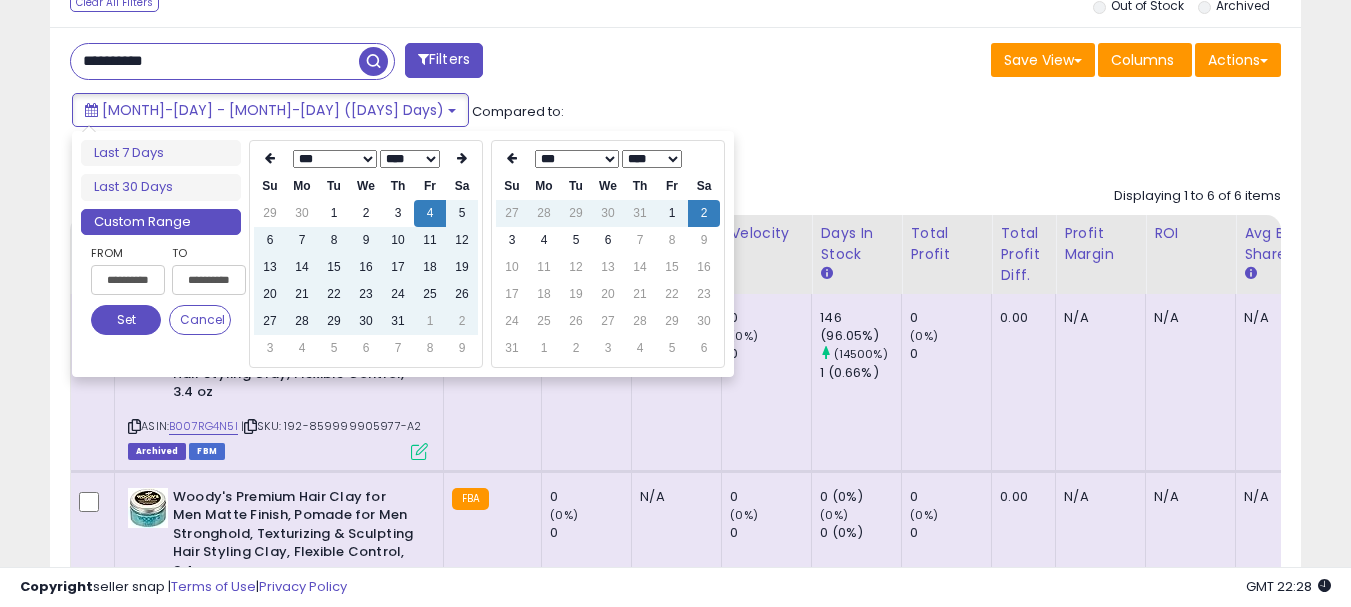 drag, startPoint x: 129, startPoint y: 324, endPoint x: 420, endPoint y: 420, distance: 306.42618 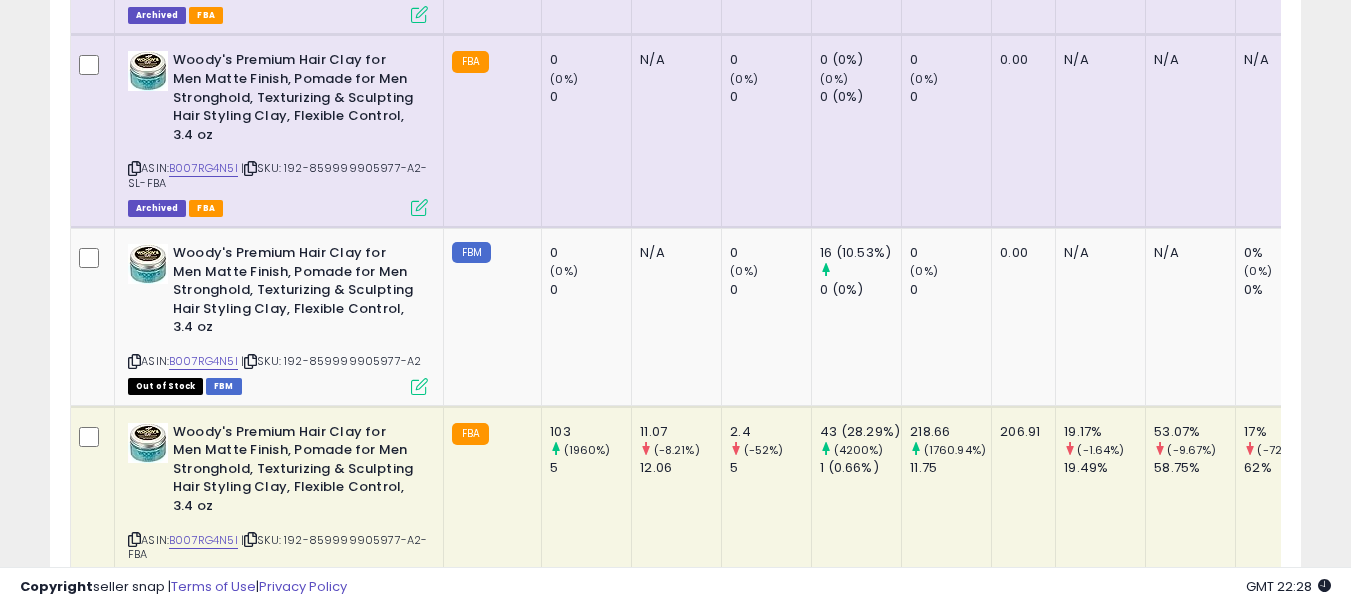 scroll, scrollTop: 1495, scrollLeft: 0, axis: vertical 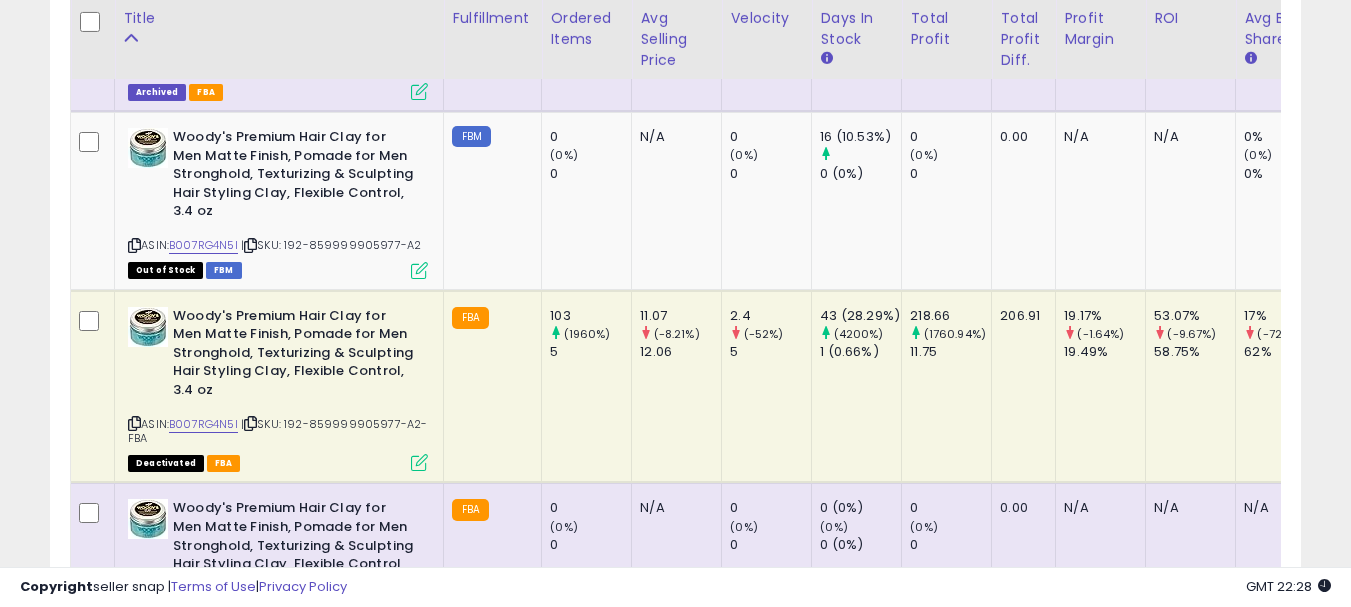 drag, startPoint x: 292, startPoint y: 423, endPoint x: 325, endPoint y: 435, distance: 35.1141 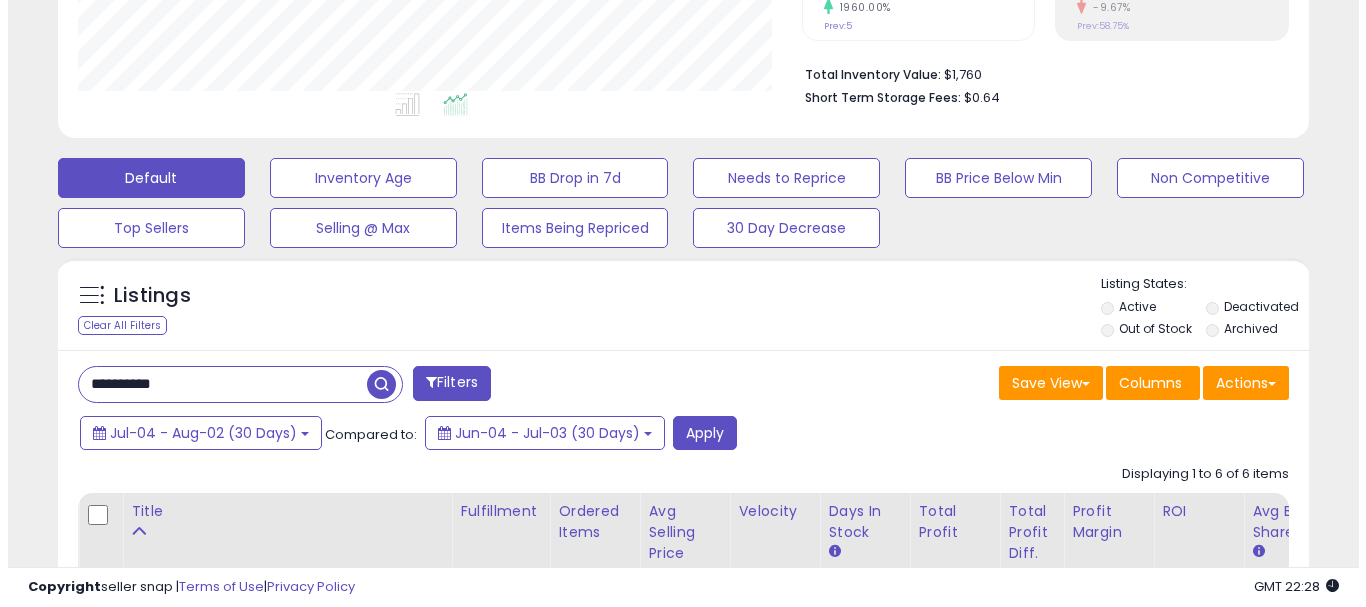 scroll, scrollTop: 395, scrollLeft: 0, axis: vertical 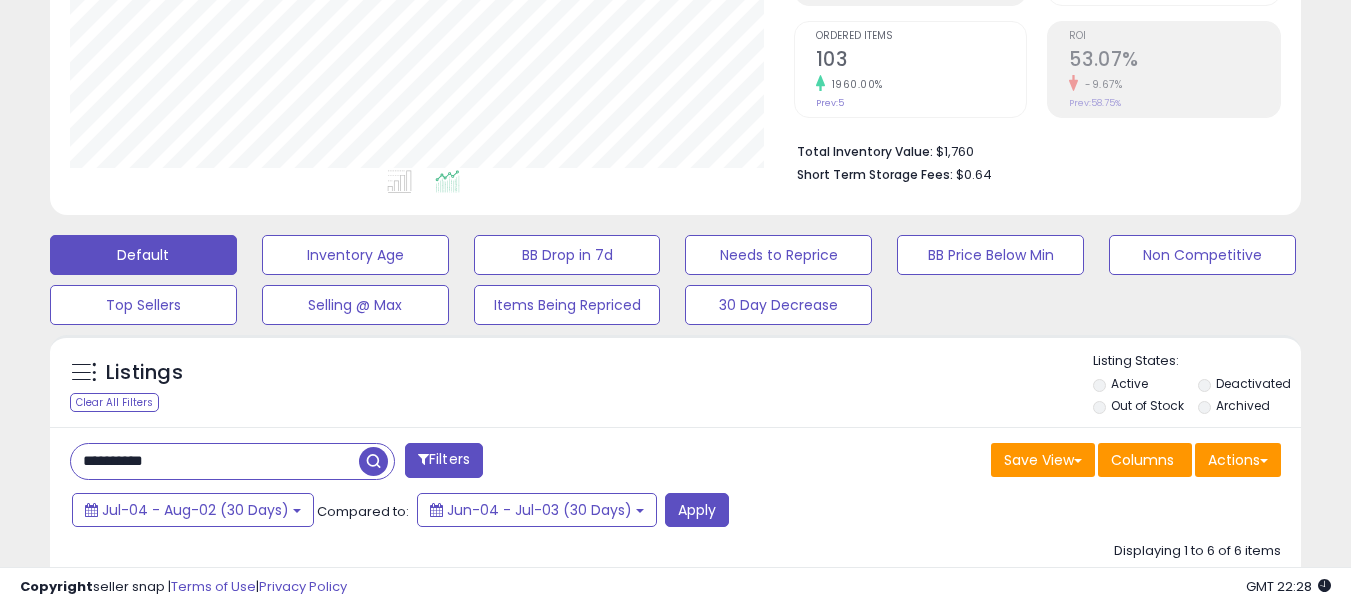 click on "**********" at bounding box center (215, 461) 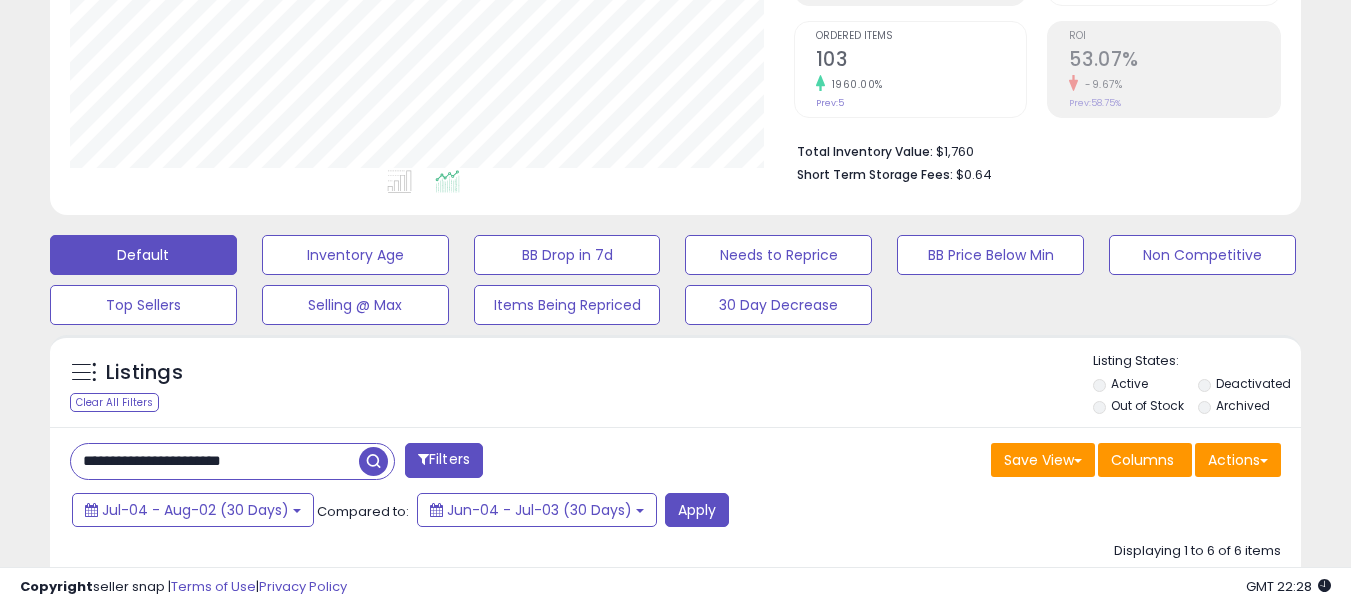 click at bounding box center [373, 461] 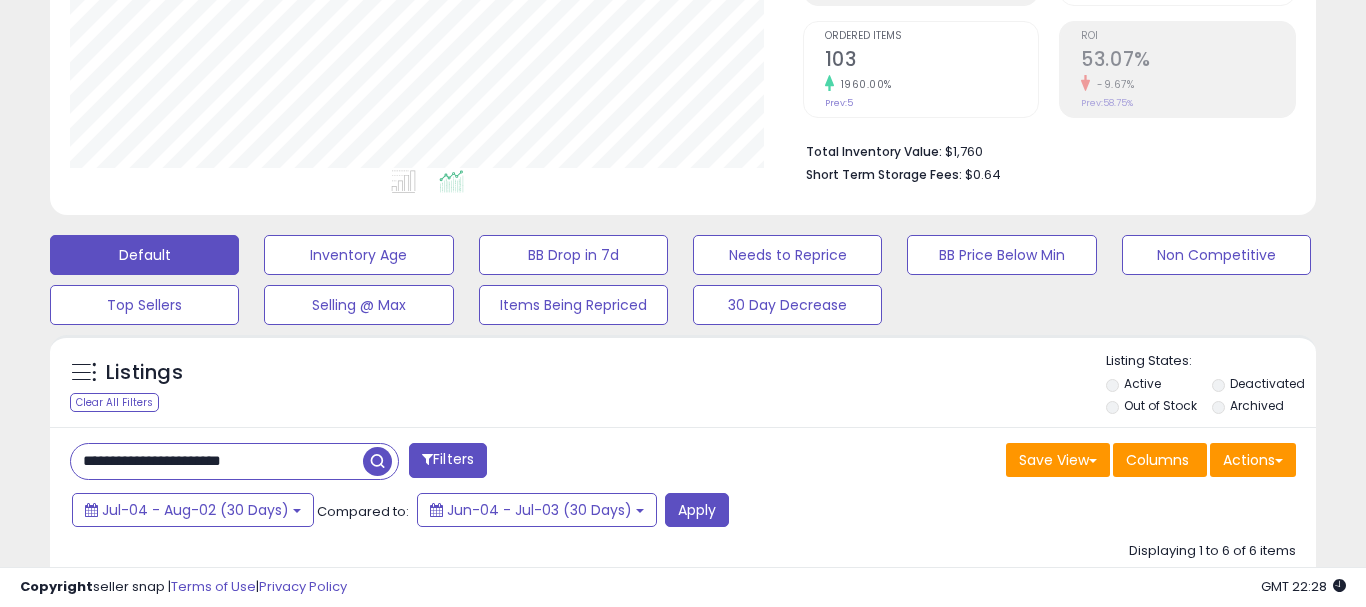 scroll, scrollTop: 999590, scrollLeft: 999267, axis: both 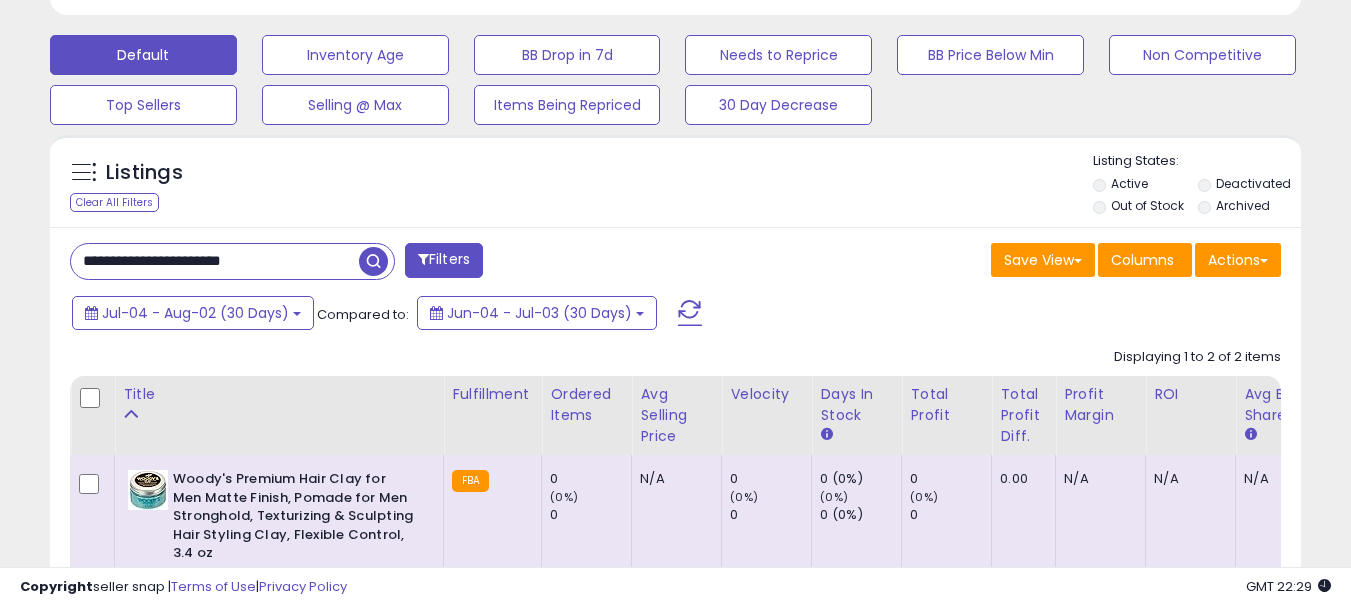 drag, startPoint x: 306, startPoint y: 261, endPoint x: 58, endPoint y: 275, distance: 248.39485 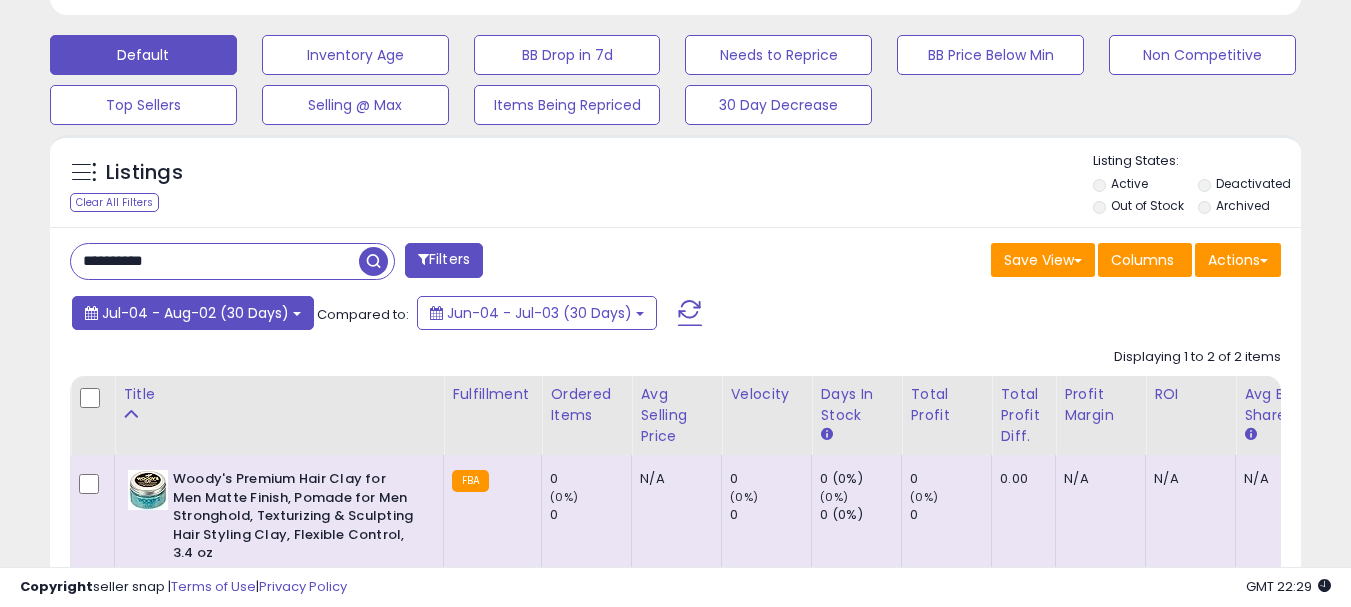 click on "Jul-04 - Aug-02 (30 Days)" at bounding box center [195, 313] 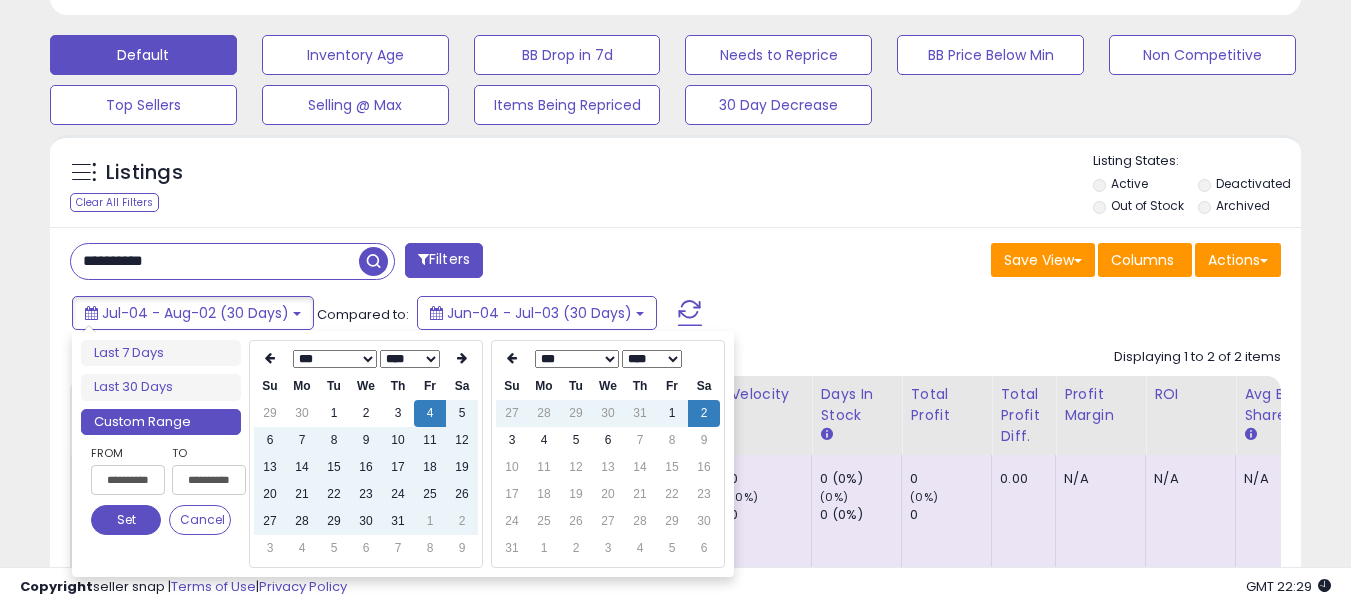 click on "*** *** *** *** *** *** *** ***" at bounding box center (335, 359) 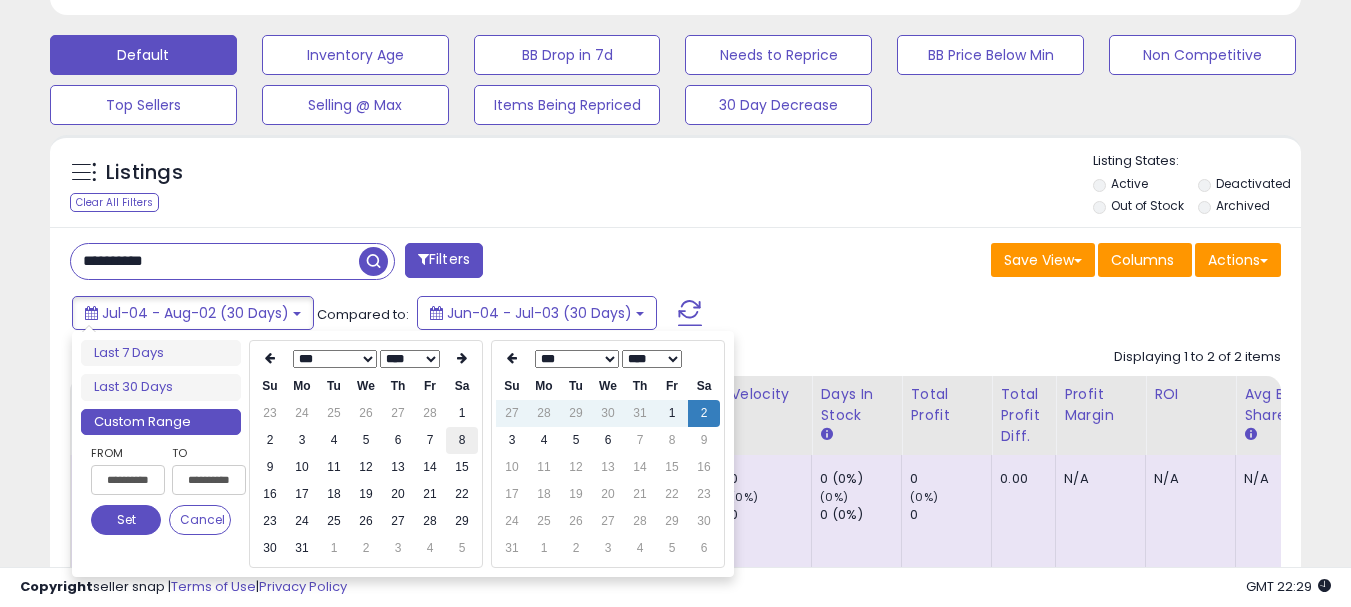 click on "8" at bounding box center (462, 440) 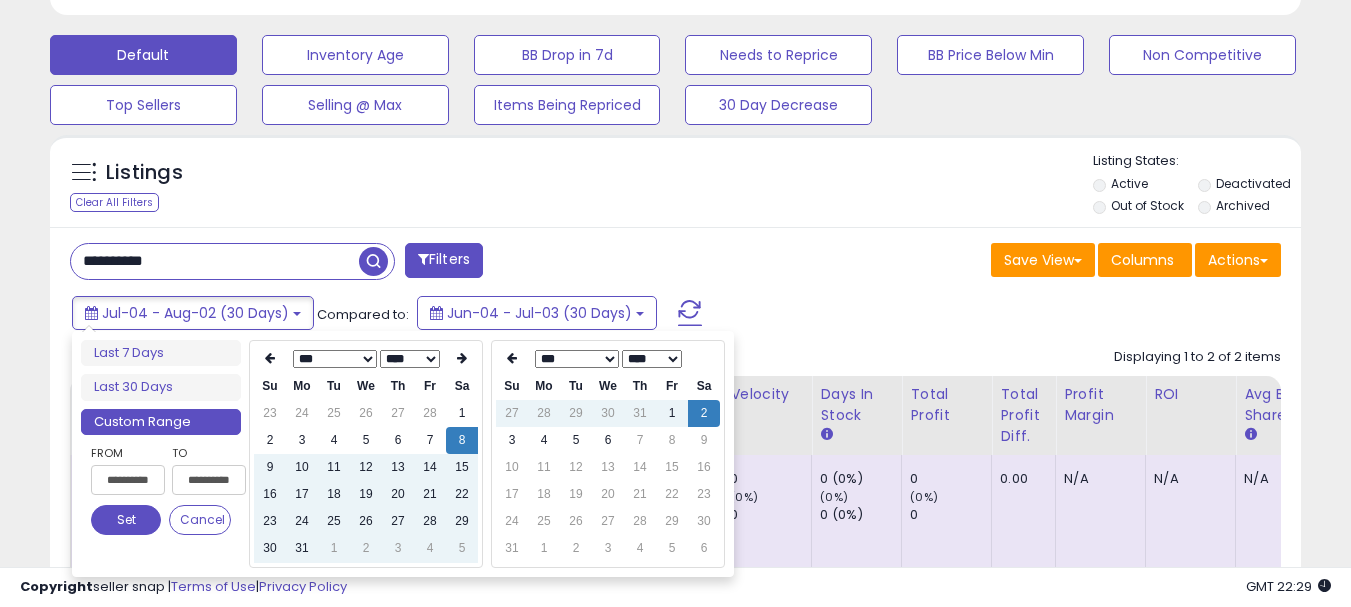 click on "3" at bounding box center (608, 548) 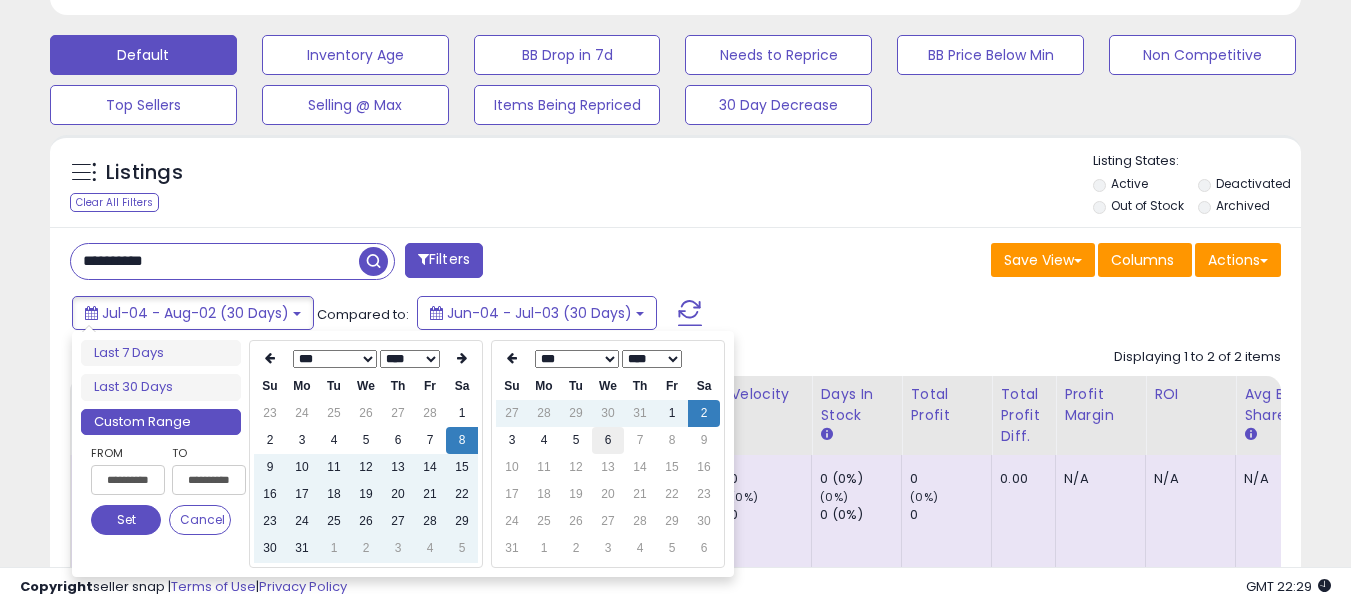 click on "6" at bounding box center (608, 440) 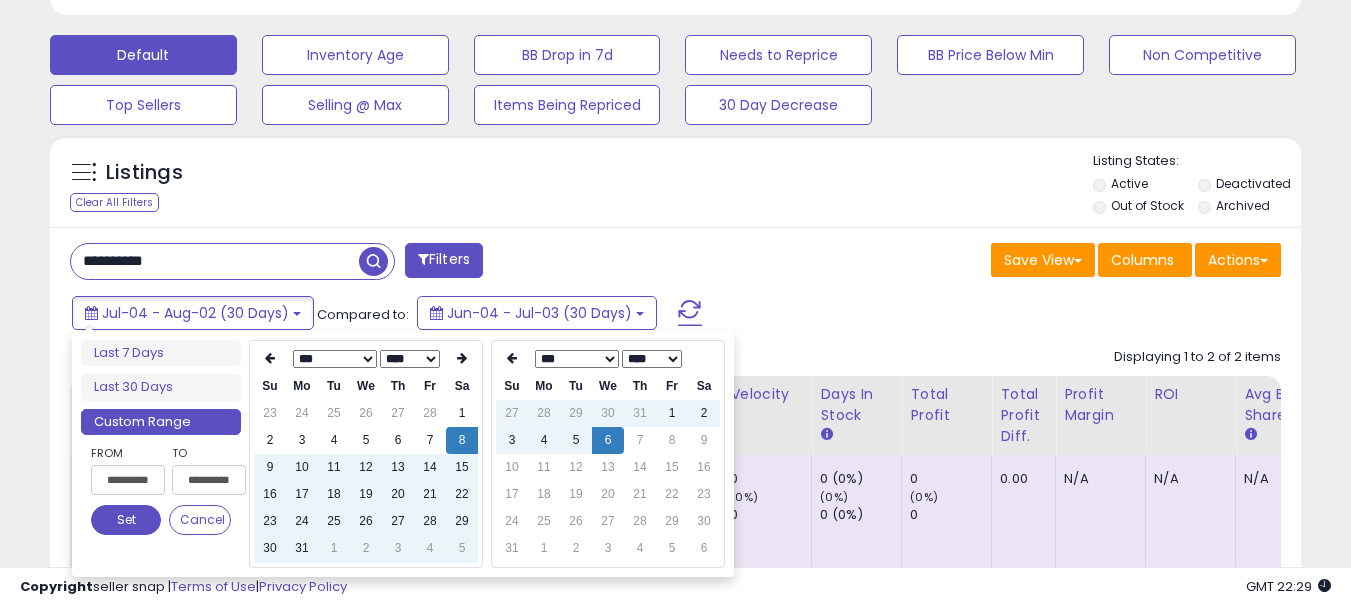 click on "Set" at bounding box center (126, 520) 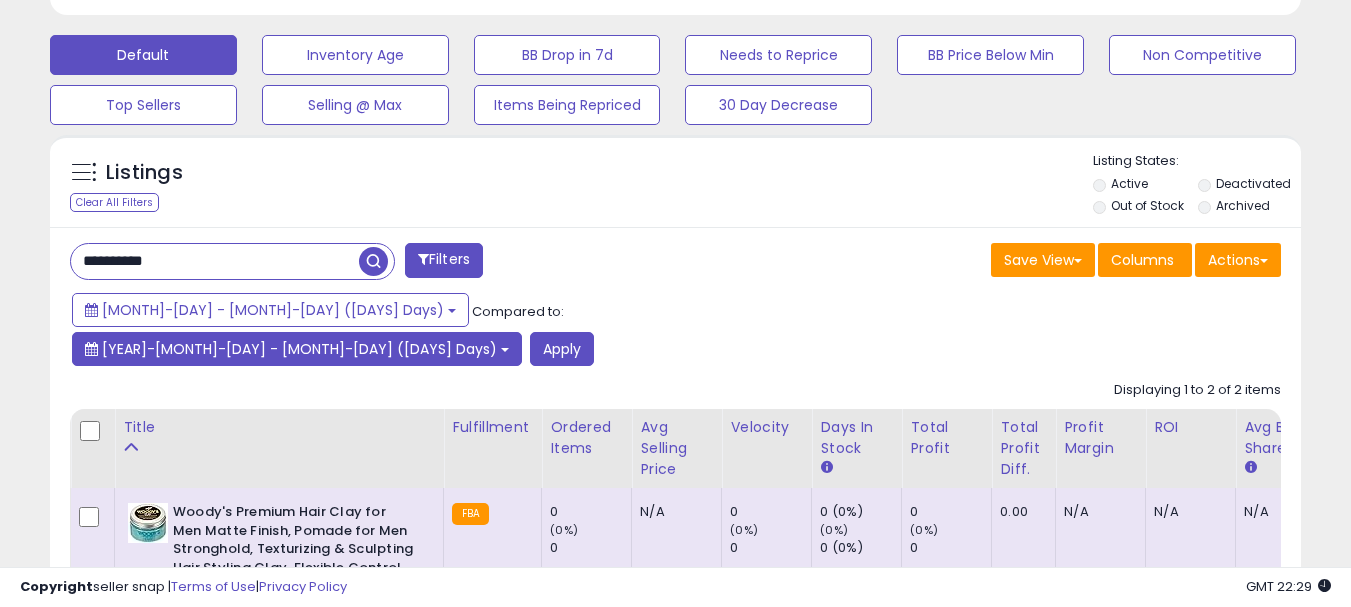 click on "[YEAR]-[MONTH]-[DAY] - [MONTH]-[DAY] ([DAYS] Days)" at bounding box center [299, 349] 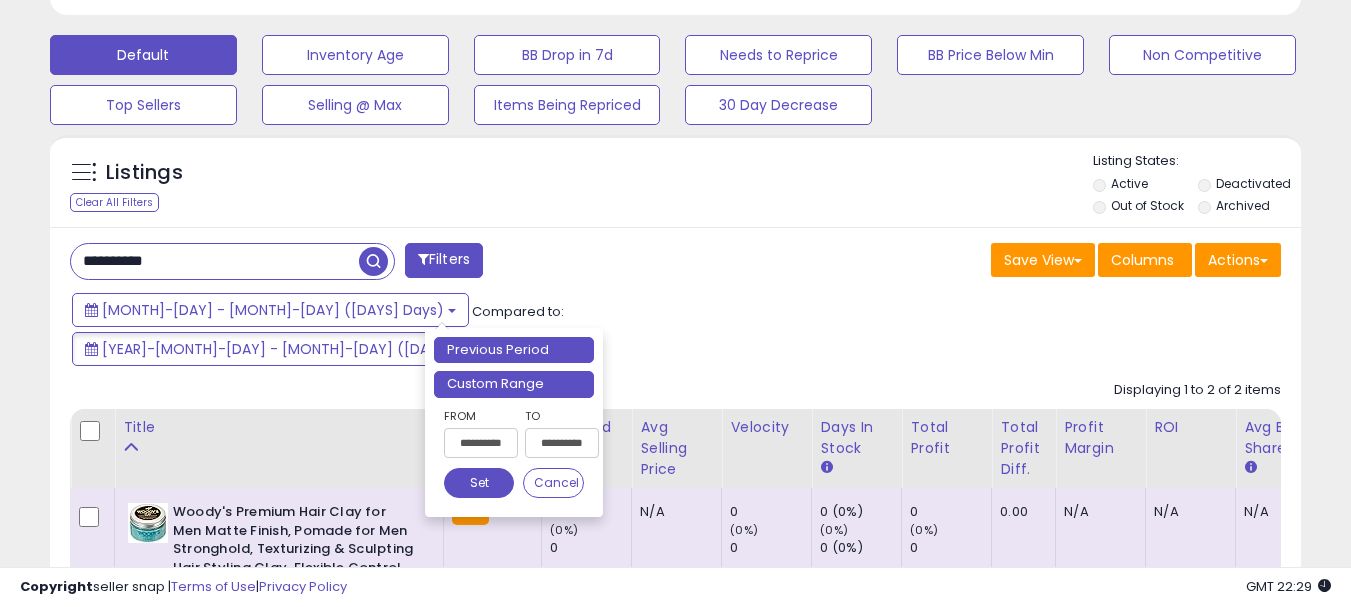 click on "Custom Range" at bounding box center (514, 384) 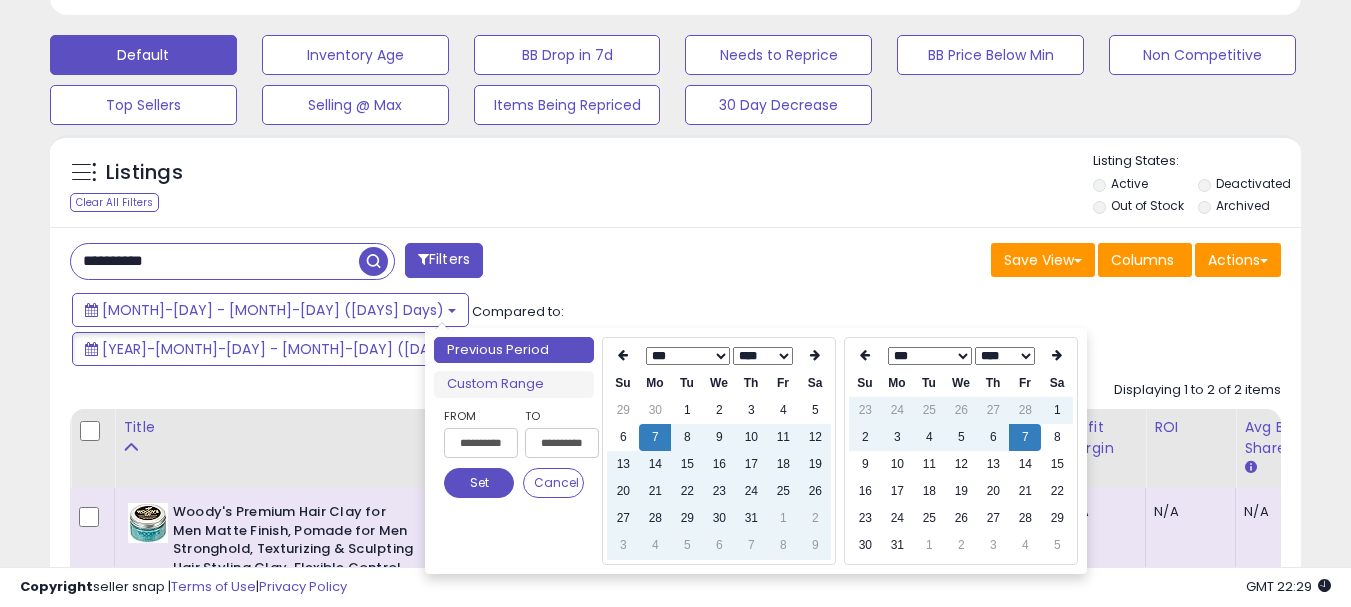 click on "*** *** *** *** *** *** *** ***" at bounding box center (930, 356) 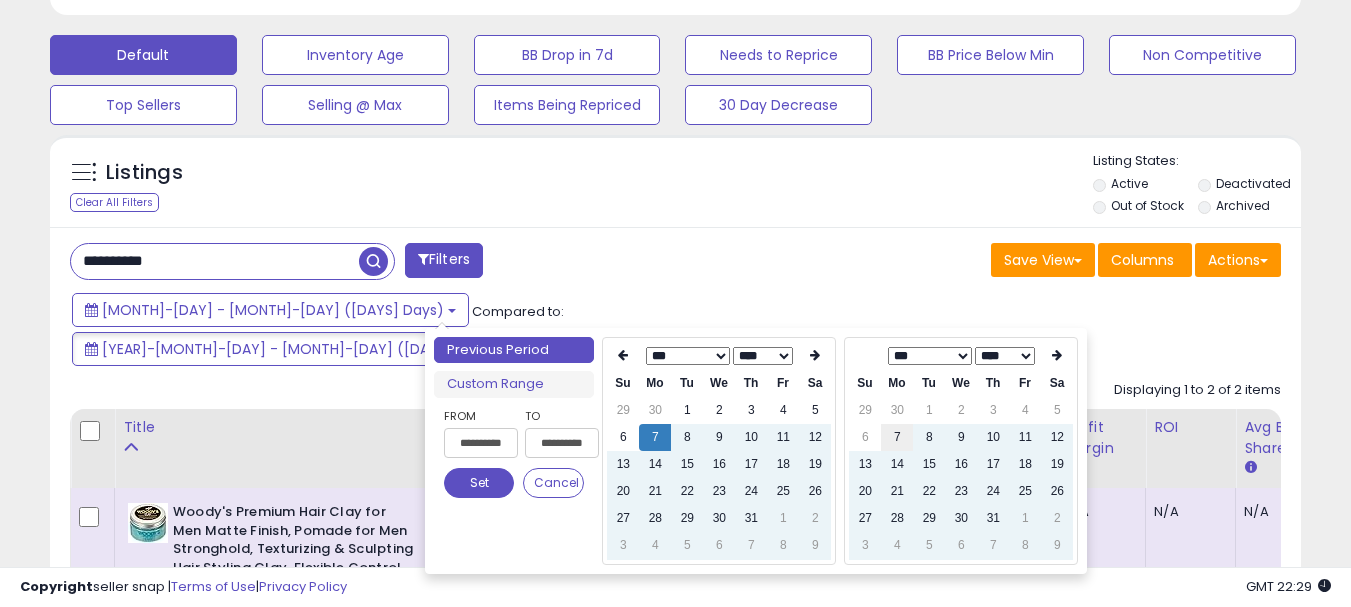 click on "7" at bounding box center (897, 437) 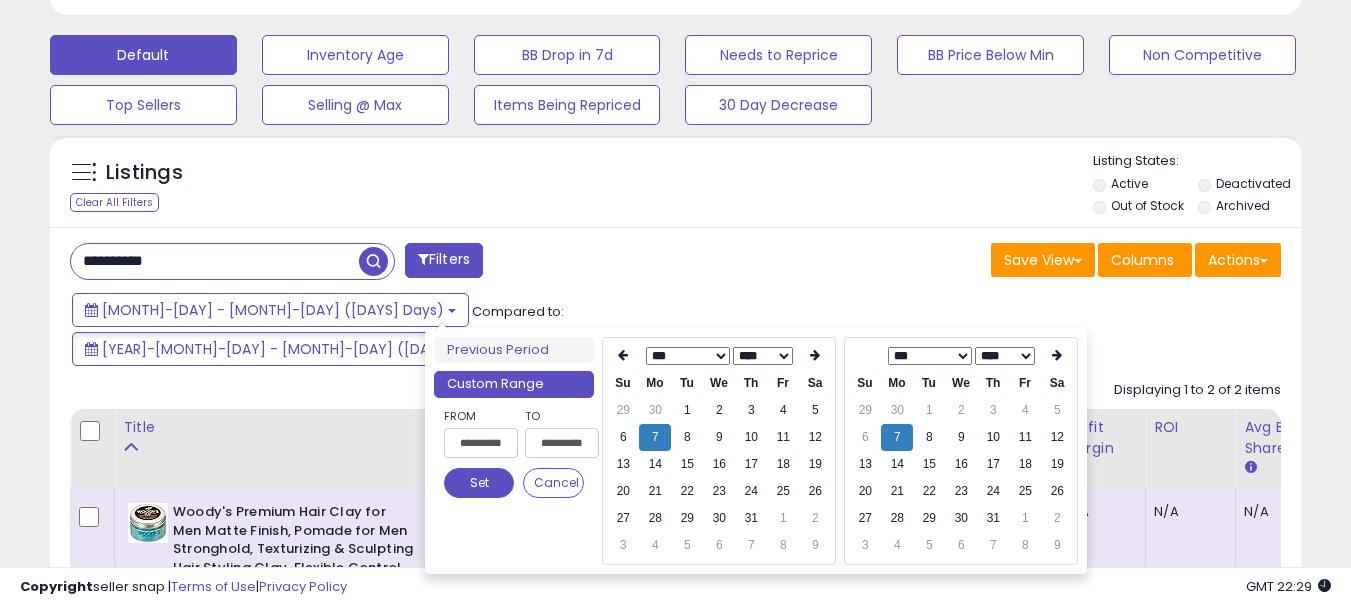 click on "Set" at bounding box center (479, 483) 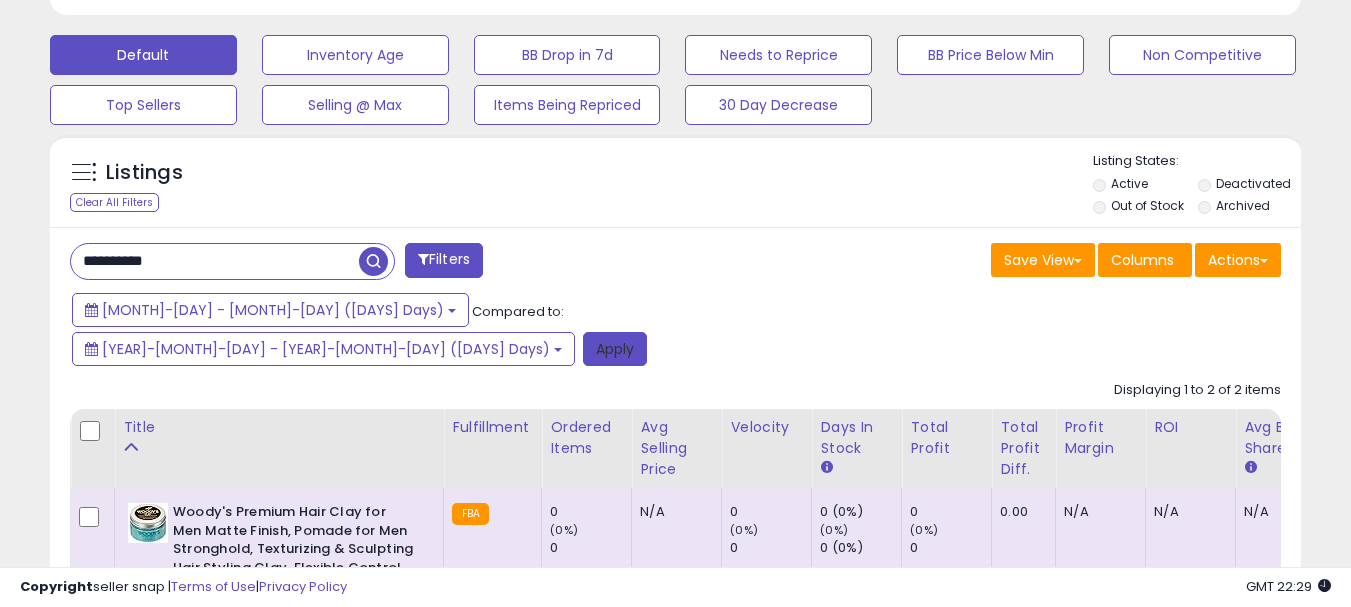 click on "Apply" at bounding box center (615, 349) 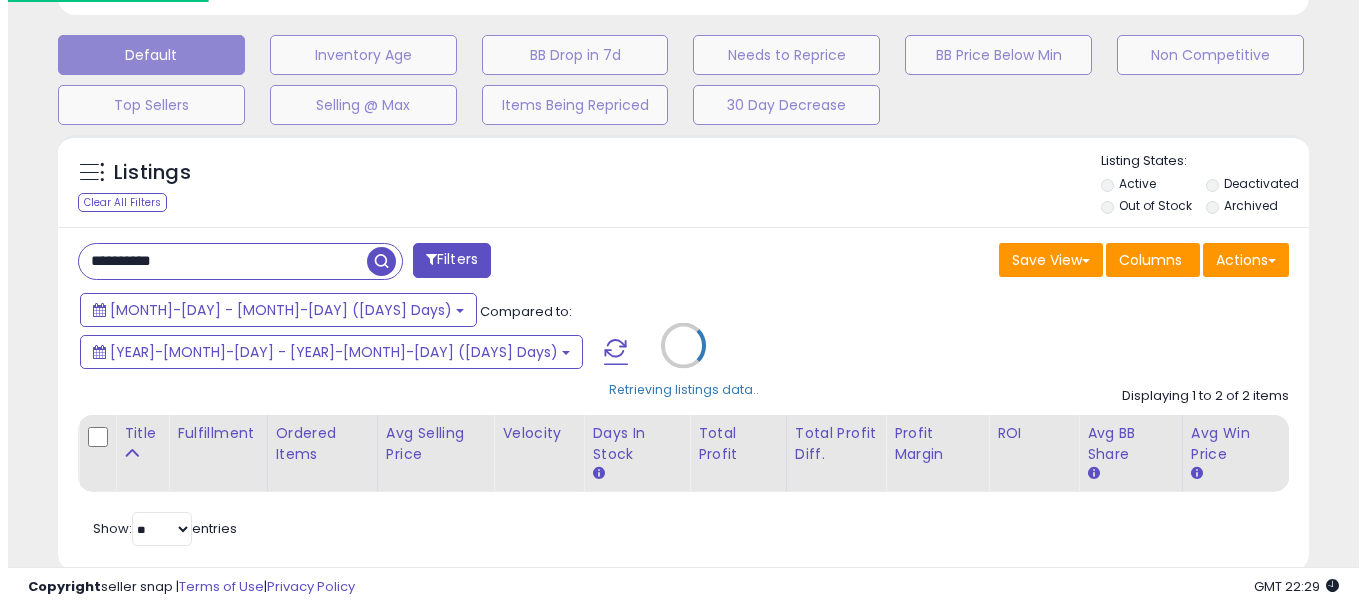 scroll, scrollTop: 999590, scrollLeft: 999267, axis: both 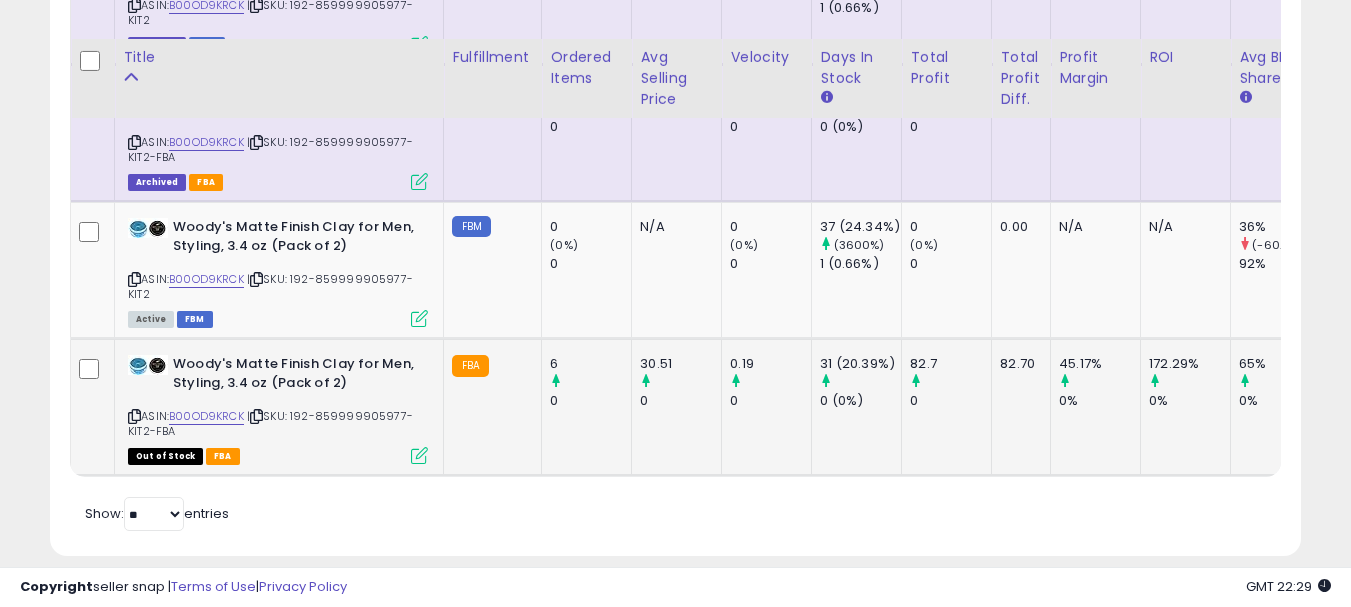 drag, startPoint x: 296, startPoint y: 378, endPoint x: 310, endPoint y: 393, distance: 20.518284 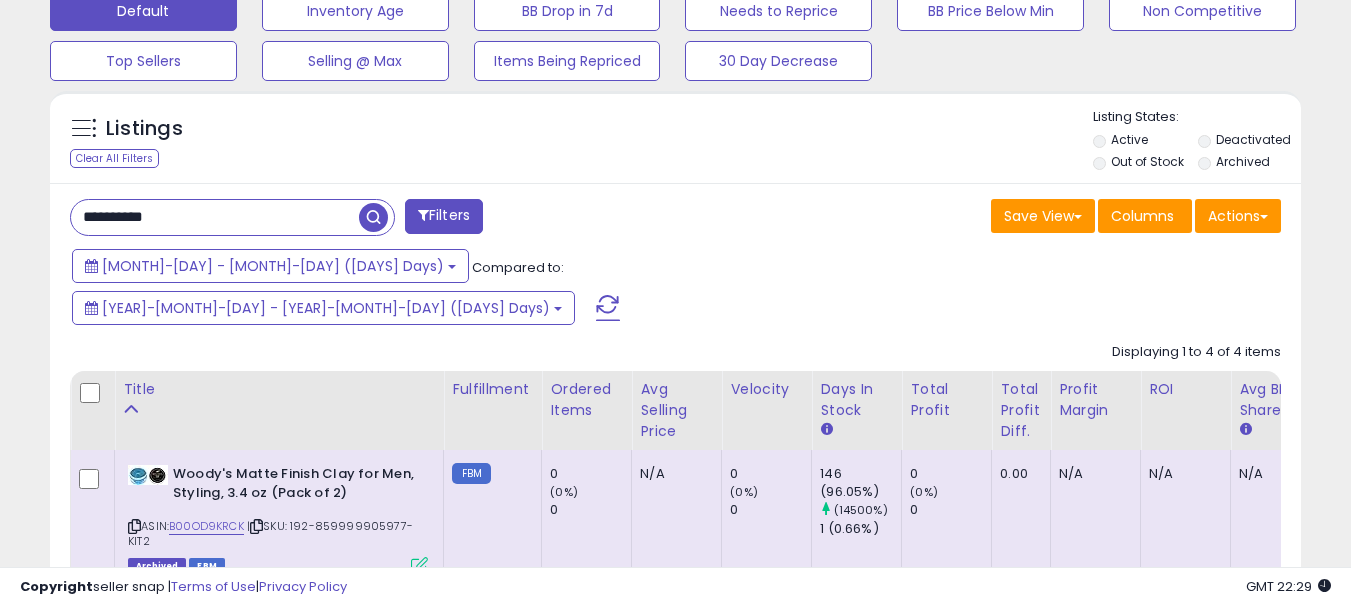 scroll, scrollTop: 560, scrollLeft: 0, axis: vertical 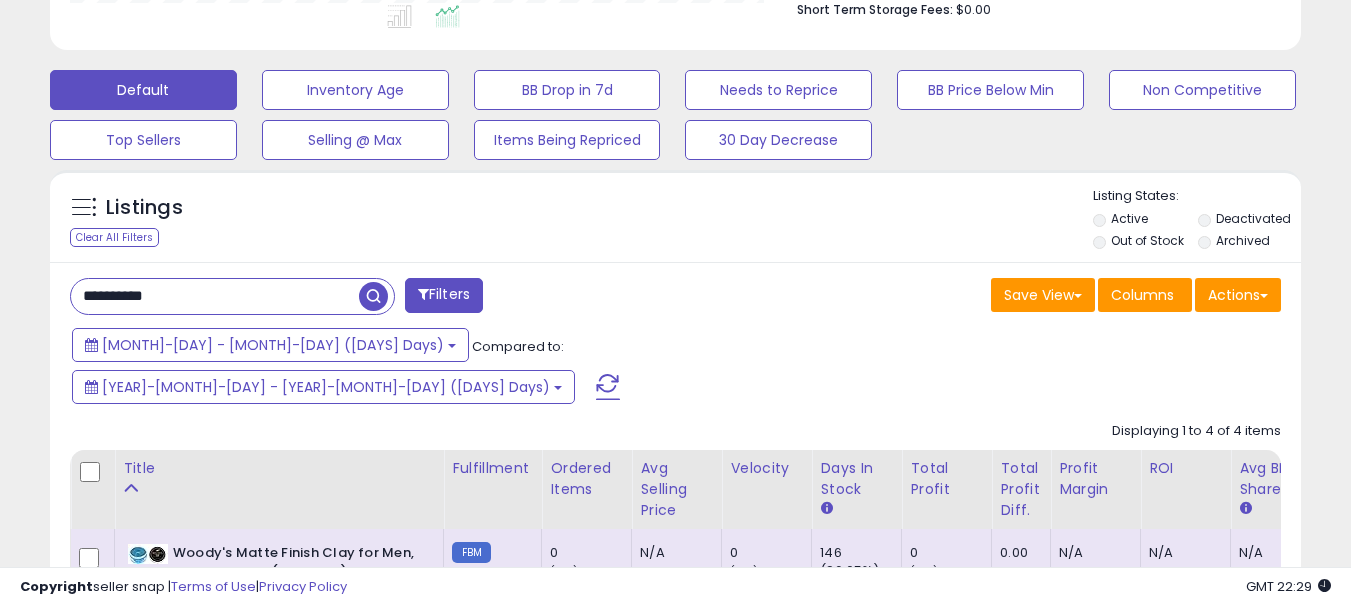 click on "**********" at bounding box center (215, 296) 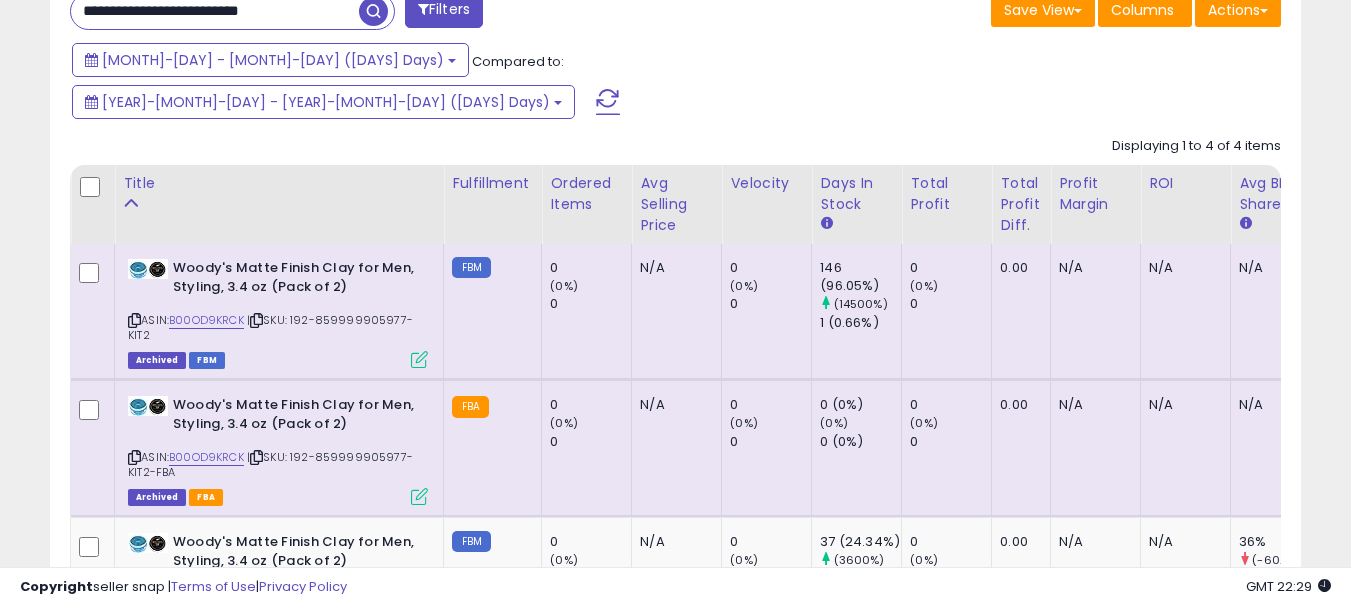 scroll, scrollTop: 860, scrollLeft: 0, axis: vertical 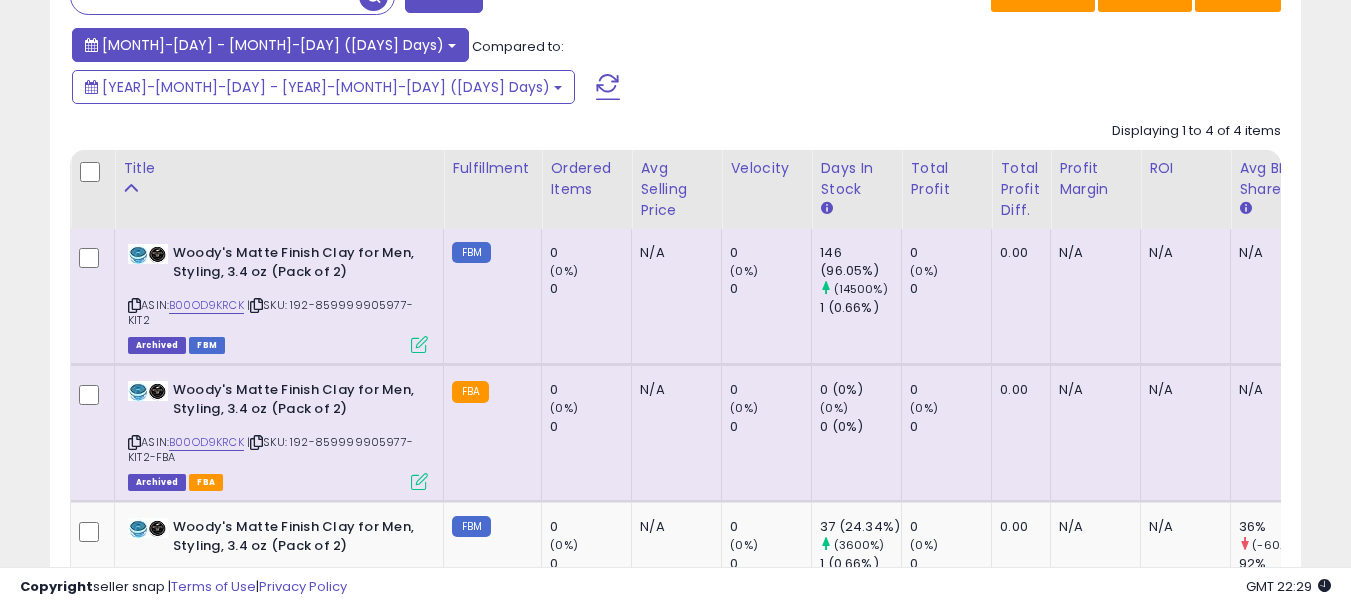 click on "[MONTH]-[DAY] - [MONTH]-[DAY] ([DAYS] Days)" at bounding box center (270, 45) 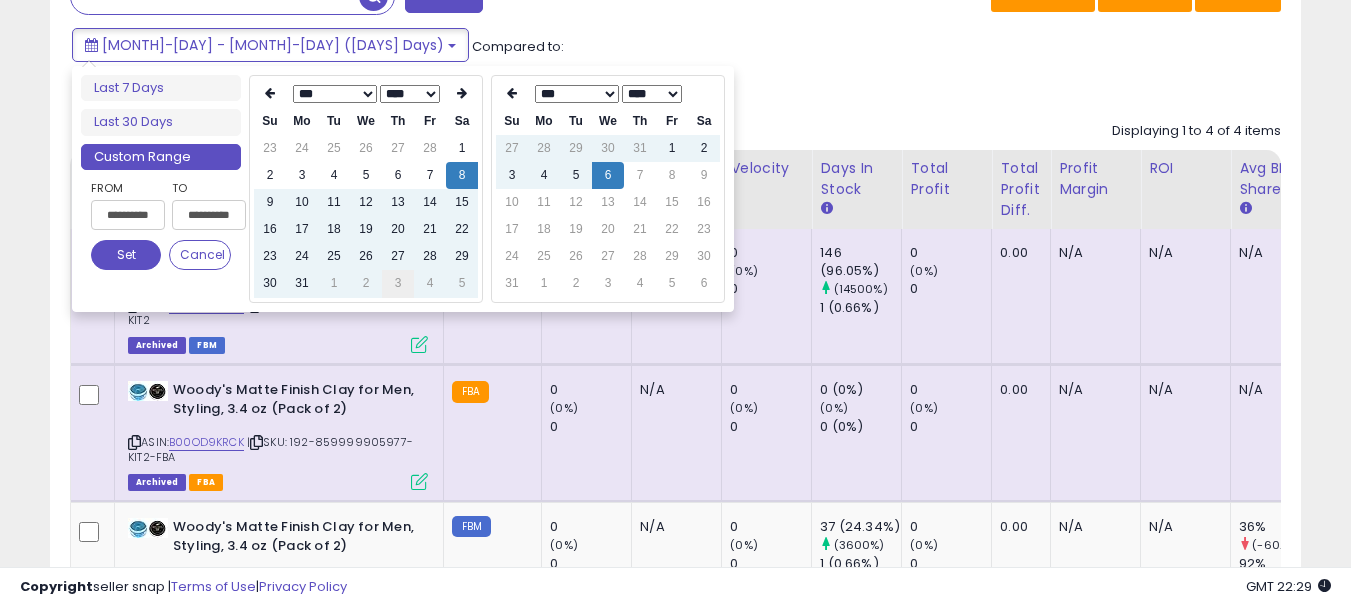 click on "3" at bounding box center [398, 283] 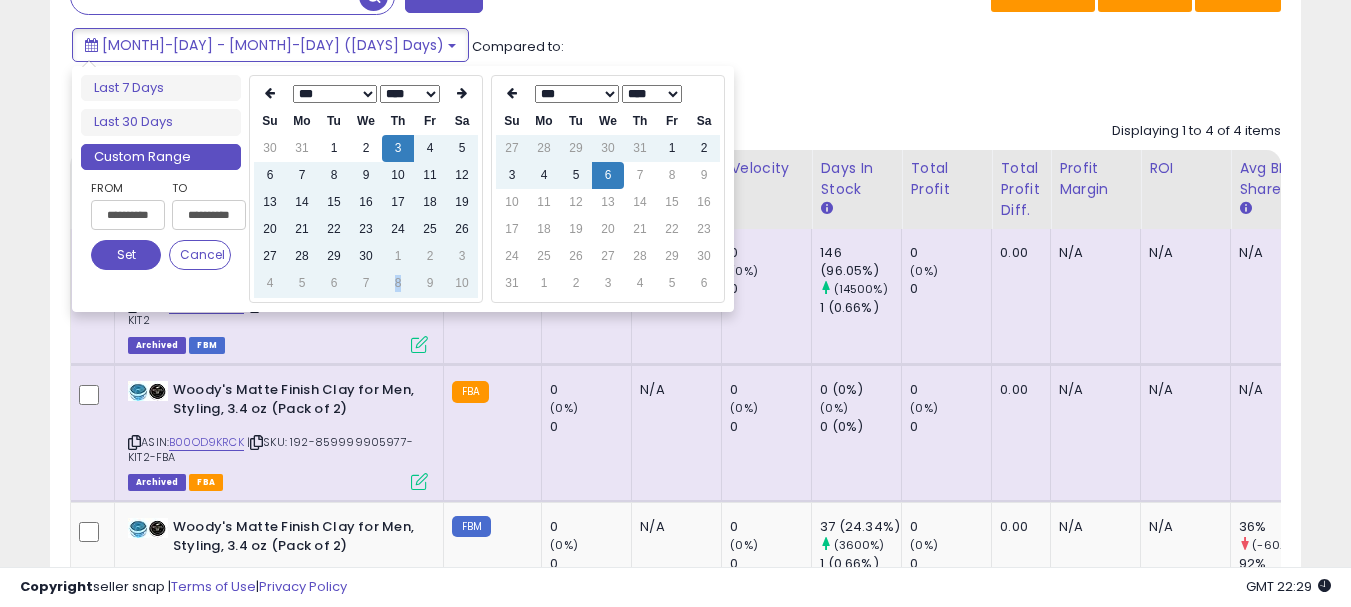 click on "8" at bounding box center (398, 283) 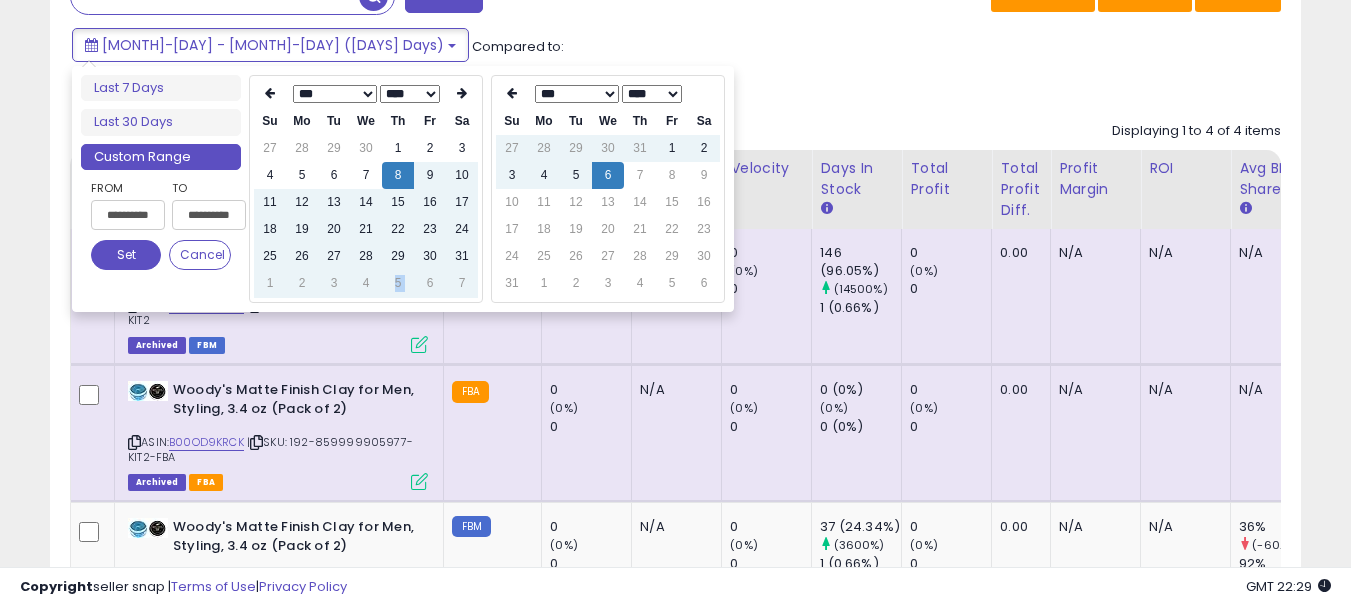 click on "5" at bounding box center [398, 283] 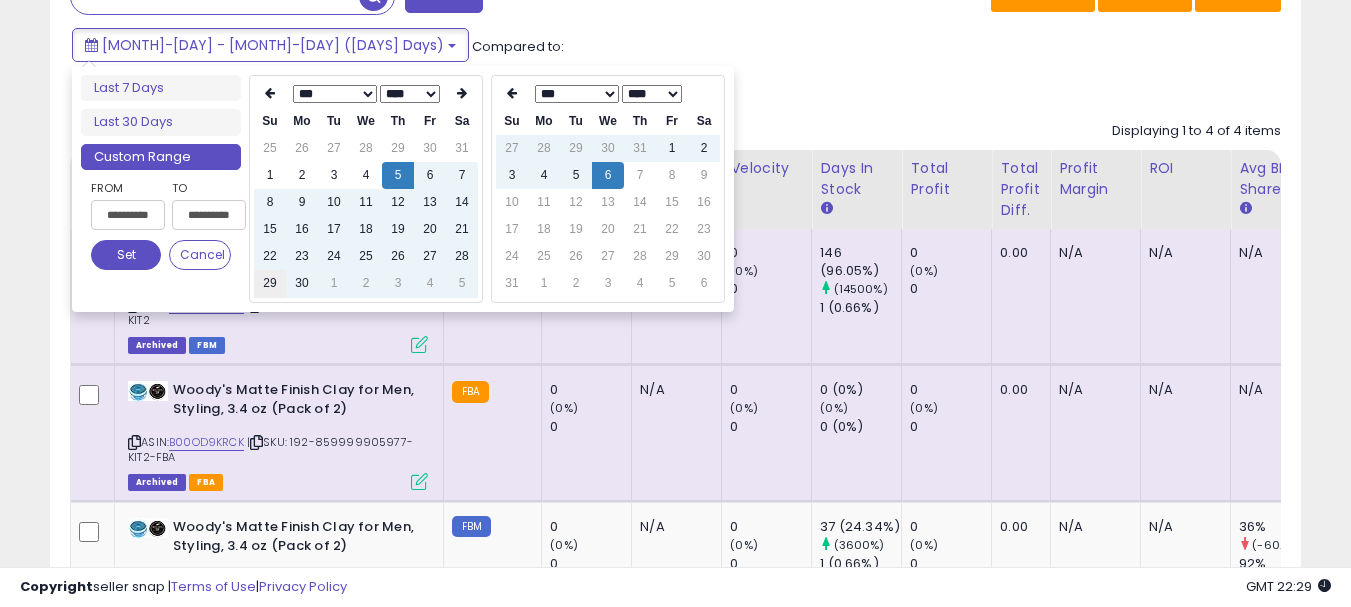 click on "29" at bounding box center [270, 283] 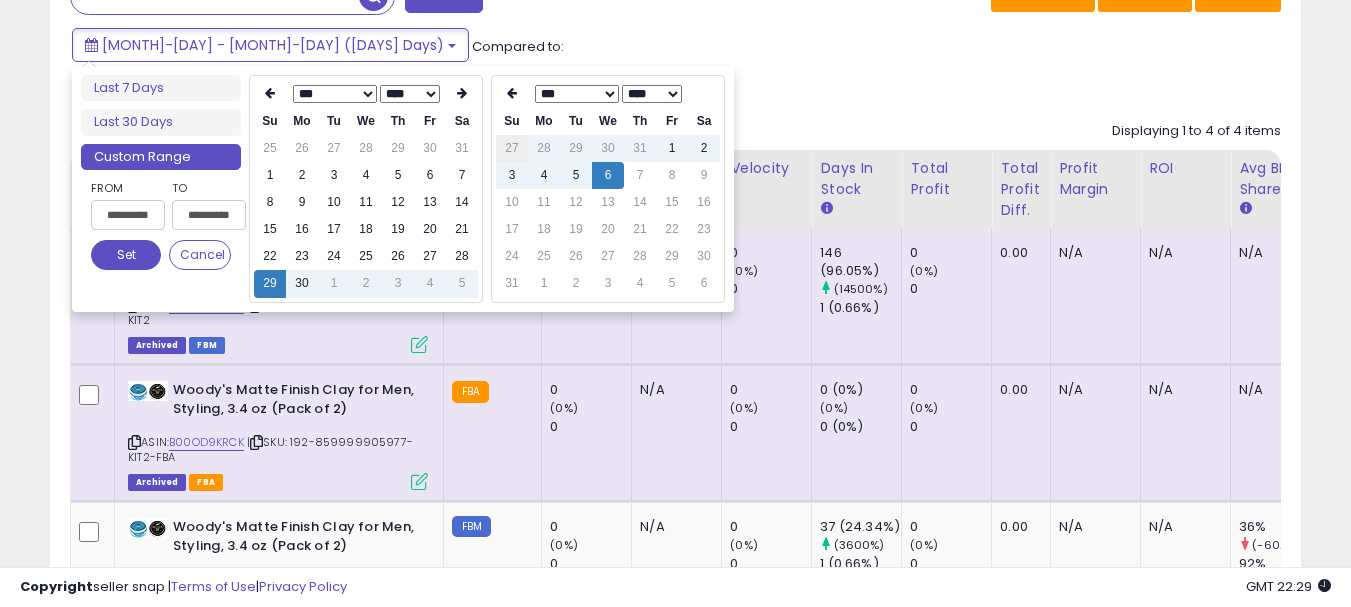 click on "27" at bounding box center [512, 148] 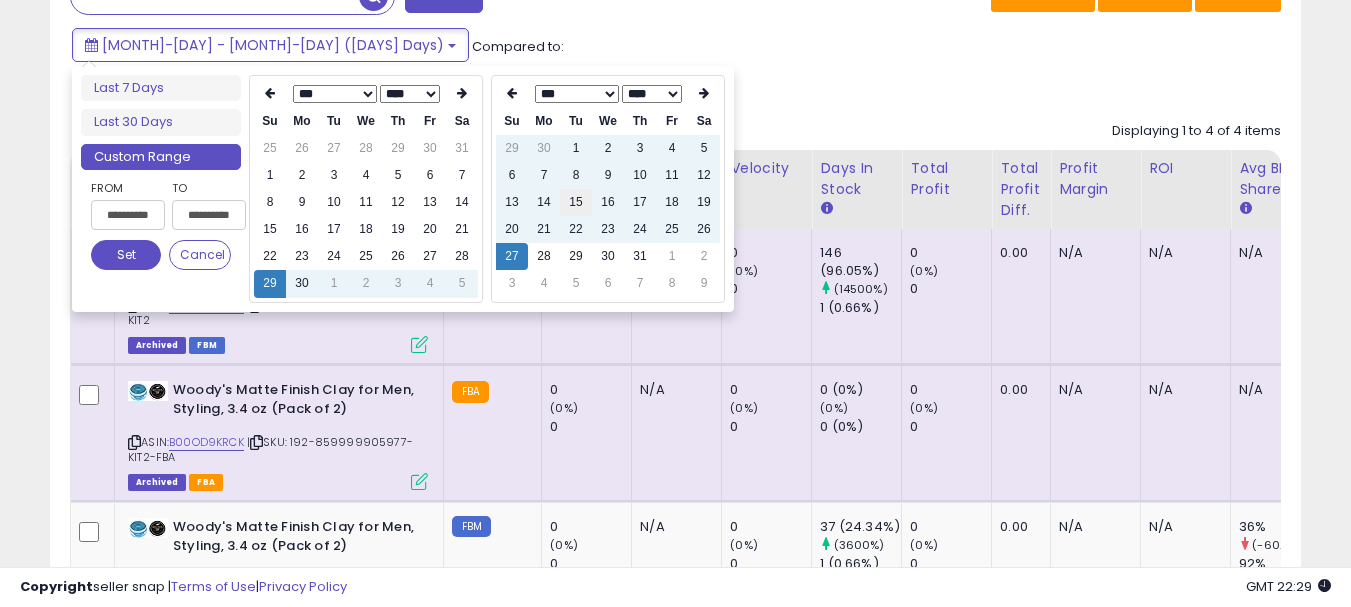 click on "15" at bounding box center [576, 202] 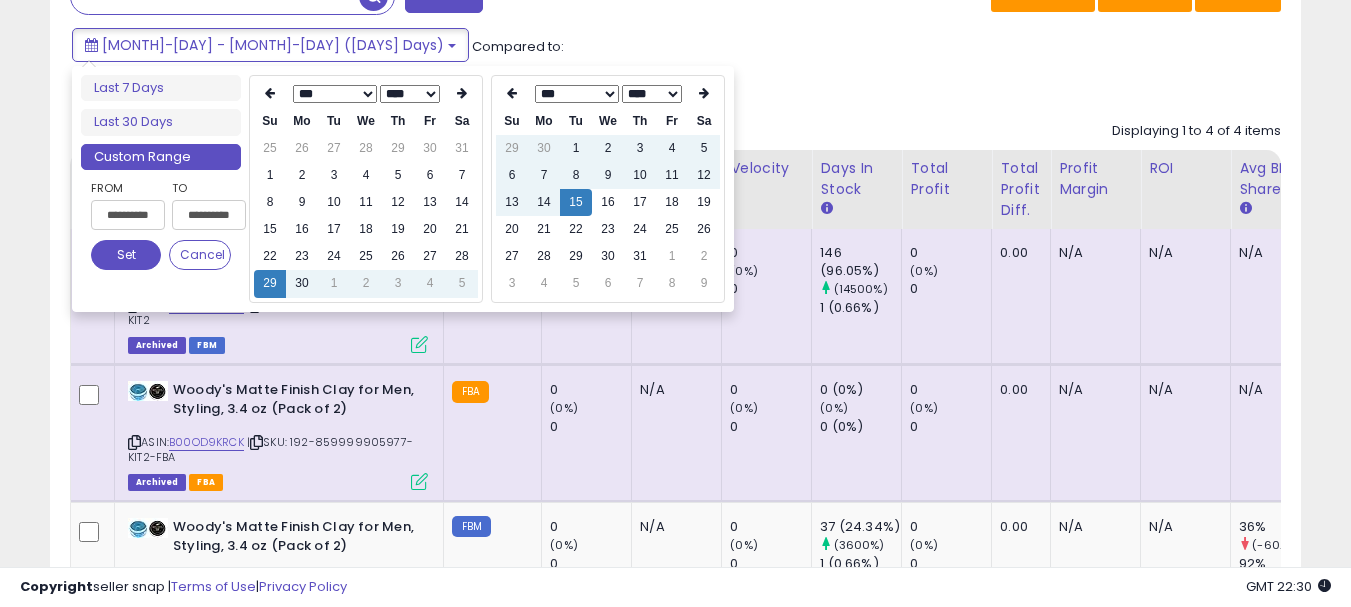 click on "Set" at bounding box center [126, 255] 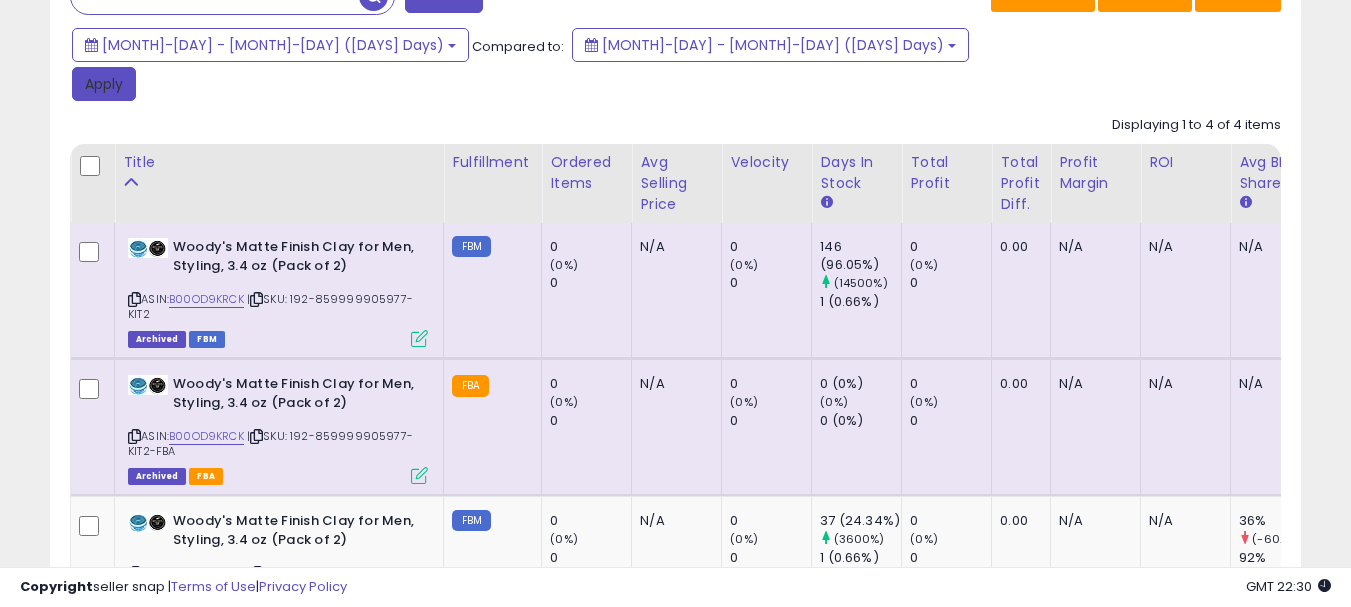 drag, startPoint x: 682, startPoint y: 45, endPoint x: 28, endPoint y: 287, distance: 697.33777 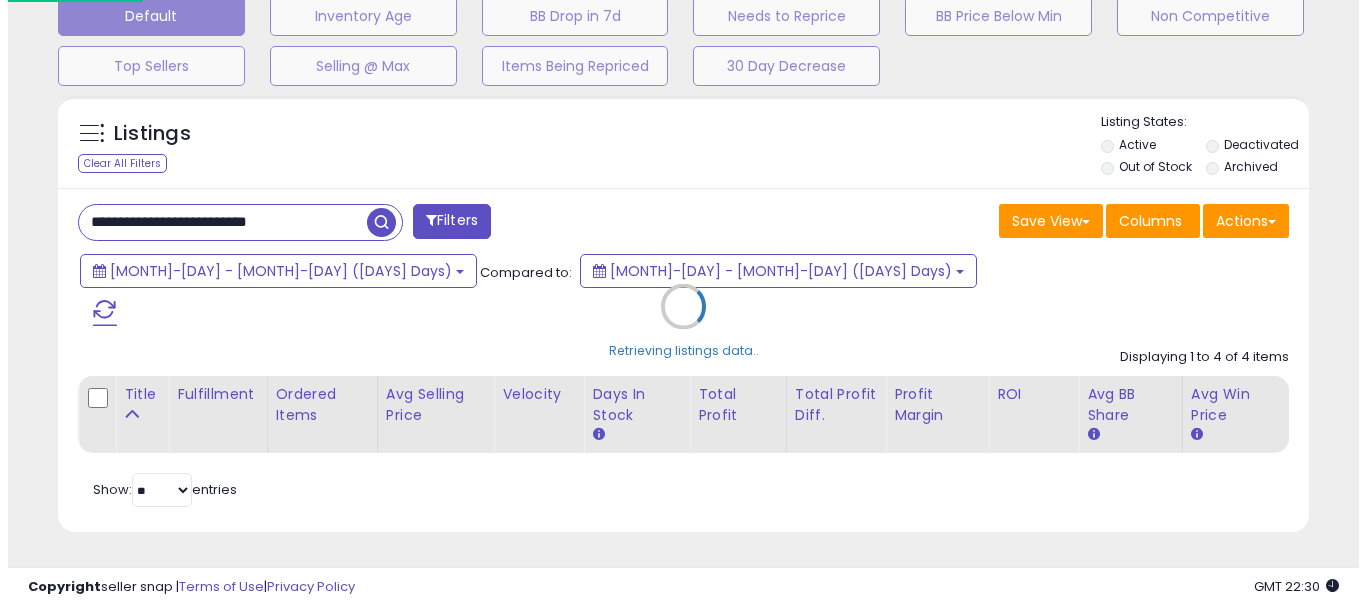 scroll, scrollTop: 595, scrollLeft: 0, axis: vertical 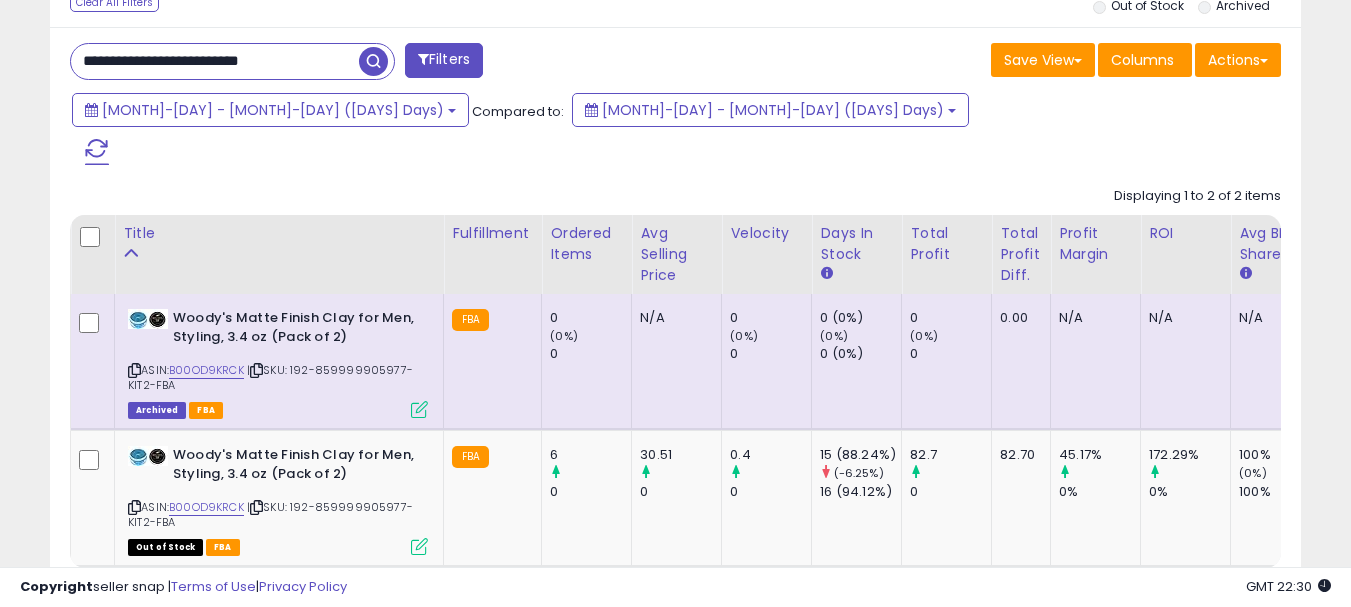 drag, startPoint x: 327, startPoint y: 48, endPoint x: 61, endPoint y: 93, distance: 269.77954 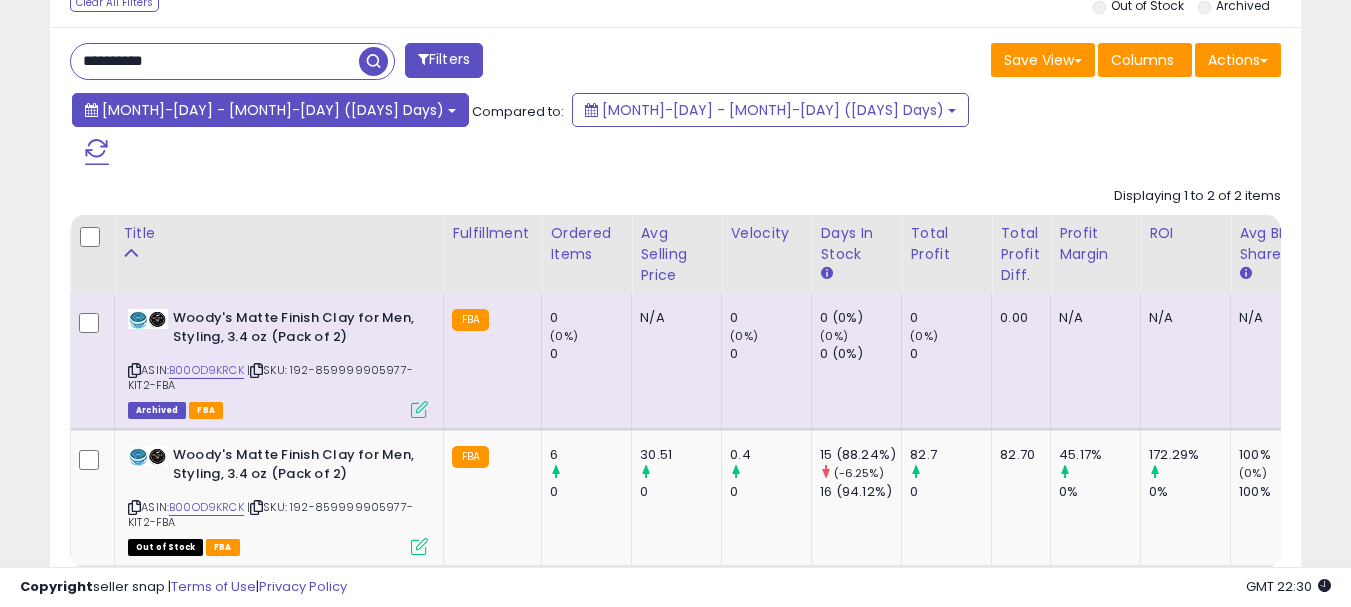 click on "[MONTH]-[DAY] - [MONTH]-[DAY] ([DAYS] Days)" at bounding box center [273, 110] 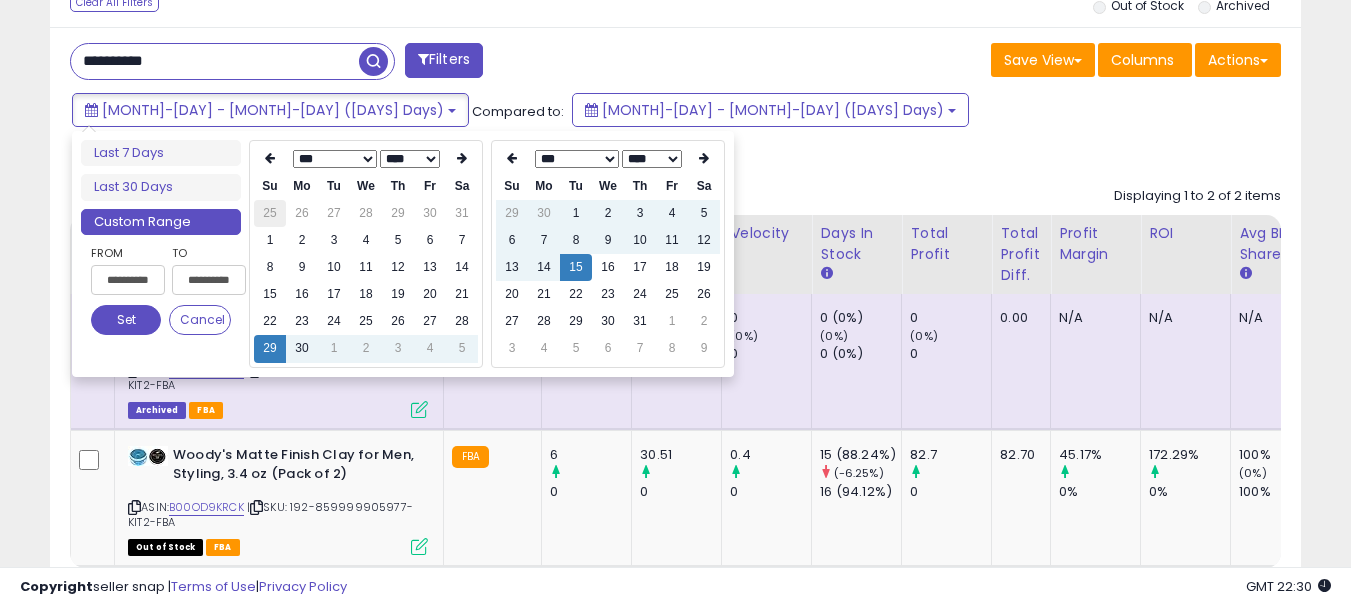 click on "25" at bounding box center [270, 213] 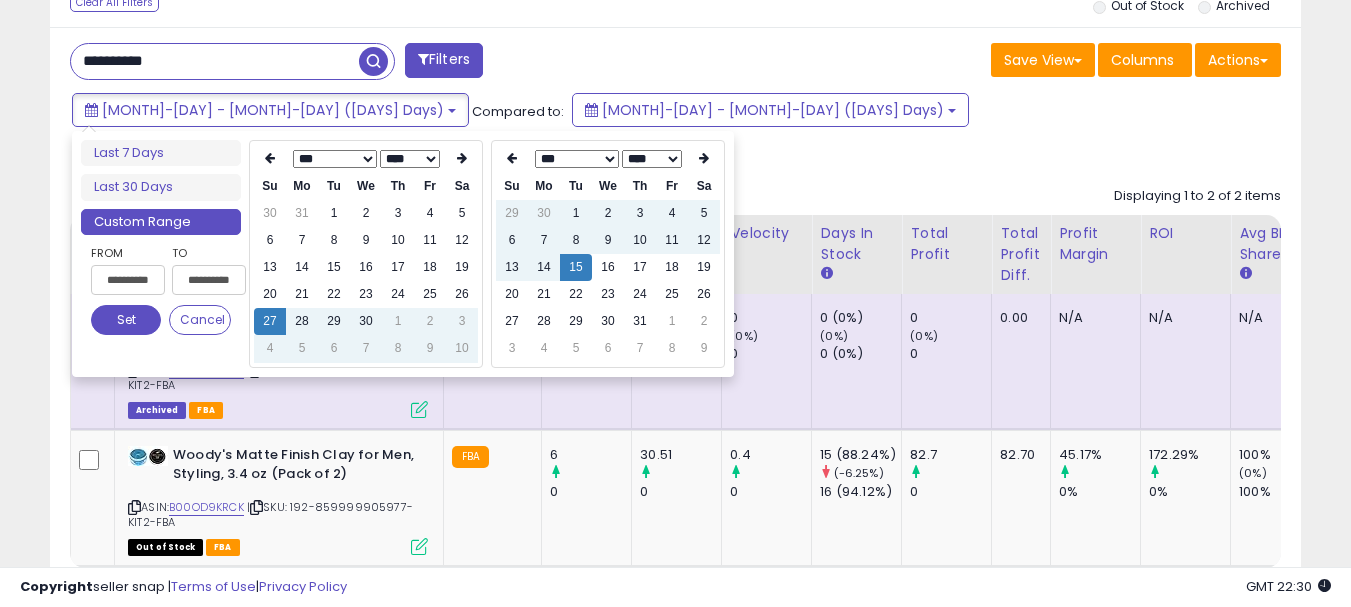 click on "30" at bounding box center (270, 213) 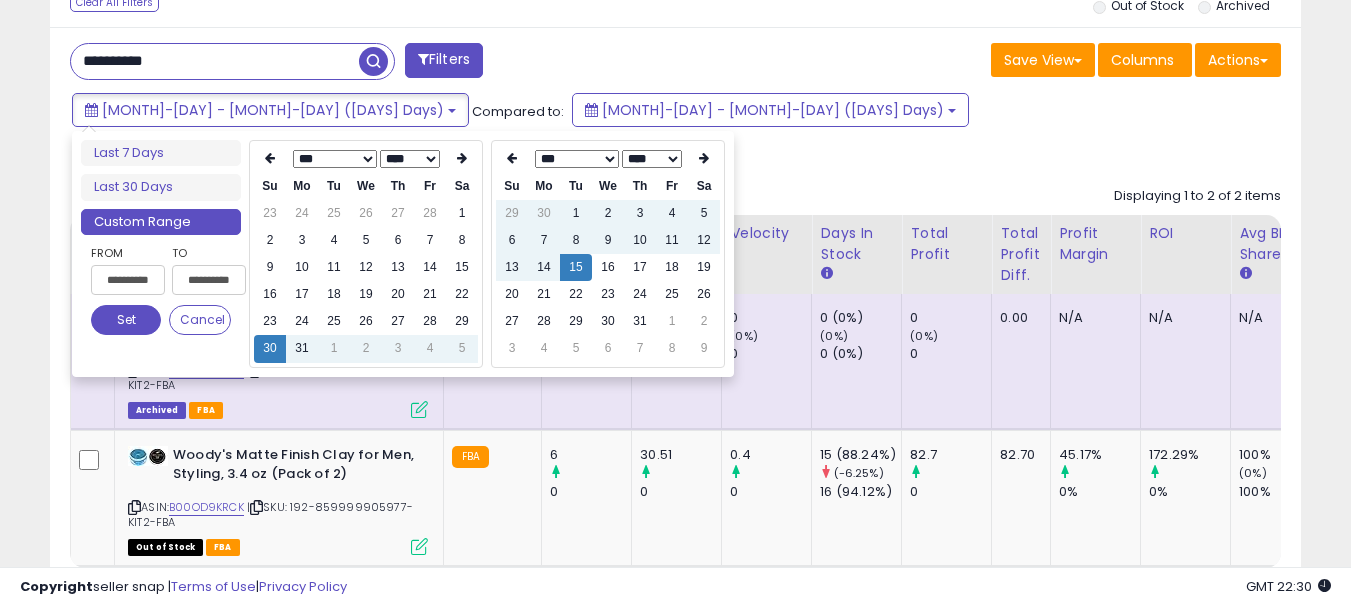 drag, startPoint x: 455, startPoint y: 249, endPoint x: 490, endPoint y: 268, distance: 39.824615 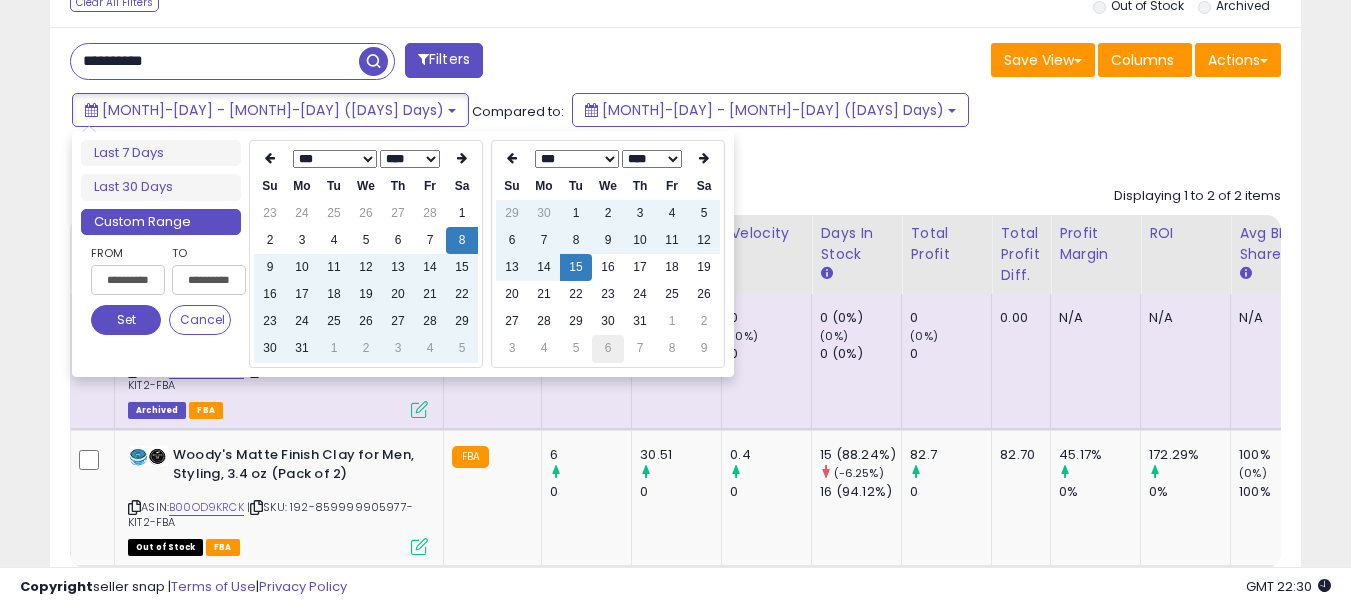 click on "6" at bounding box center (608, 348) 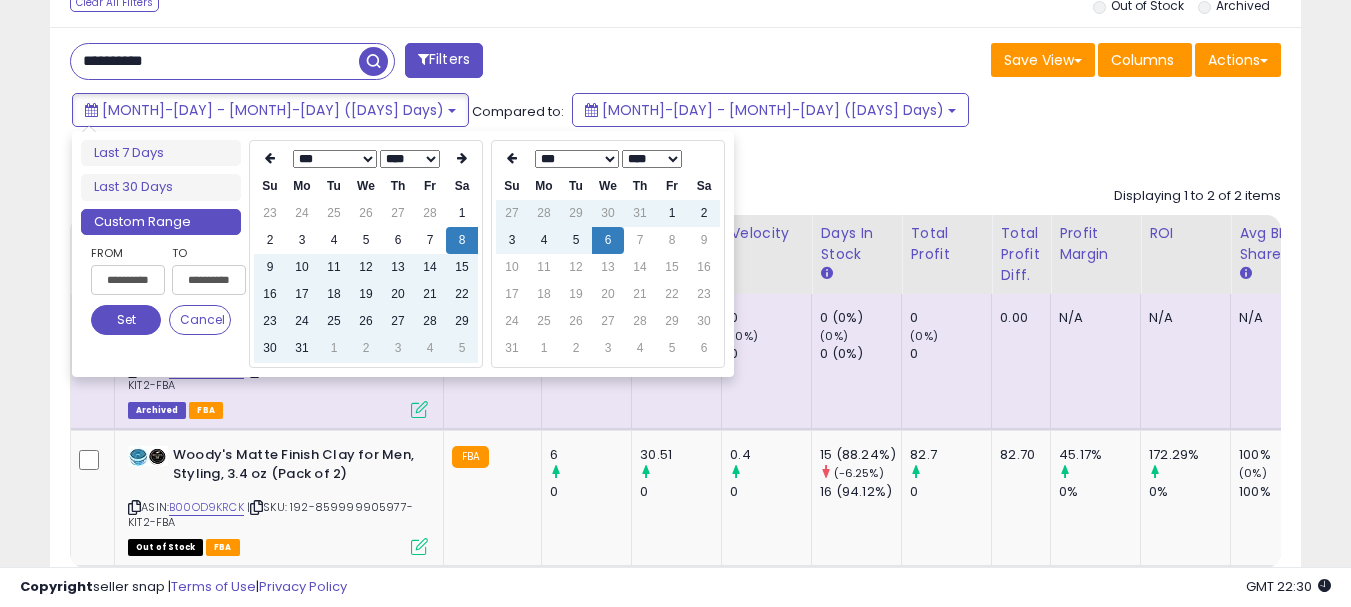click on "Set" at bounding box center [126, 320] 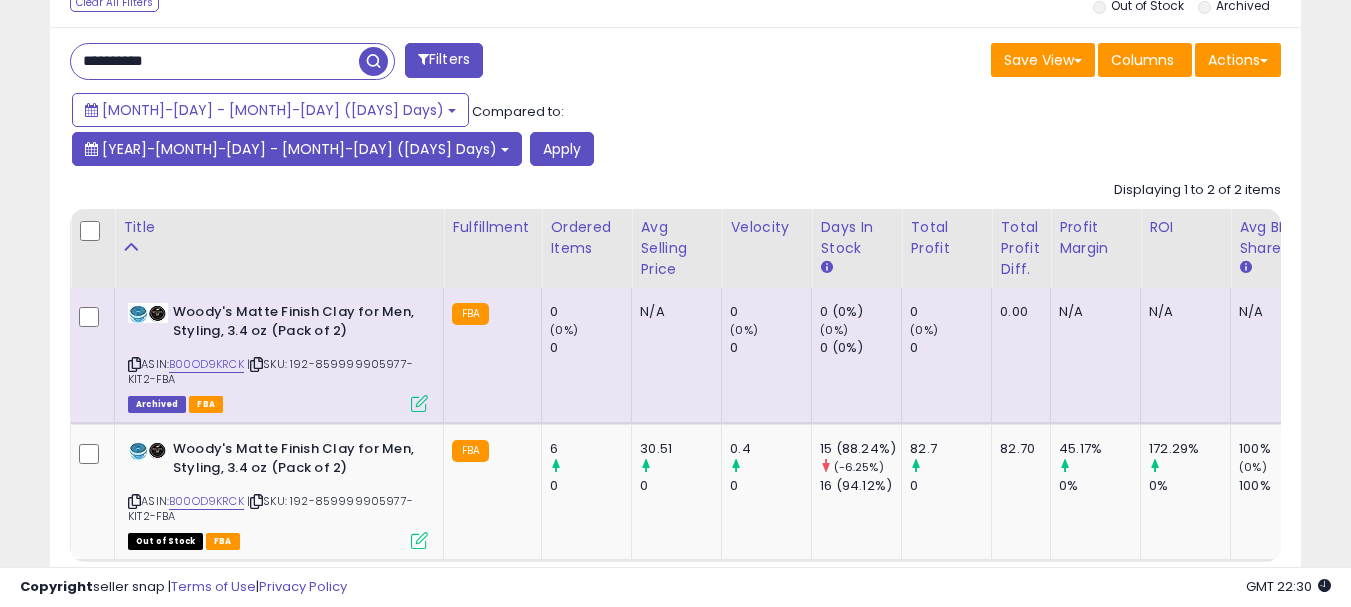 click on "[YEAR]-[MONTH]-[DAY] - [MONTH]-[DAY] ([DAYS] Days)" at bounding box center [299, 149] 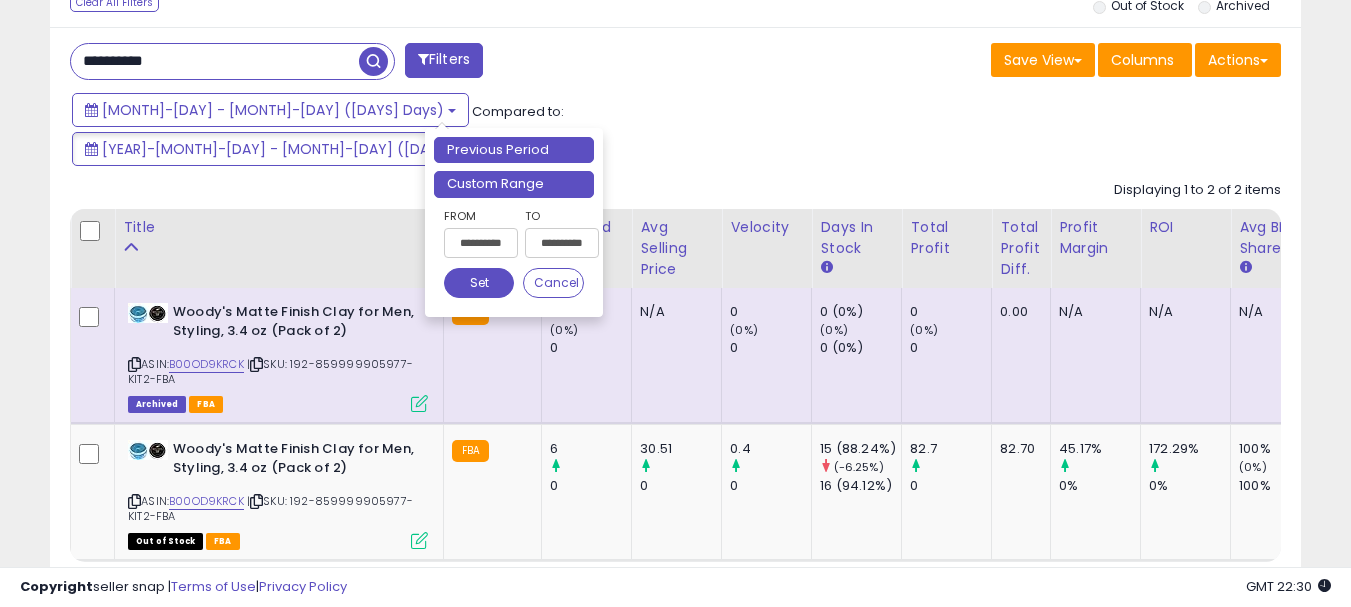 drag, startPoint x: 508, startPoint y: 179, endPoint x: 690, endPoint y: 182, distance: 182.02472 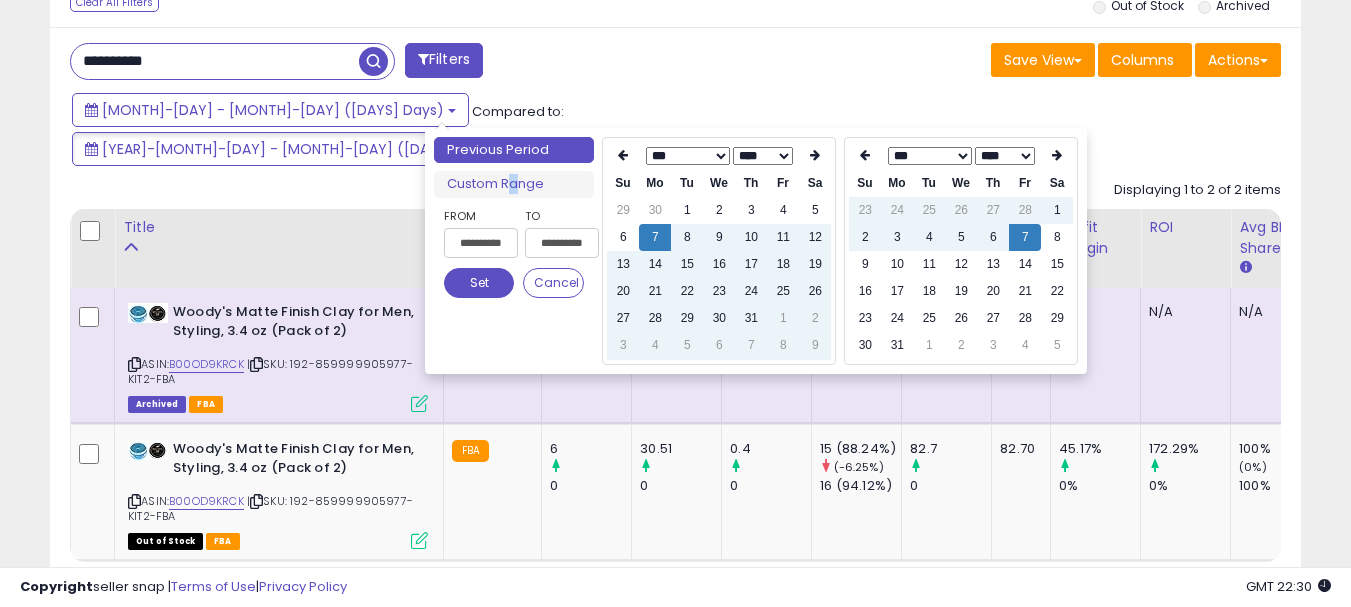 click on "*** *** *** *** *** *** *** ***" at bounding box center (930, 156) 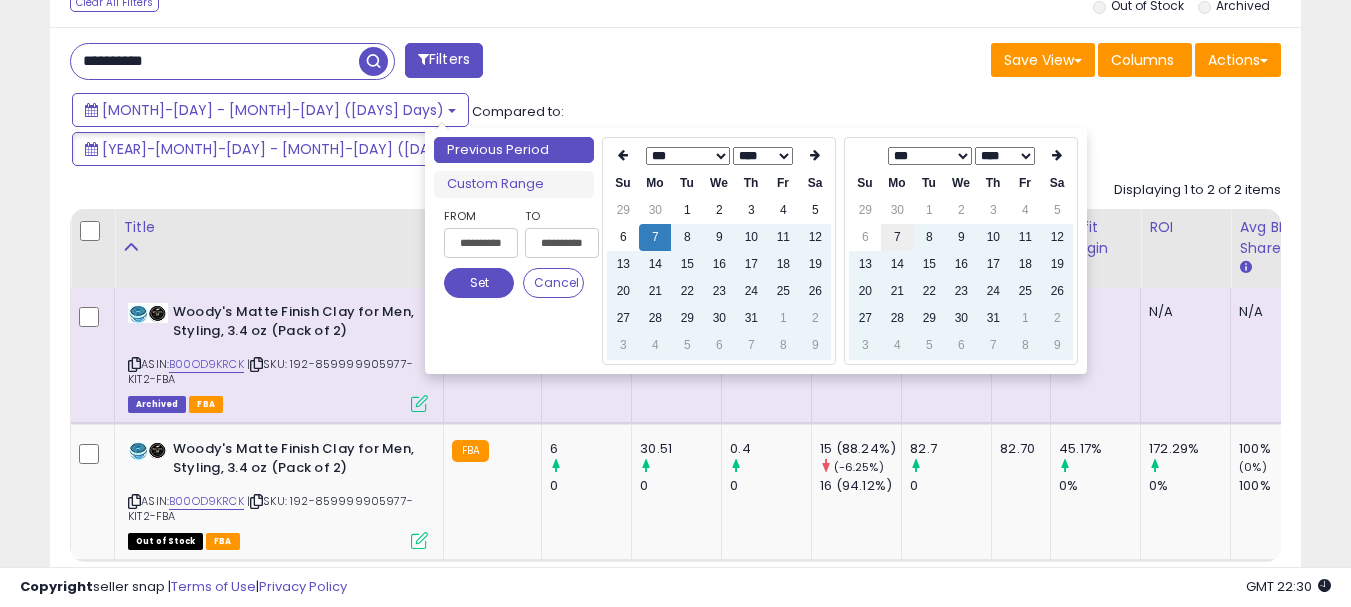 click on "7" at bounding box center [897, 237] 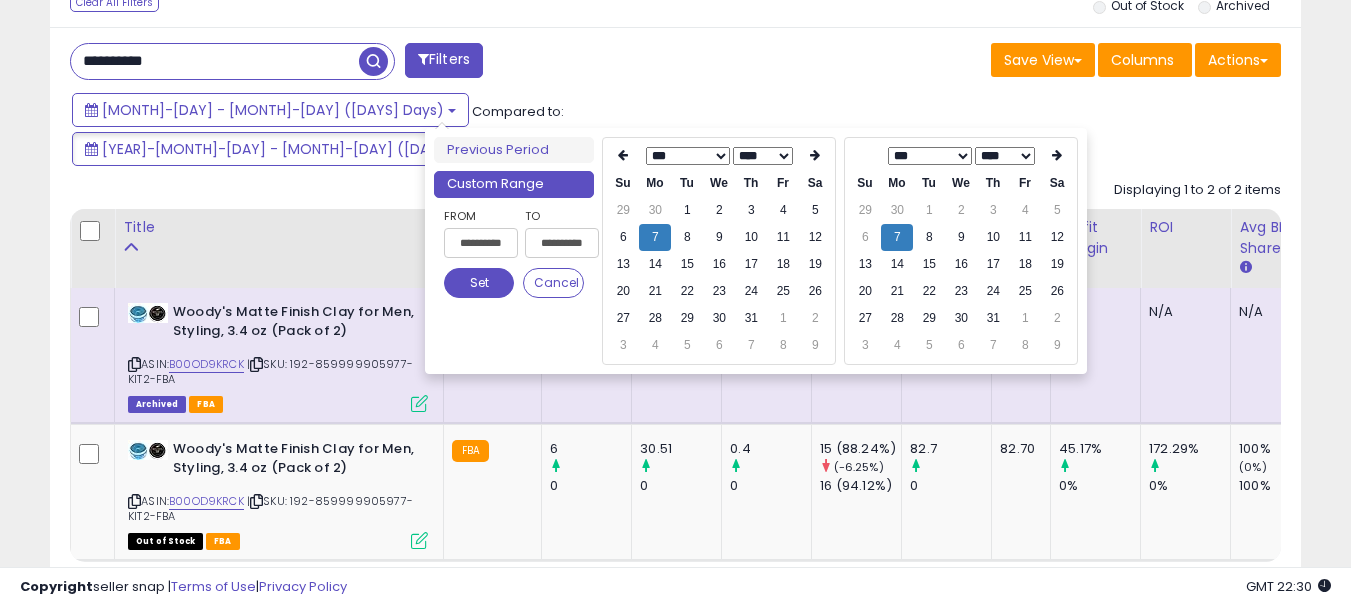 click on "Set" at bounding box center (479, 283) 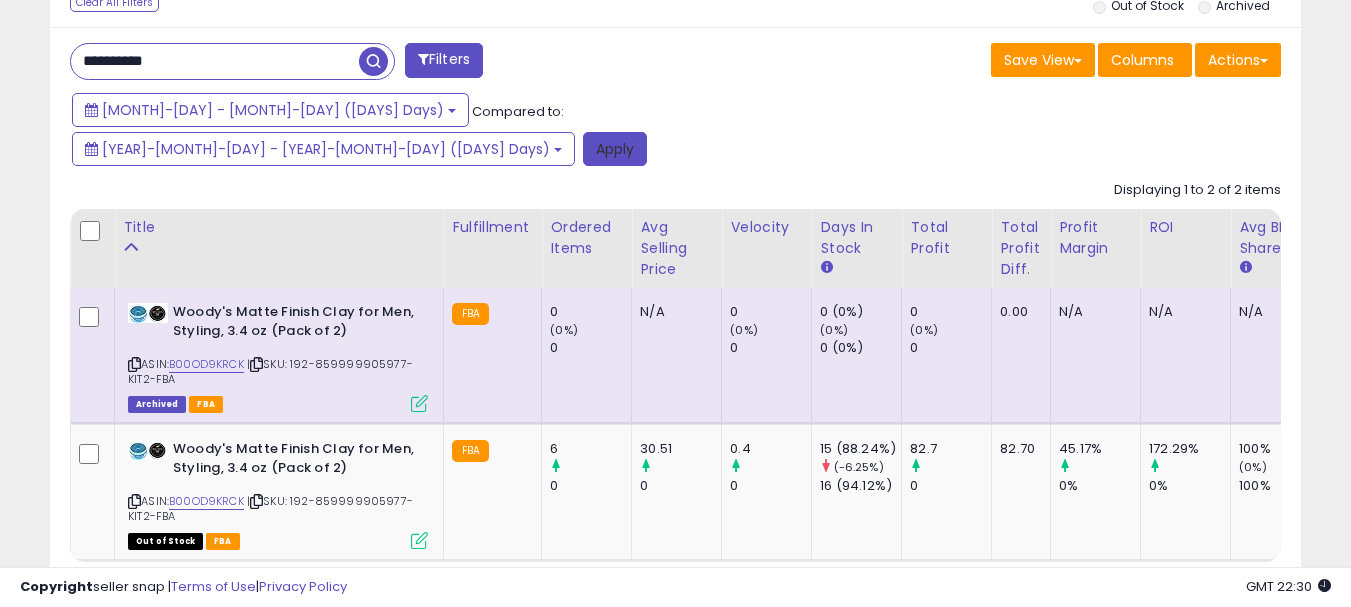 click on "Apply" at bounding box center [615, 149] 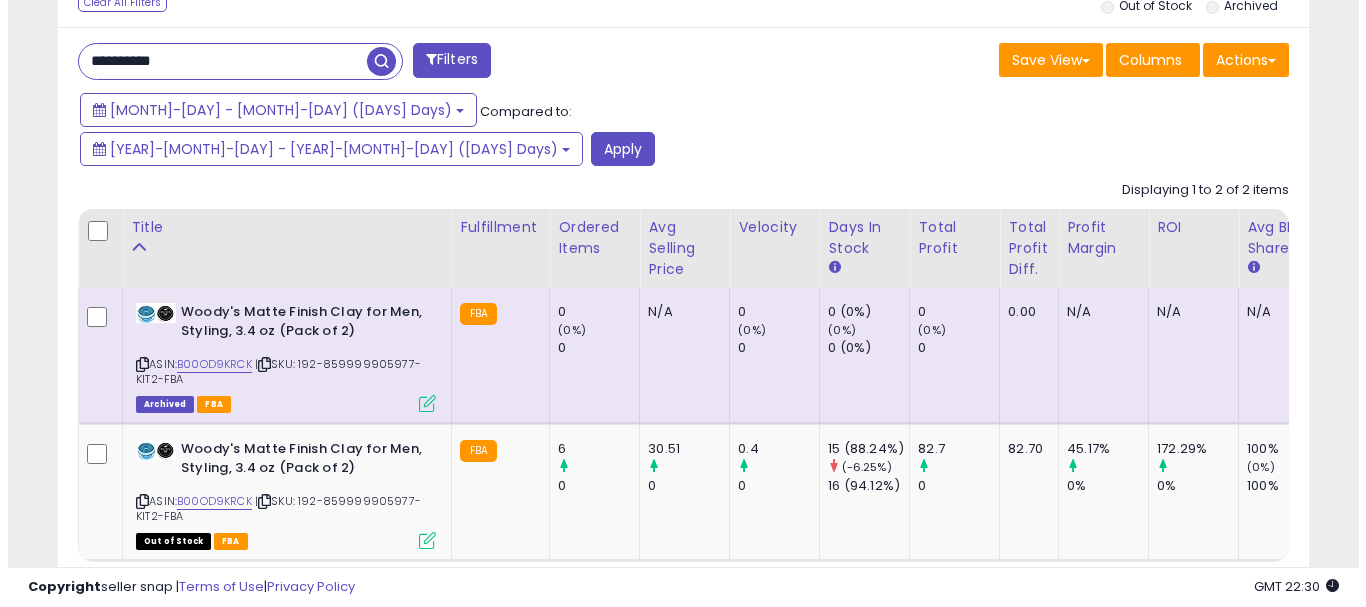 scroll, scrollTop: 595, scrollLeft: 0, axis: vertical 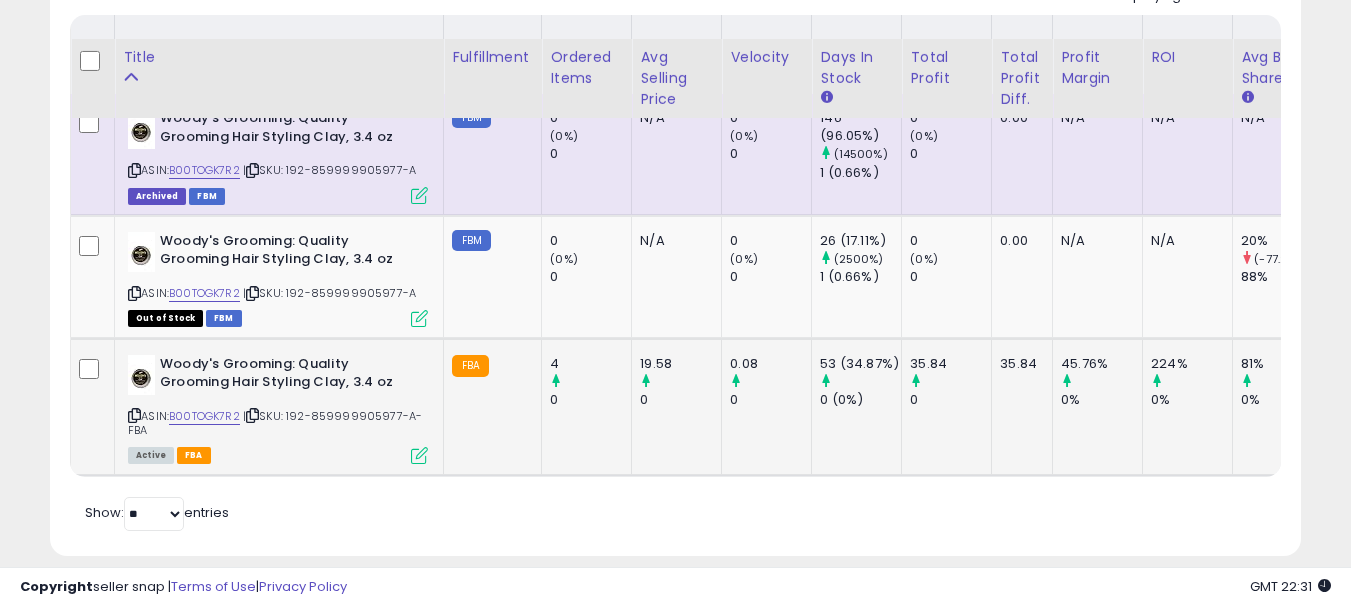 drag, startPoint x: 296, startPoint y: 373, endPoint x: 337, endPoint y: 394, distance: 46.06517 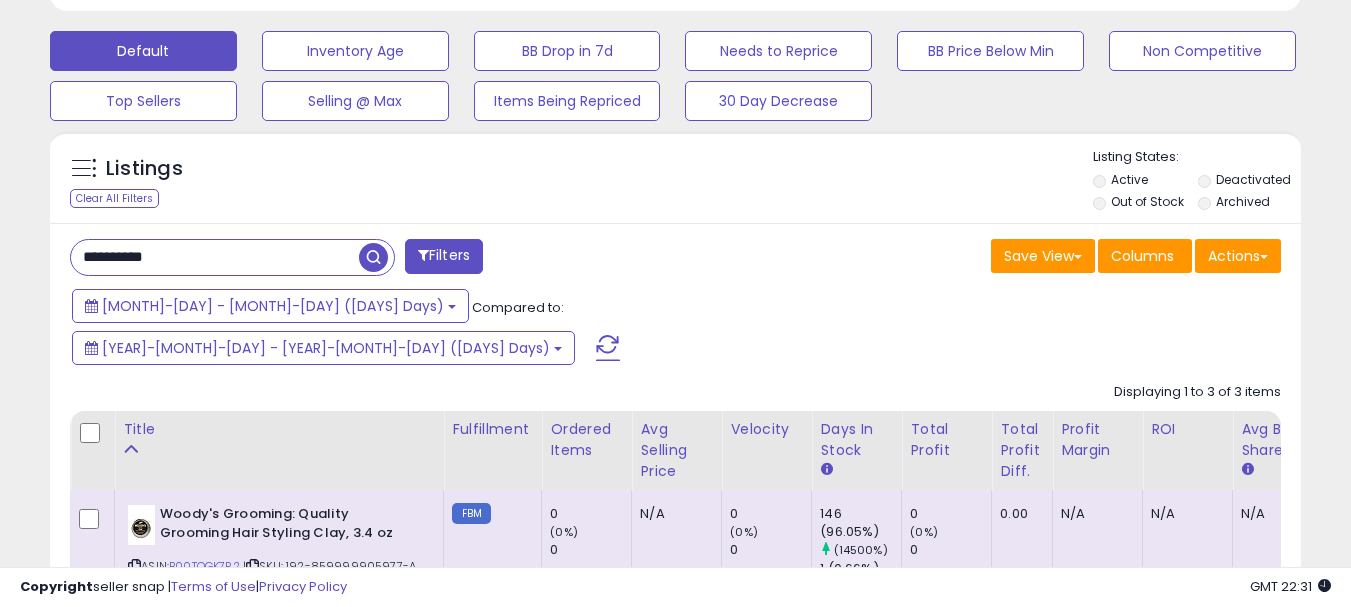 scroll, scrollTop: 495, scrollLeft: 0, axis: vertical 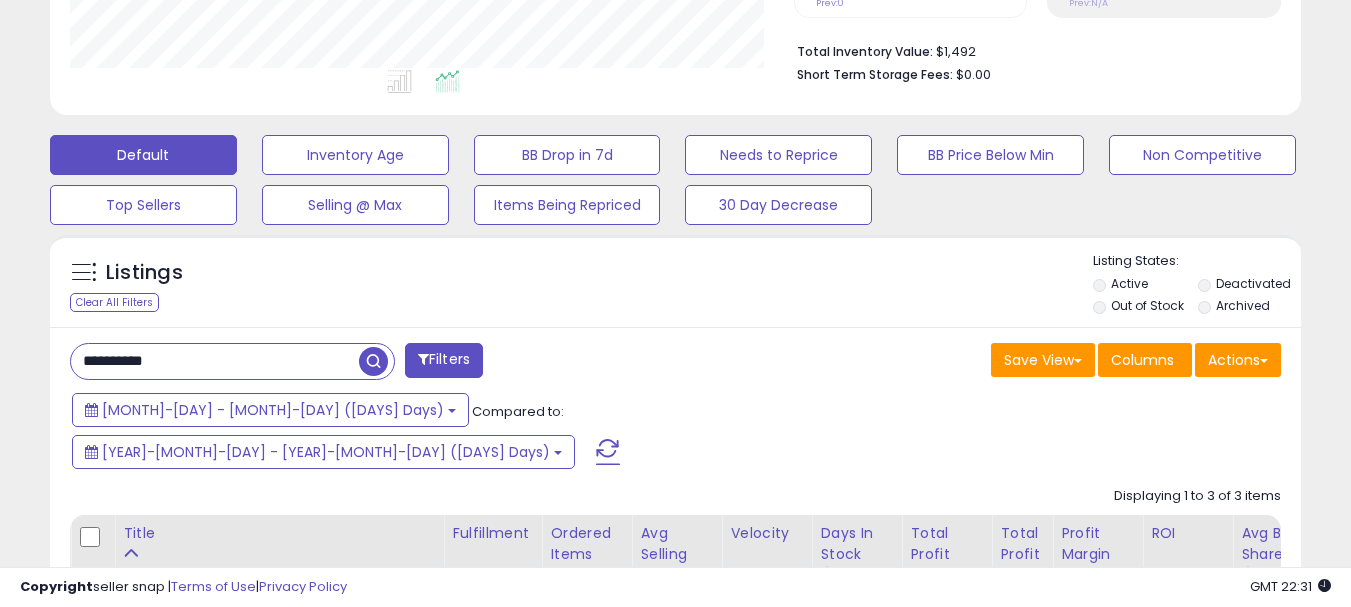 click on "**********" at bounding box center (215, 361) 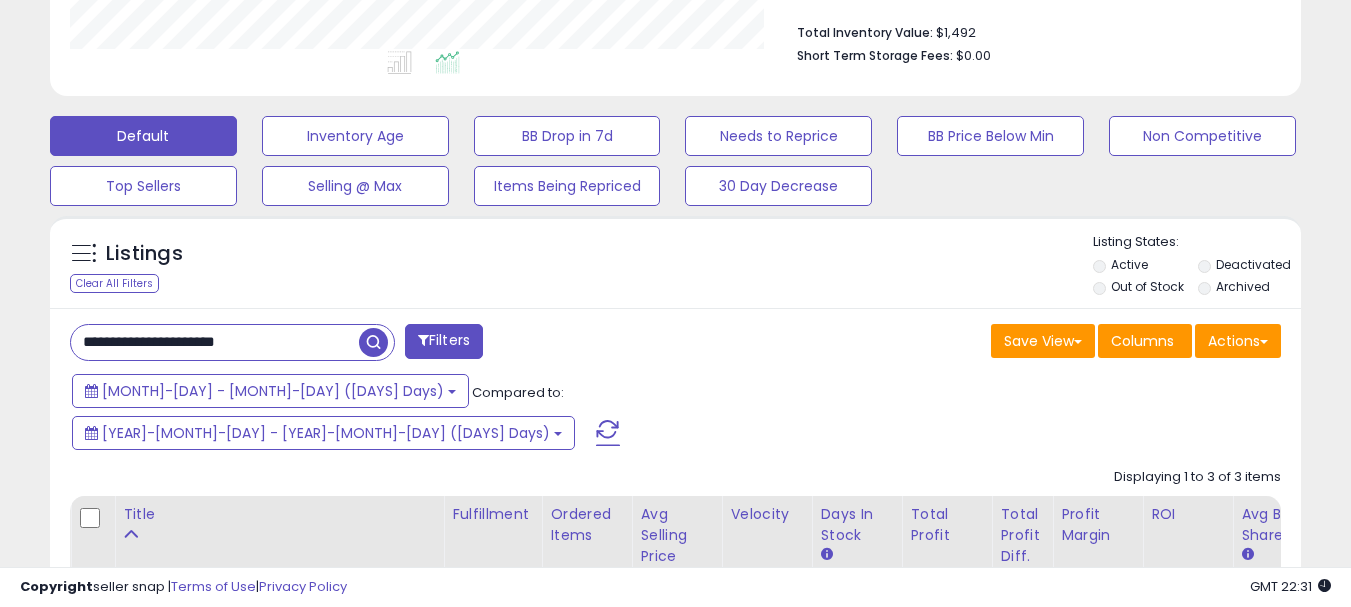 scroll, scrollTop: 695, scrollLeft: 0, axis: vertical 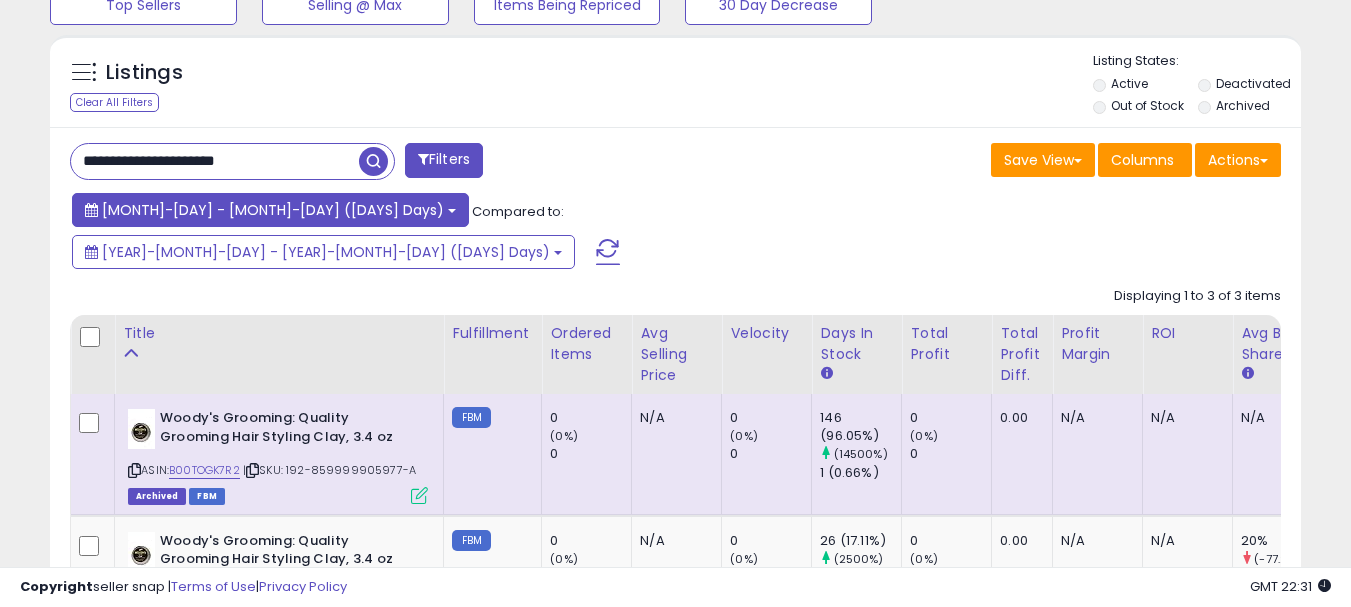 click on "[MONTH]-[DAY] - [MONTH]-[DAY] ([DAYS] Days)" at bounding box center (273, 210) 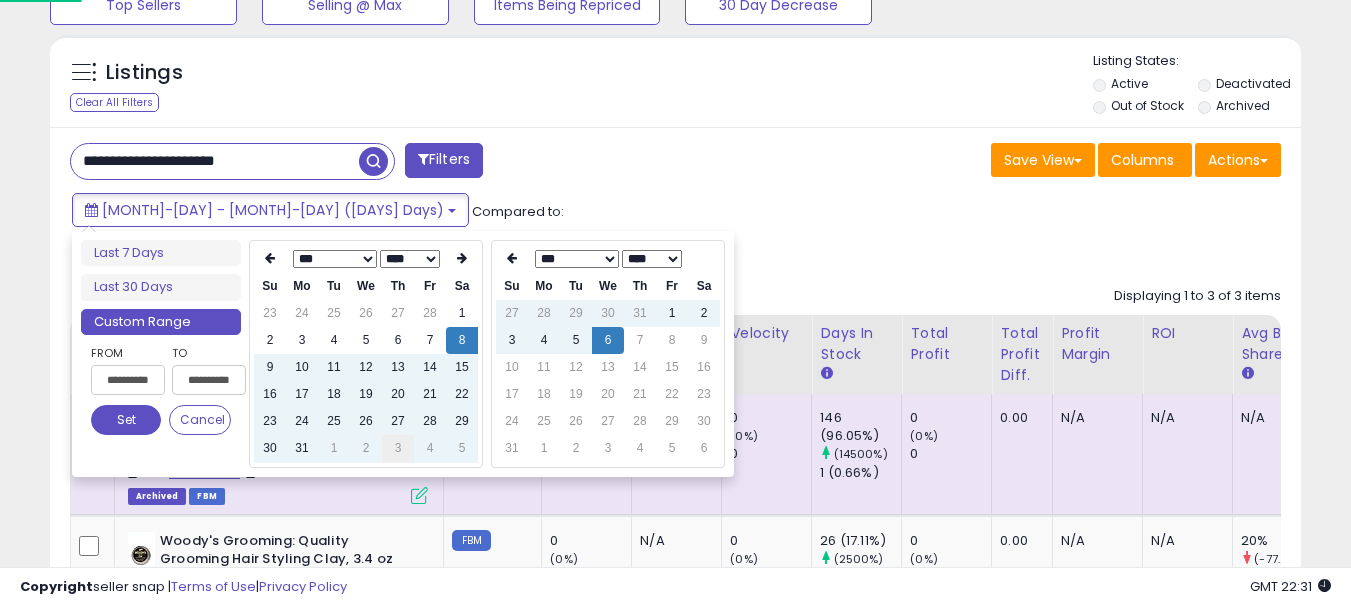 click on "3" at bounding box center [398, 448] 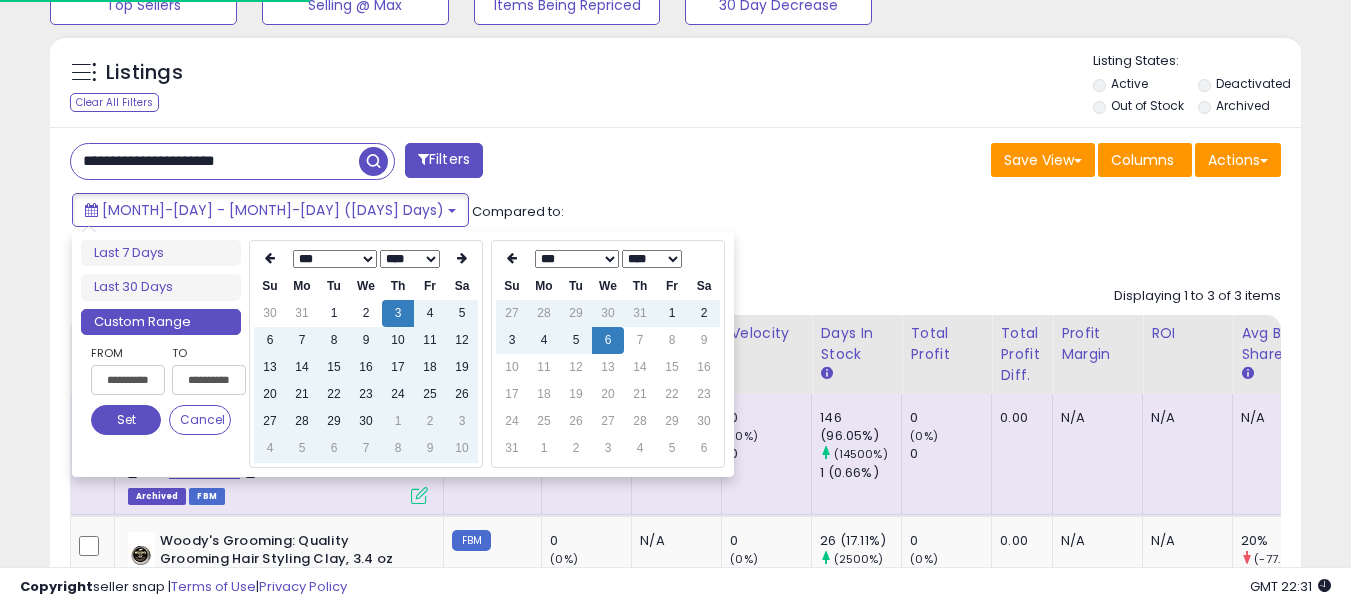 click on "8" at bounding box center (398, 448) 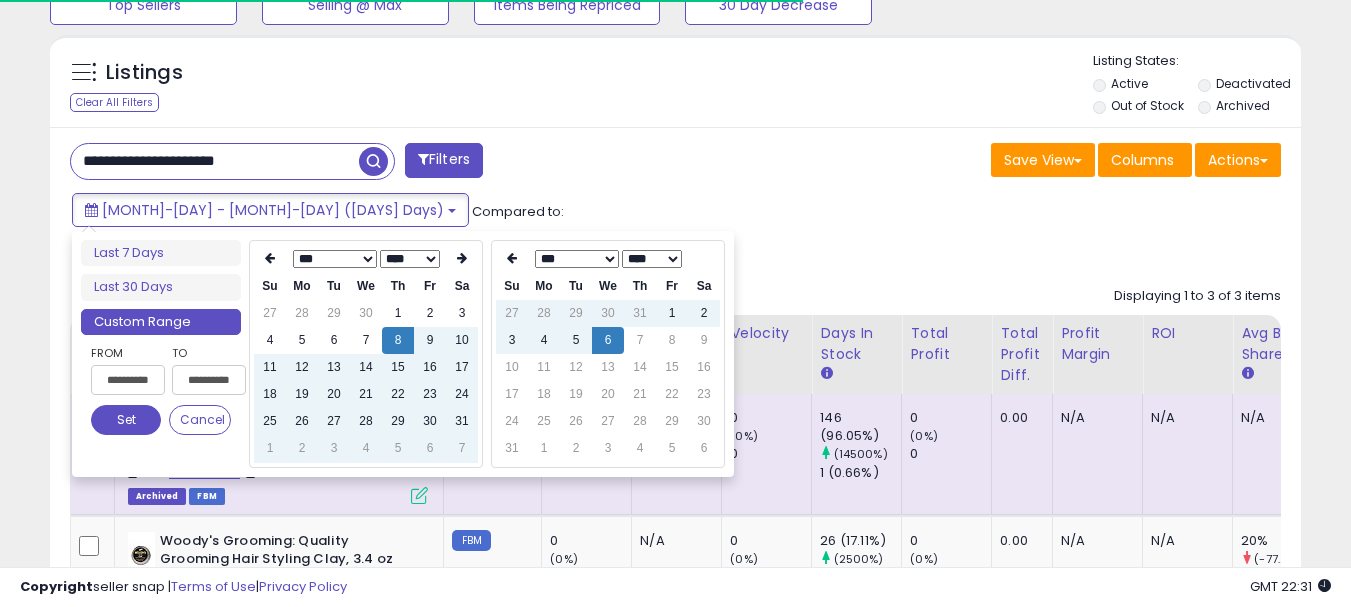 click on "5" at bounding box center [398, 448] 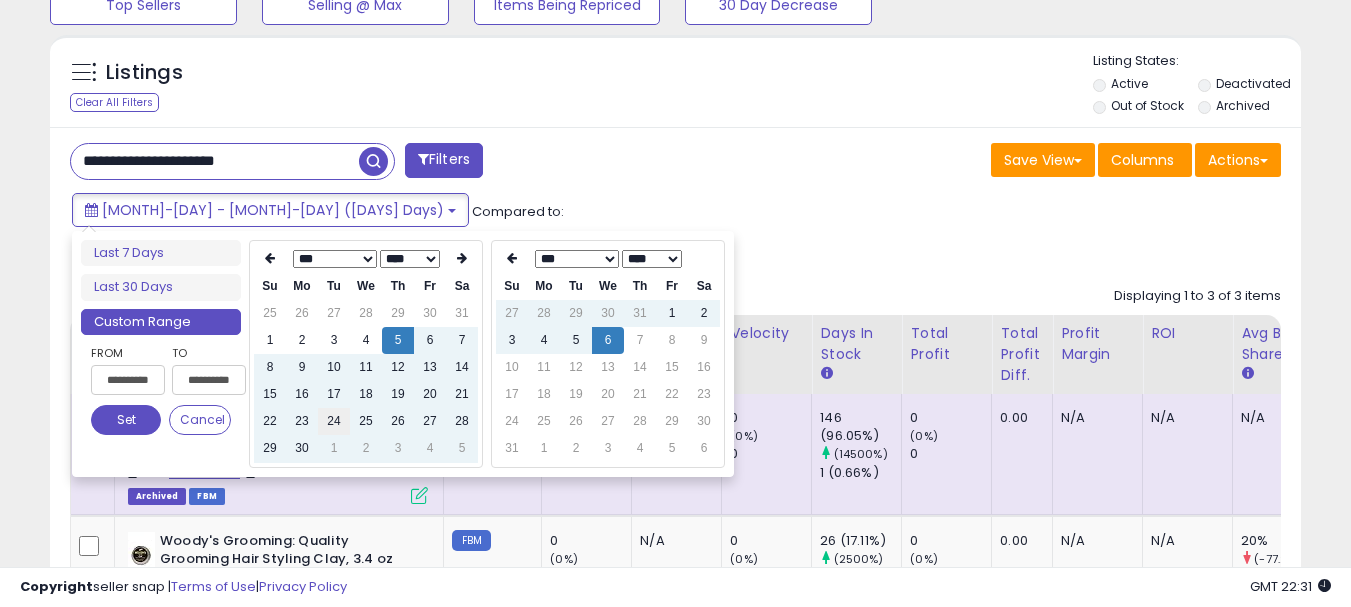 click on "24" at bounding box center [334, 421] 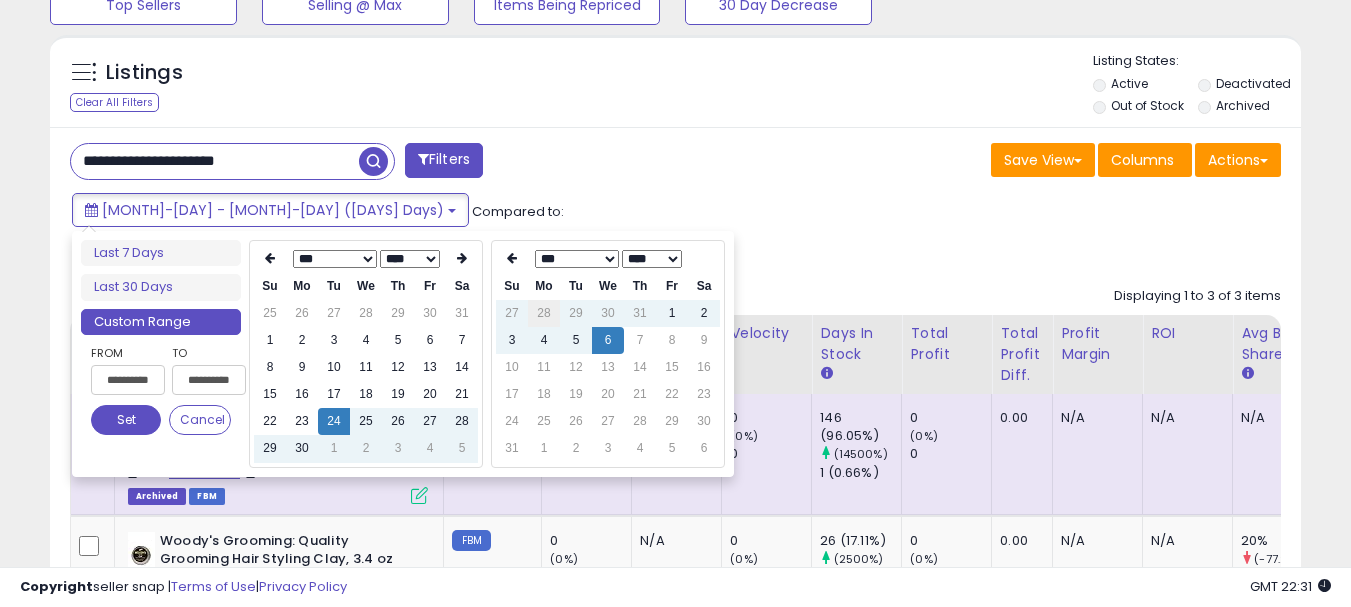 click on "28" at bounding box center [544, 313] 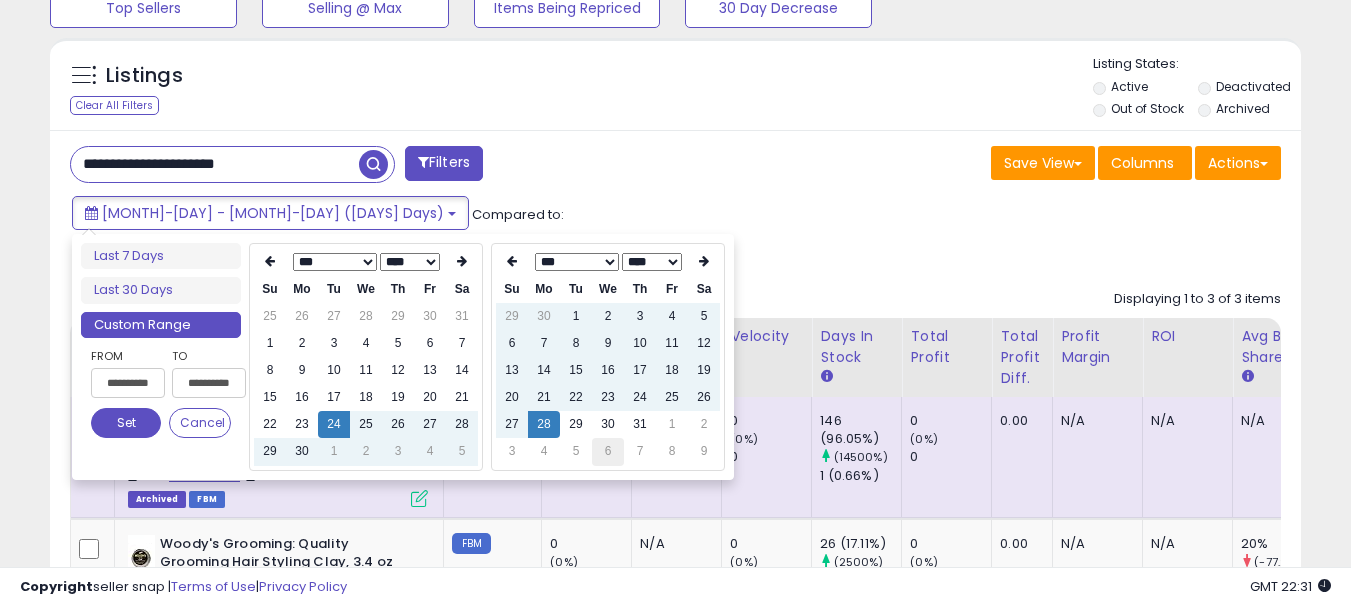 scroll, scrollTop: 700, scrollLeft: 0, axis: vertical 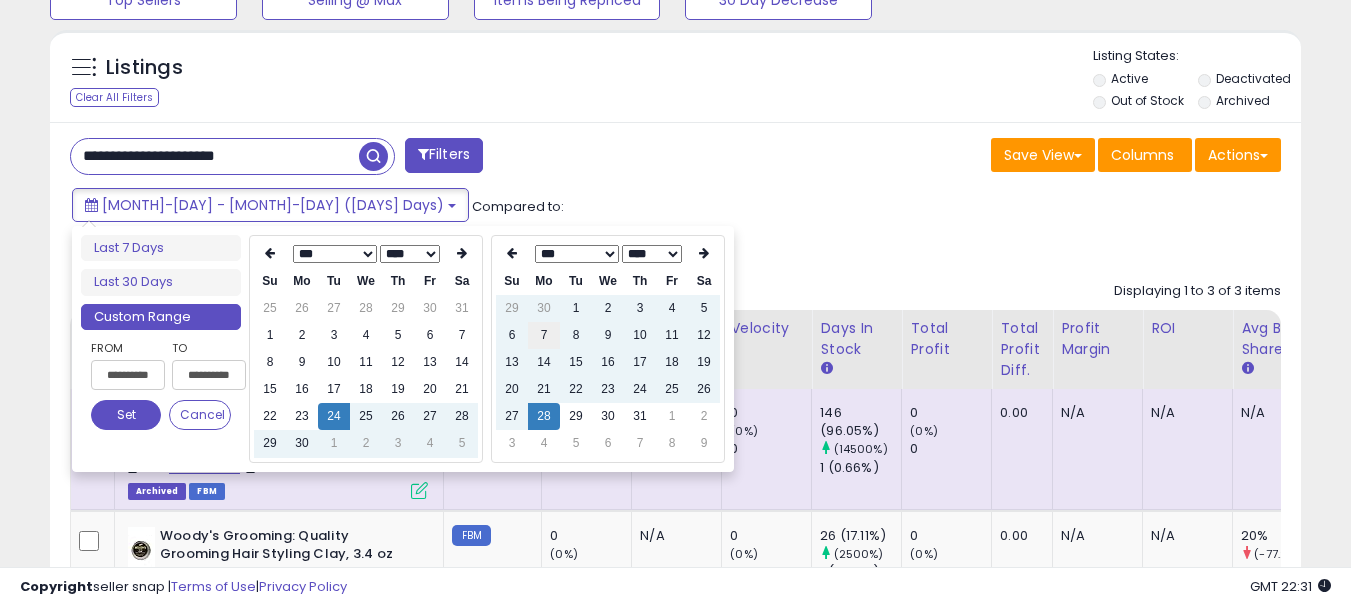 click on "7" at bounding box center (544, 335) 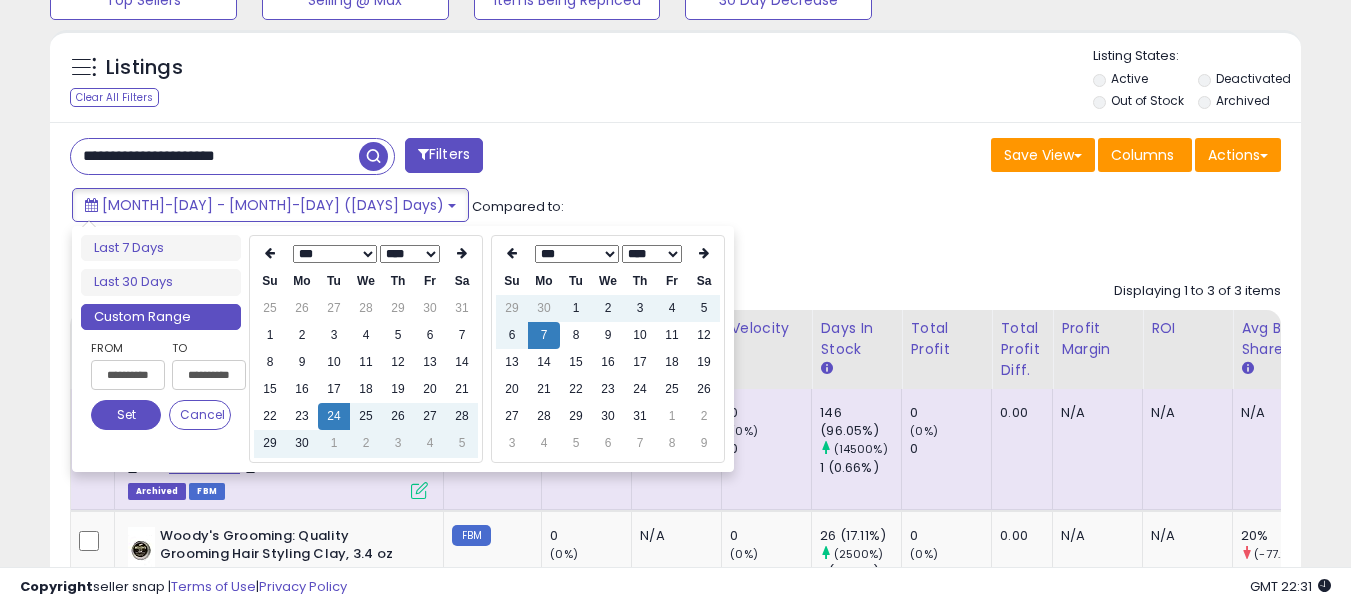 click on "Set" at bounding box center [126, 415] 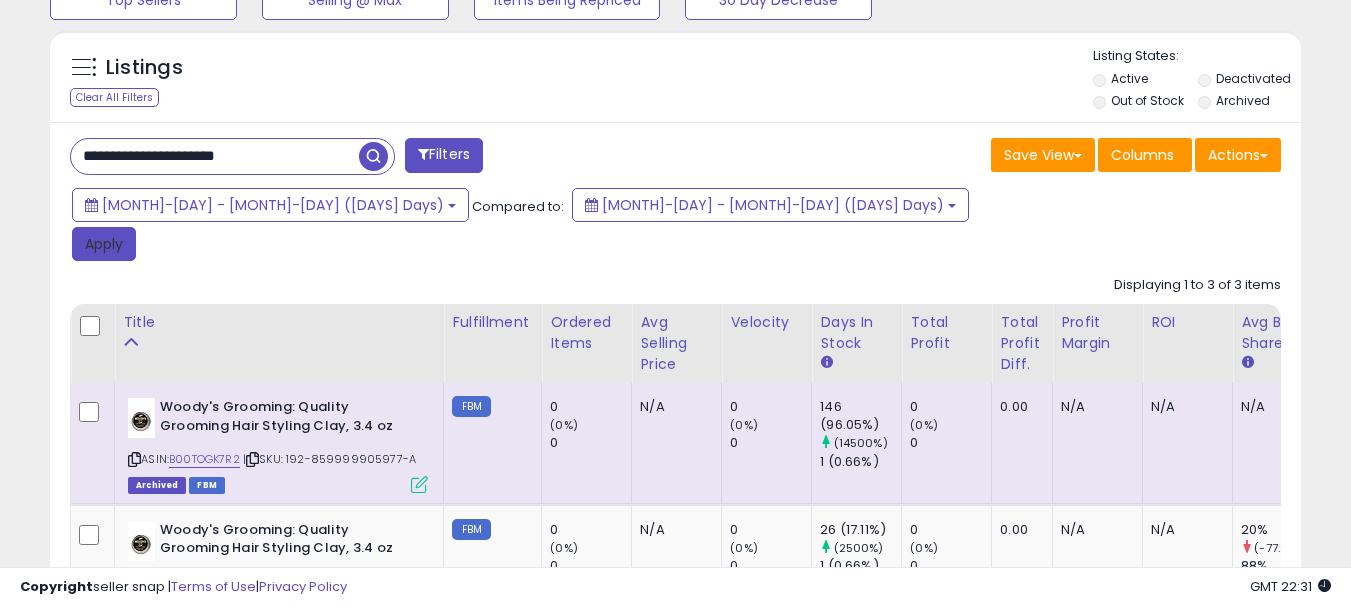 drag, startPoint x: 658, startPoint y: 198, endPoint x: 574, endPoint y: 211, distance: 85 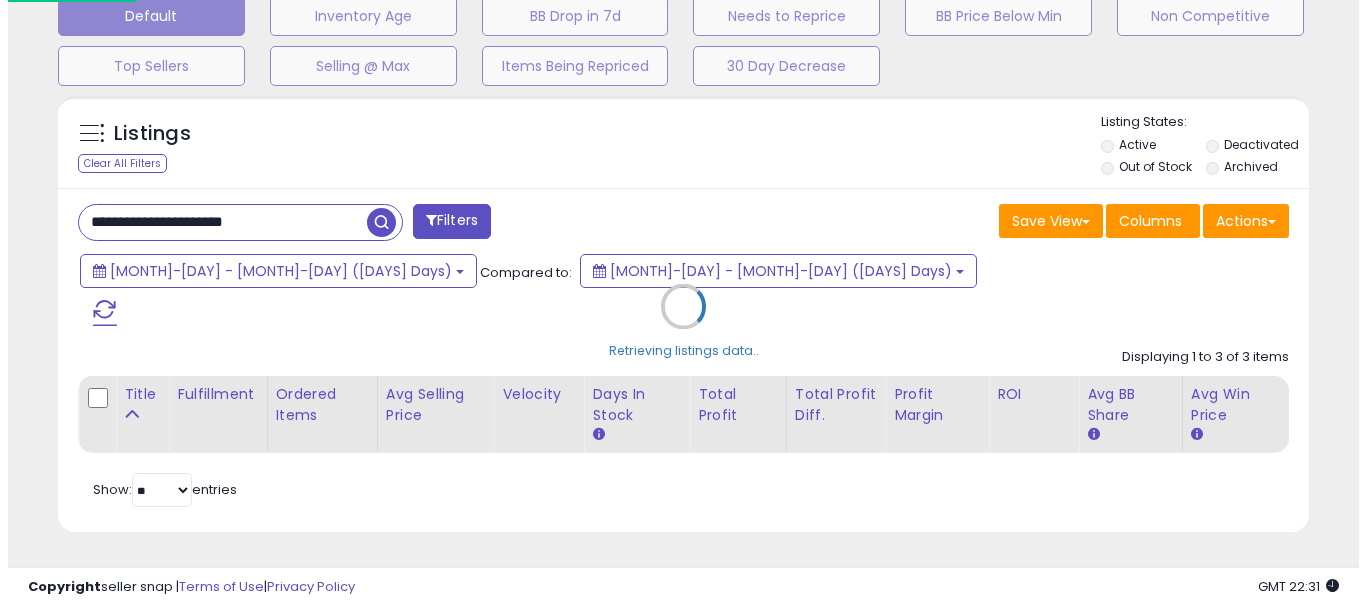 scroll, scrollTop: 595, scrollLeft: 0, axis: vertical 